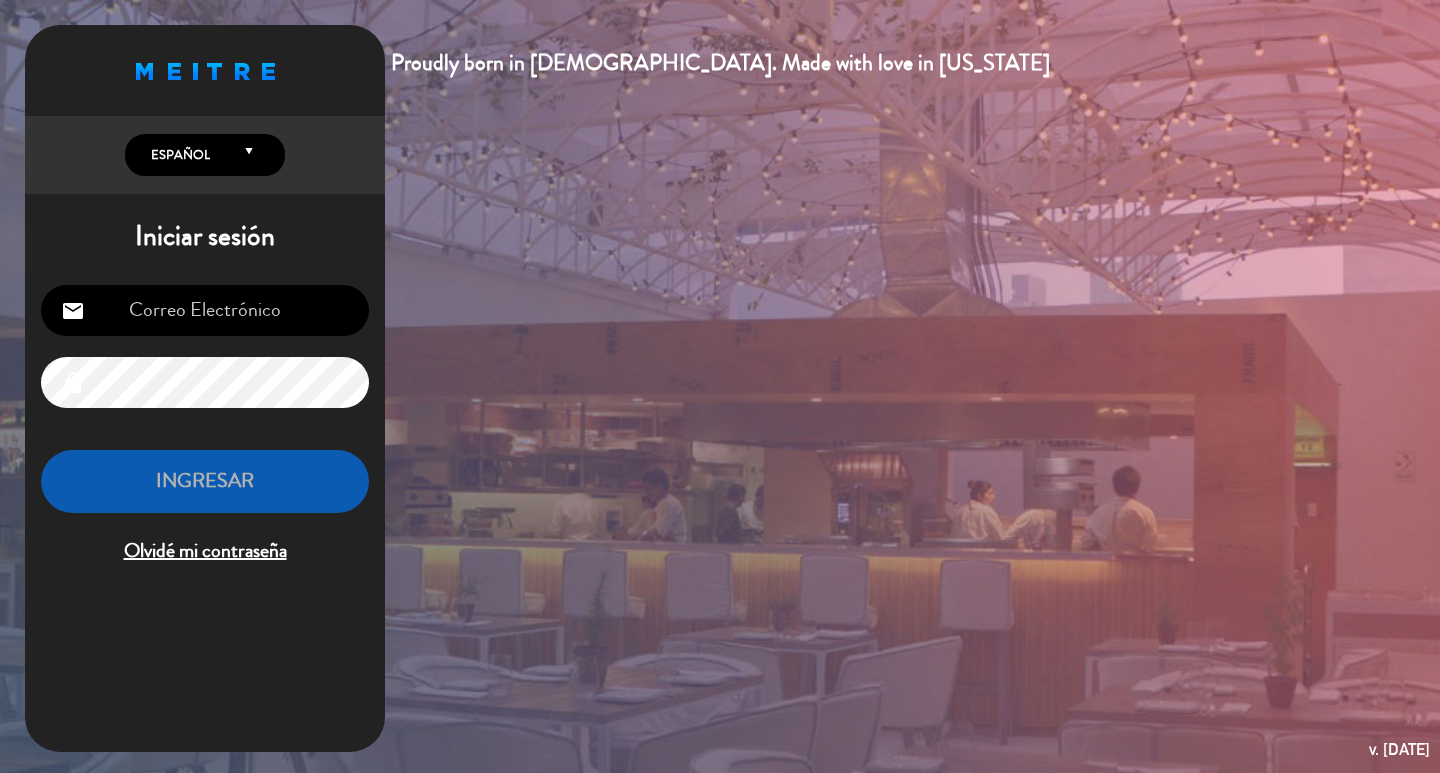 scroll, scrollTop: 0, scrollLeft: 0, axis: both 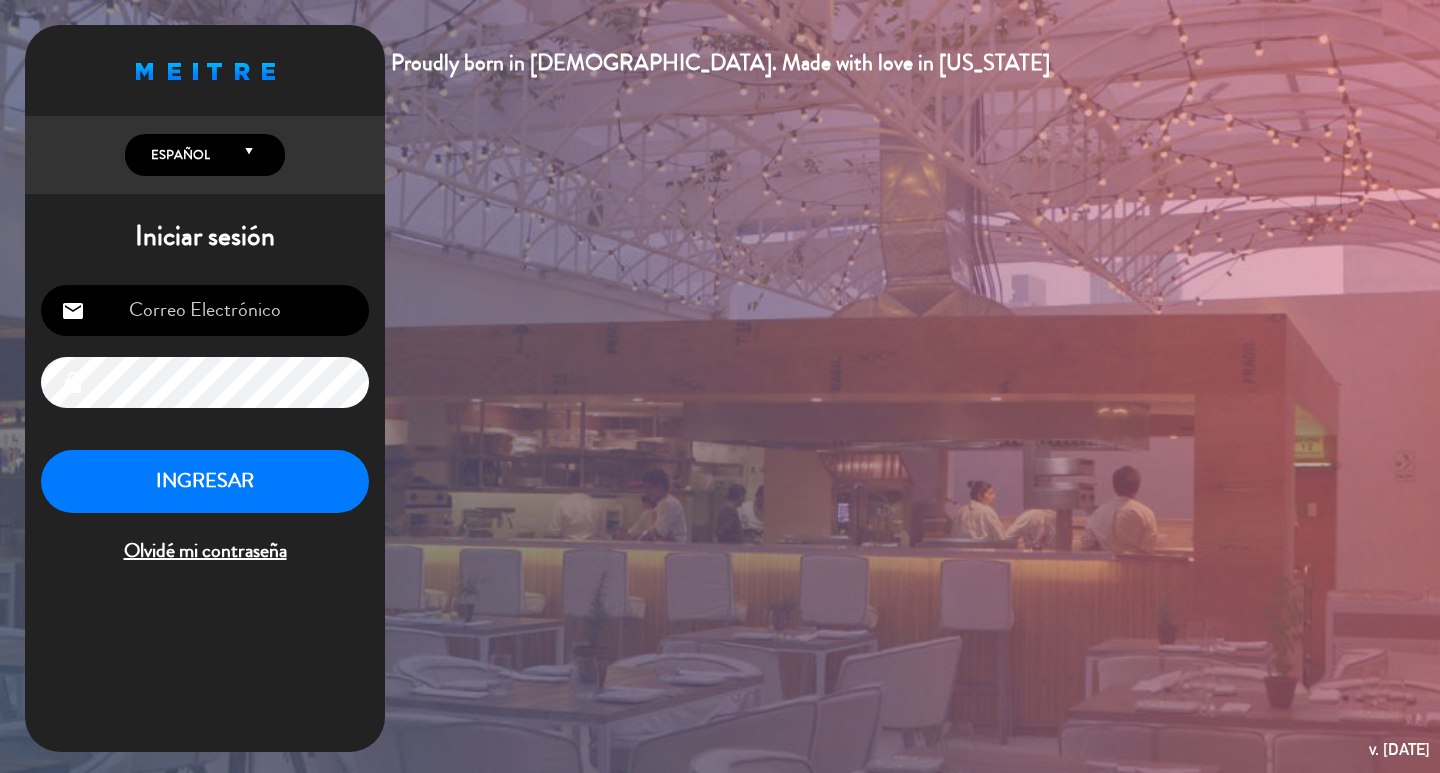 type on "[EMAIL_ADDRESS][DOMAIN_NAME]" 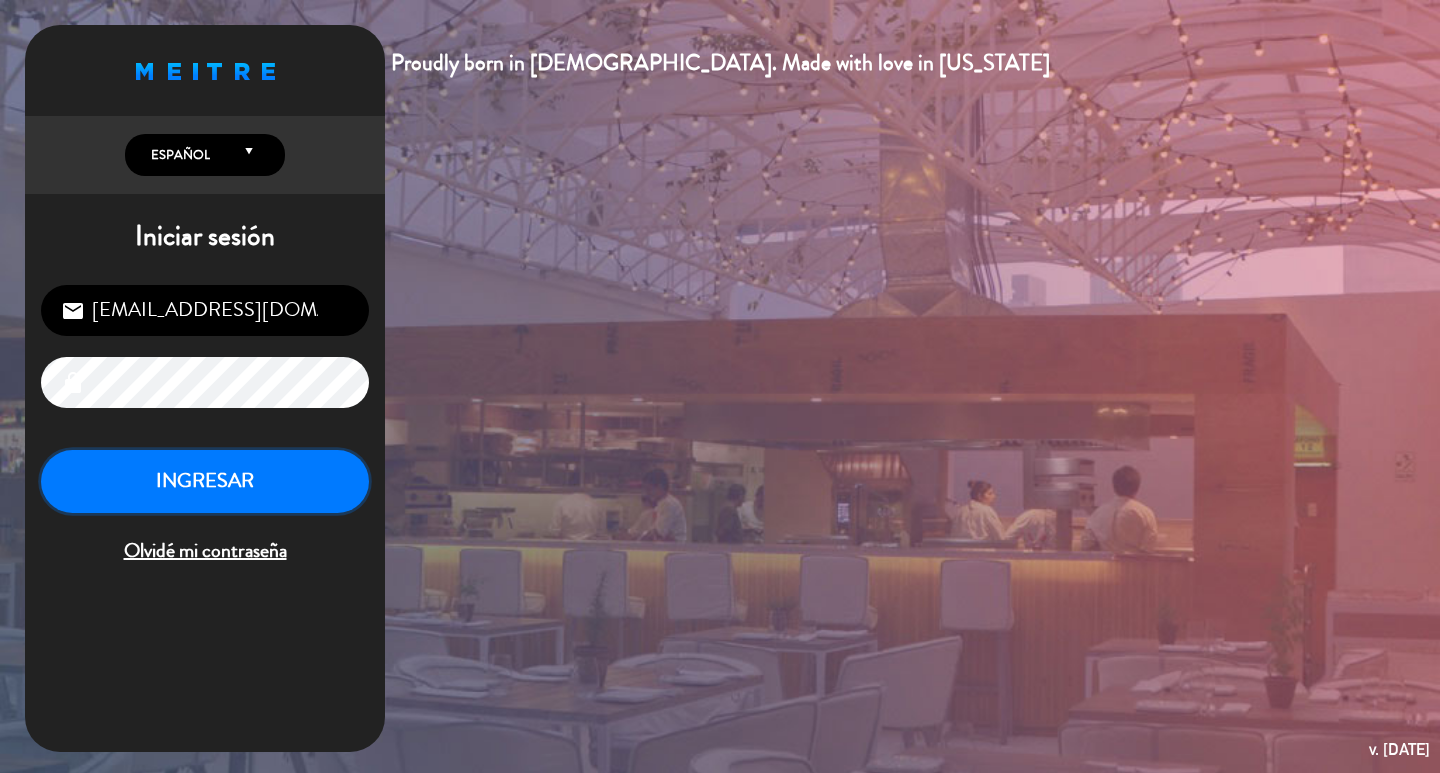 click on "INGRESAR" at bounding box center [205, 481] 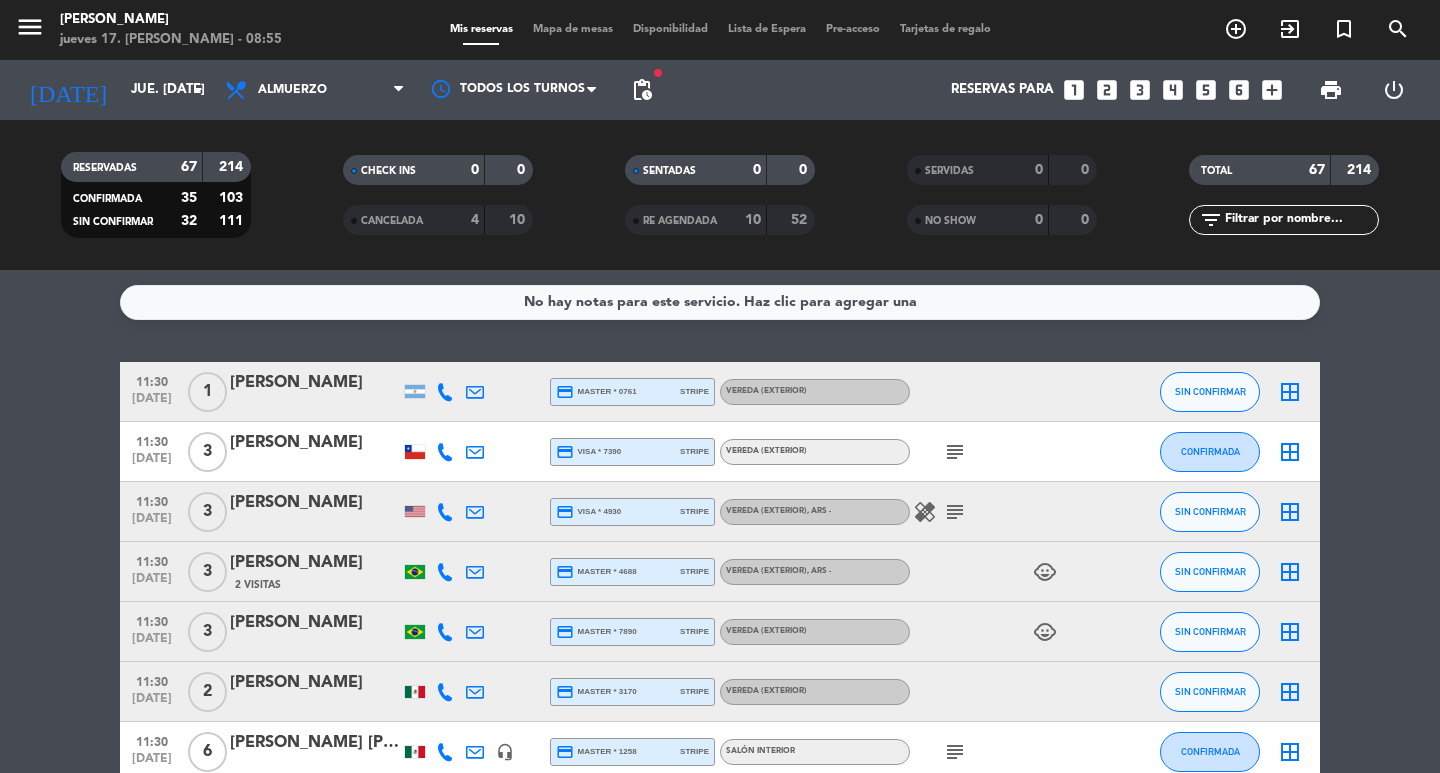 click on "looks_two" at bounding box center (1107, 90) 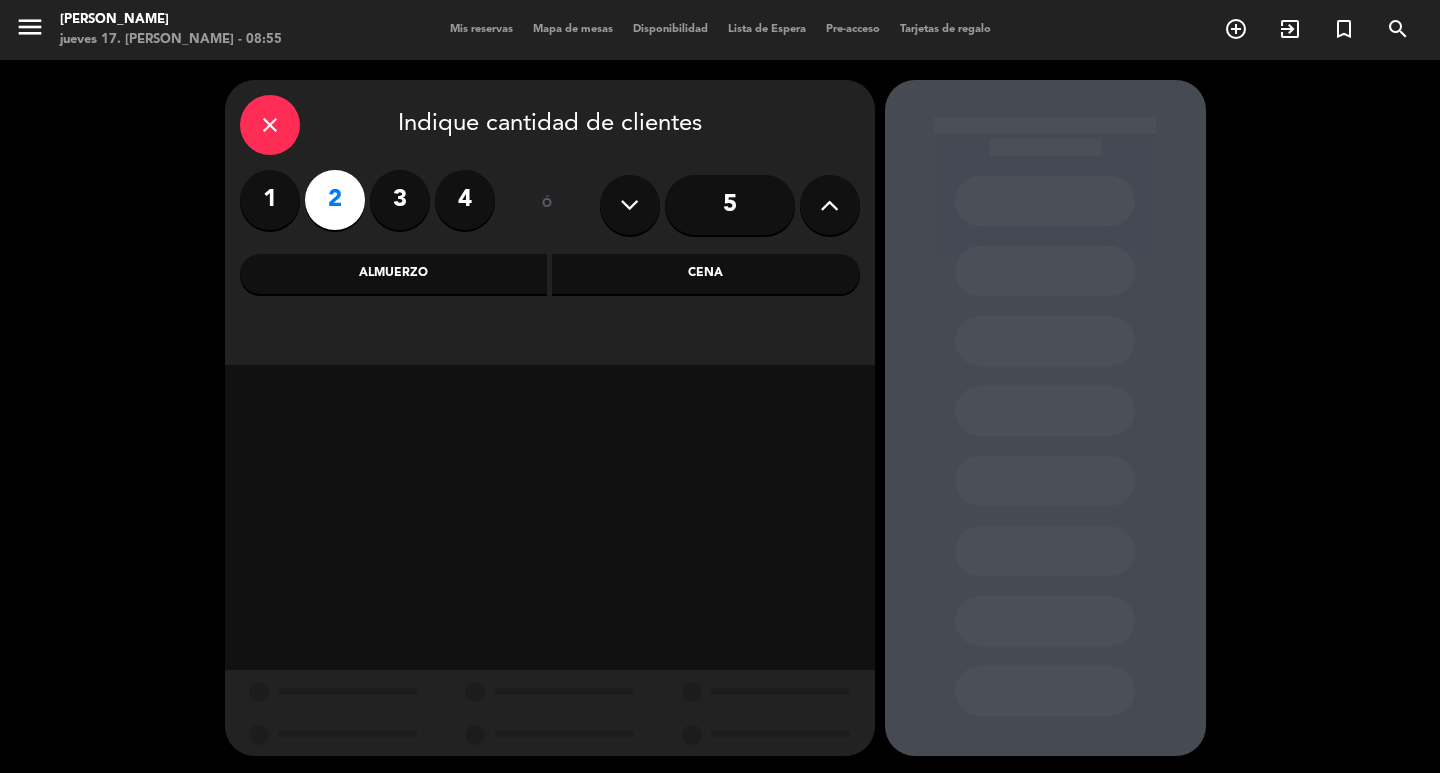 click on "Cena" at bounding box center [706, 274] 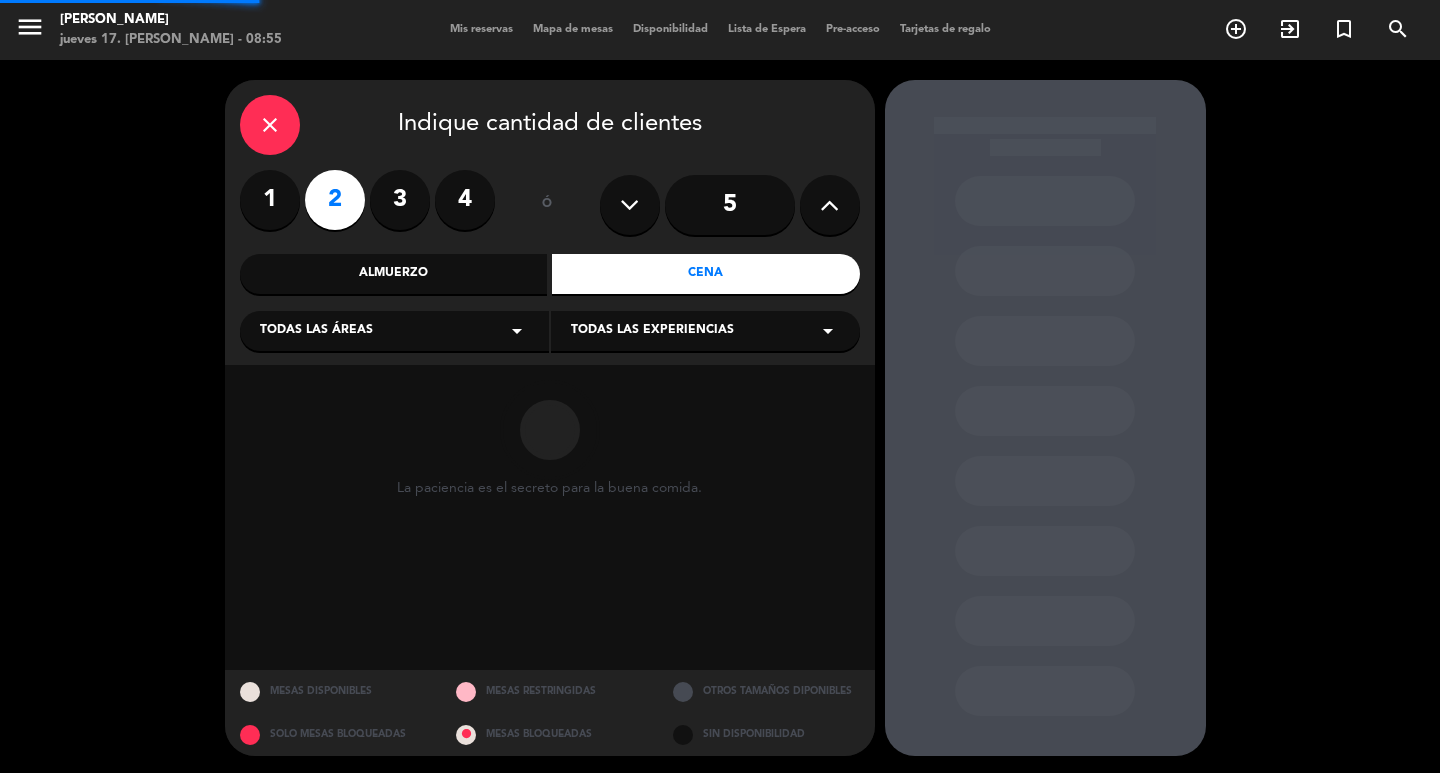 drag, startPoint x: 583, startPoint y: 309, endPoint x: 458, endPoint y: 356, distance: 133.544 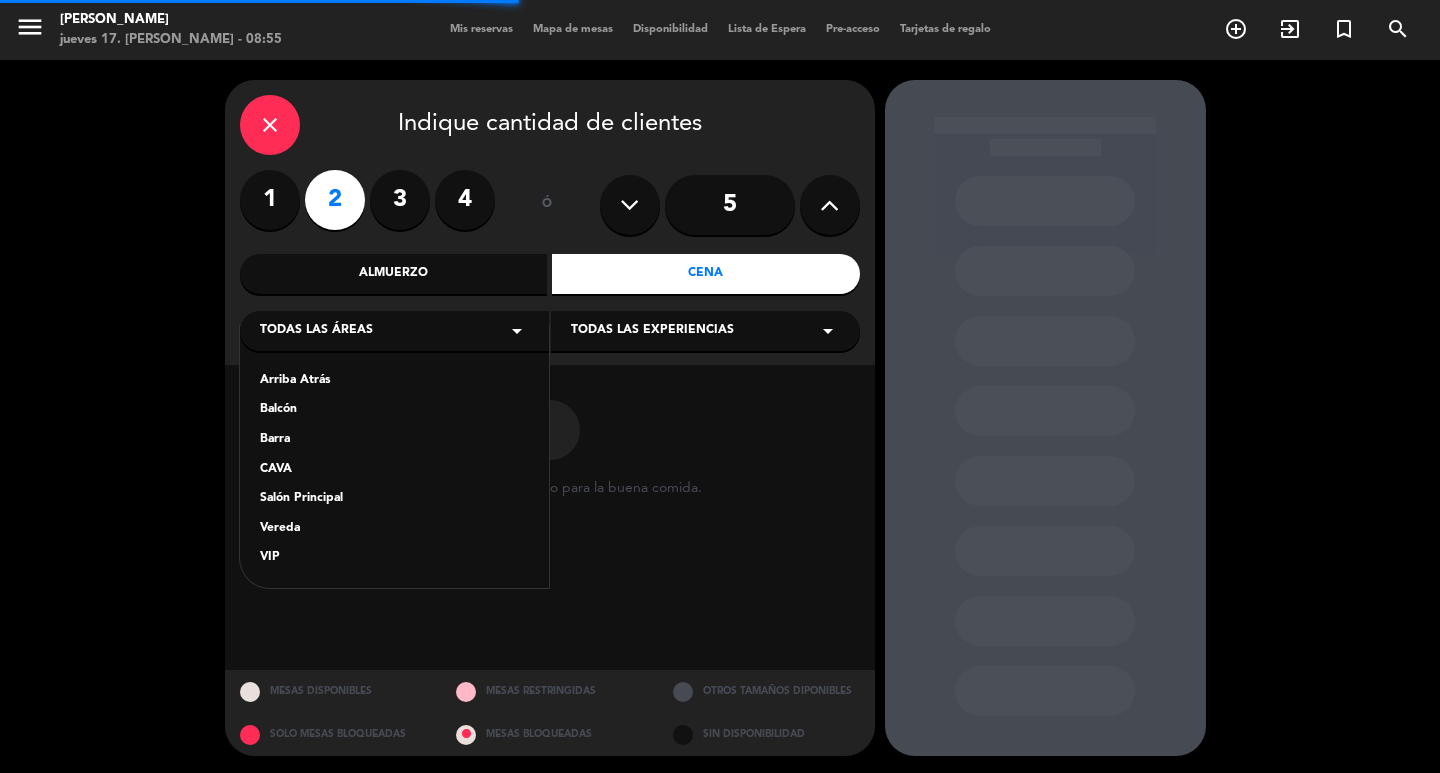 click on "Salón Principal" at bounding box center (394, 499) 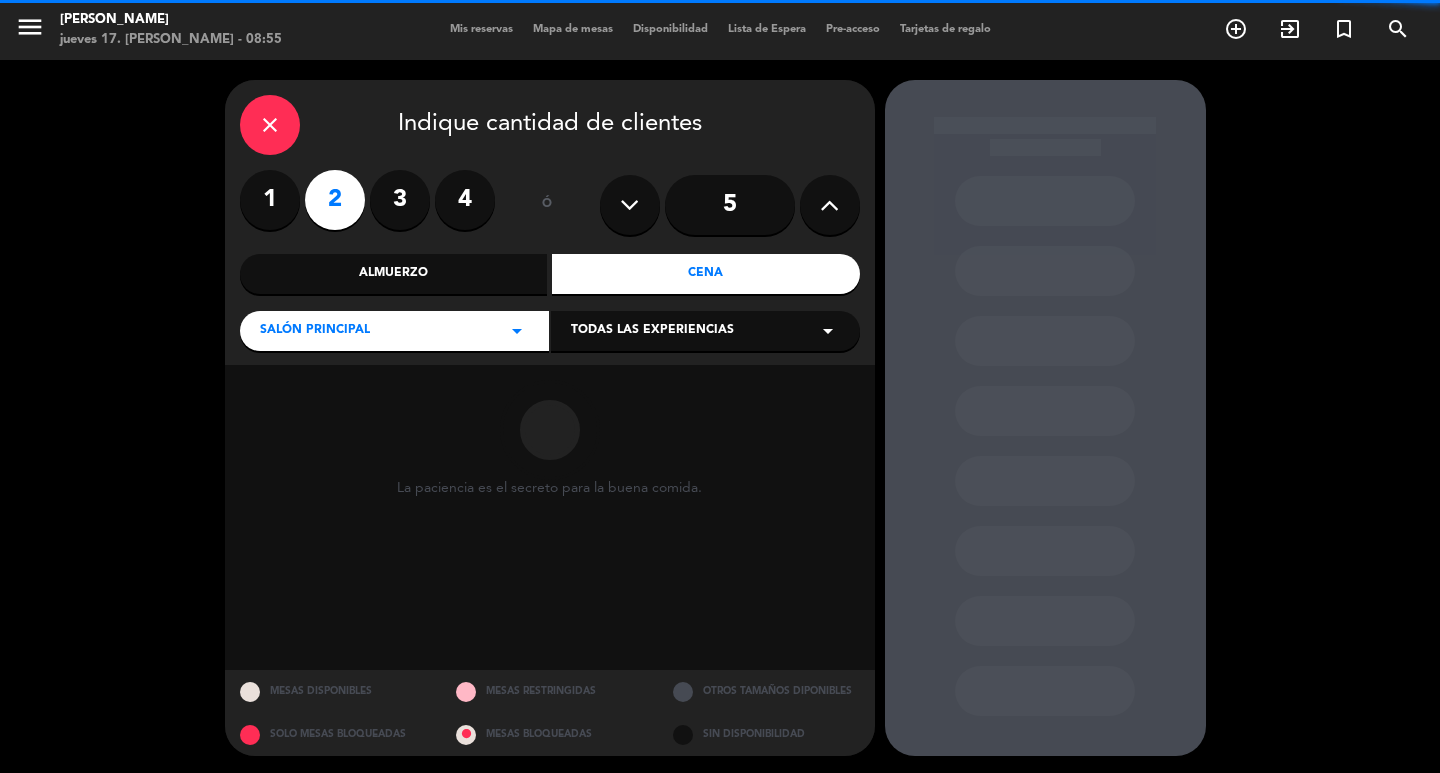 click on "Todas las experiencias" at bounding box center (652, 331) 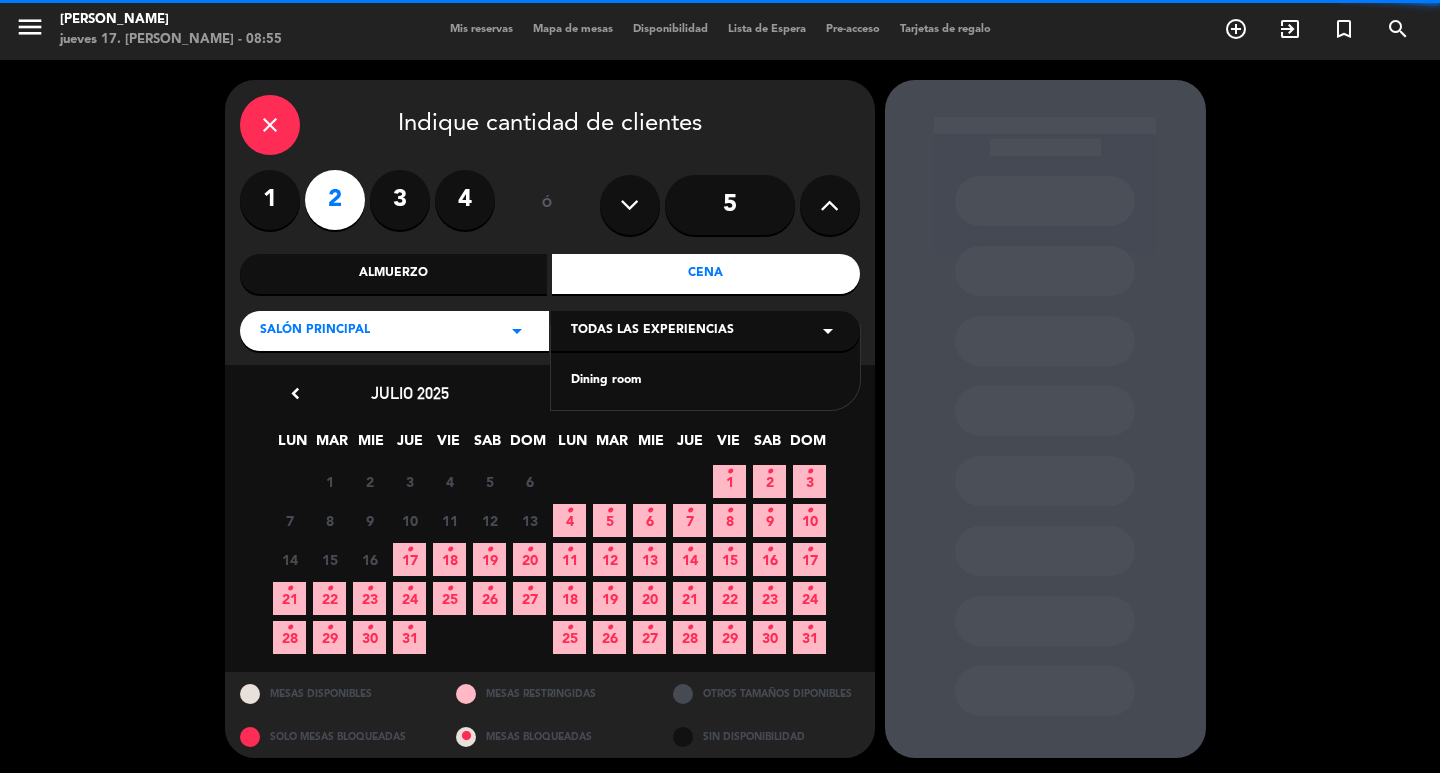 click on "Dining room" at bounding box center [705, 381] 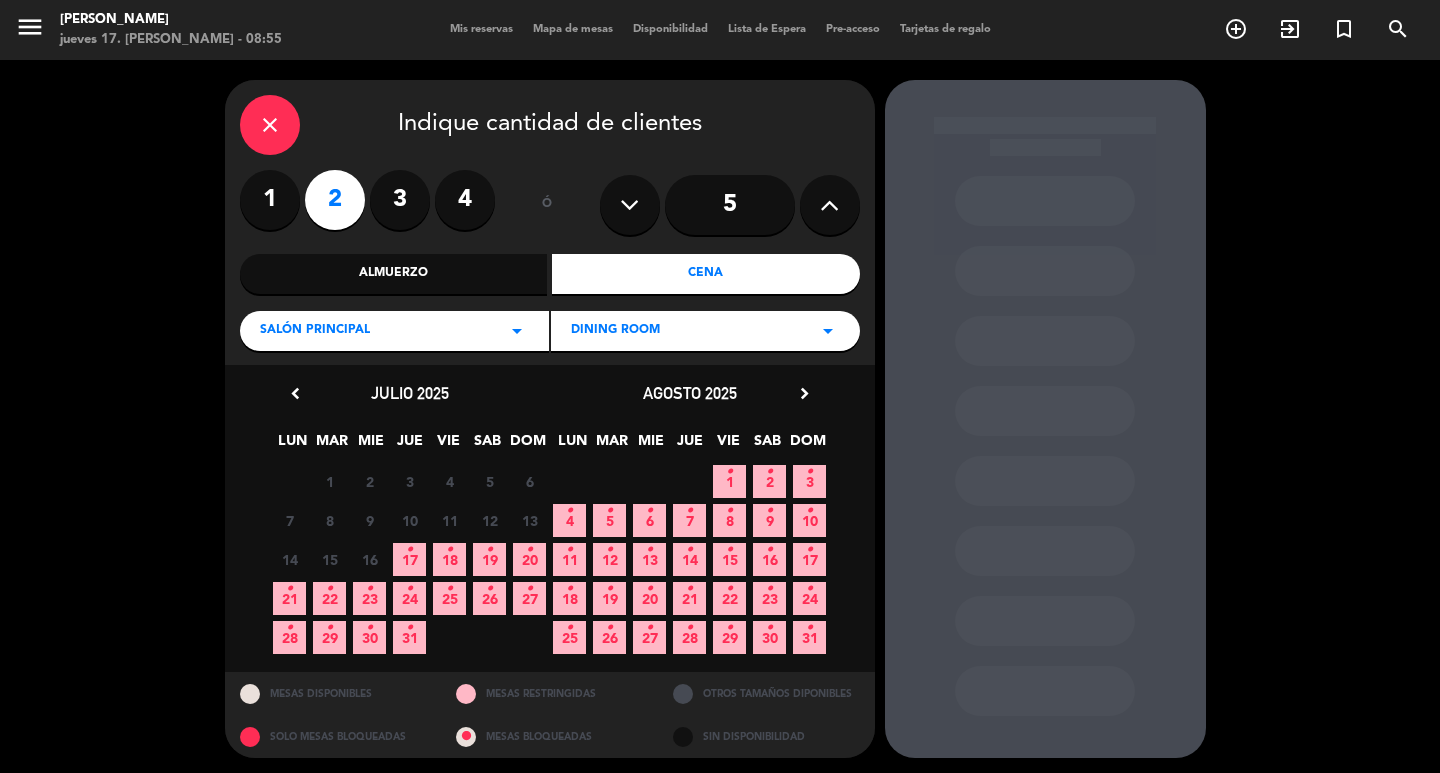 click on "23  •" at bounding box center [369, 598] 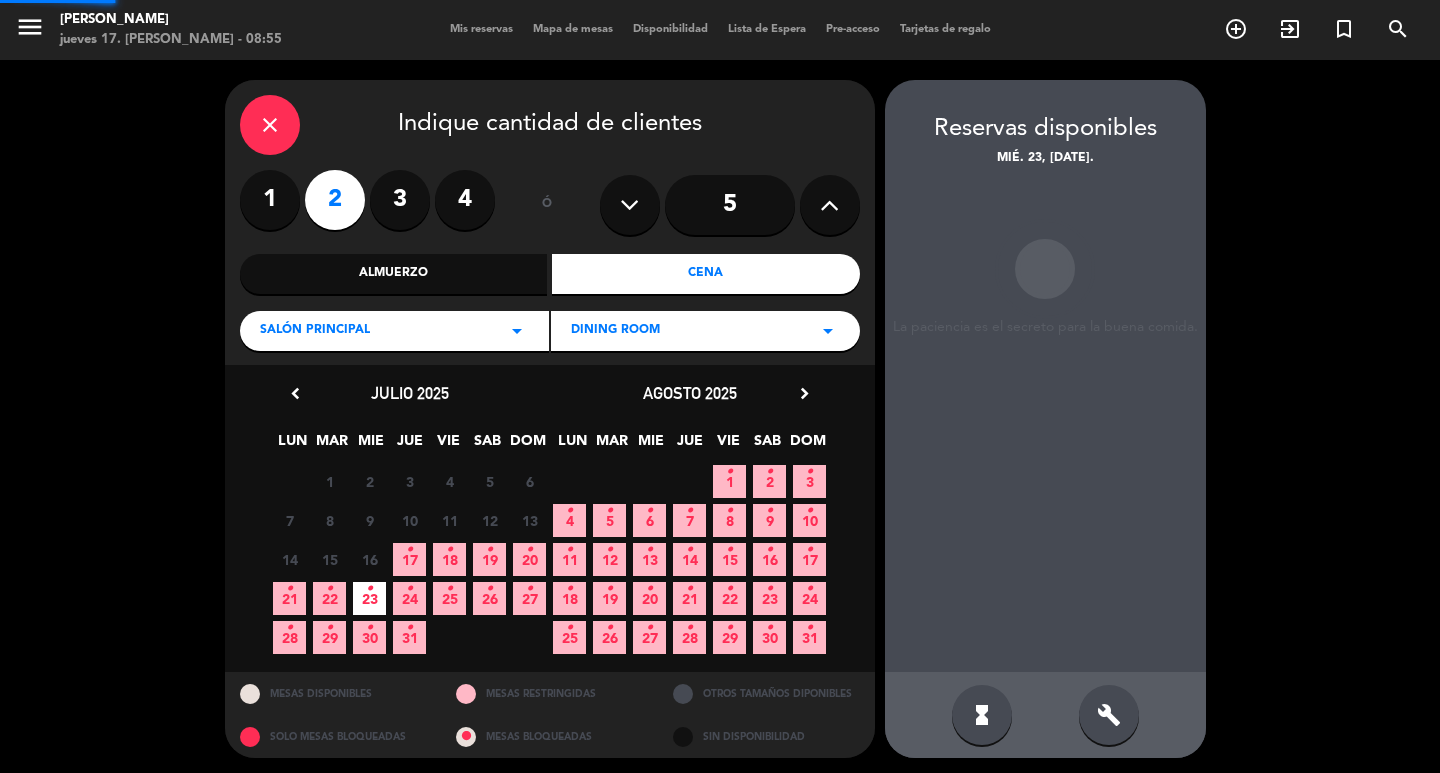 scroll, scrollTop: 15, scrollLeft: 0, axis: vertical 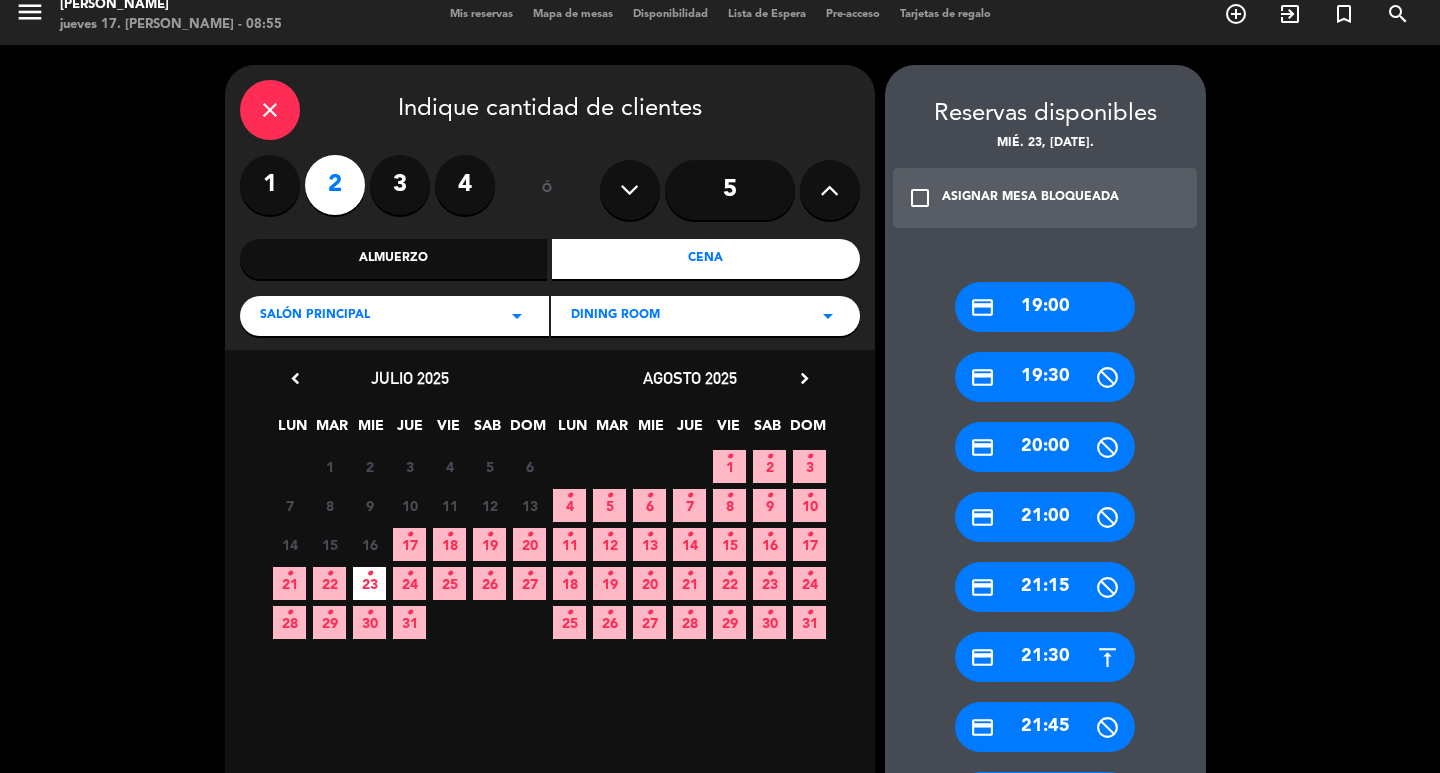 click on "credit_card  19:00" at bounding box center (1045, 307) 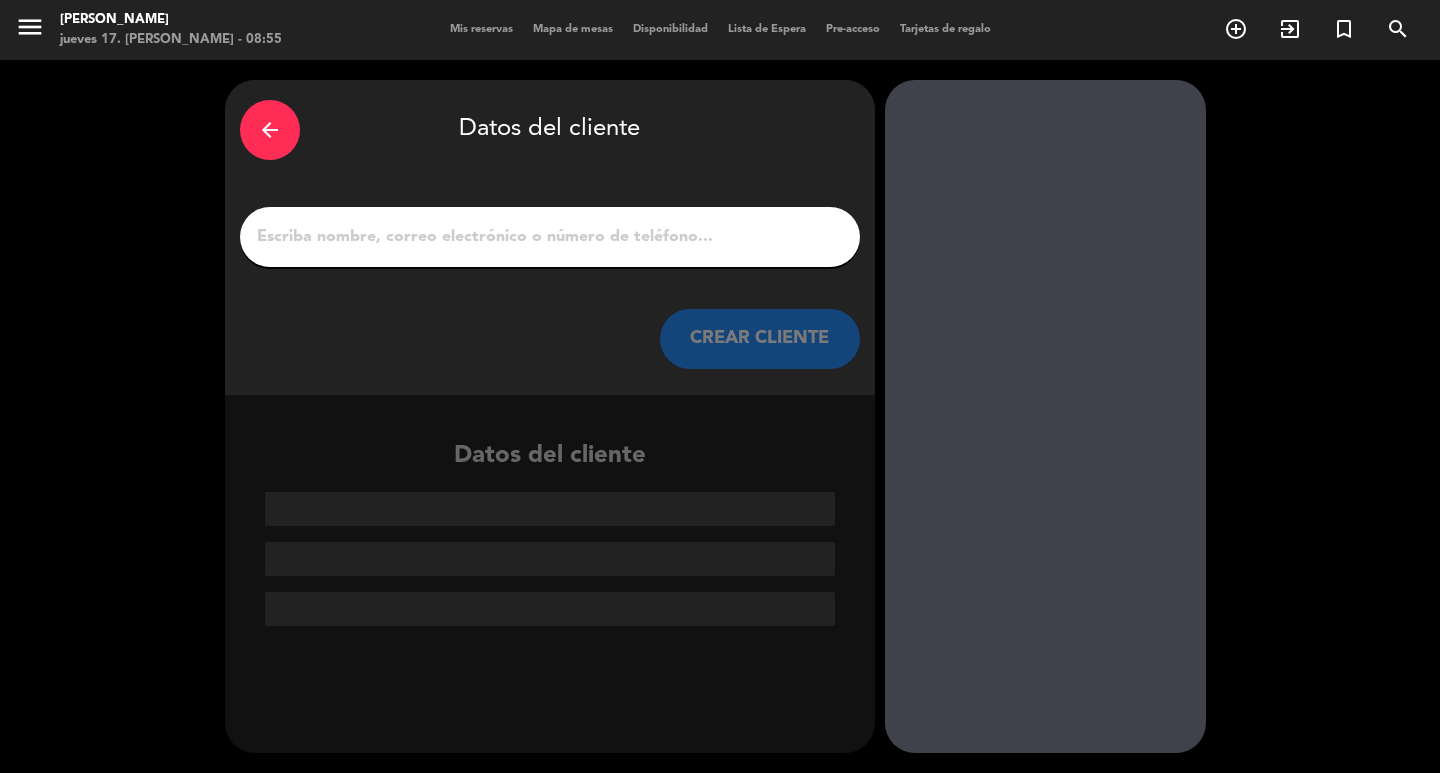 scroll, scrollTop: 0, scrollLeft: 0, axis: both 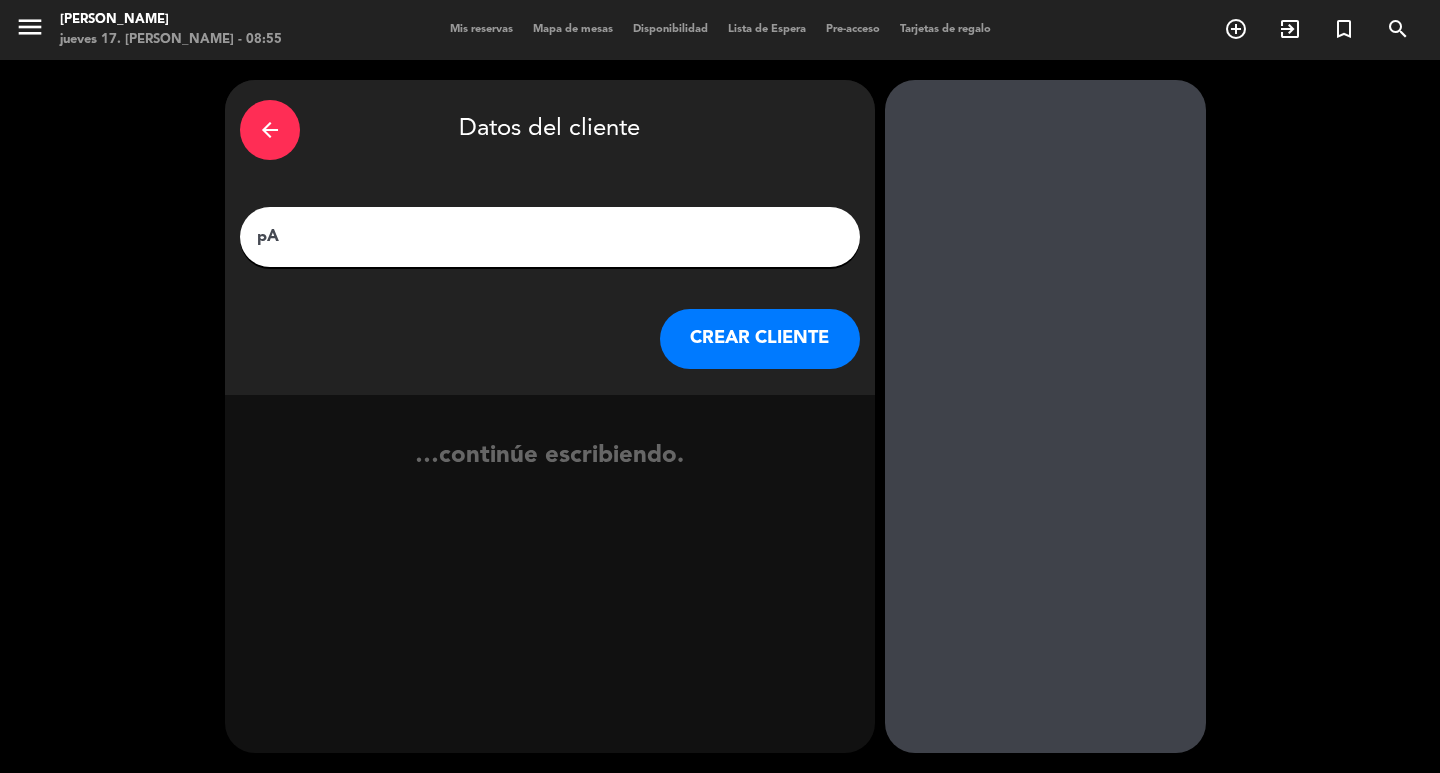 type on "p" 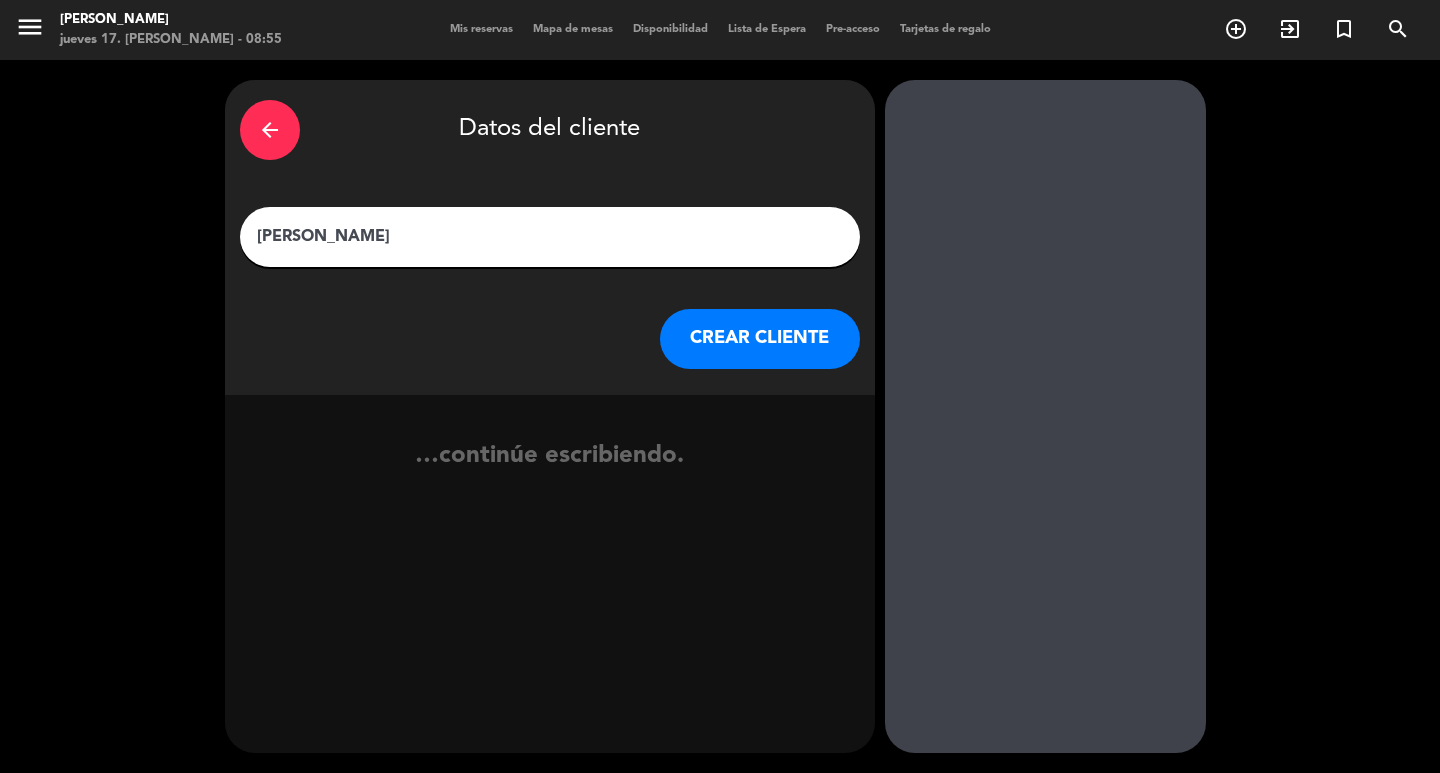 type on "[PERSON_NAME]" 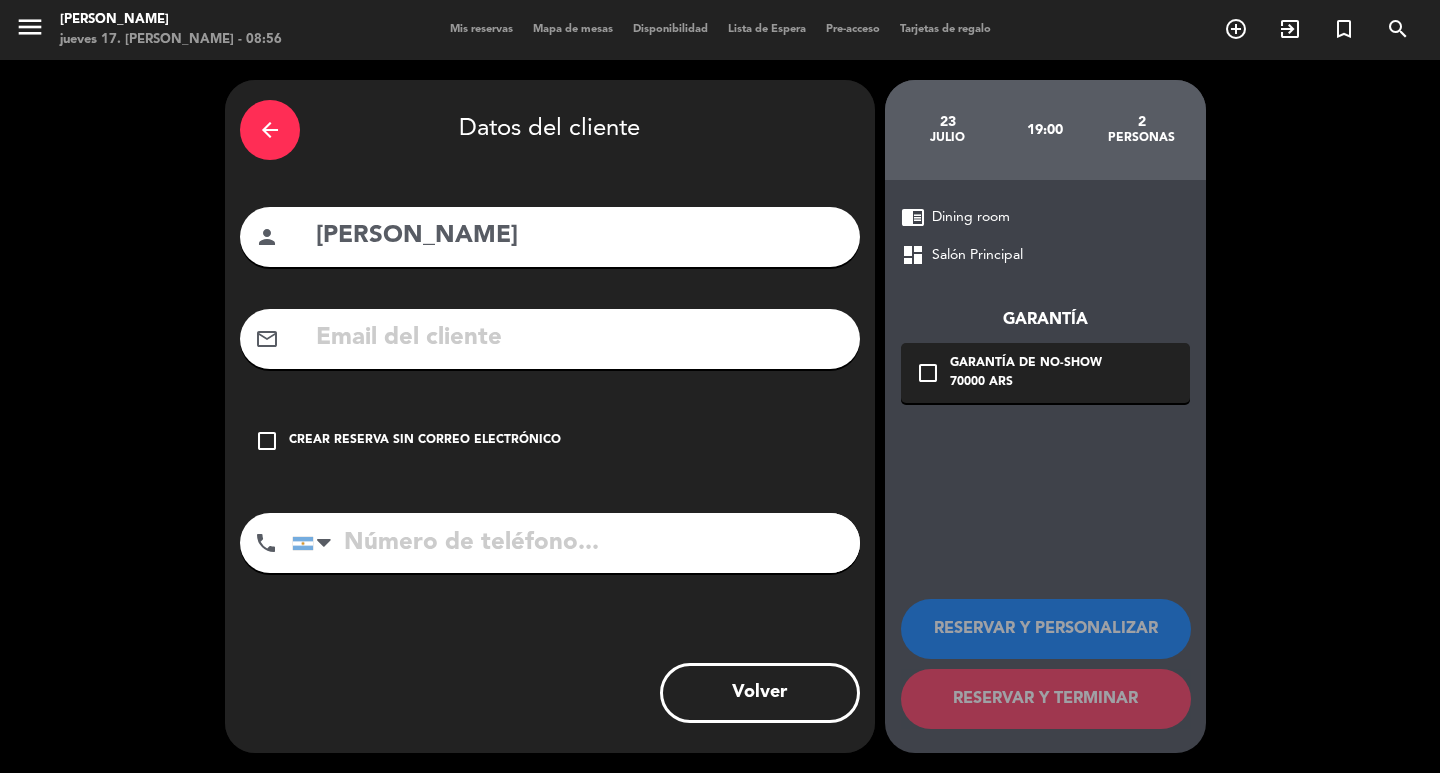 click on "check_box_outline_blank   Crear reserva sin correo electrónico" at bounding box center [550, 441] 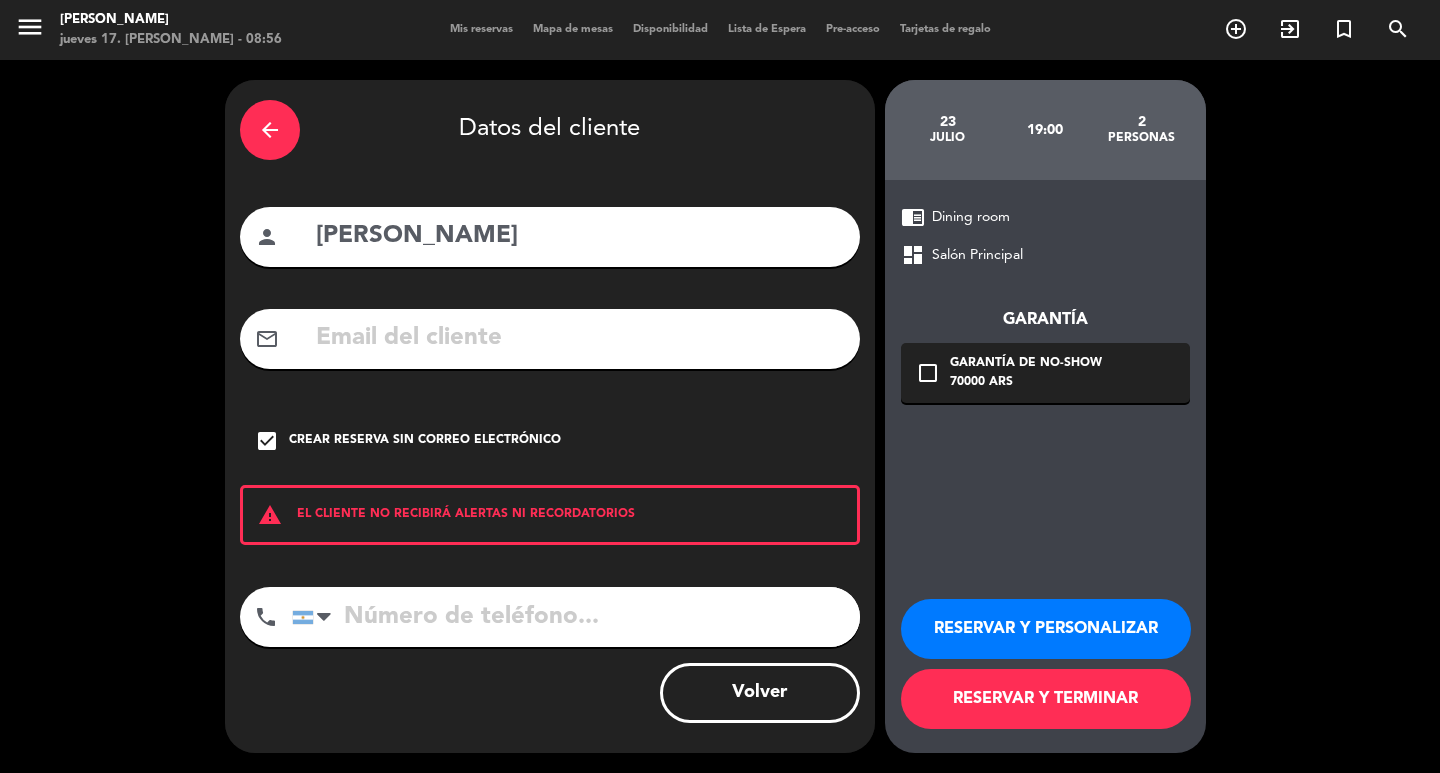 click on "RESERVAR Y PERSONALIZAR" at bounding box center [1046, 629] 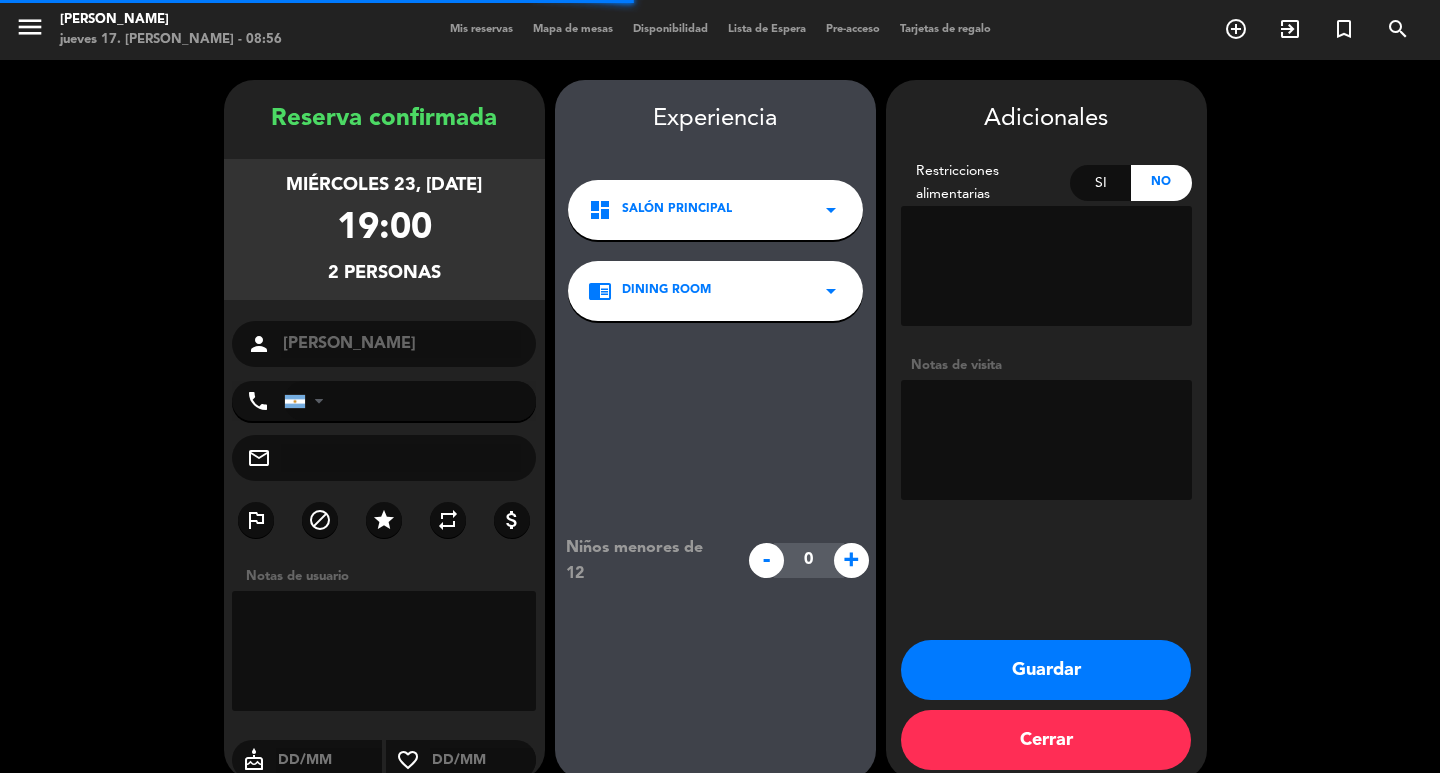 scroll, scrollTop: 58, scrollLeft: 0, axis: vertical 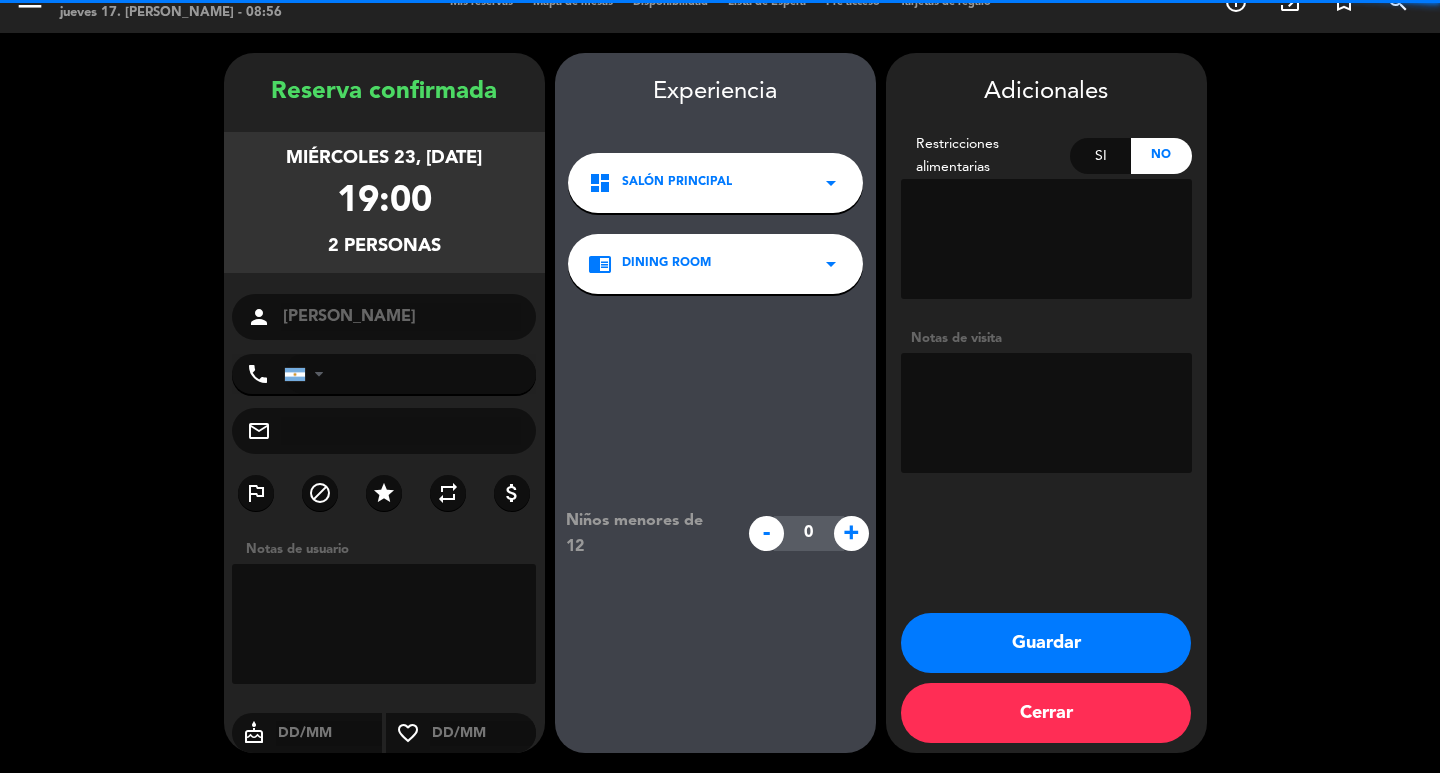 click at bounding box center [1046, 413] 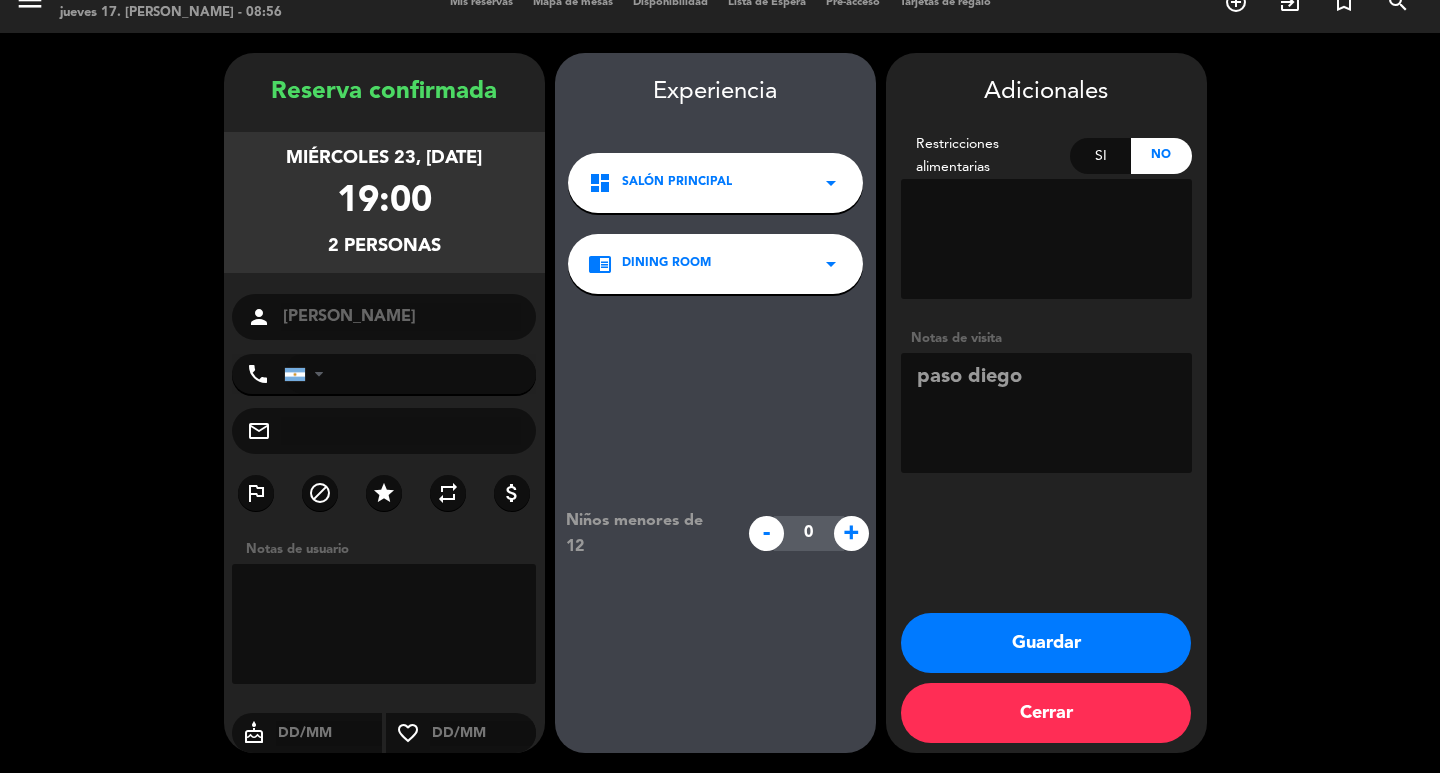 type on "paso diego" 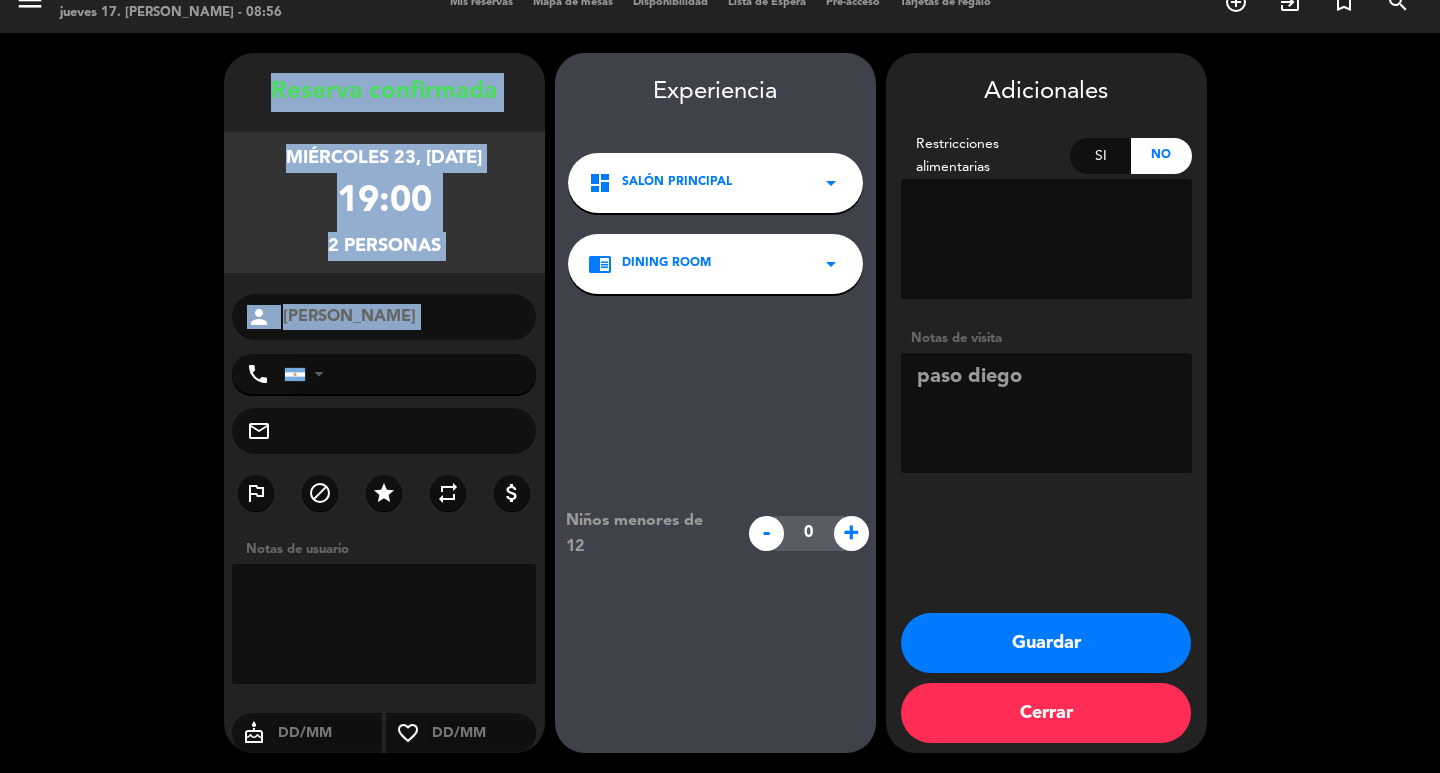drag, startPoint x: 271, startPoint y: 51, endPoint x: 371, endPoint y: 319, distance: 286.04895 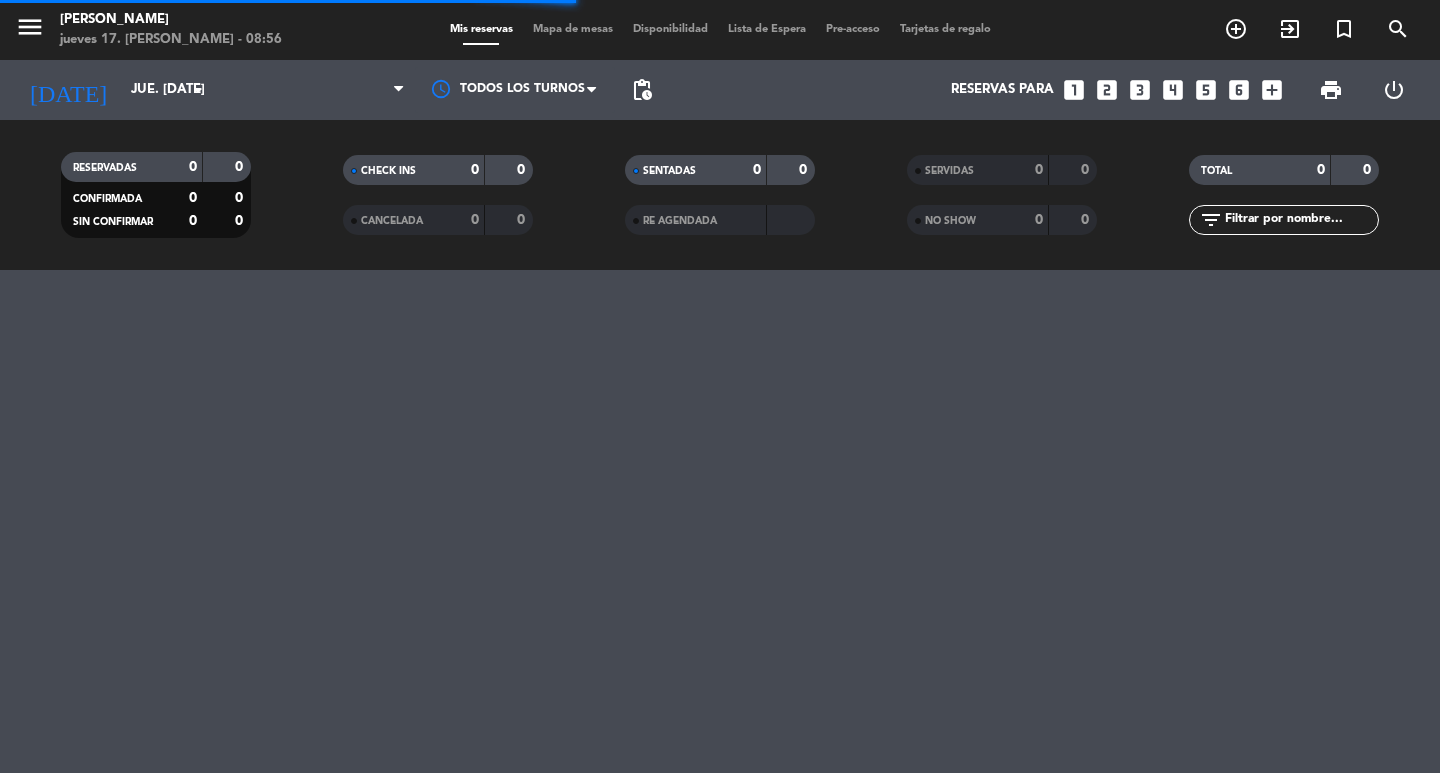 scroll, scrollTop: 0, scrollLeft: 0, axis: both 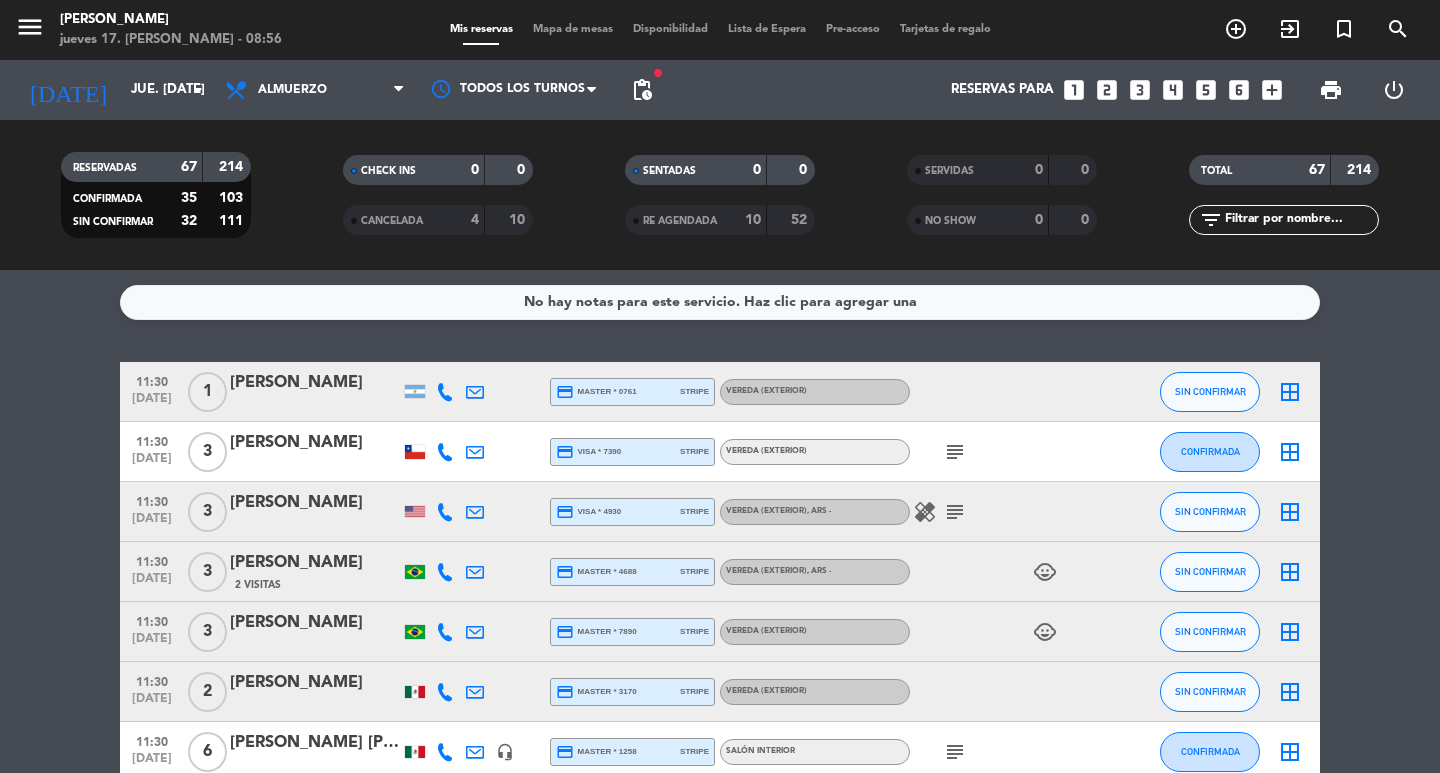 click on "looks_two" at bounding box center (1107, 90) 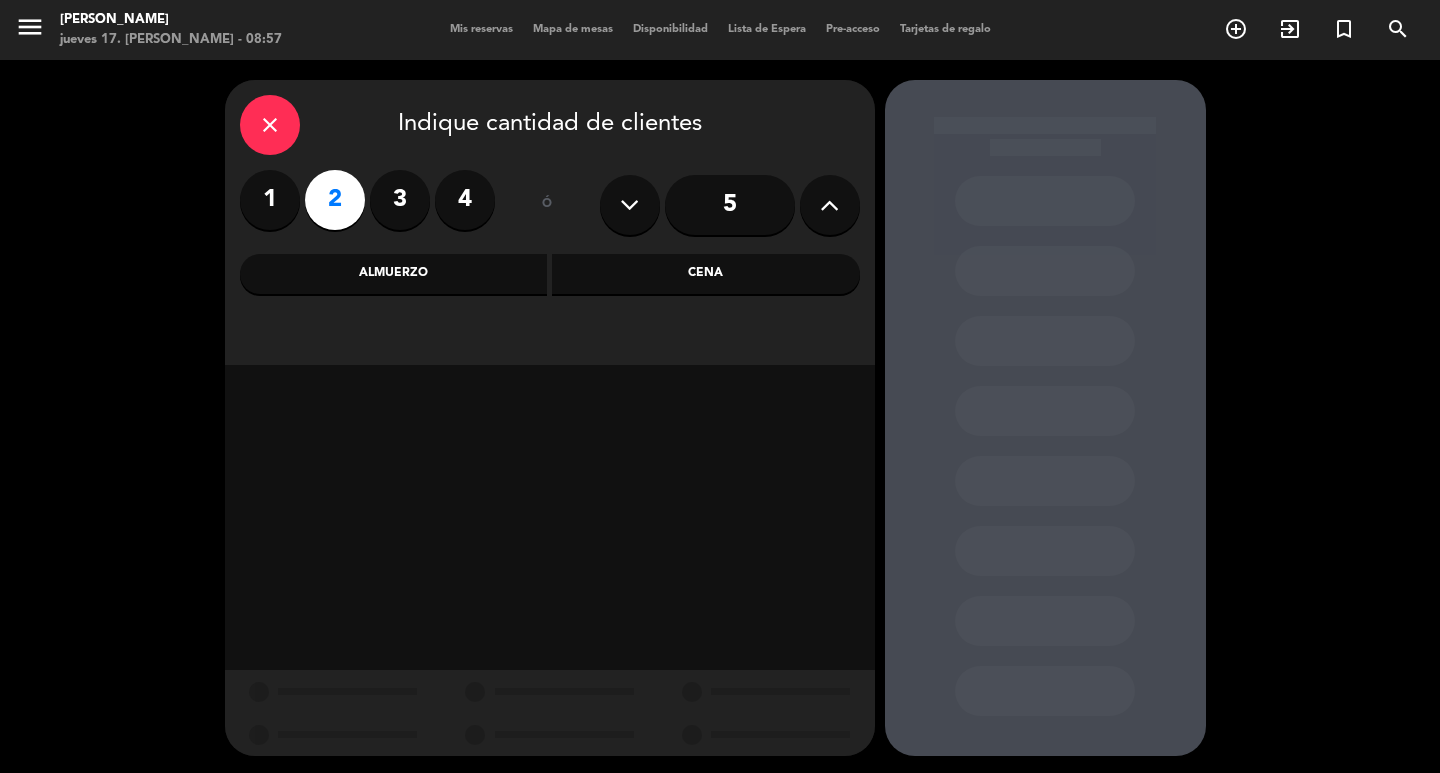 click on "Cena" at bounding box center (706, 274) 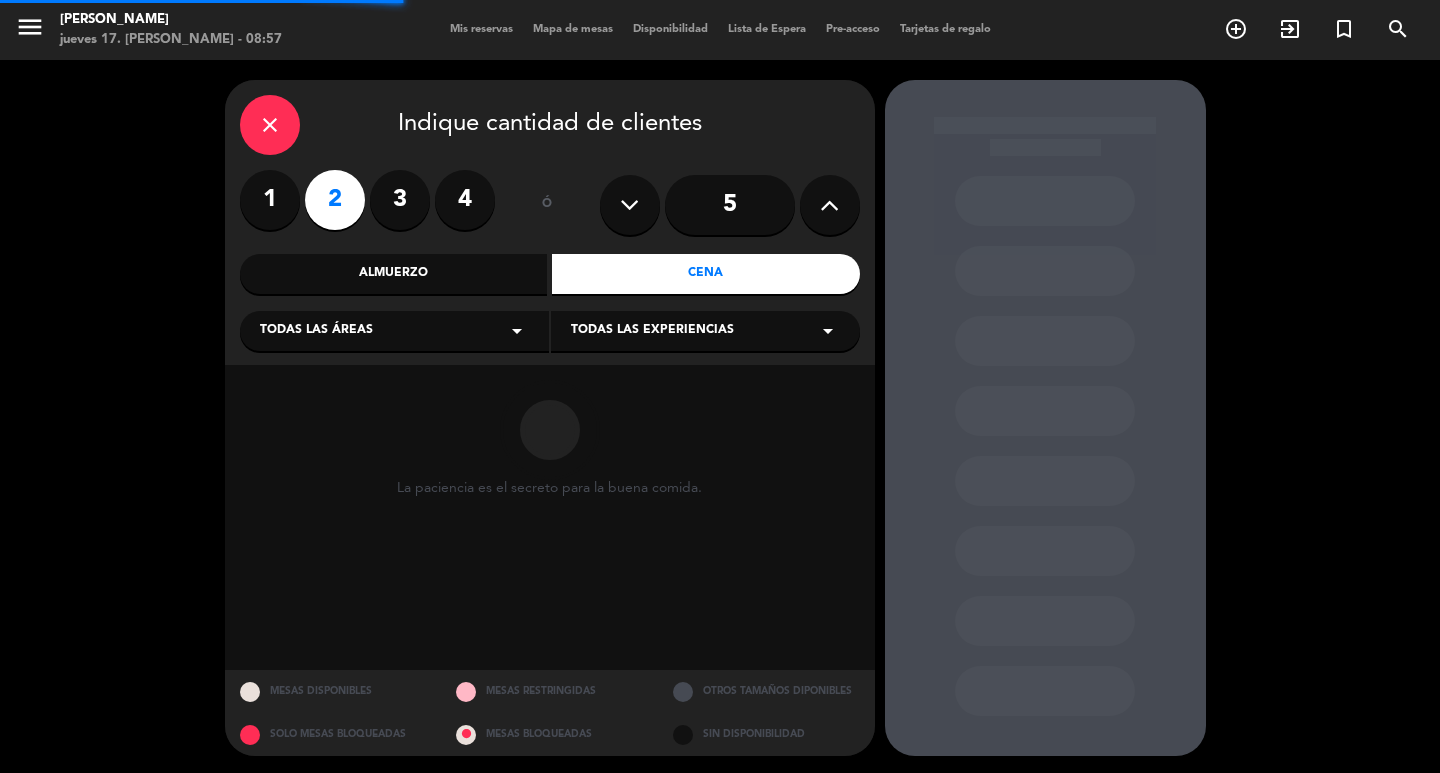 click on "Todas las áreas   arrow_drop_down" at bounding box center [394, 331] 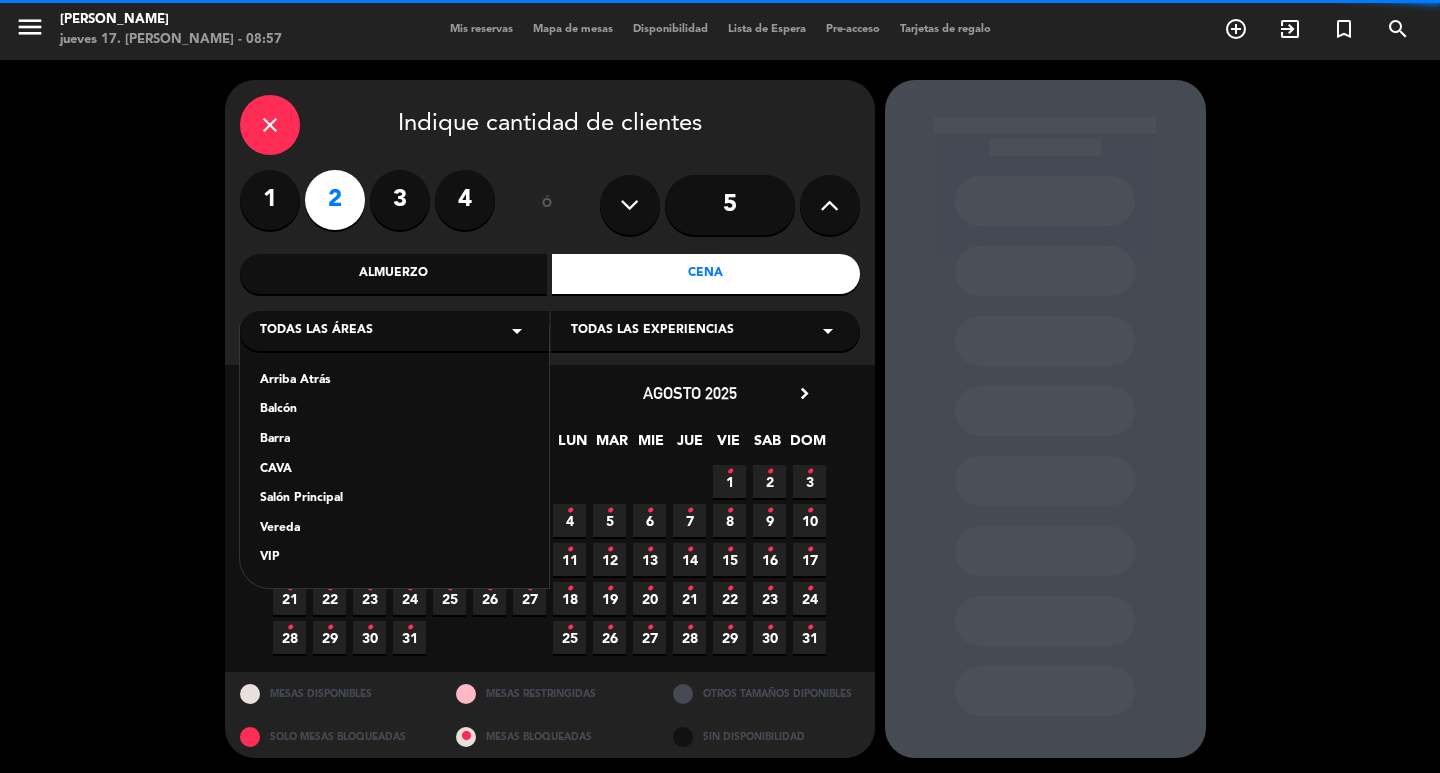 click on "Salón Principal" at bounding box center [394, 499] 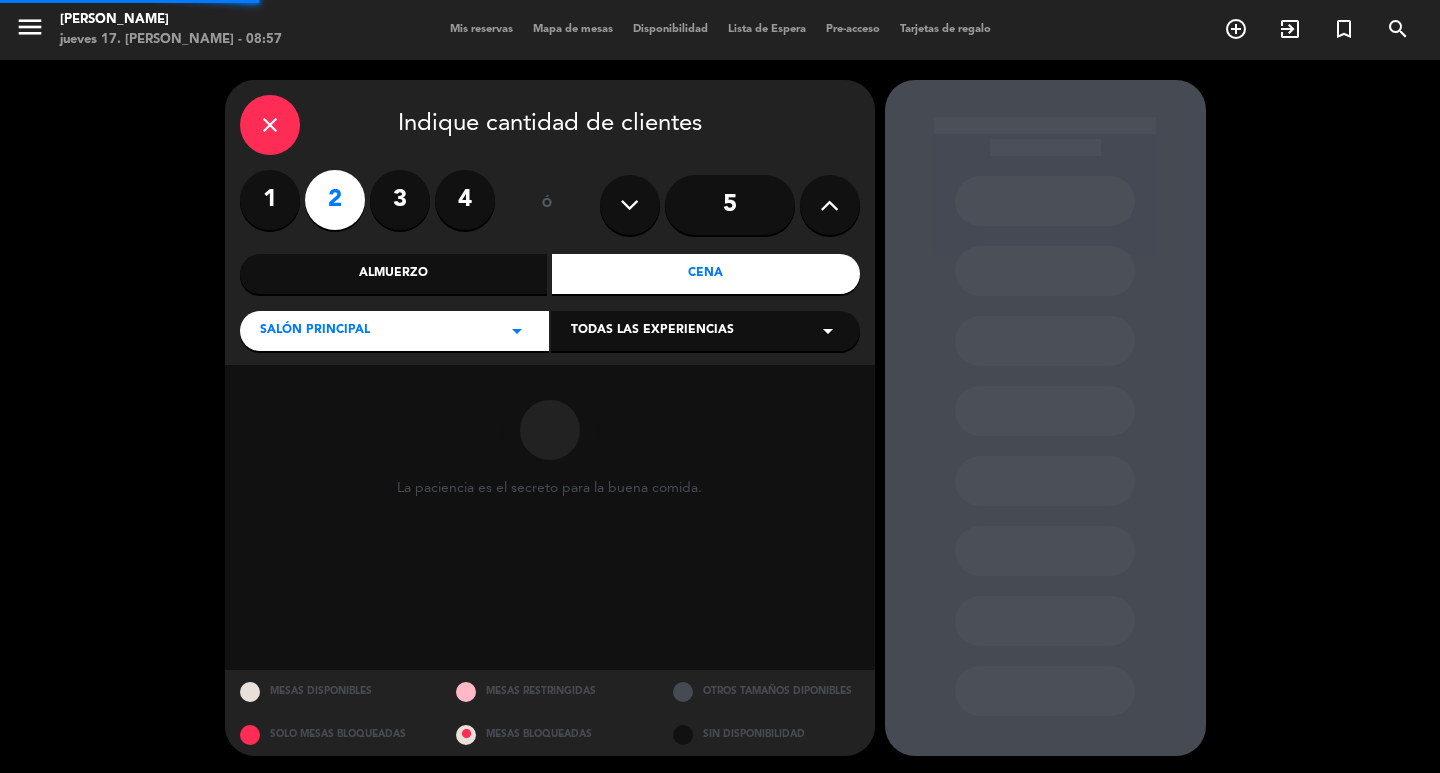 click on "Todas las experiencias" at bounding box center [652, 331] 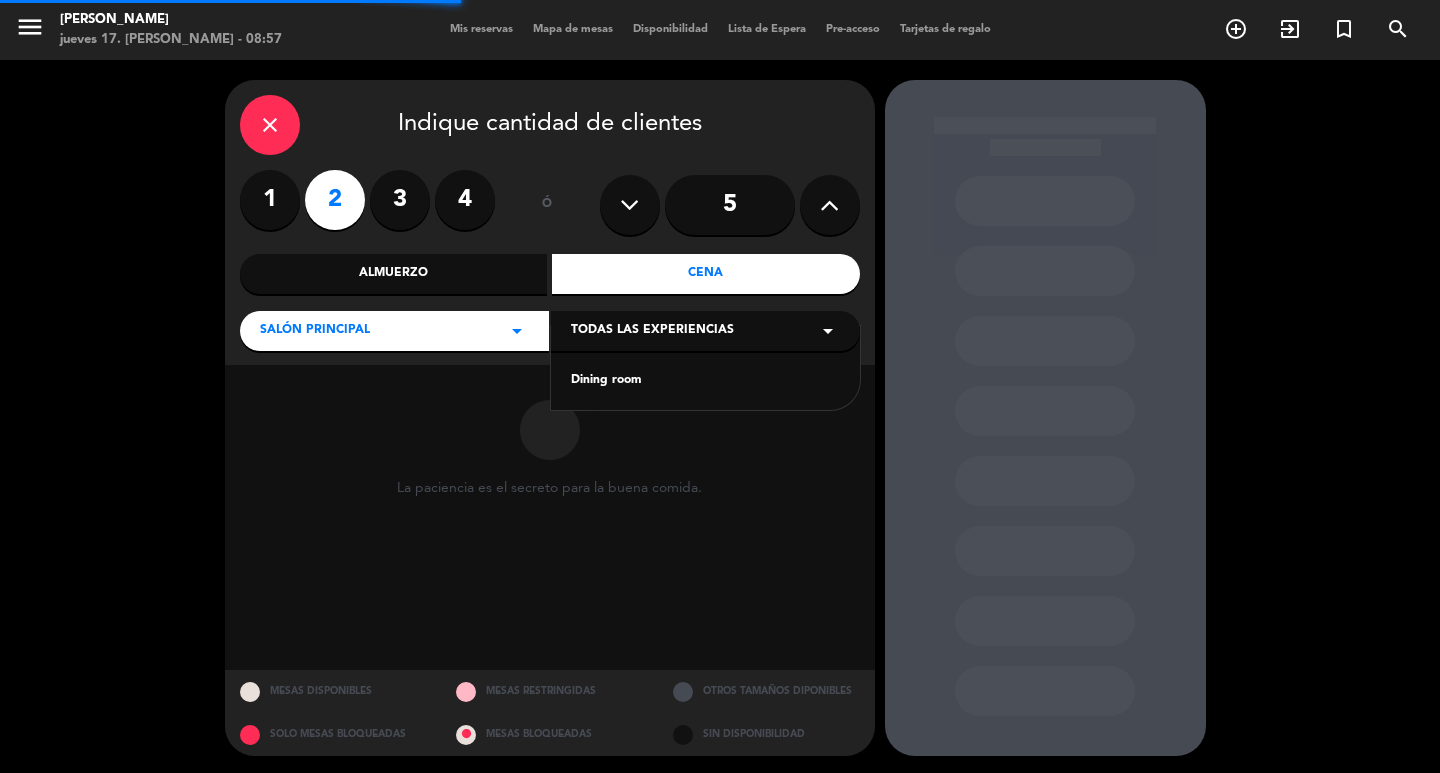click on "Dining room" at bounding box center [705, 381] 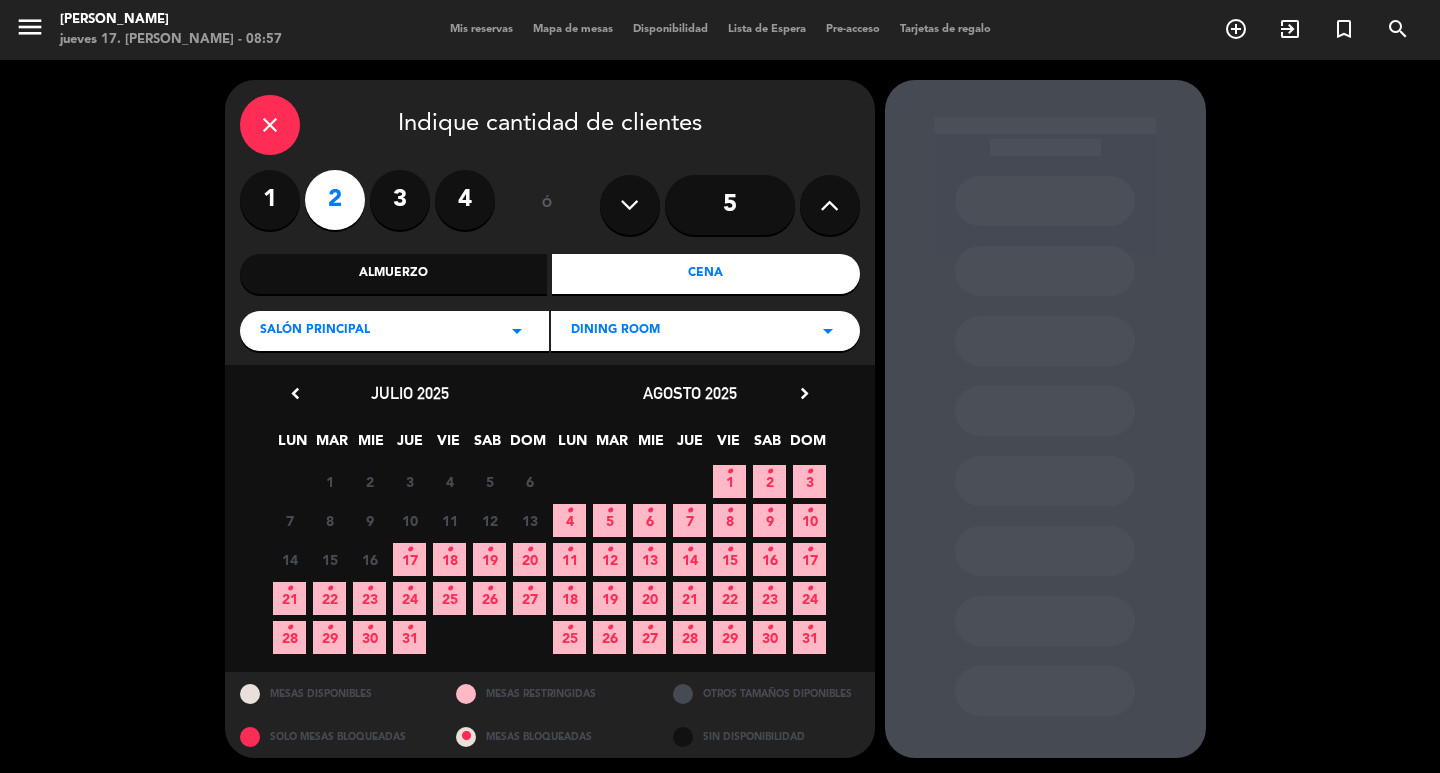 click on "18  •" at bounding box center (449, 559) 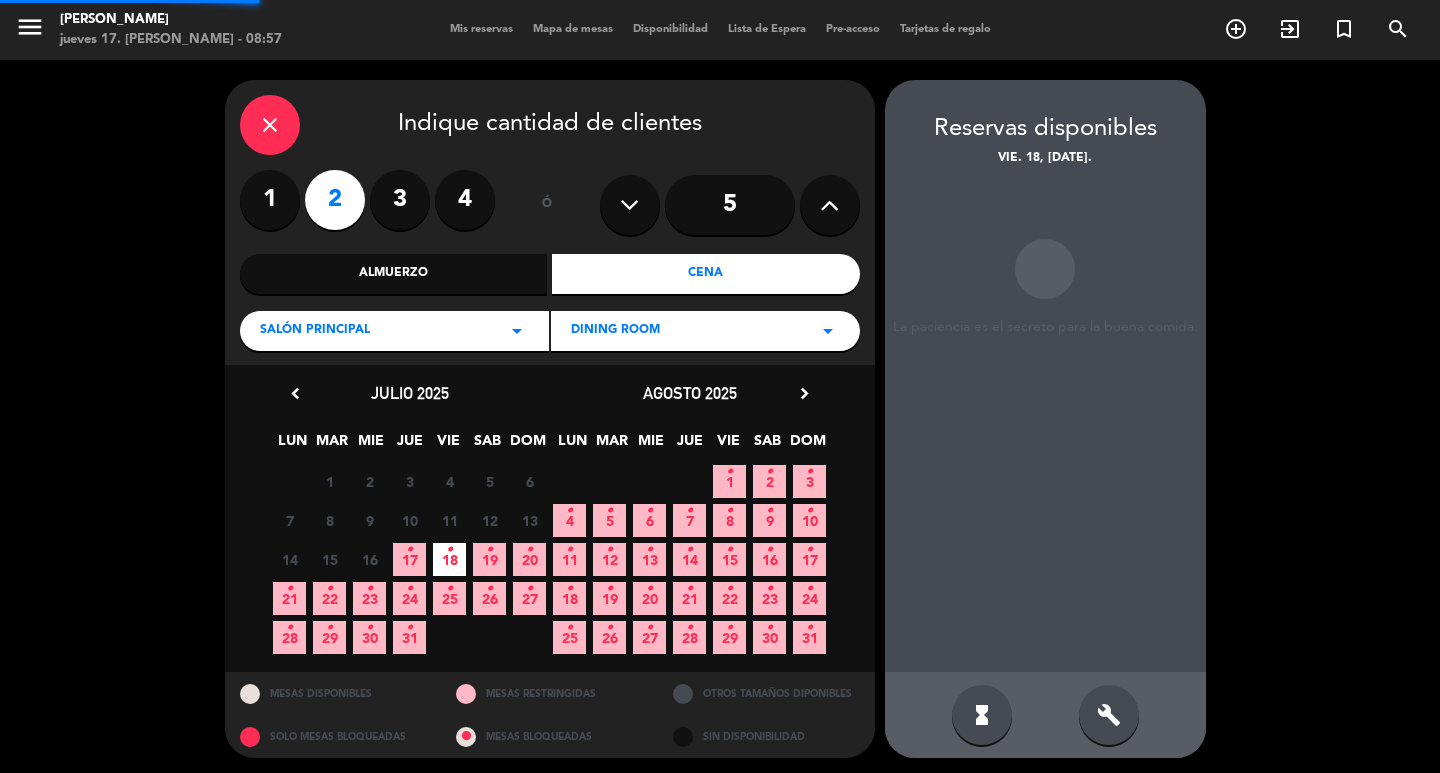 scroll, scrollTop: 15, scrollLeft: 0, axis: vertical 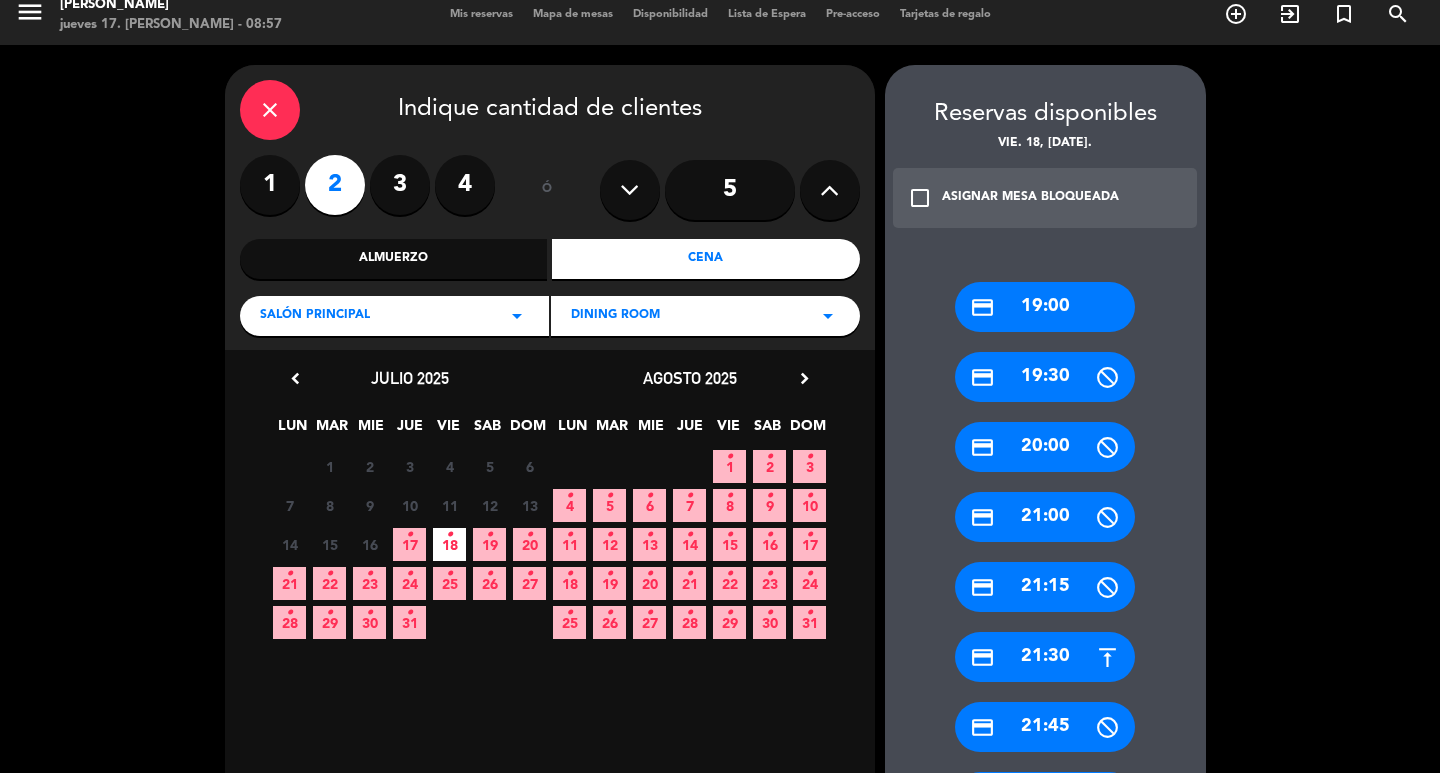click on "credit_card  19:00" at bounding box center (1045, 307) 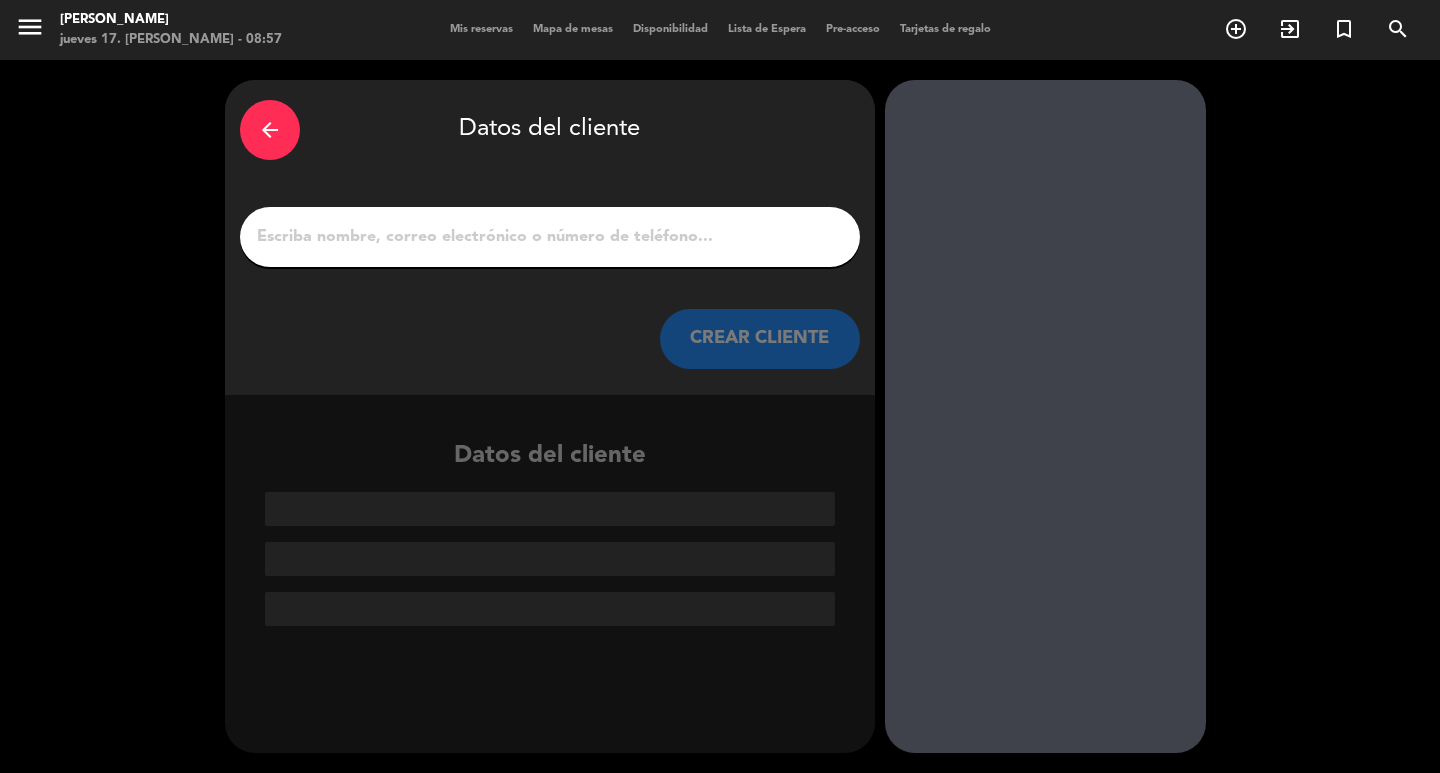 scroll, scrollTop: 0, scrollLeft: 0, axis: both 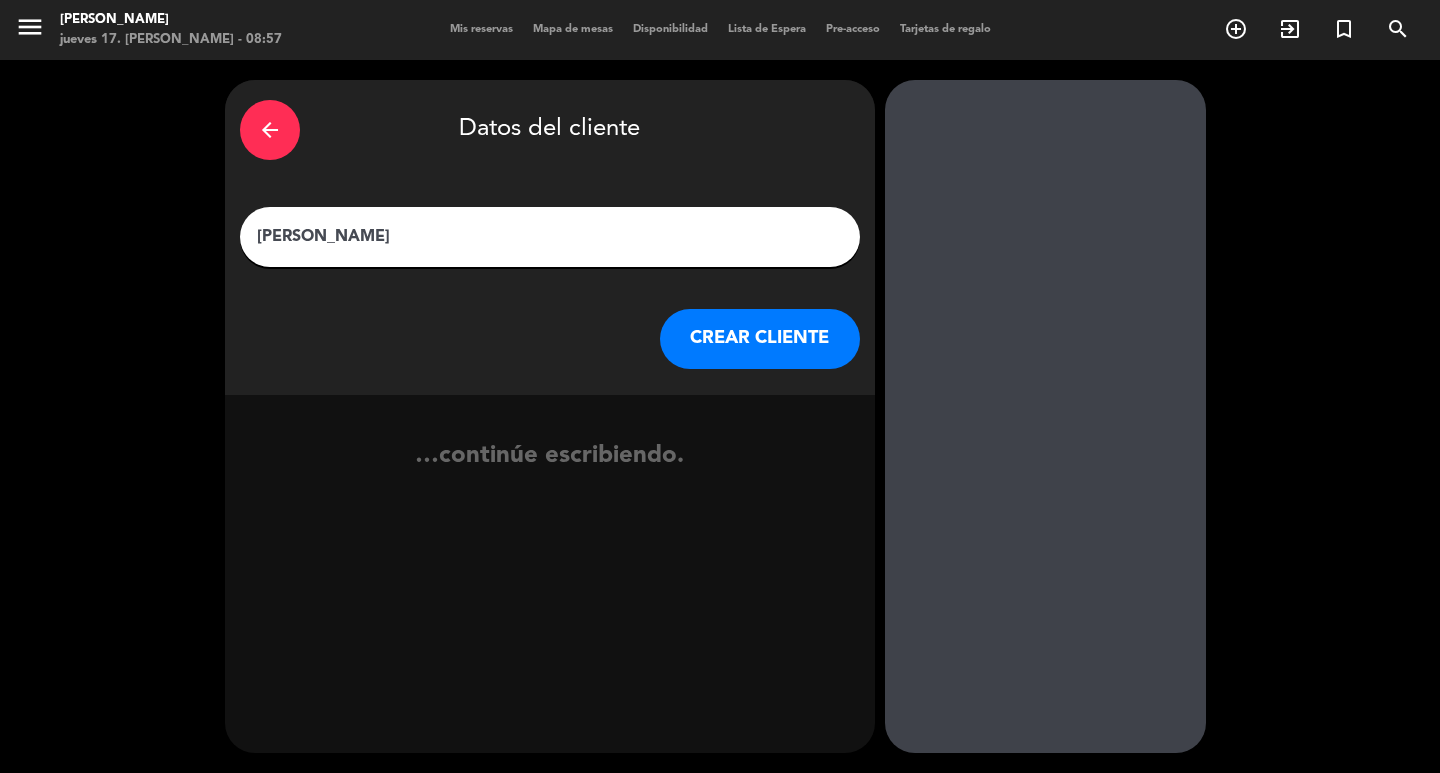 type on "[PERSON_NAME]" 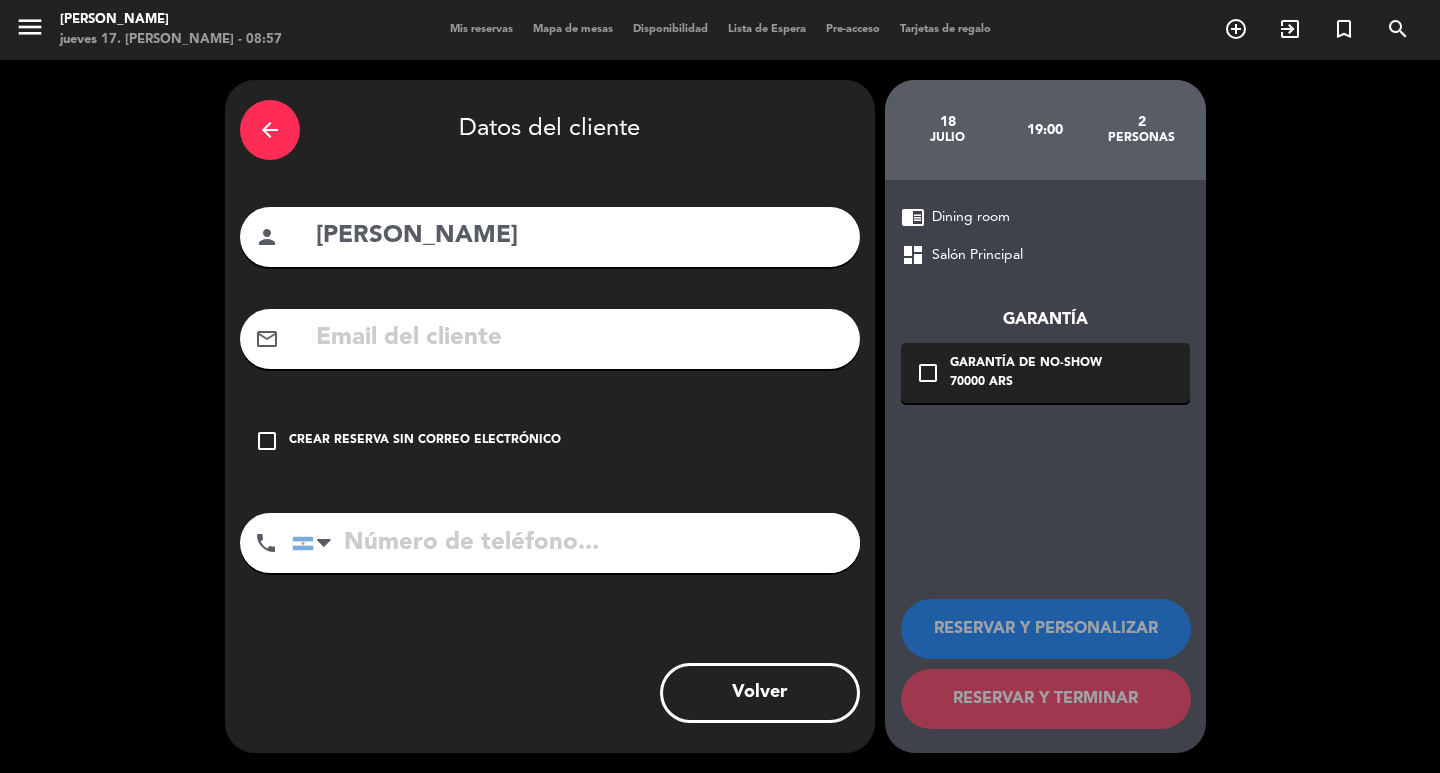 click on "Crear reserva sin correo electrónico" at bounding box center [425, 441] 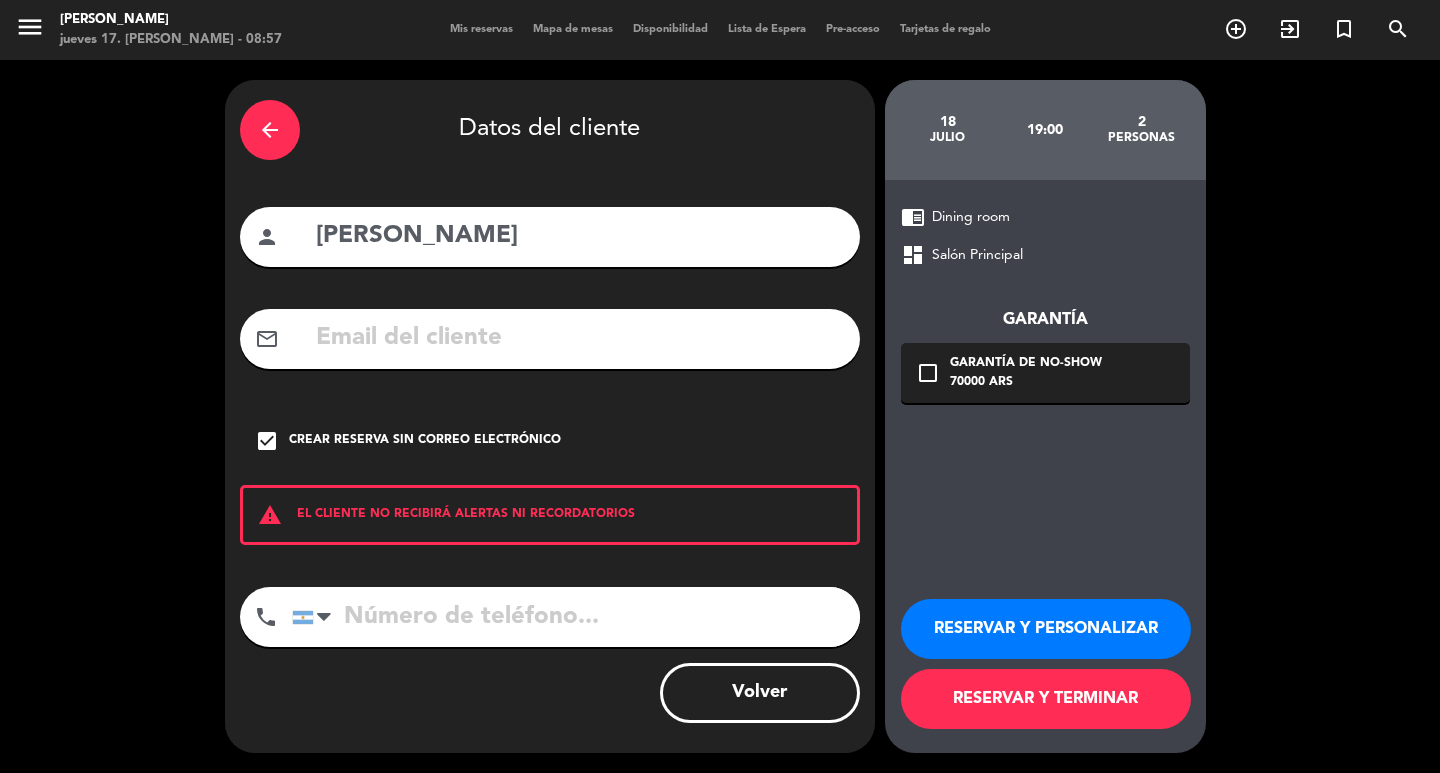 click on "RESERVAR Y PERSONALIZAR" at bounding box center [1046, 629] 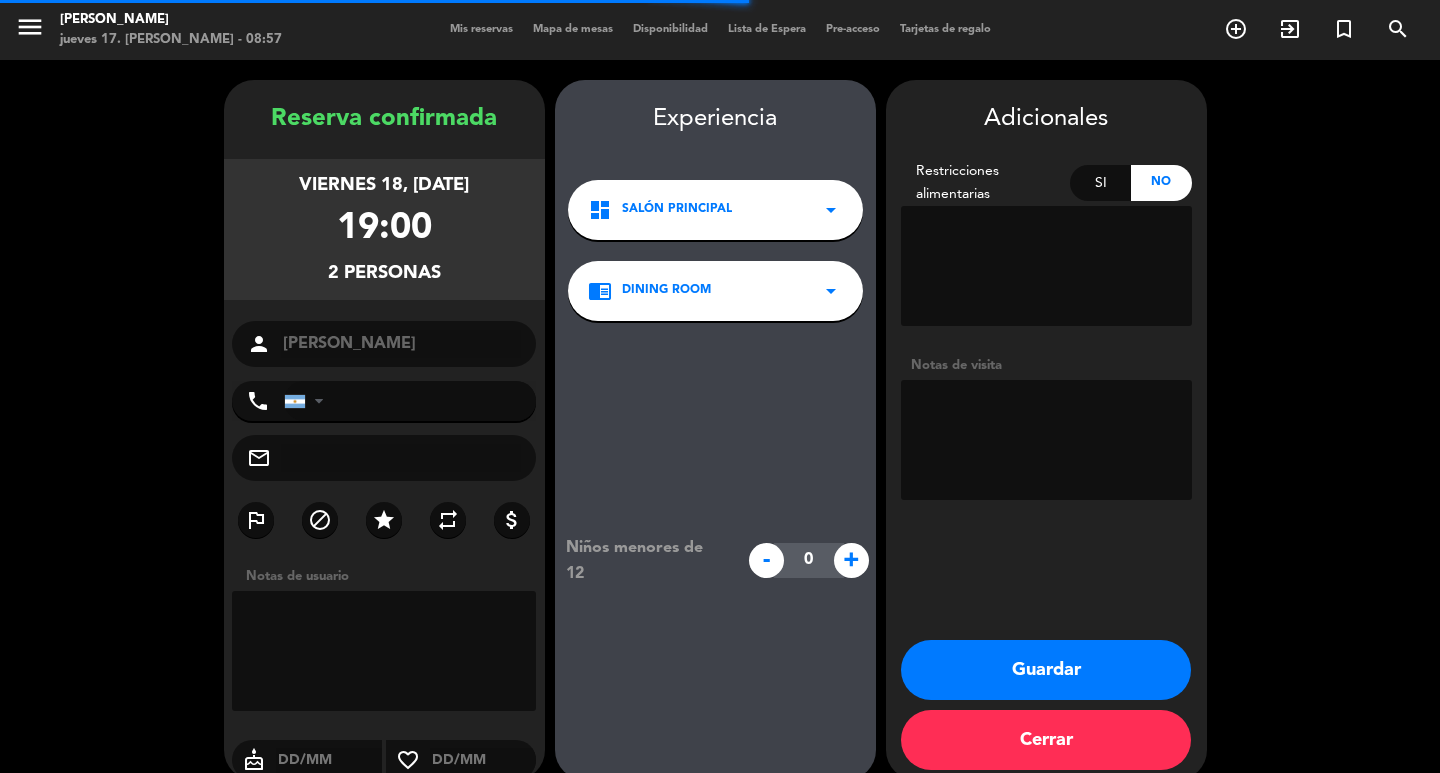 scroll, scrollTop: 58, scrollLeft: 0, axis: vertical 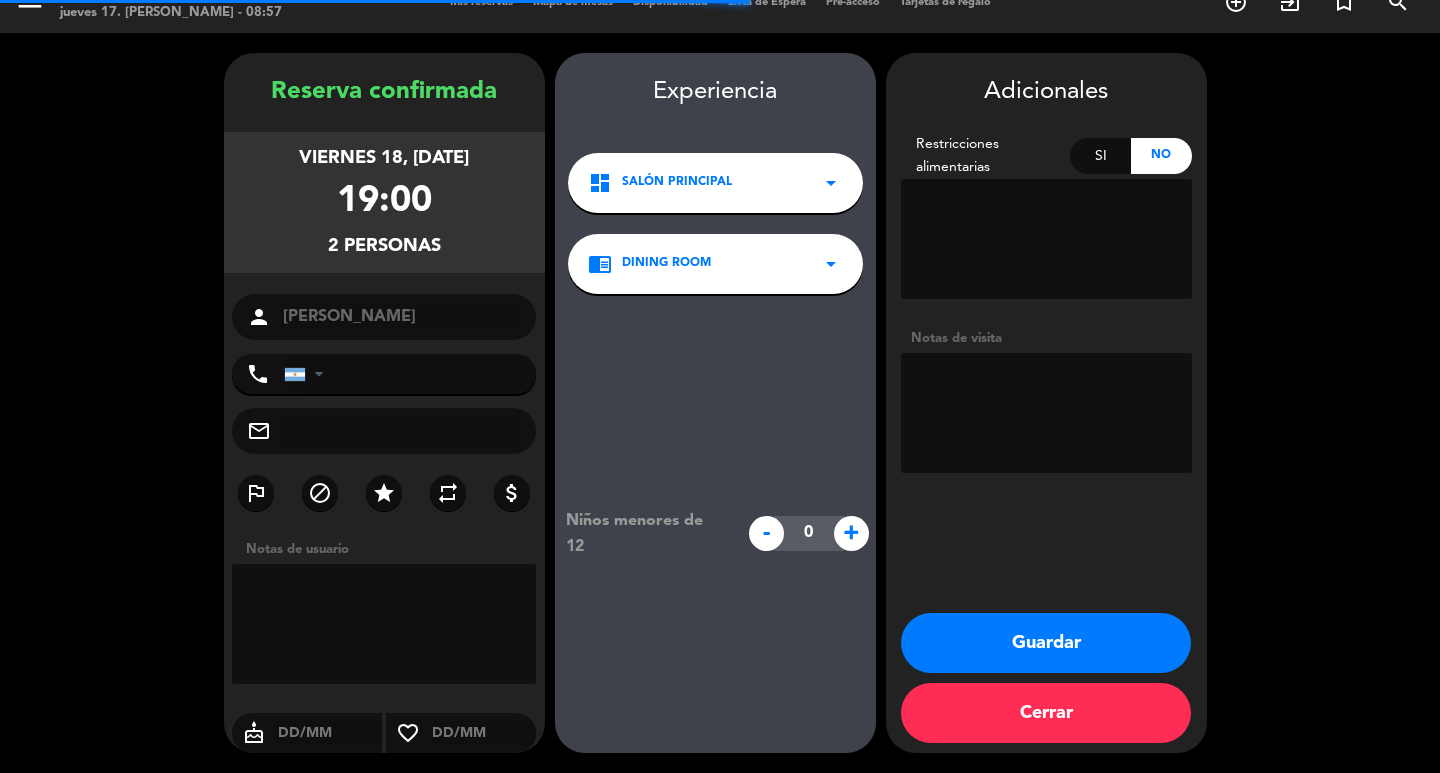 click at bounding box center (1046, 413) 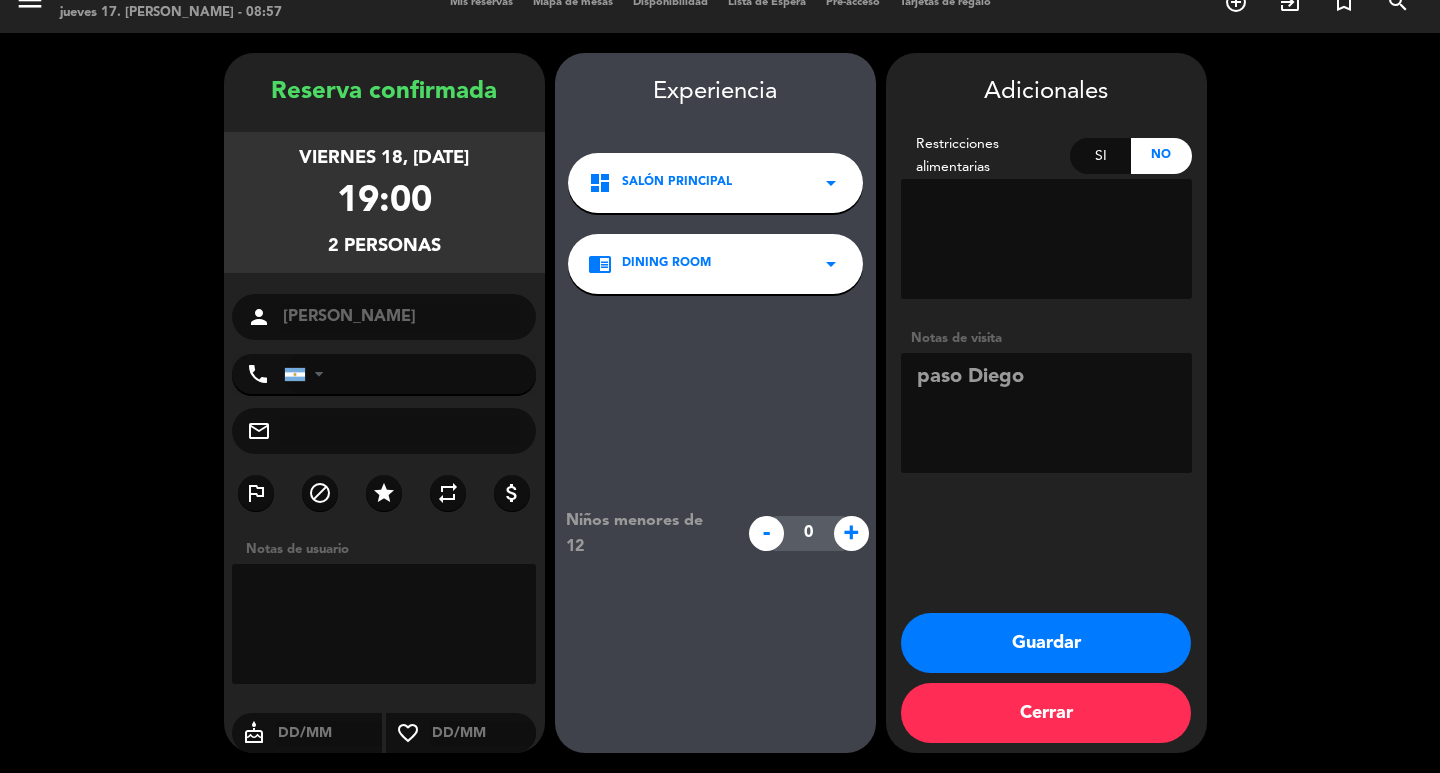 type on "paso Diego" 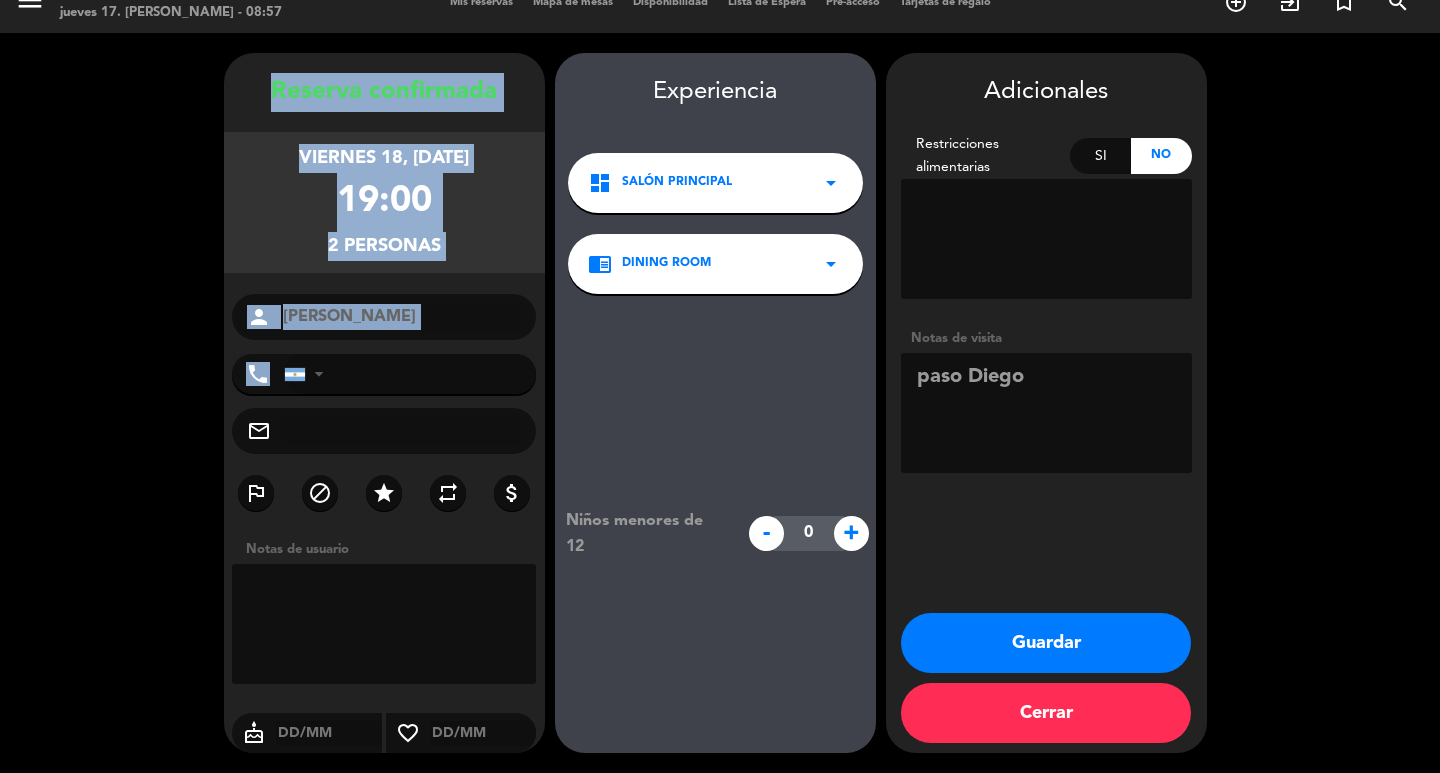 drag, startPoint x: 263, startPoint y: 44, endPoint x: 391, endPoint y: 331, distance: 314.2499 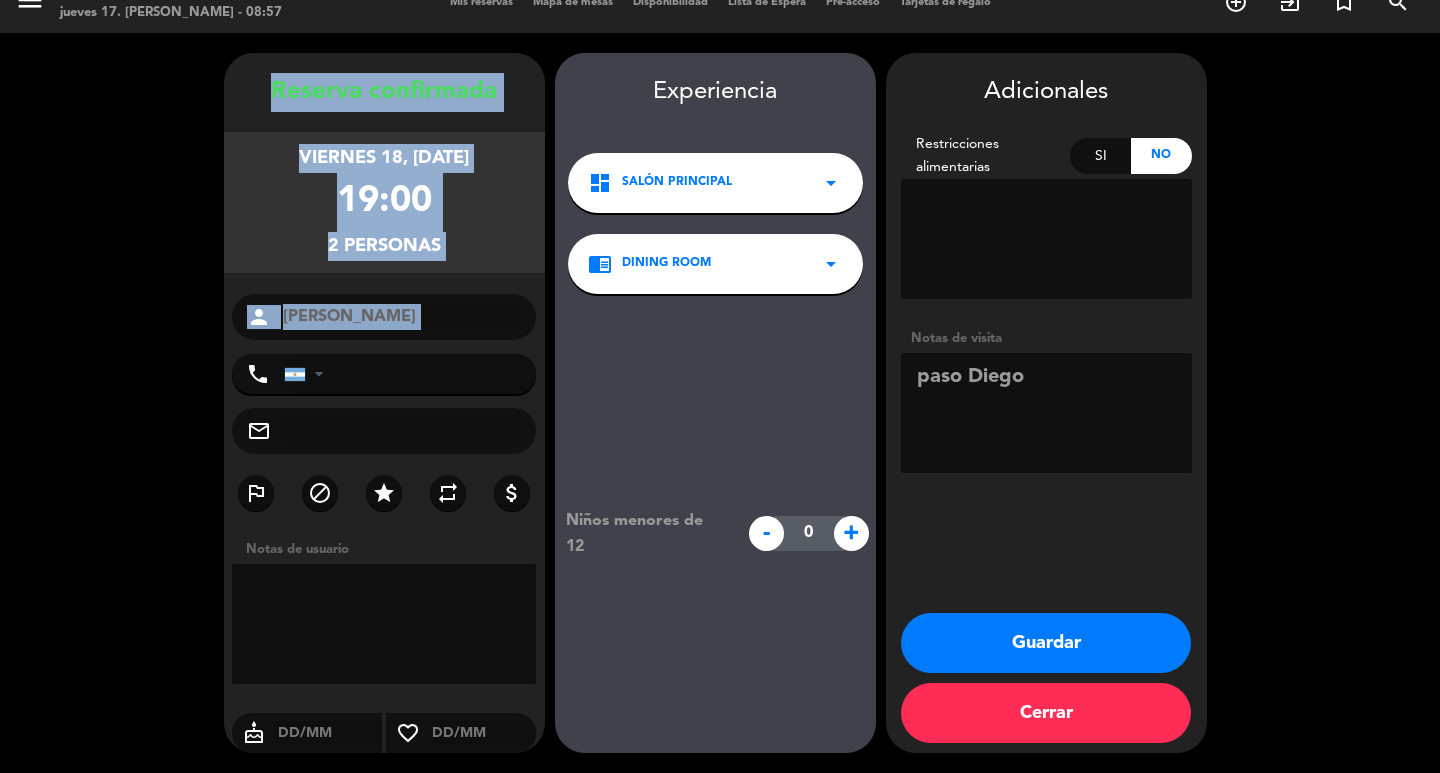drag, startPoint x: 265, startPoint y: 50, endPoint x: 388, endPoint y: 316, distance: 293.06143 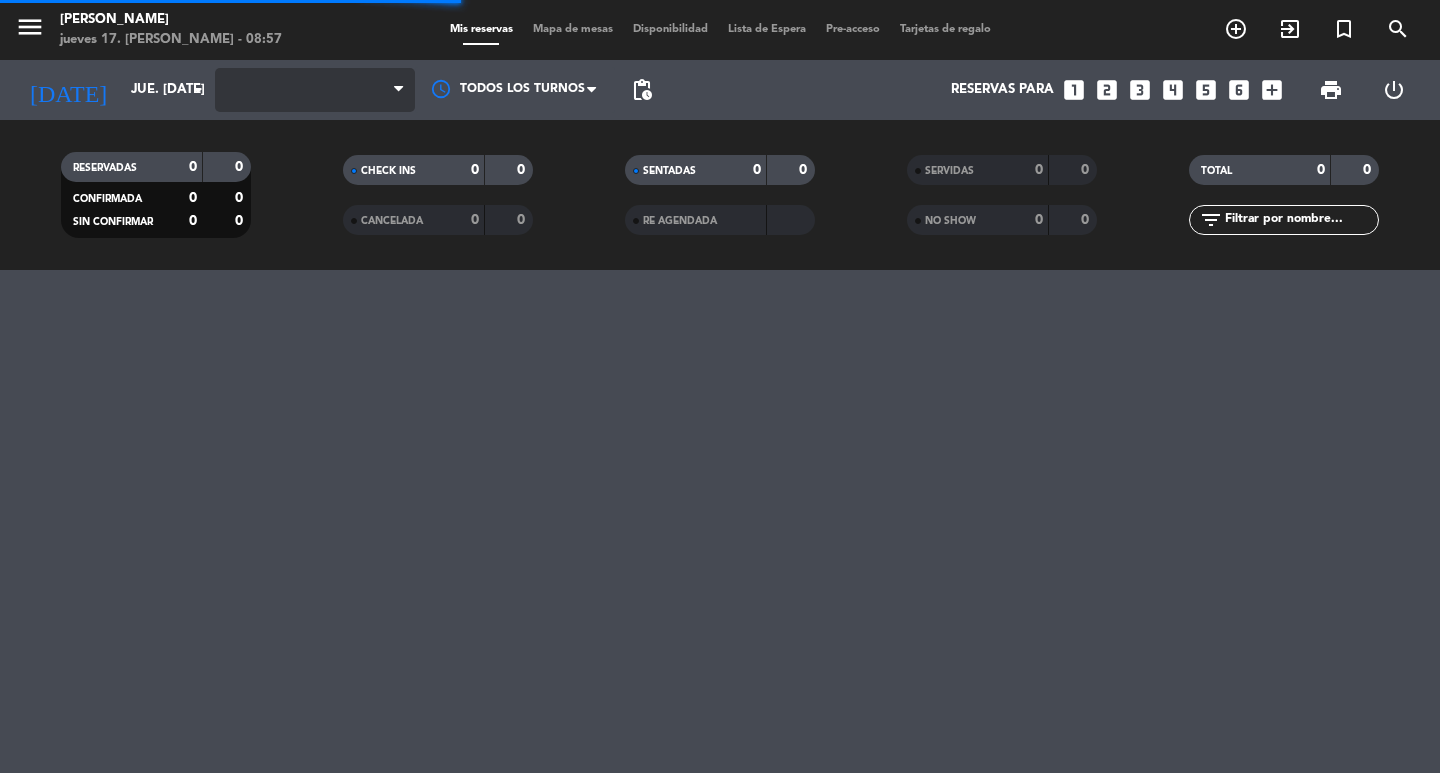 scroll, scrollTop: 0, scrollLeft: 0, axis: both 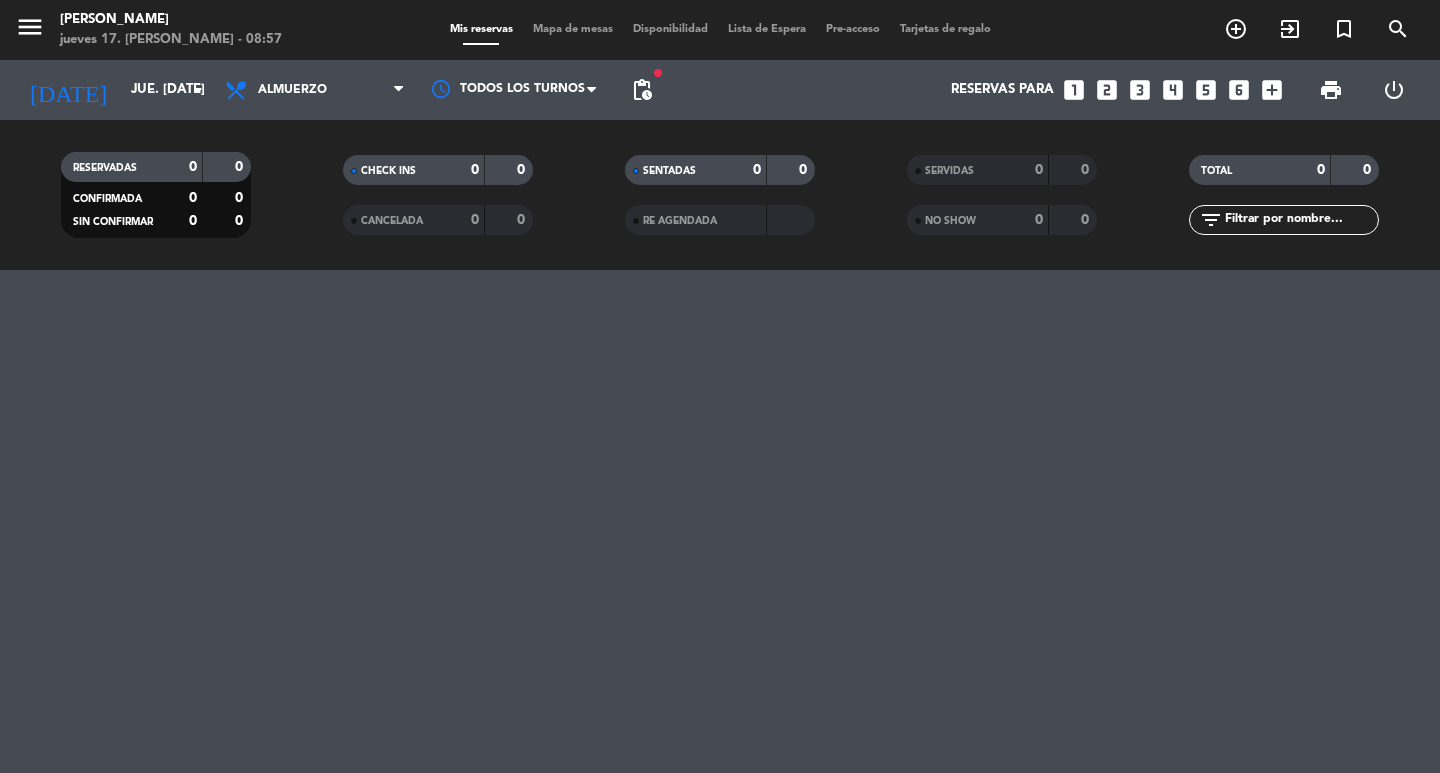 click on "looks_4" at bounding box center [1173, 90] 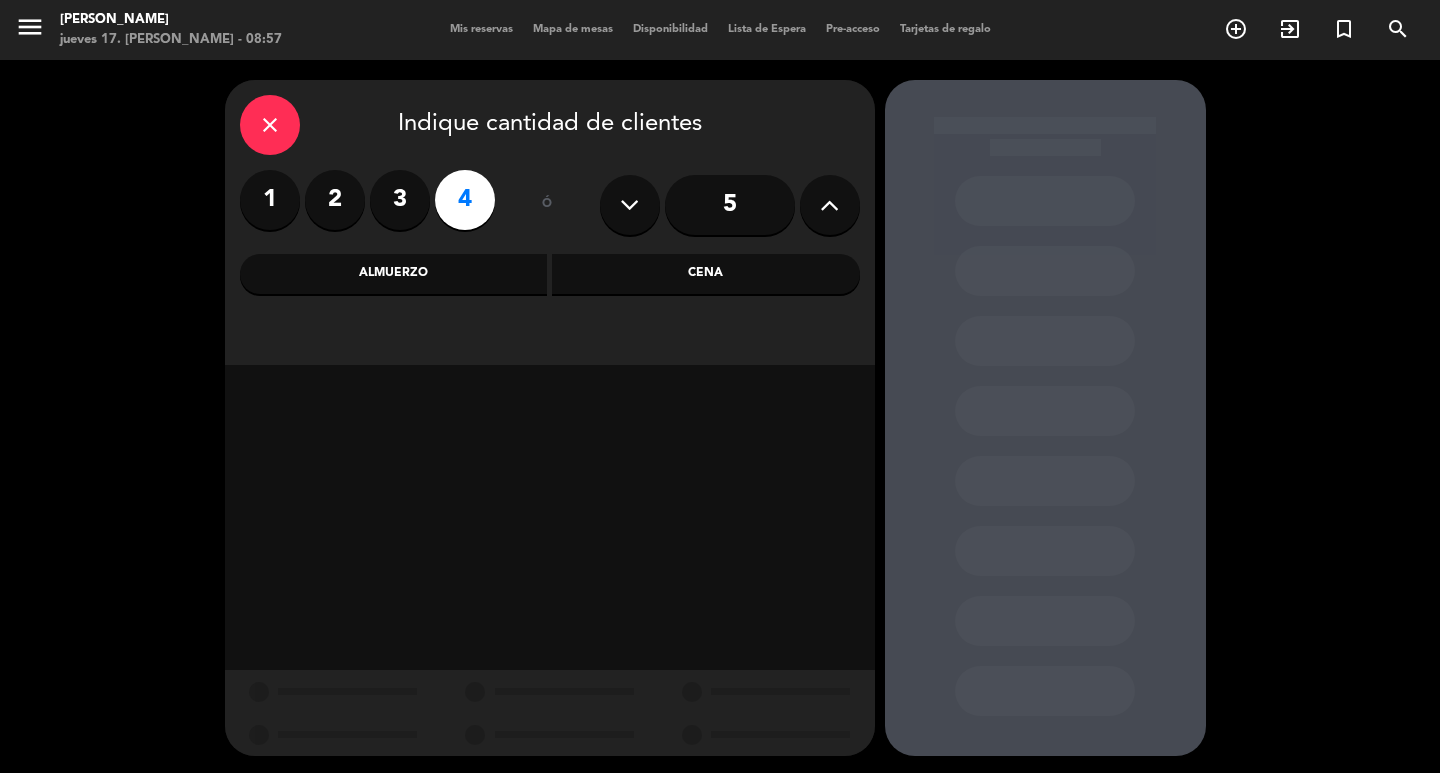 click on "Cena" at bounding box center [706, 274] 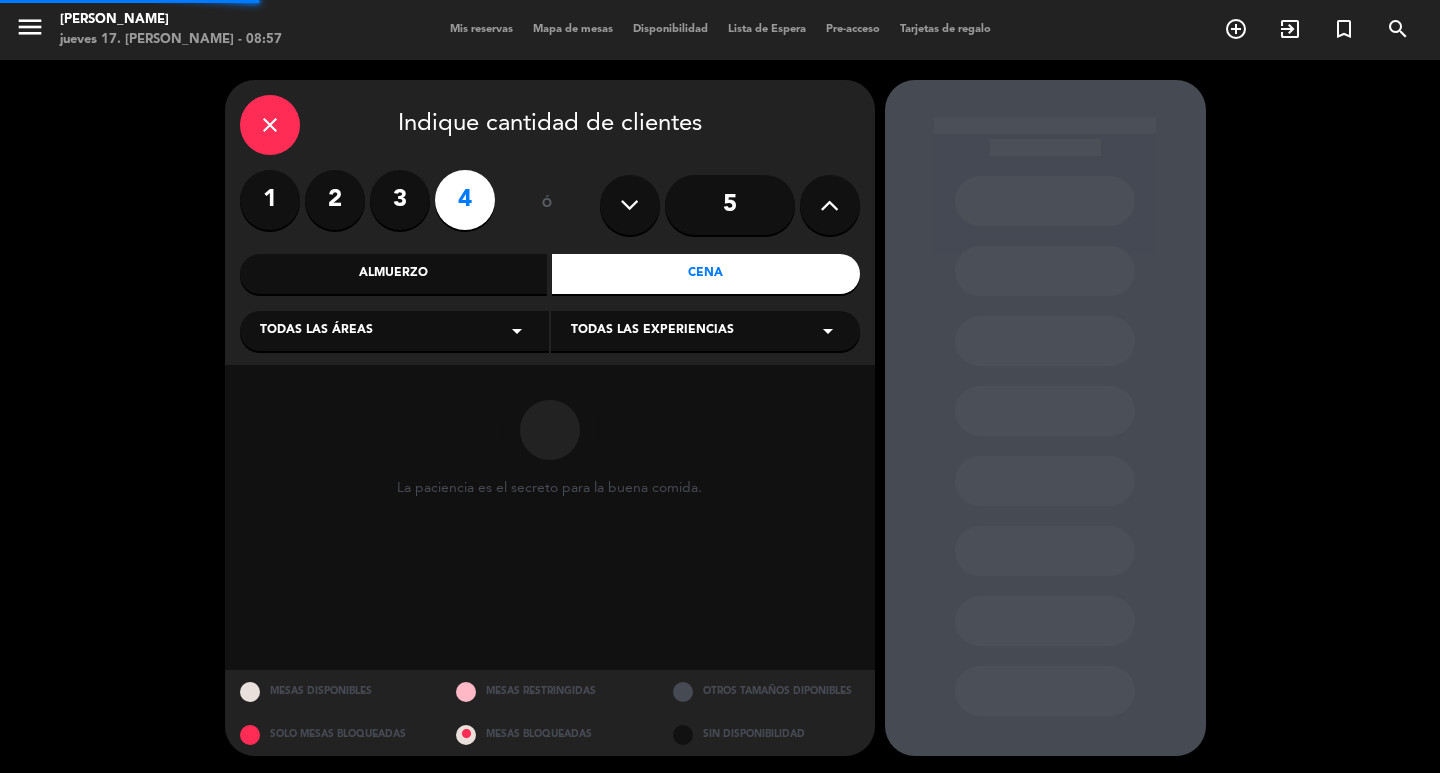 drag, startPoint x: 441, startPoint y: 336, endPoint x: 443, endPoint y: 354, distance: 18.110771 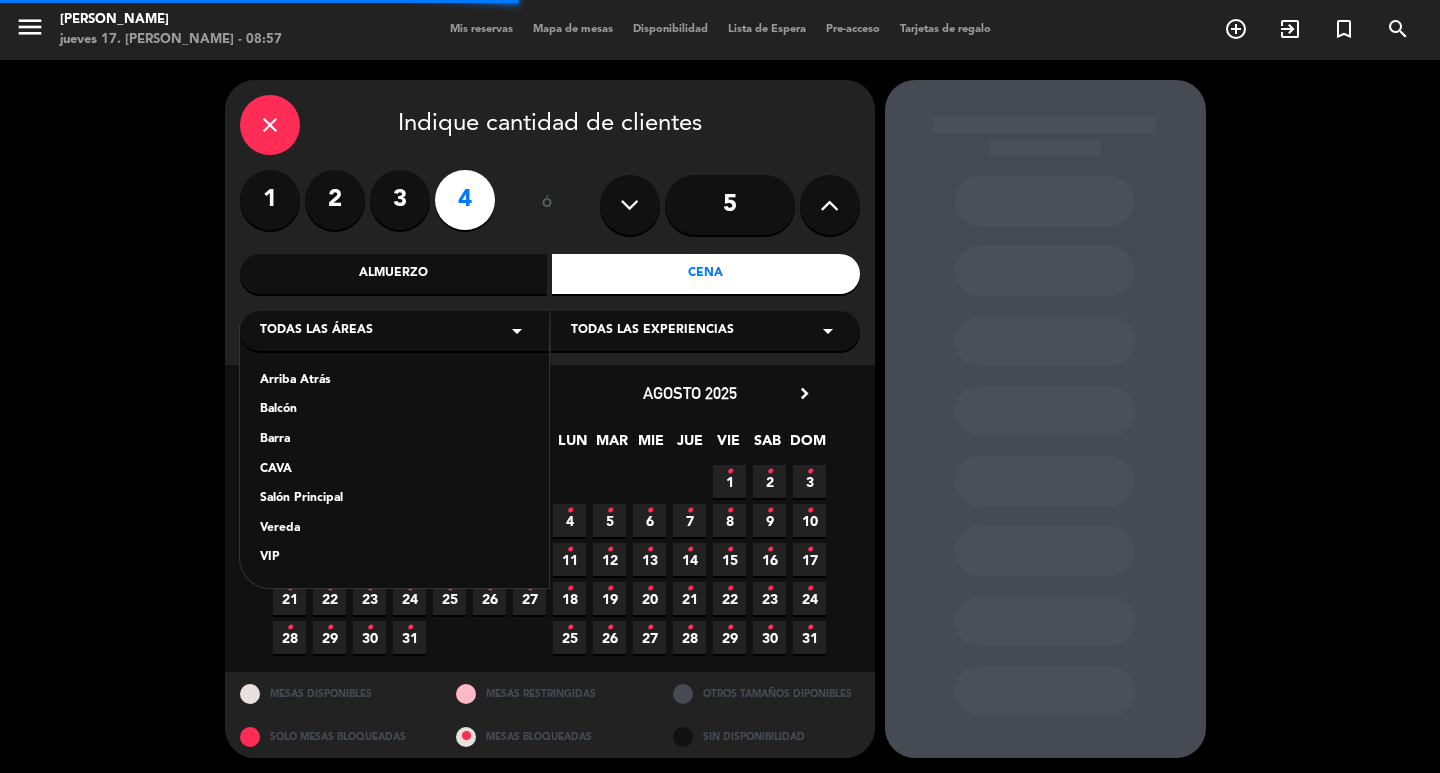 drag, startPoint x: 365, startPoint y: 518, endPoint x: 527, endPoint y: 428, distance: 185.32135 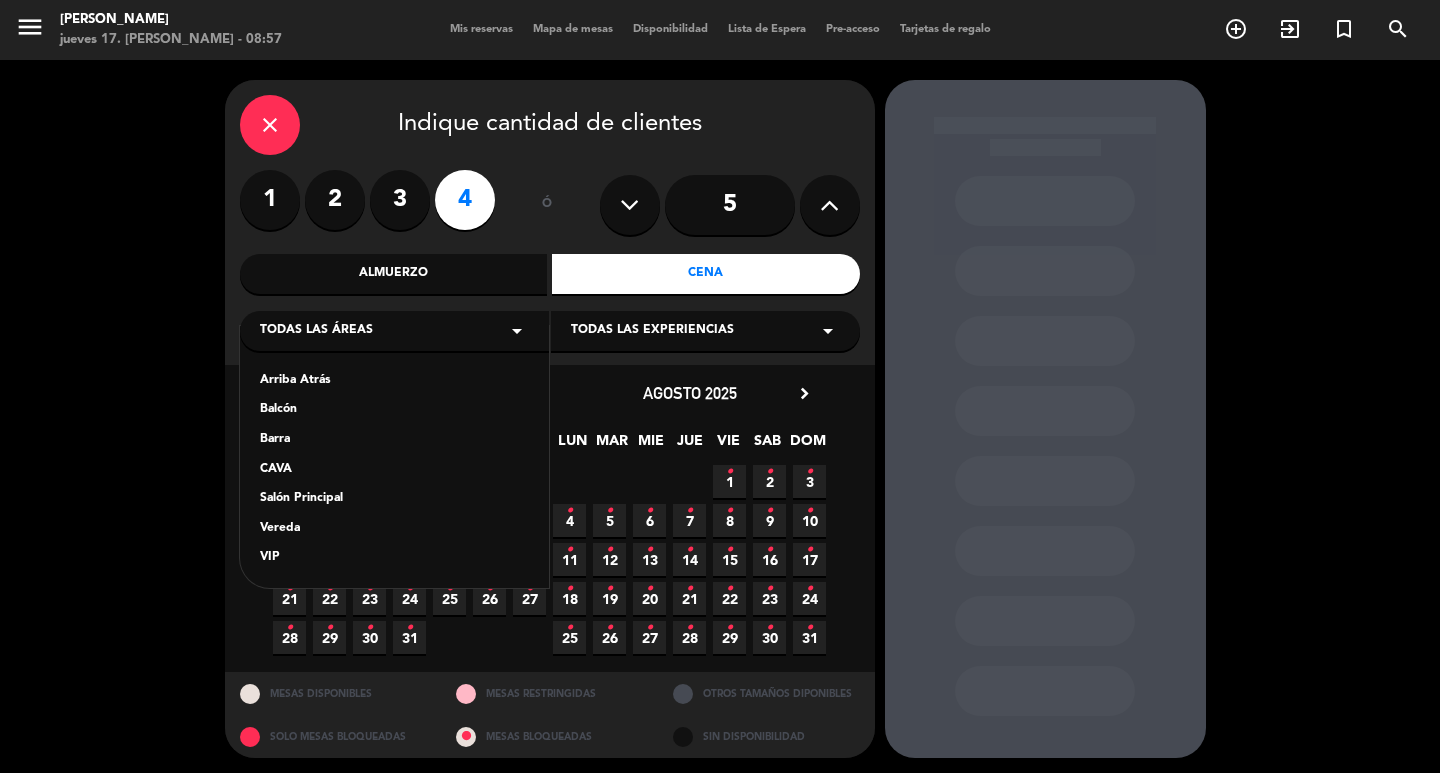 click on "Salón Principal" at bounding box center (394, 499) 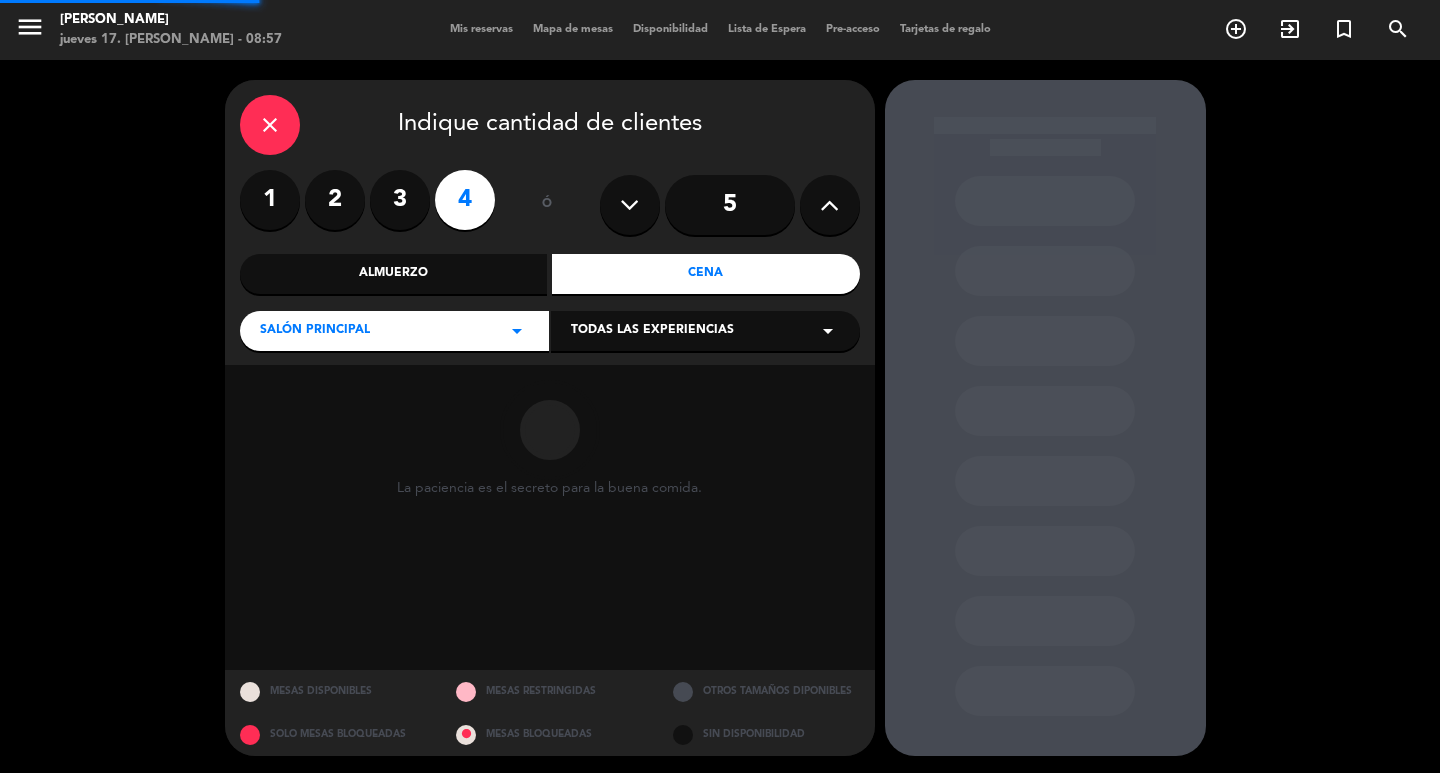 click on "Todas las experiencias" at bounding box center (652, 331) 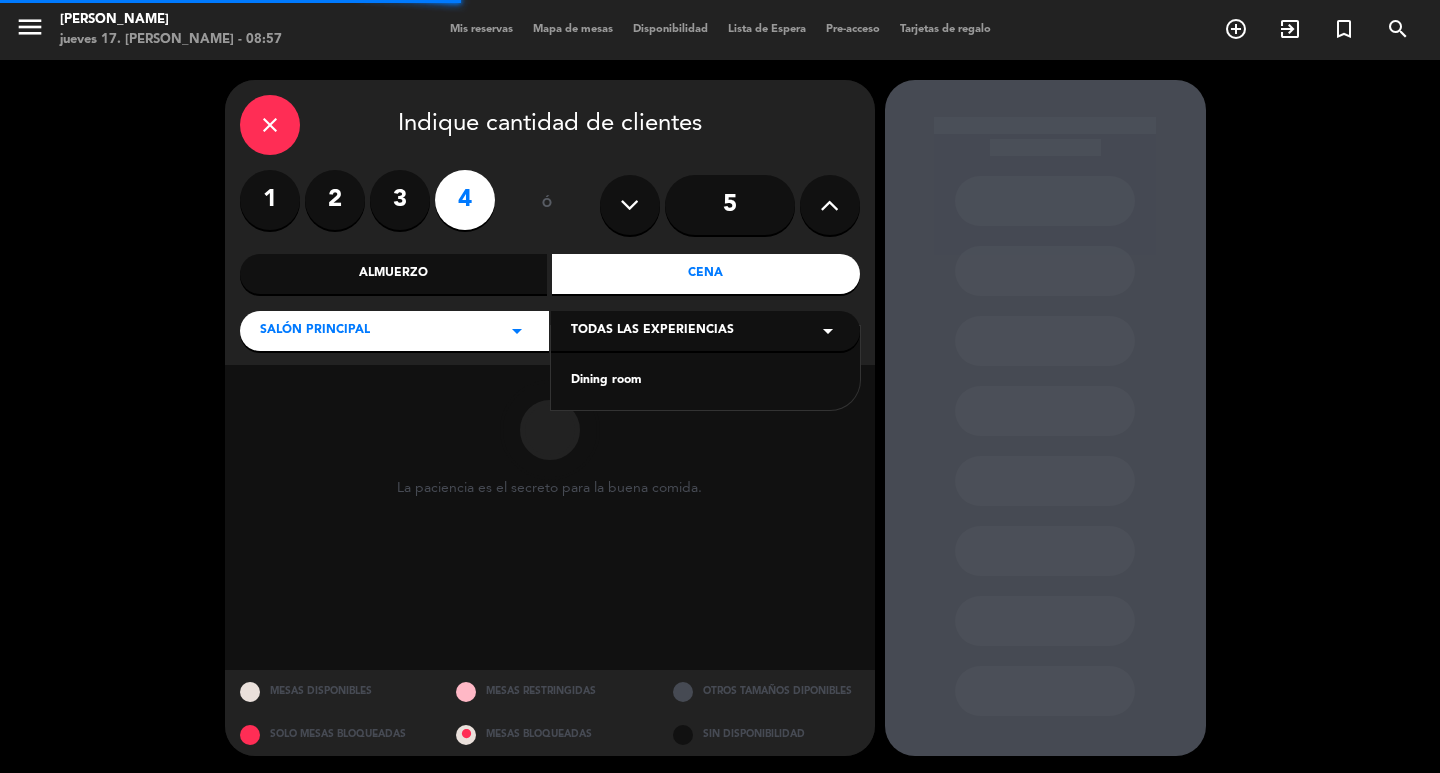 click on "Dining room" at bounding box center (705, 381) 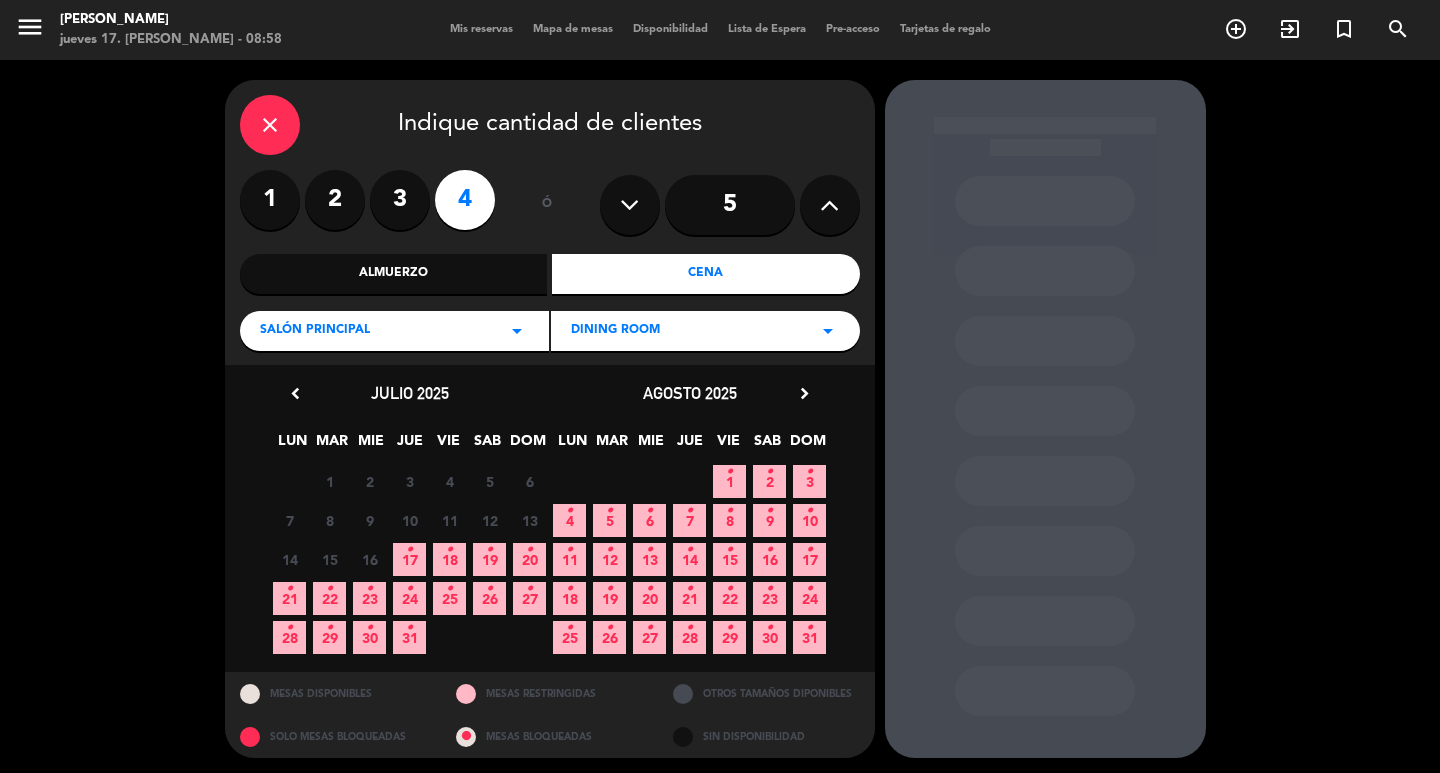 click on "17  •" at bounding box center (409, 559) 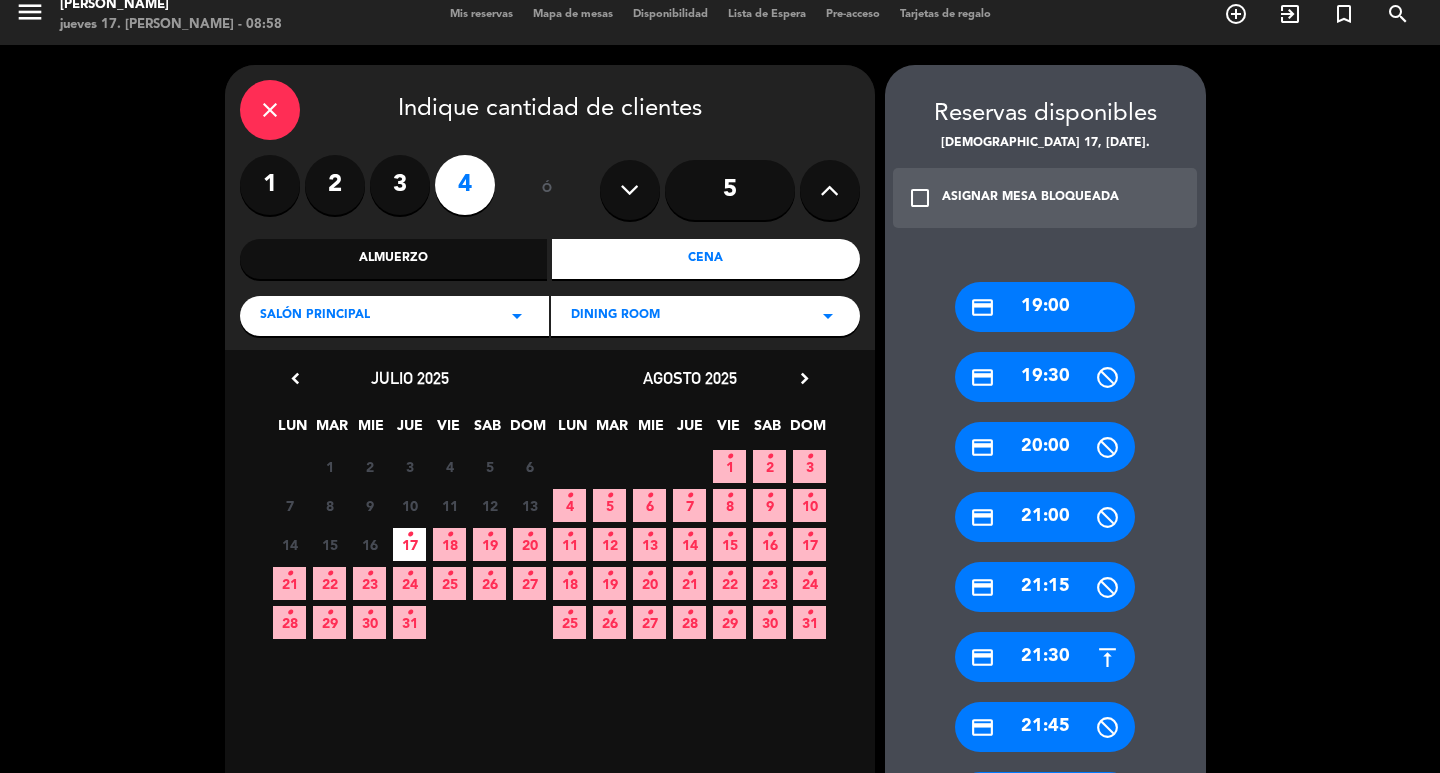 click on "credit_card  20:00" at bounding box center [1045, 447] 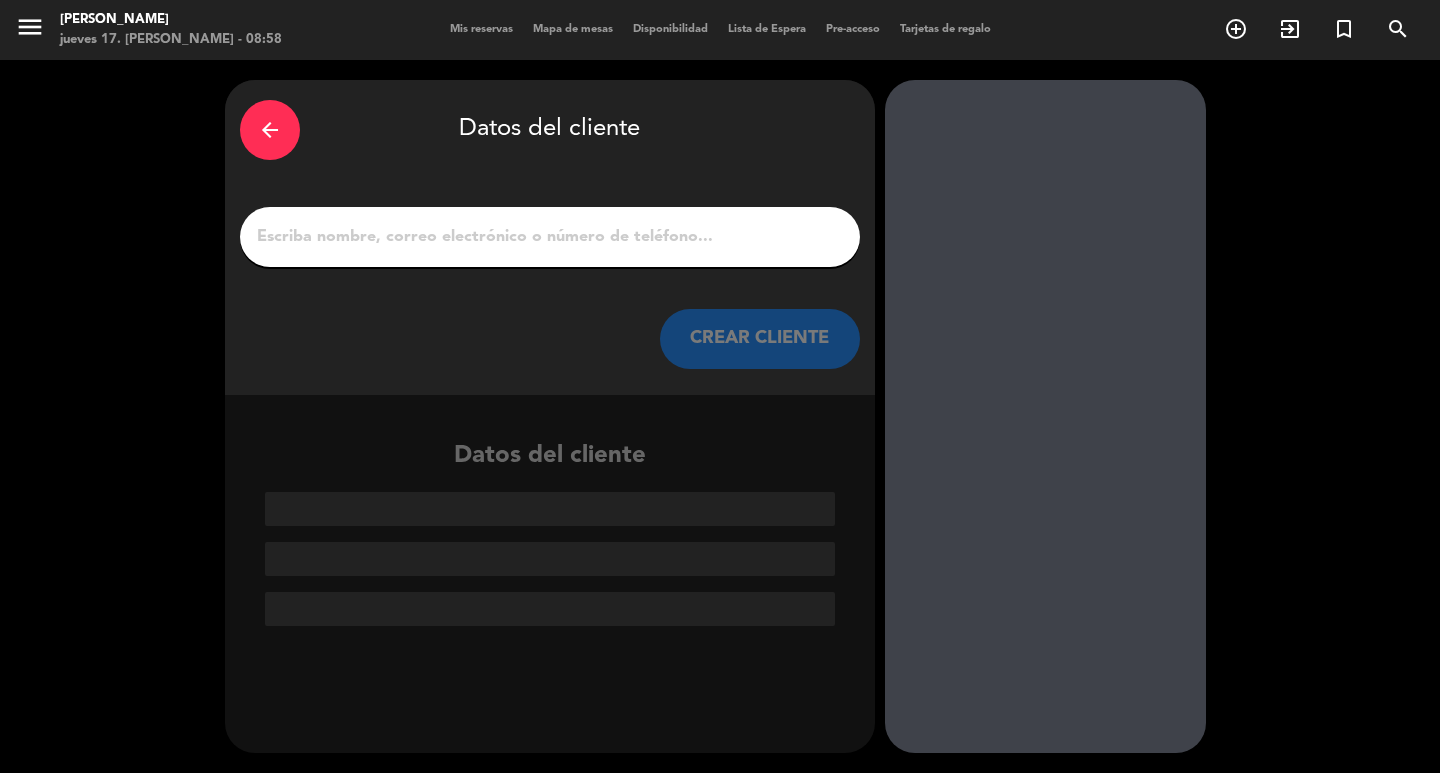 click on "1" at bounding box center [550, 237] 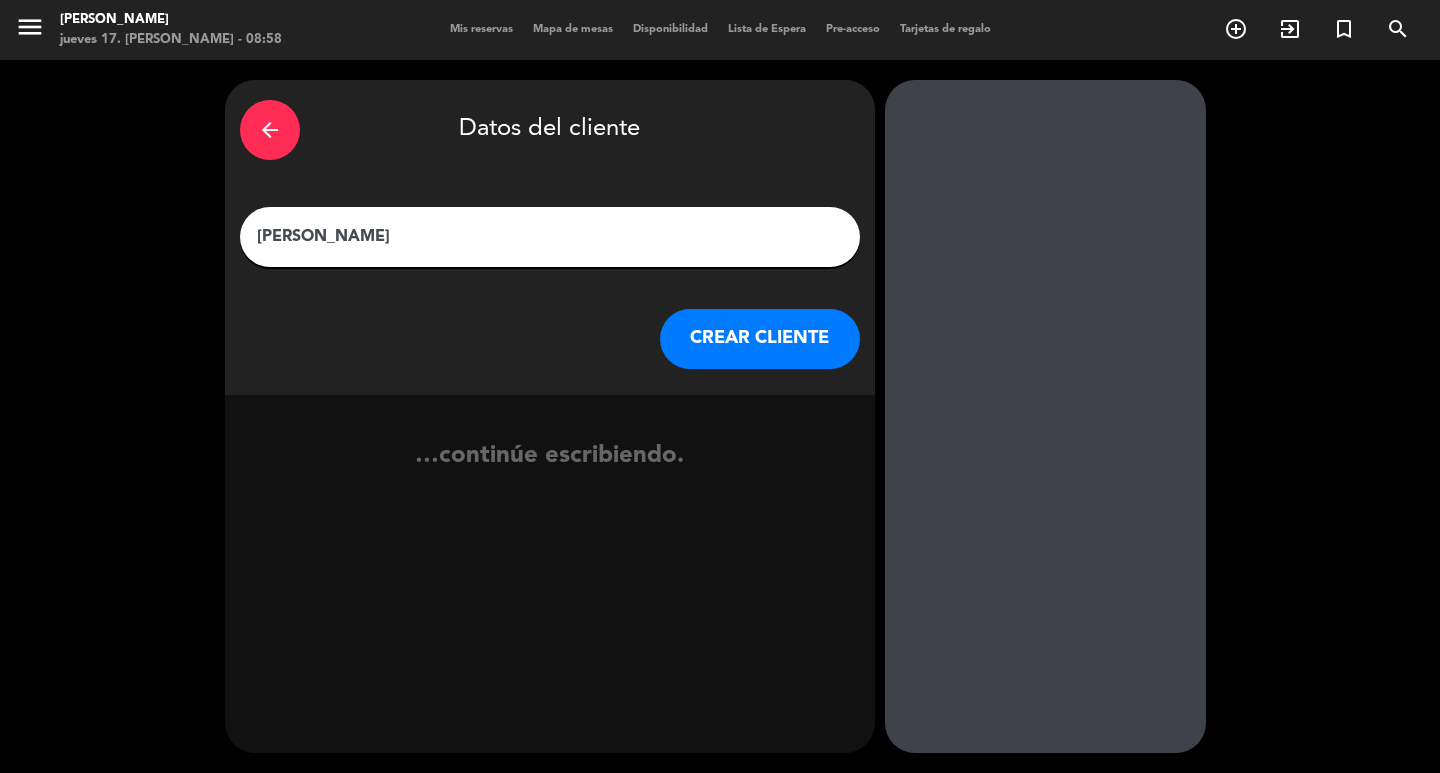 type on "[PERSON_NAME]" 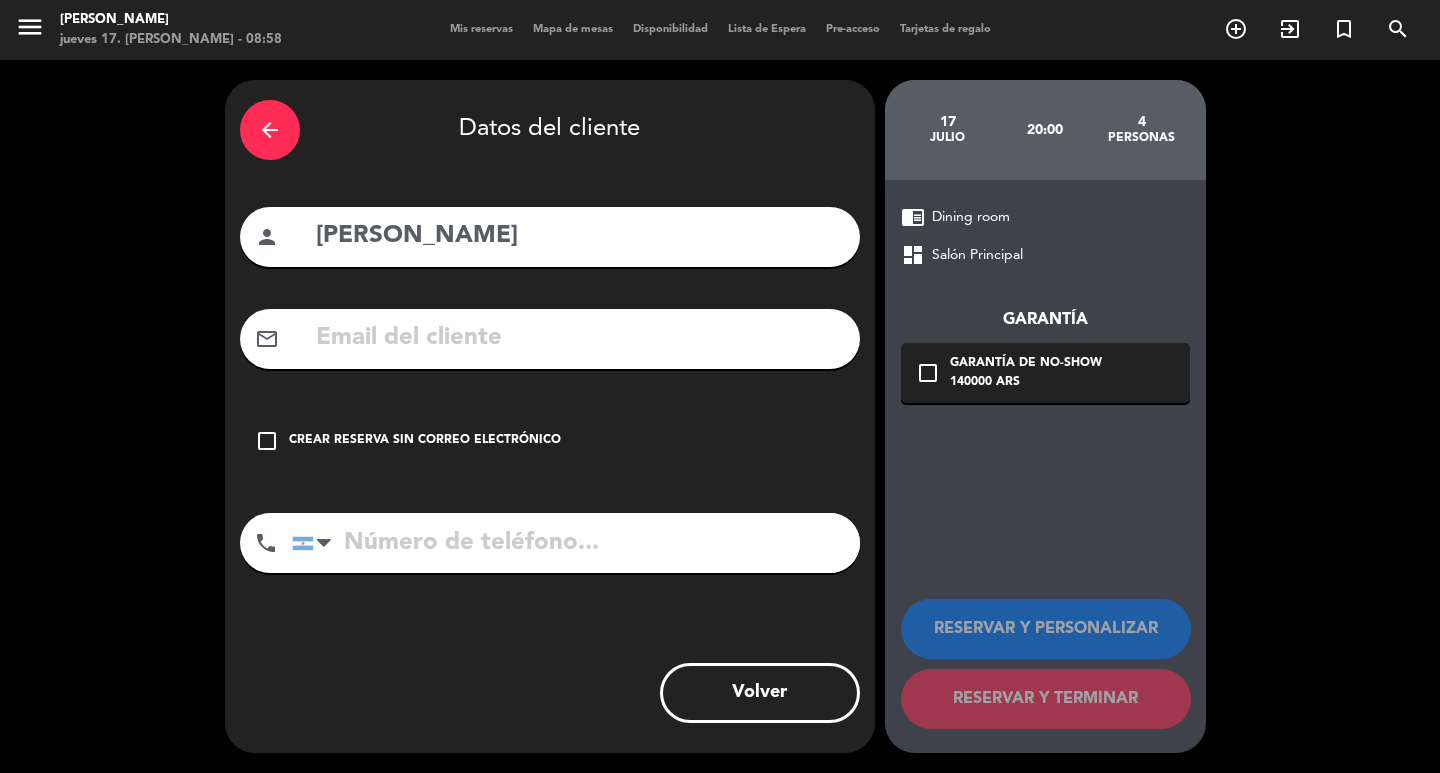 click on "check_box_outline_blank   Crear reserva sin correo electrónico" at bounding box center (550, 441) 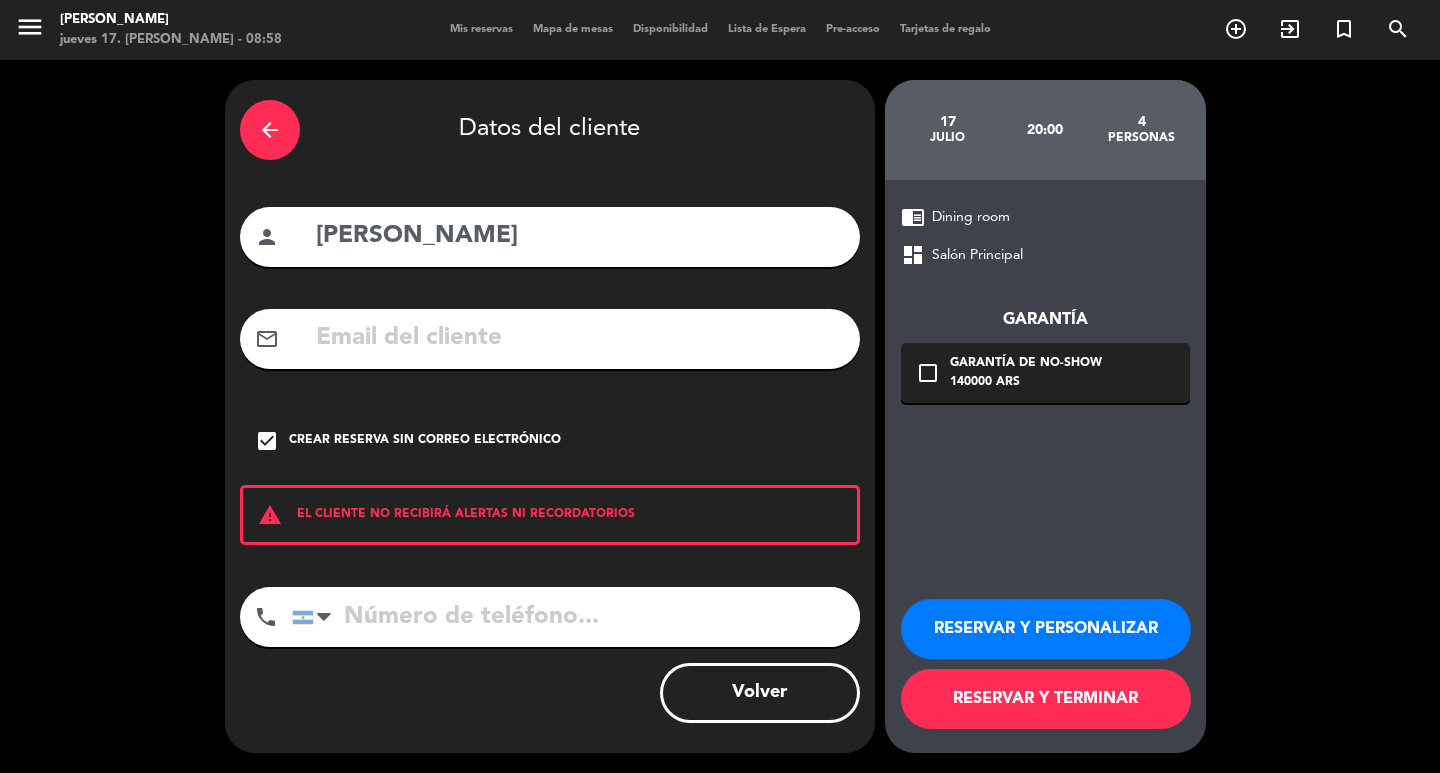 click on "RESERVAR Y PERSONALIZAR" at bounding box center [1046, 629] 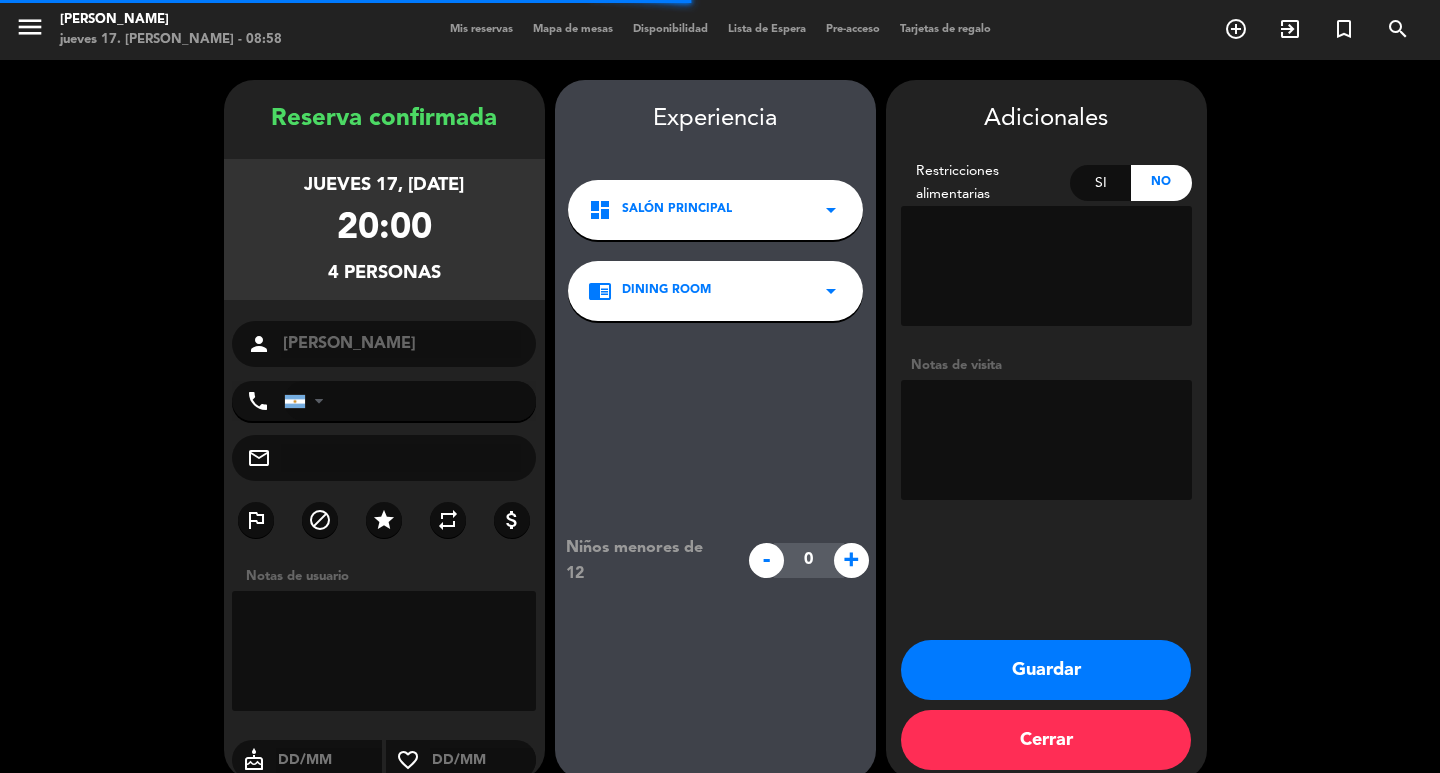 scroll, scrollTop: 58, scrollLeft: 0, axis: vertical 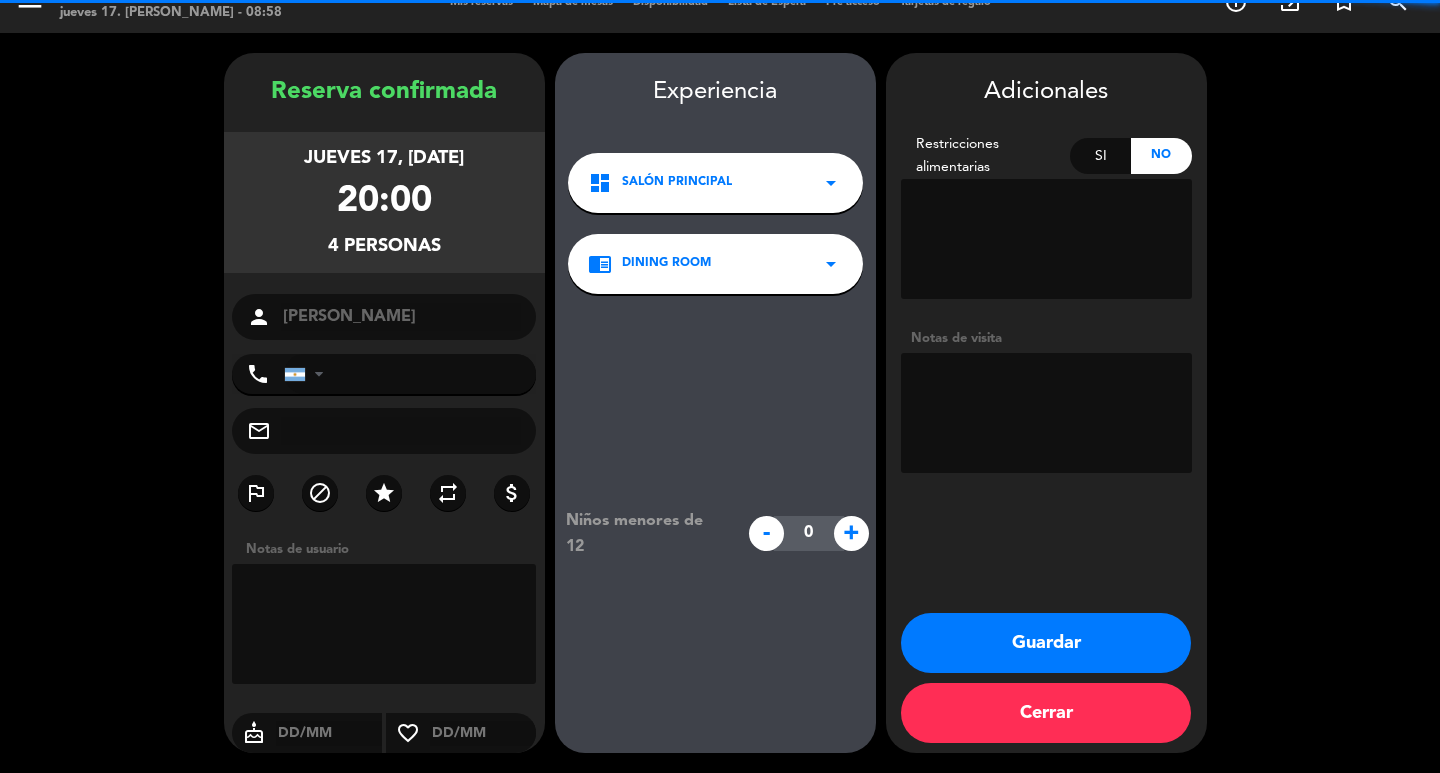 click at bounding box center [1046, 413] 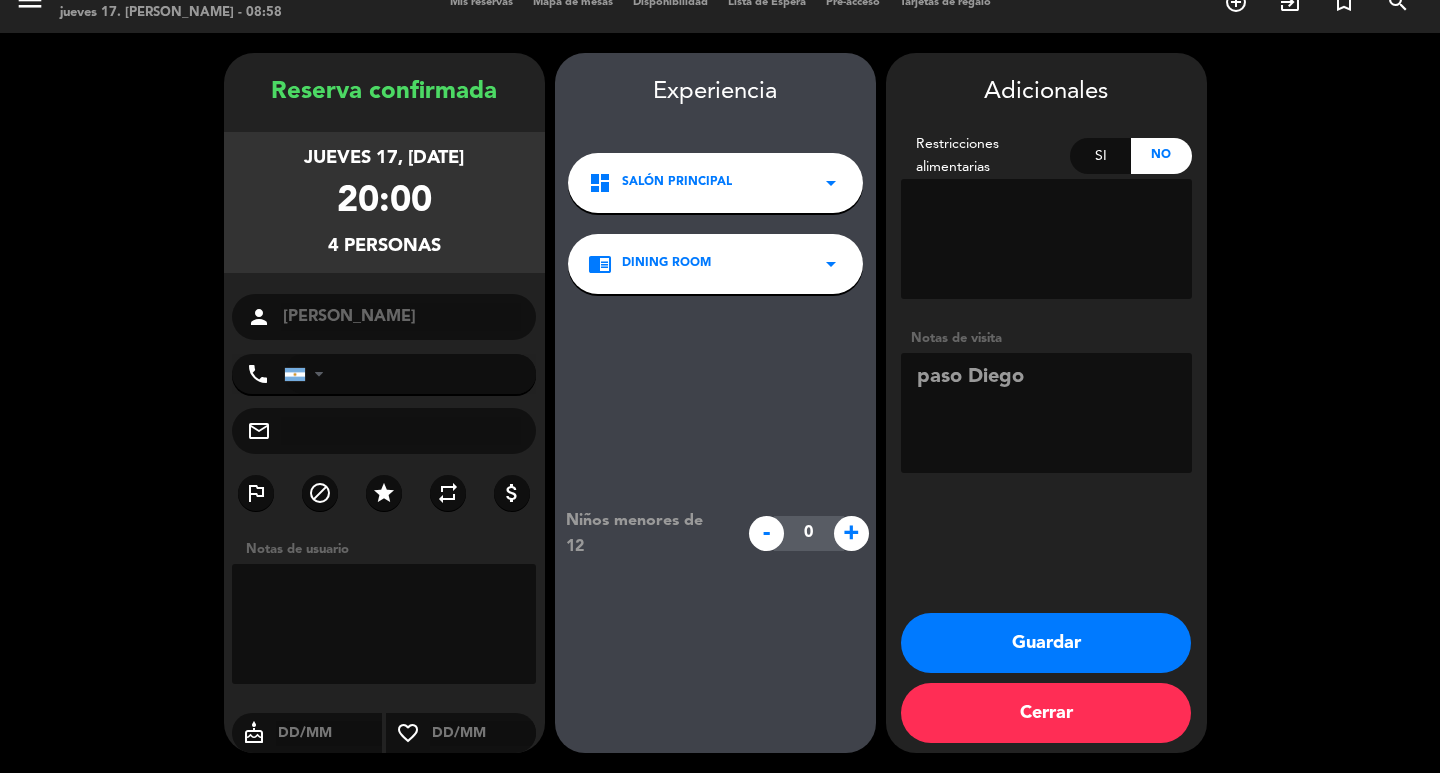 type on "paso Diego" 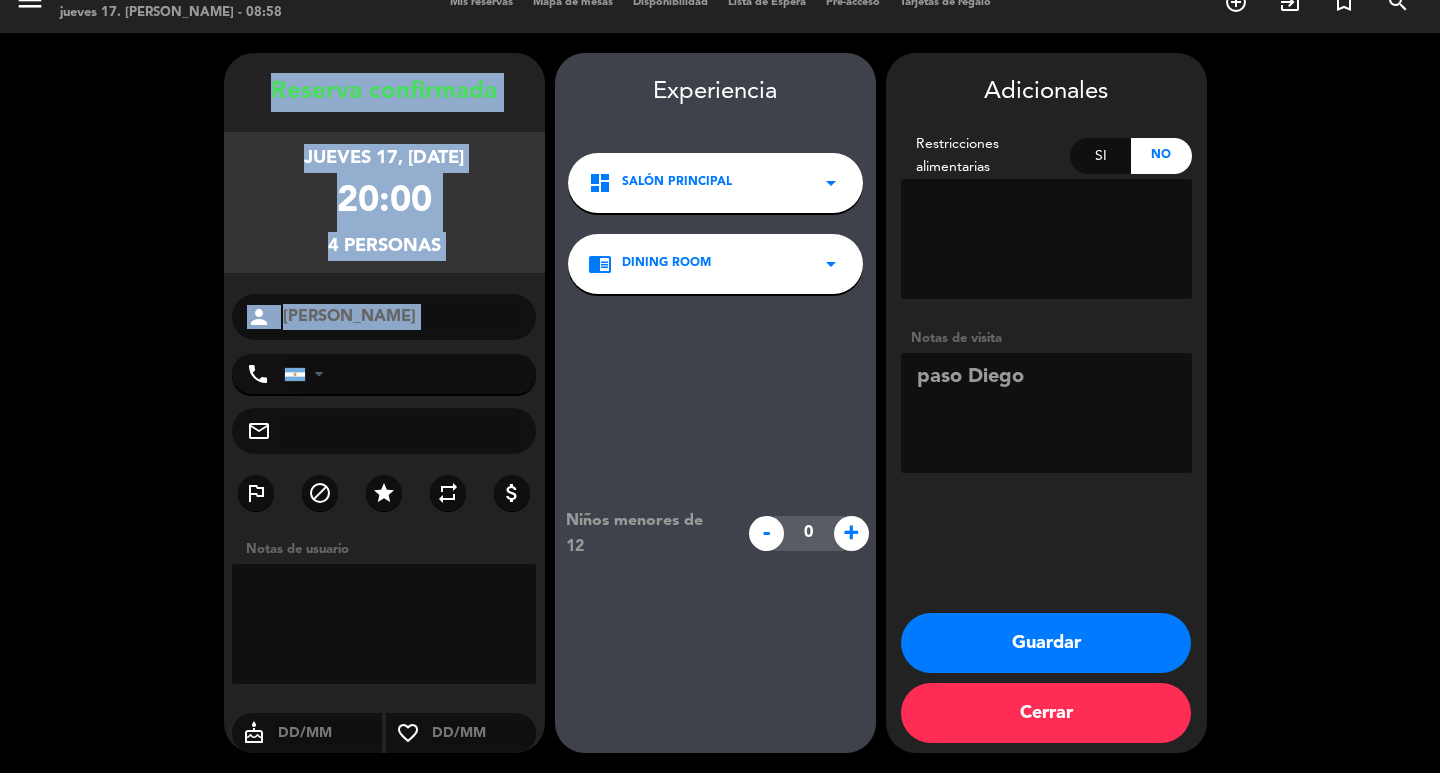 drag, startPoint x: 263, startPoint y: 50, endPoint x: 337, endPoint y: 302, distance: 262.64044 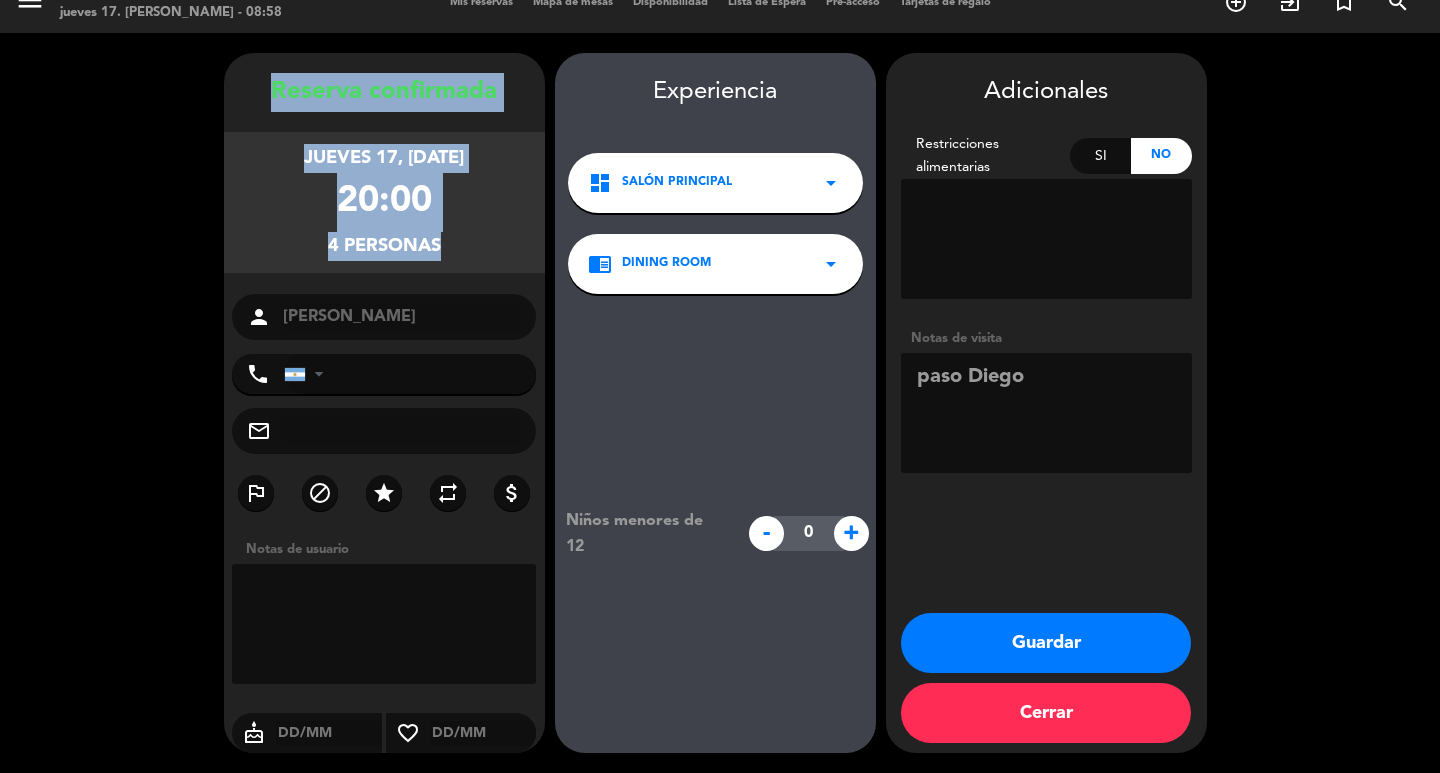 copy on "Reserva confirmada  jueves 17, [DATE]   20:00   4 personas" 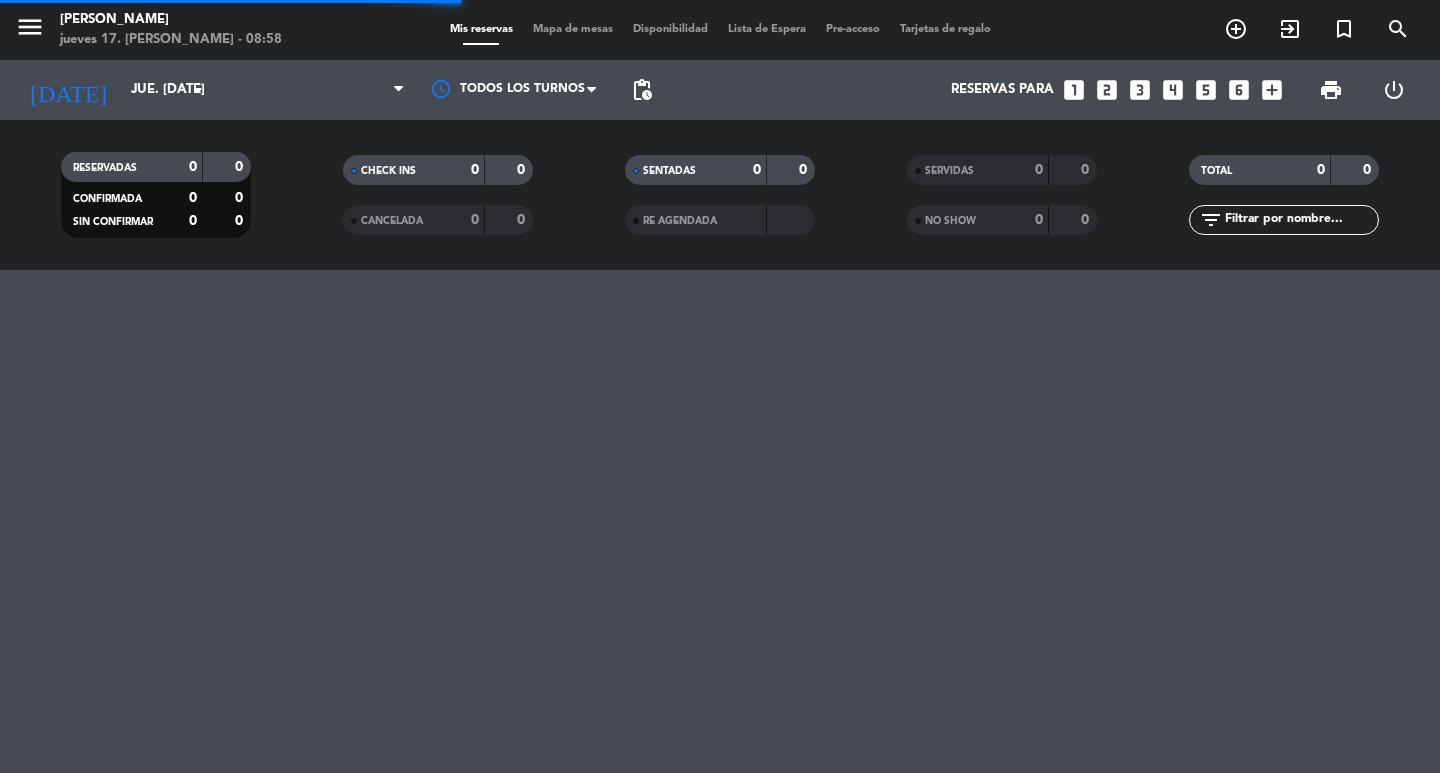 scroll, scrollTop: 0, scrollLeft: 0, axis: both 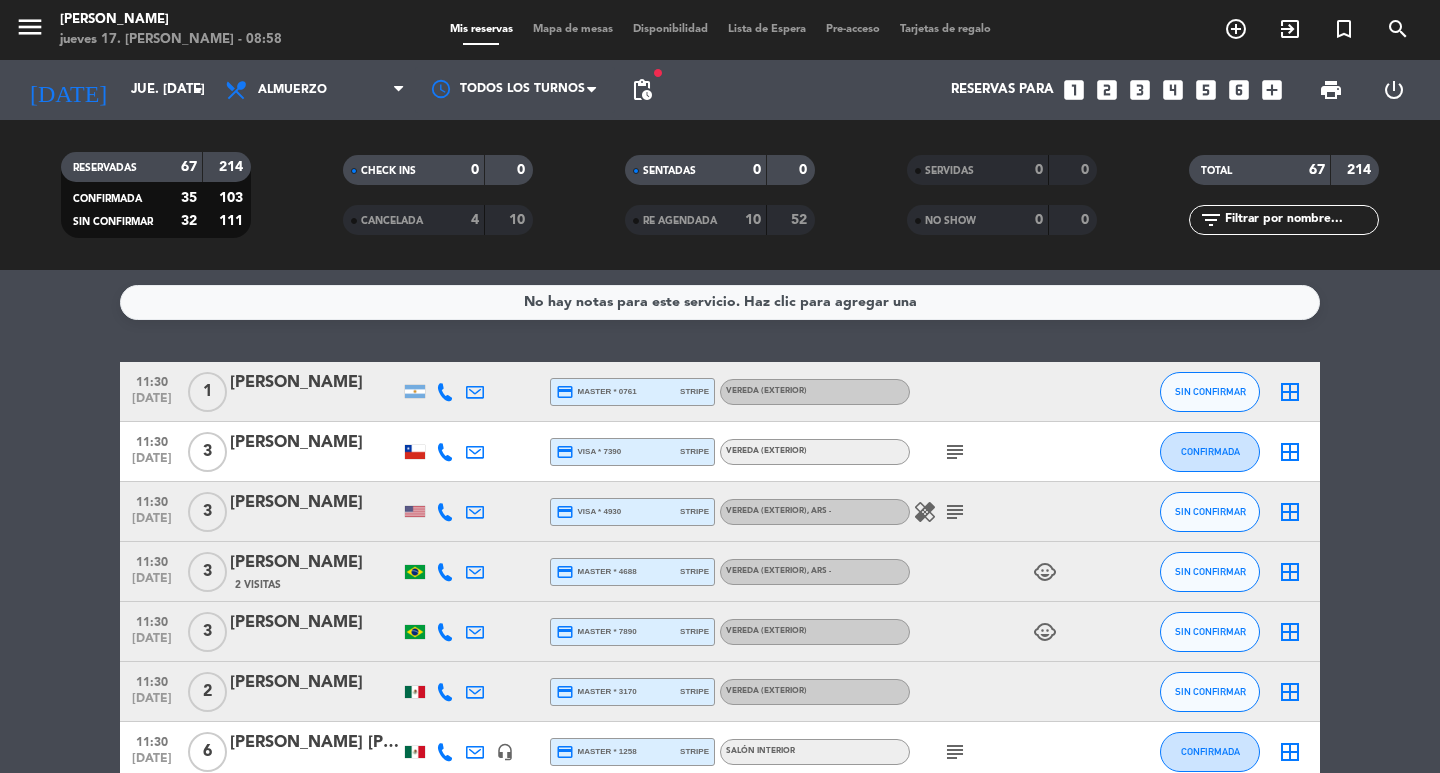 click on "looks_4" at bounding box center (1173, 90) 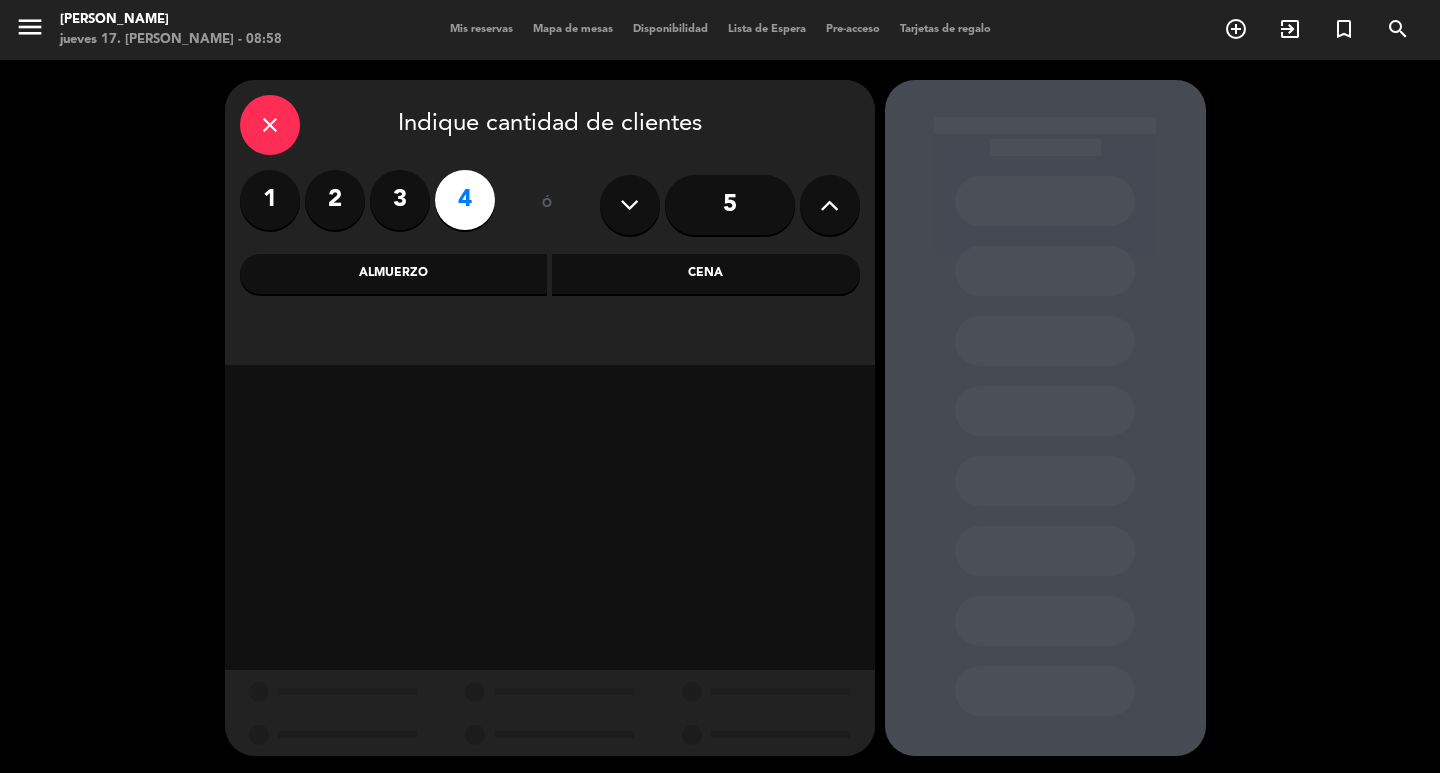 click on "Almuerzo" at bounding box center (394, 274) 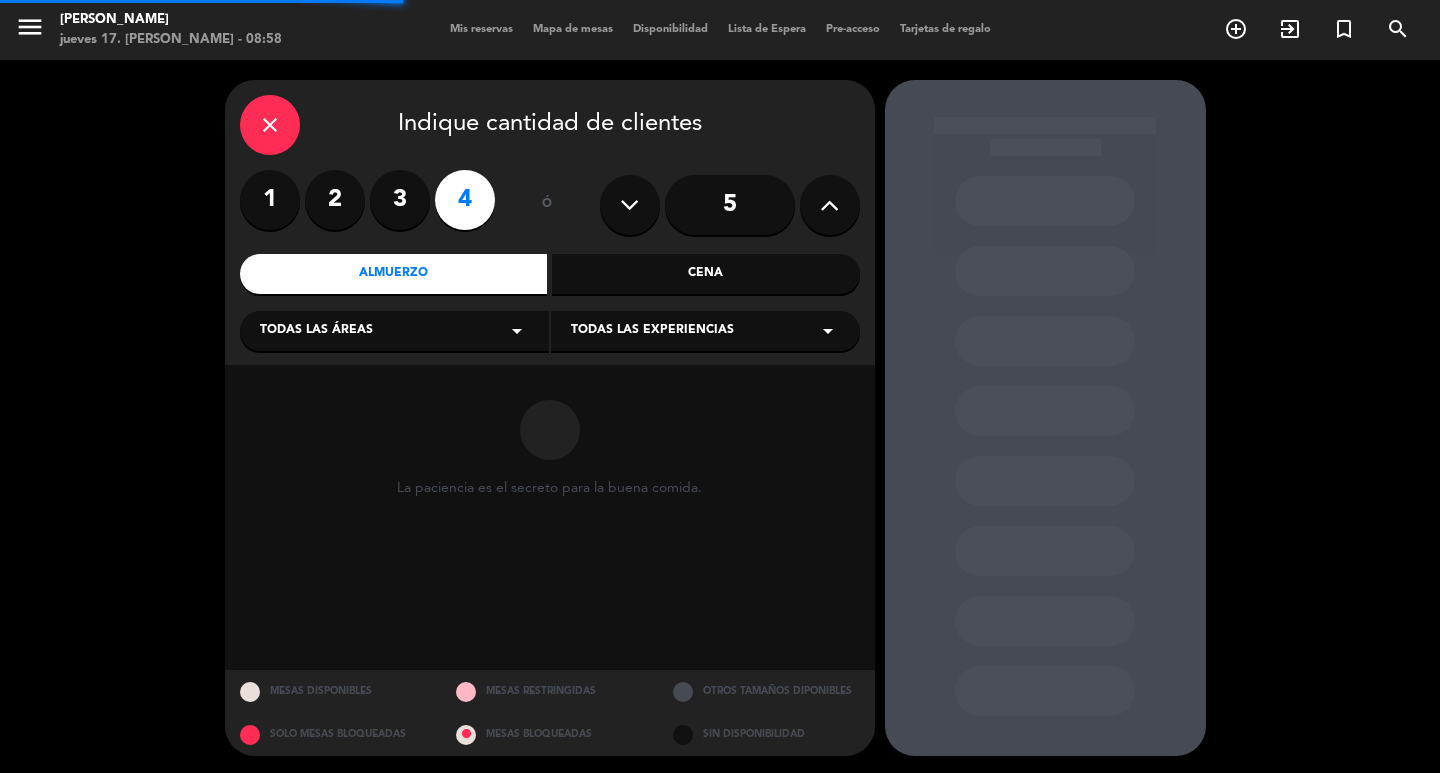 click on "Todas las áreas   arrow_drop_down" at bounding box center (394, 331) 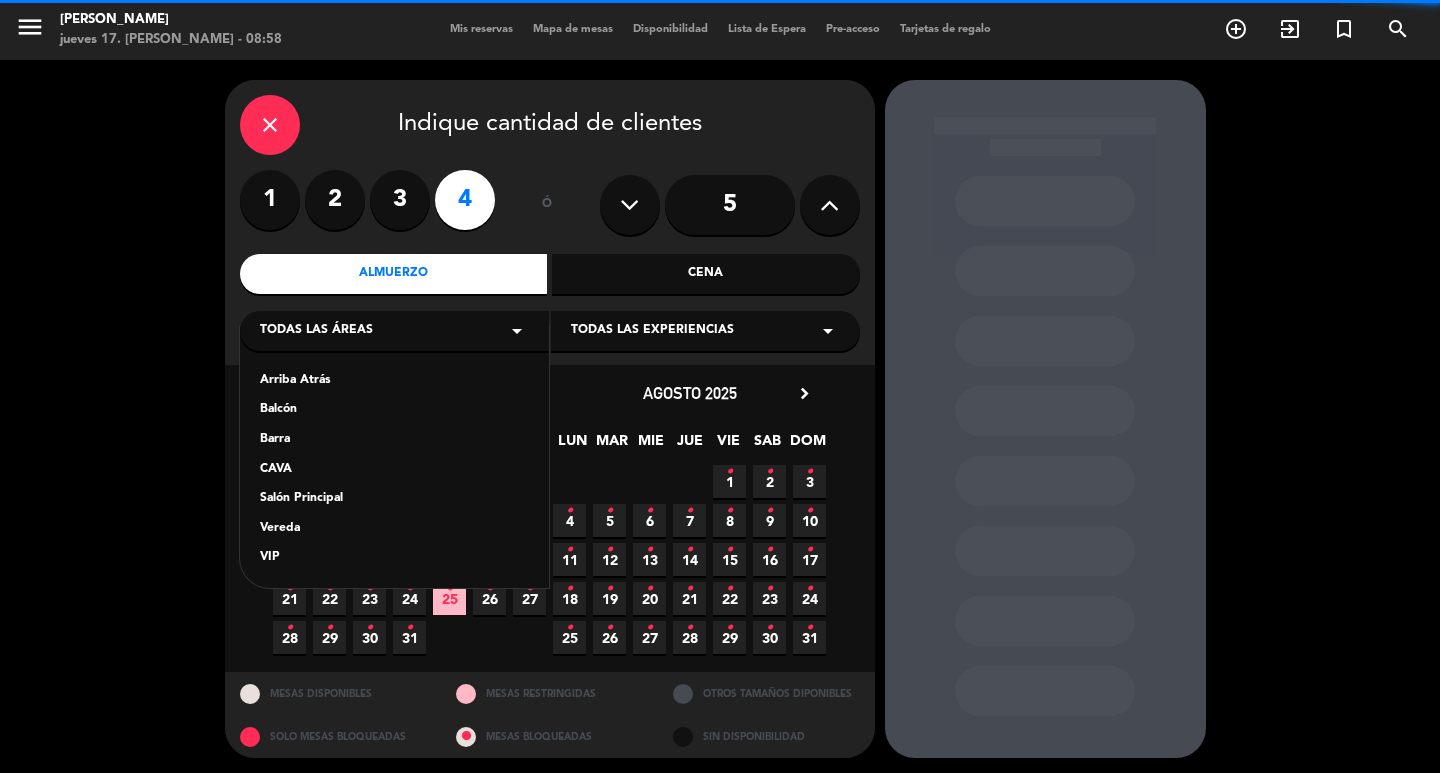 click on "Salón Principal" at bounding box center (394, 499) 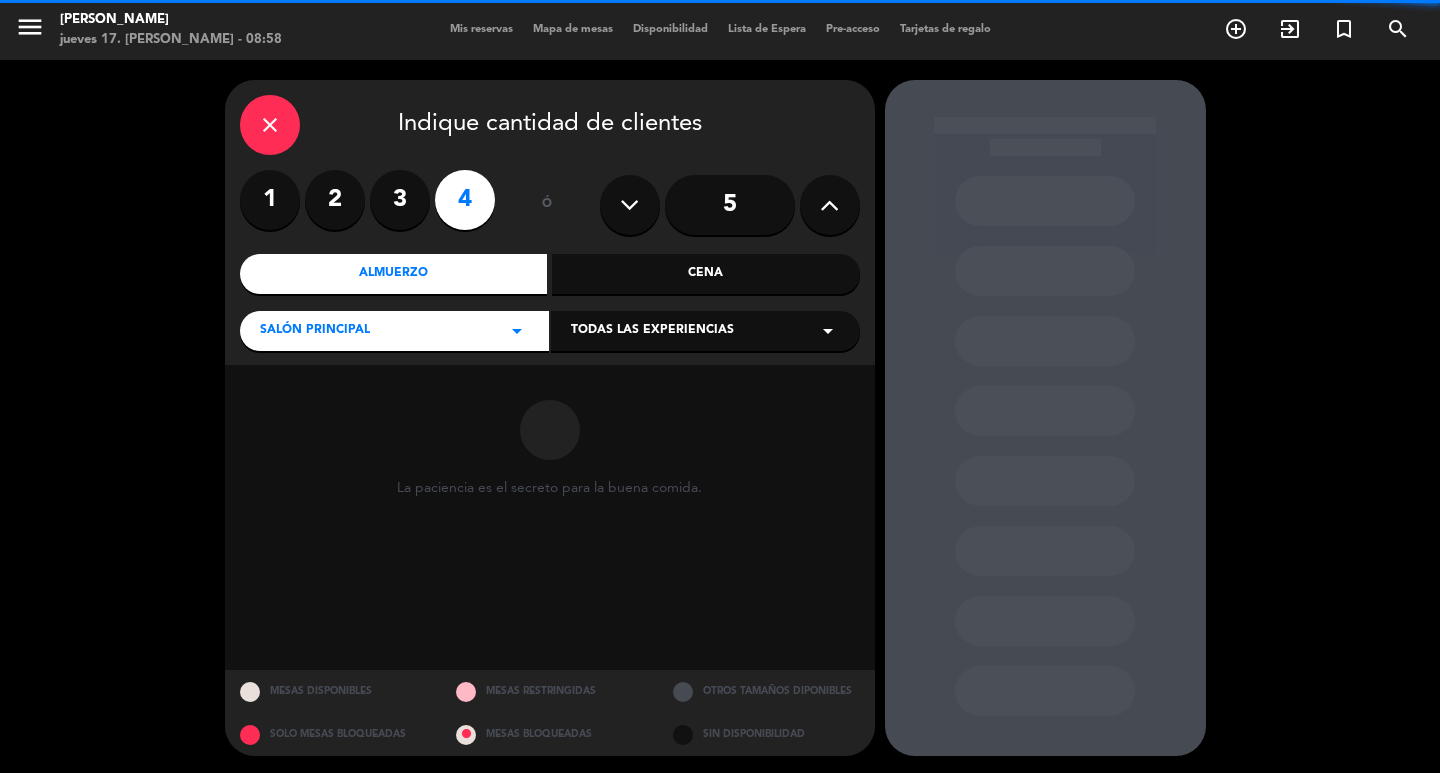 click on "Todas las experiencias   arrow_drop_down" at bounding box center [705, 331] 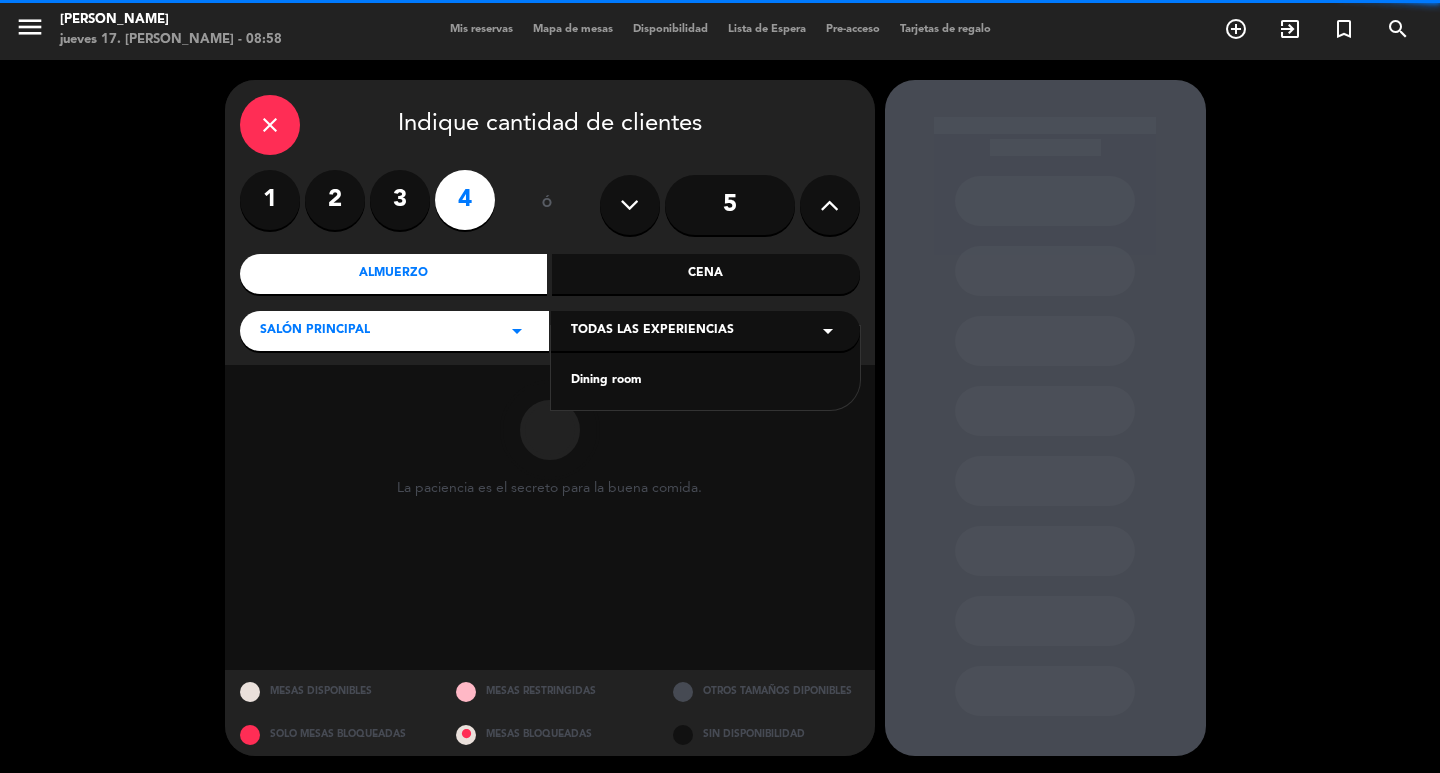 click on "Dining room" at bounding box center [705, 381] 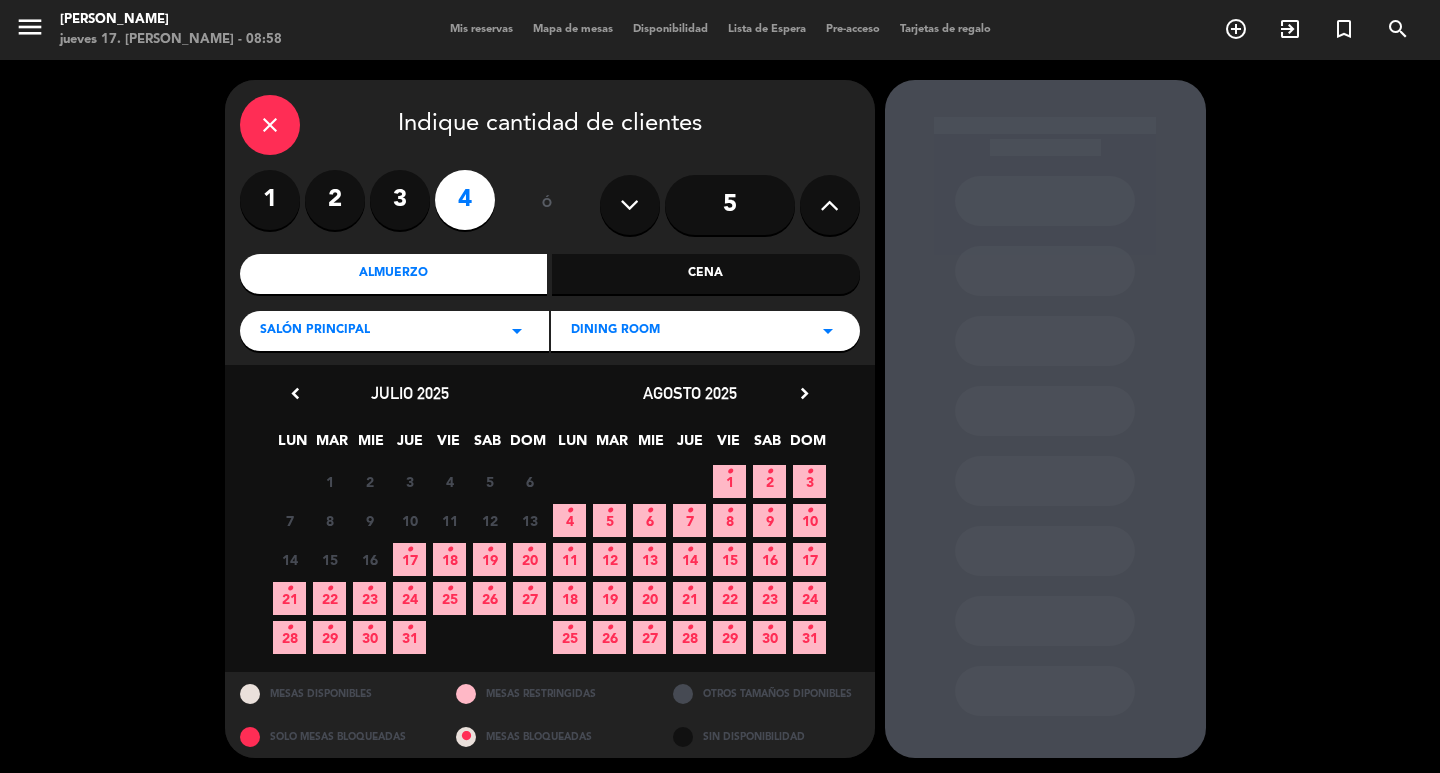click on "•" at bounding box center [449, 550] 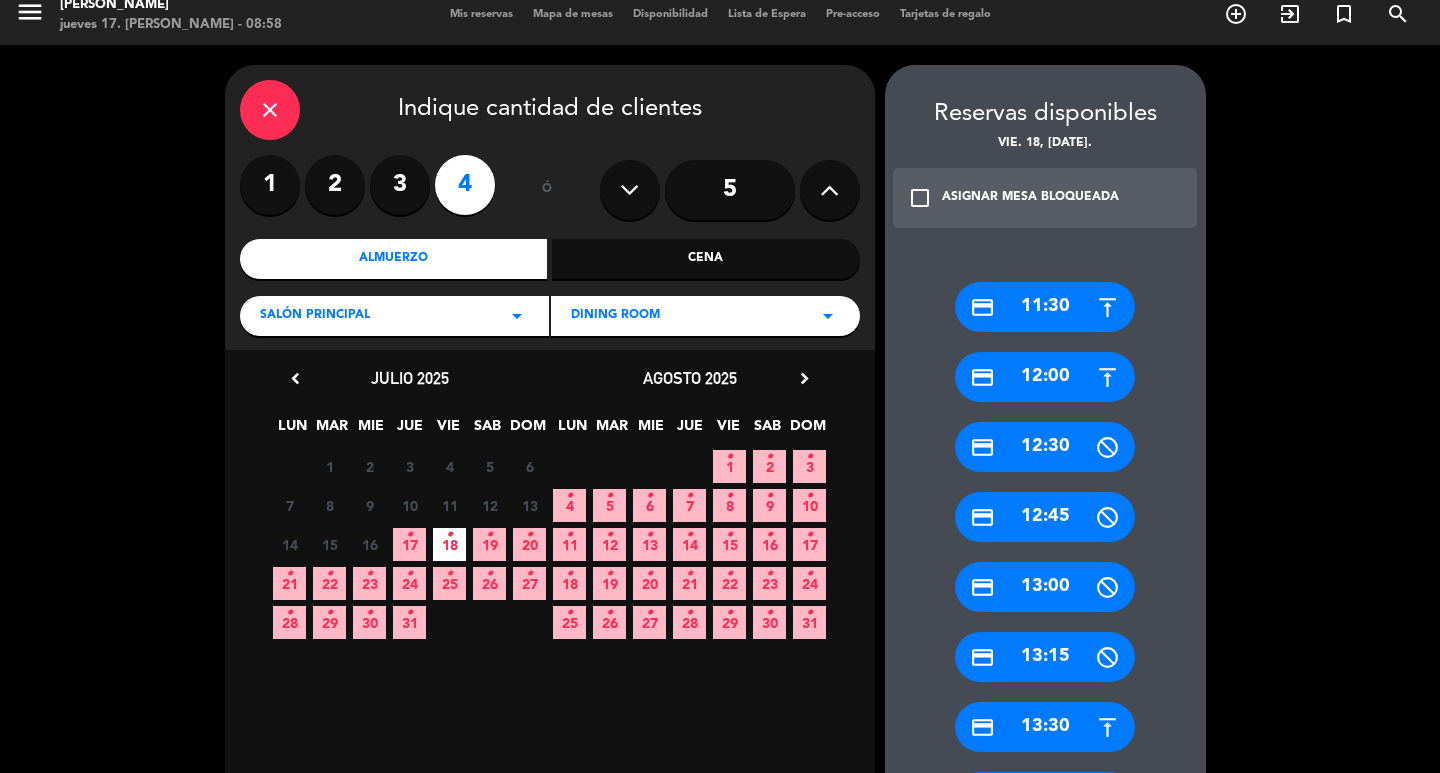 drag, startPoint x: 1036, startPoint y: 460, endPoint x: 676, endPoint y: 329, distance: 383.094 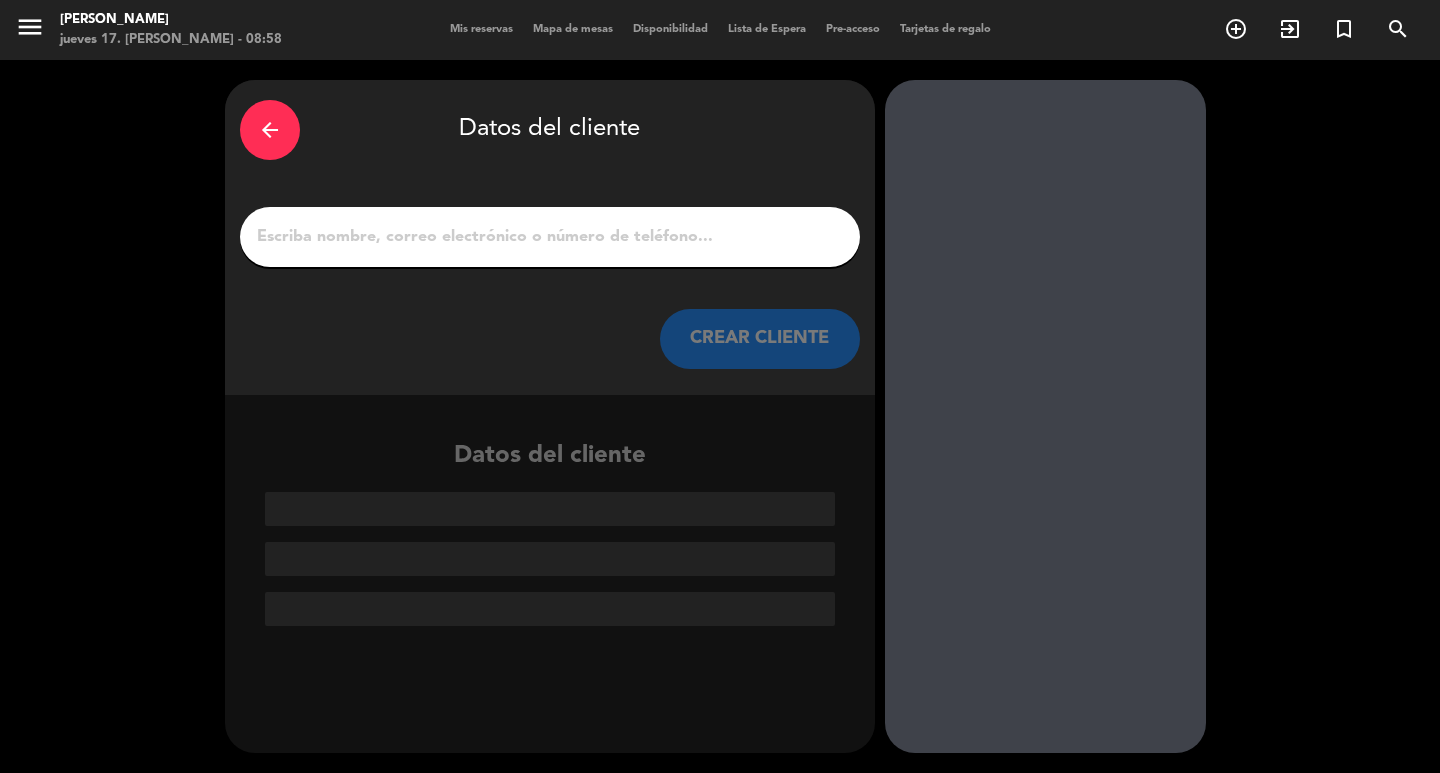 click on "1" at bounding box center (550, 237) 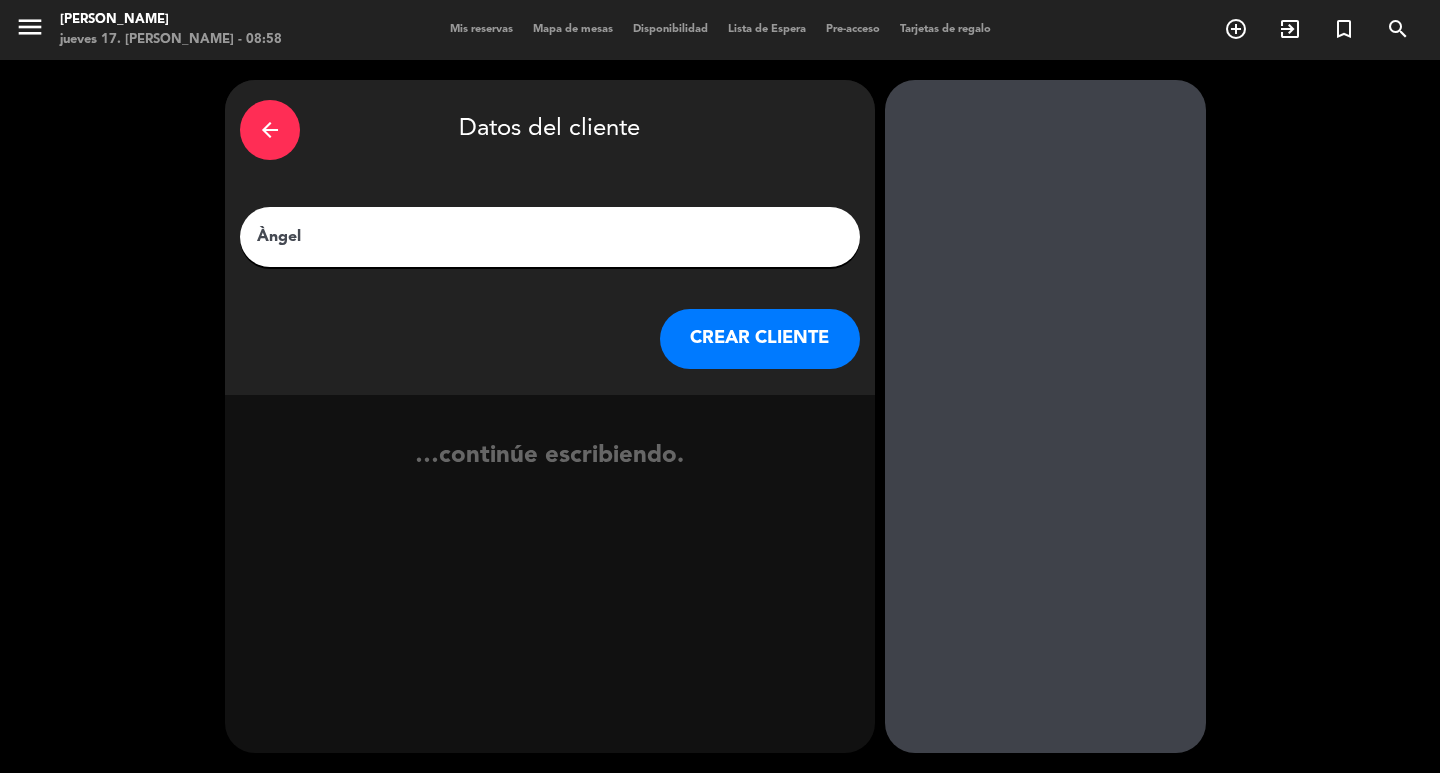 type on "Àngel" 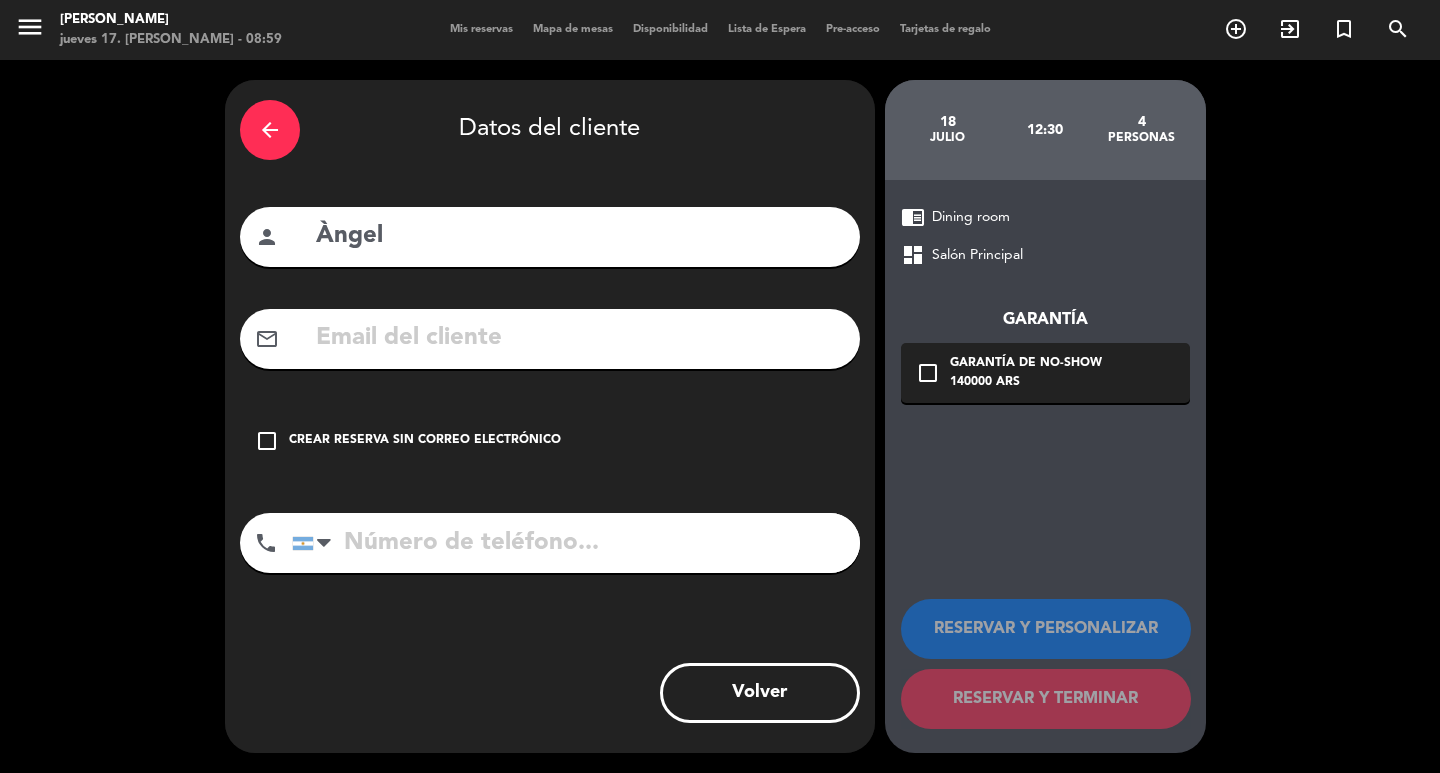 click on "Crear reserva sin correo electrónico" at bounding box center (425, 441) 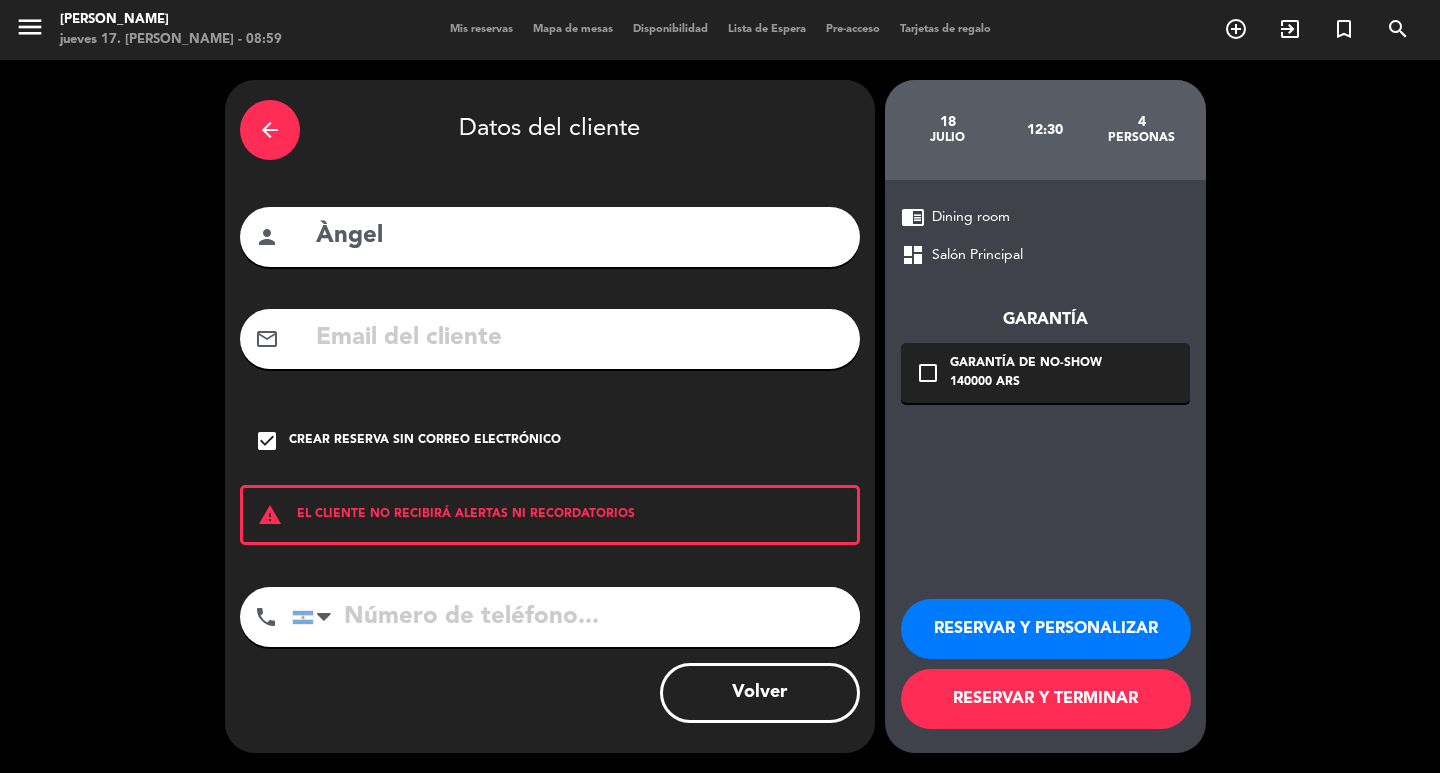 click on "RESERVAR Y PERSONALIZAR" at bounding box center (1046, 629) 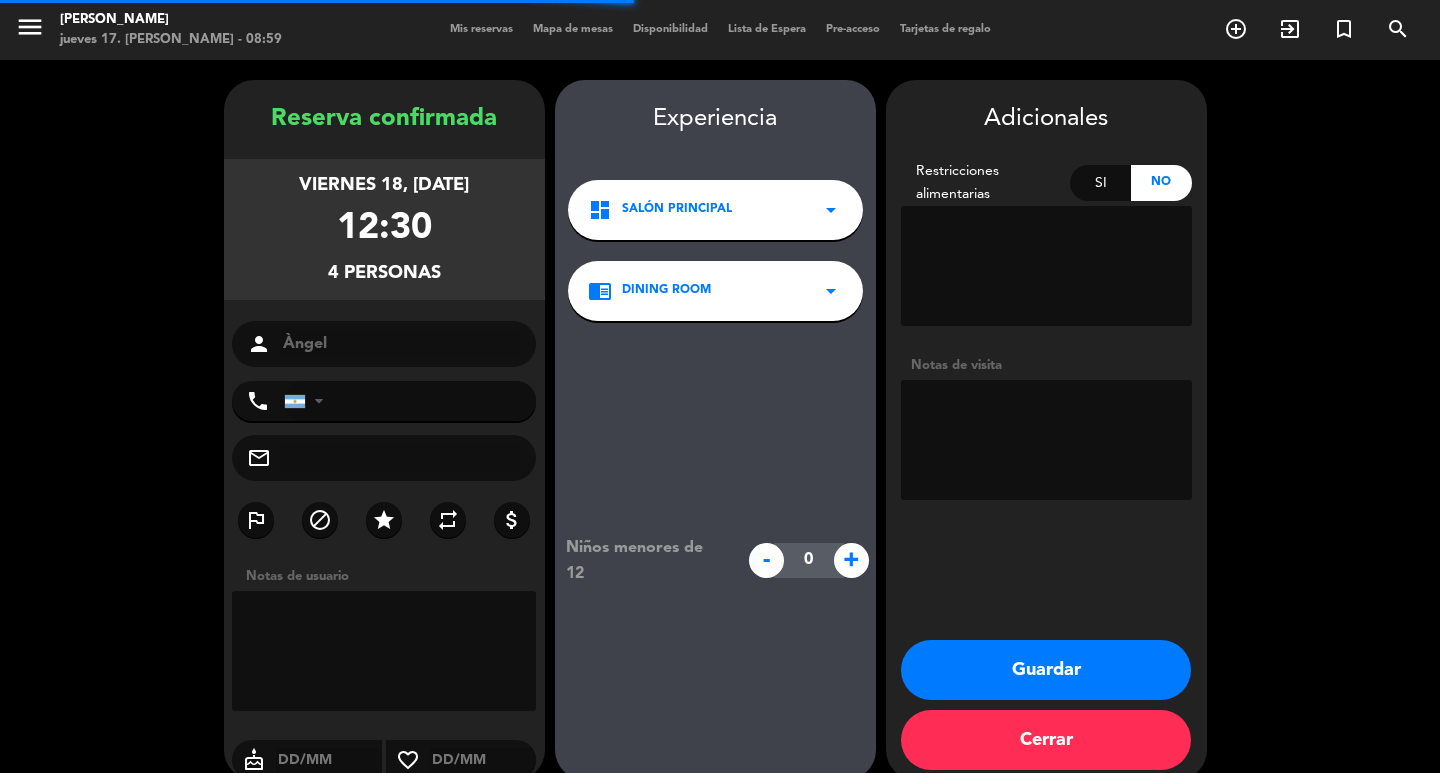 scroll, scrollTop: 58, scrollLeft: 0, axis: vertical 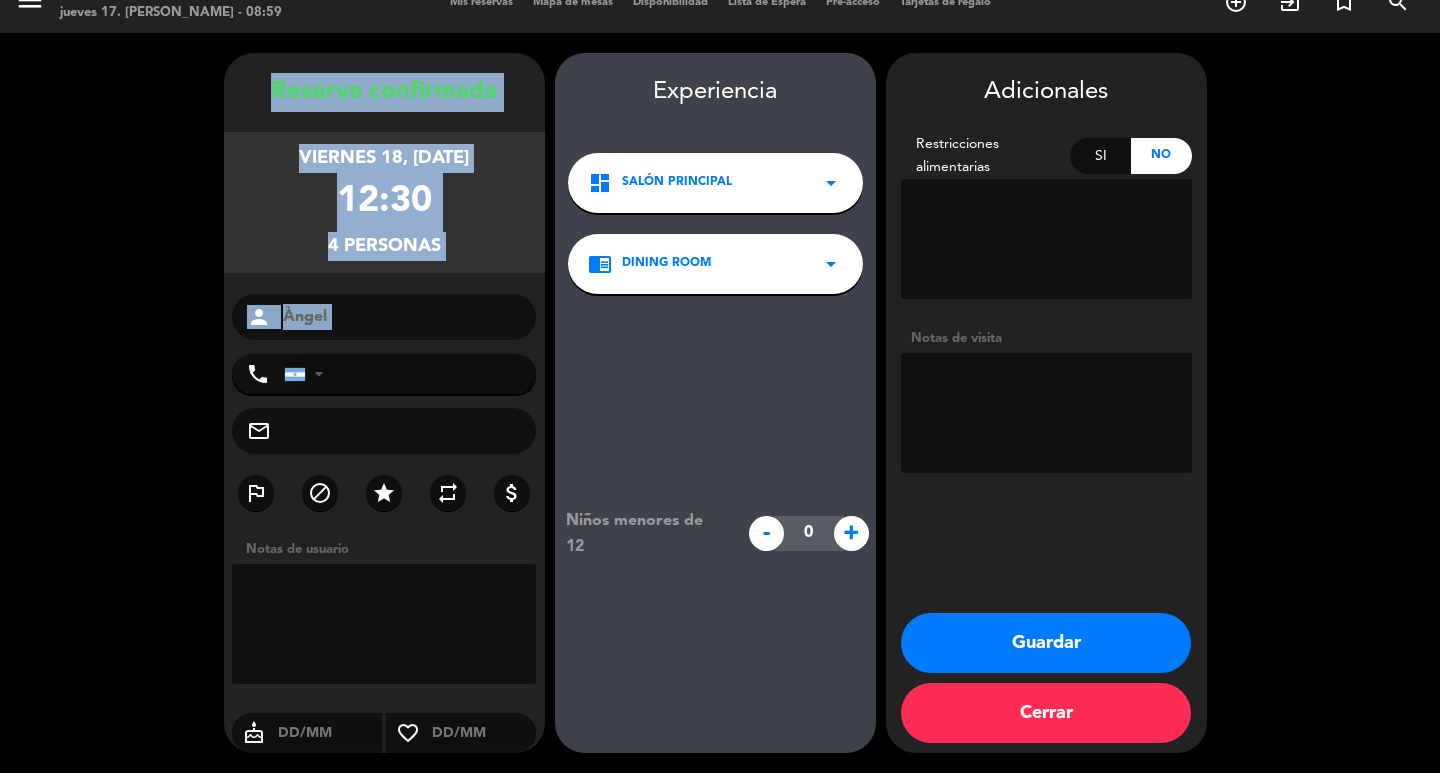 drag, startPoint x: 275, startPoint y: 63, endPoint x: 366, endPoint y: 317, distance: 269.8092 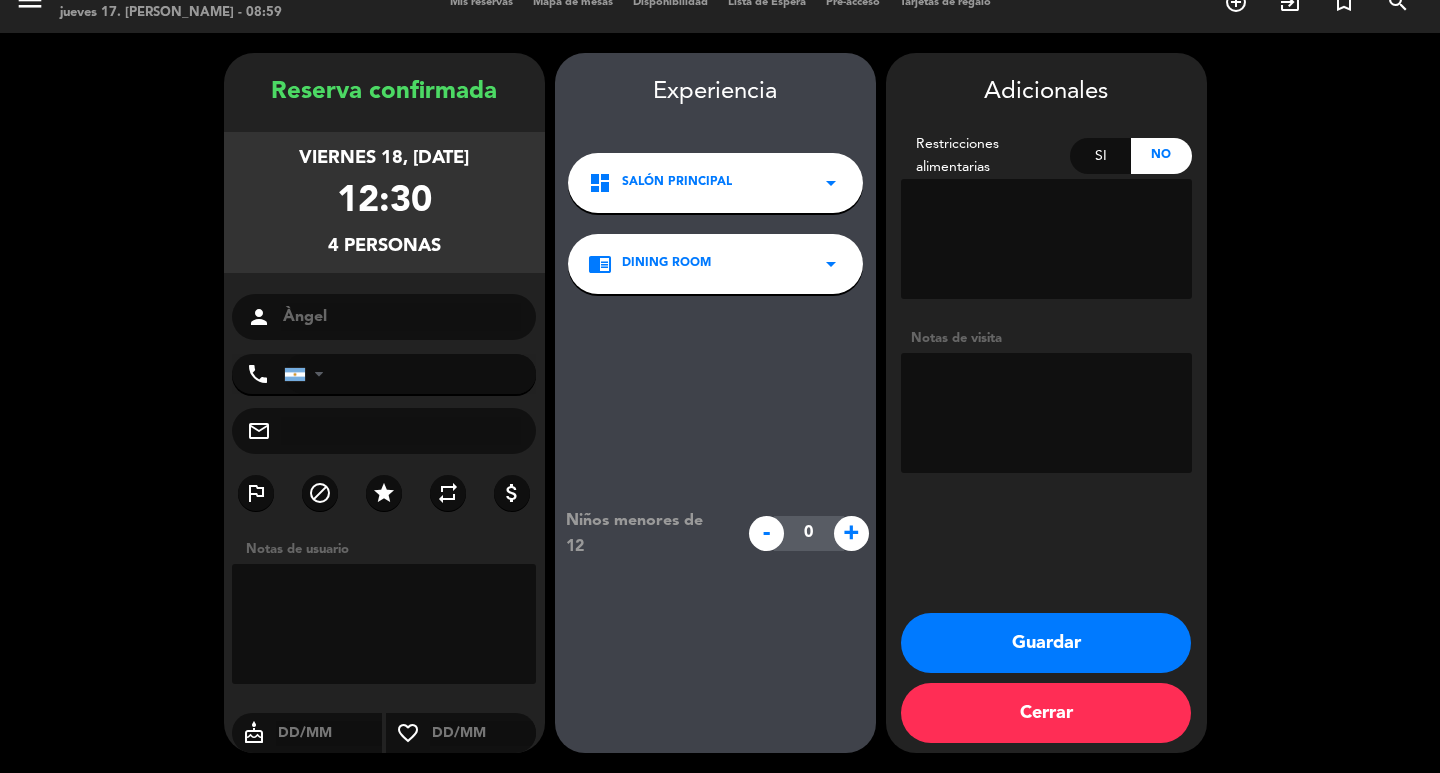 click at bounding box center [1046, 413] 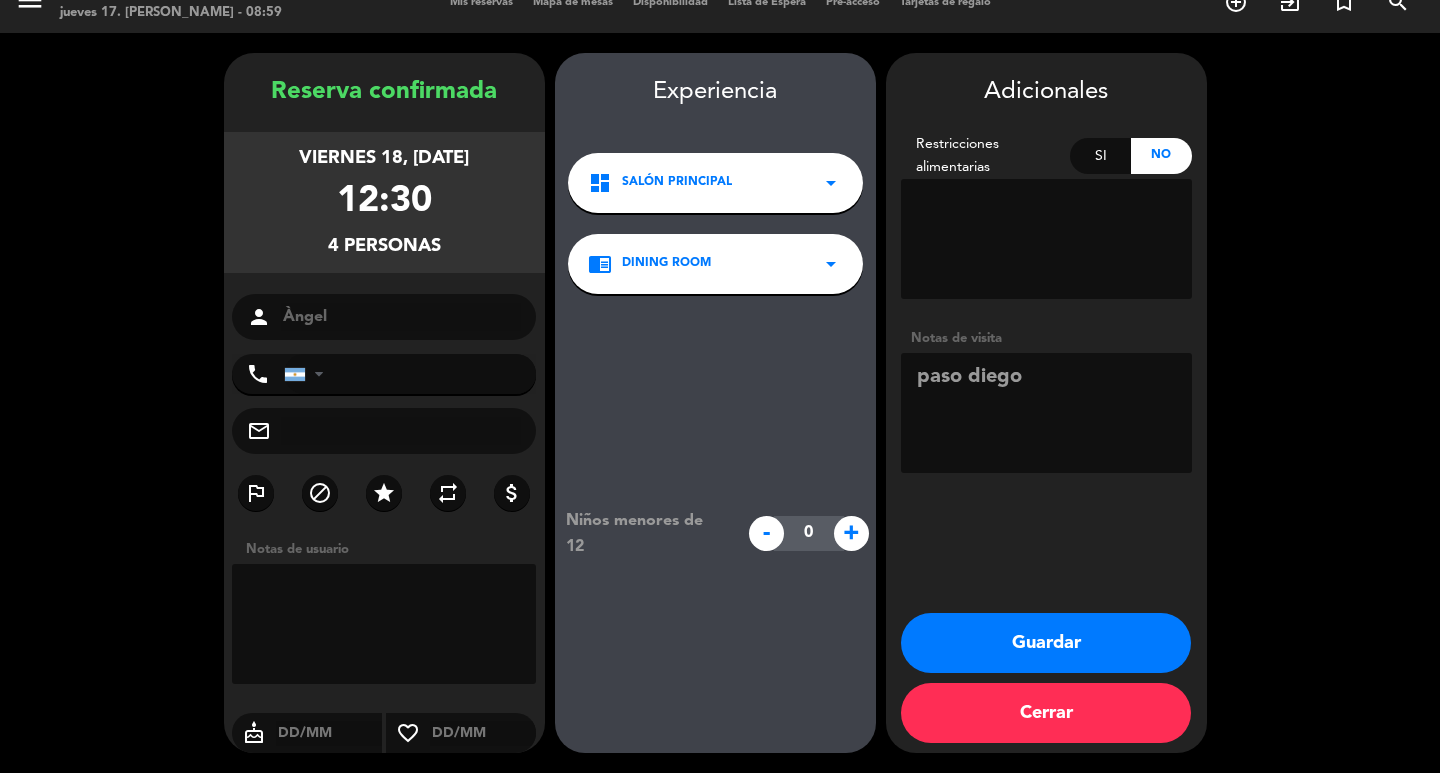 type on "paso diego" 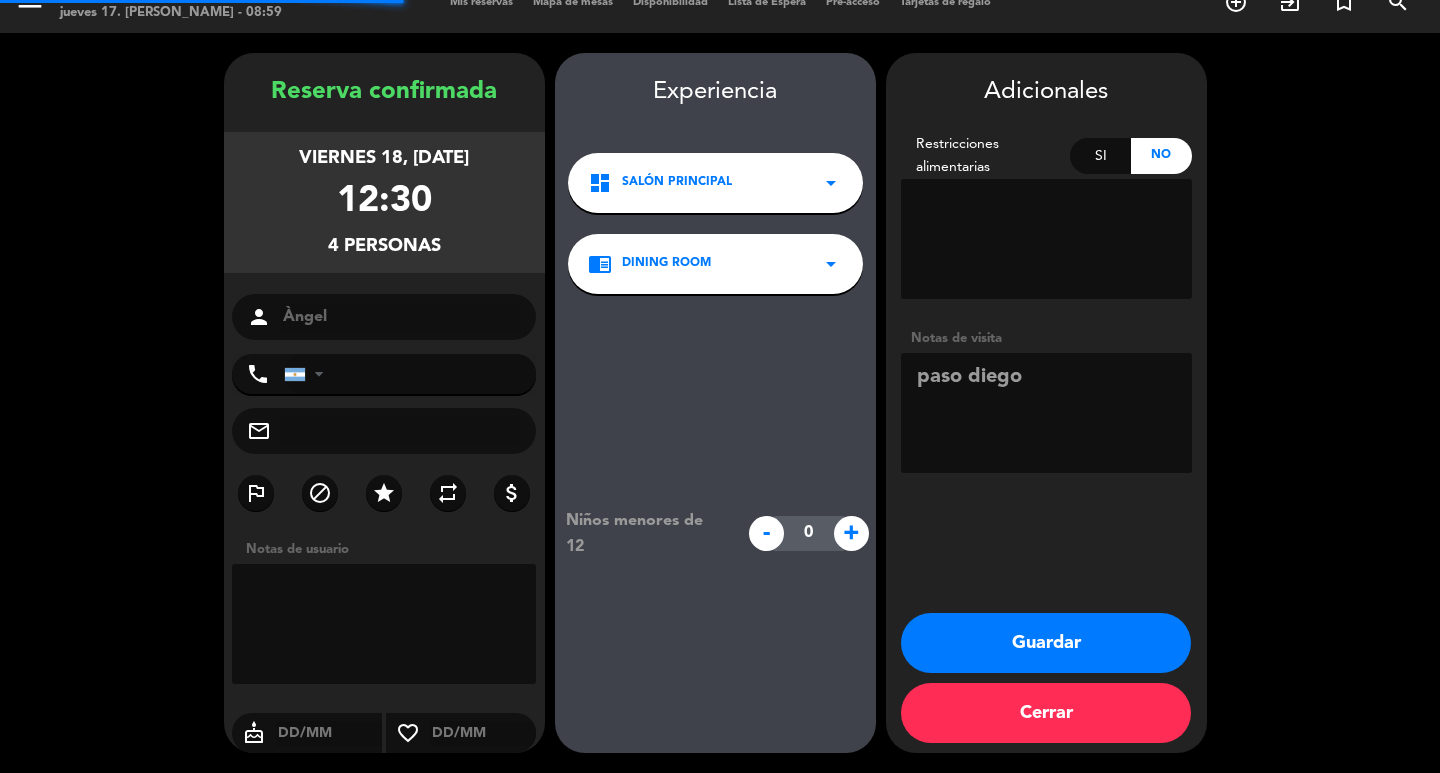 scroll, scrollTop: 0, scrollLeft: 0, axis: both 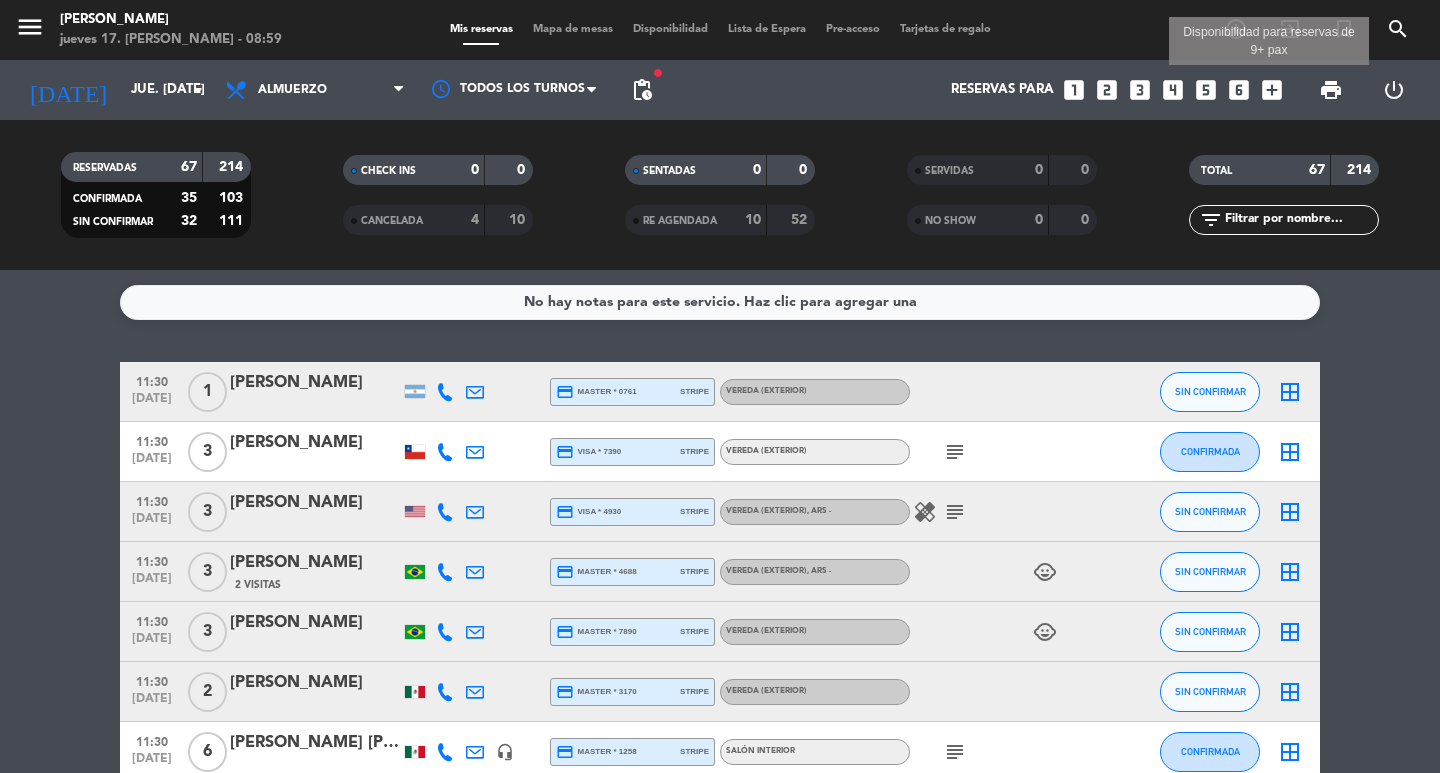 click on "add_box" at bounding box center [1272, 90] 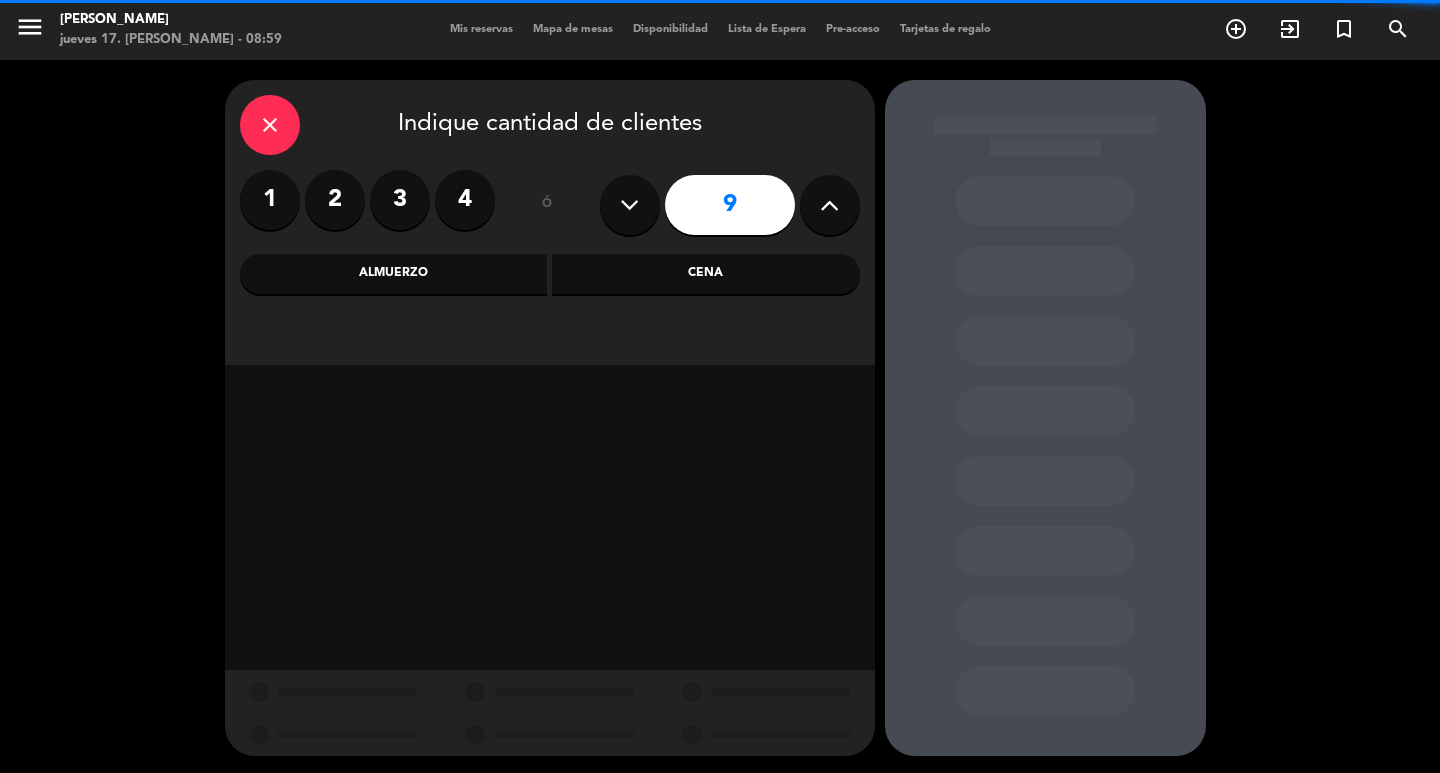 drag, startPoint x: 639, startPoint y: 203, endPoint x: 653, endPoint y: 209, distance: 15.231546 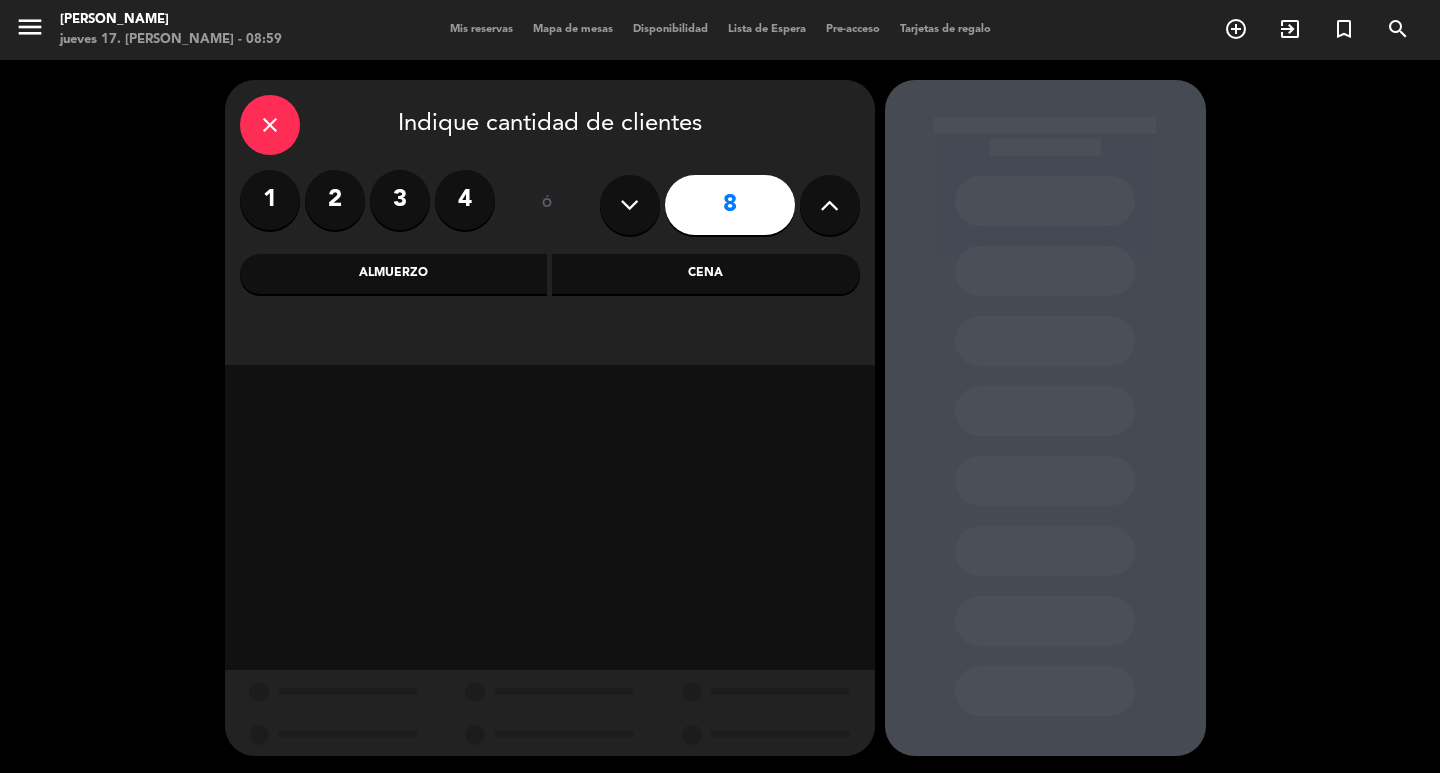 click on "8" at bounding box center (730, 205) 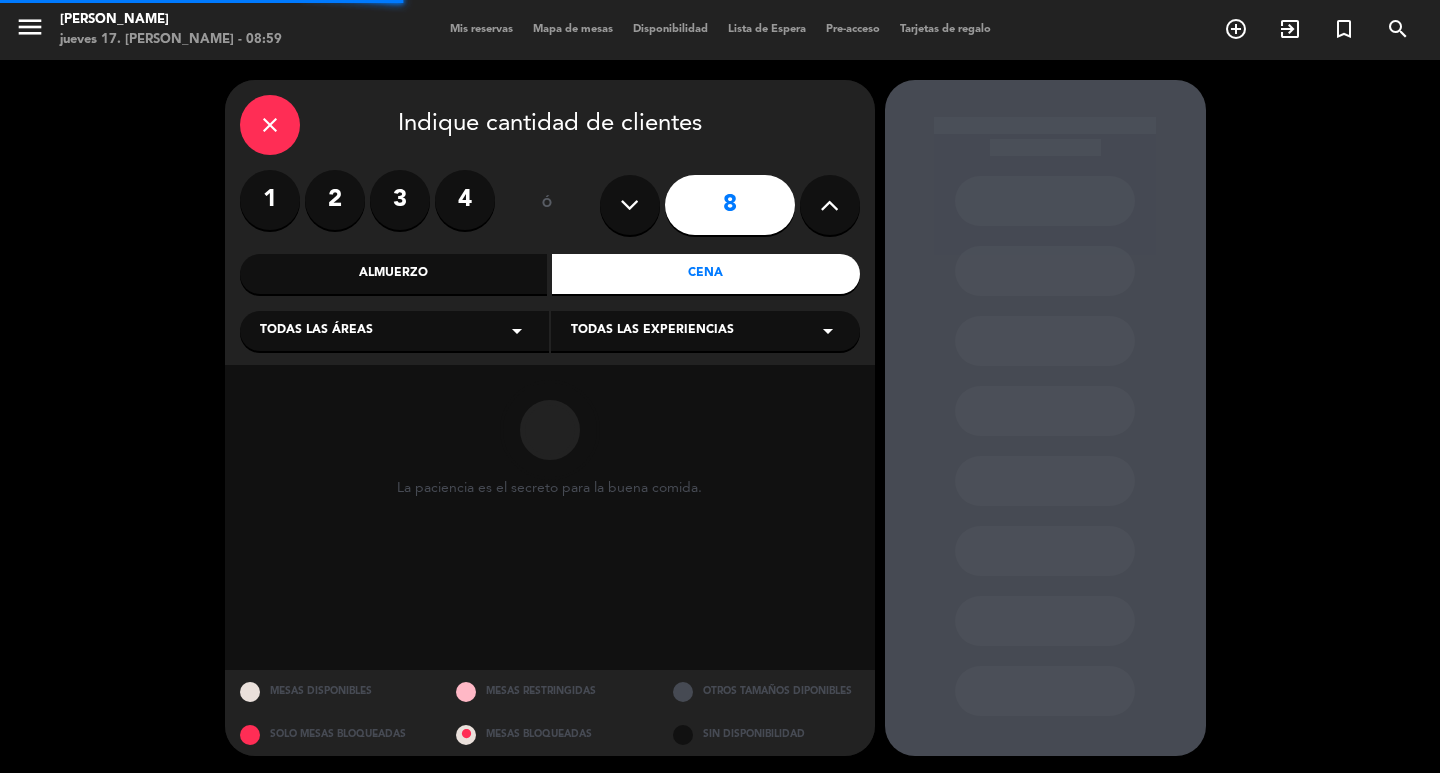 click on "Todas las áreas   arrow_drop_down" at bounding box center [394, 331] 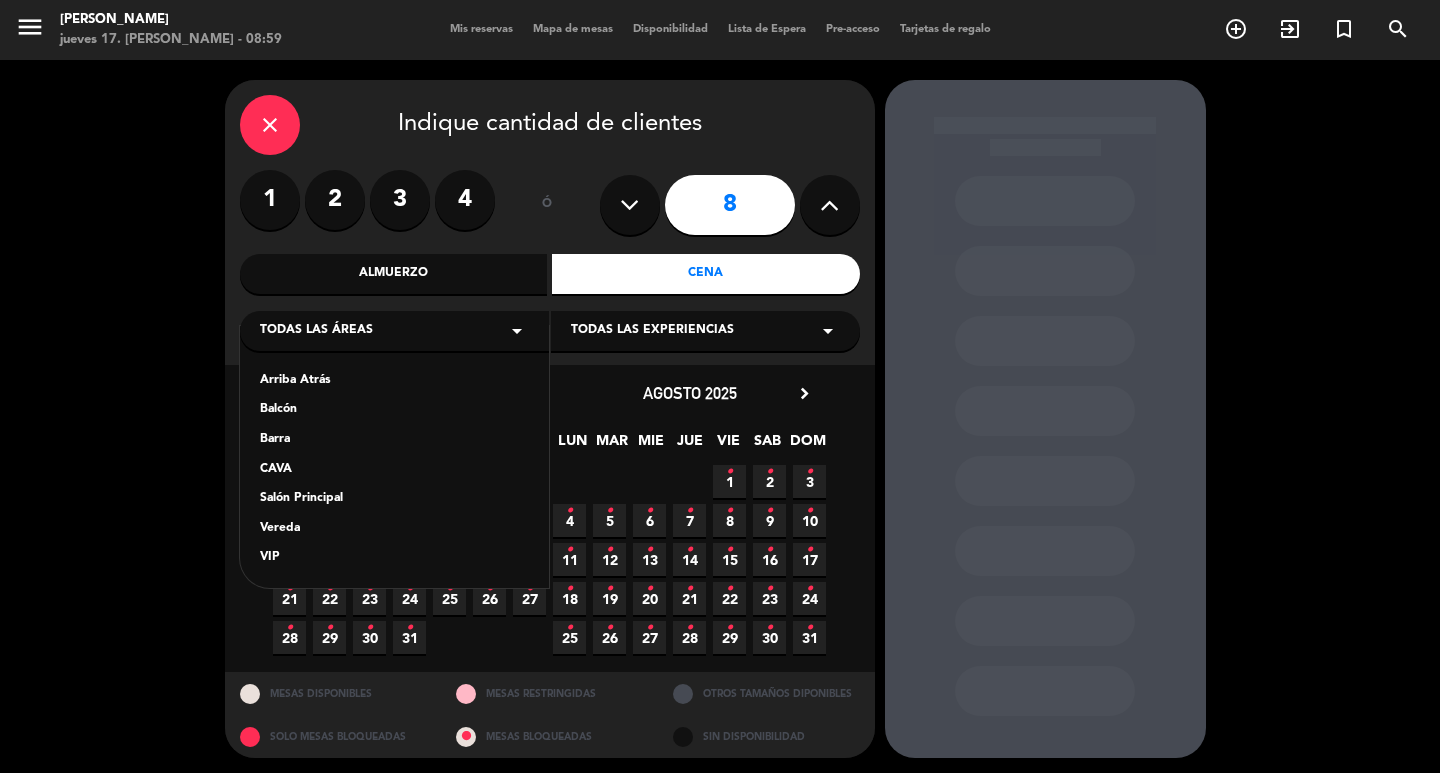 drag, startPoint x: 330, startPoint y: 509, endPoint x: 384, endPoint y: 476, distance: 63.28507 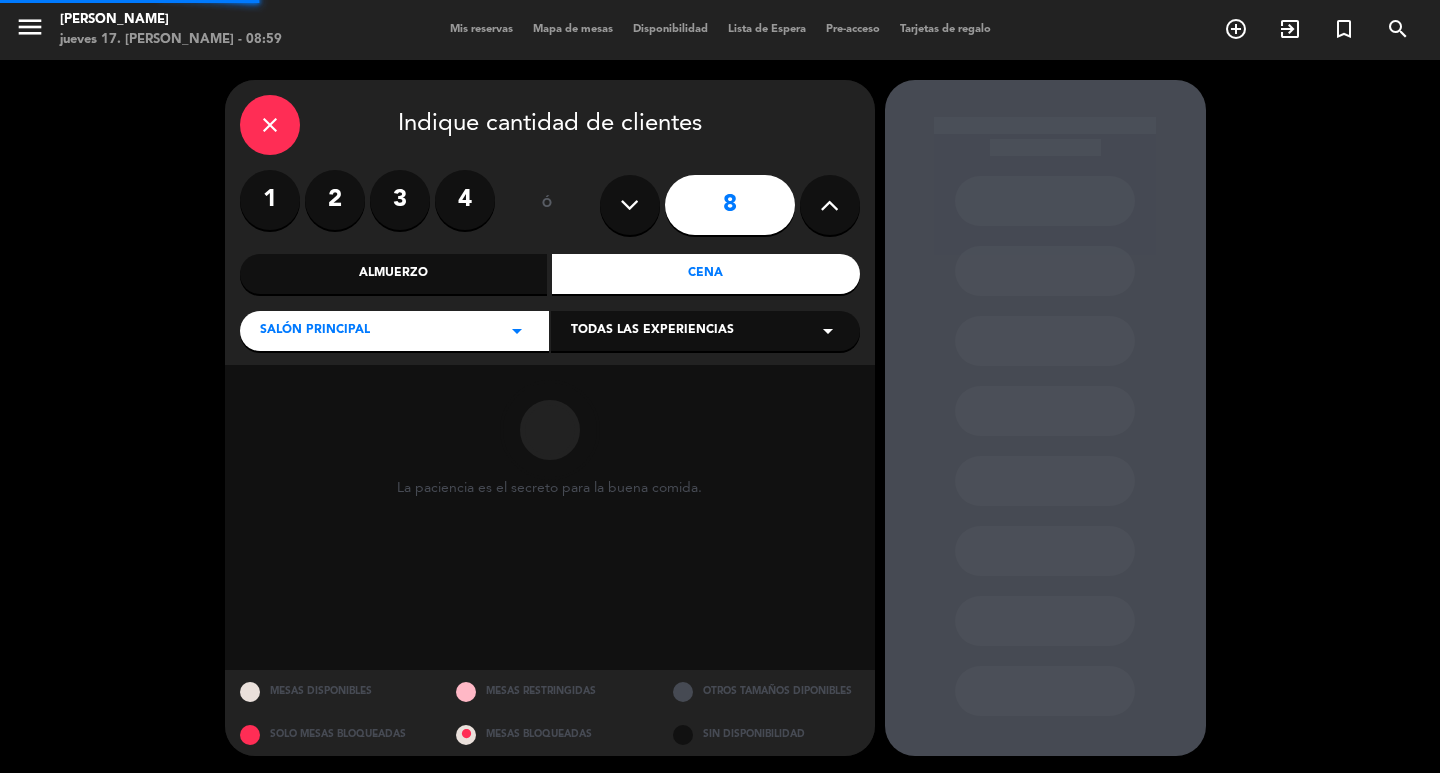 drag, startPoint x: 602, startPoint y: 332, endPoint x: 599, endPoint y: 351, distance: 19.235384 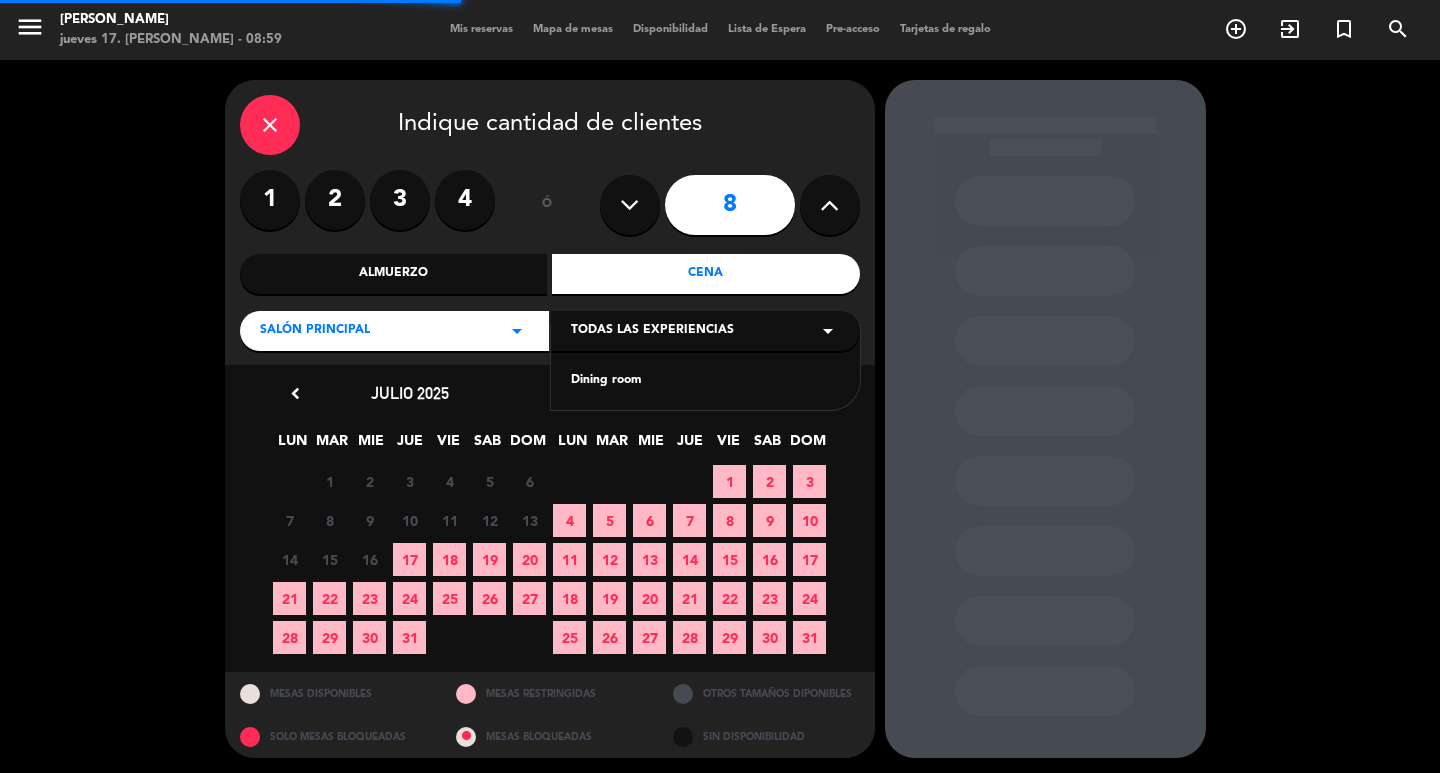 click on "Dining room" at bounding box center [705, 381] 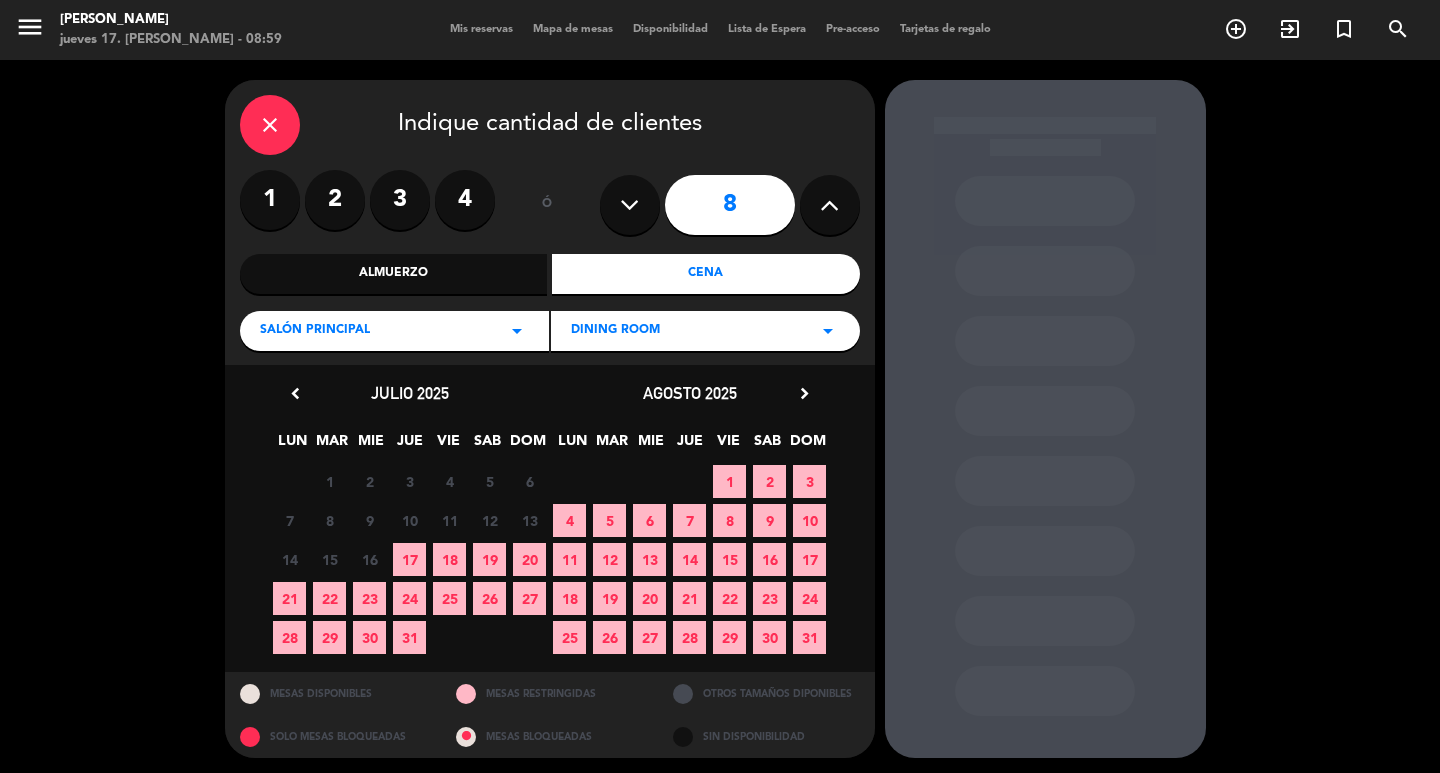 click on "24" at bounding box center (409, 598) 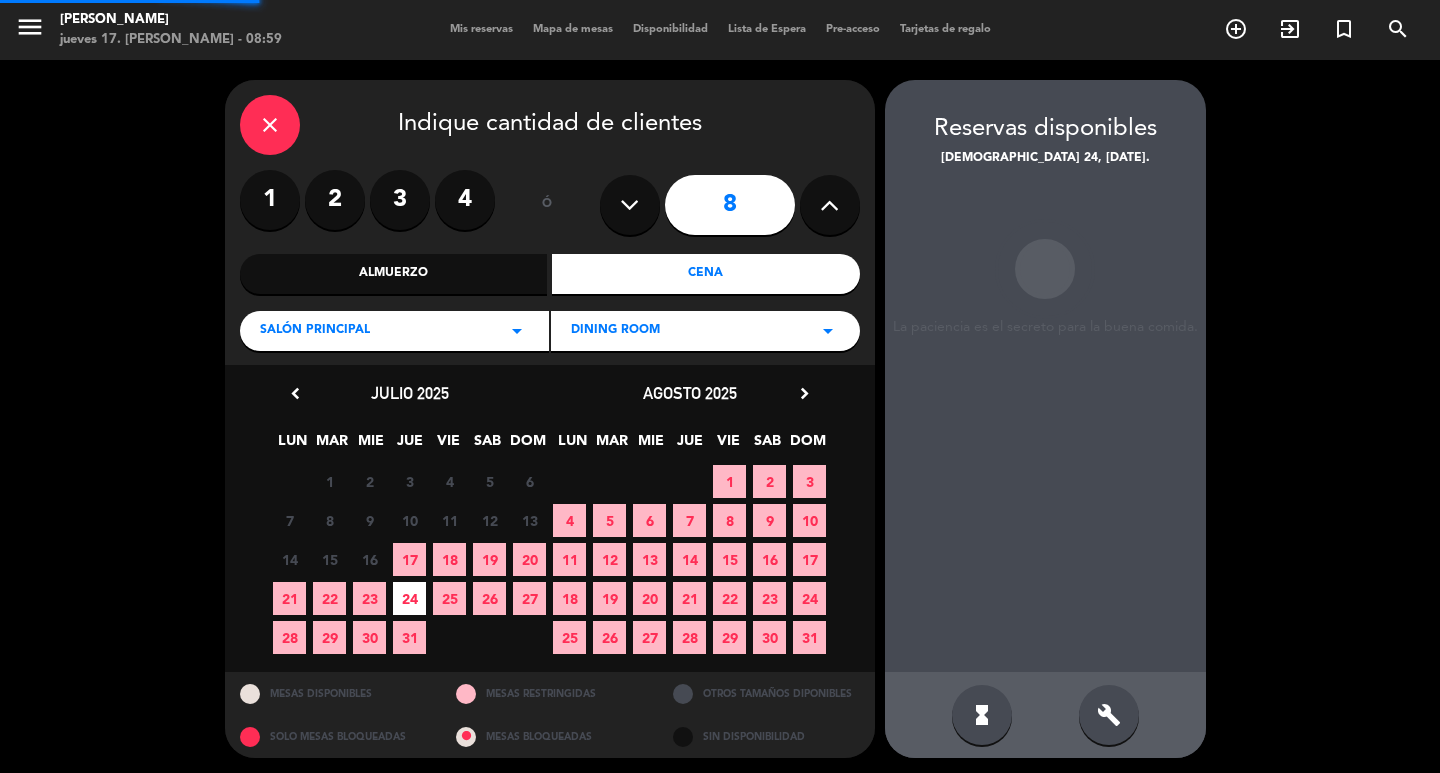 scroll, scrollTop: 15, scrollLeft: 0, axis: vertical 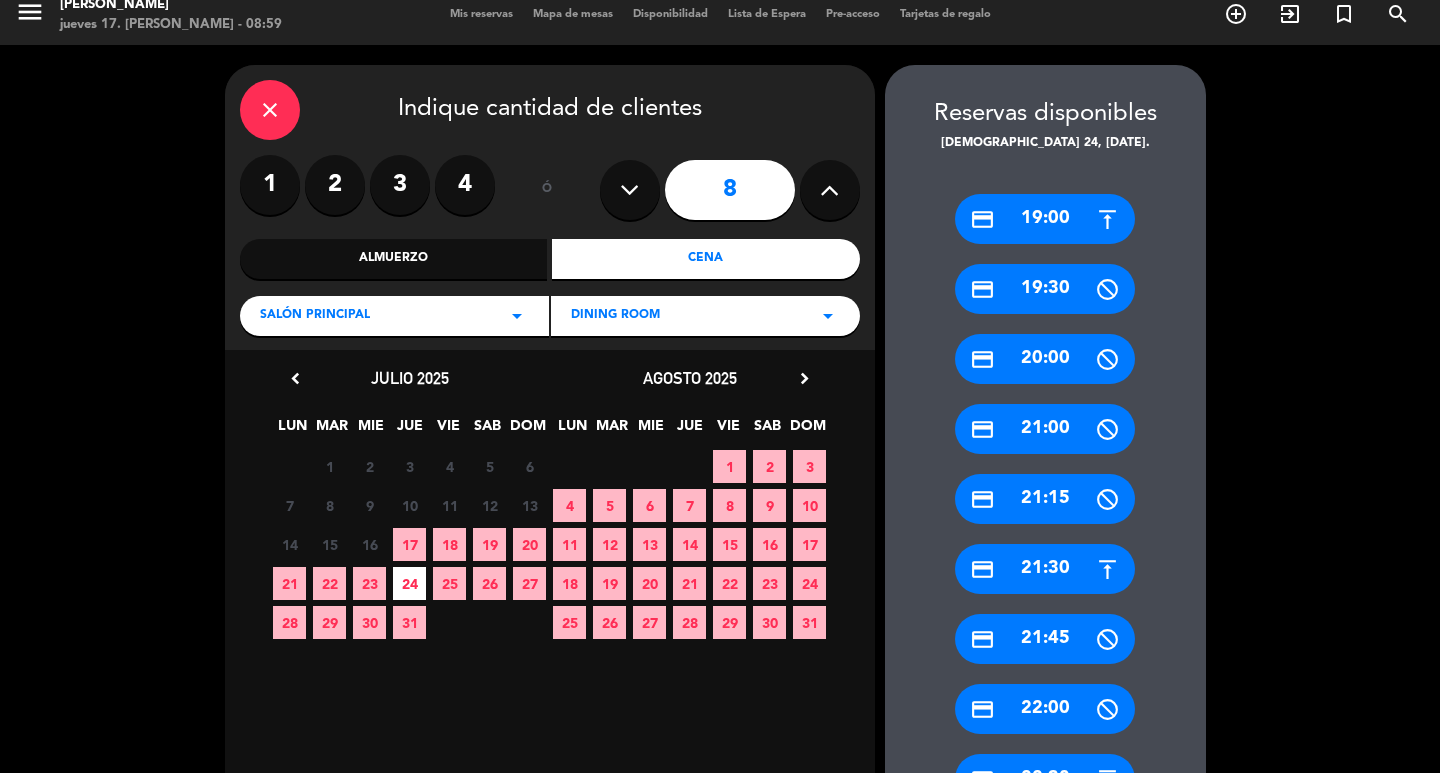 click on "credit_card  20:00" at bounding box center [1045, 359] 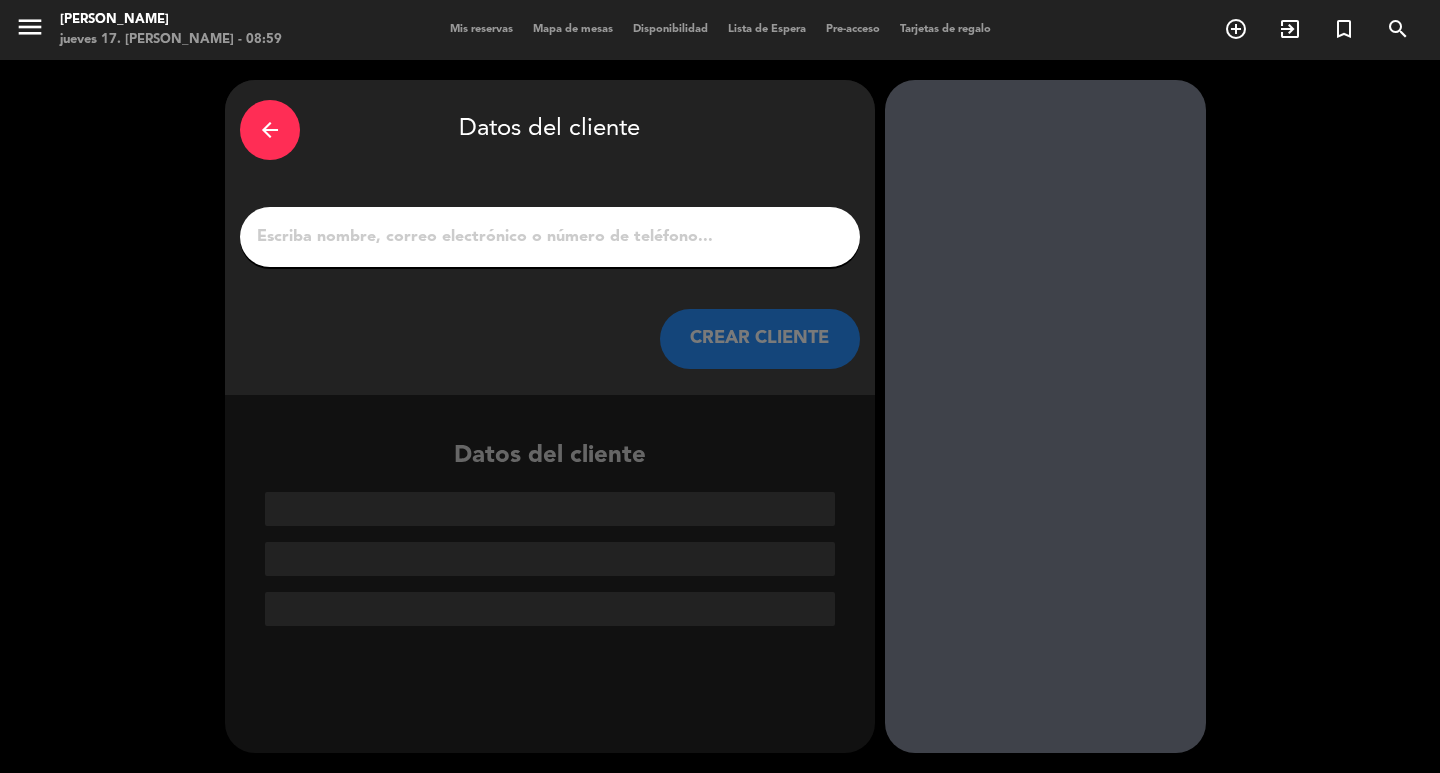 click at bounding box center (550, 237) 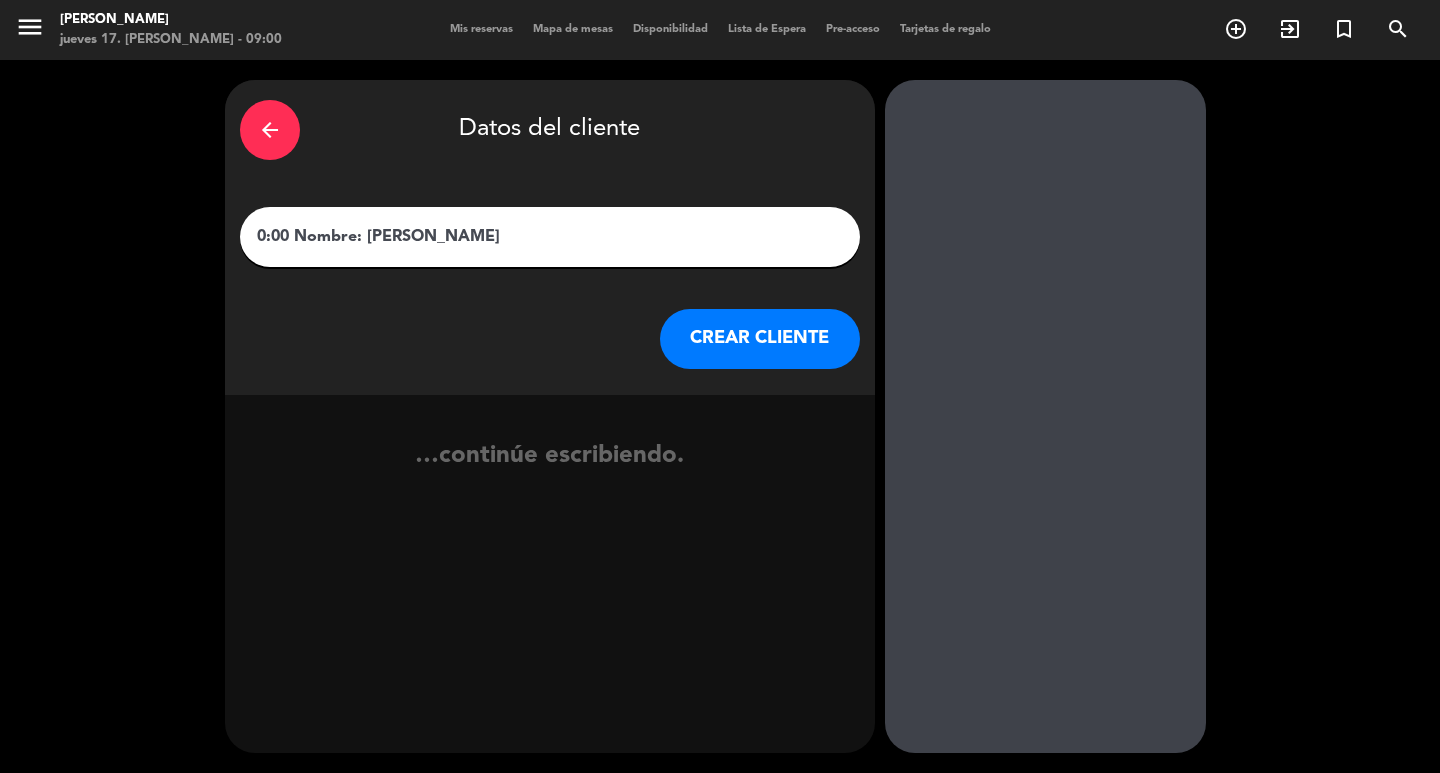 drag, startPoint x: 364, startPoint y: 242, endPoint x: 273, endPoint y: 278, distance: 97.862144 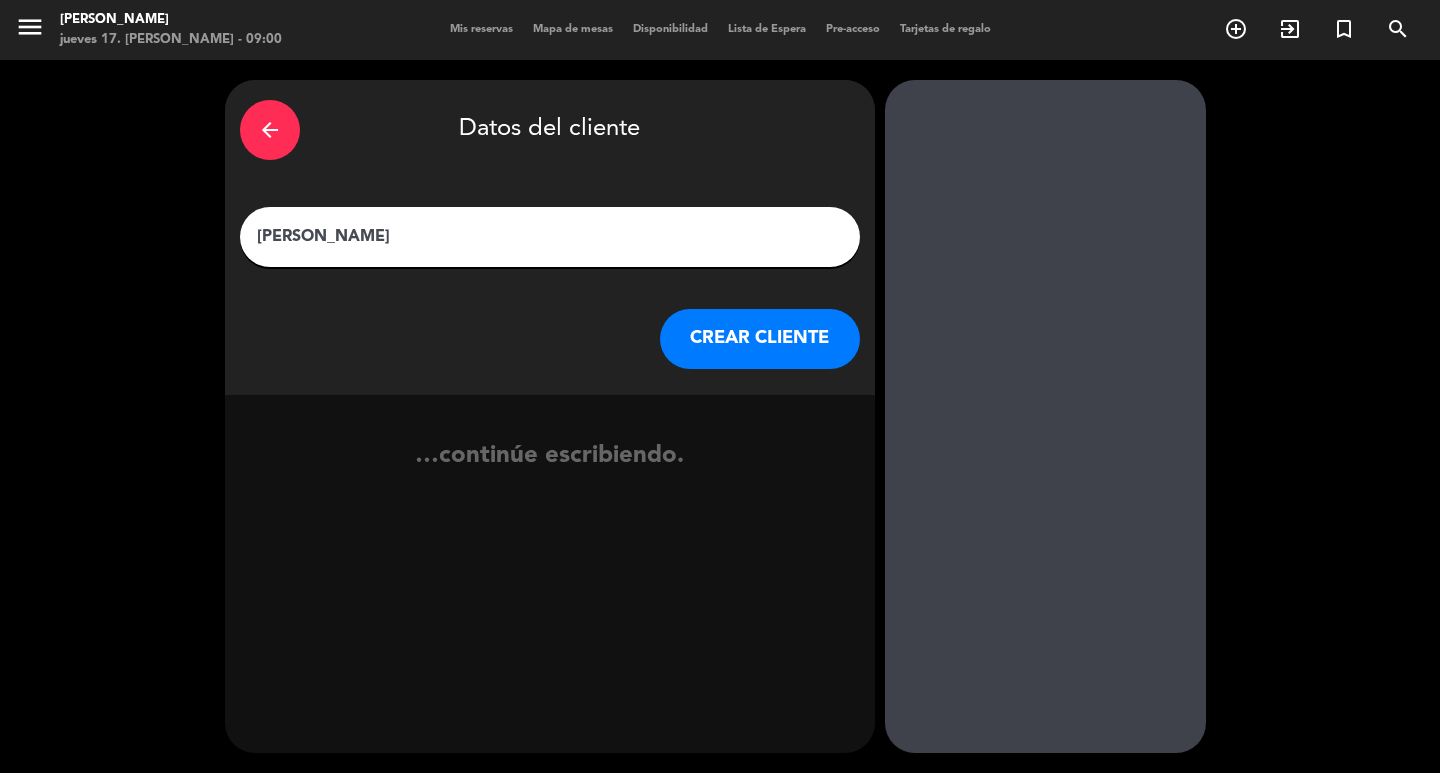 type on "[PERSON_NAME]" 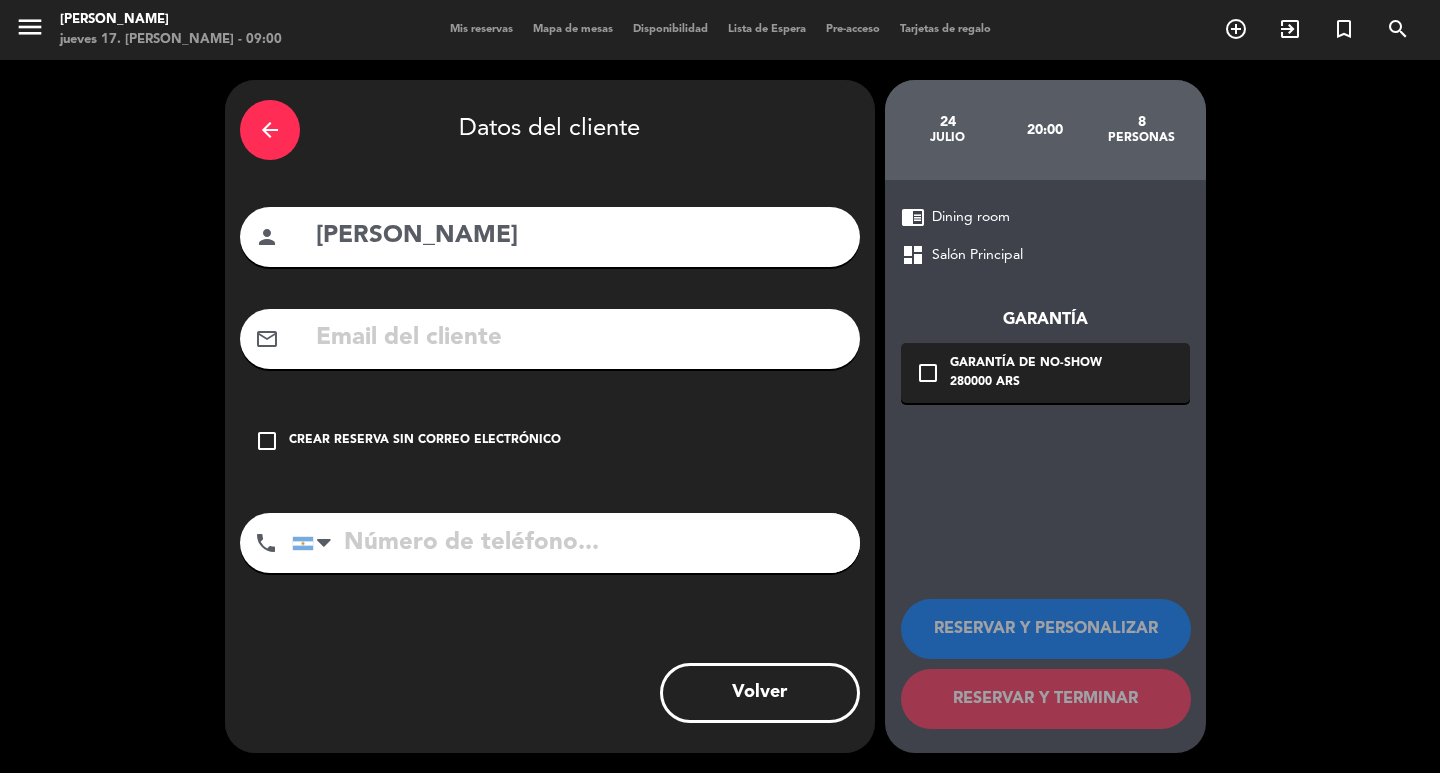 drag, startPoint x: 527, startPoint y: 472, endPoint x: 553, endPoint y: 474, distance: 26.076809 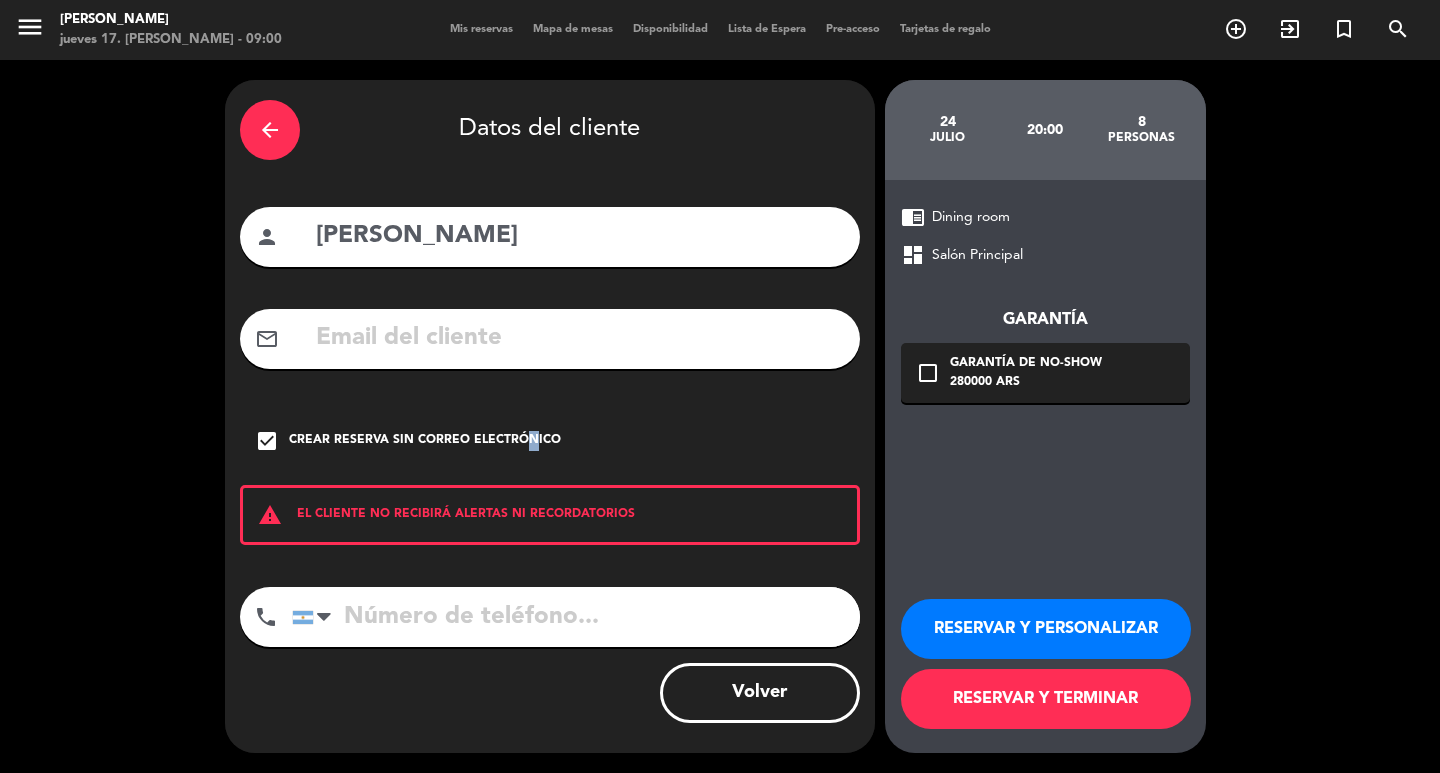 click on "RESERVAR Y PERSONALIZAR" at bounding box center [1046, 629] 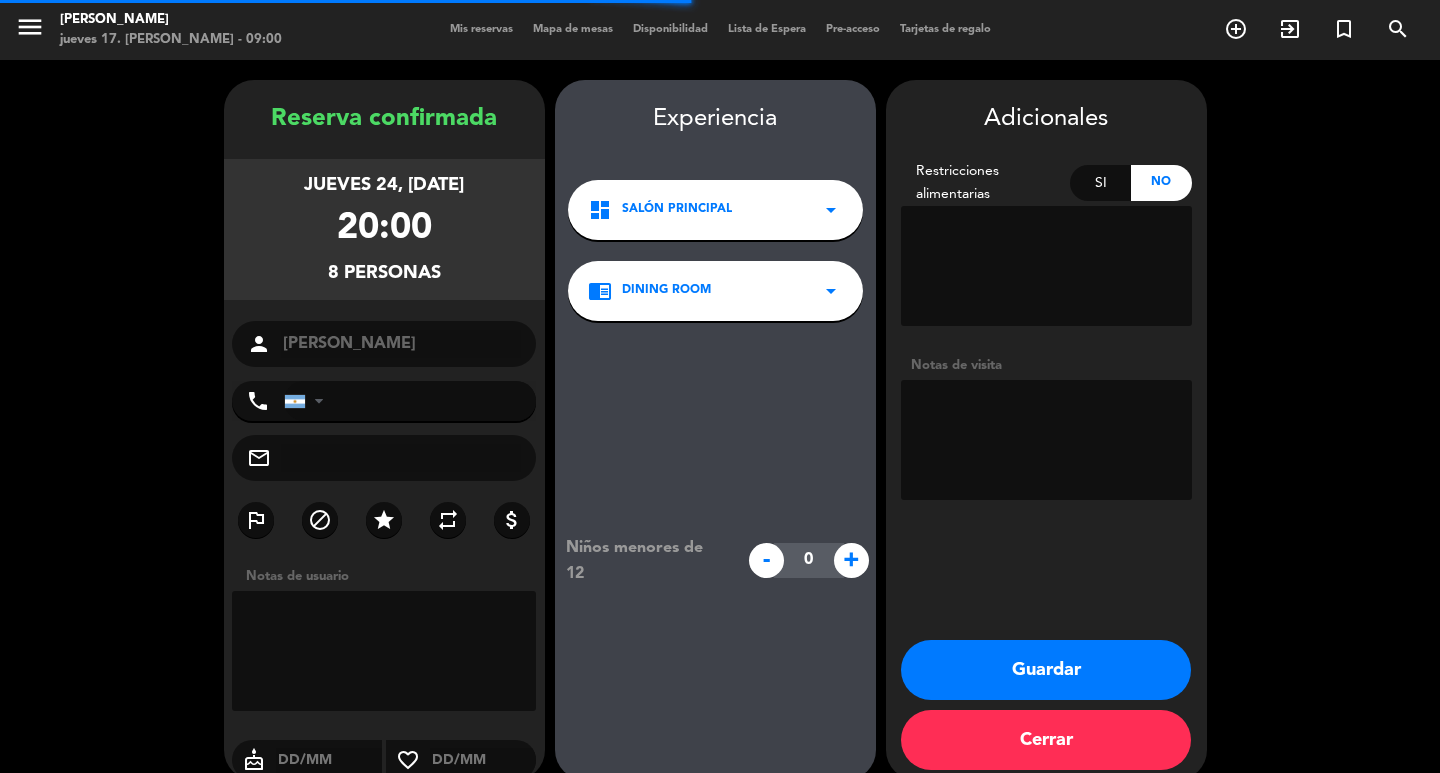 scroll, scrollTop: 58, scrollLeft: 0, axis: vertical 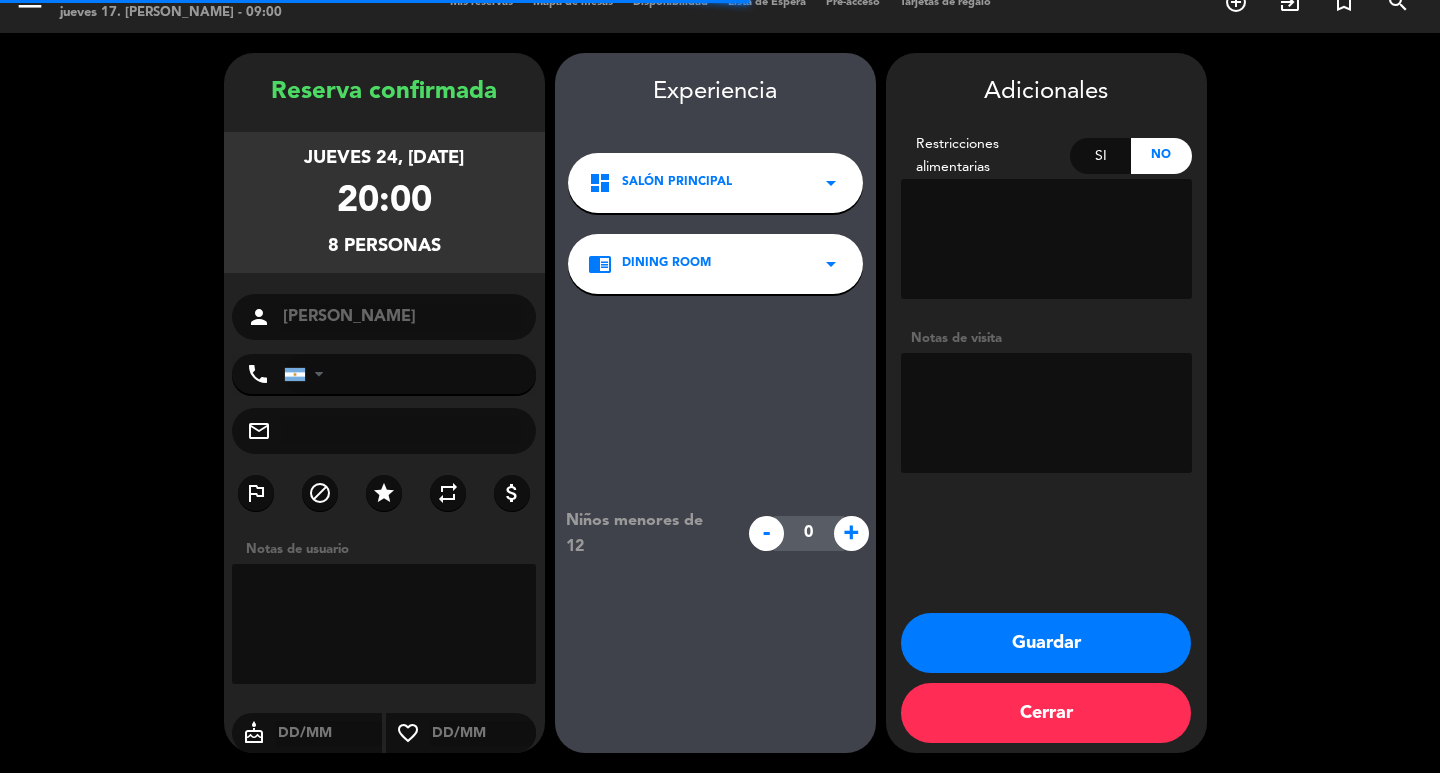 click at bounding box center (1046, 413) 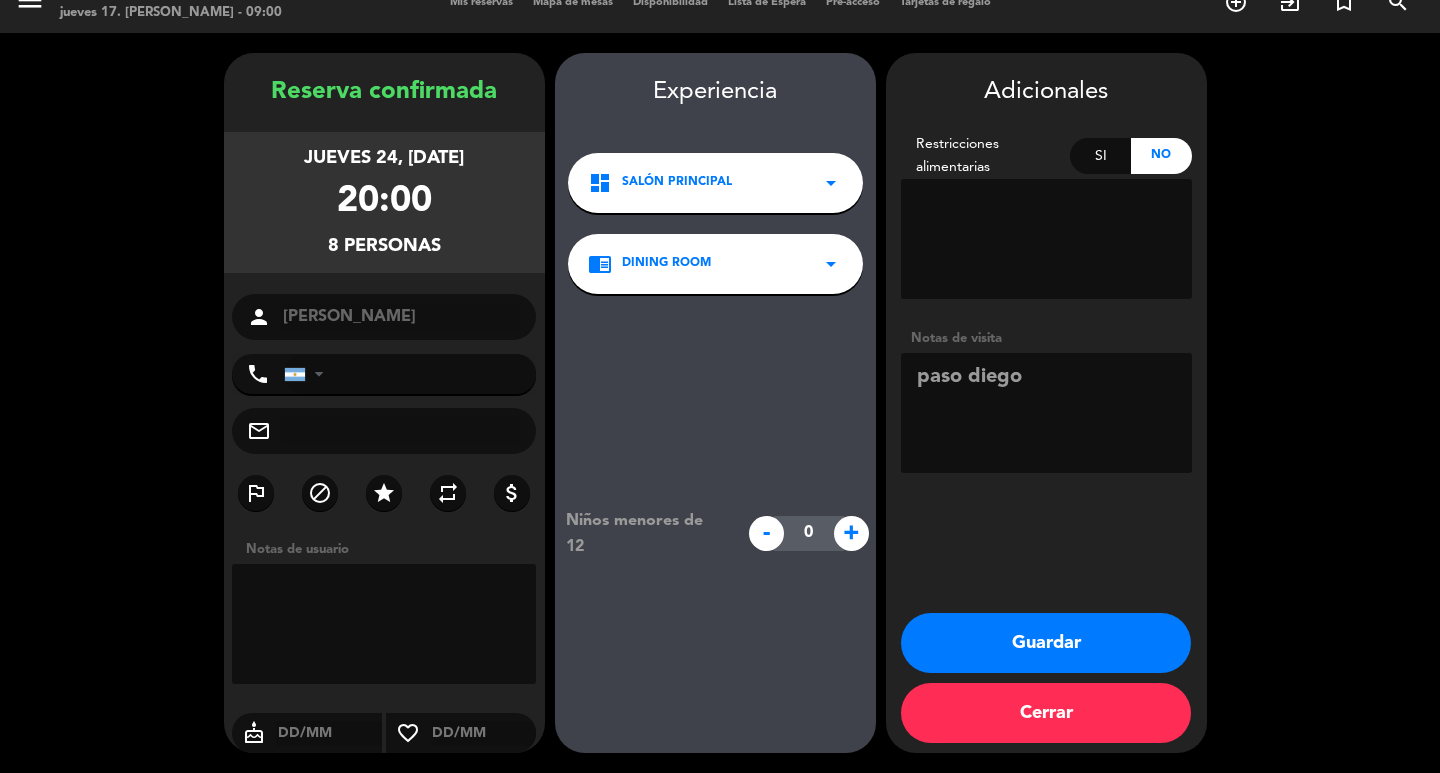 type on "paso diego" 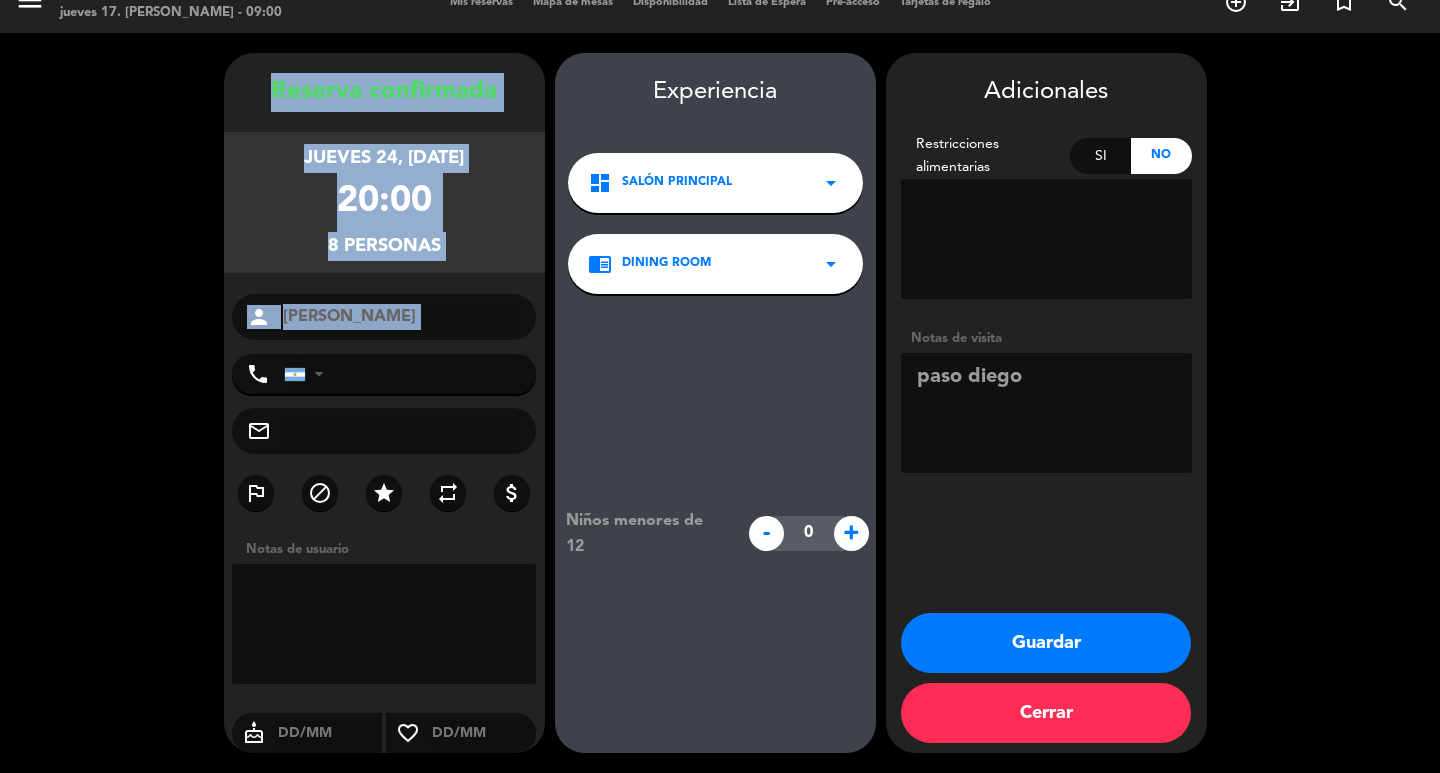 drag, startPoint x: 259, startPoint y: 56, endPoint x: 450, endPoint y: 316, distance: 322.61588 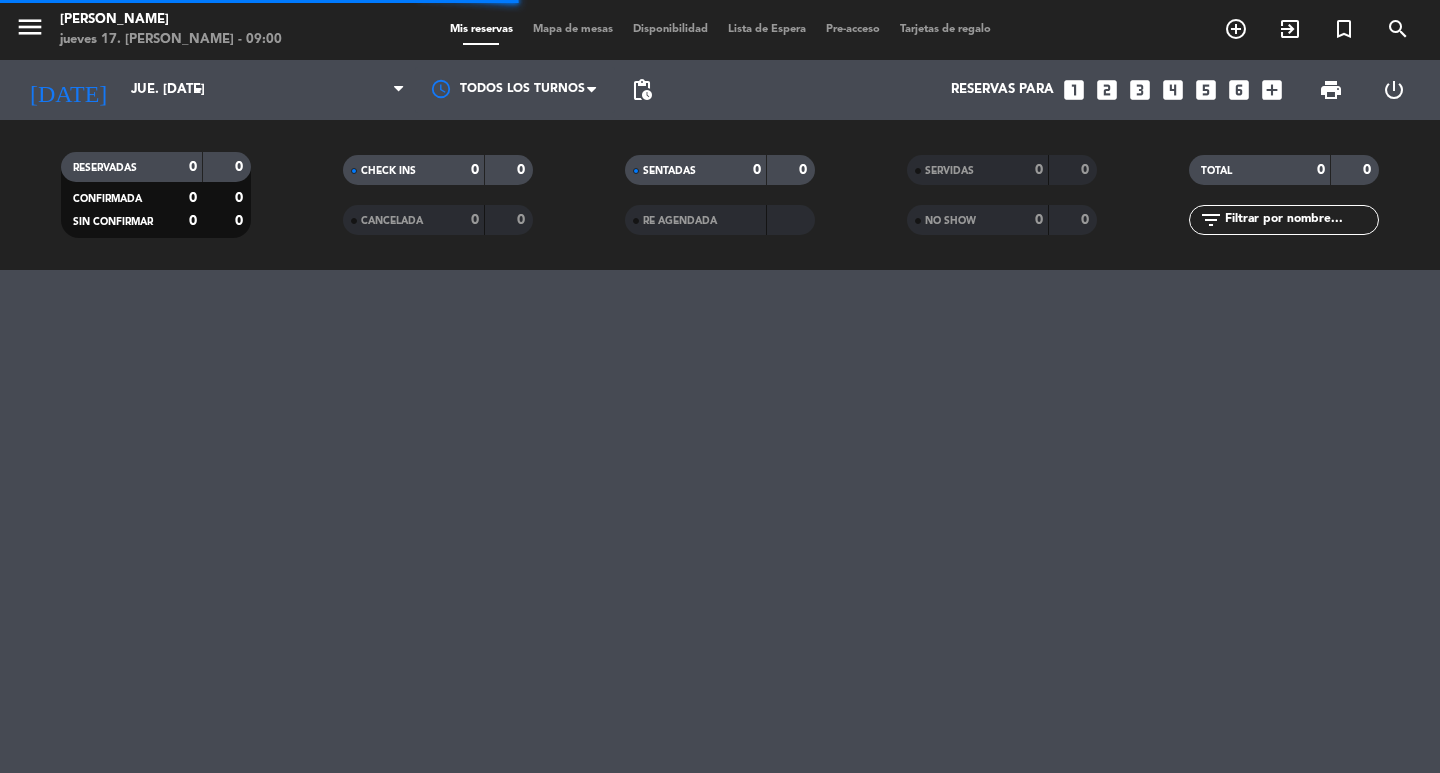 scroll, scrollTop: 0, scrollLeft: 0, axis: both 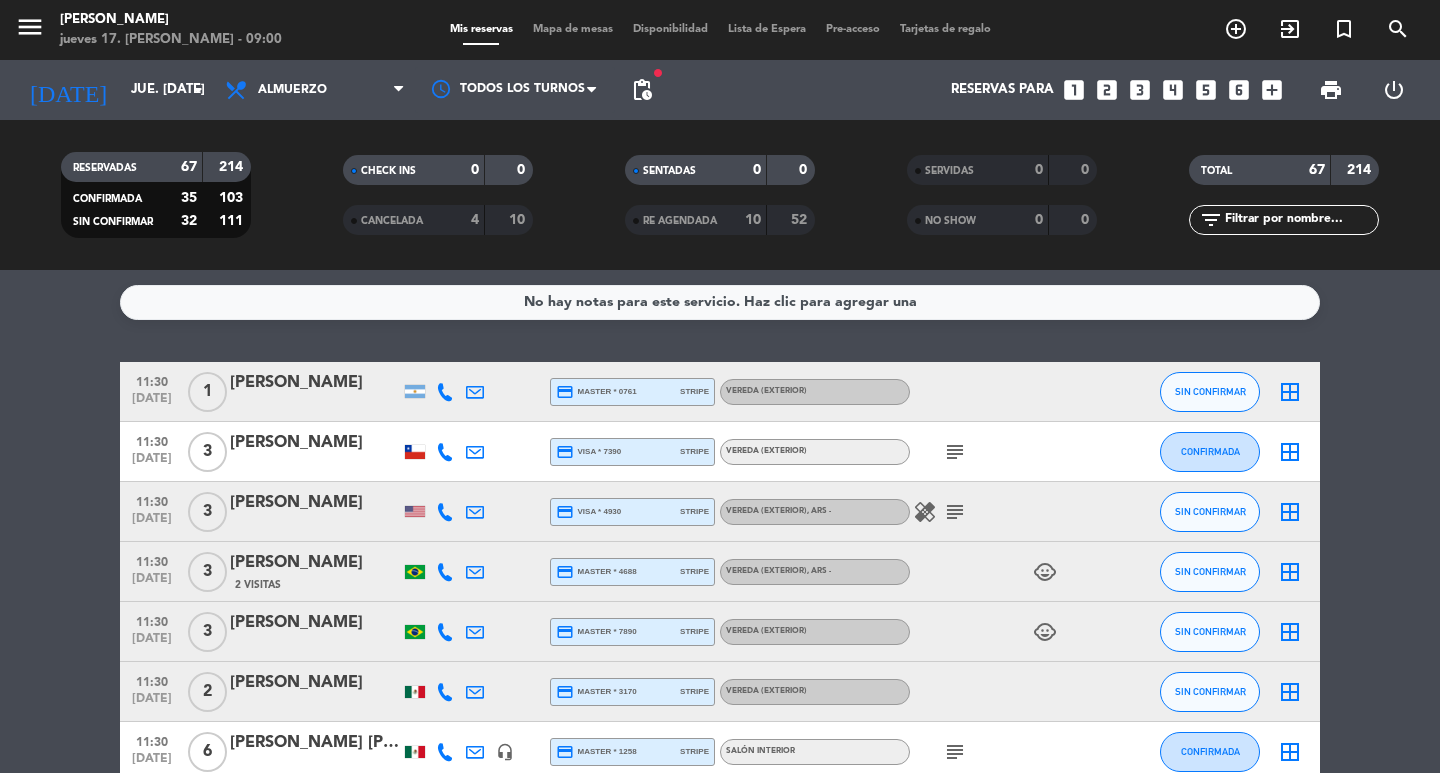 click on "looks_two" at bounding box center [1107, 90] 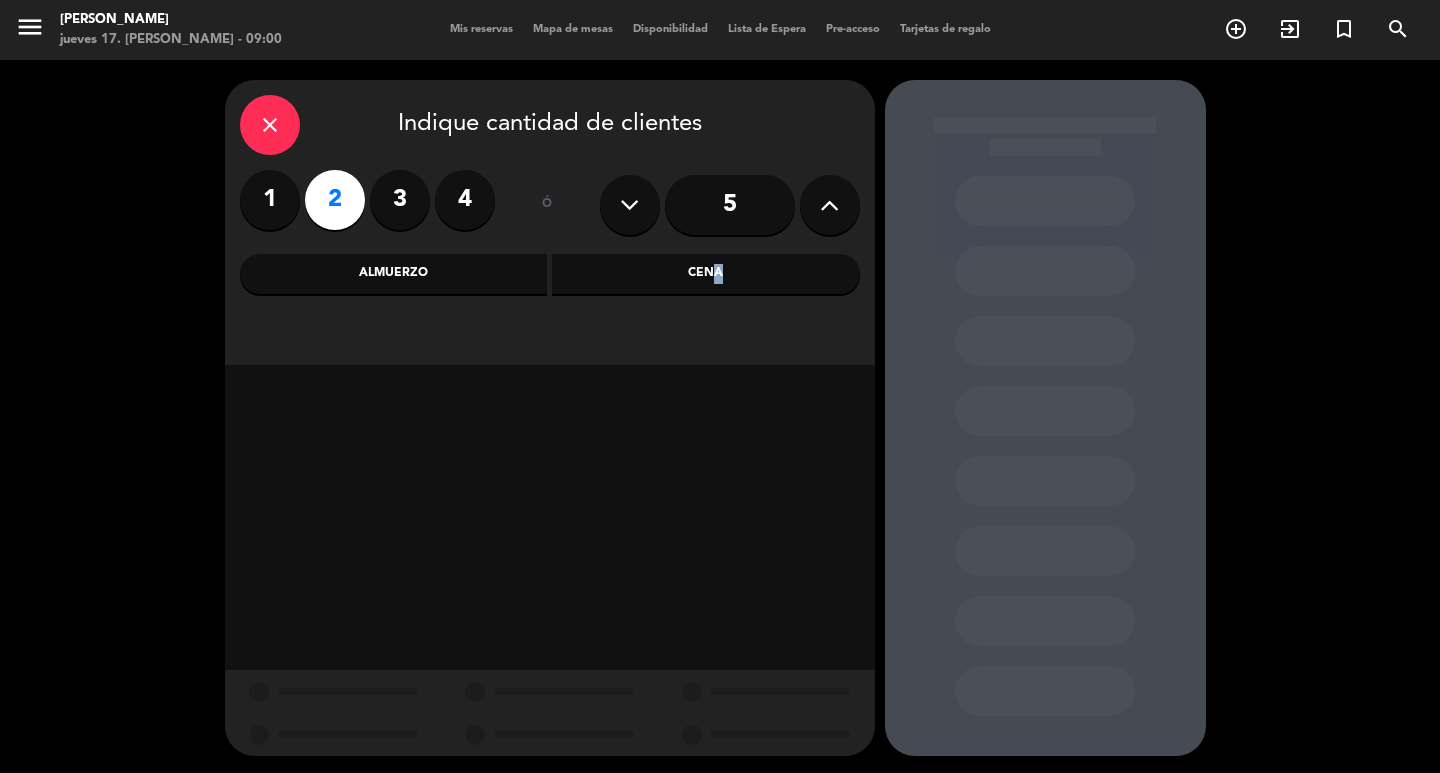 drag, startPoint x: 709, startPoint y: 272, endPoint x: 521, endPoint y: 283, distance: 188.32153 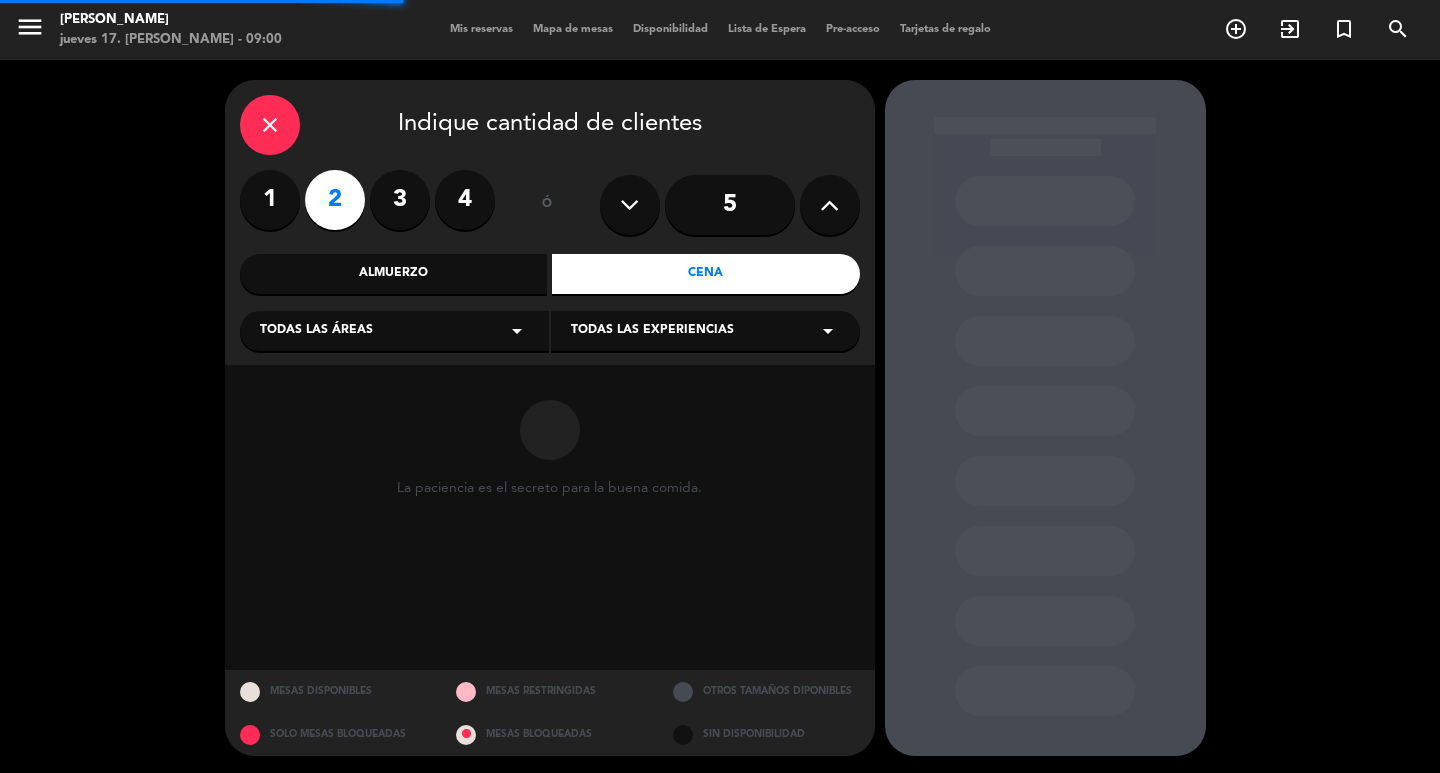click on "Todas las áreas   arrow_drop_down" at bounding box center [394, 331] 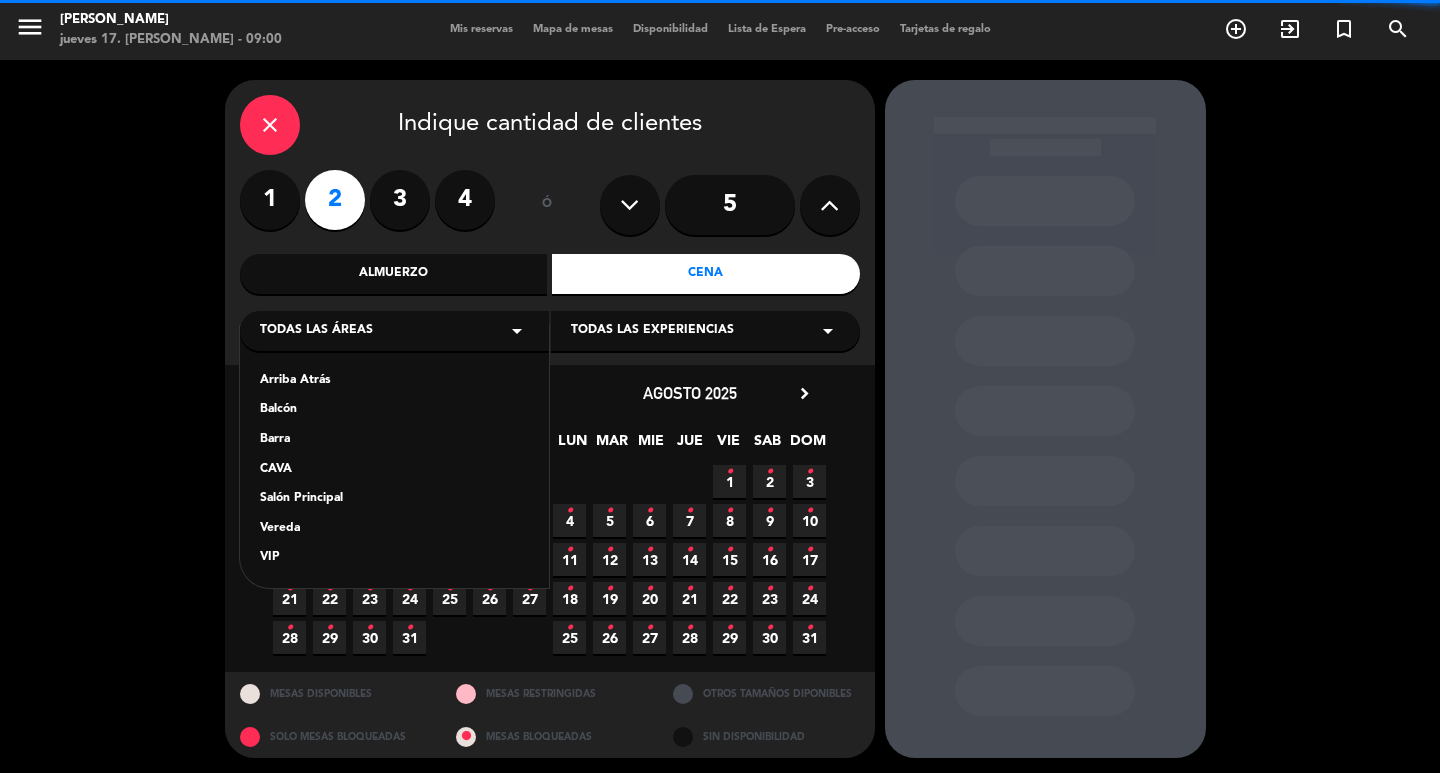 drag, startPoint x: 360, startPoint y: 502, endPoint x: 394, endPoint y: 465, distance: 50.24938 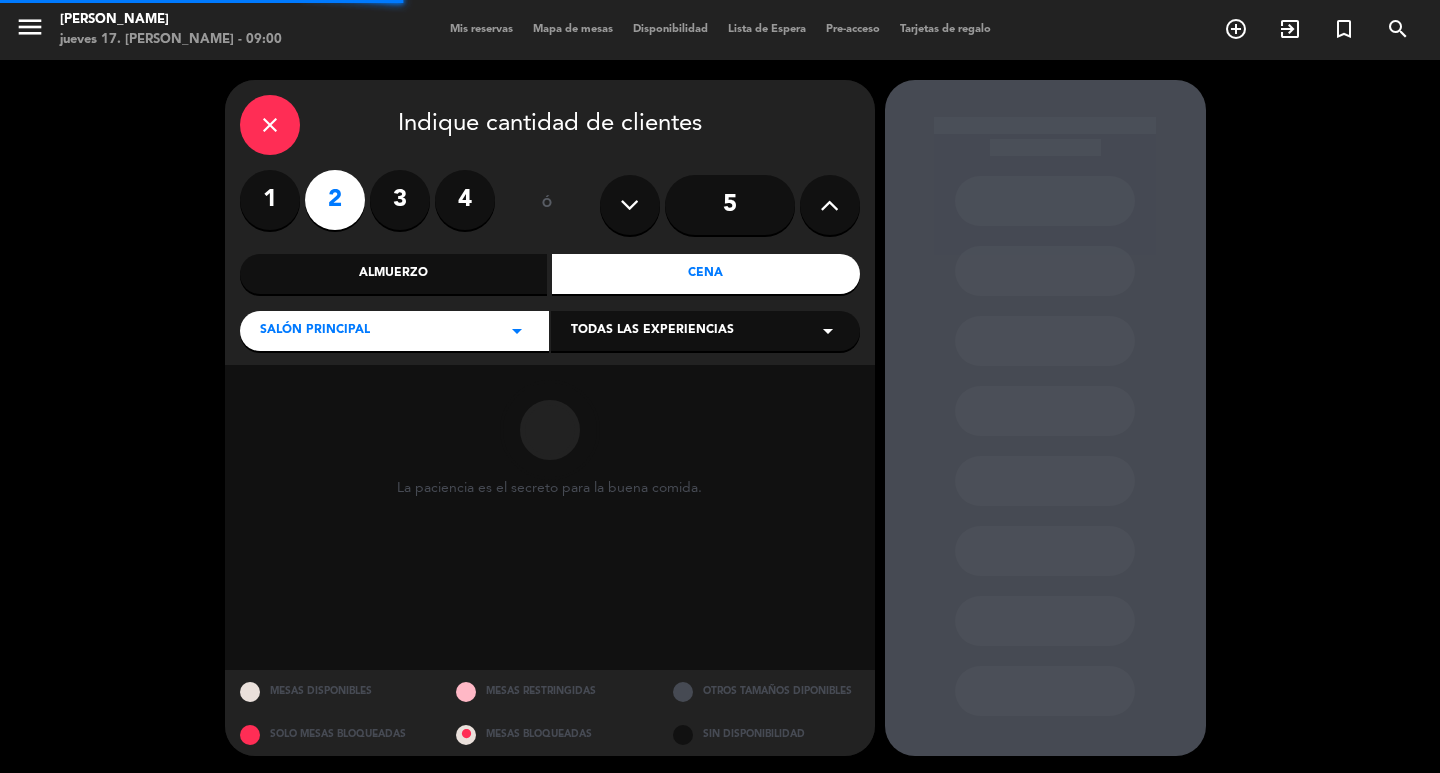 drag, startPoint x: 610, startPoint y: 340, endPoint x: 608, endPoint y: 355, distance: 15.132746 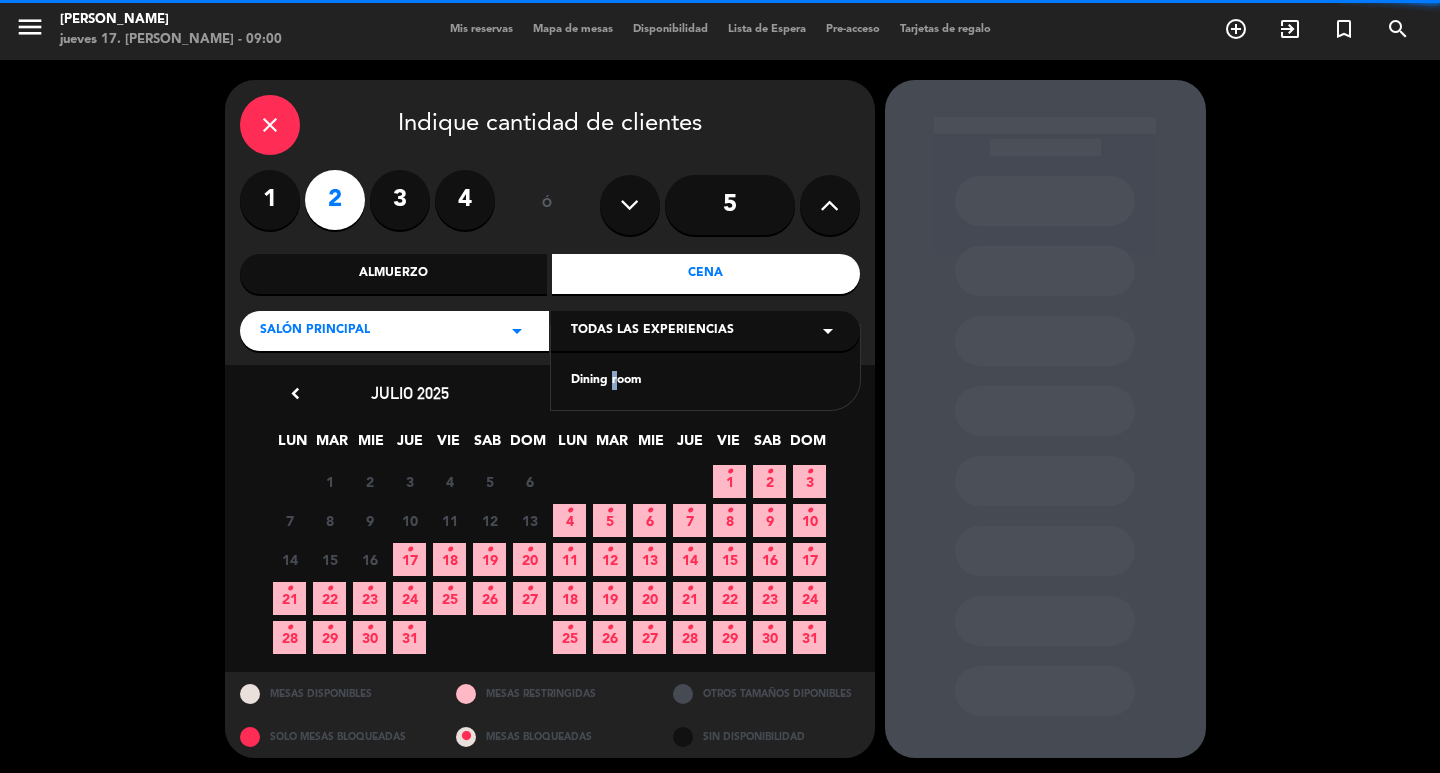 click on "Dining room" at bounding box center (705, 381) 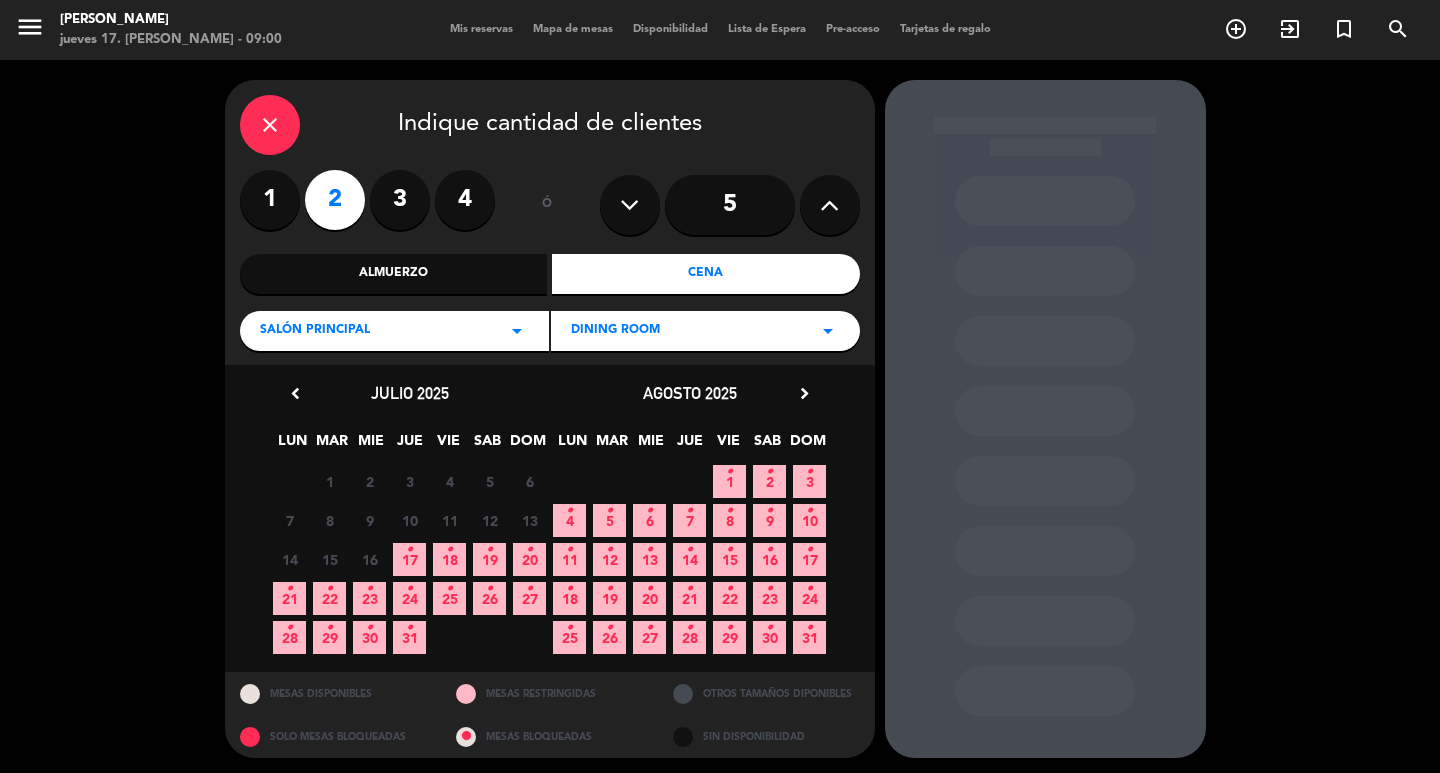 click on "25  •" at bounding box center [449, 598] 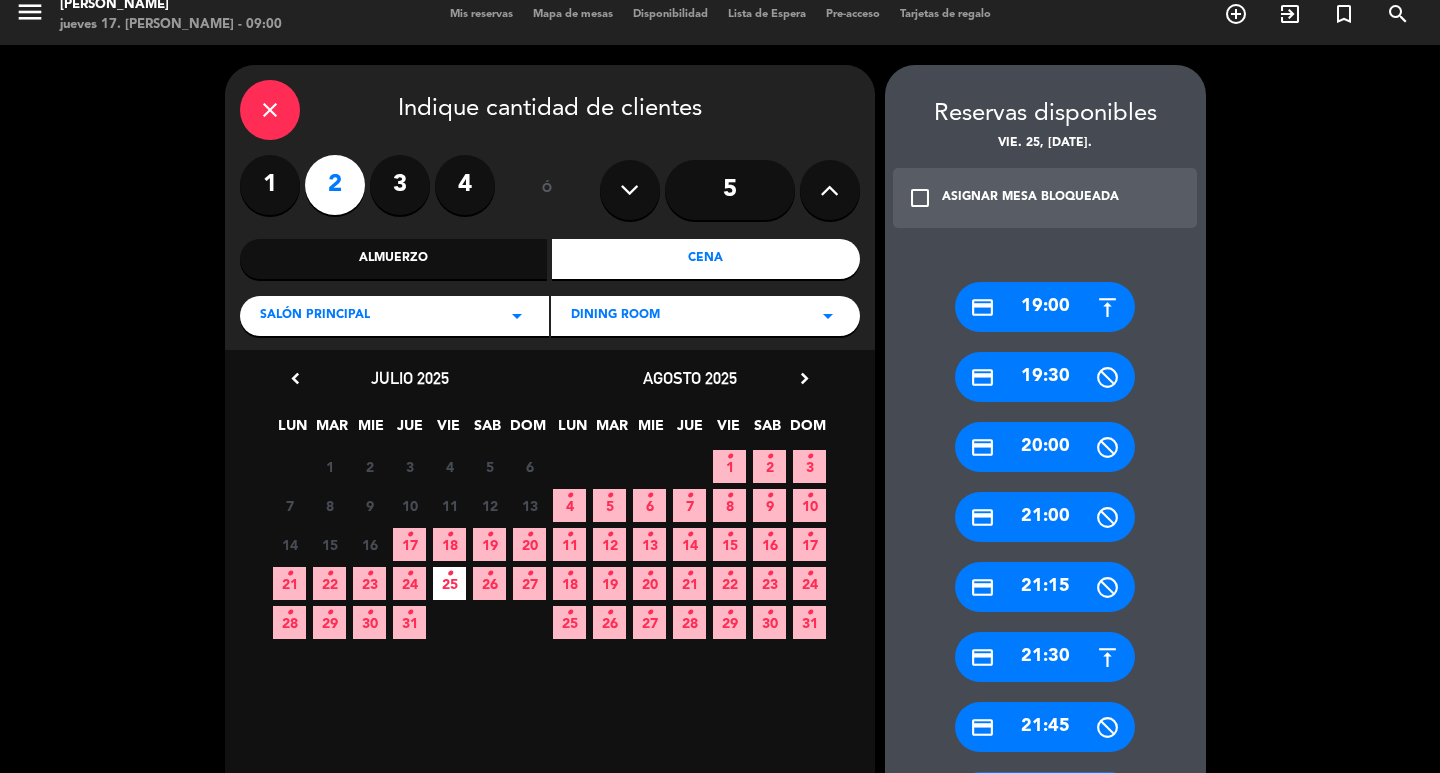 drag, startPoint x: 1024, startPoint y: 310, endPoint x: 800, endPoint y: 272, distance: 227.20035 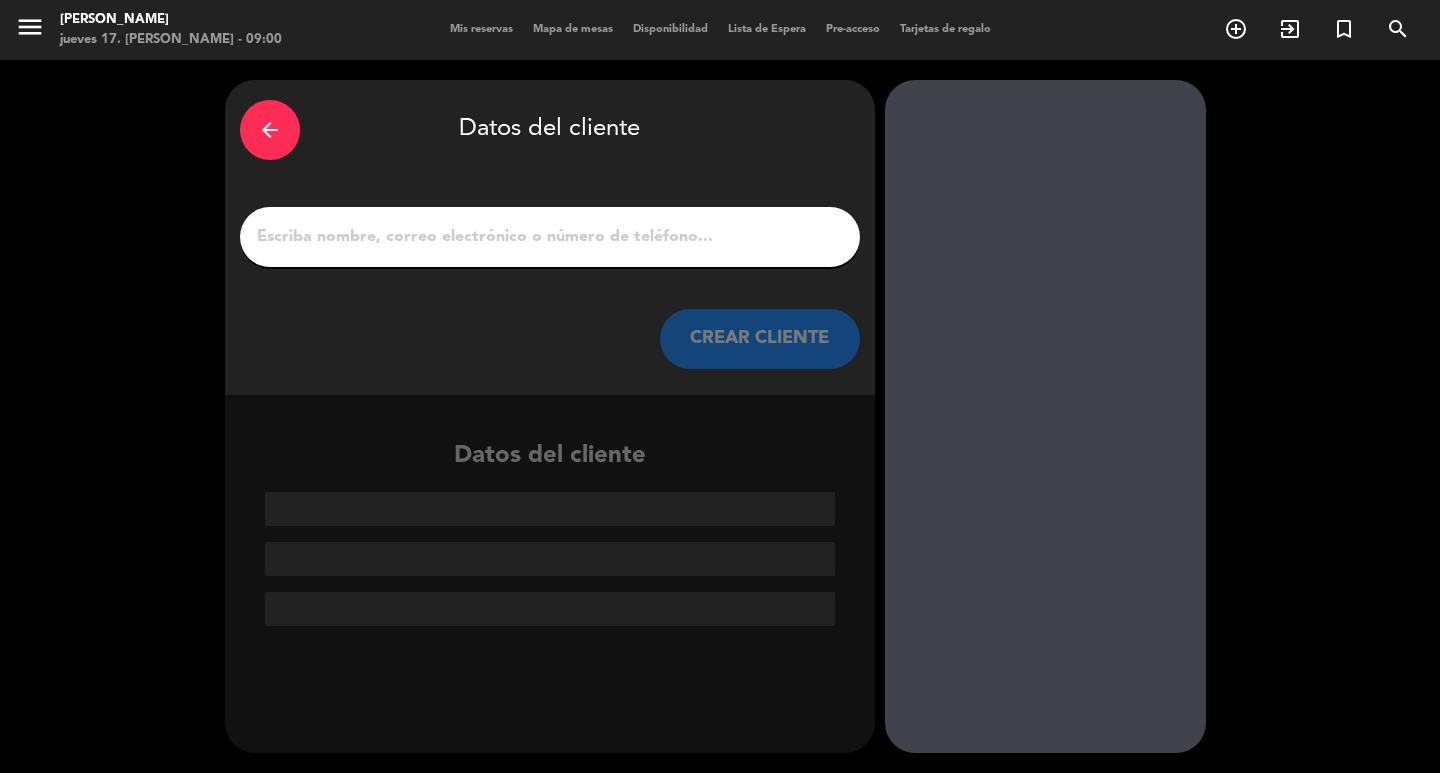 click at bounding box center [550, 237] 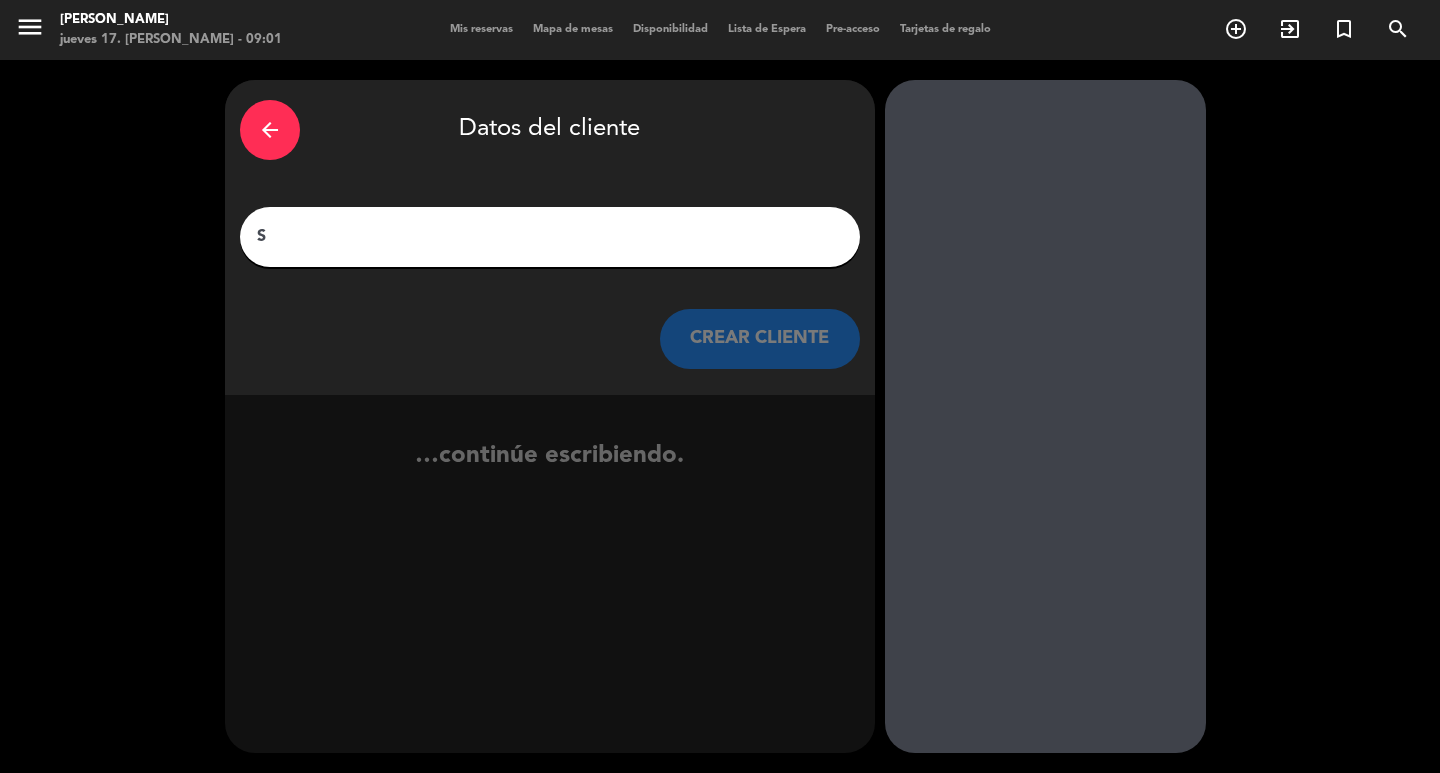 paste on "umitomo Corporation Arg." 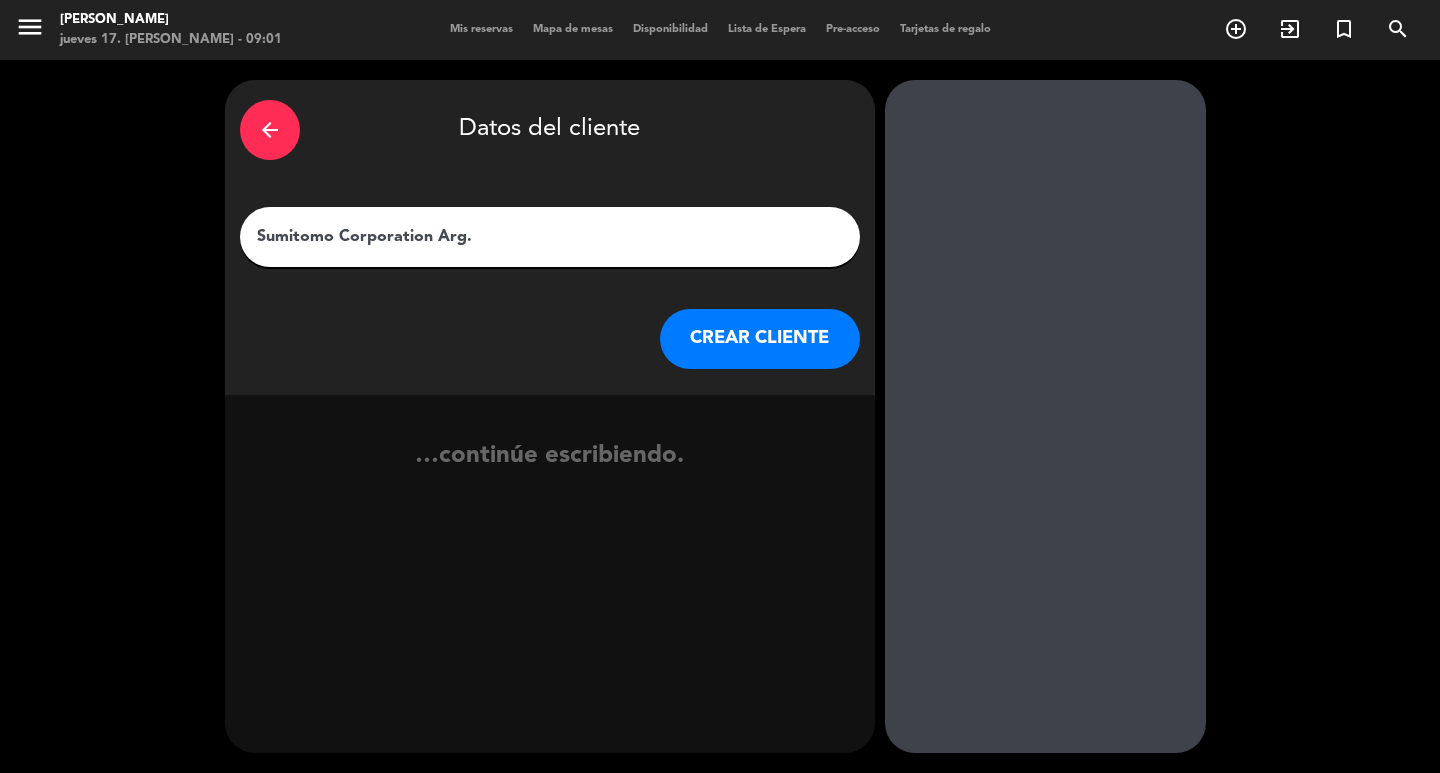 type on "Sumitomo Corporation Arg." 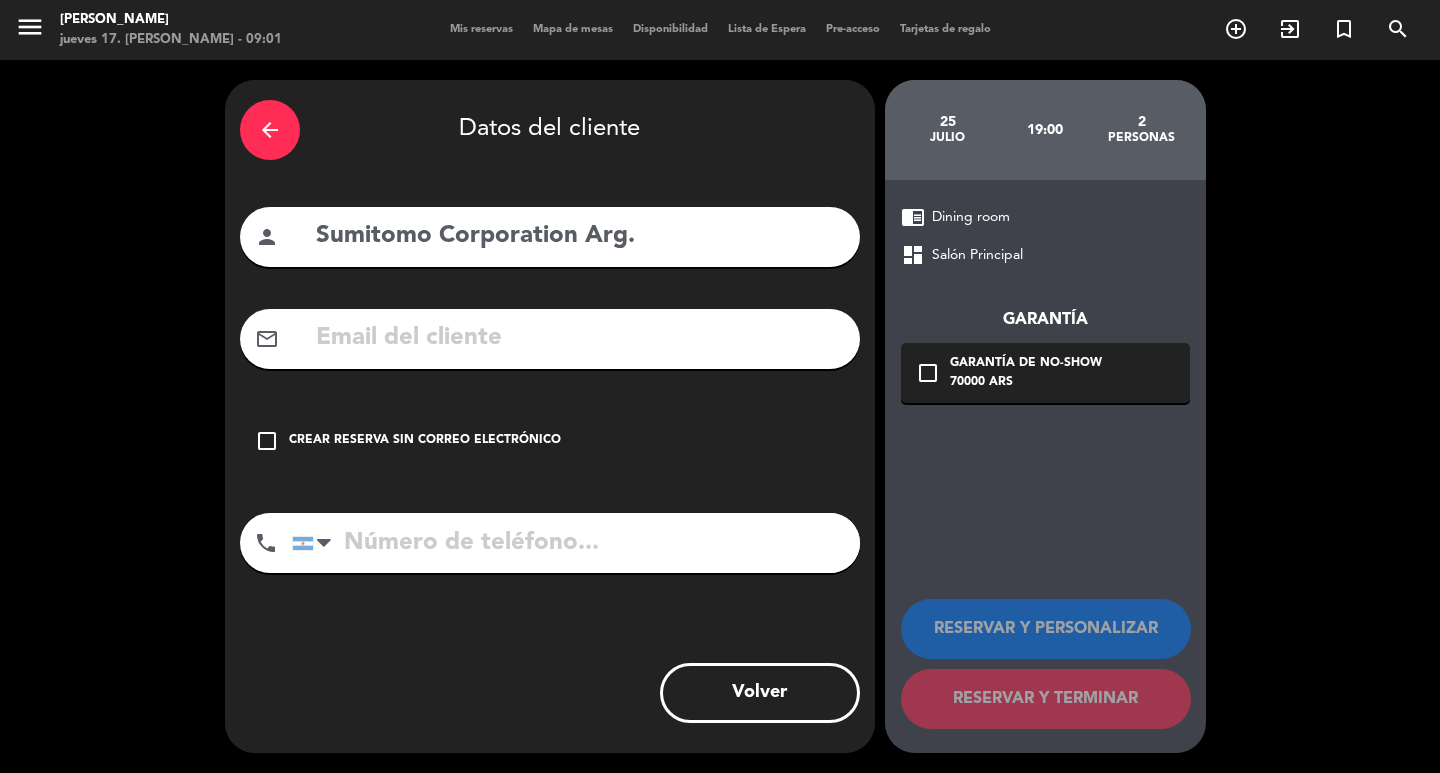 click on "check_box_outline_blank   Crear reserva sin correo electrónico" at bounding box center (550, 441) 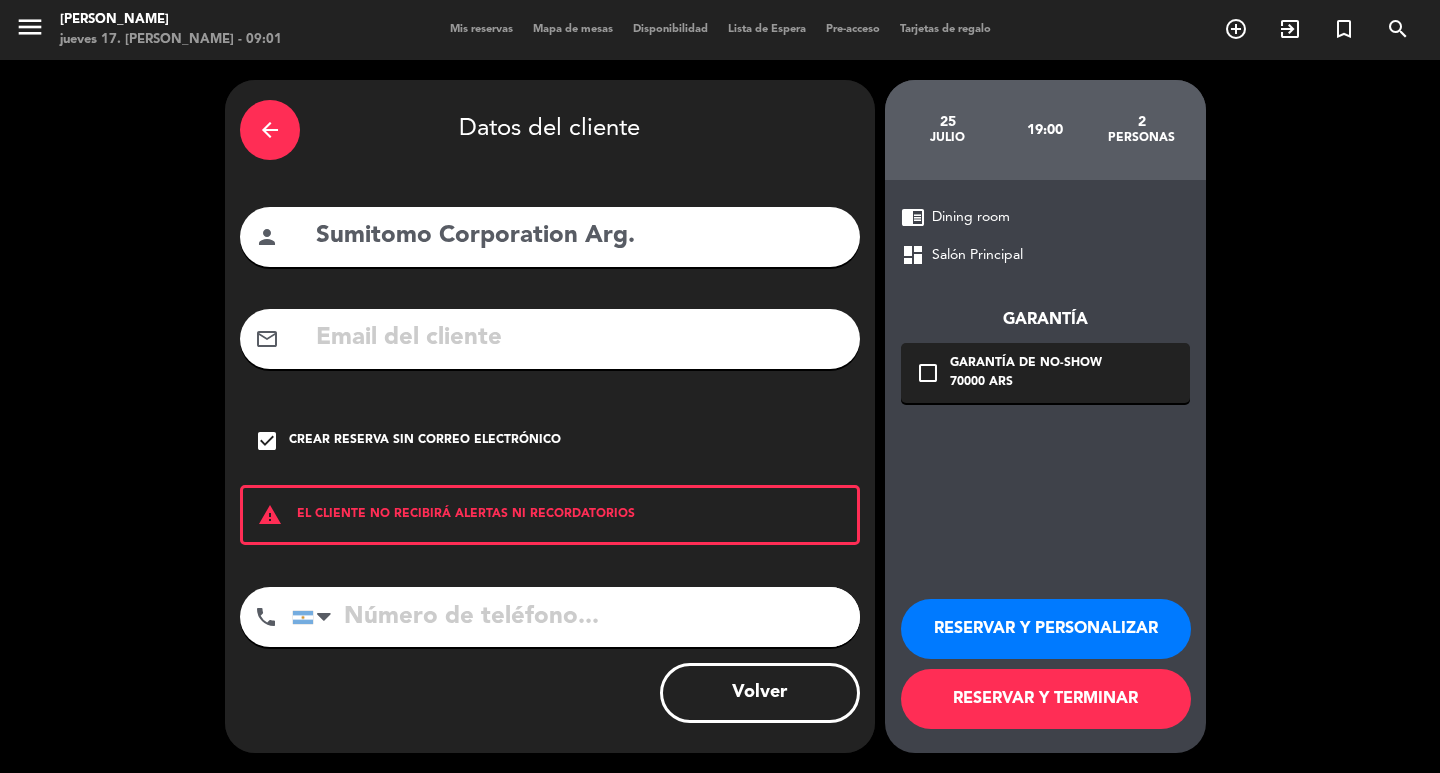 click on "RESERVAR Y PERSONALIZAR" at bounding box center [1046, 629] 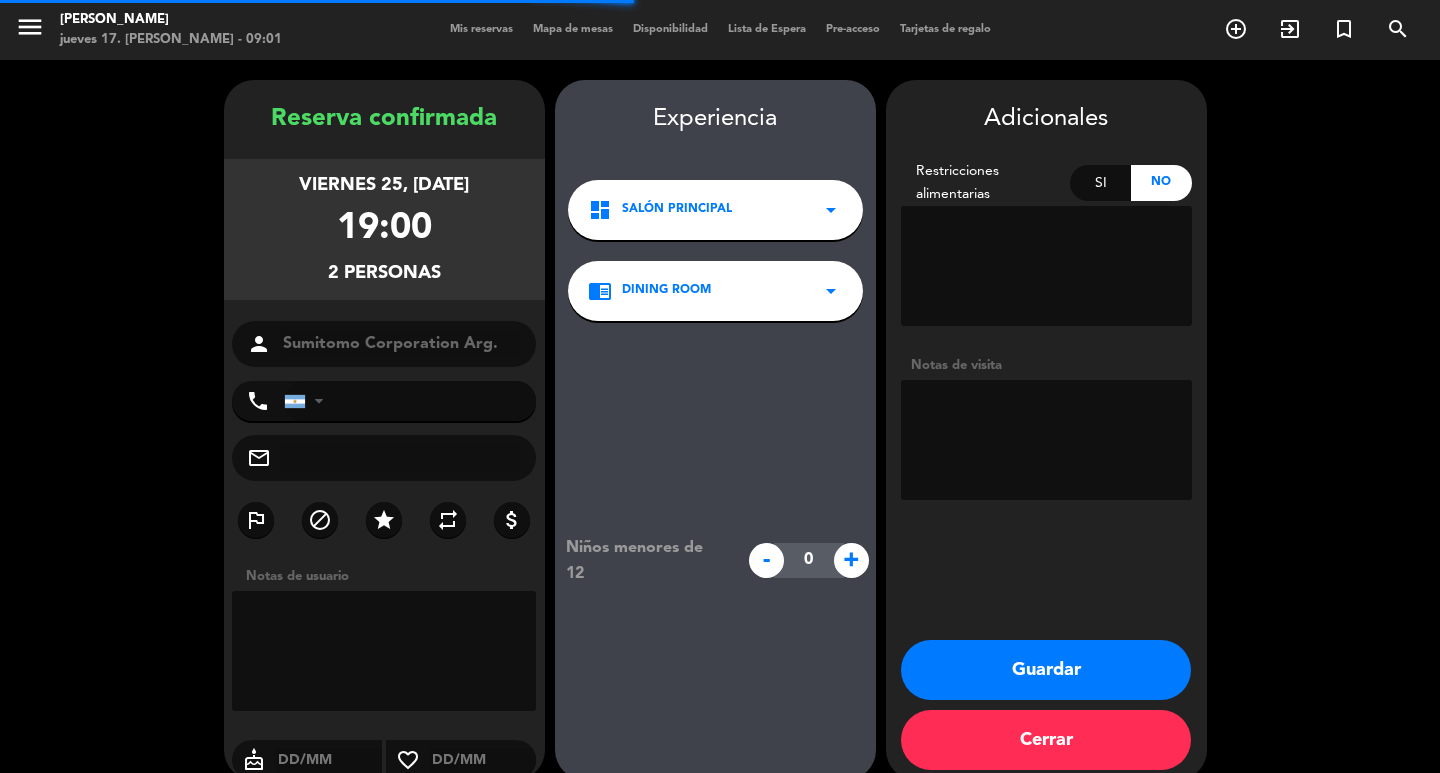 scroll, scrollTop: 58, scrollLeft: 0, axis: vertical 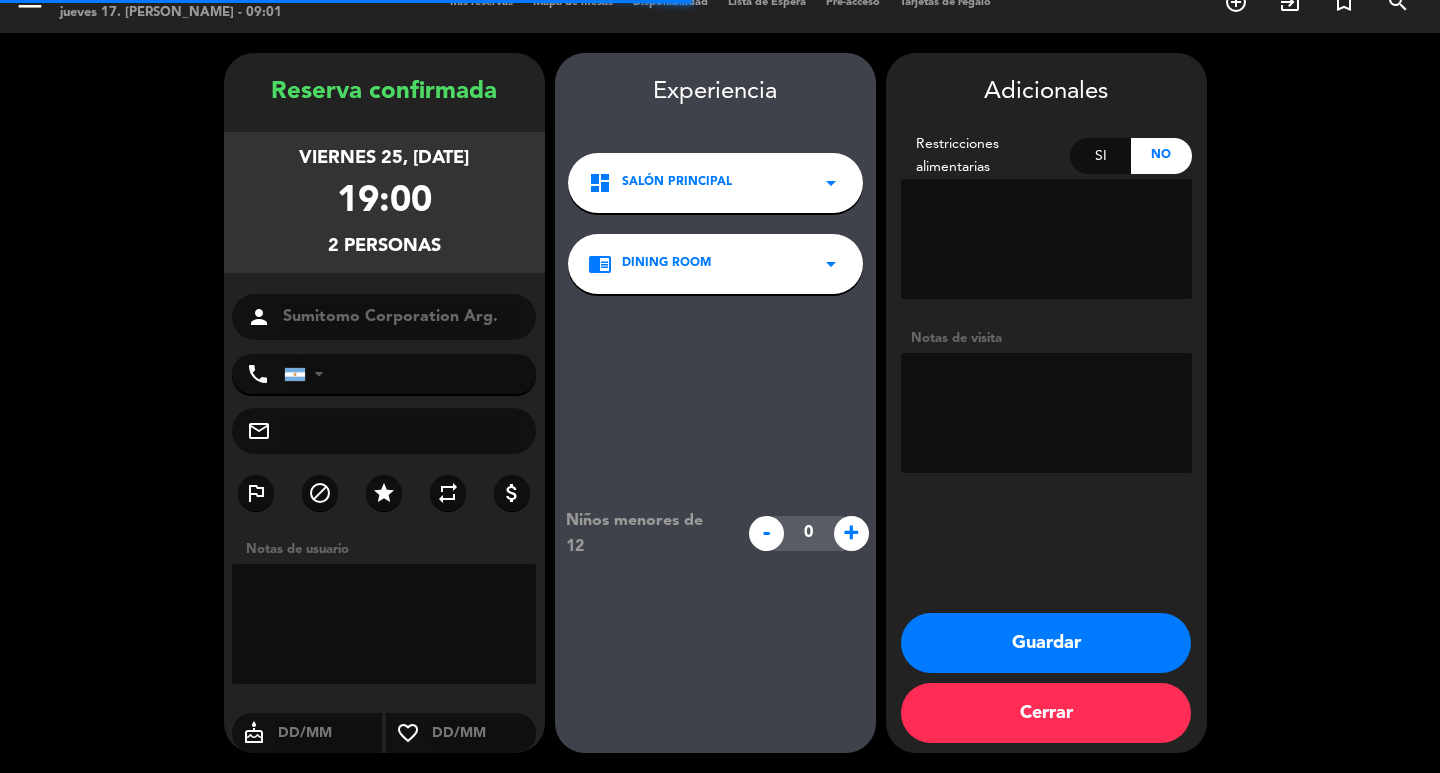 click at bounding box center (1046, 413) 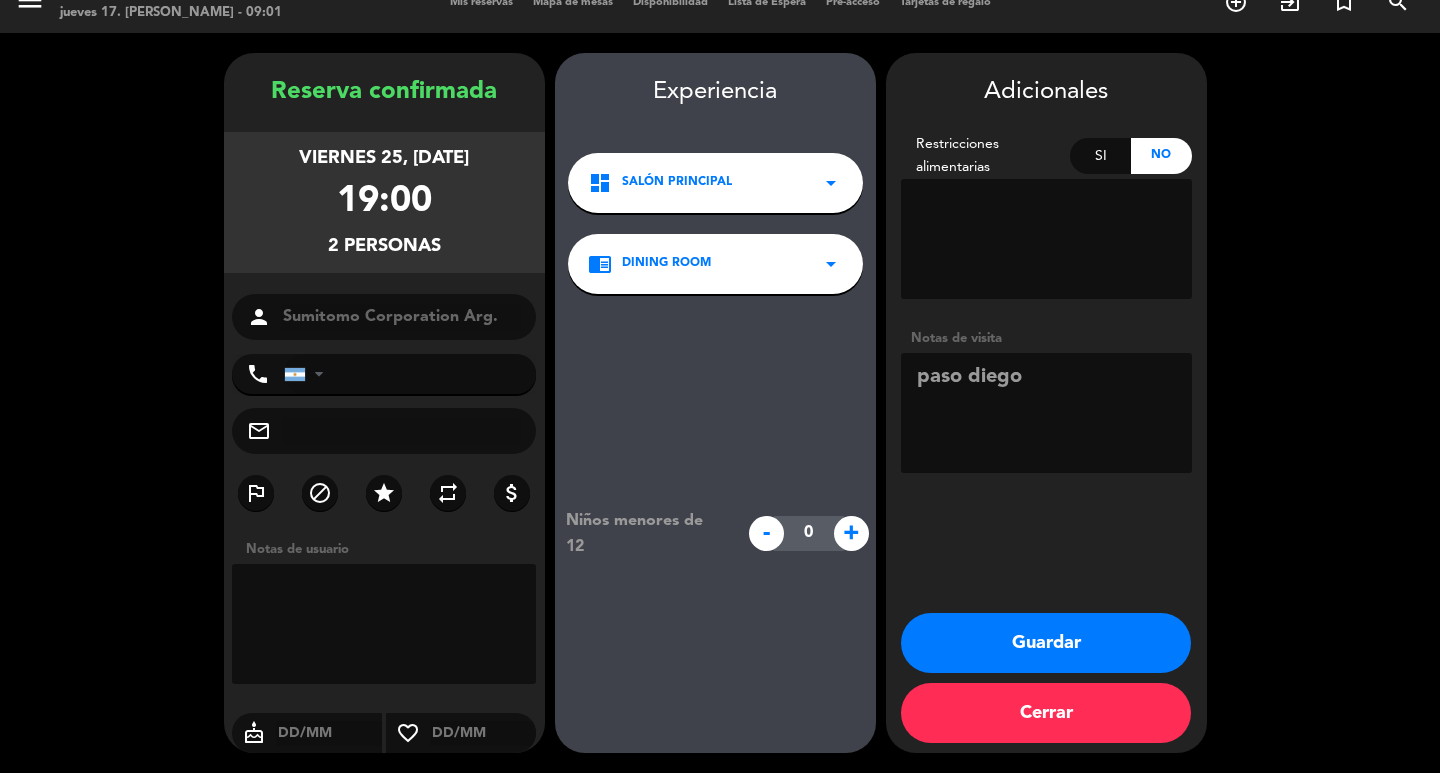 type on "paso diego" 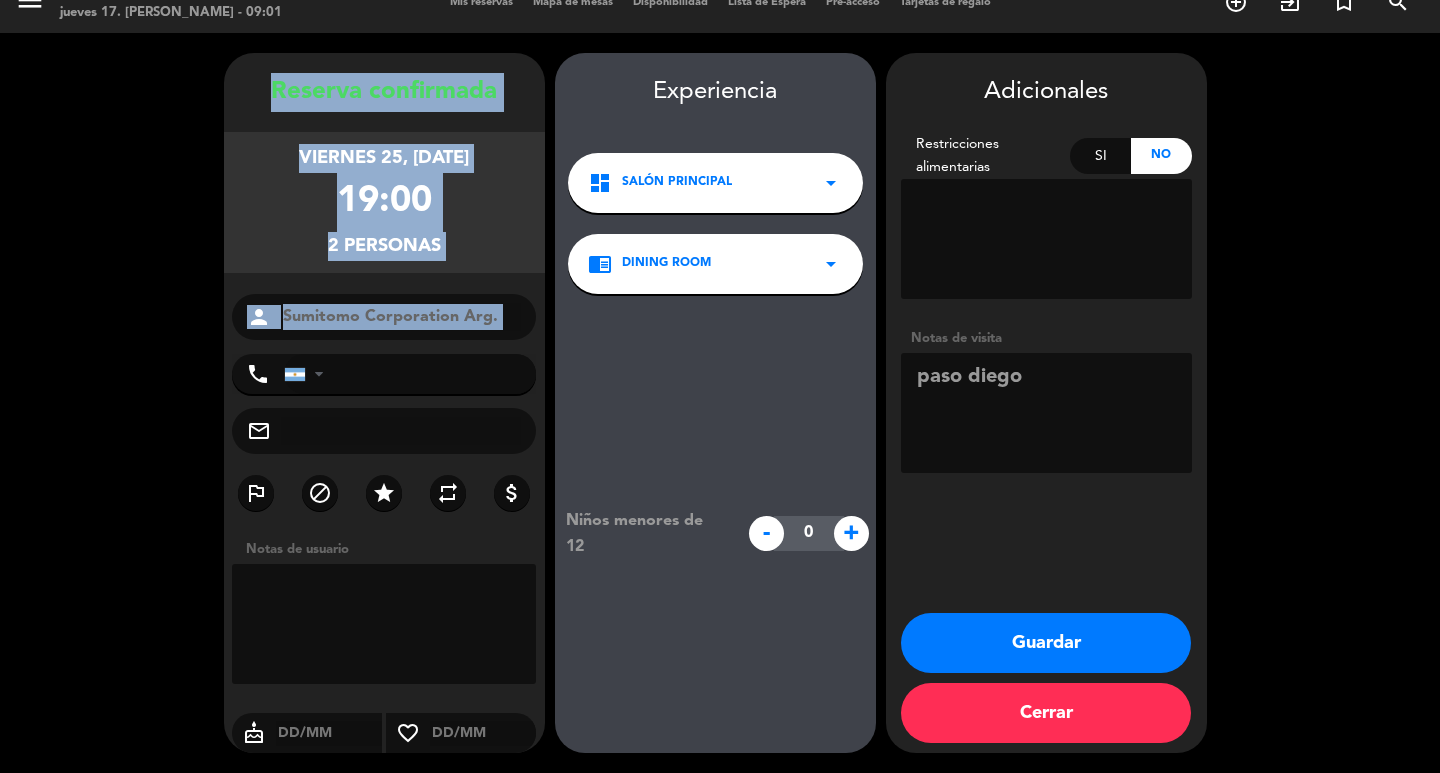 drag, startPoint x: 258, startPoint y: 67, endPoint x: 493, endPoint y: 308, distance: 336.60956 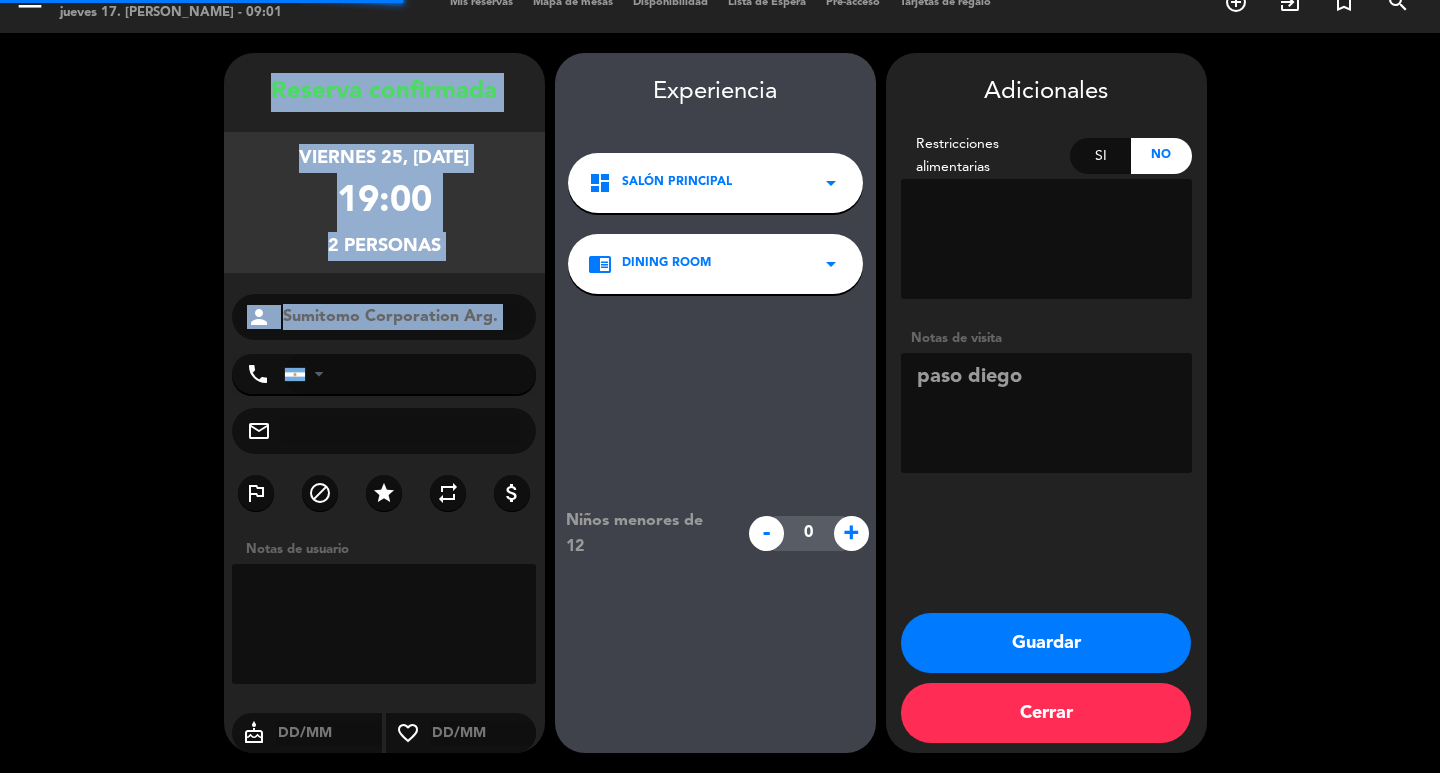 scroll, scrollTop: 0, scrollLeft: 0, axis: both 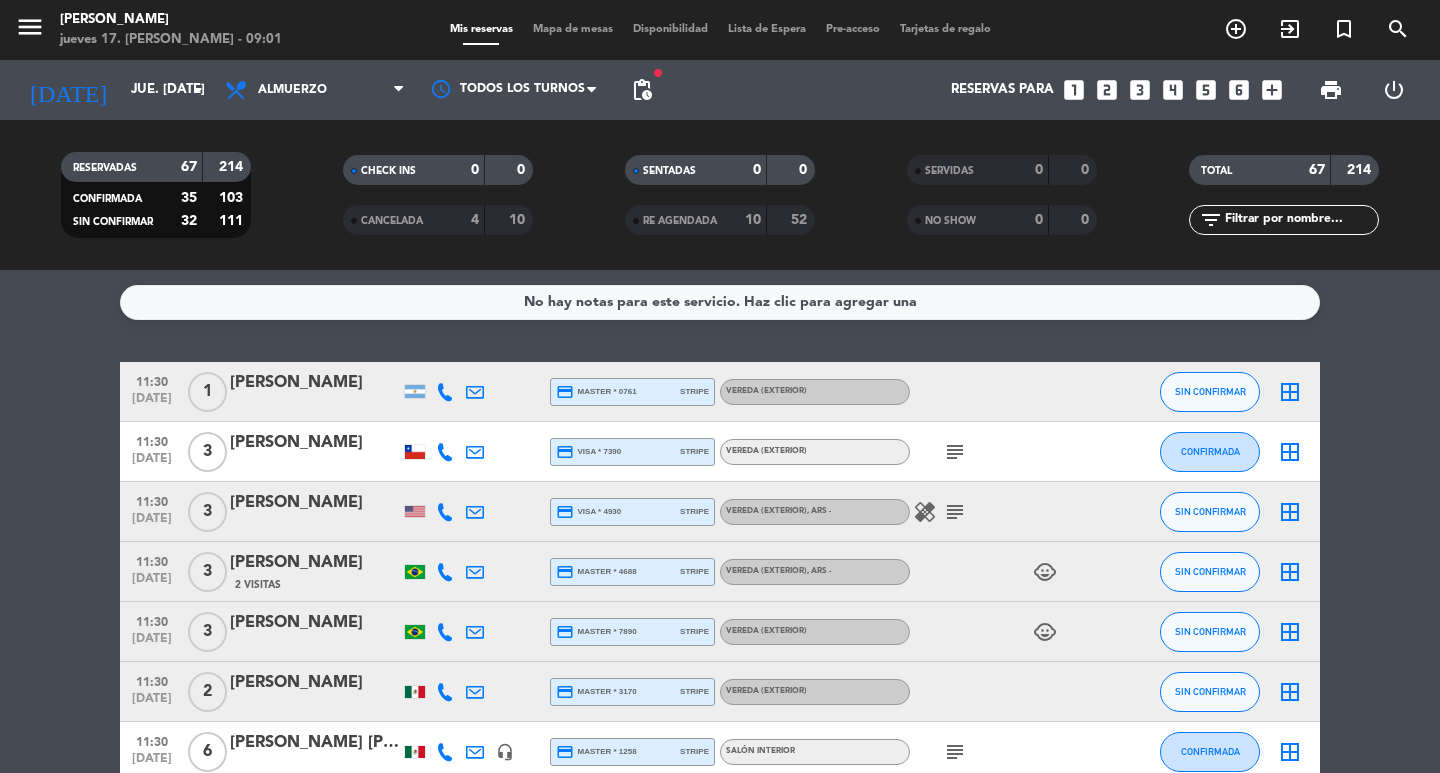 click on "looks_two" at bounding box center [1107, 90] 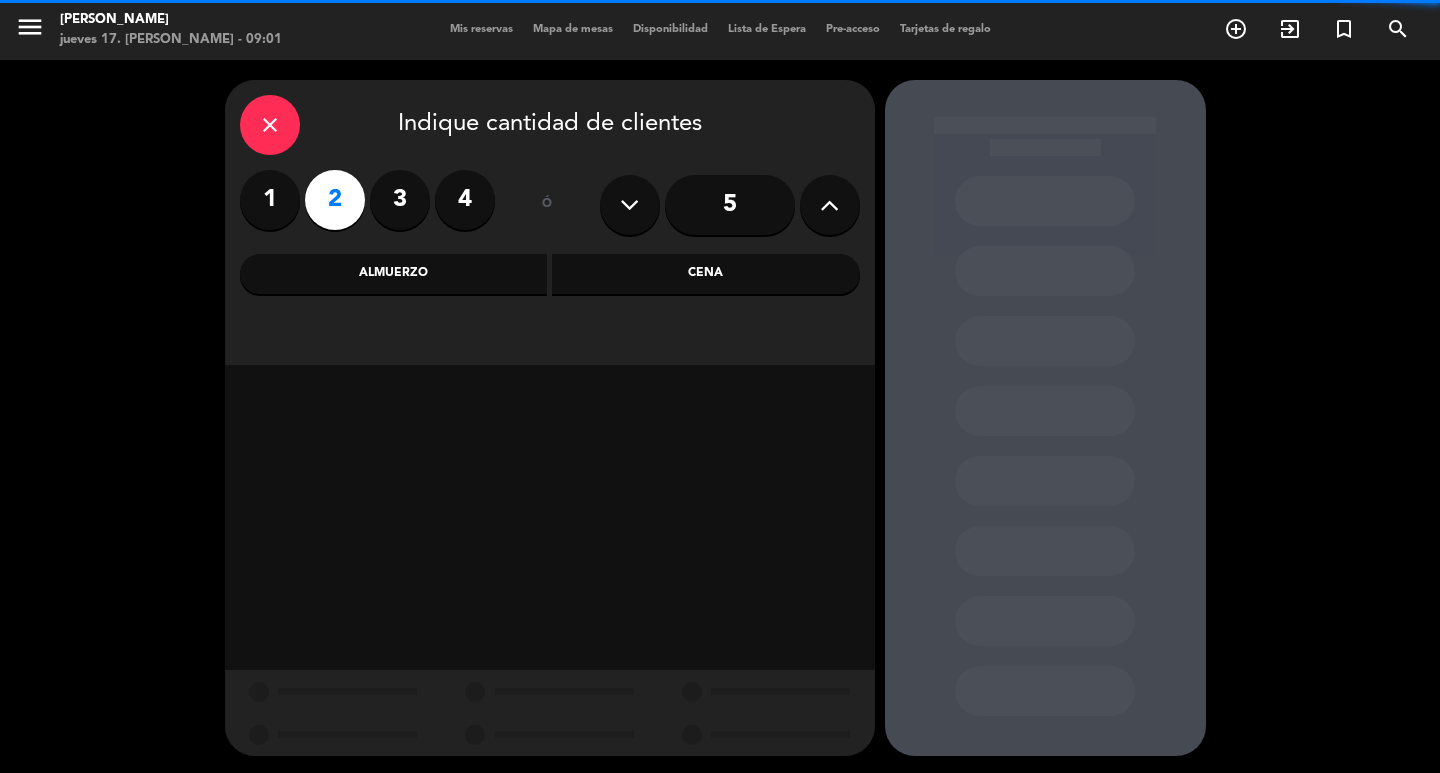 click on "Cena" at bounding box center [706, 274] 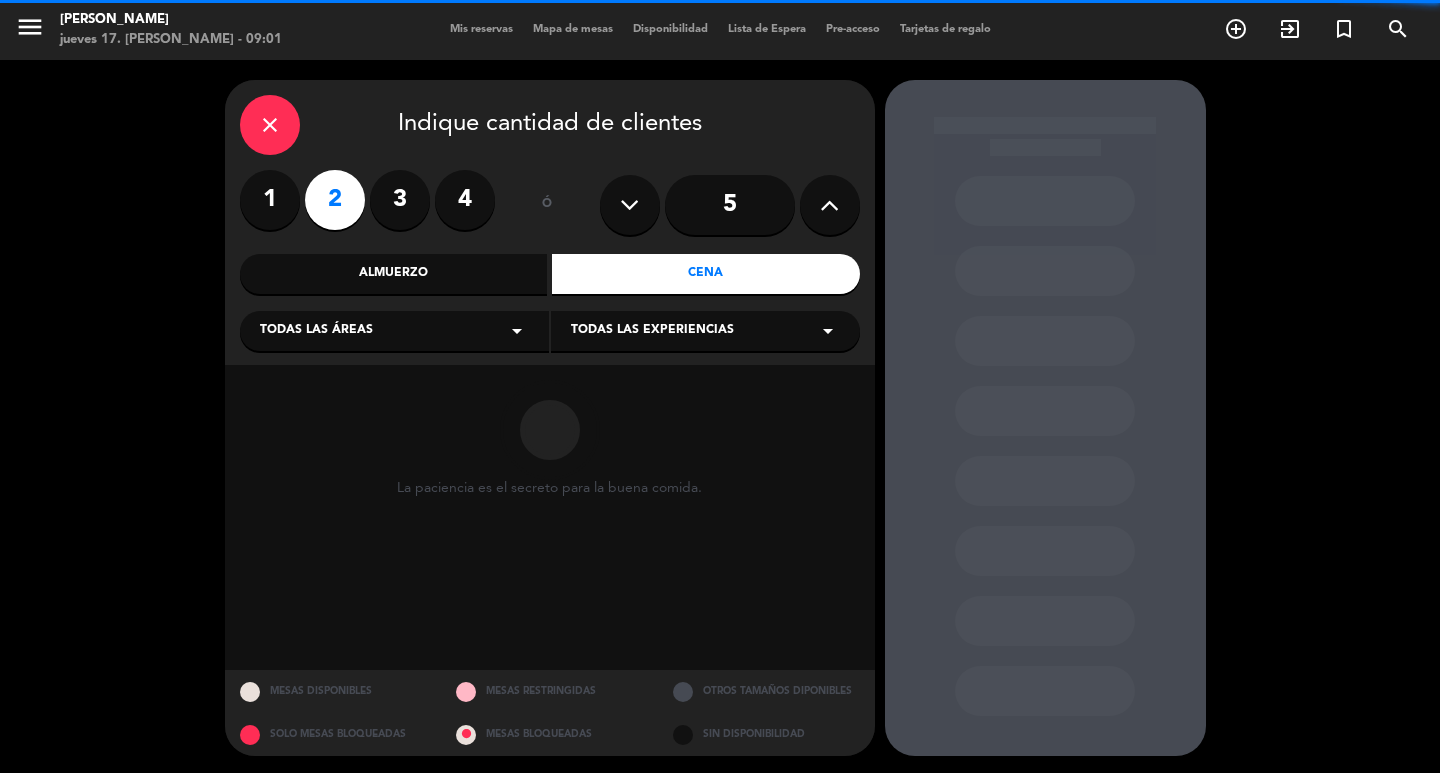 drag, startPoint x: 508, startPoint y: 335, endPoint x: 494, endPoint y: 347, distance: 18.439089 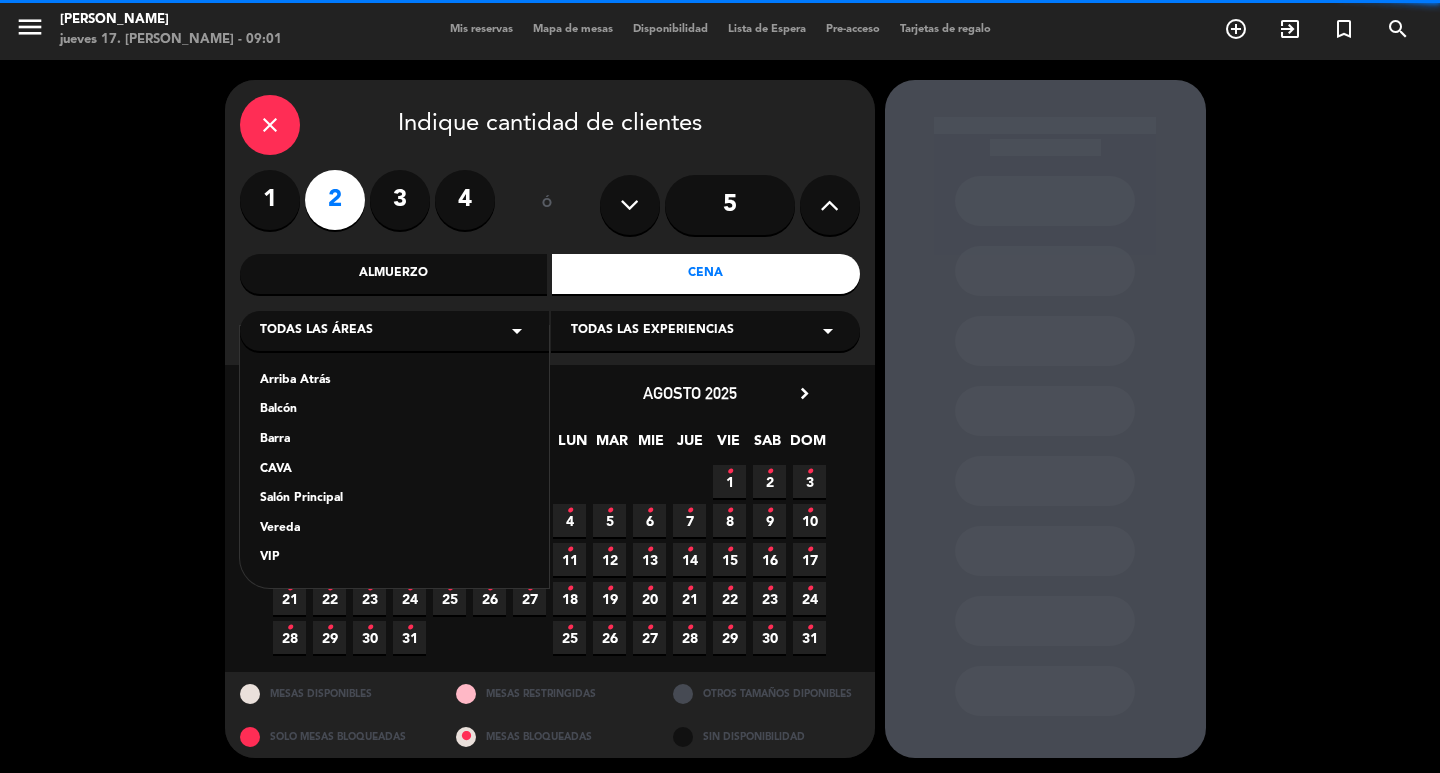 click on "Salón Principal" at bounding box center (394, 499) 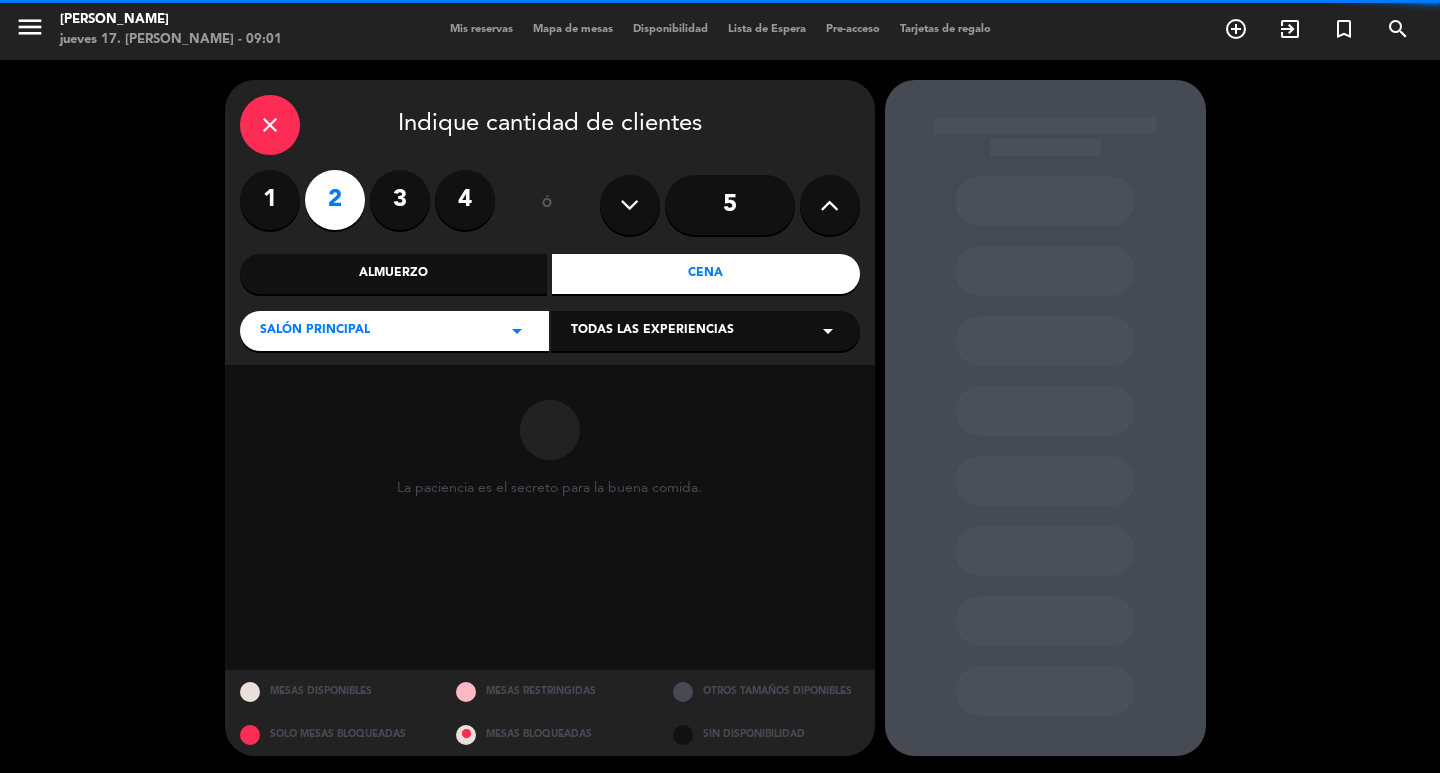 click on "Todas las experiencias" at bounding box center [652, 331] 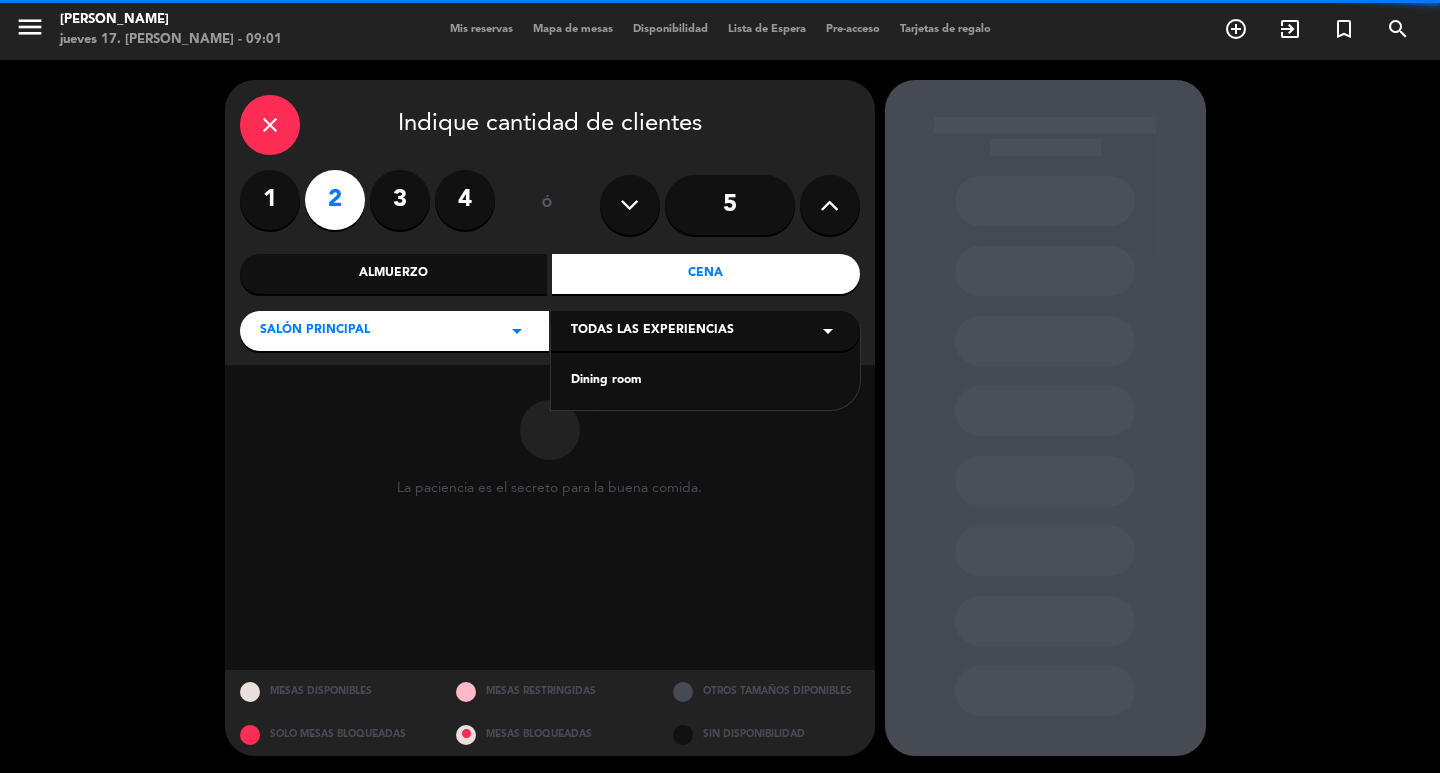 click on "Dining room" at bounding box center [705, 381] 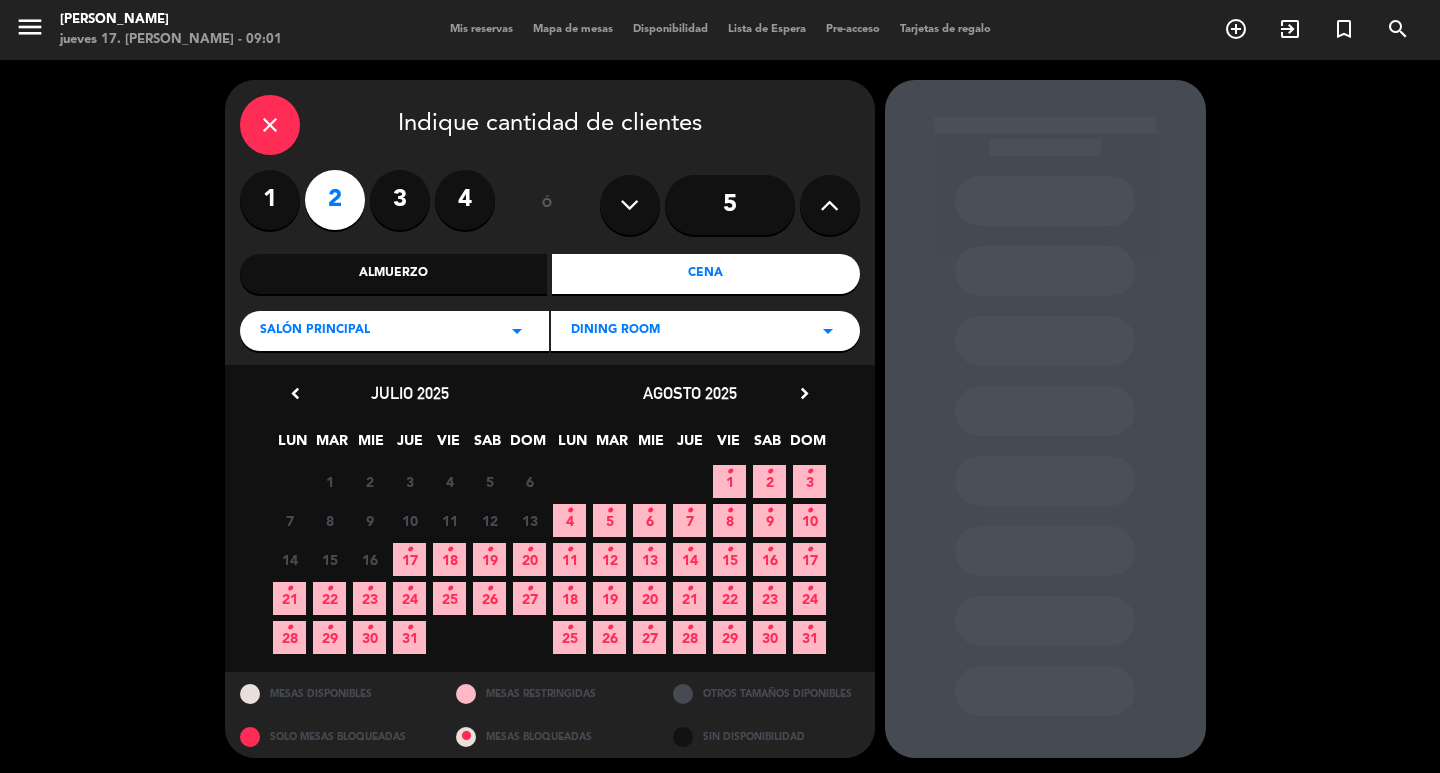 click on "18  •" at bounding box center (449, 559) 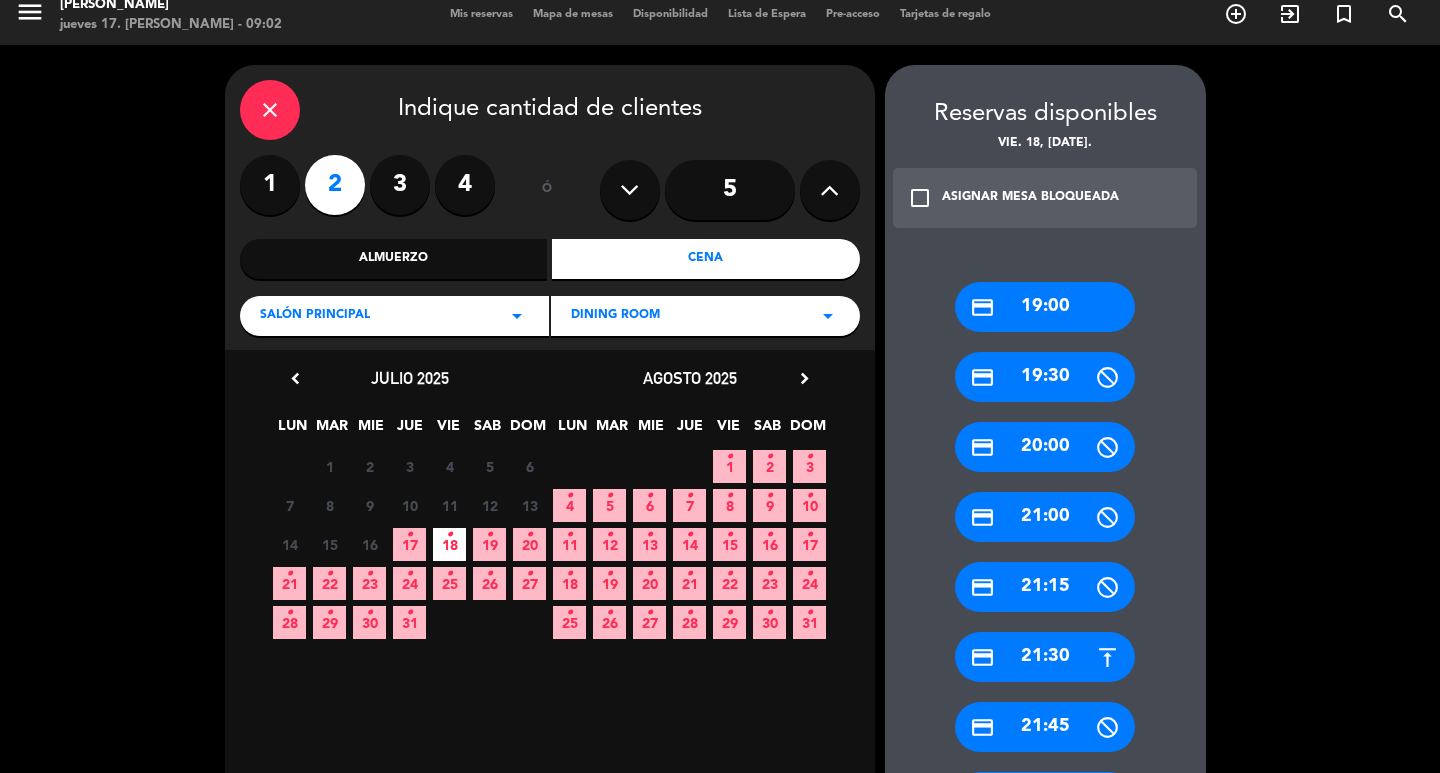 click on "credit_card  19:30" at bounding box center (1045, 377) 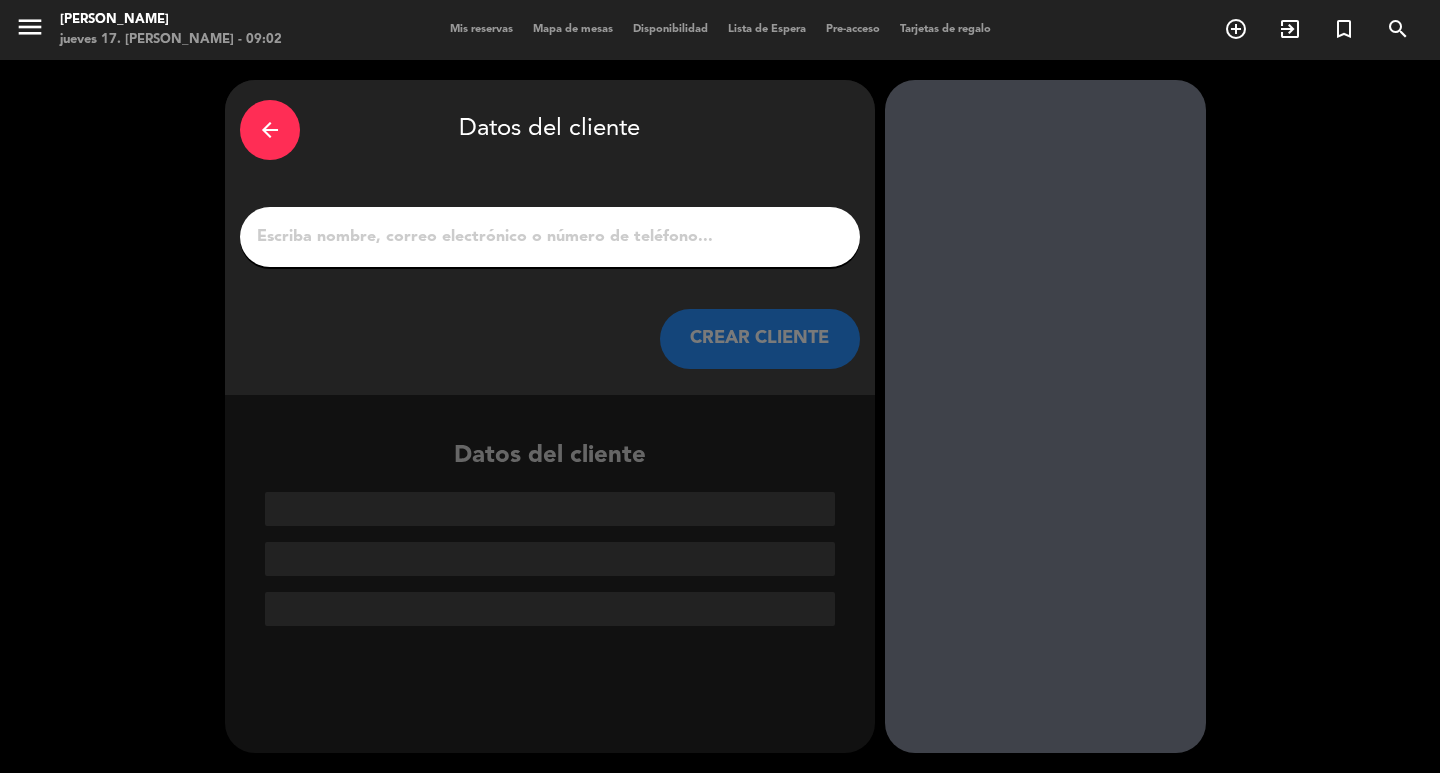 click on "1" at bounding box center (550, 237) 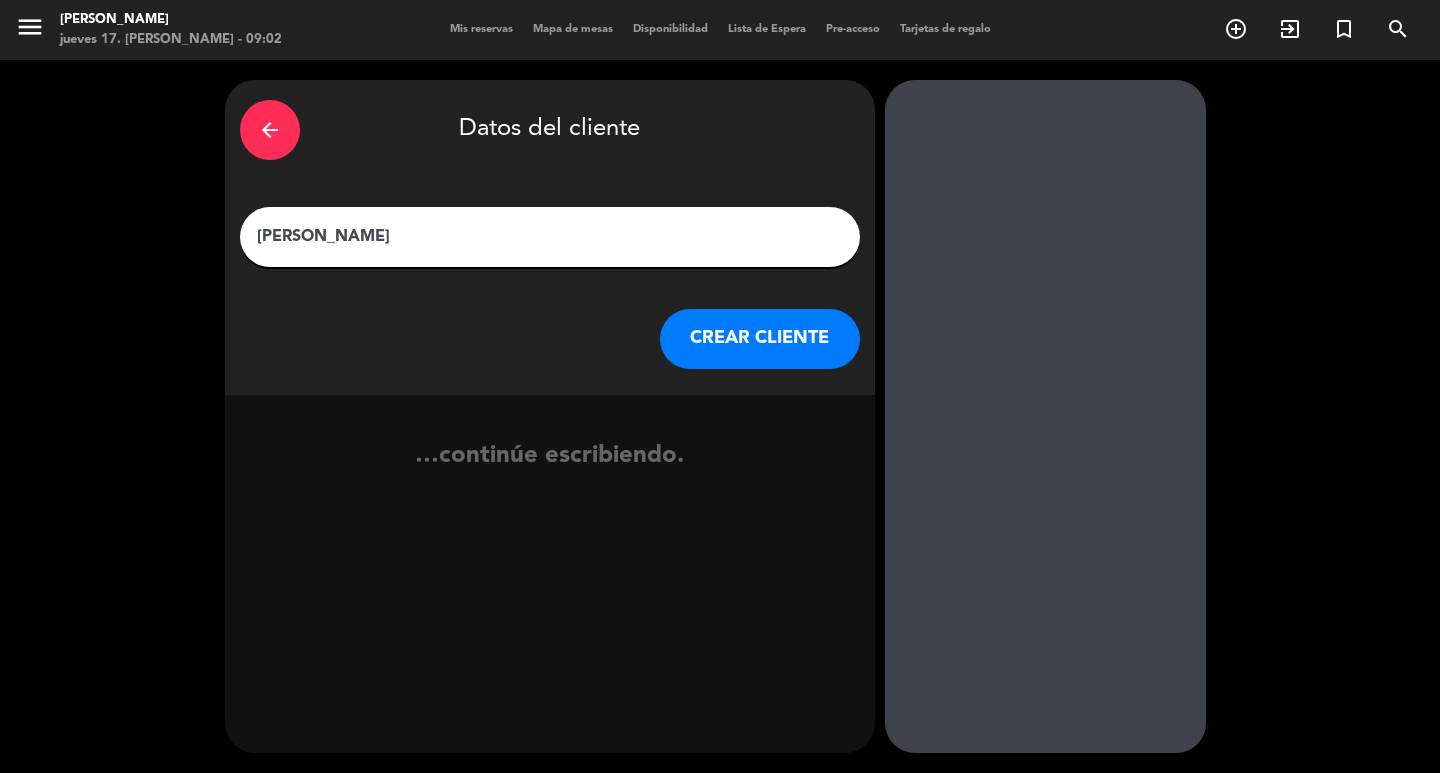 type on "[PERSON_NAME]" 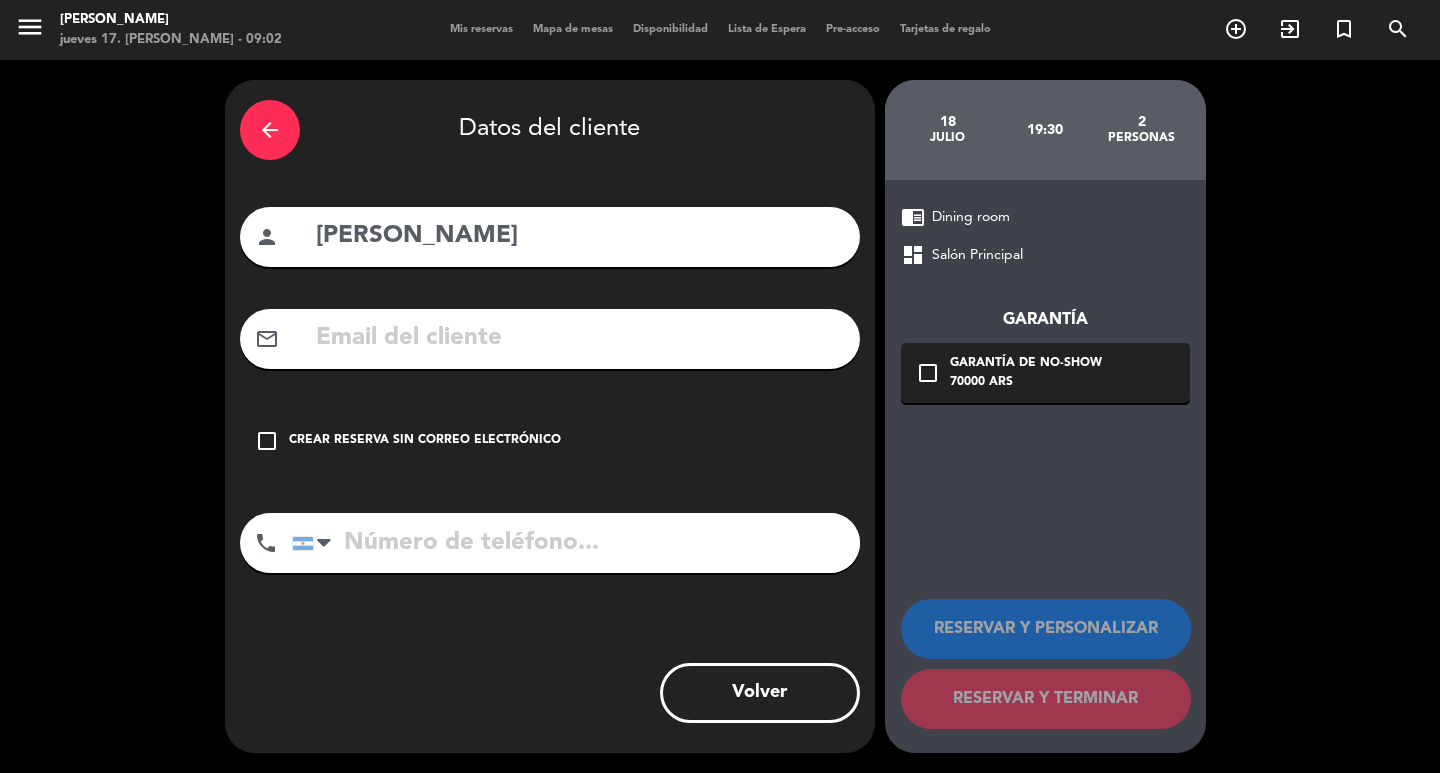 click on "Crear reserva sin correo electrónico" at bounding box center [425, 441] 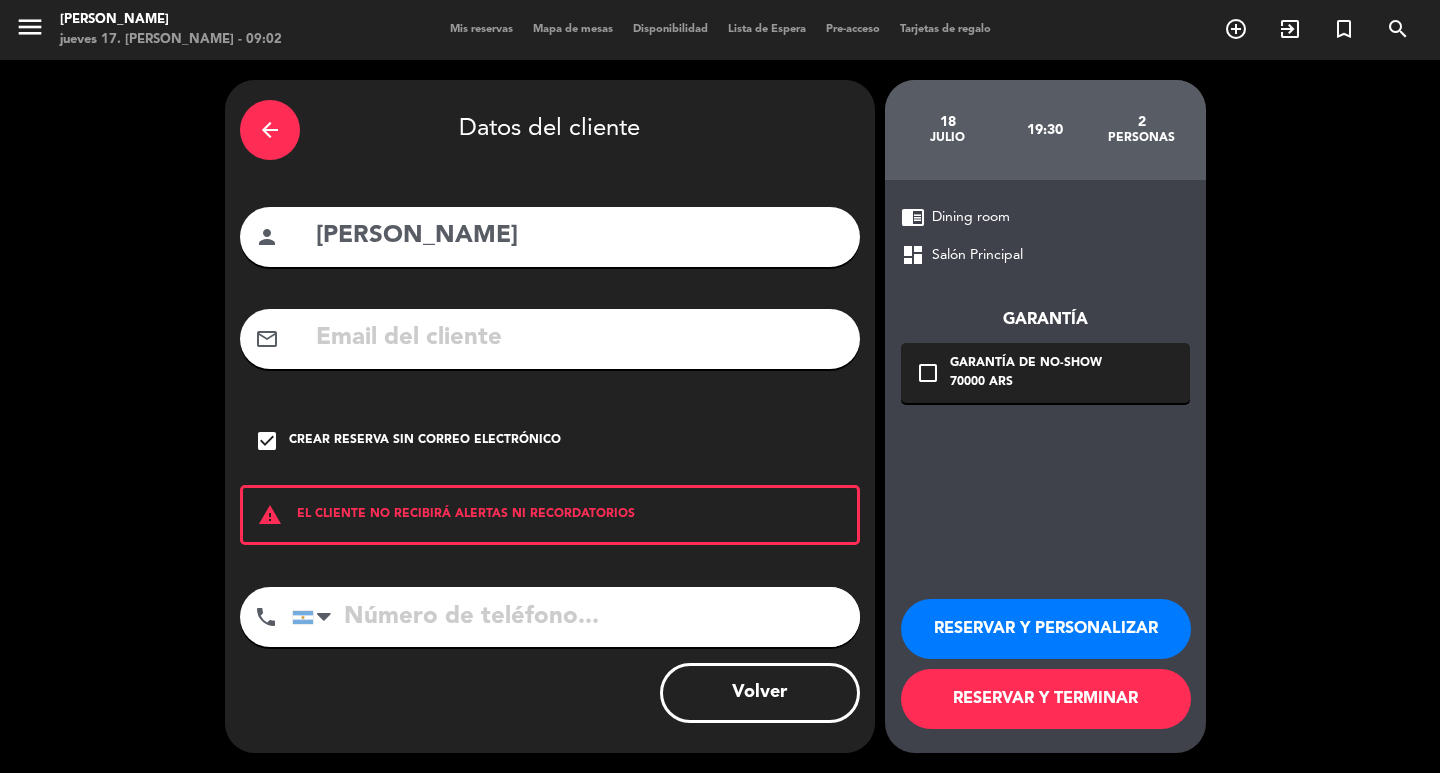 click on "RESERVAR Y PERSONALIZAR" at bounding box center (1046, 629) 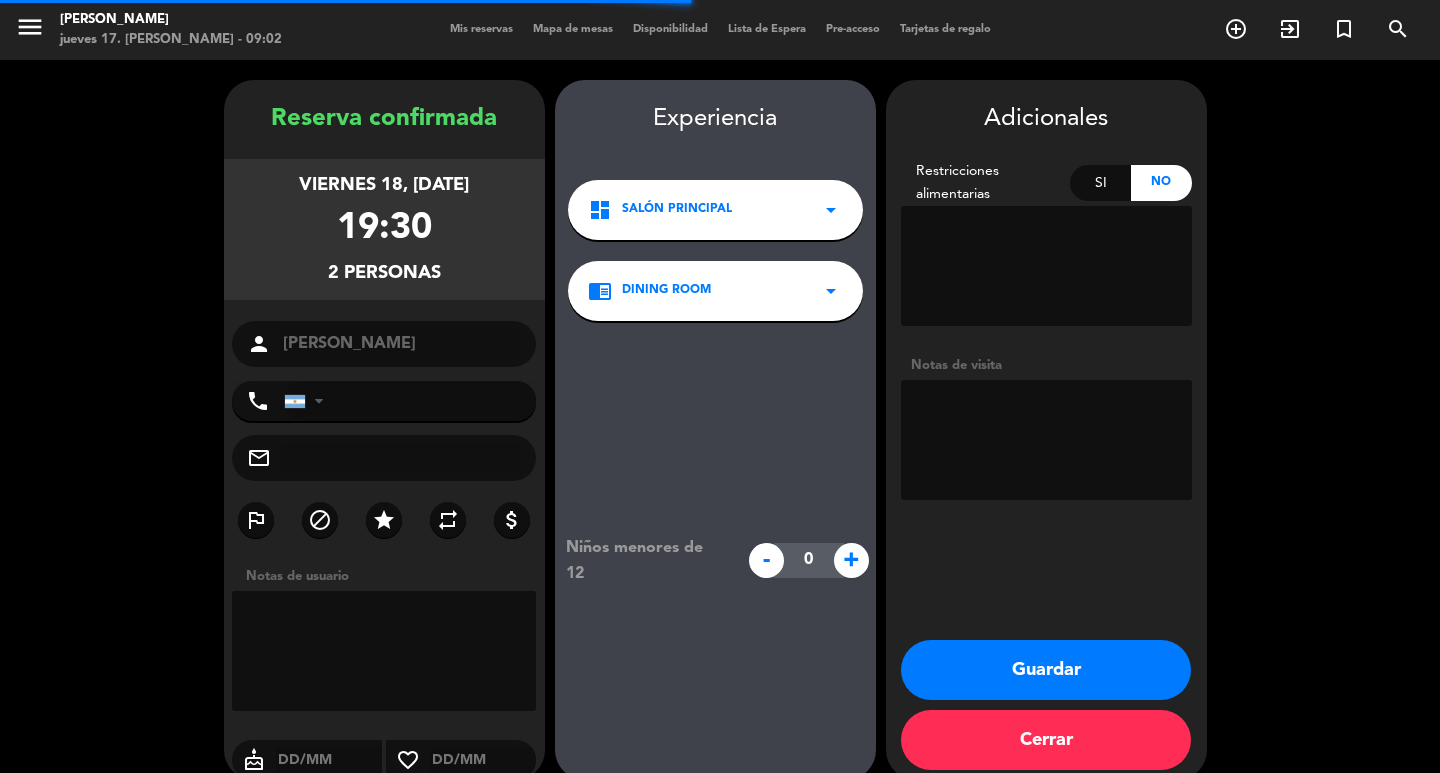 scroll, scrollTop: 58, scrollLeft: 0, axis: vertical 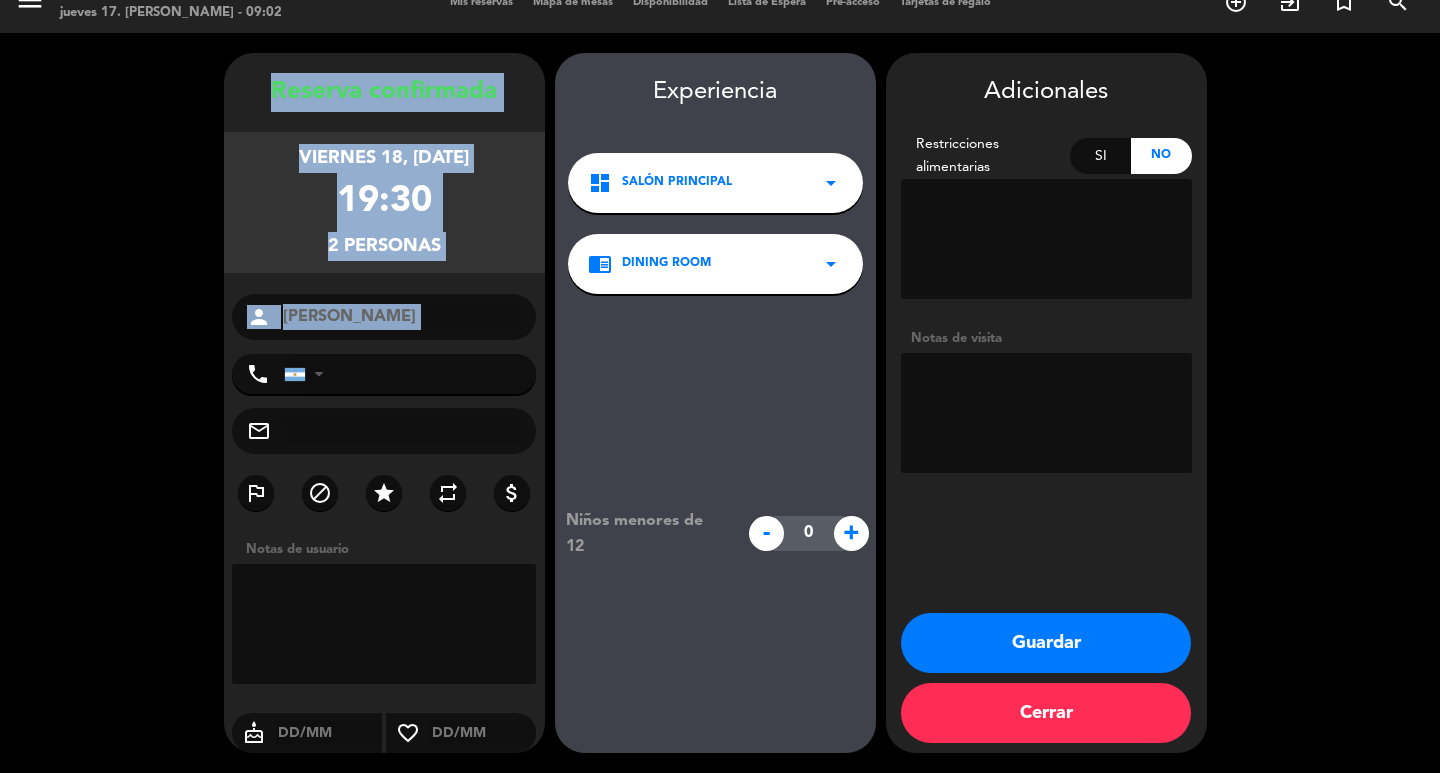 drag, startPoint x: 272, startPoint y: 47, endPoint x: 421, endPoint y: 307, distance: 299.66815 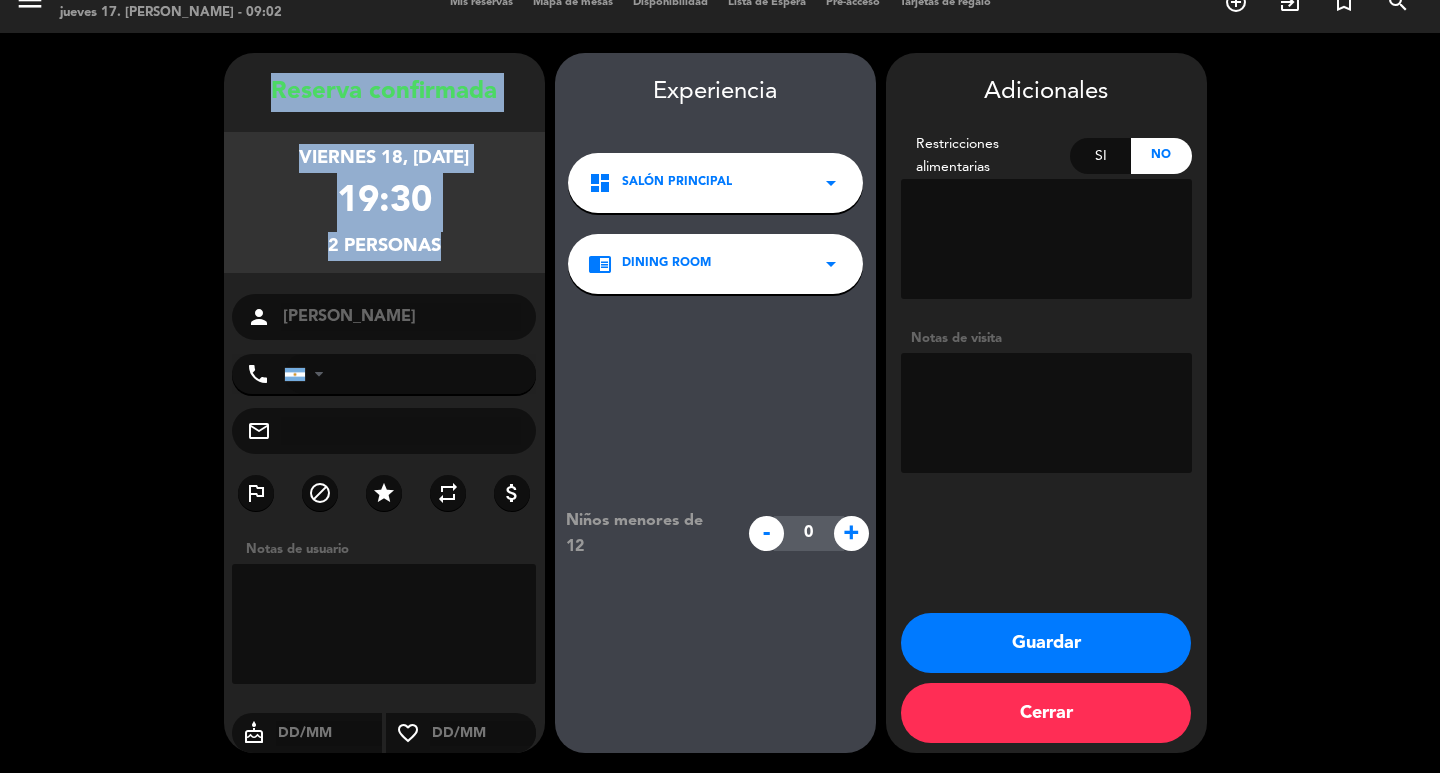 copy on "Reserva confirmada  viernes 18, [DATE]   19:30   2 personas" 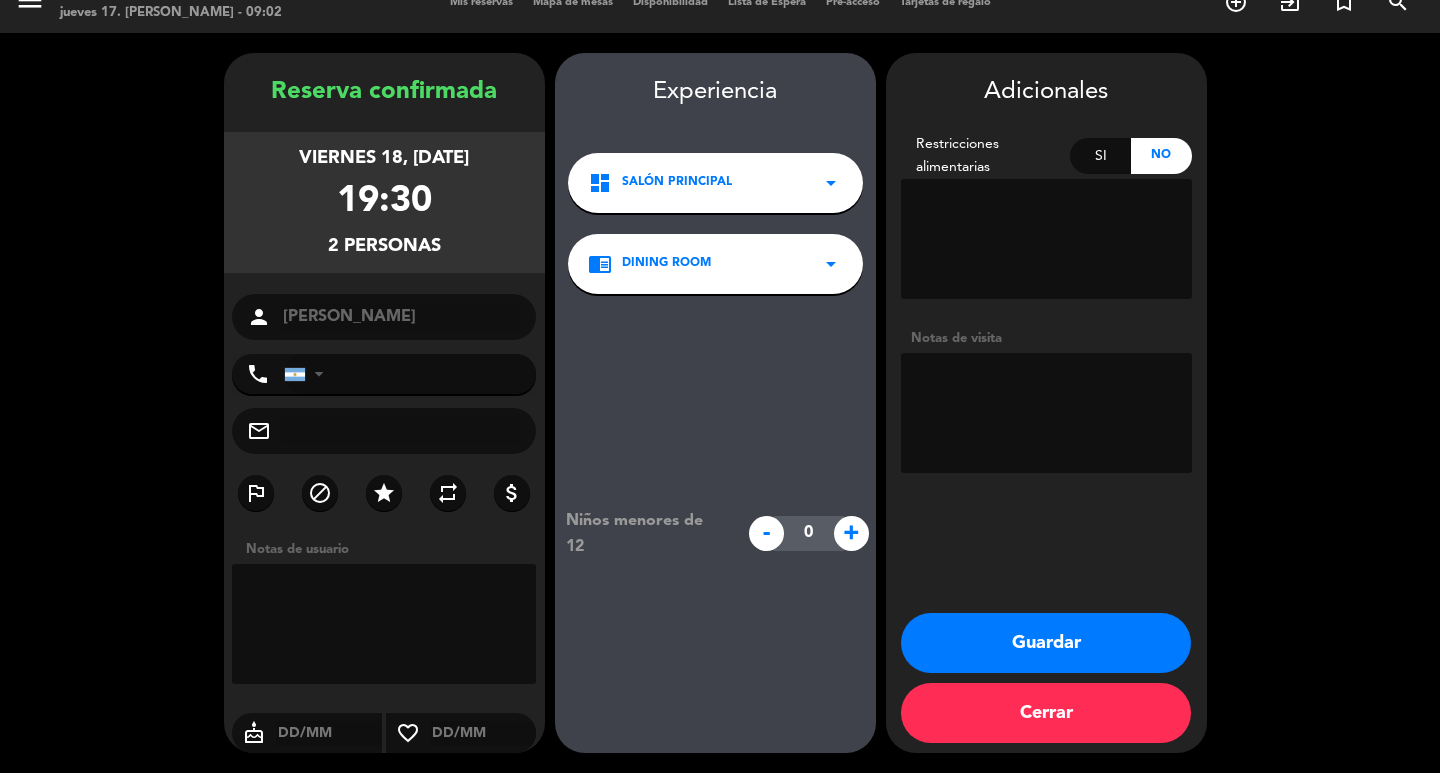 click on "person [PERSON_NAME]" at bounding box center [384, 317] 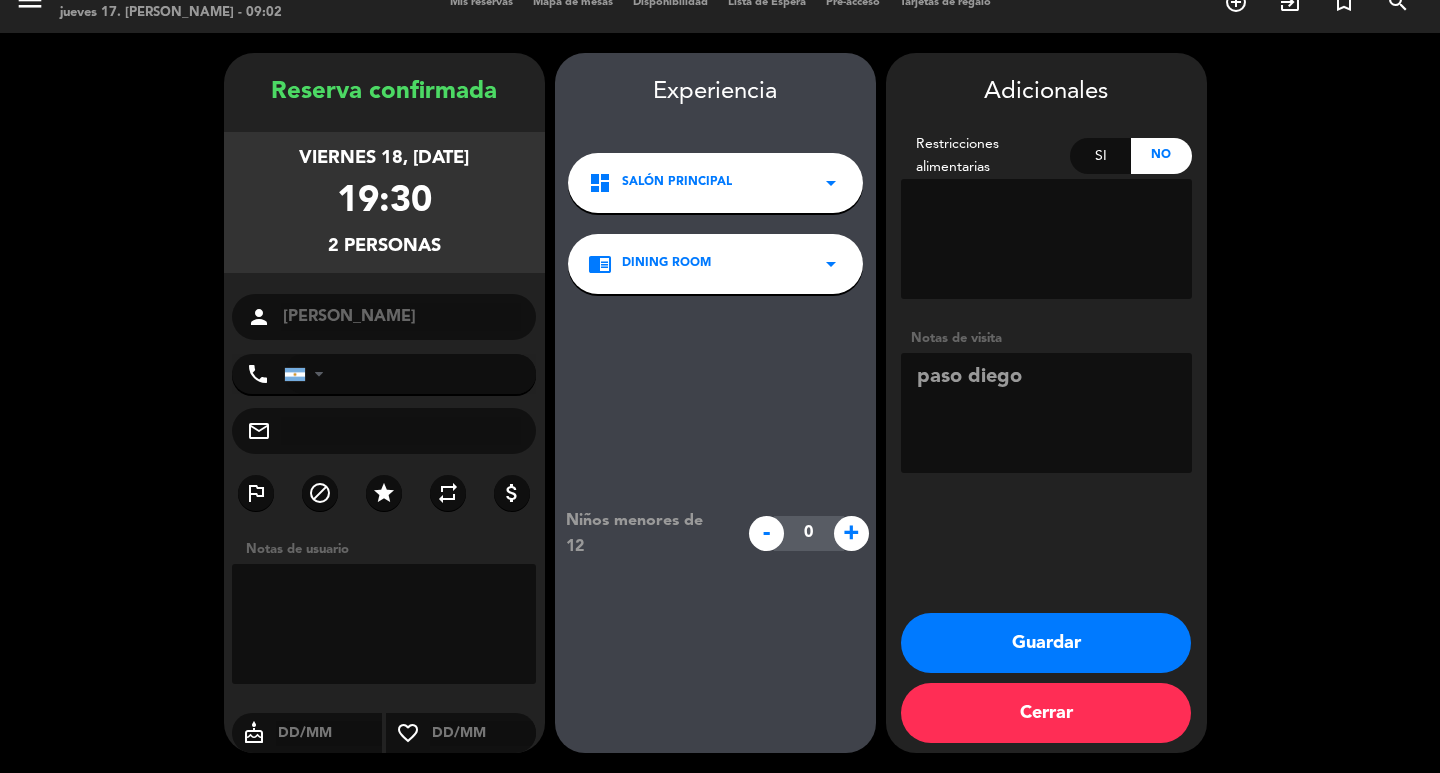 type on "paso diego" 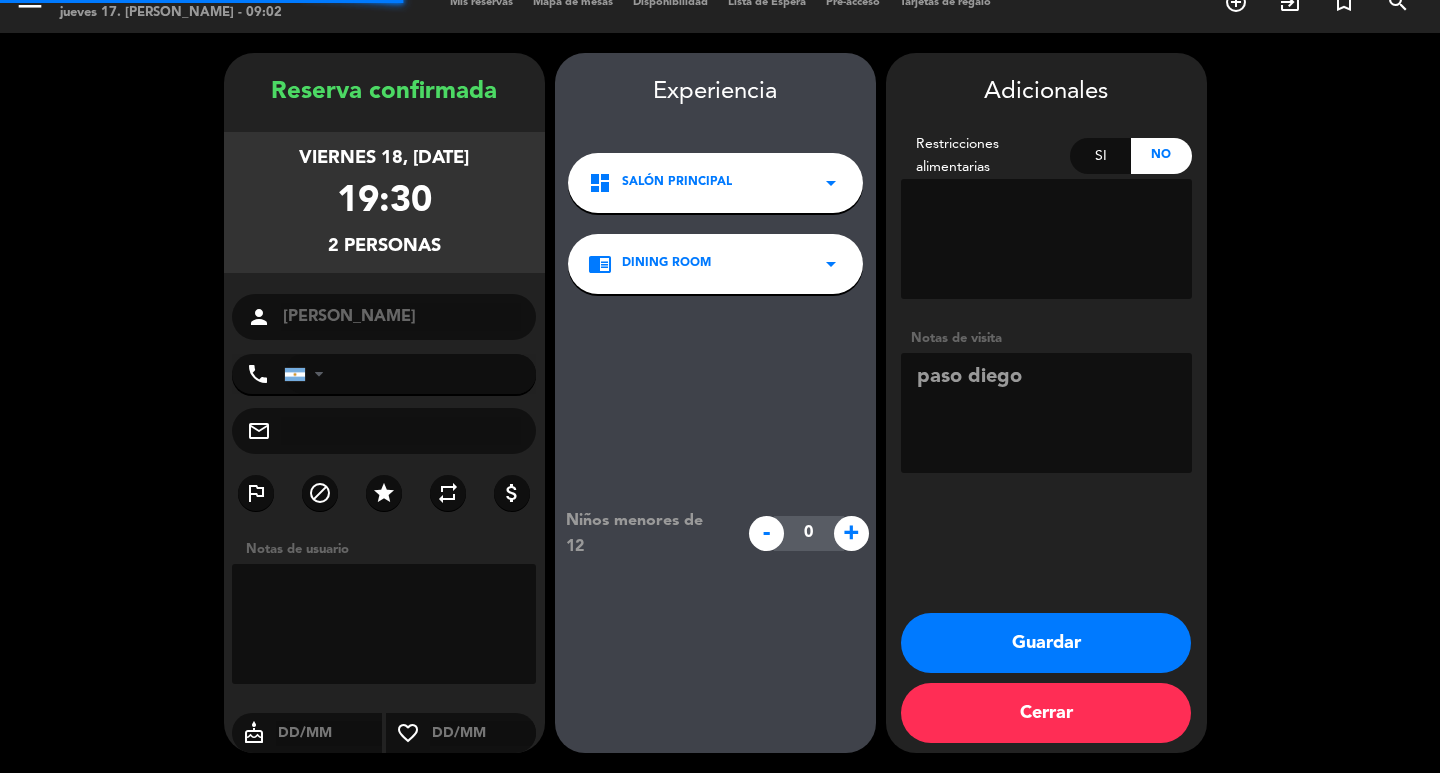scroll, scrollTop: 0, scrollLeft: 0, axis: both 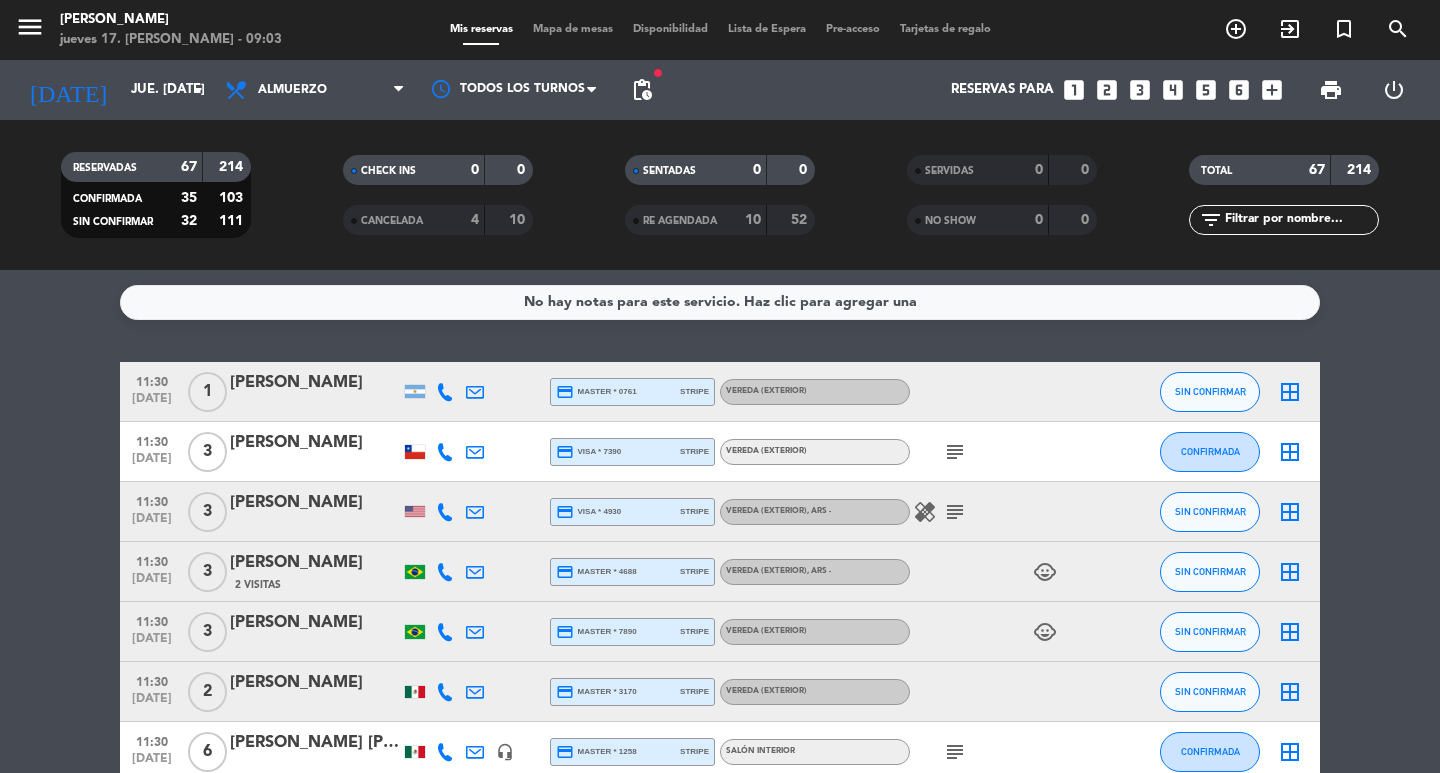 click on "looks_3" at bounding box center [1140, 90] 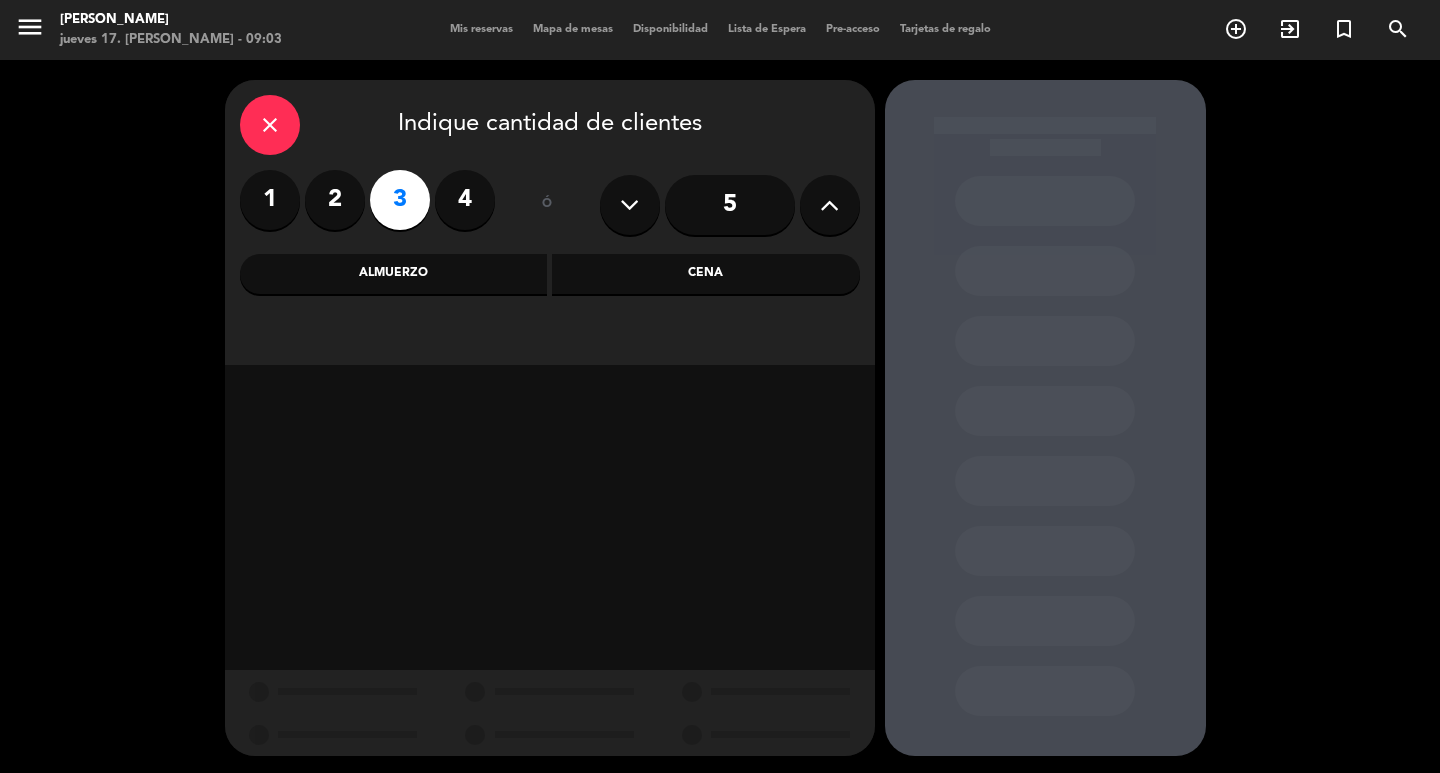 click on "Cena" at bounding box center [706, 274] 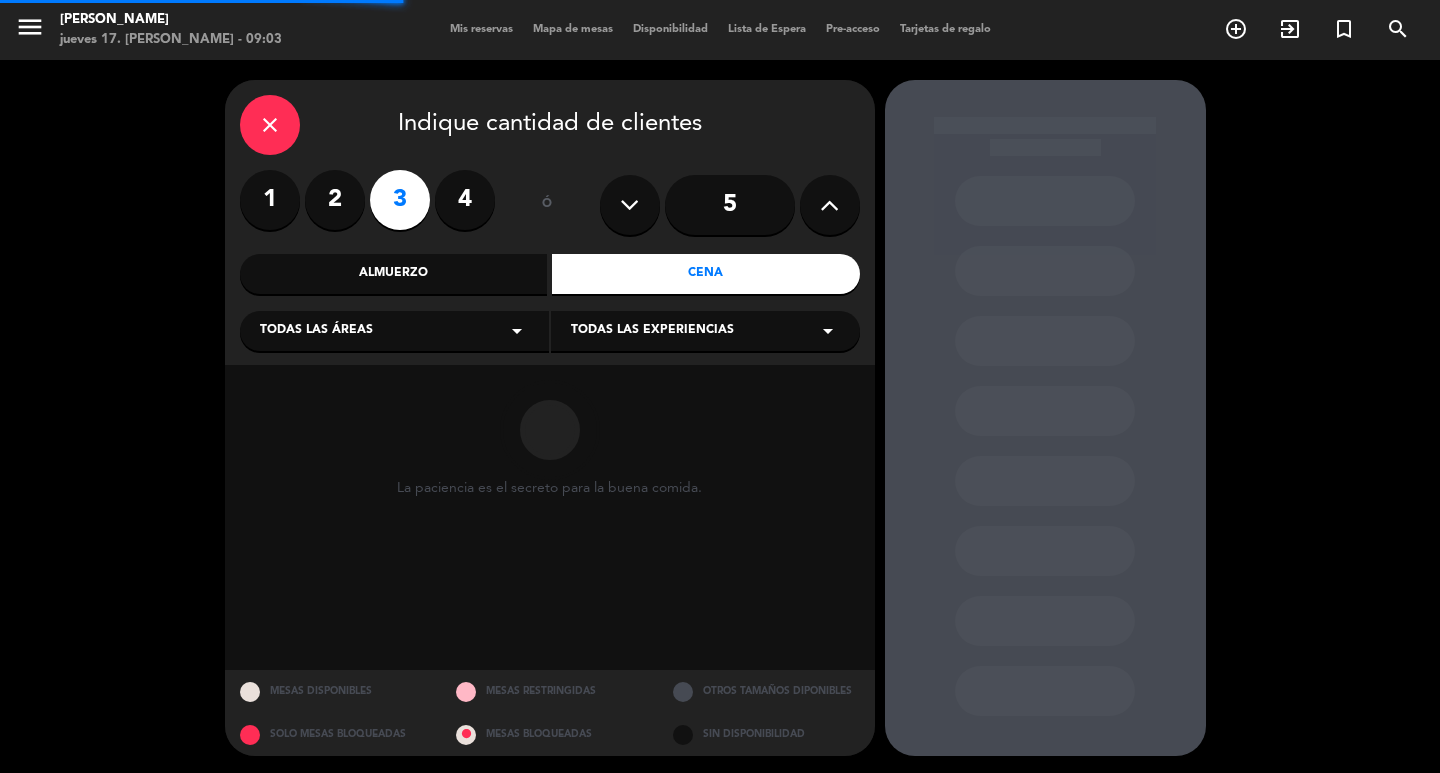 click on "Todas las áreas   arrow_drop_down" at bounding box center (394, 331) 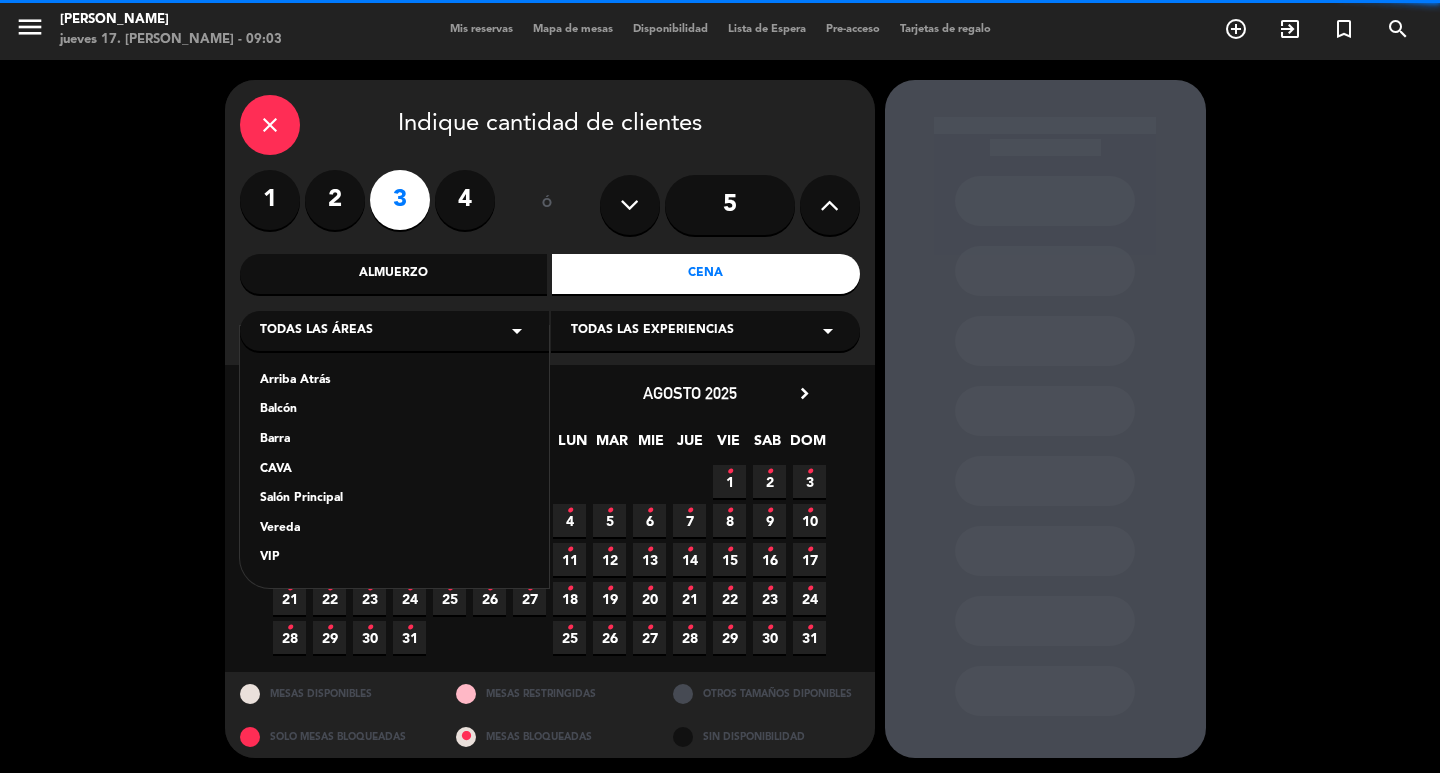 click on "Salón Principal" at bounding box center [394, 499] 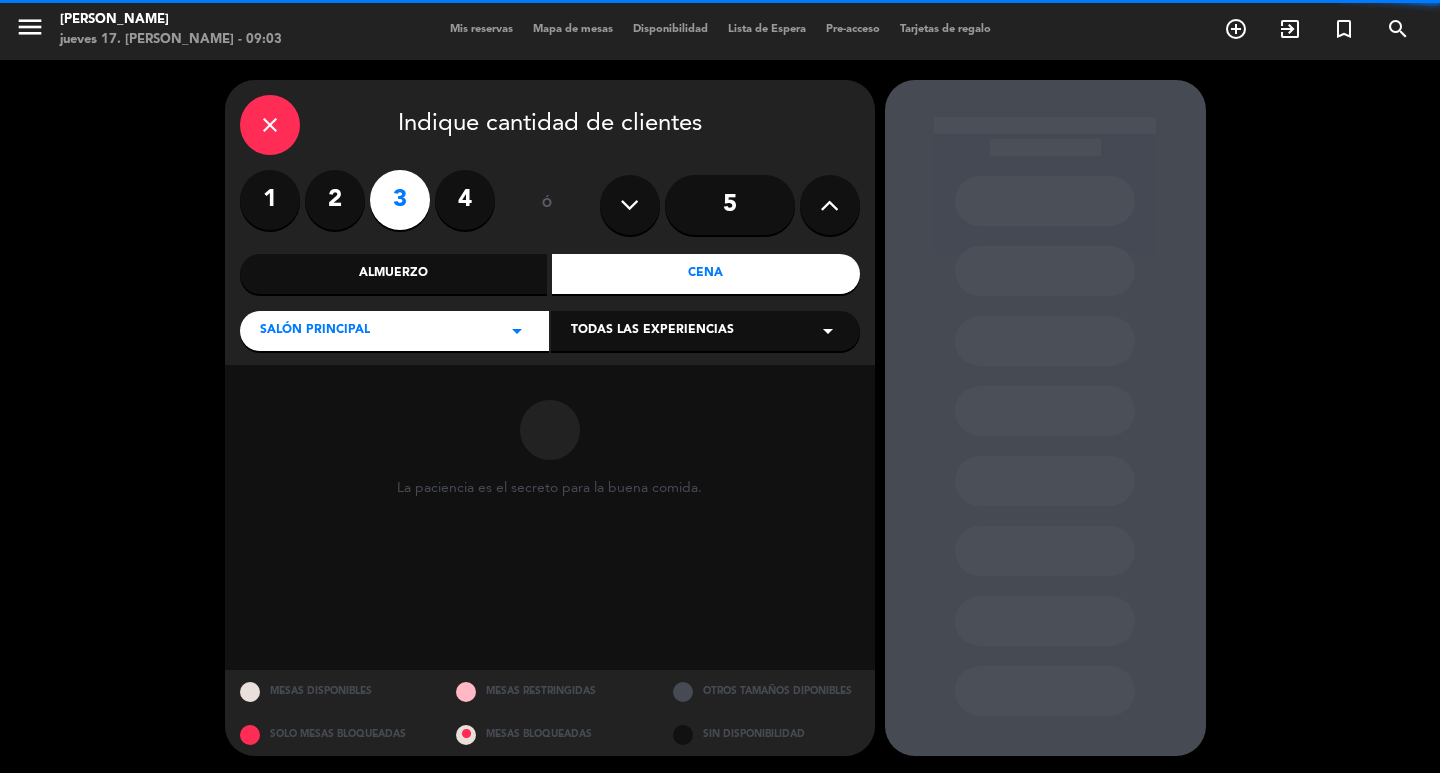 drag, startPoint x: 597, startPoint y: 339, endPoint x: 594, endPoint y: 350, distance: 11.401754 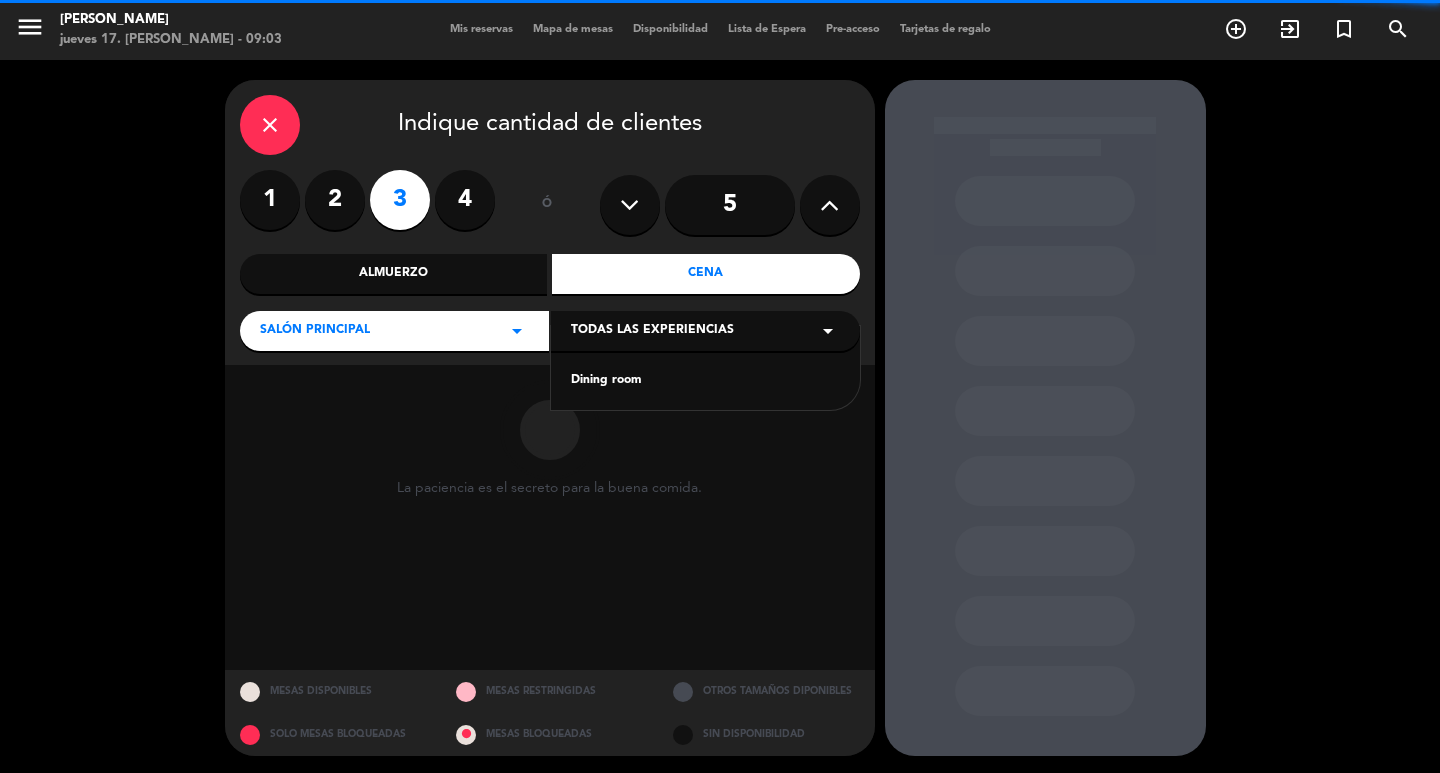 click on "Dining room" at bounding box center [705, 381] 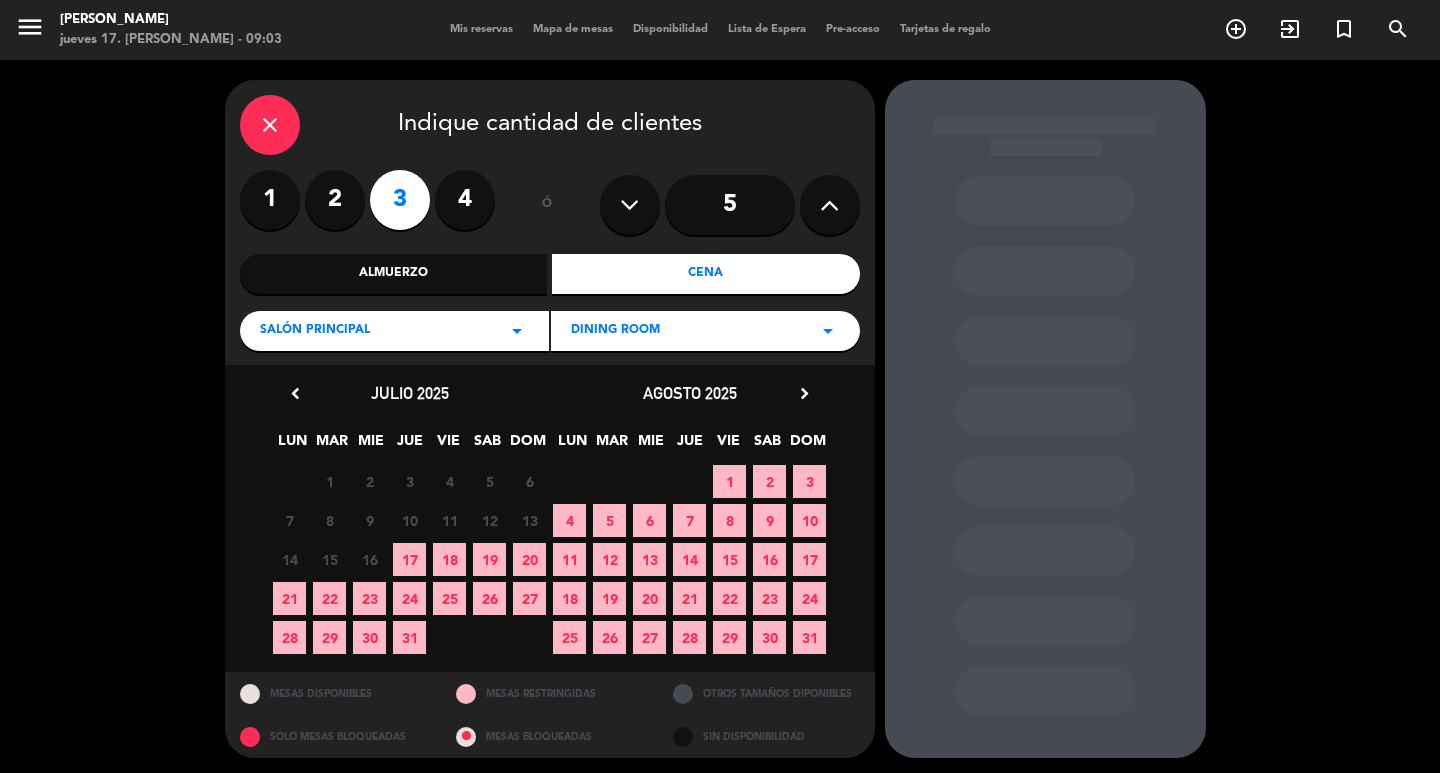 click on "10" at bounding box center (809, 520) 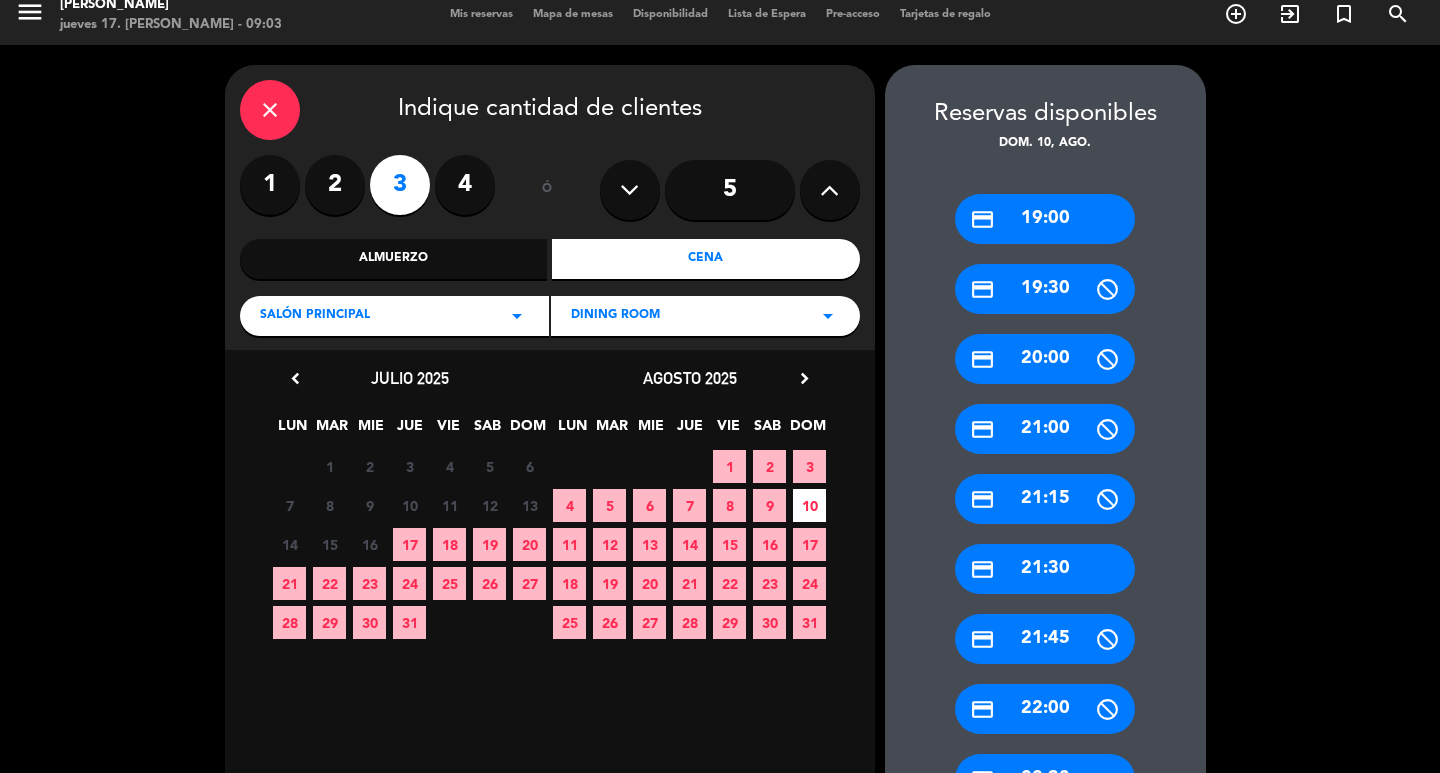 click on "credit_card  20:00" at bounding box center (1045, 359) 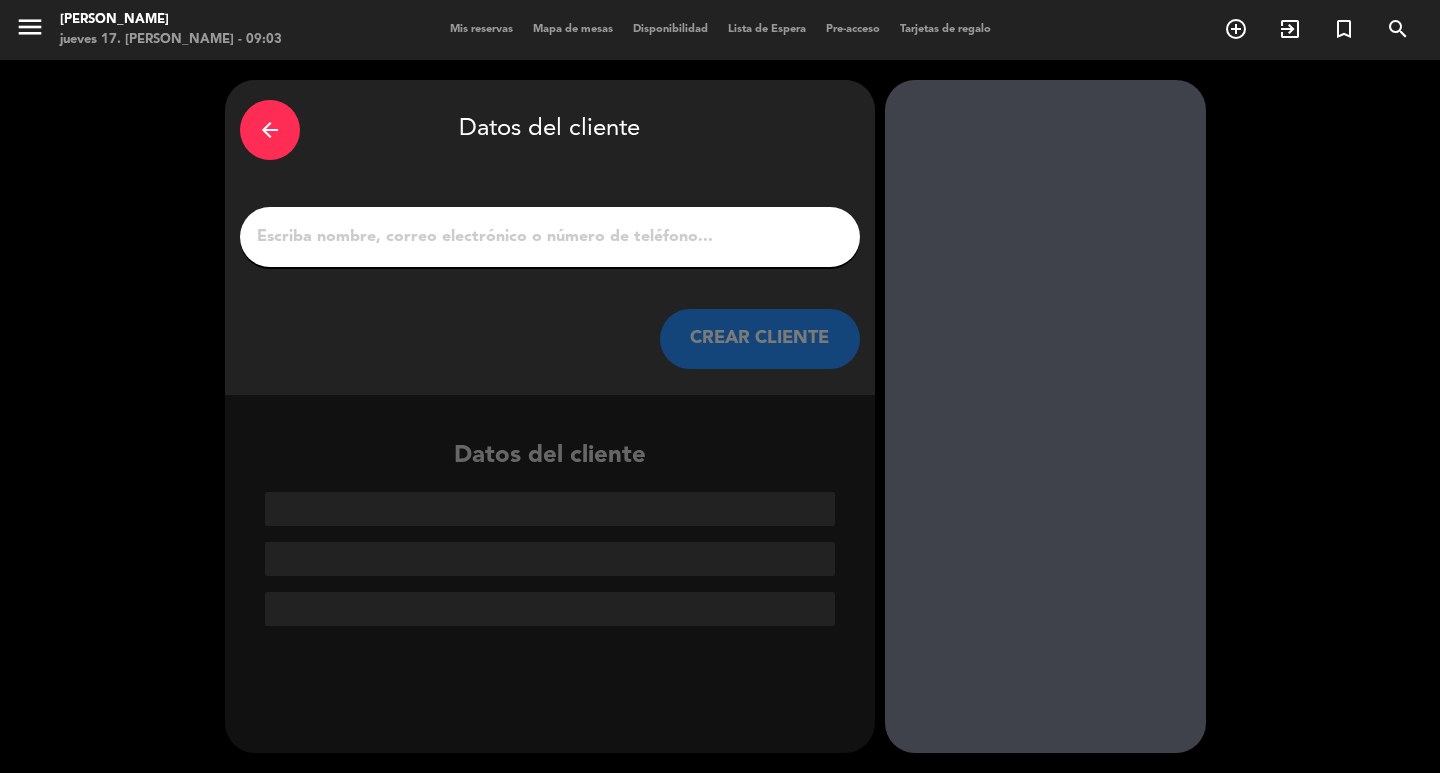 scroll, scrollTop: 0, scrollLeft: 0, axis: both 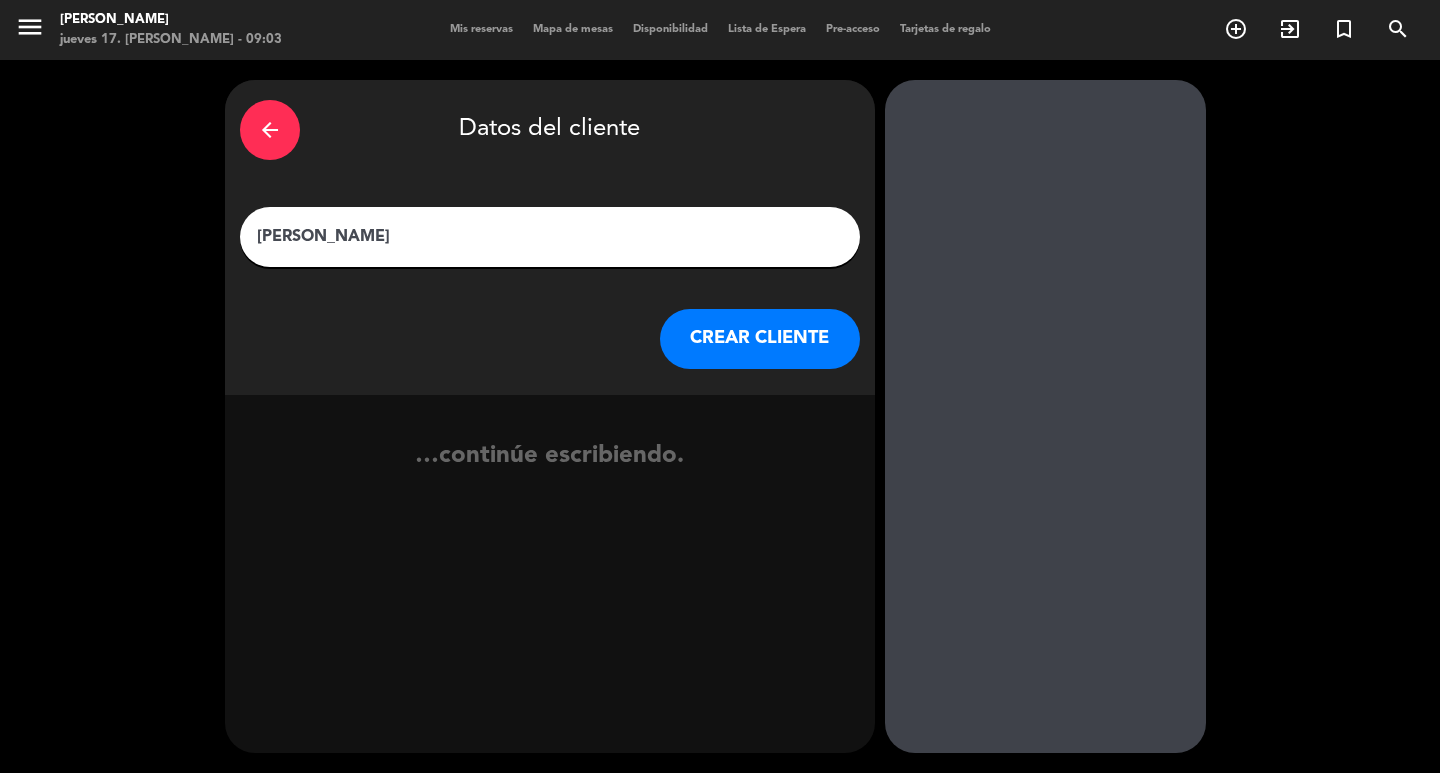 type on "[PERSON_NAME]" 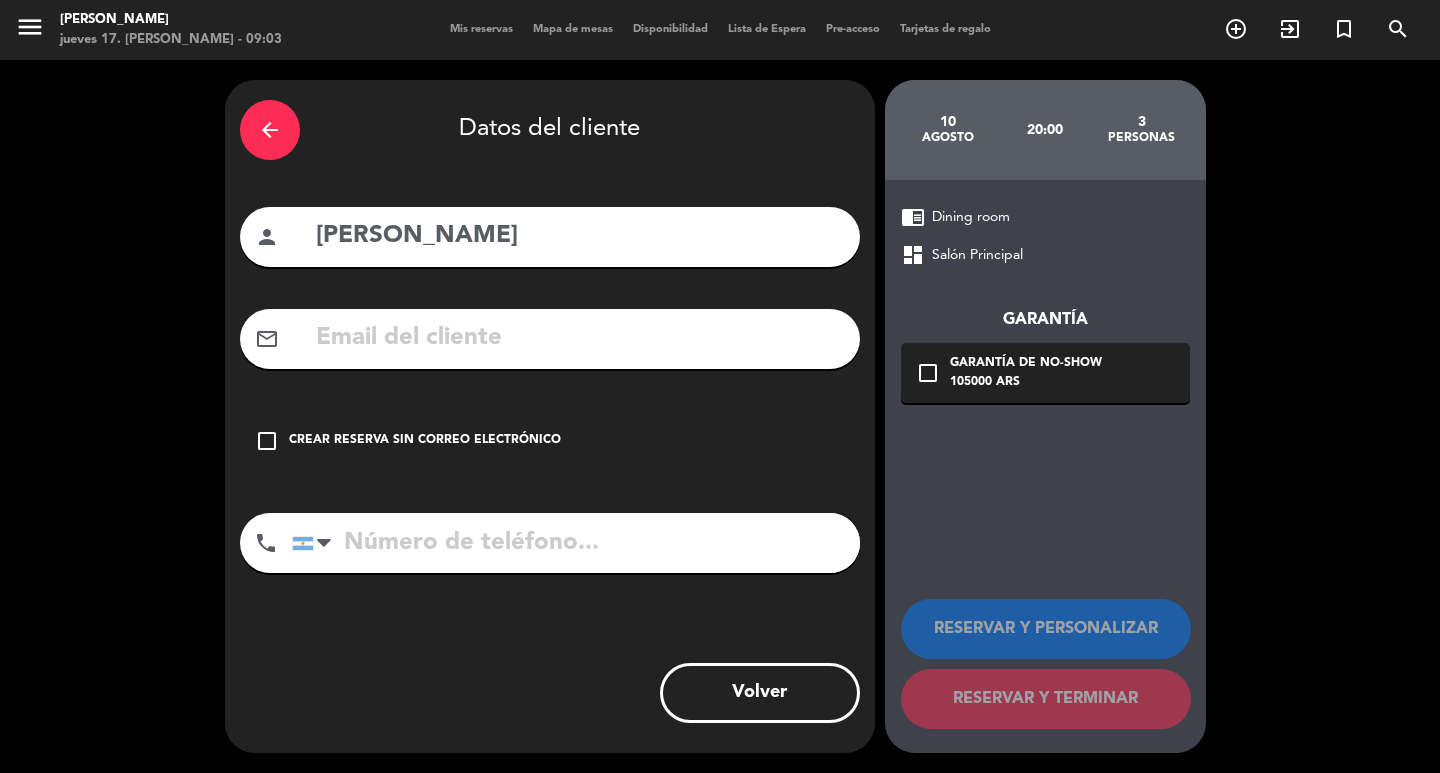 drag, startPoint x: 502, startPoint y: 457, endPoint x: 622, endPoint y: 488, distance: 123.9395 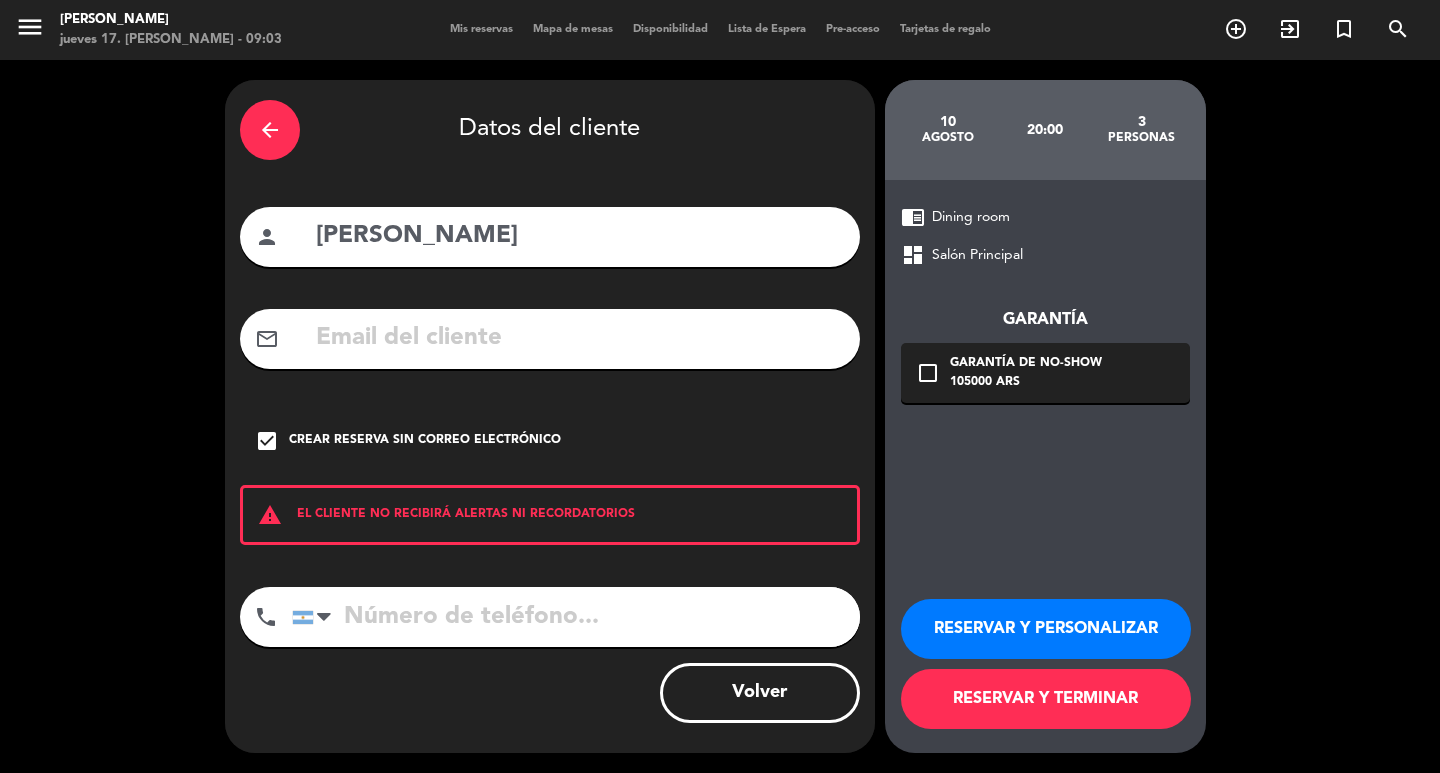 click on "RESERVAR Y PERSONALIZAR" at bounding box center [1046, 629] 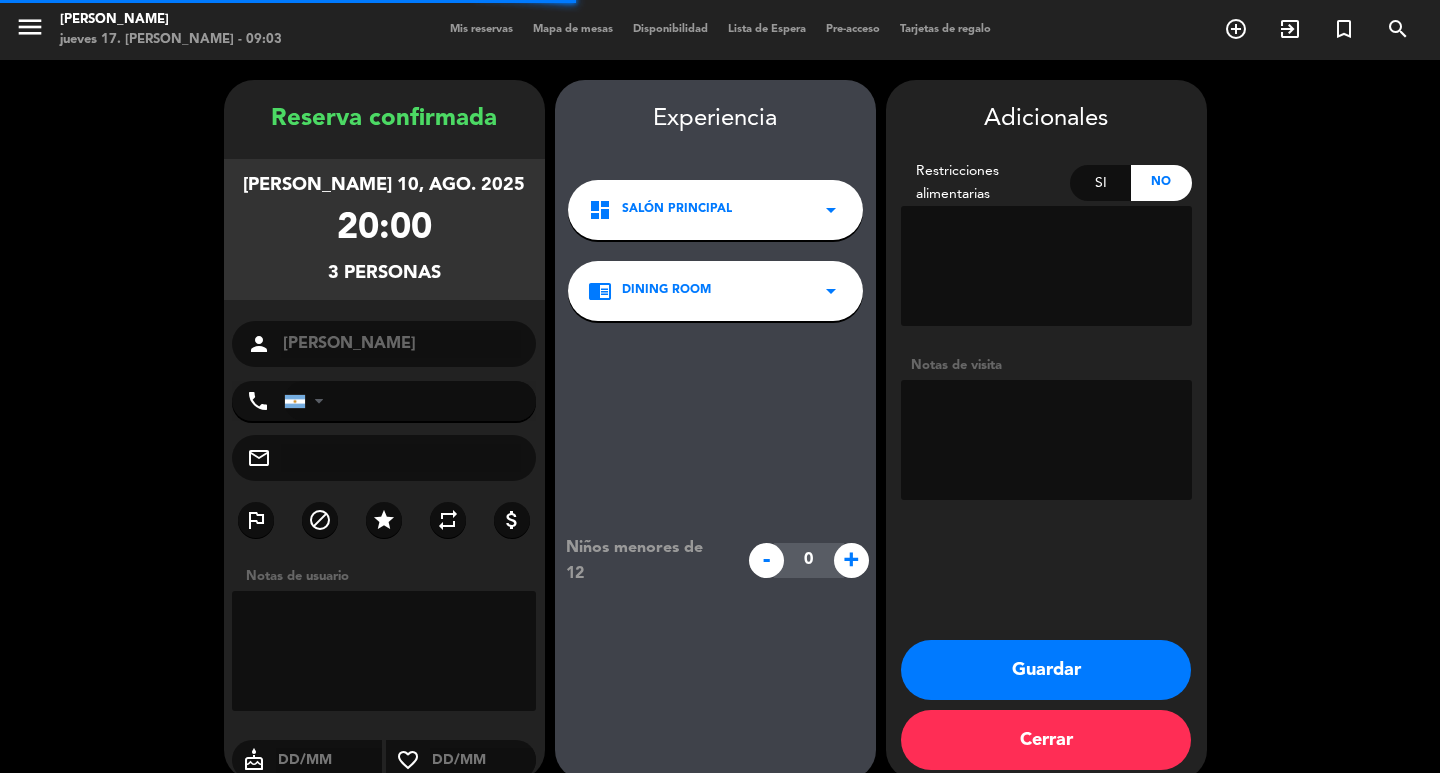 scroll, scrollTop: 58, scrollLeft: 0, axis: vertical 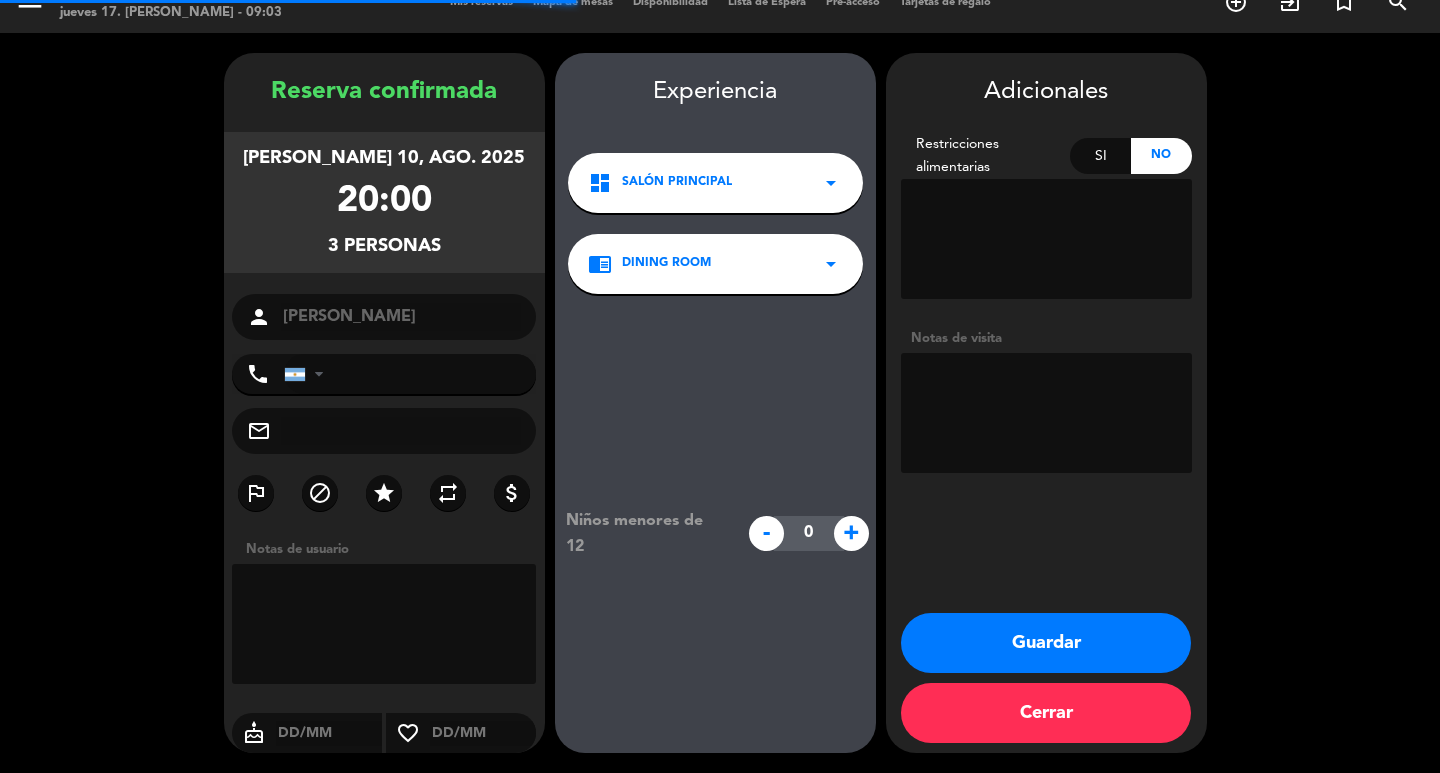 click at bounding box center [1046, 413] 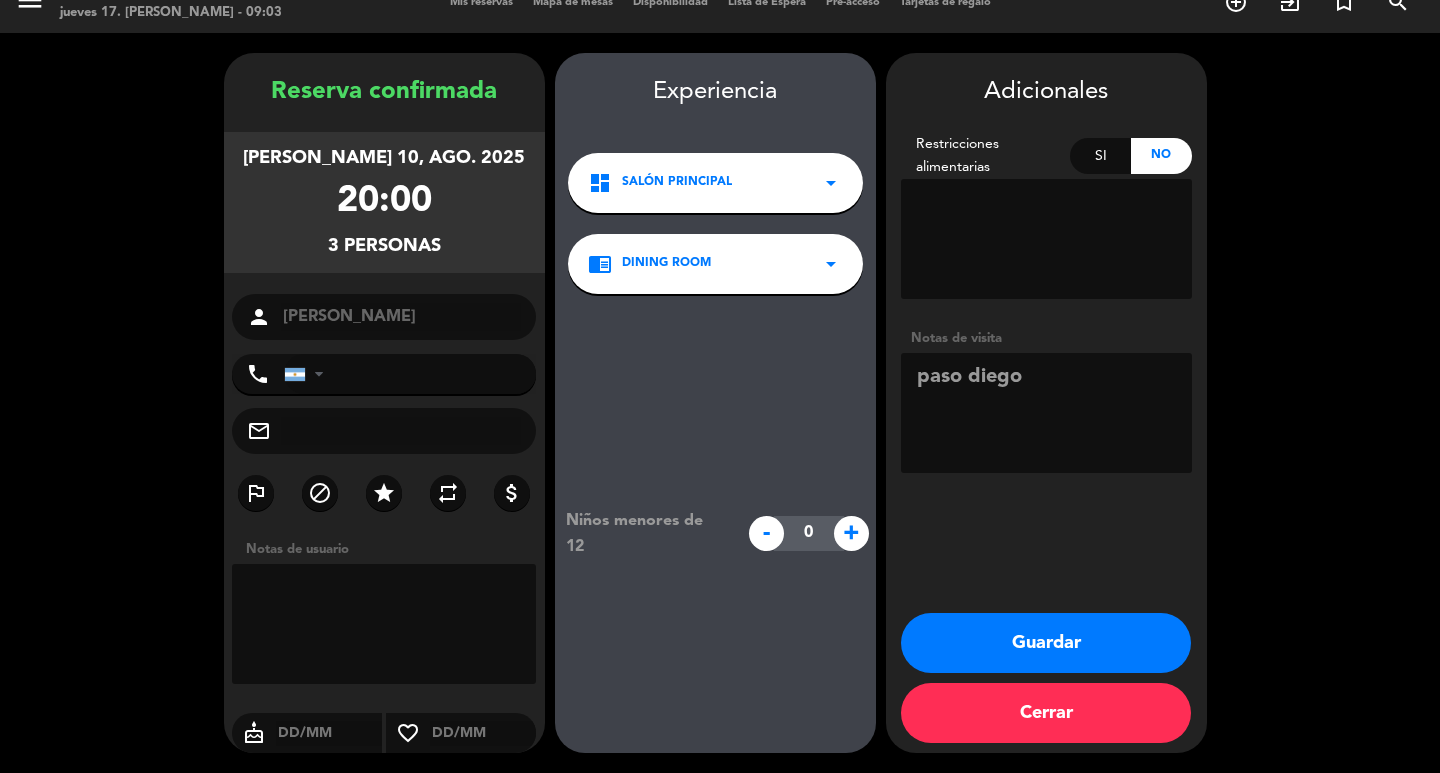 type on "paso diego" 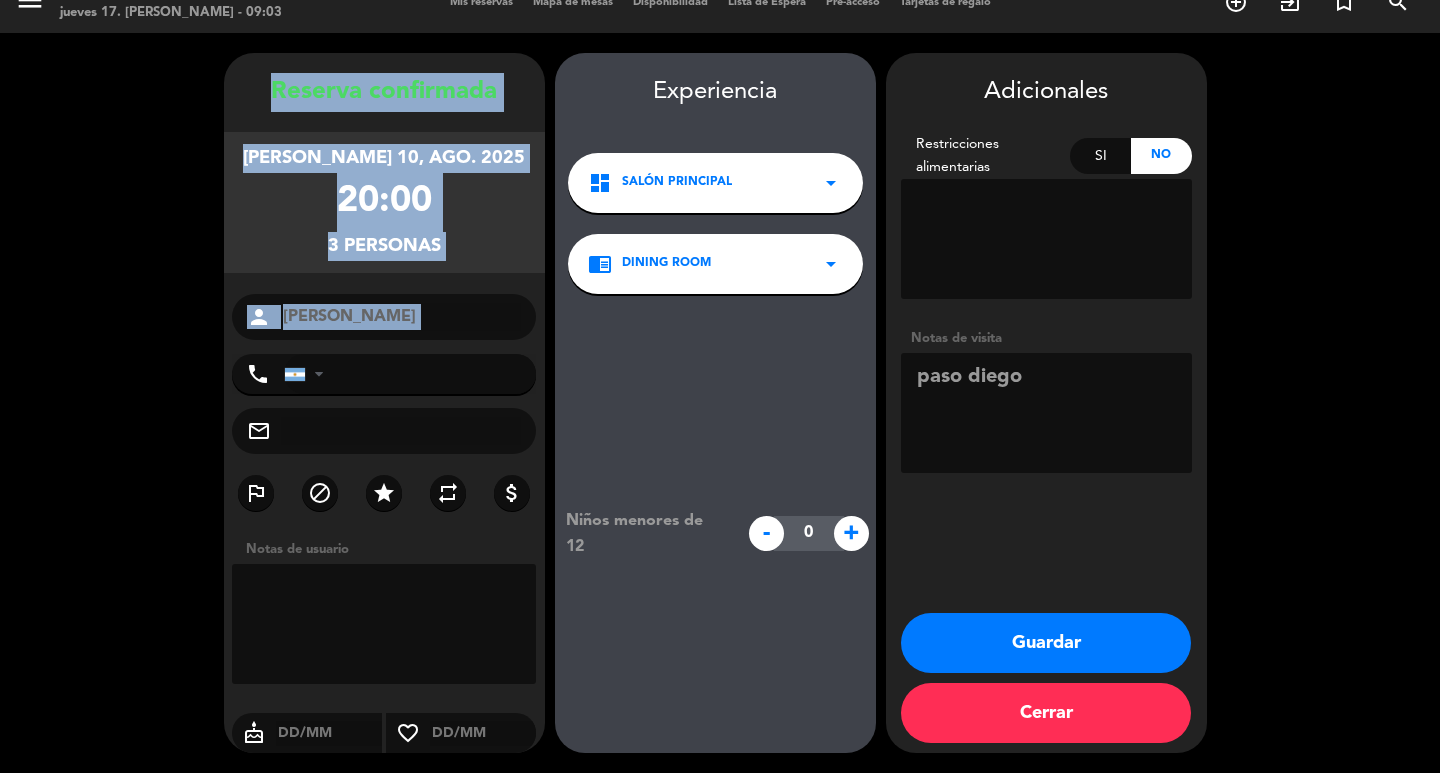 drag, startPoint x: 258, startPoint y: 53, endPoint x: 461, endPoint y: 305, distance: 323.59387 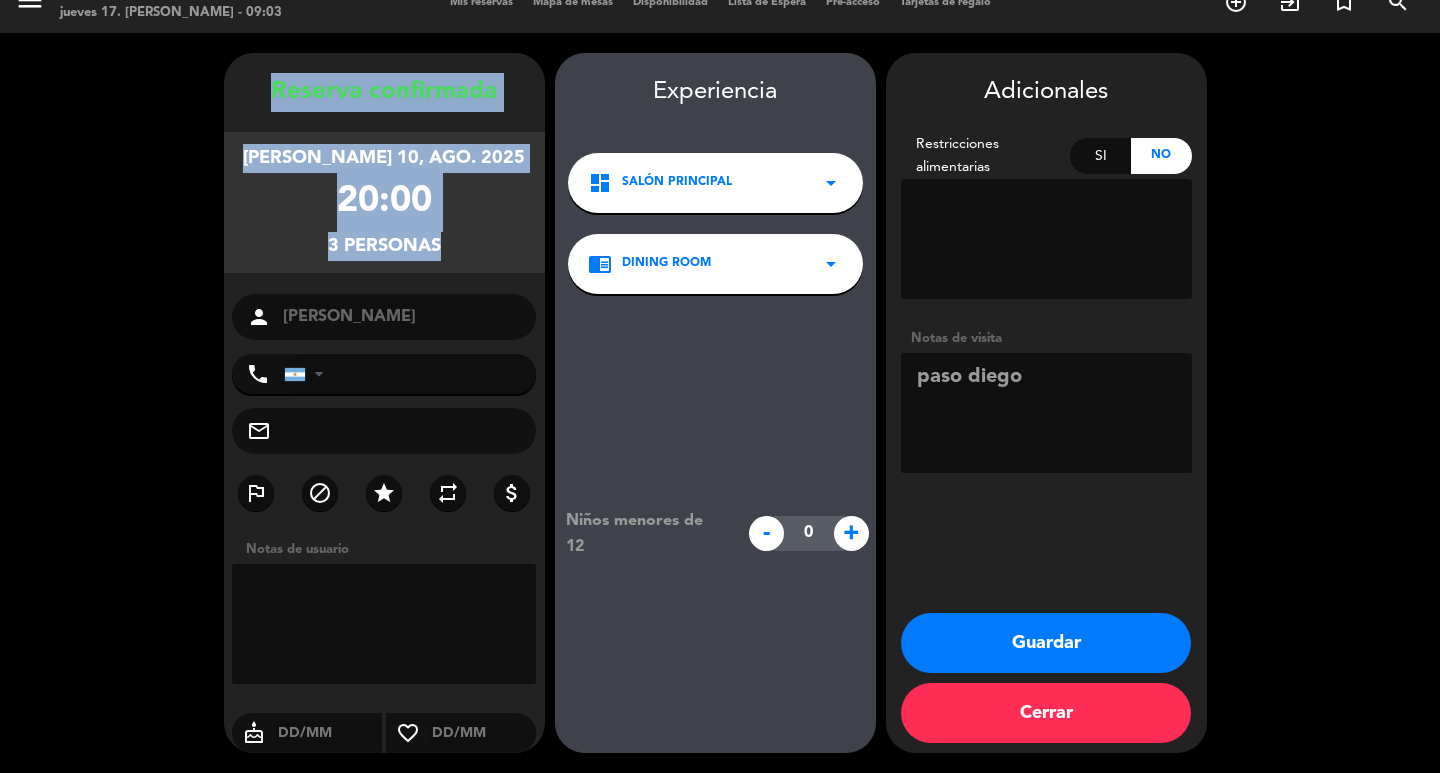 copy on "Reserva confirmada  [PERSON_NAME] 10, ago. 2025   20:00   3 personas" 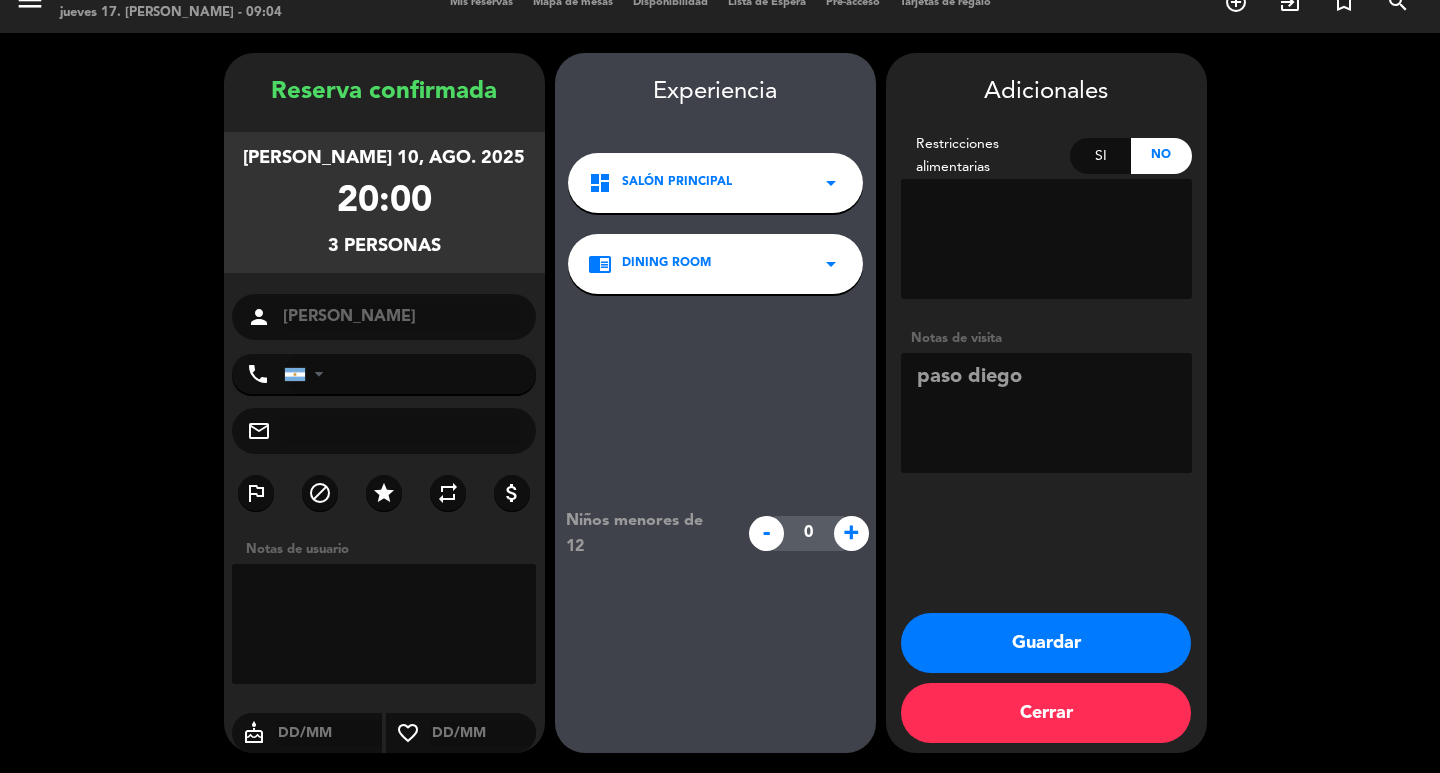 click on "Guardar" at bounding box center (1046, 643) 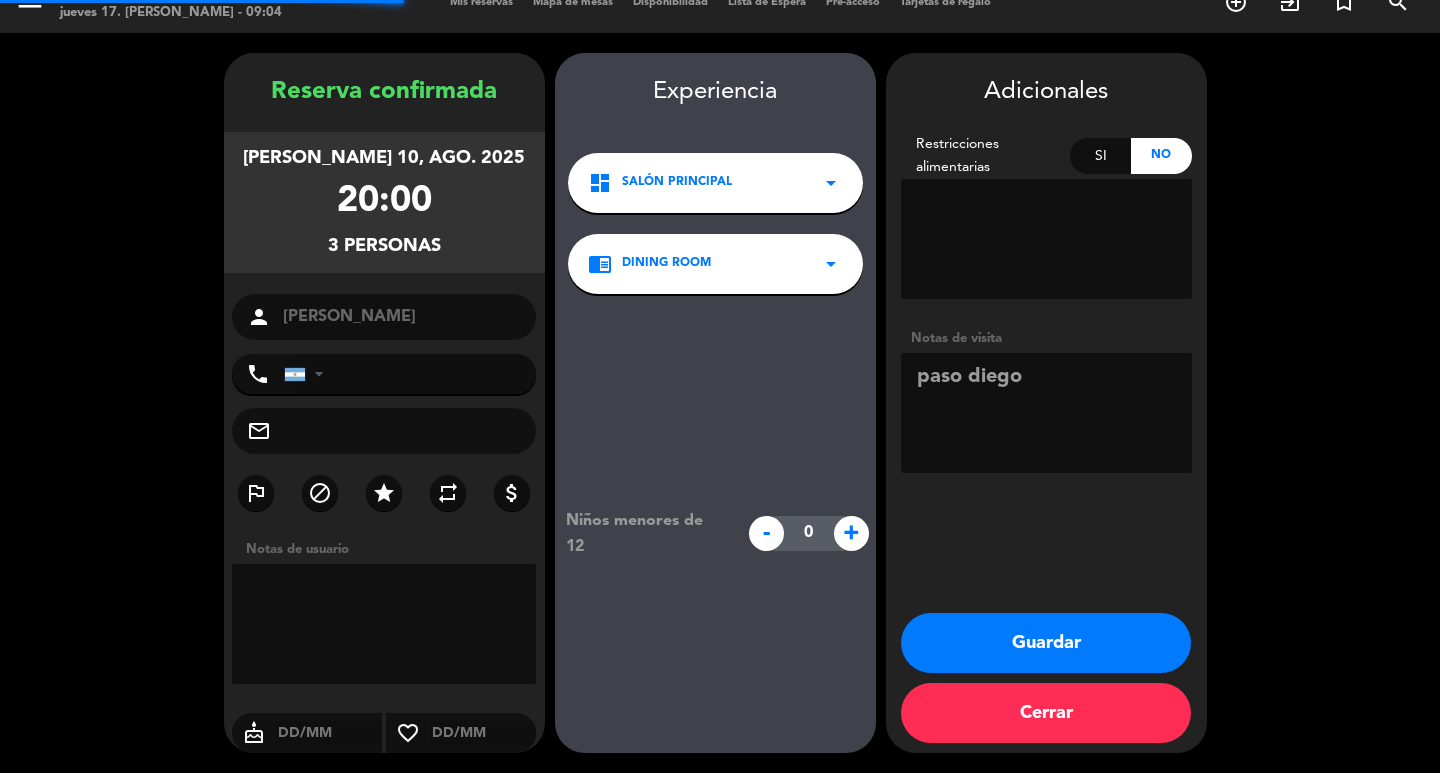 scroll, scrollTop: 0, scrollLeft: 0, axis: both 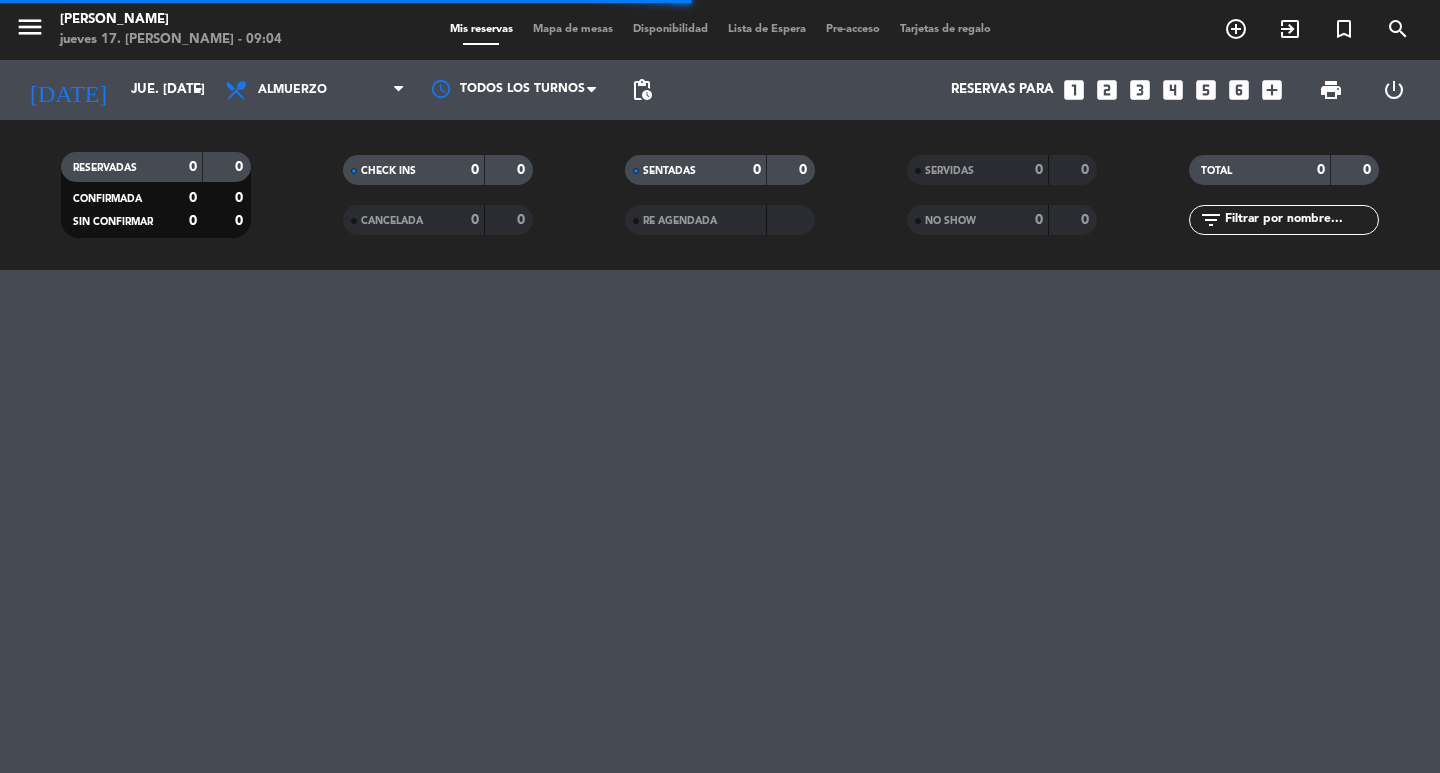 click on "looks_3" at bounding box center (1140, 90) 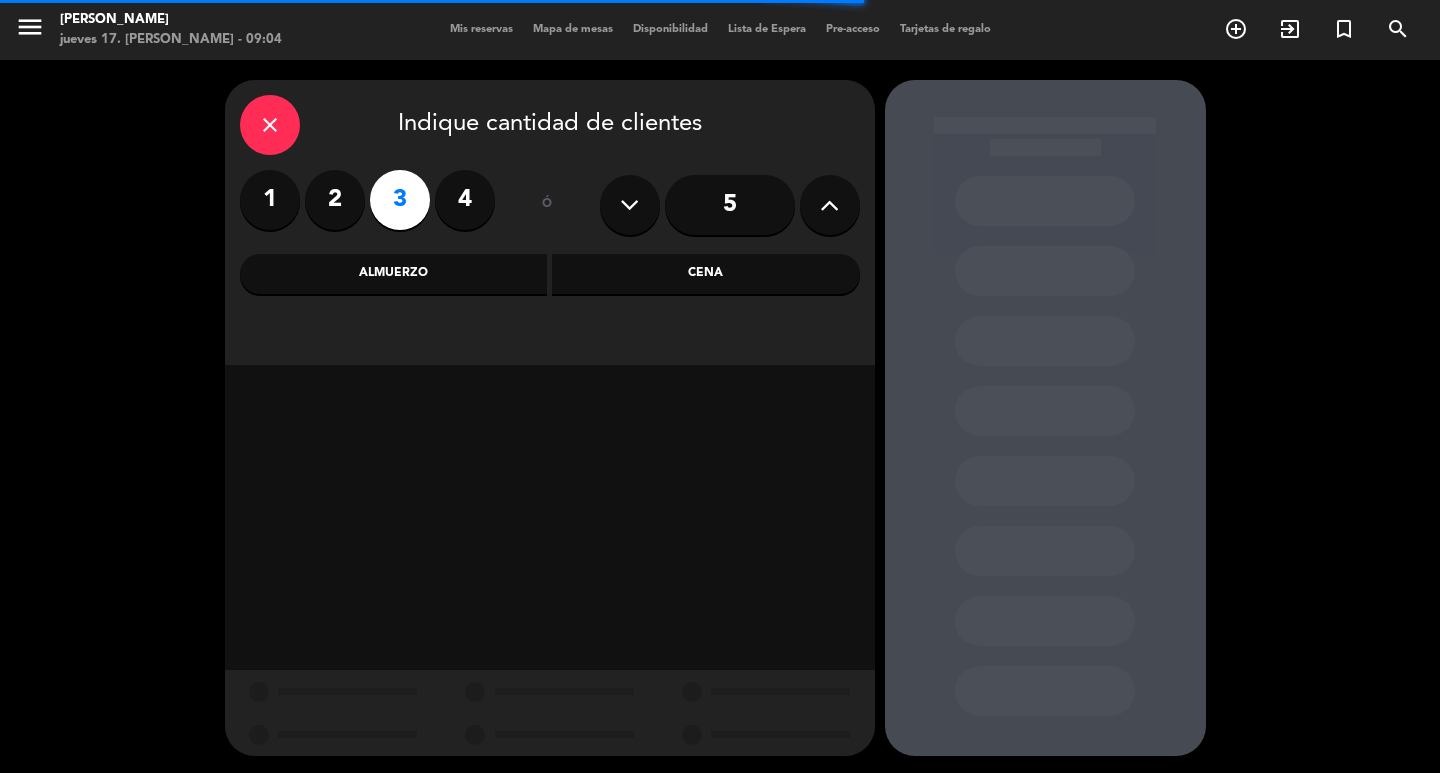 click on "Almuerzo" at bounding box center (394, 274) 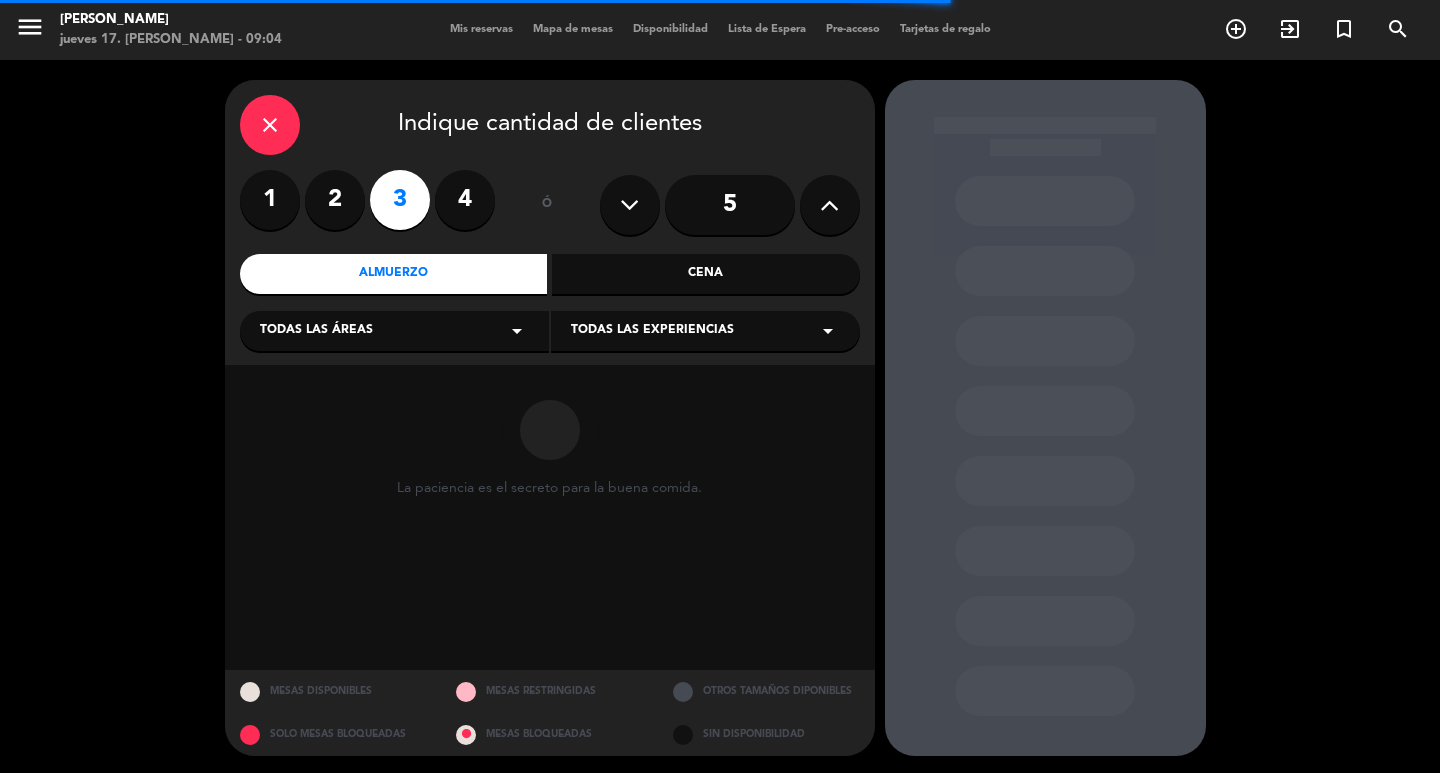 click on "Todas las áreas   arrow_drop_down" at bounding box center (394, 331) 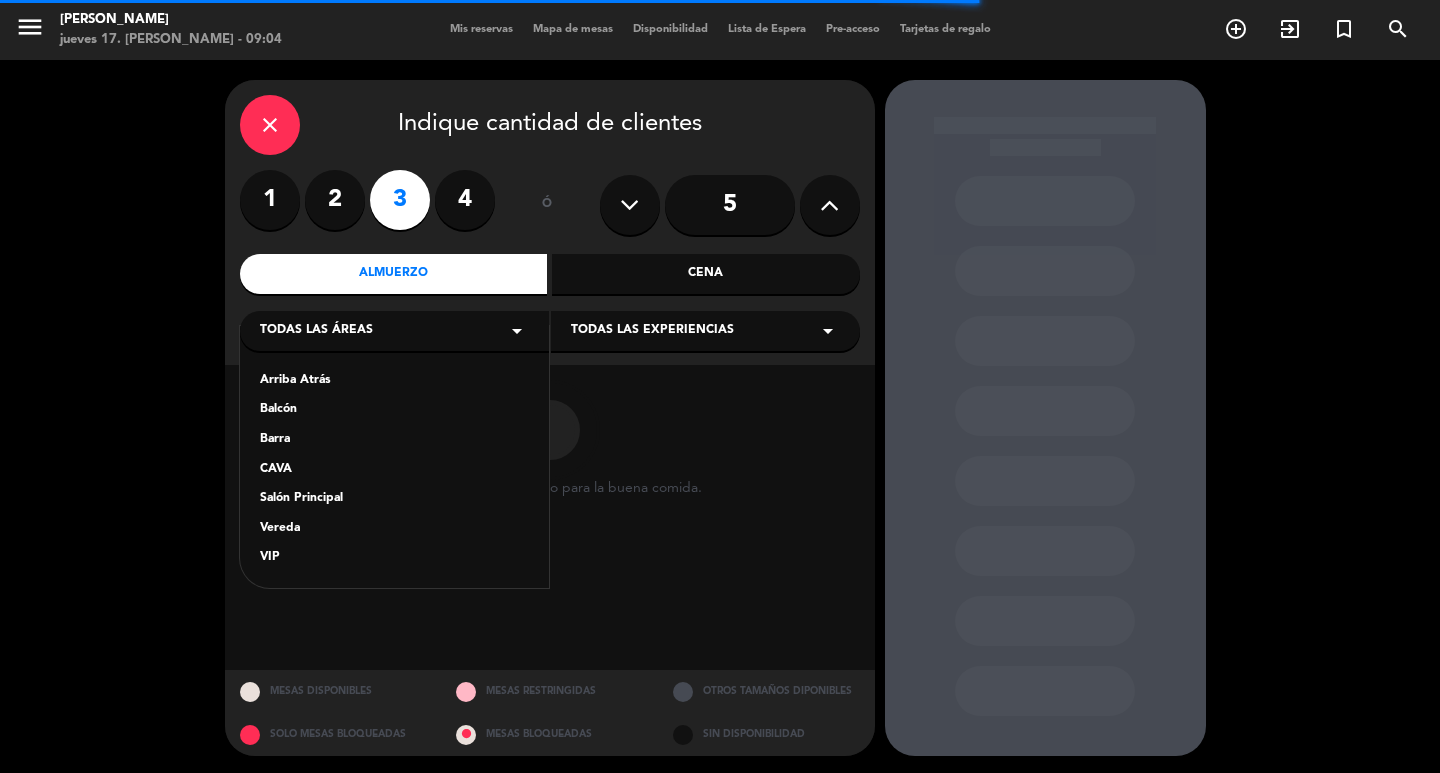 click on "Salón Principal" at bounding box center (394, 499) 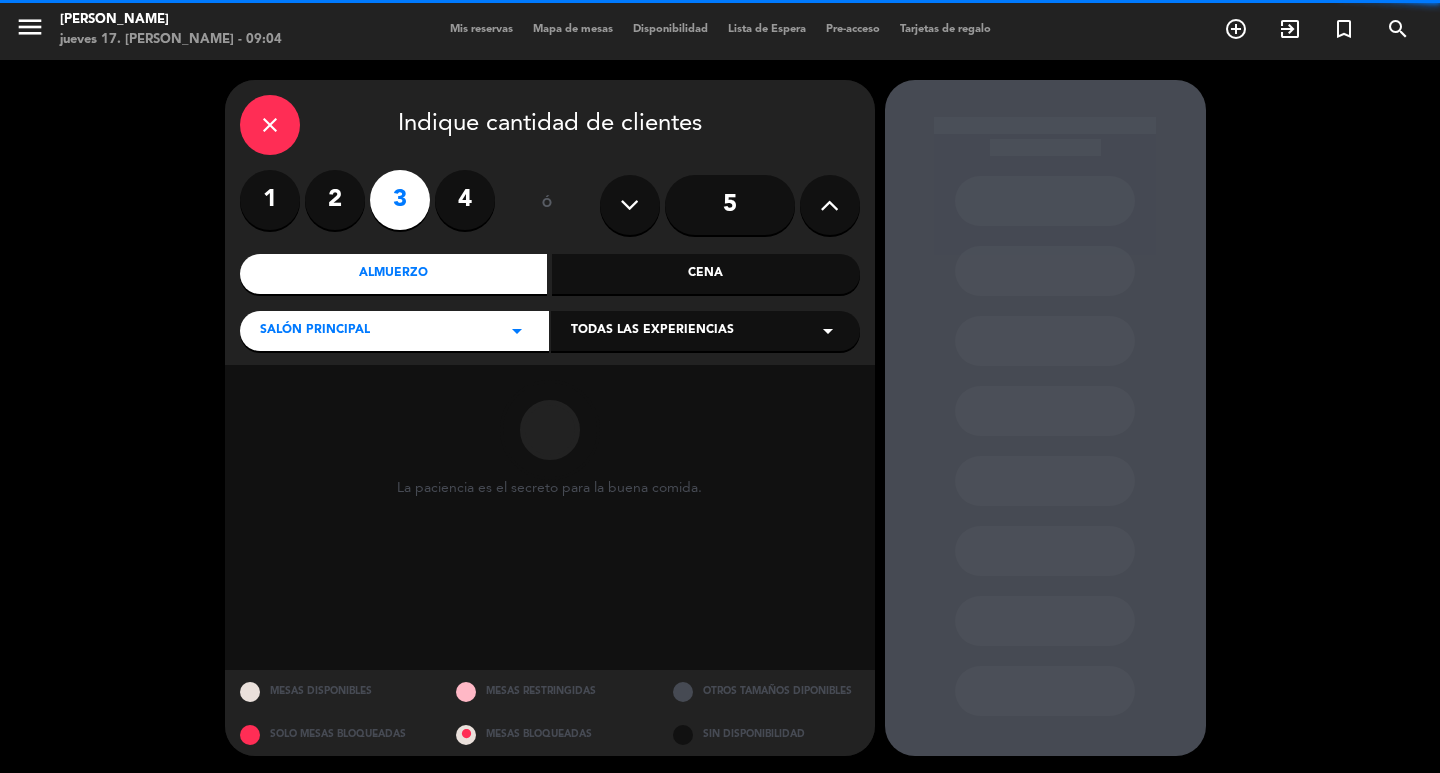 click on "Todas las experiencias" at bounding box center (652, 331) 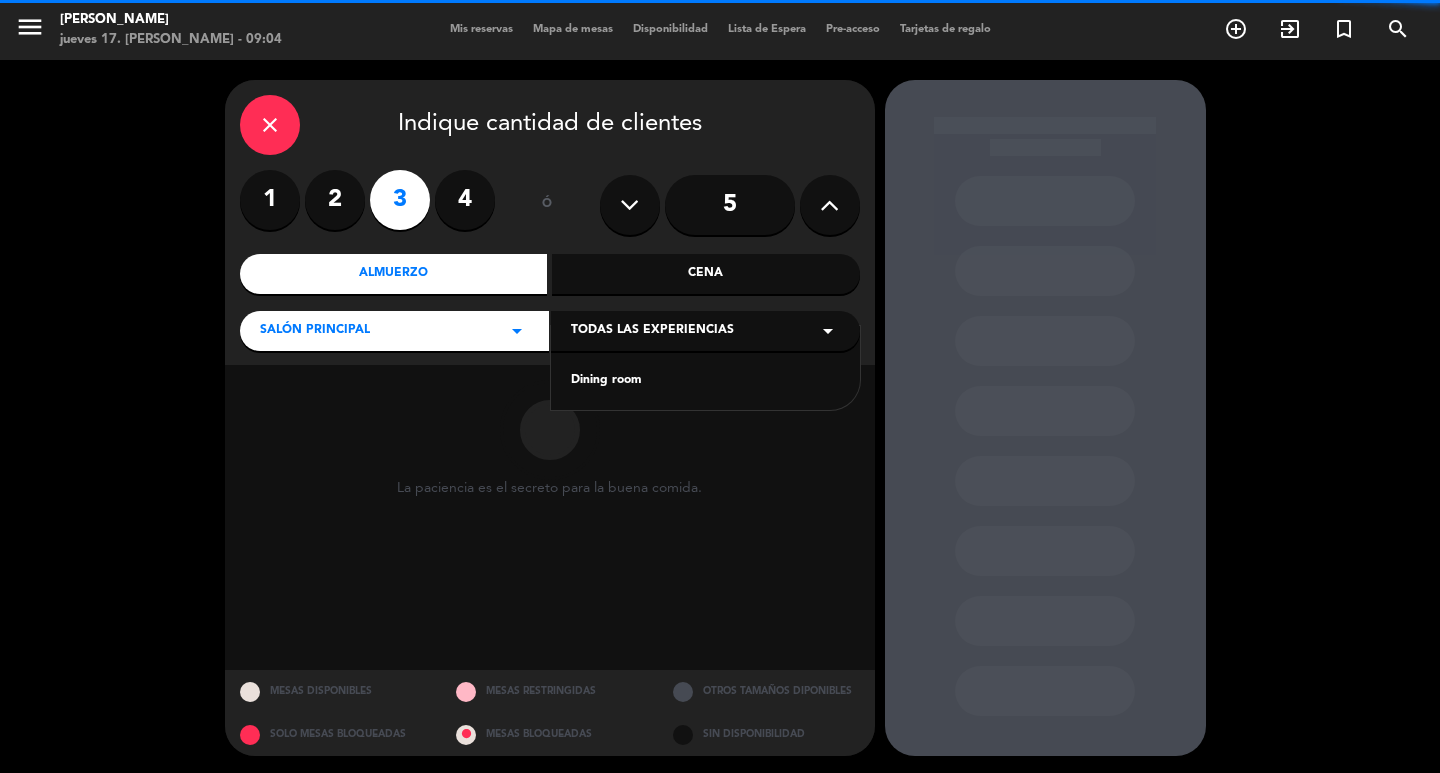 click on "Dining room" at bounding box center (705, 381) 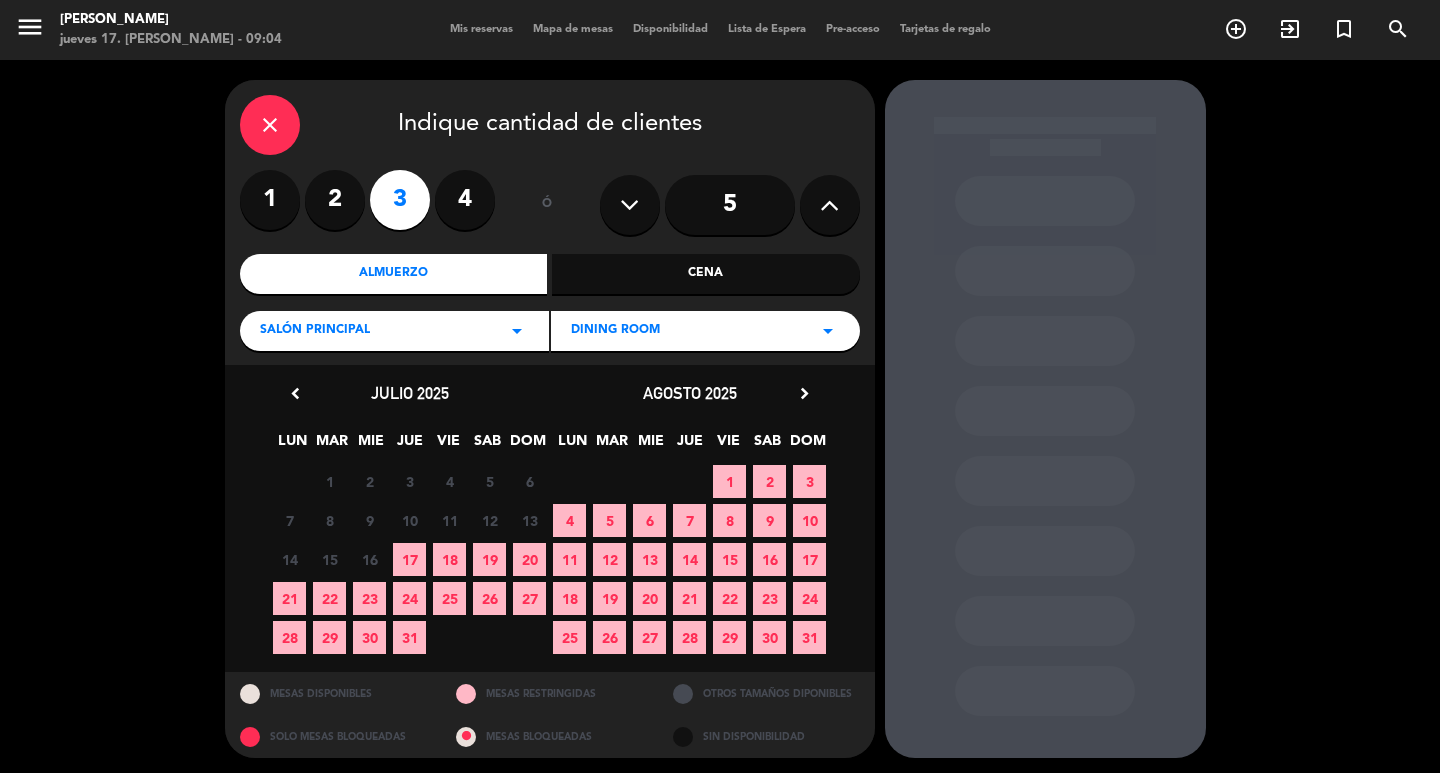 click on "21" at bounding box center [289, 598] 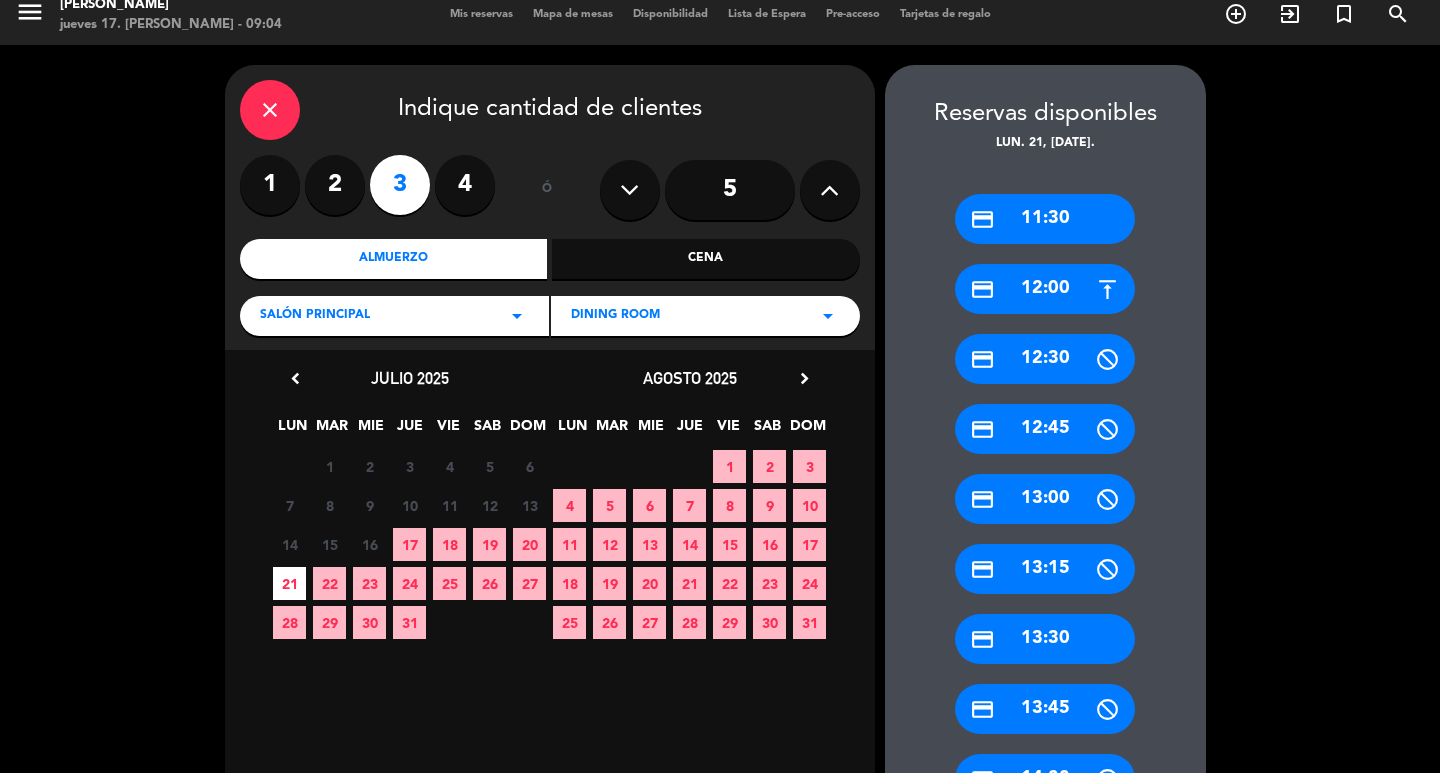 click on "credit_card  12:30" at bounding box center [1045, 359] 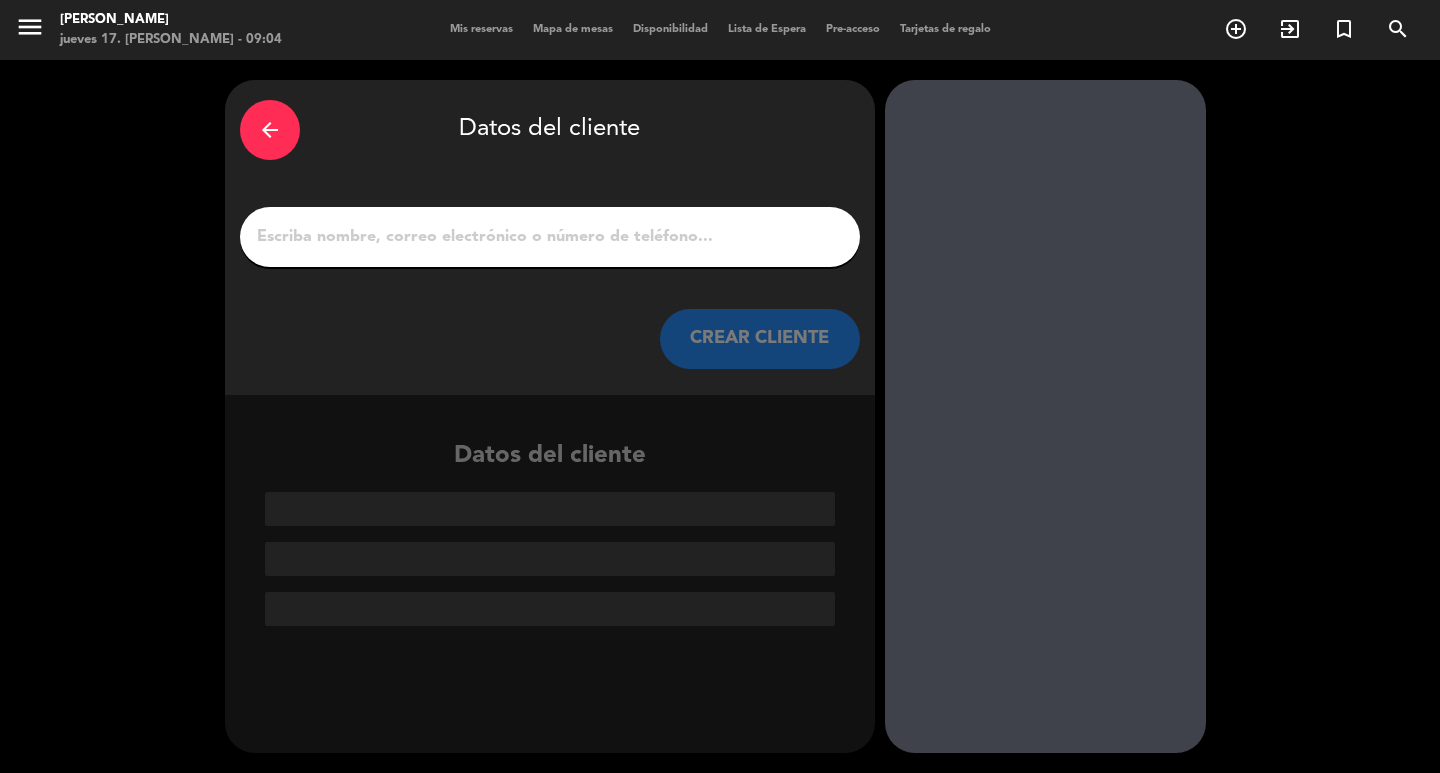 click at bounding box center [550, 237] 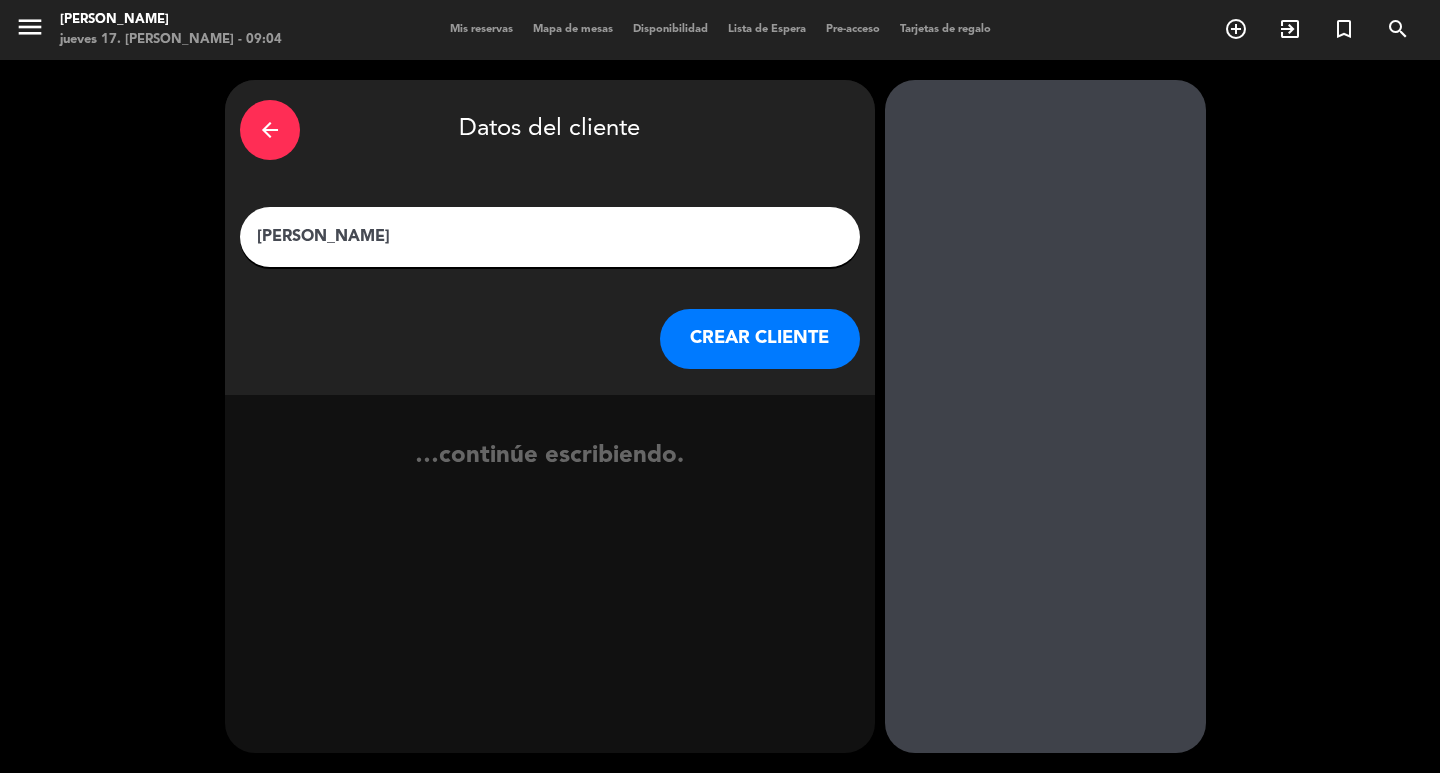 drag, startPoint x: 387, startPoint y: 246, endPoint x: 424, endPoint y: 266, distance: 42.059483 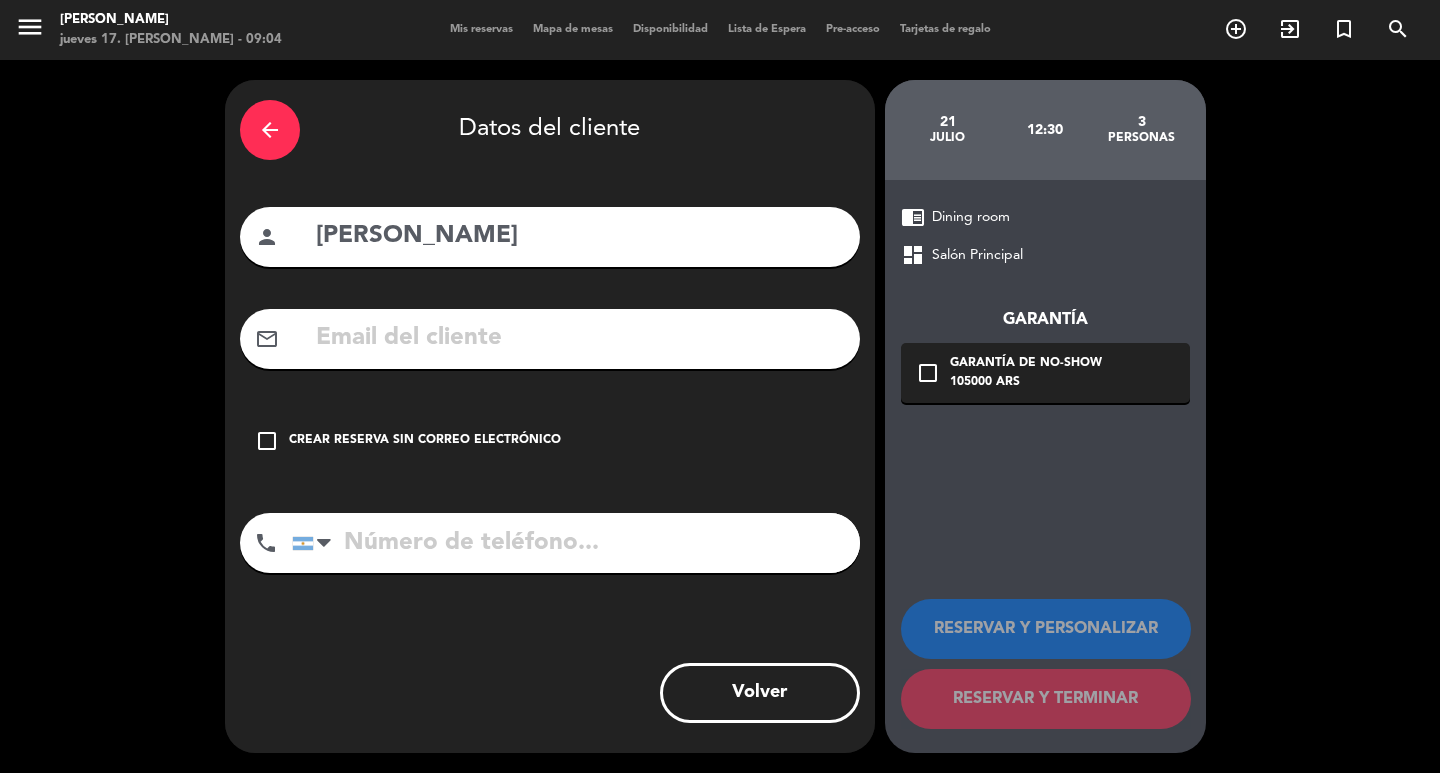 click on "check_box_outline_blank   Crear reserva sin correo electrónico" at bounding box center (550, 441) 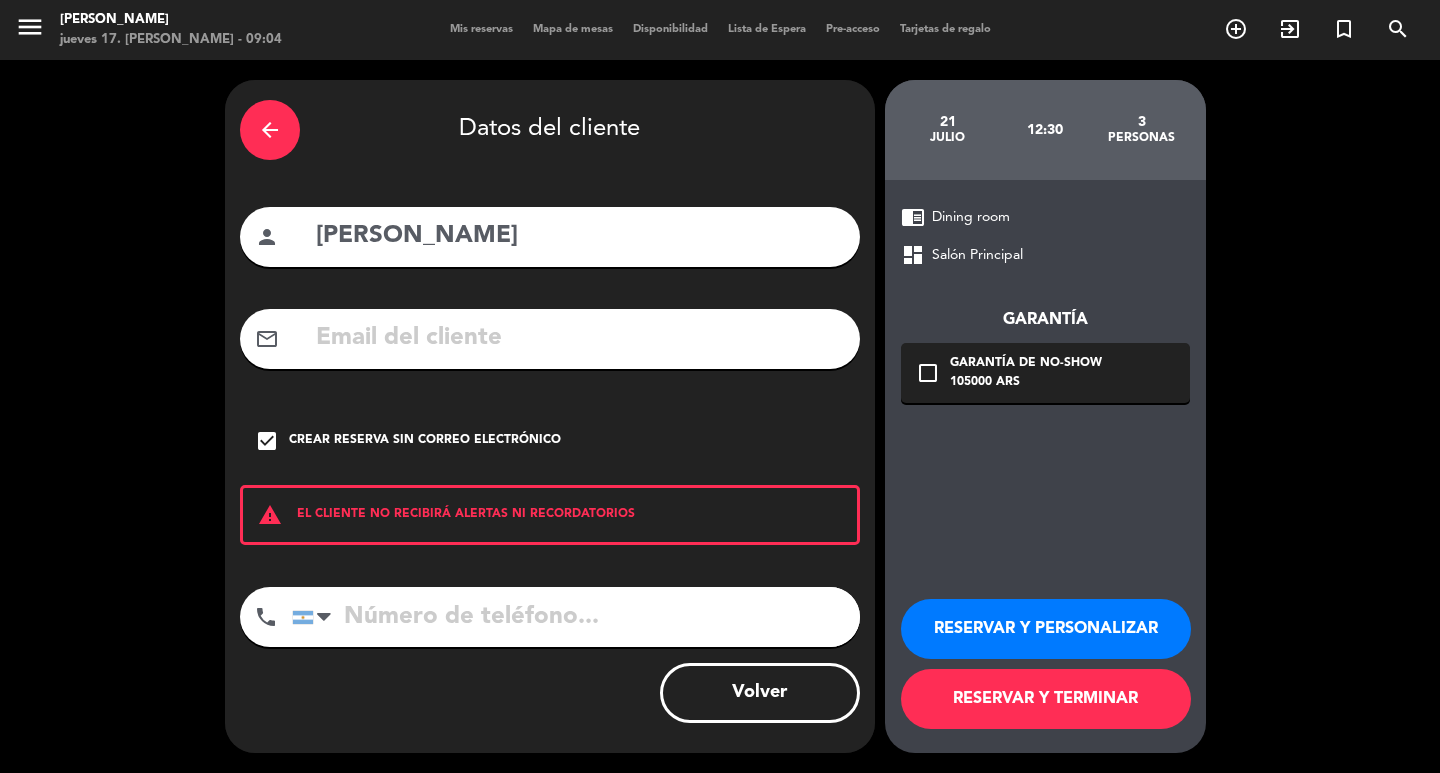 click on "RESERVAR Y PERSONALIZAR" at bounding box center (1046, 629) 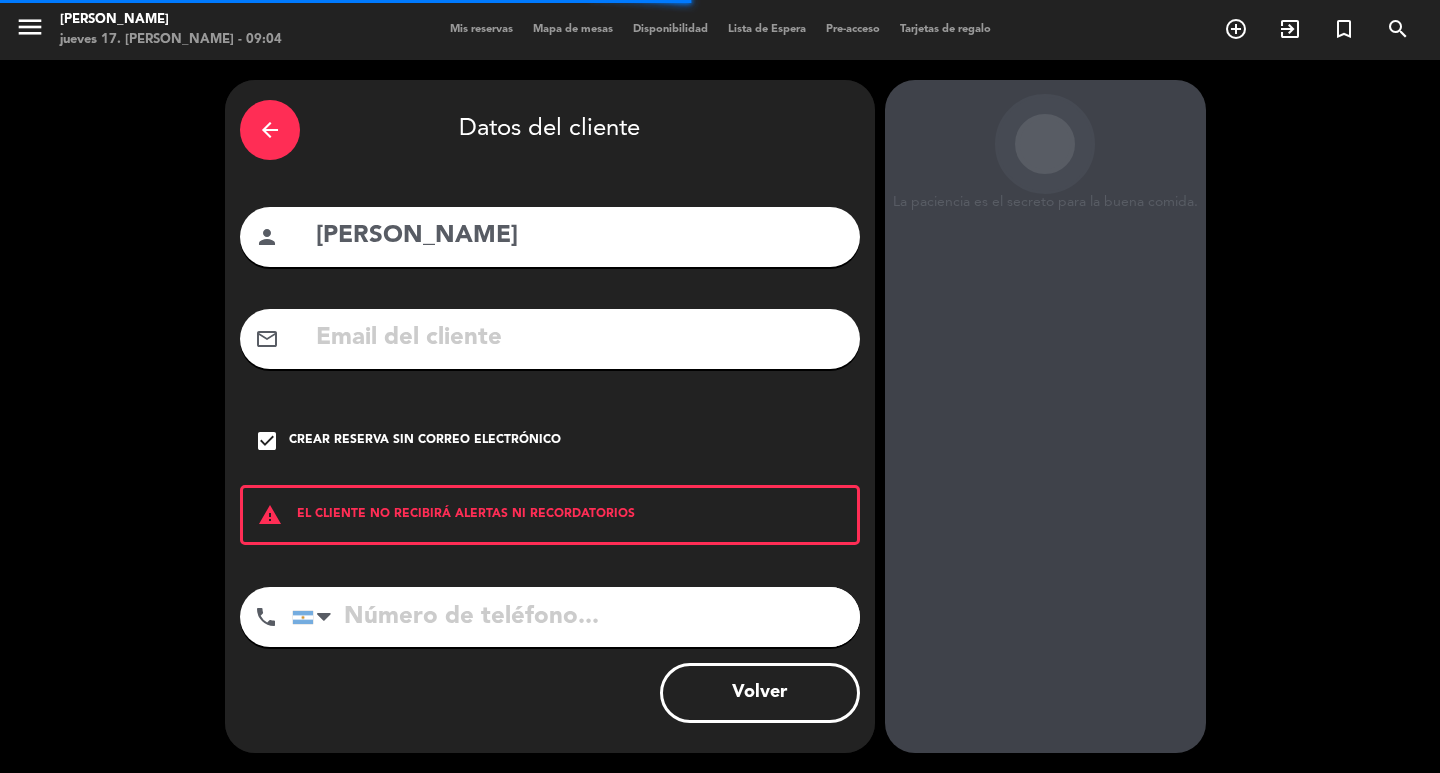 scroll, scrollTop: 58, scrollLeft: 0, axis: vertical 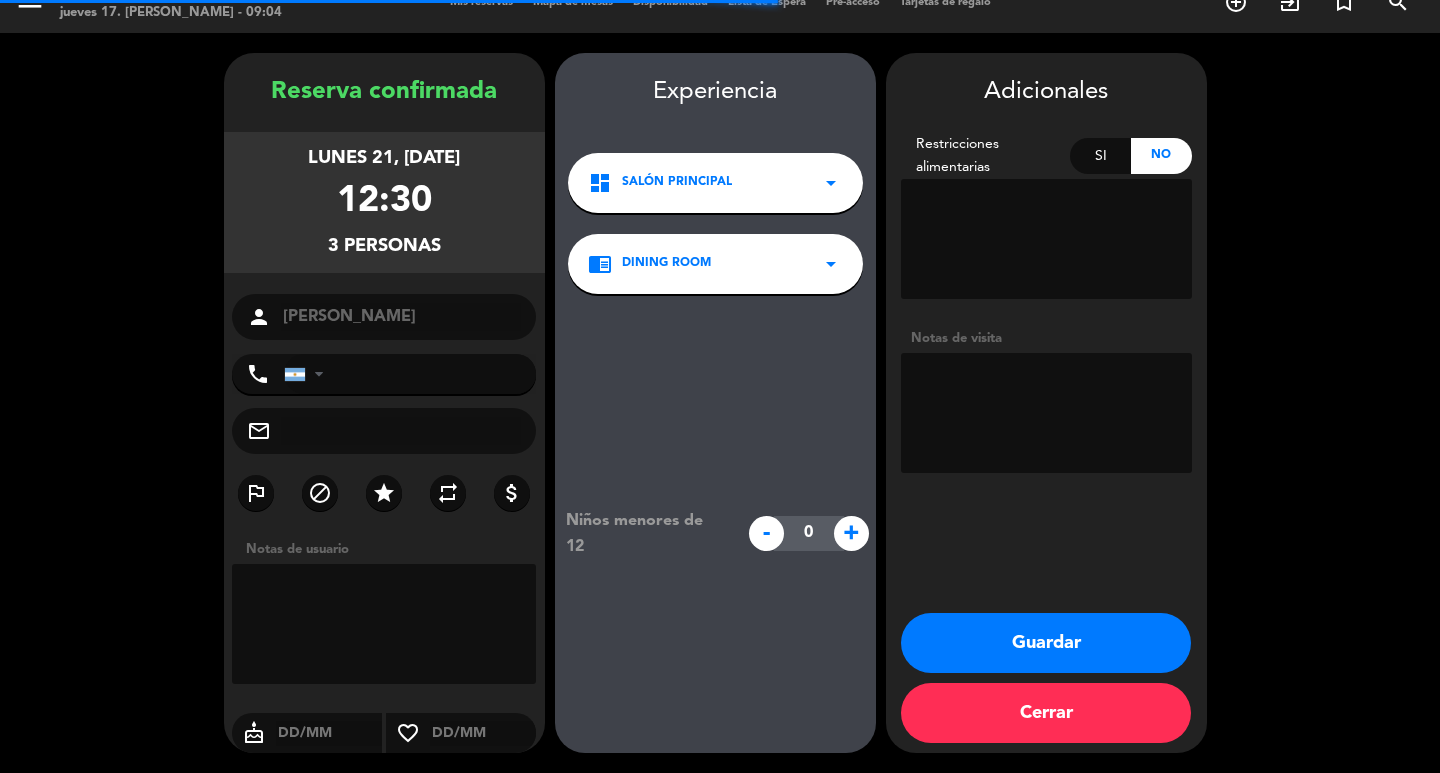 click at bounding box center [1046, 413] 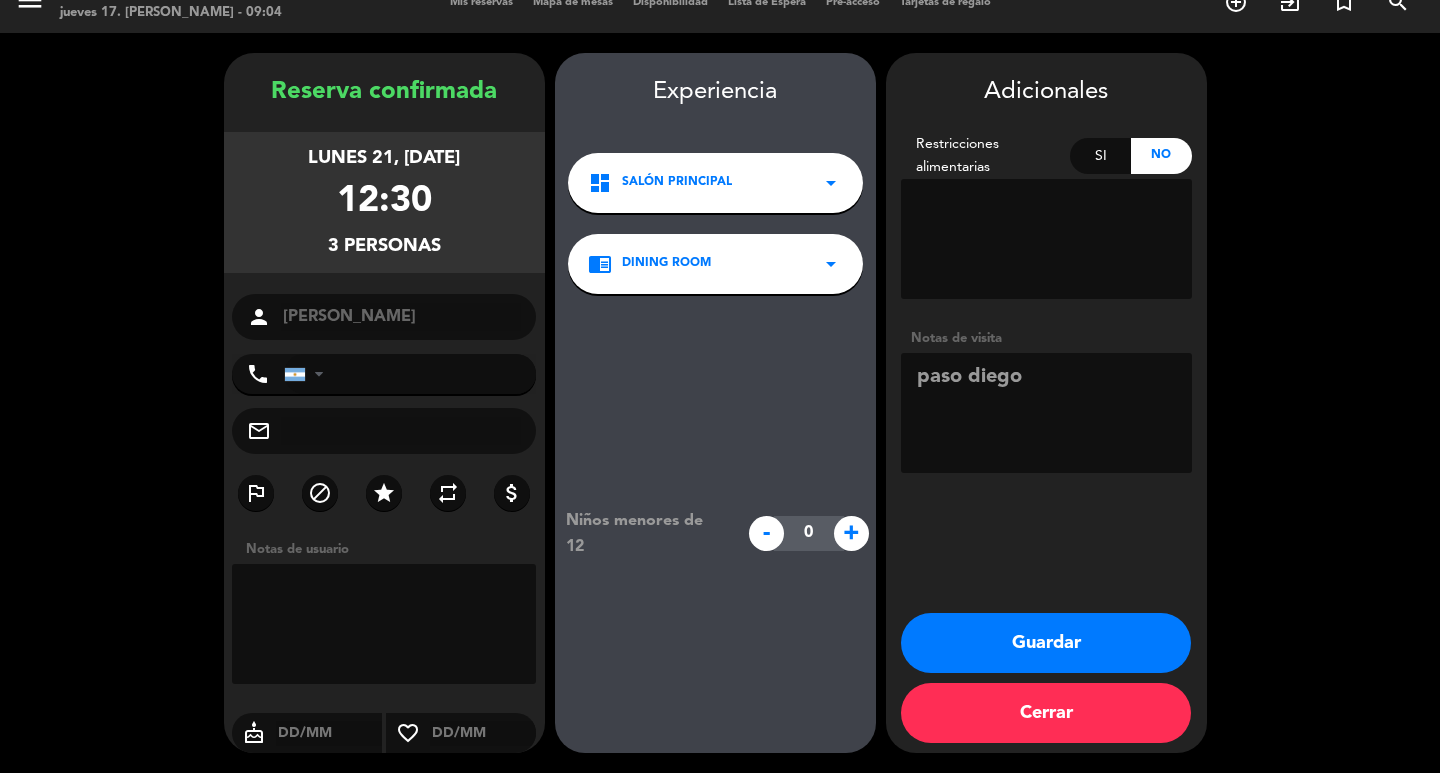 type on "paso diego" 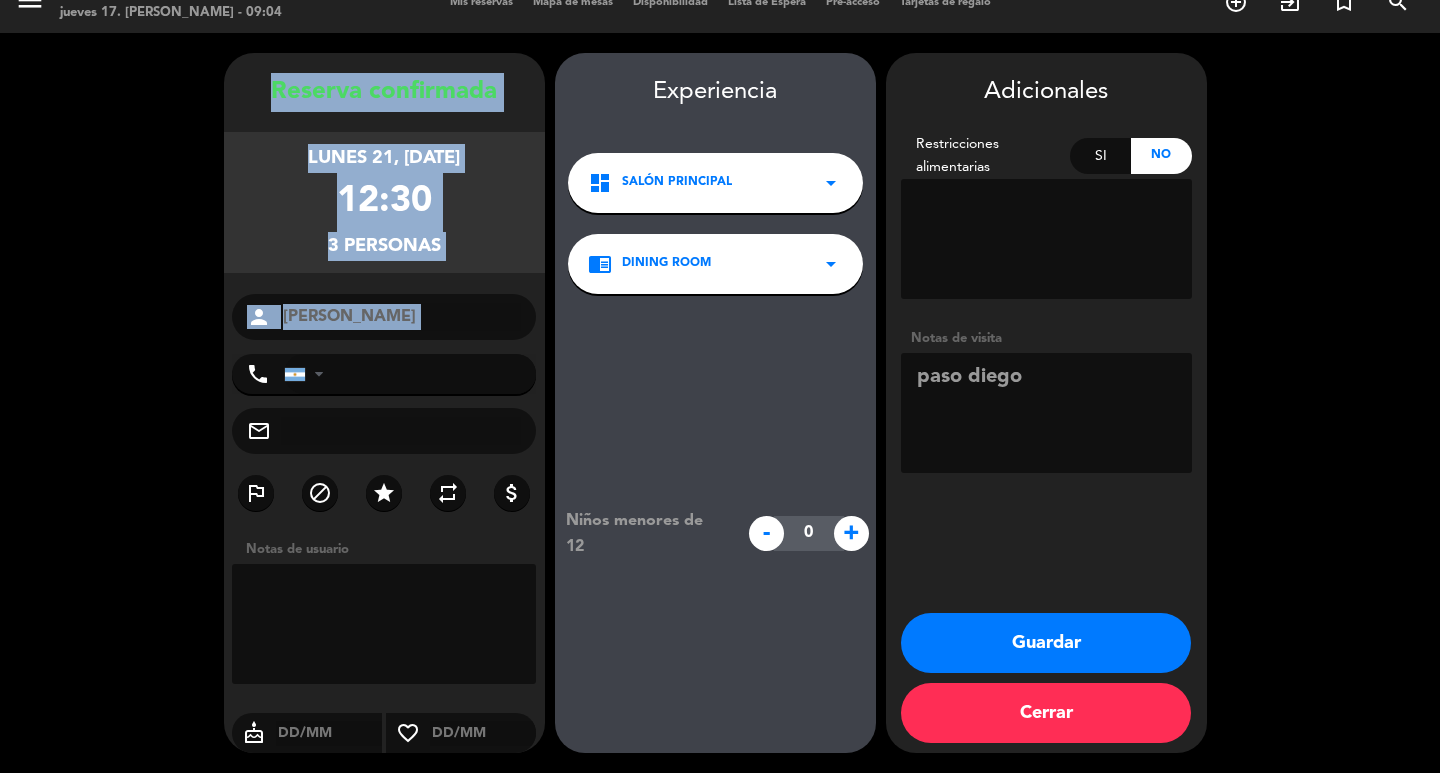 drag, startPoint x: 258, startPoint y: 60, endPoint x: 440, endPoint y: 315, distance: 313.2874 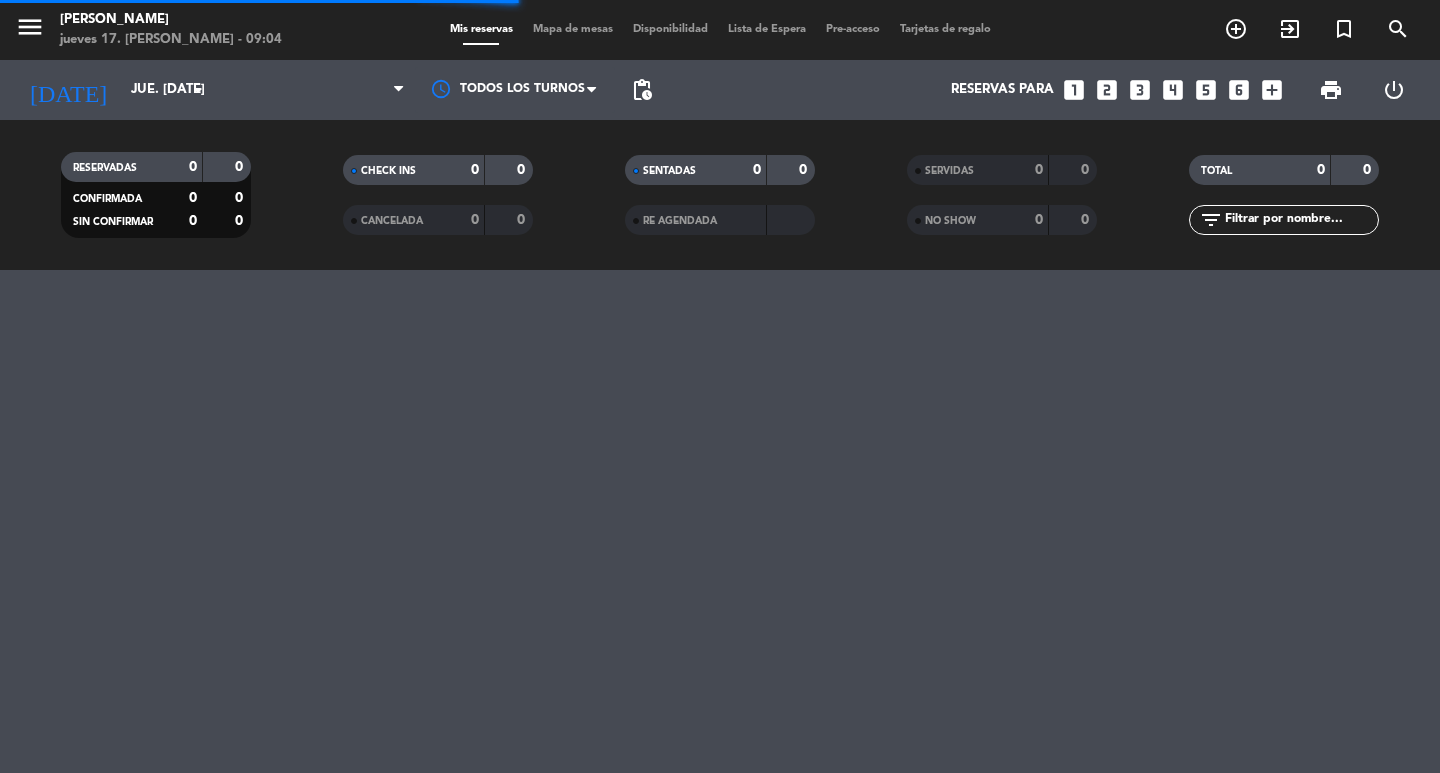 scroll, scrollTop: 0, scrollLeft: 0, axis: both 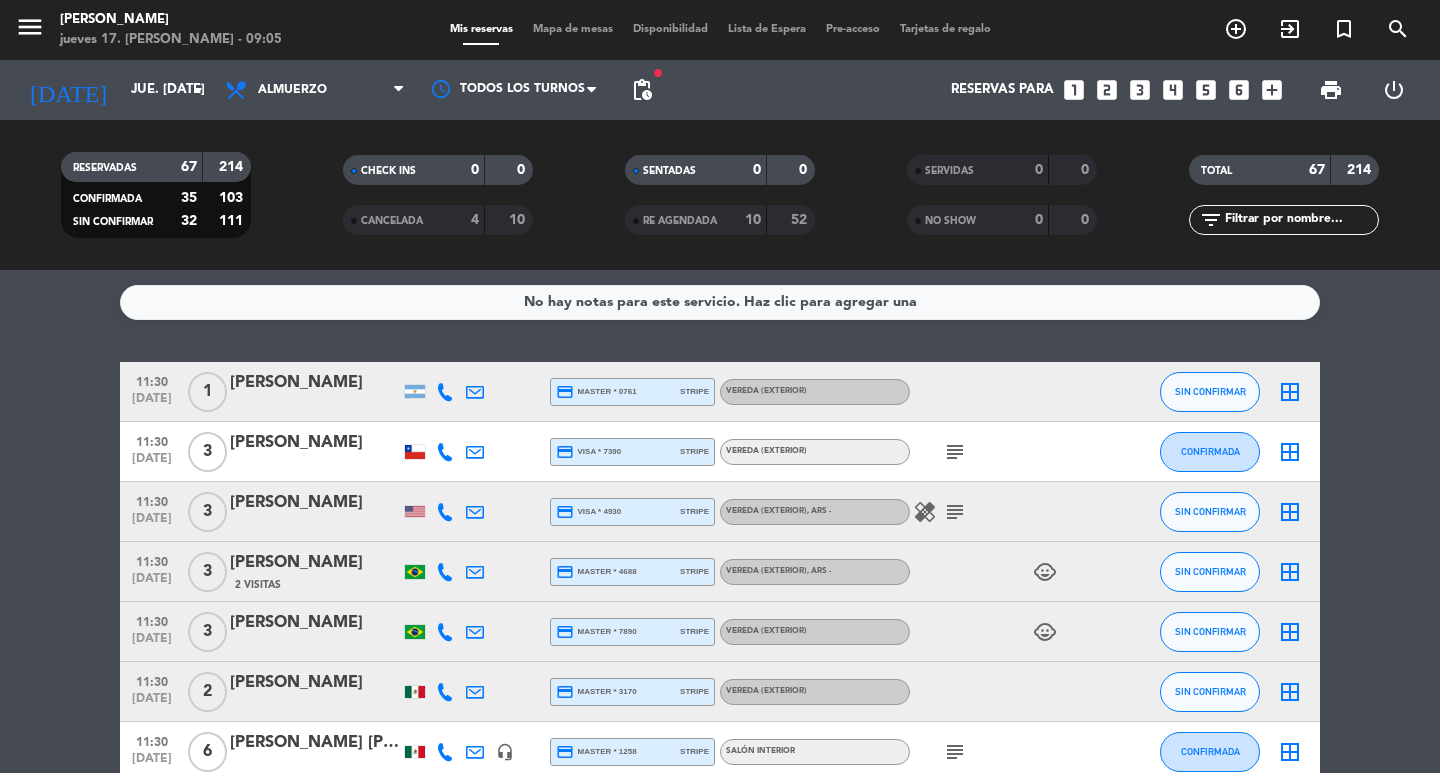 click on "looks_two" at bounding box center [1107, 90] 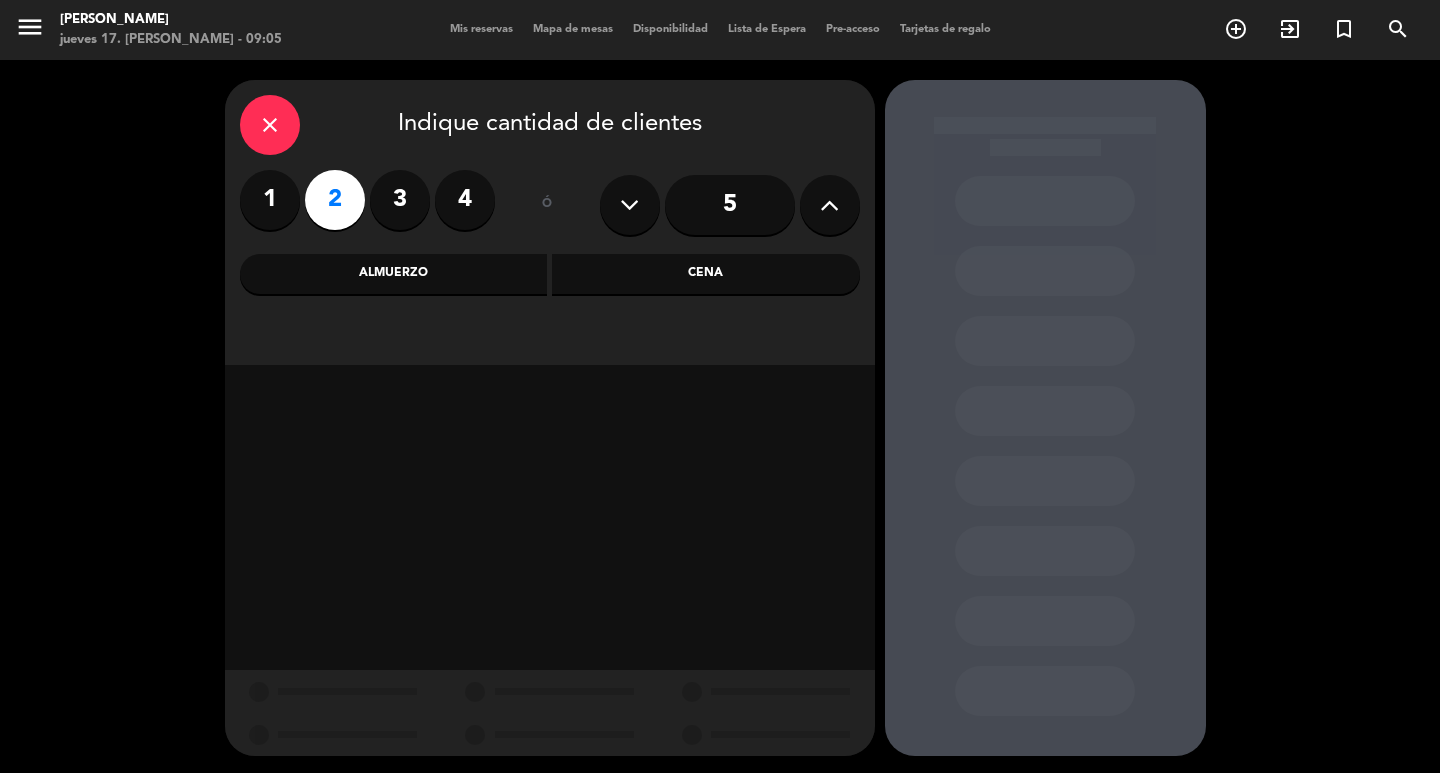 click on "Cena" at bounding box center (706, 274) 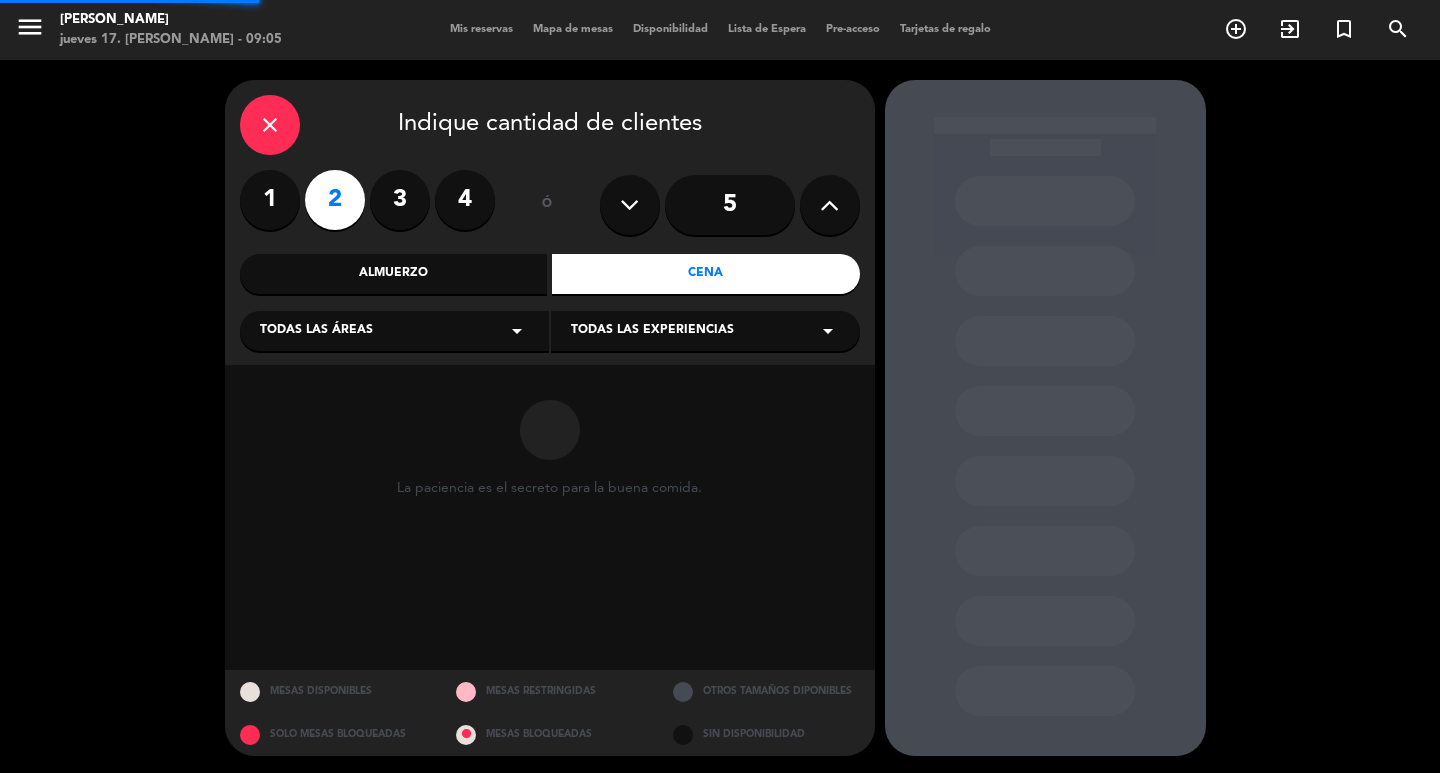 click on "Todas las áreas   arrow_drop_down" at bounding box center [394, 331] 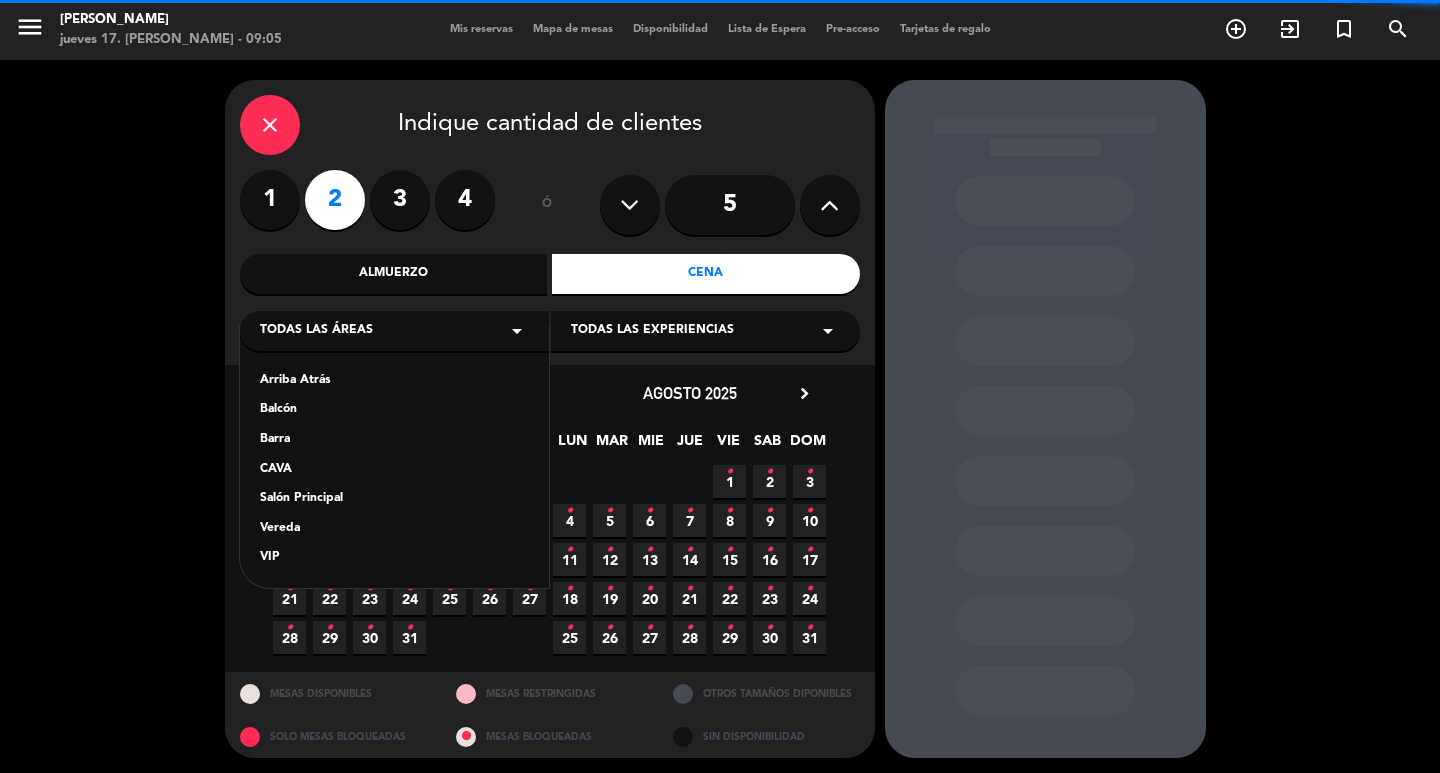drag, startPoint x: 326, startPoint y: 498, endPoint x: 309, endPoint y: 508, distance: 19.723083 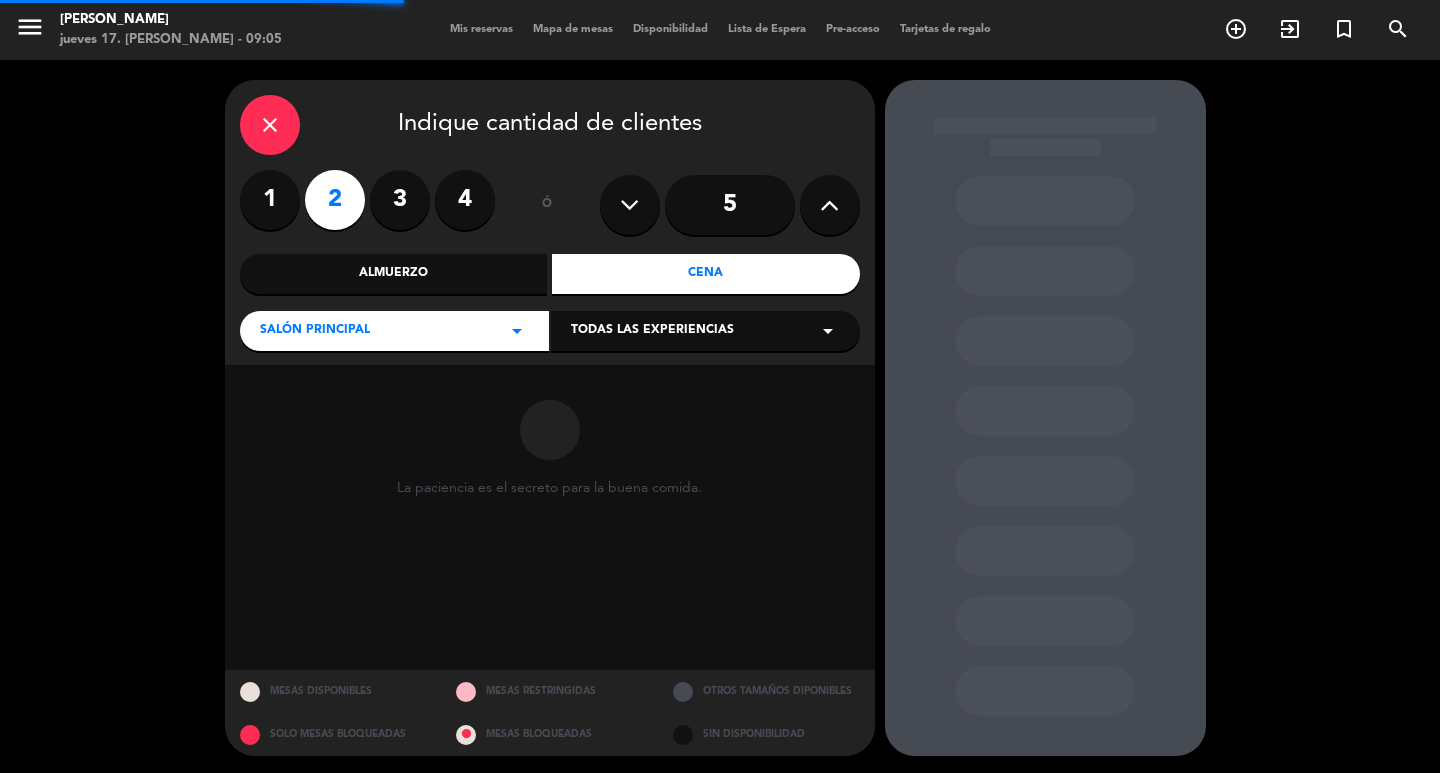 drag, startPoint x: 634, startPoint y: 331, endPoint x: 634, endPoint y: 343, distance: 12 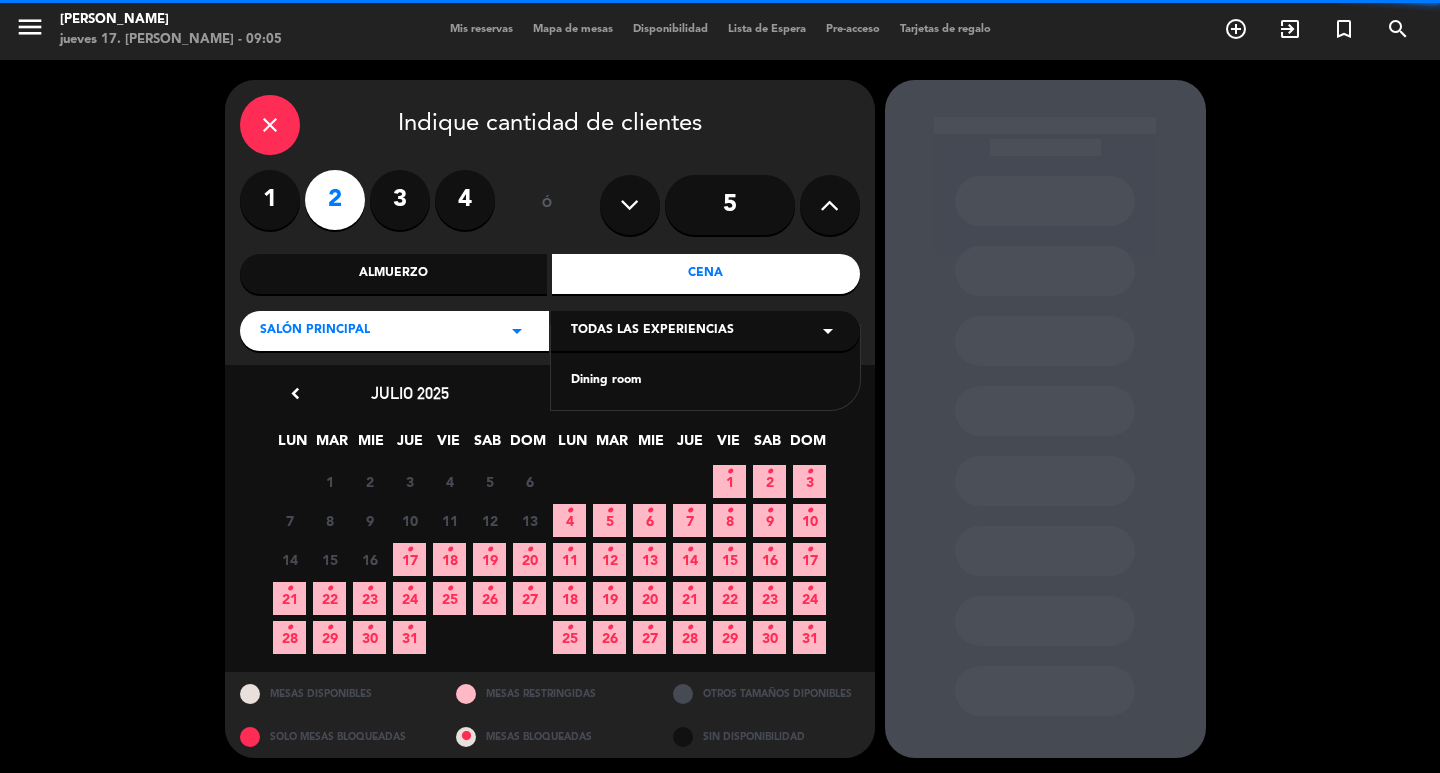 click on "Dining room" at bounding box center (705, 381) 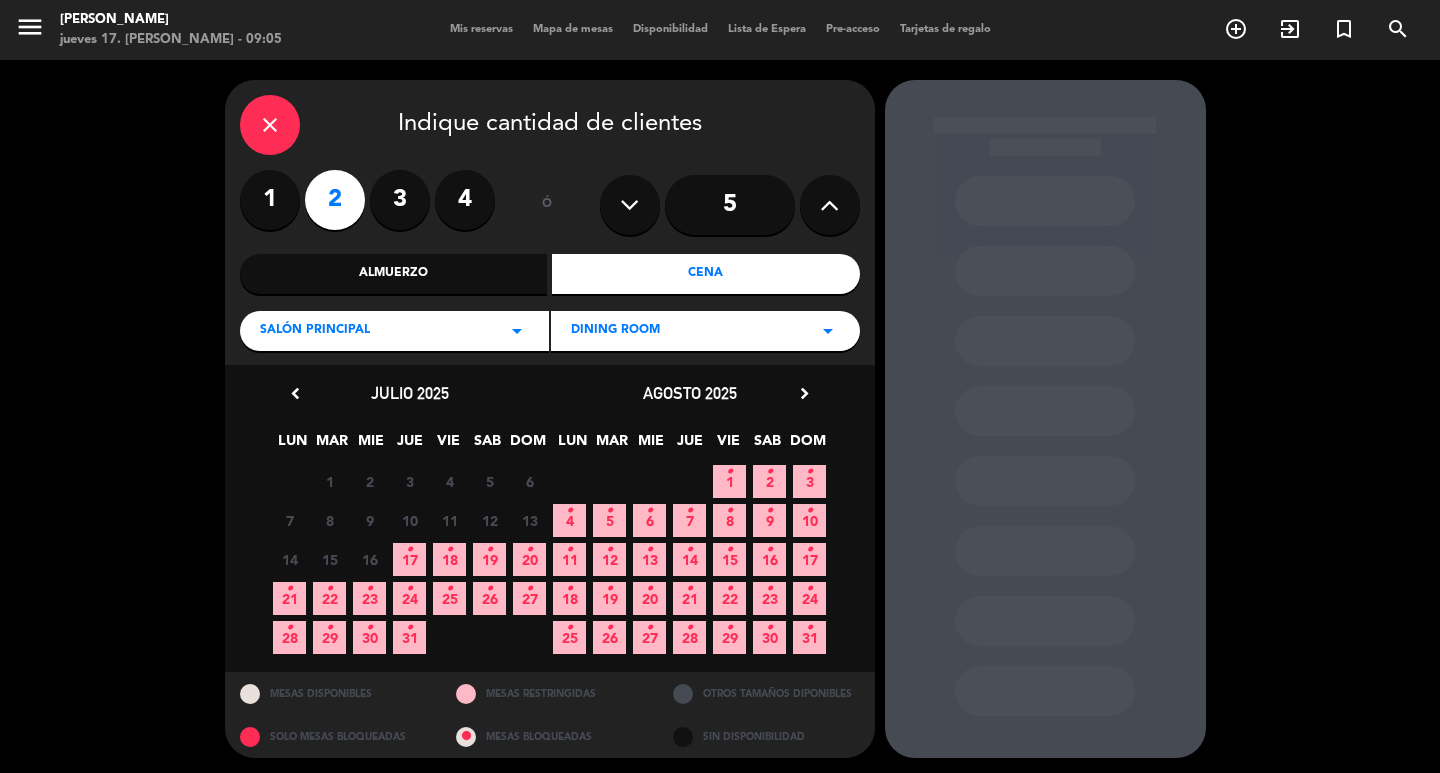 click on "18  •" at bounding box center [449, 559] 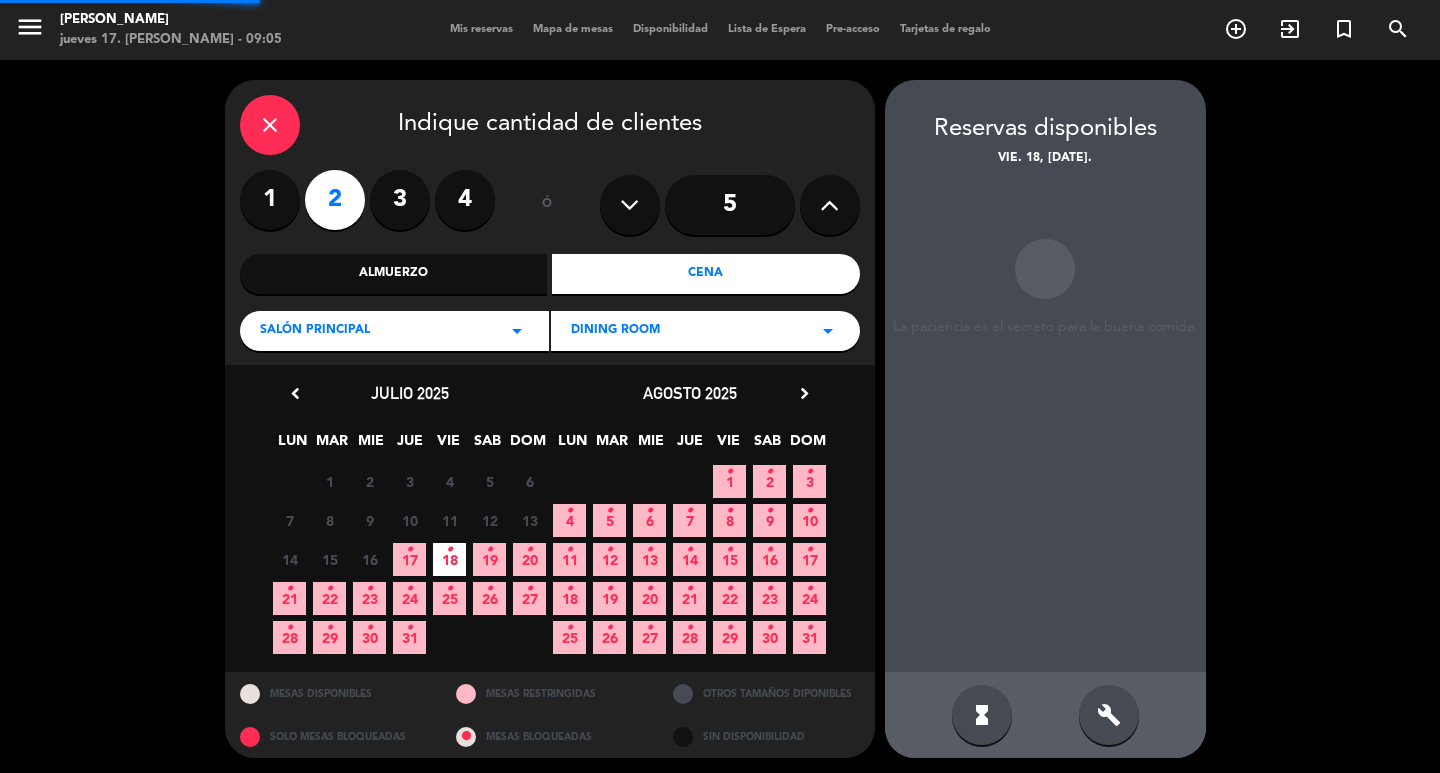 scroll, scrollTop: 15, scrollLeft: 0, axis: vertical 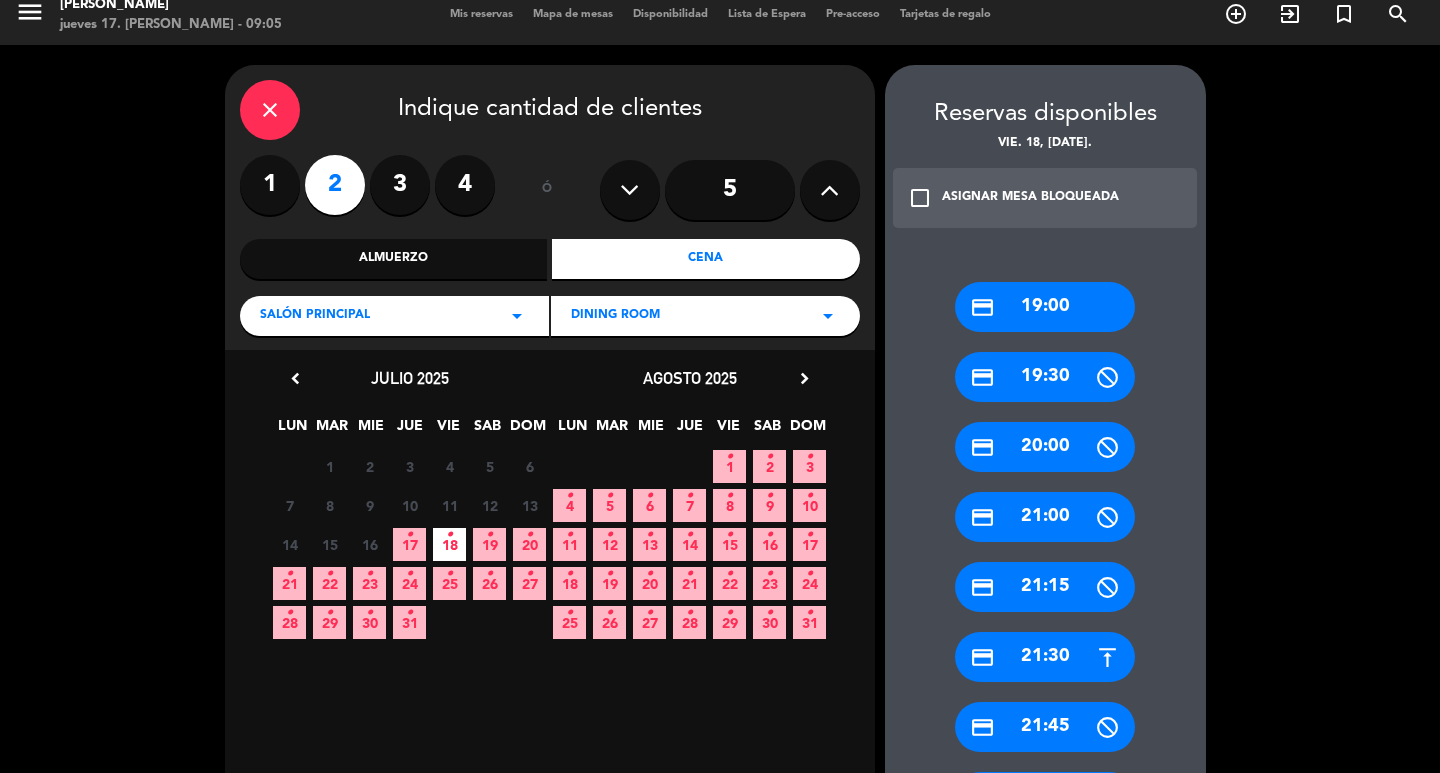 drag, startPoint x: 1069, startPoint y: 390, endPoint x: 953, endPoint y: 371, distance: 117.54574 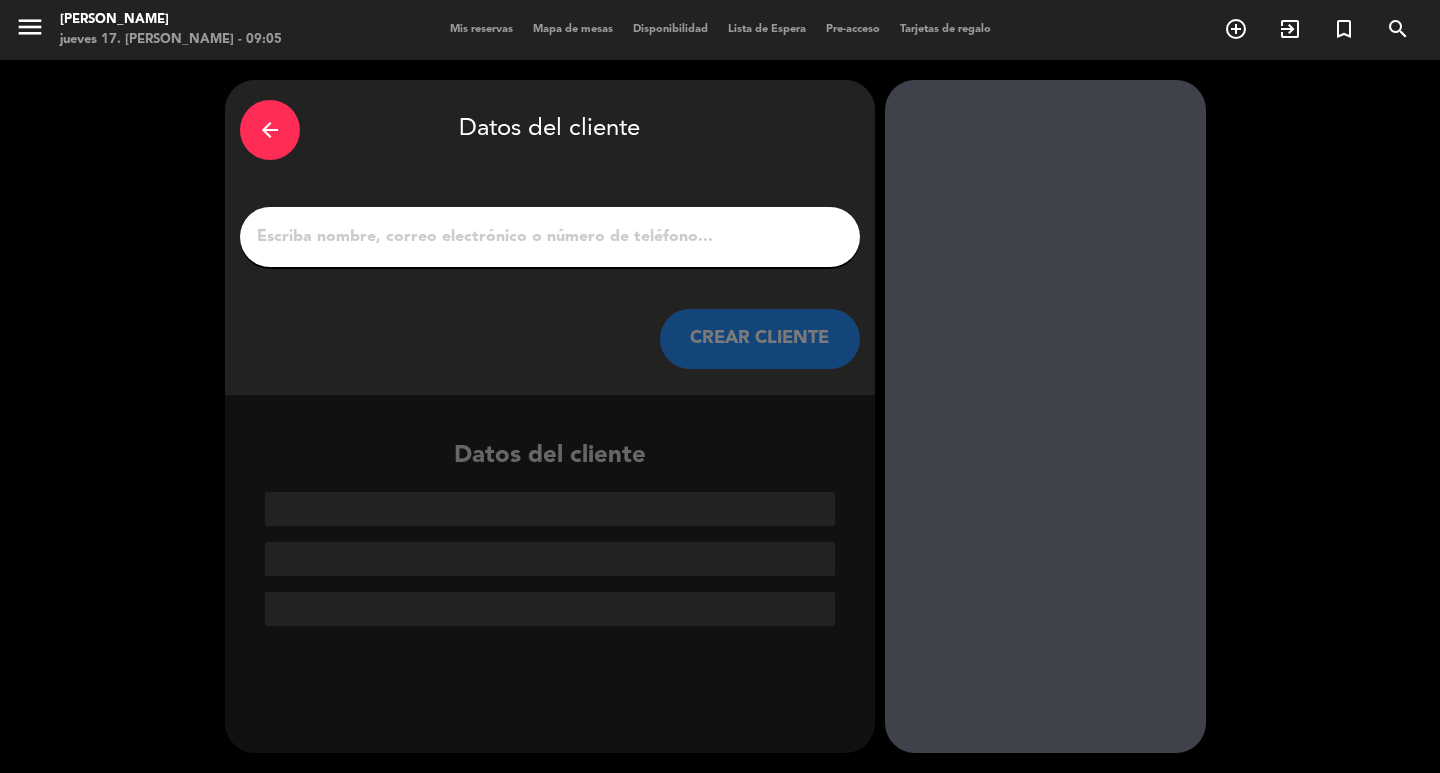 scroll, scrollTop: 0, scrollLeft: 0, axis: both 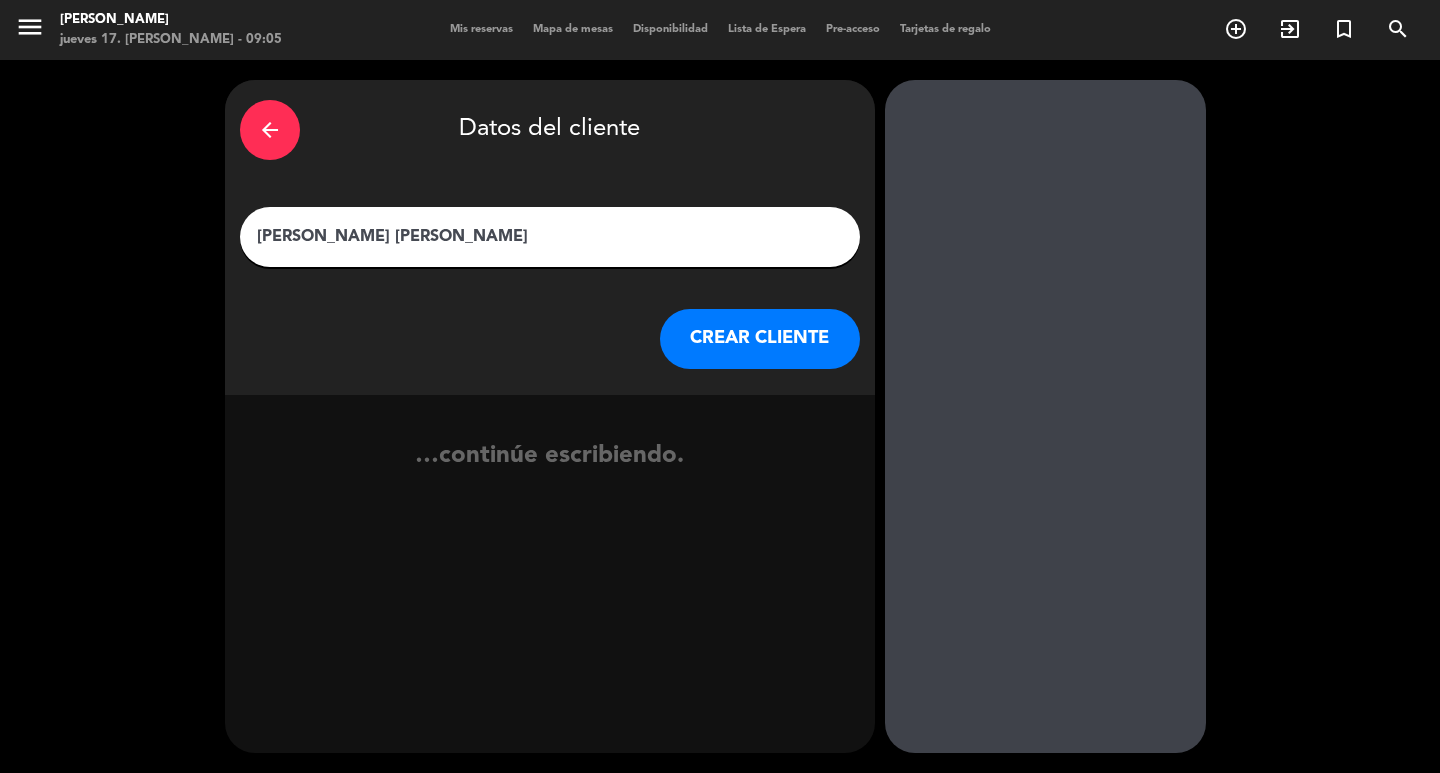 type on "[PERSON_NAME] [PERSON_NAME]" 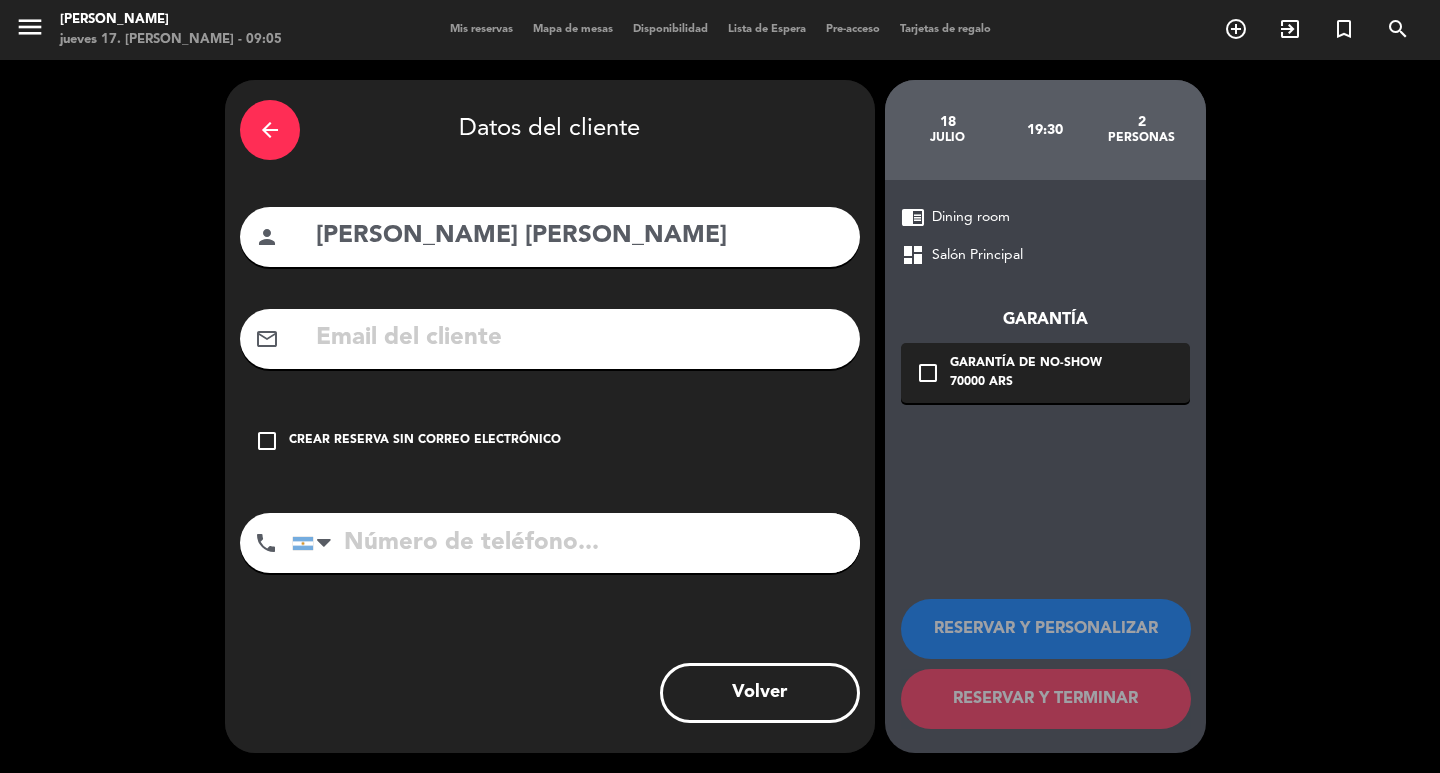 click on "check_box_outline_blank   Crear reserva sin correo electrónico" at bounding box center [550, 441] 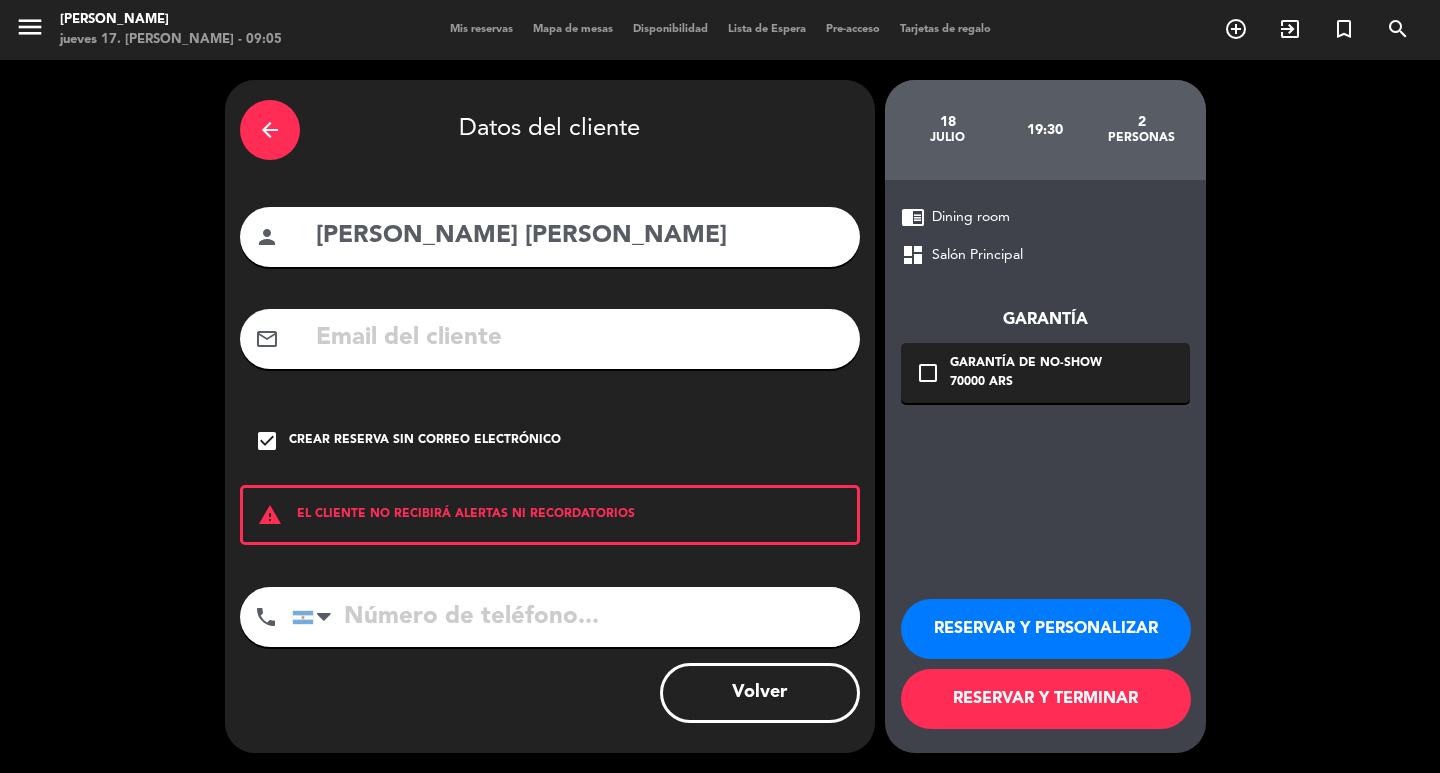 click on "RESERVAR Y PERSONALIZAR" at bounding box center (1046, 629) 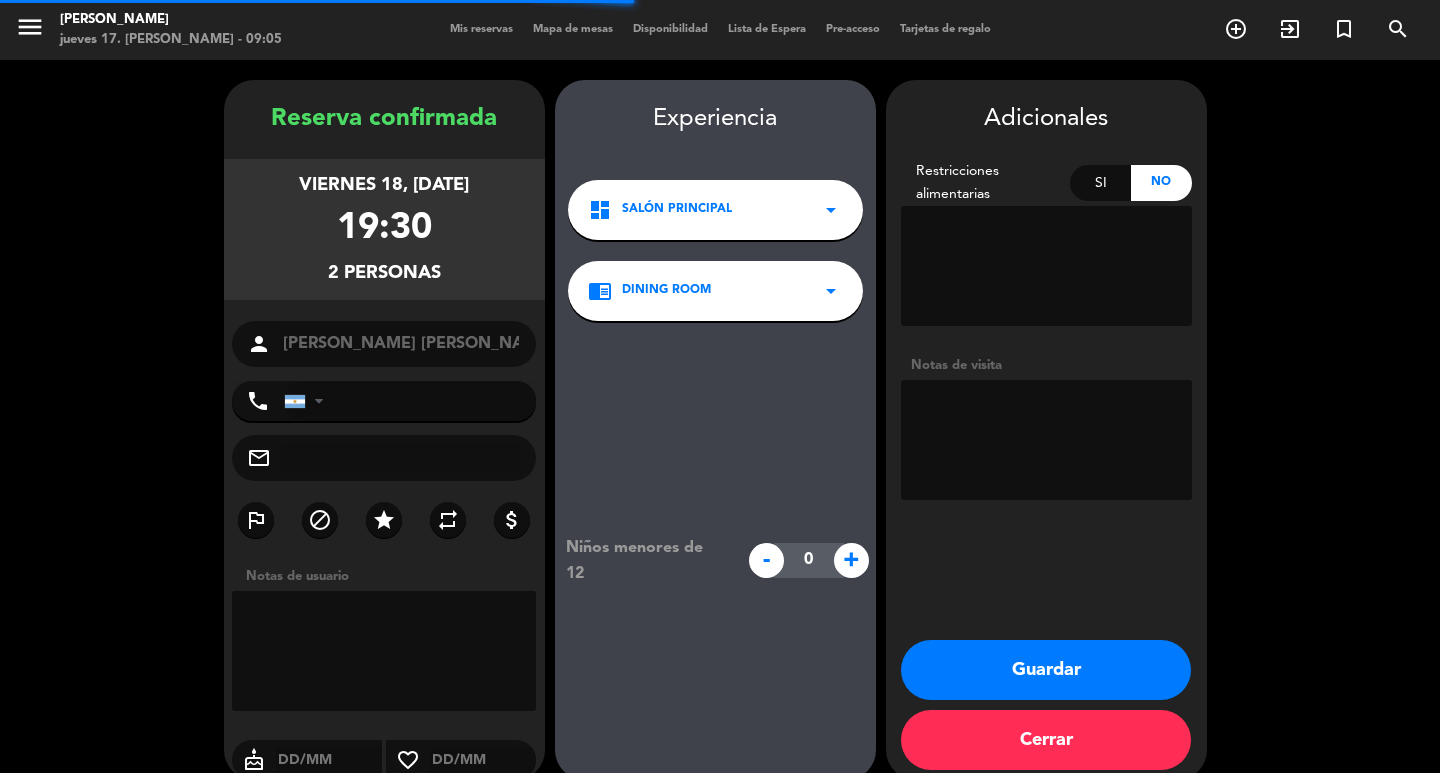 scroll, scrollTop: 58, scrollLeft: 0, axis: vertical 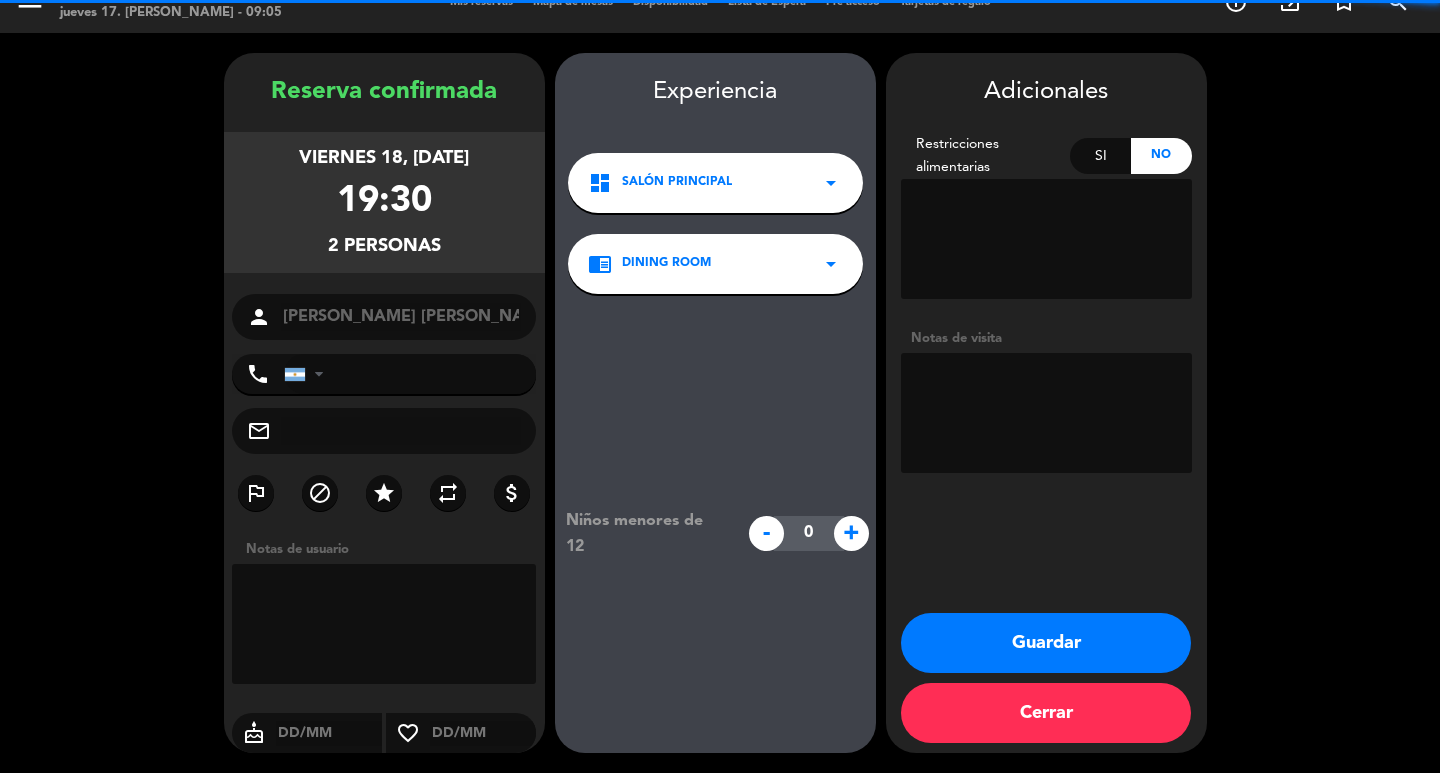 click at bounding box center (1046, 413) 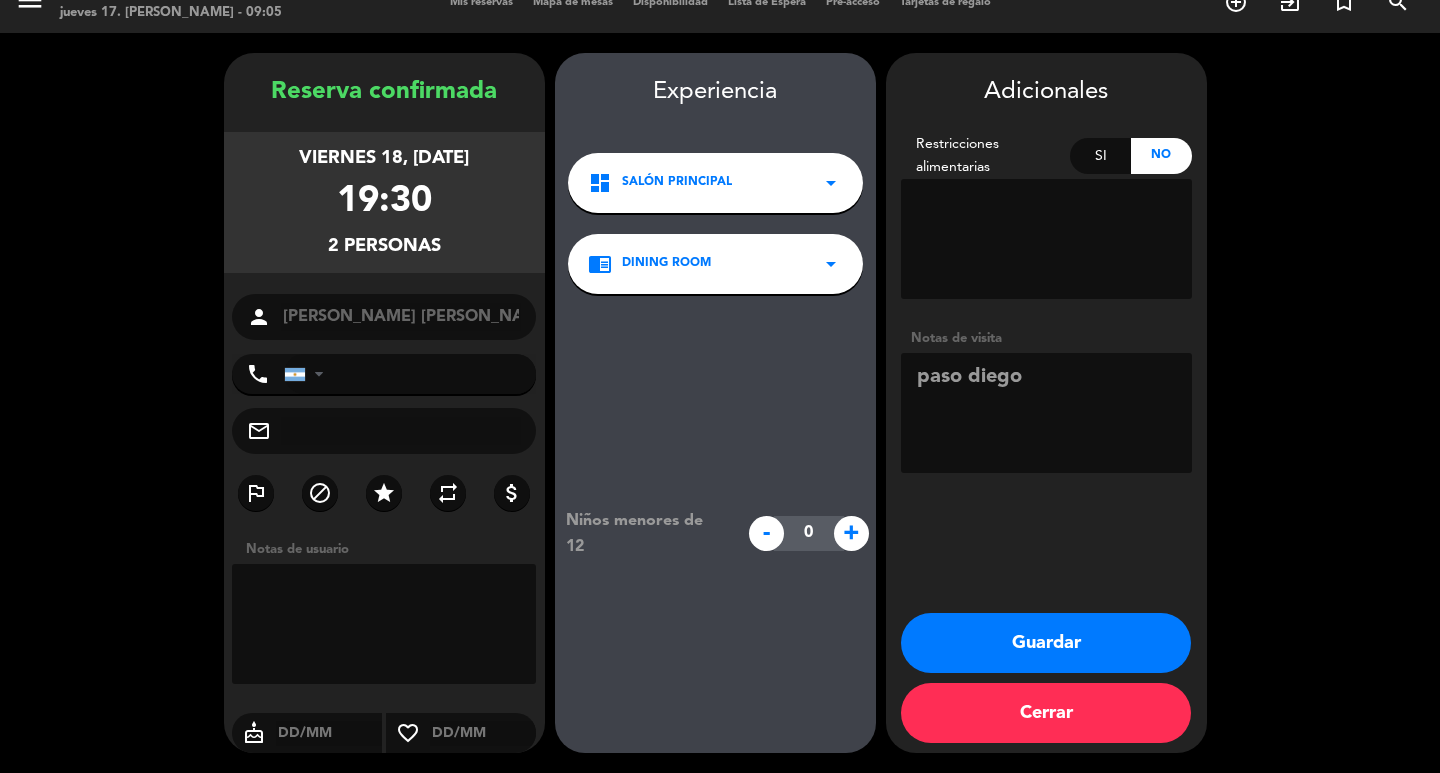type on "paso diego" 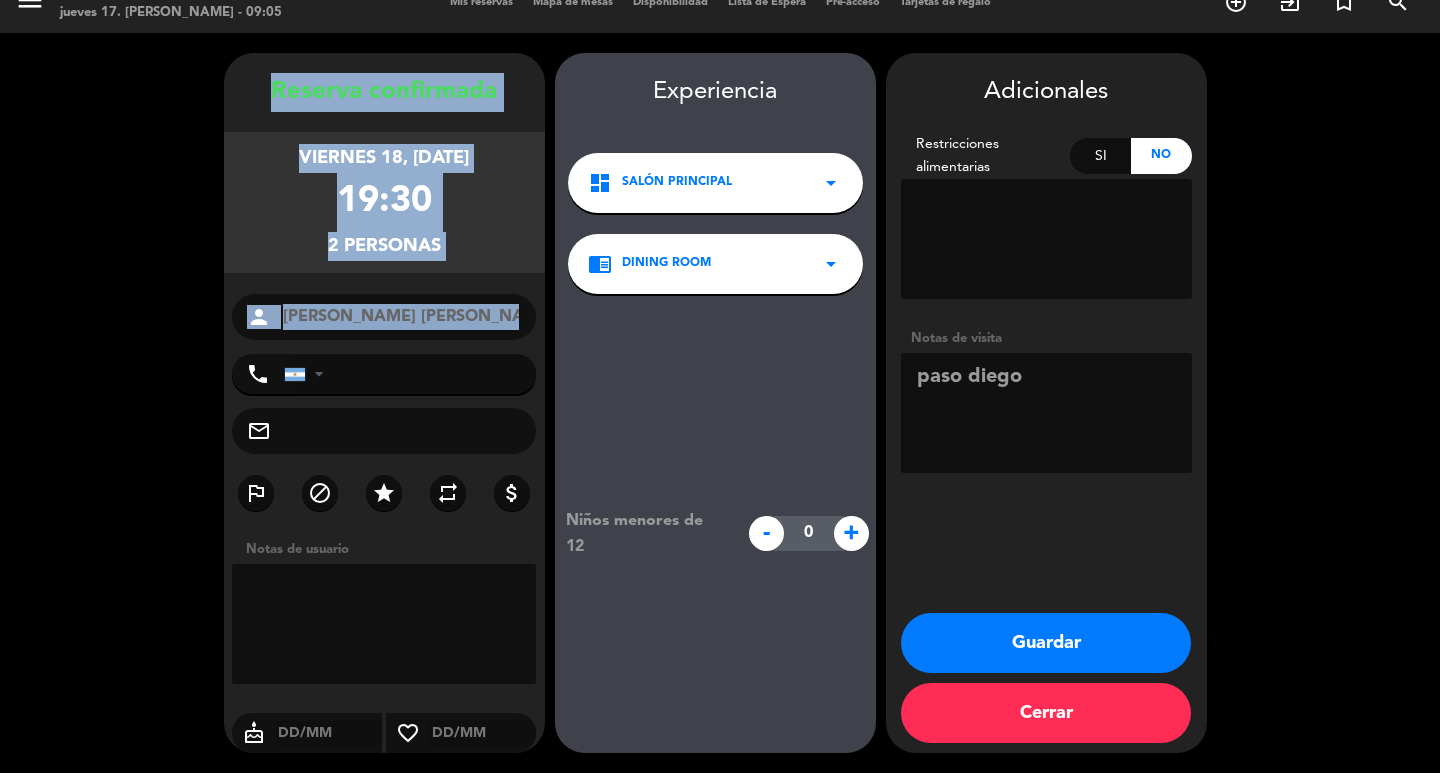 drag, startPoint x: 269, startPoint y: 57, endPoint x: 448, endPoint y: 325, distance: 322.28094 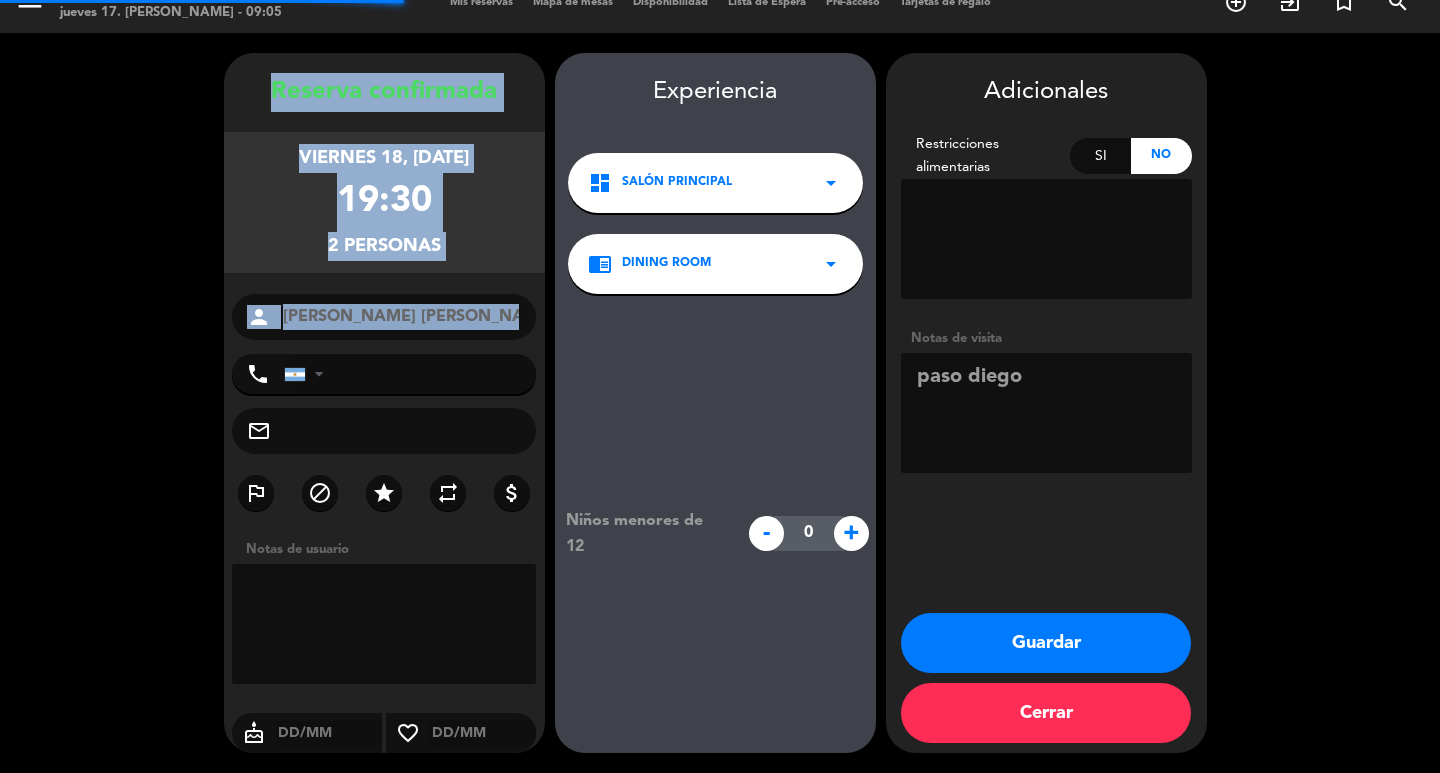 scroll, scrollTop: 0, scrollLeft: 0, axis: both 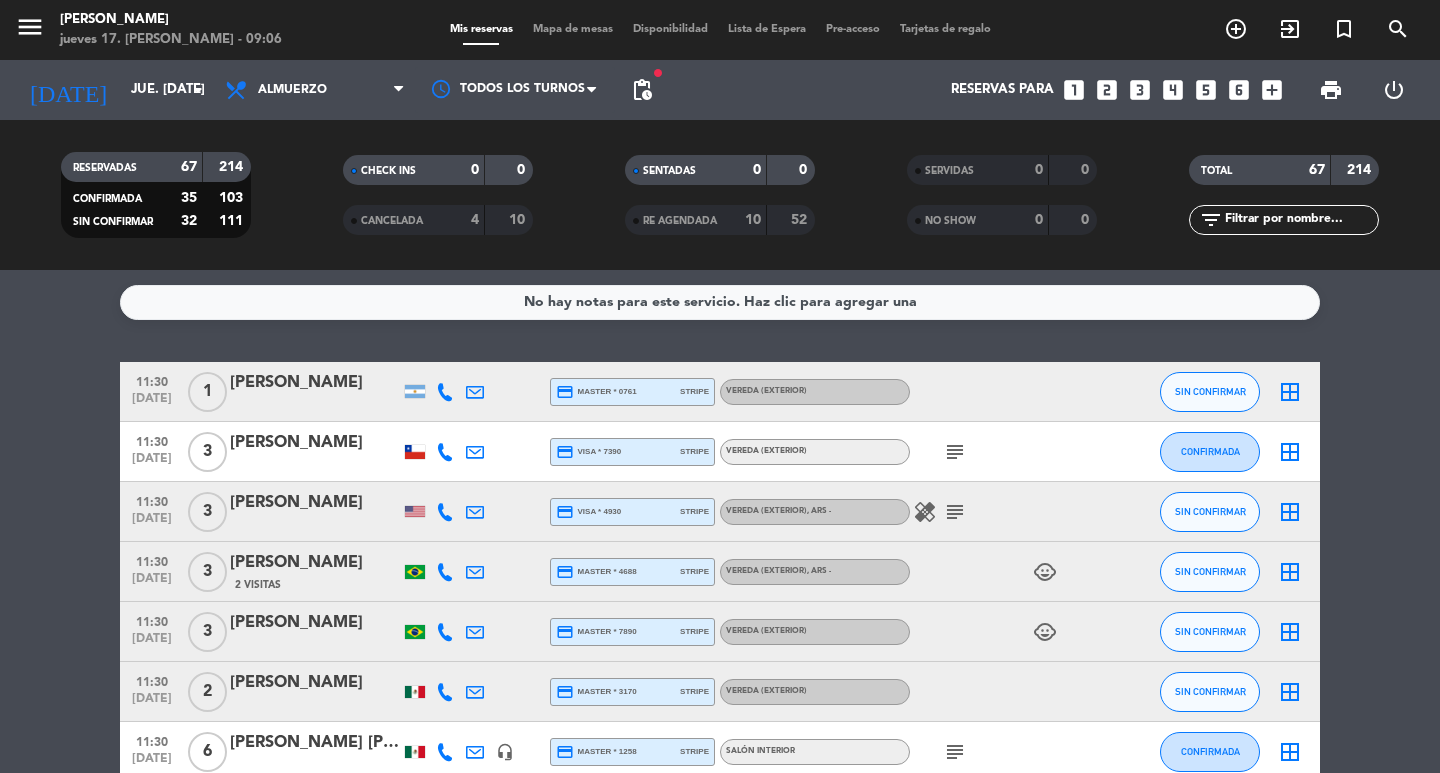 click on "looks_two" at bounding box center [1107, 90] 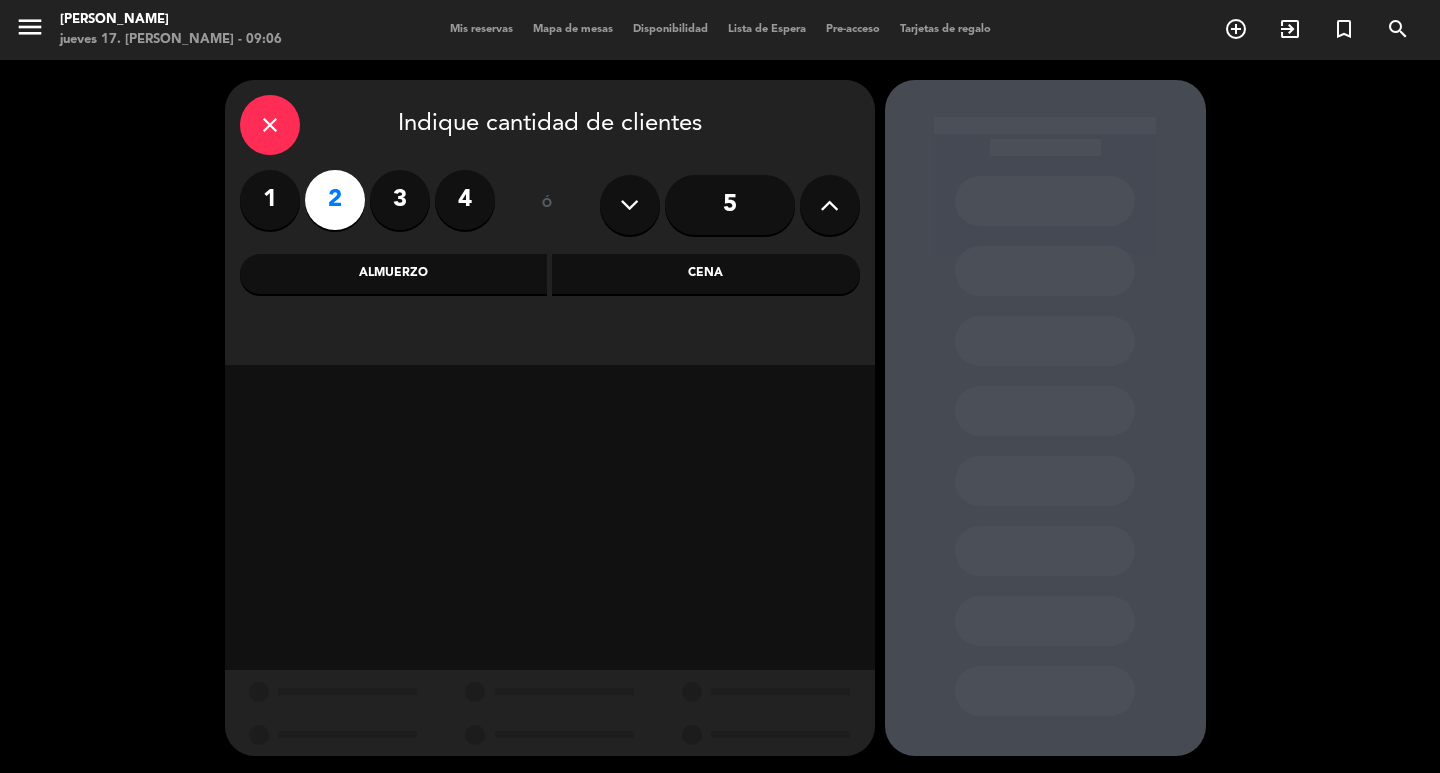 click on "Cena" at bounding box center [706, 274] 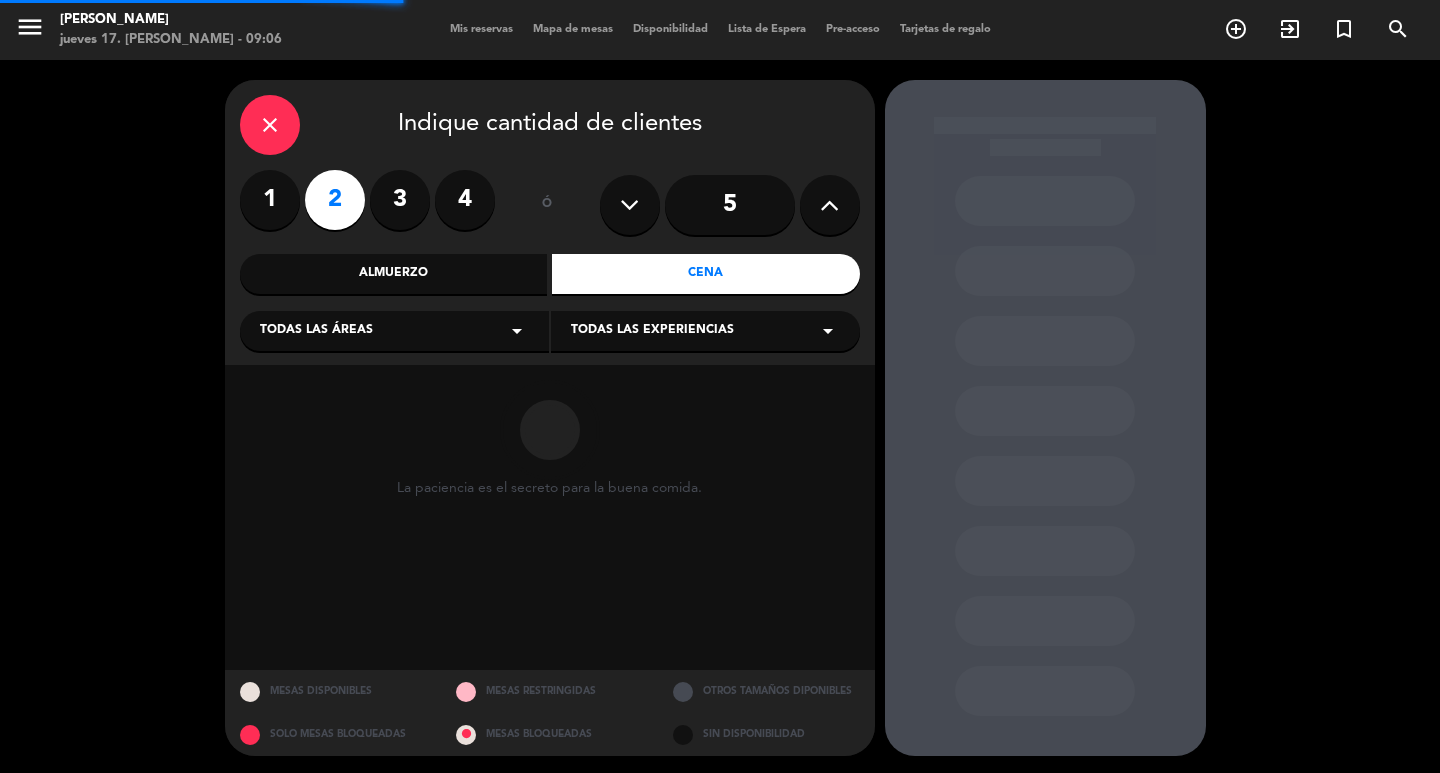 click on "Todas las áreas   arrow_drop_down" at bounding box center (394, 331) 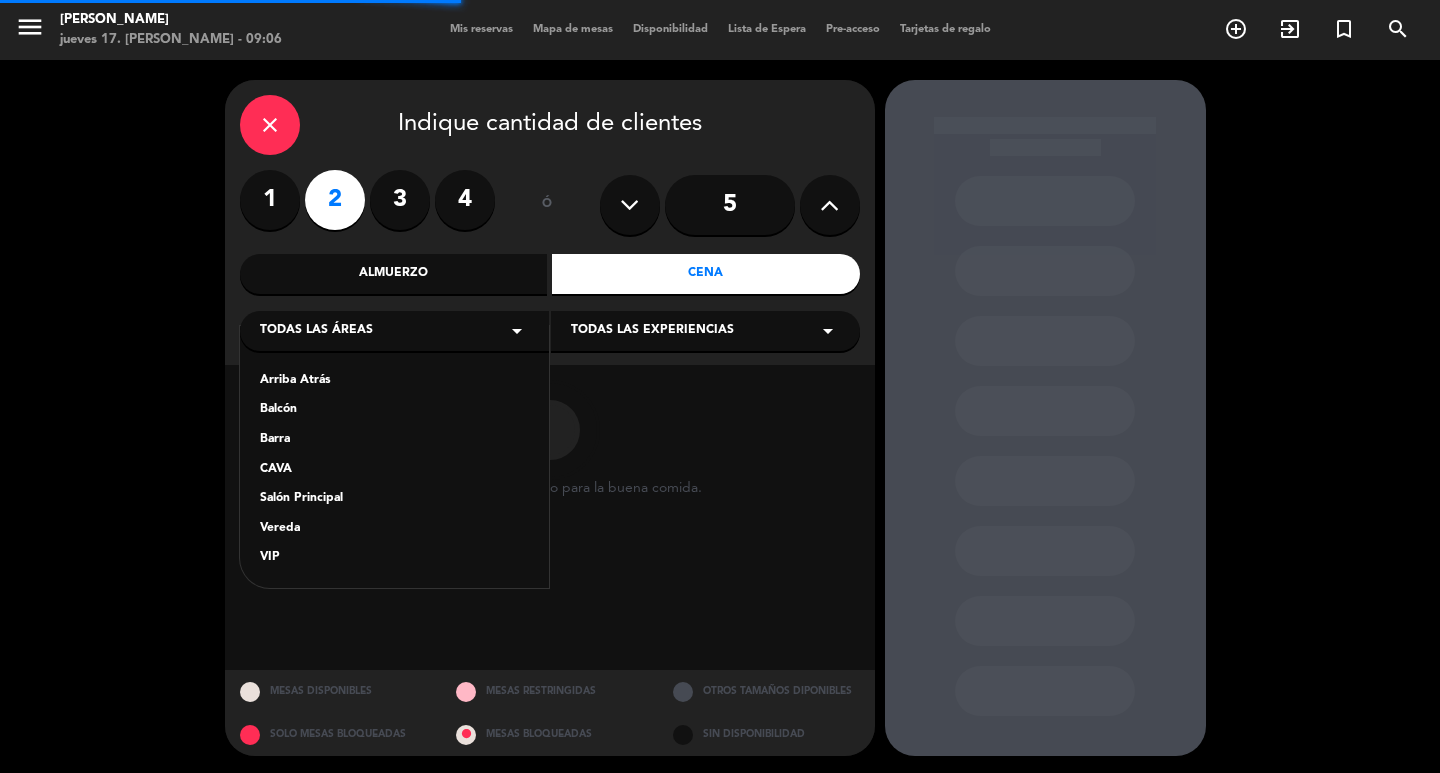 click on "Salón Principal" at bounding box center [394, 499] 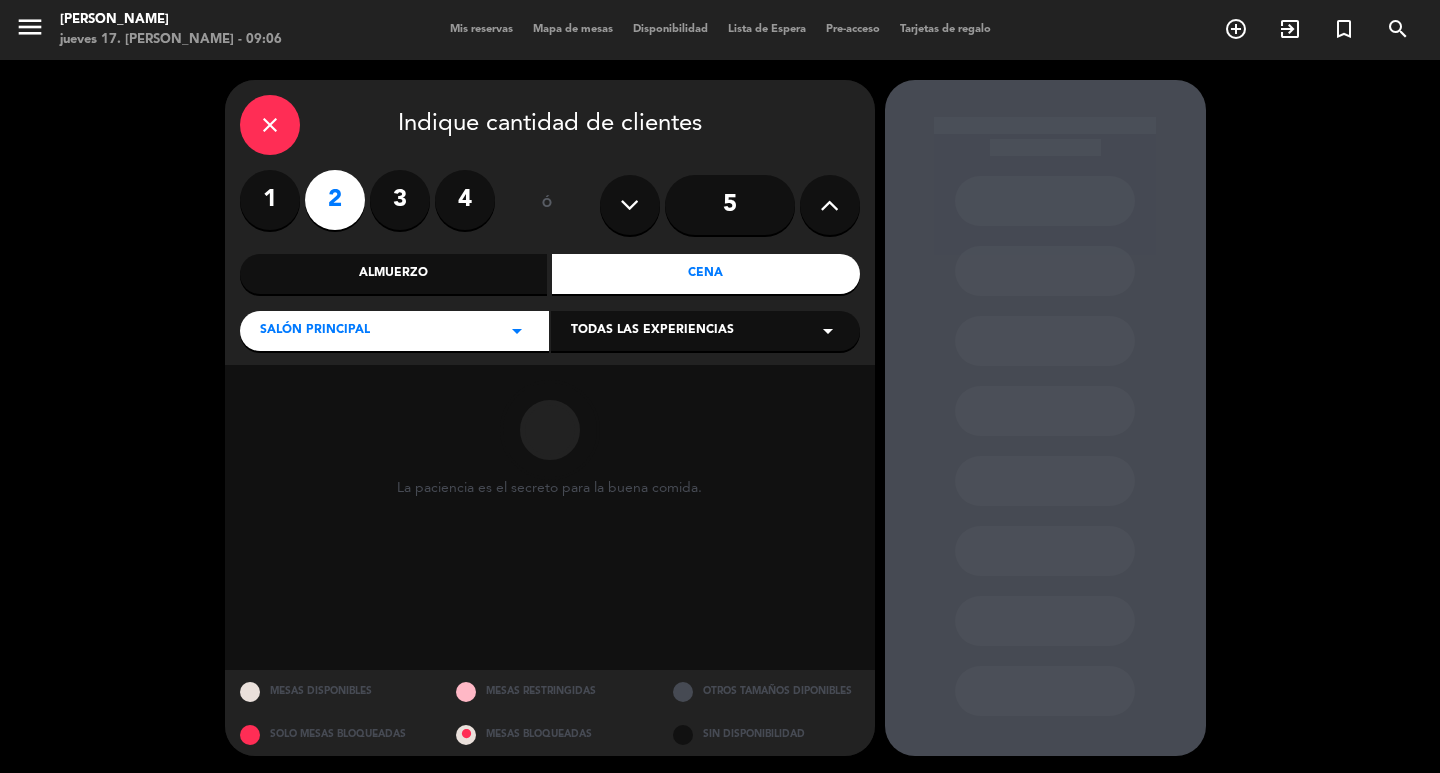 click on "Todas las experiencias" at bounding box center [652, 331] 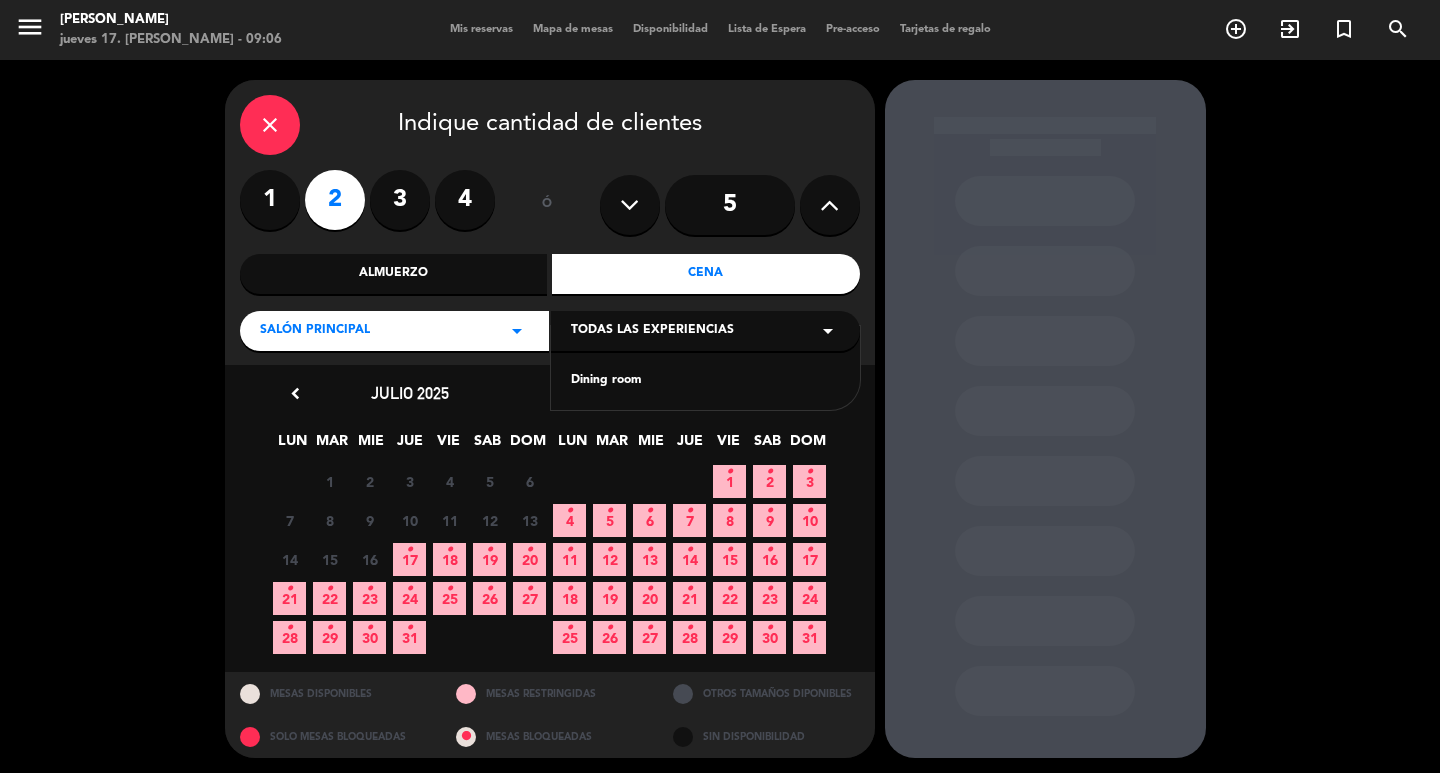 click on "Dining room" at bounding box center (705, 381) 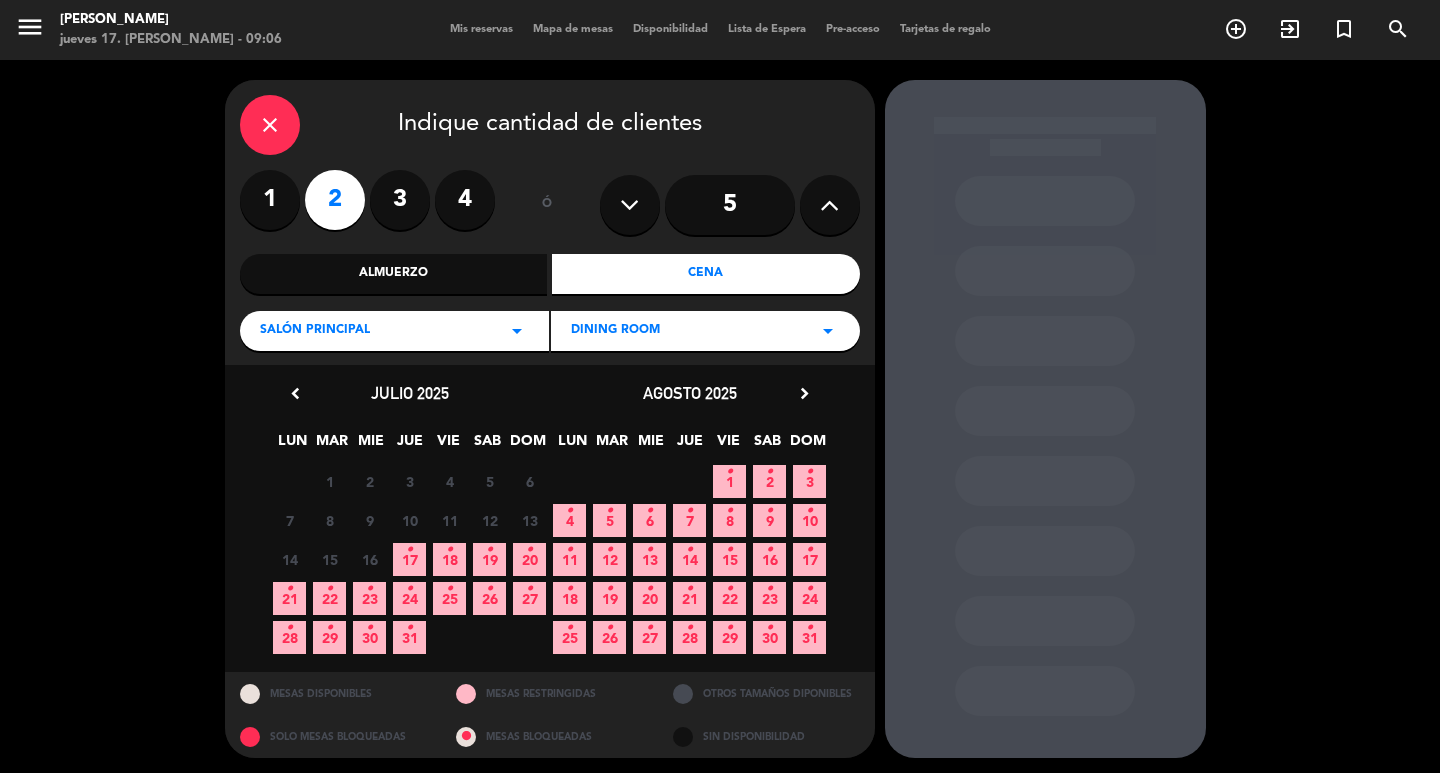 drag, startPoint x: 818, startPoint y: 395, endPoint x: 808, endPoint y: 399, distance: 10.770329 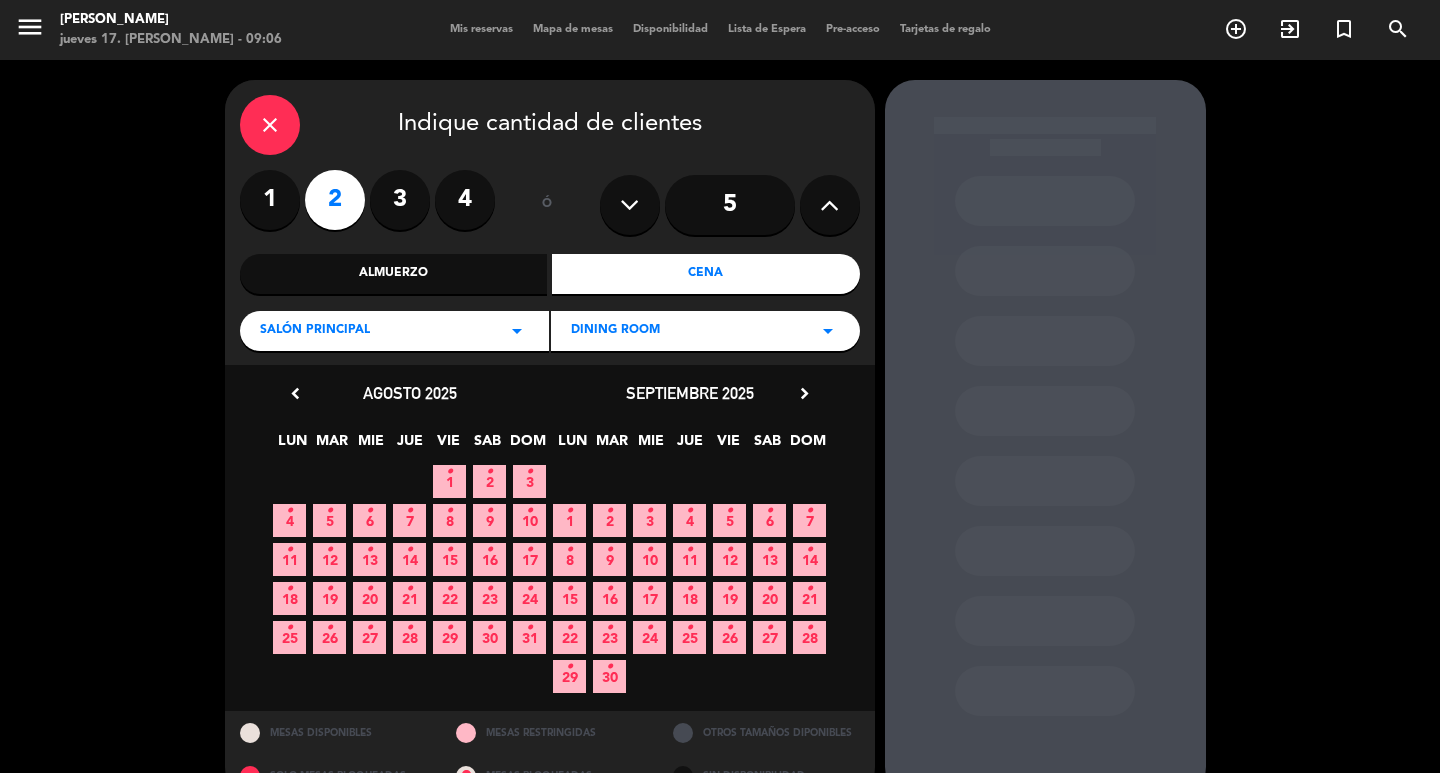 click on "•" at bounding box center (649, 511) 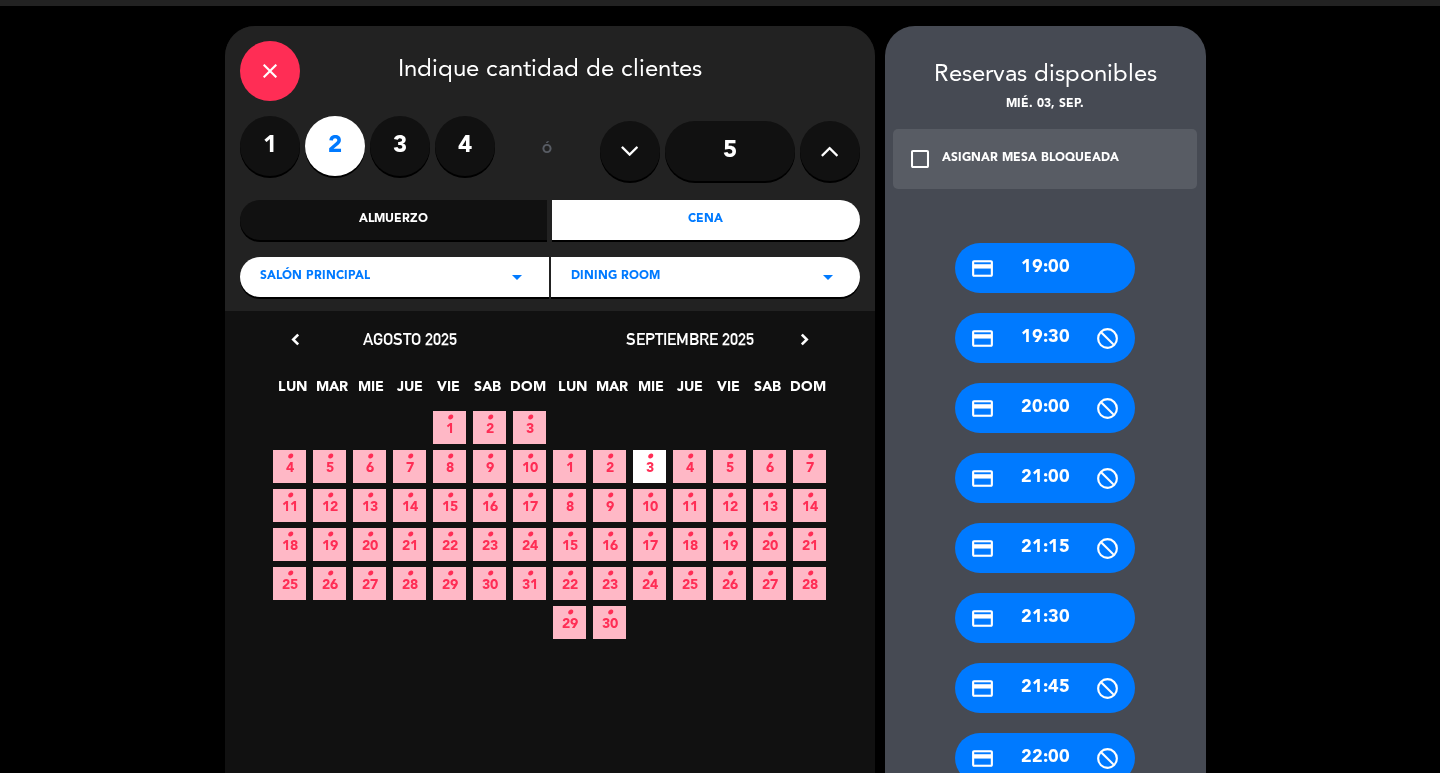 click on "credit_card  19:30" at bounding box center (1045, 338) 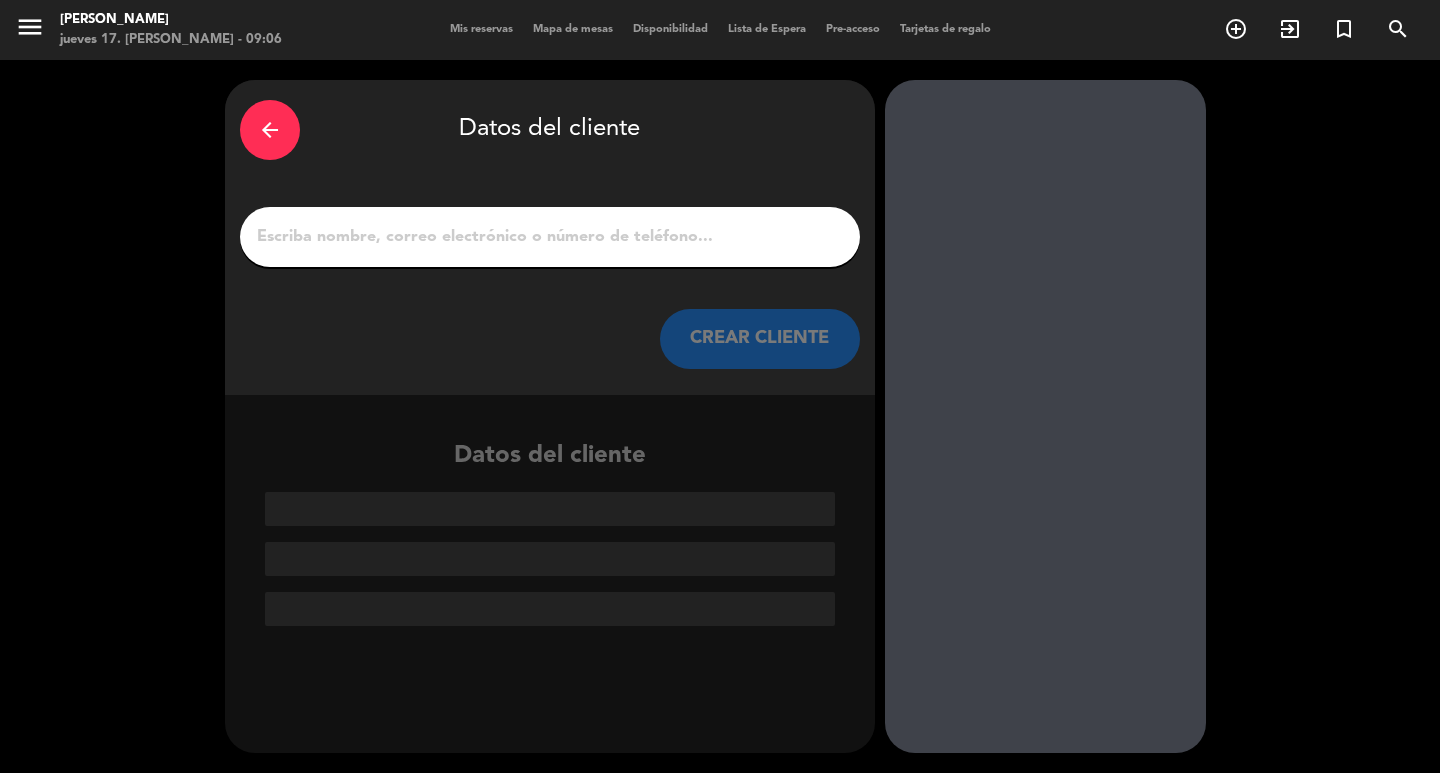 click on "1" at bounding box center [550, 237] 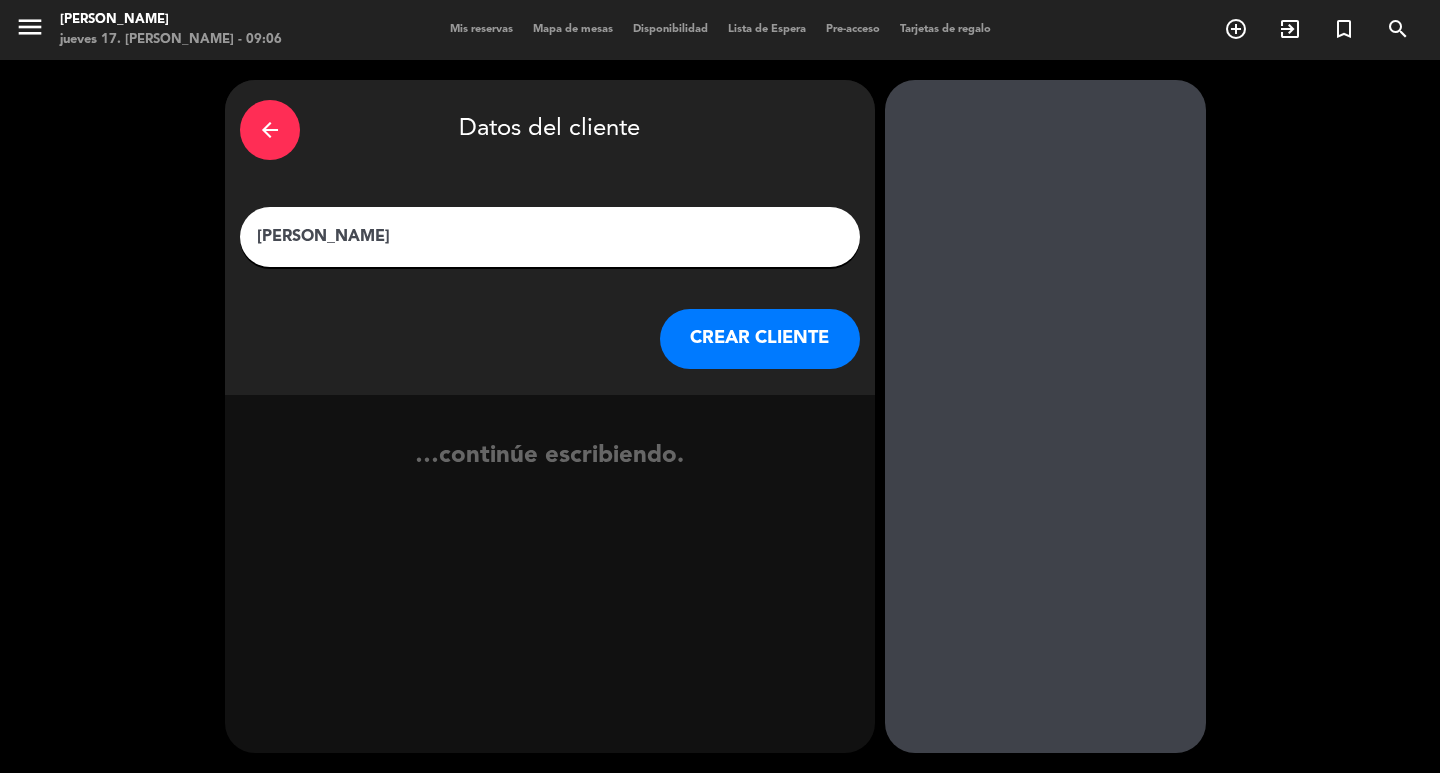 type on "[PERSON_NAME]" 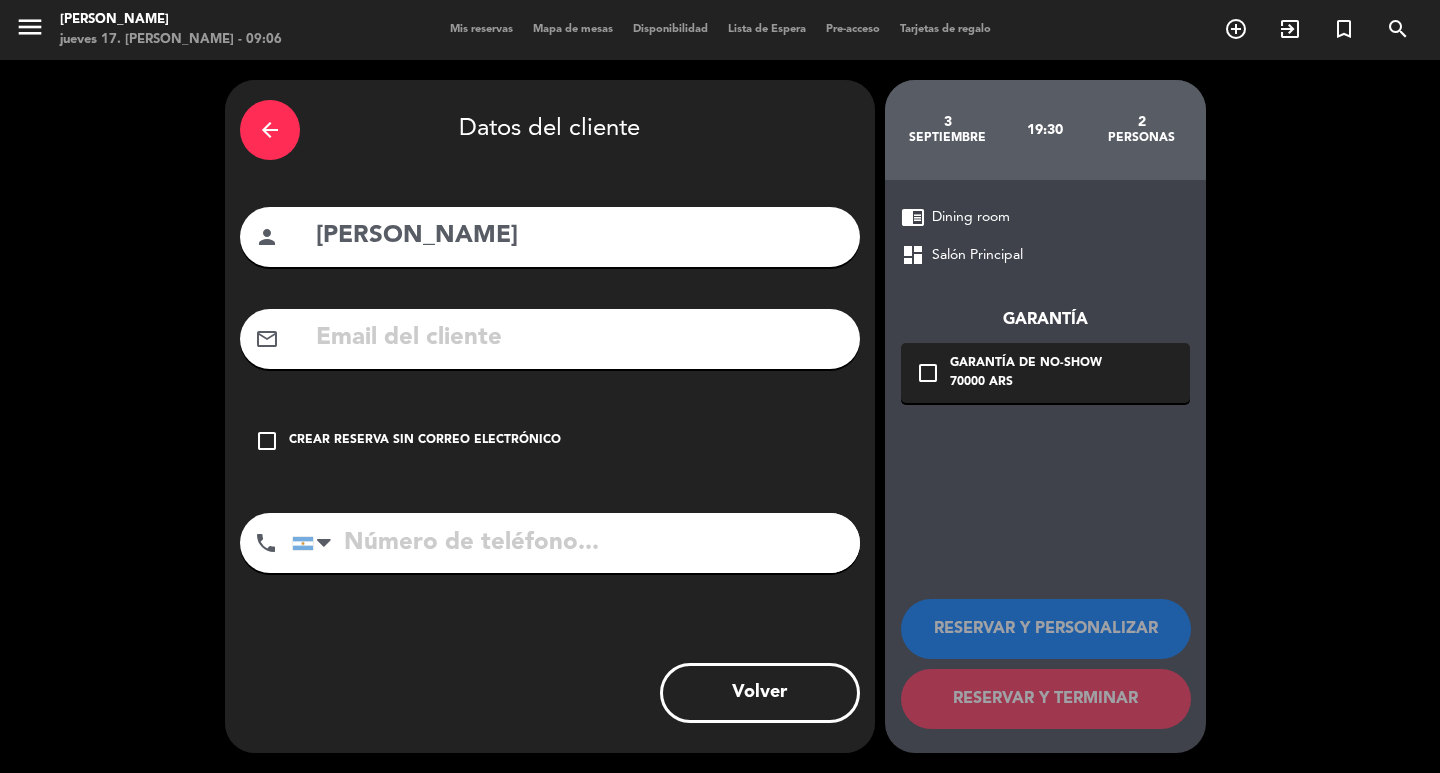 click on "Crear reserva sin correo electrónico" at bounding box center (425, 441) 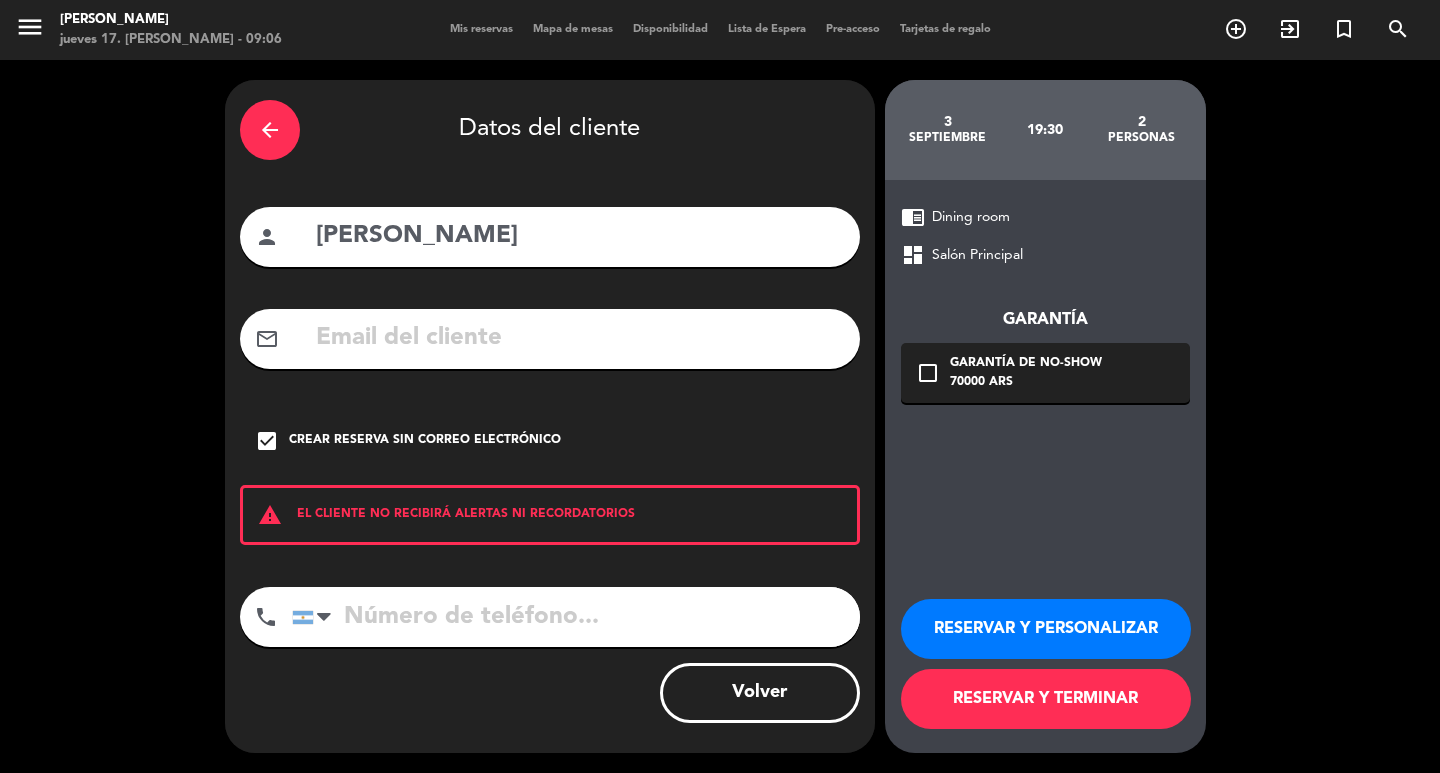 drag, startPoint x: 969, startPoint y: 656, endPoint x: 976, endPoint y: 666, distance: 12.206555 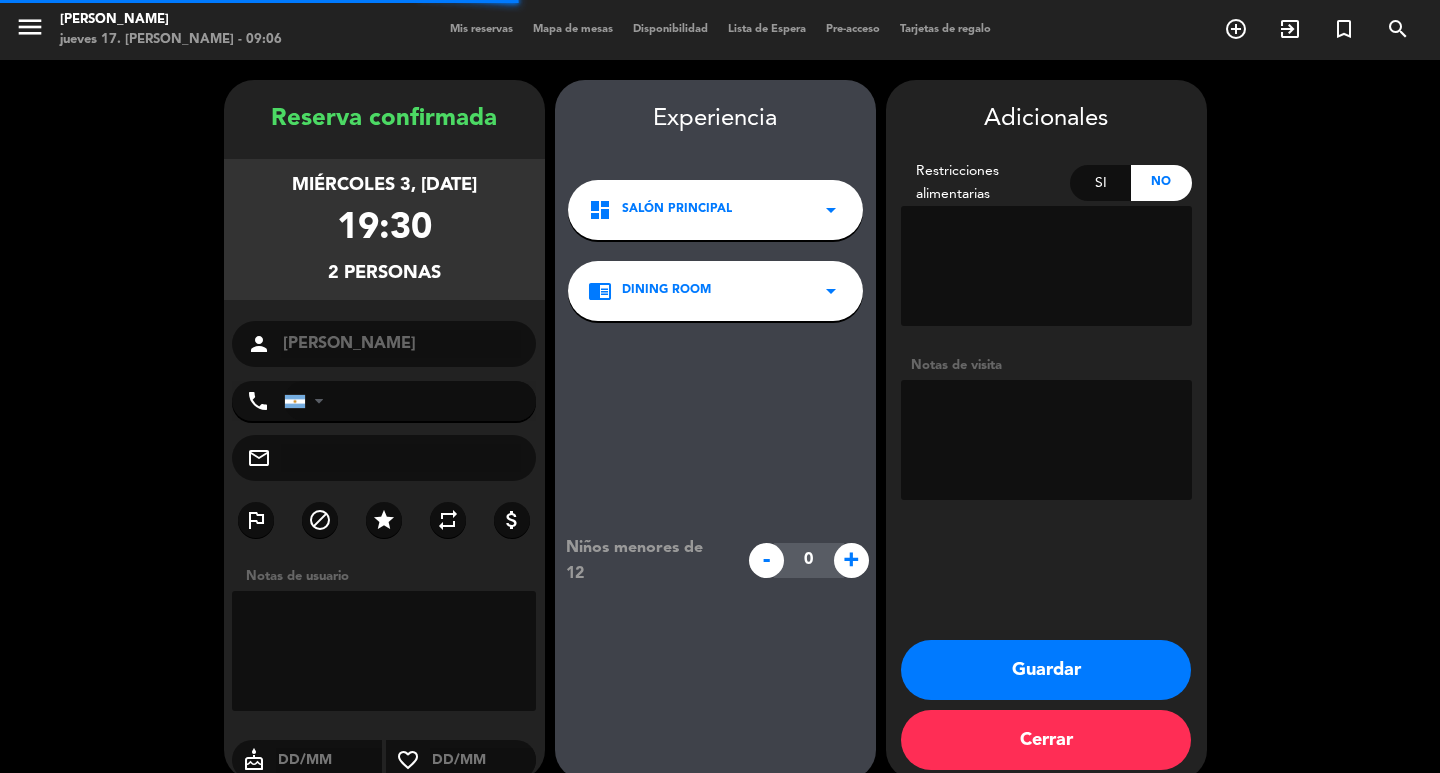 scroll, scrollTop: 58, scrollLeft: 0, axis: vertical 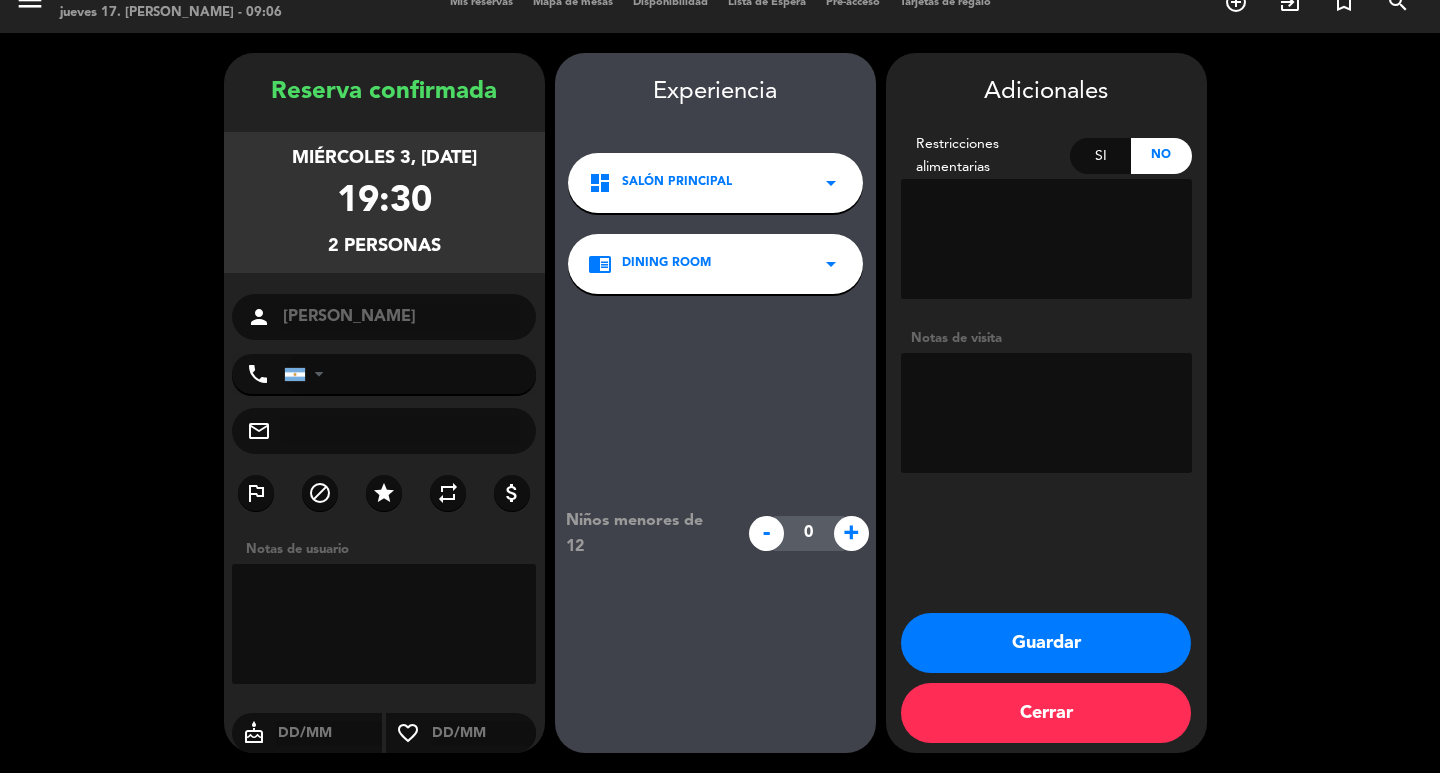 click at bounding box center (1046, 413) 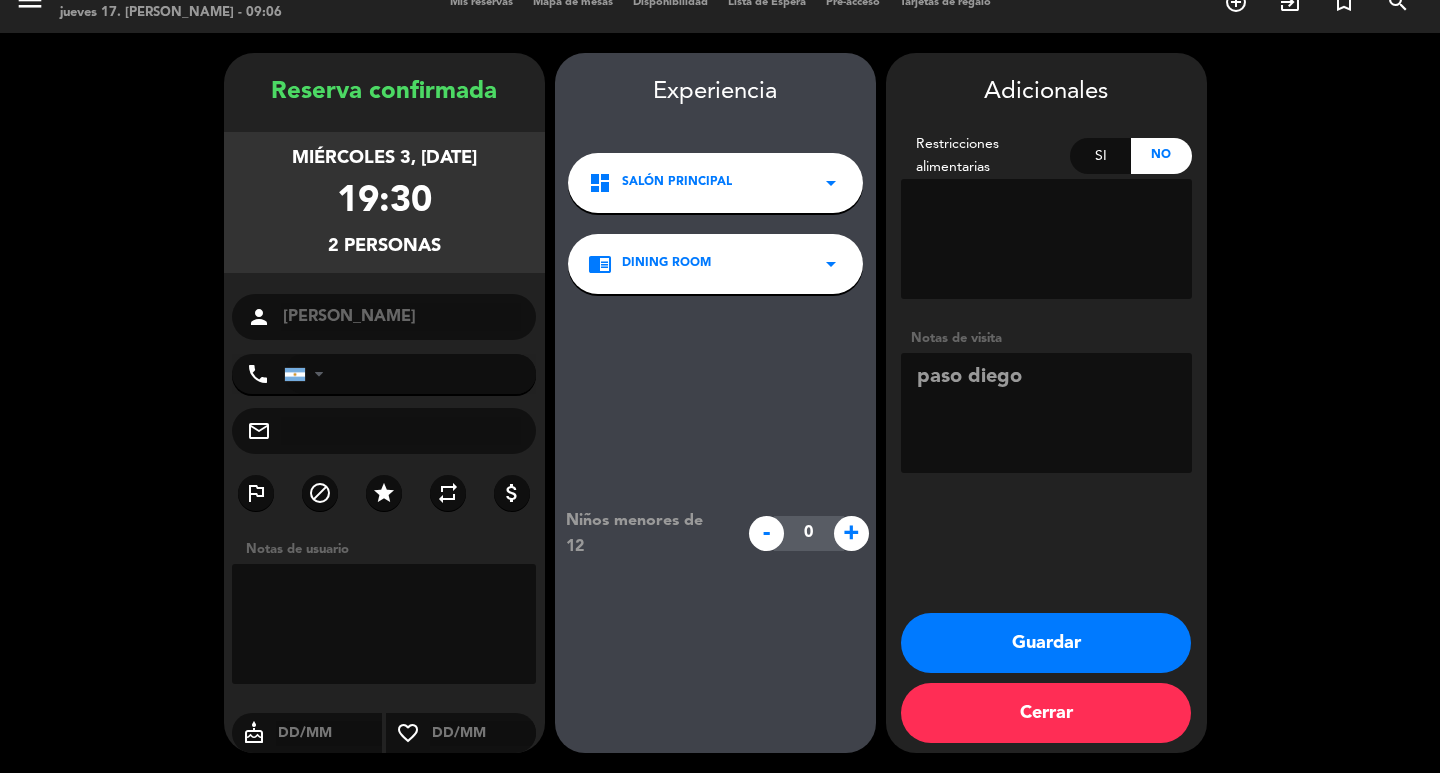 type on "paso diego" 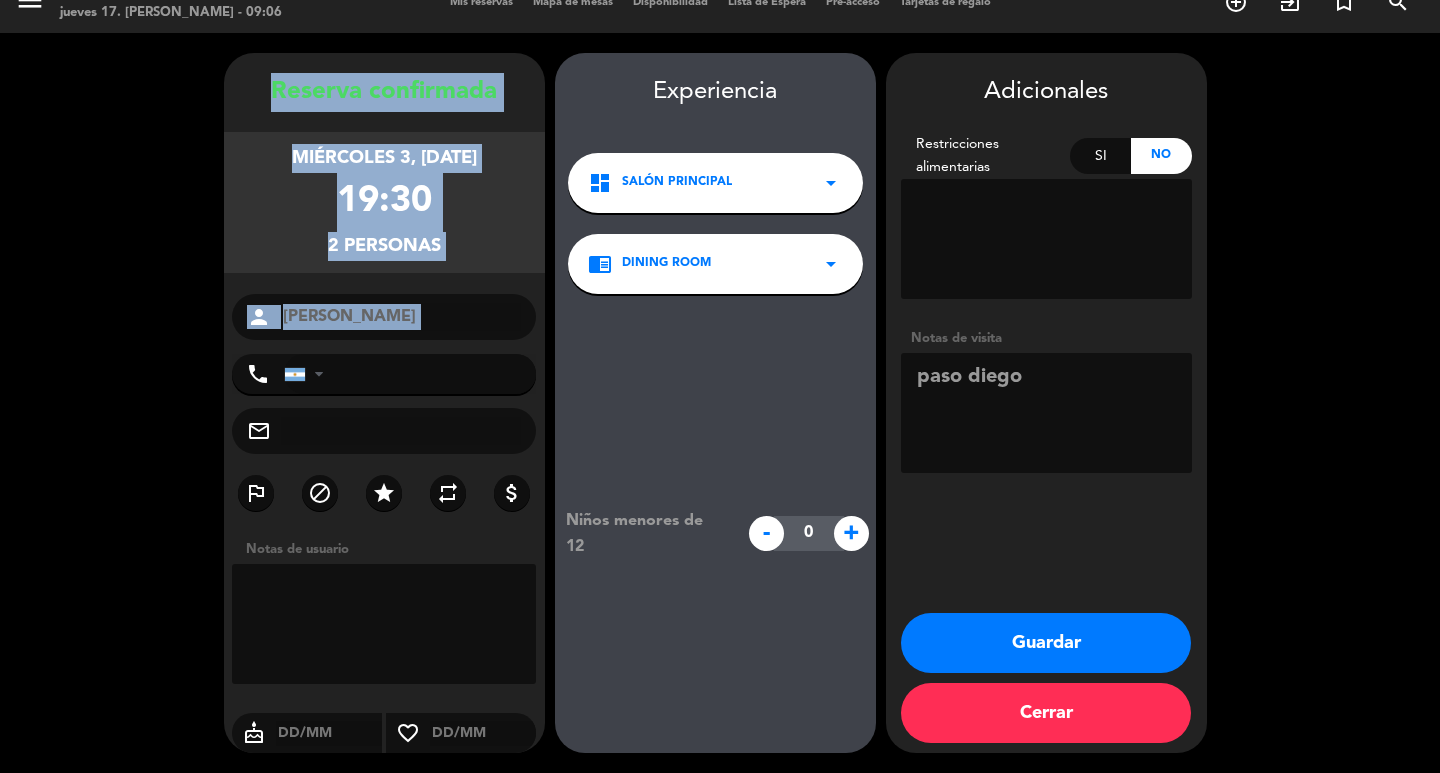 drag, startPoint x: 263, startPoint y: 59, endPoint x: 425, endPoint y: 318, distance: 305.4914 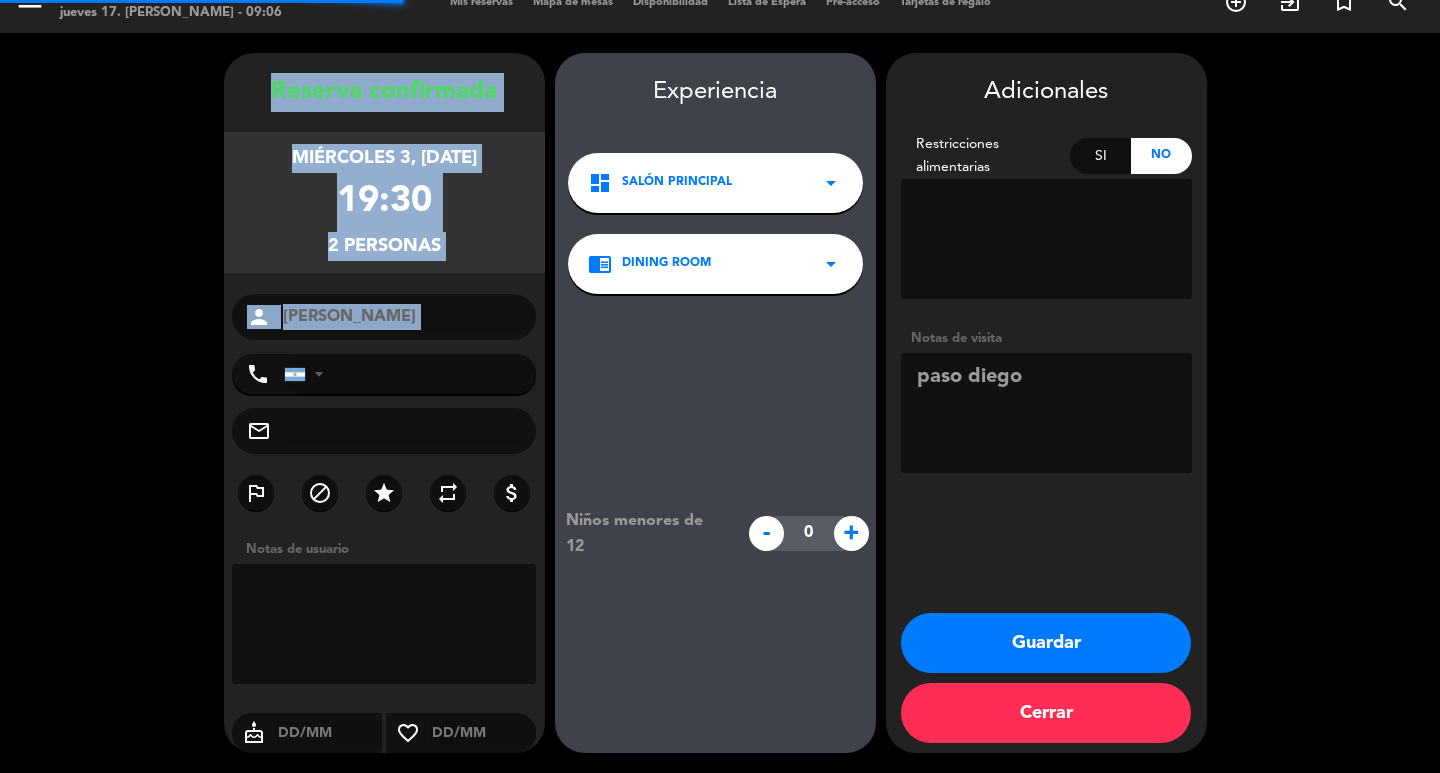 scroll, scrollTop: 0, scrollLeft: 0, axis: both 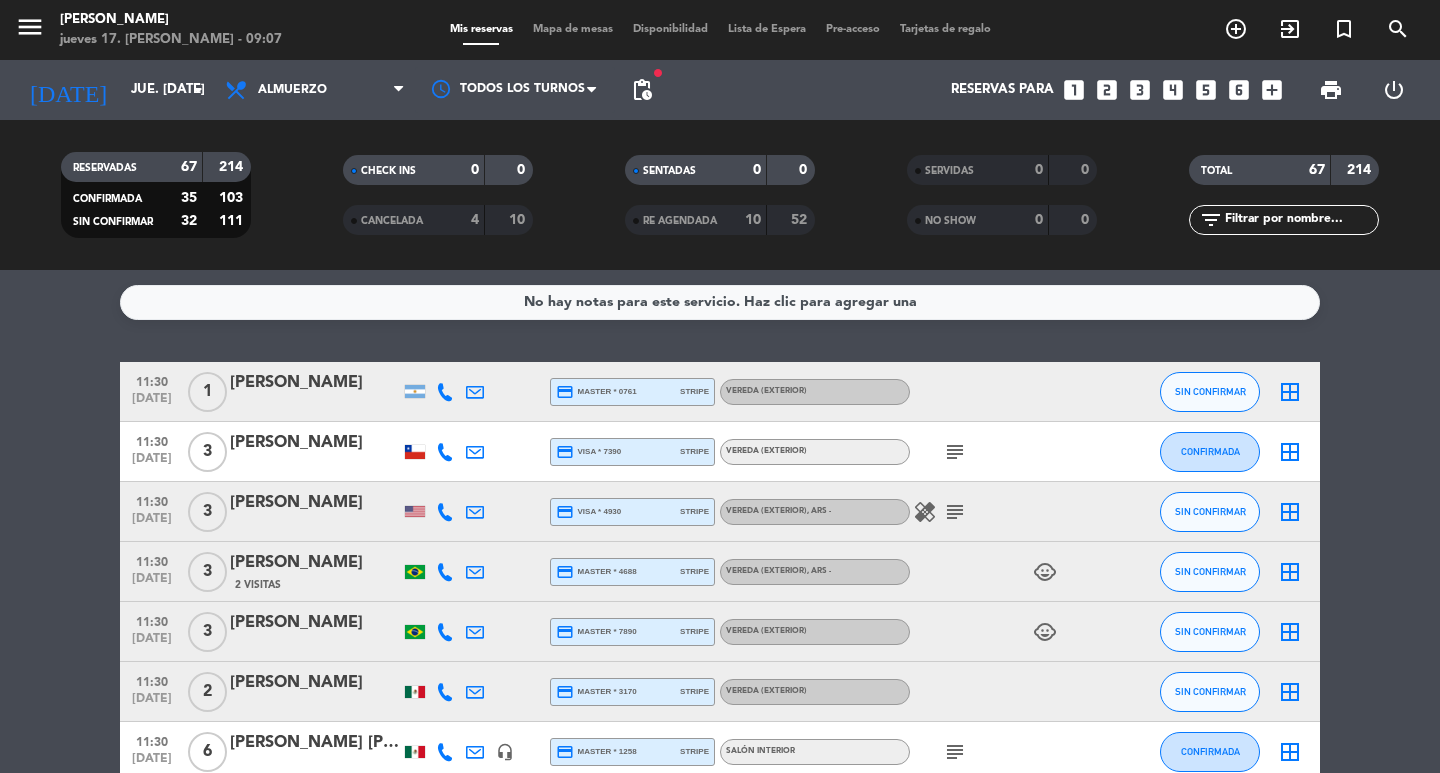 click on "looks_4" at bounding box center [1173, 90] 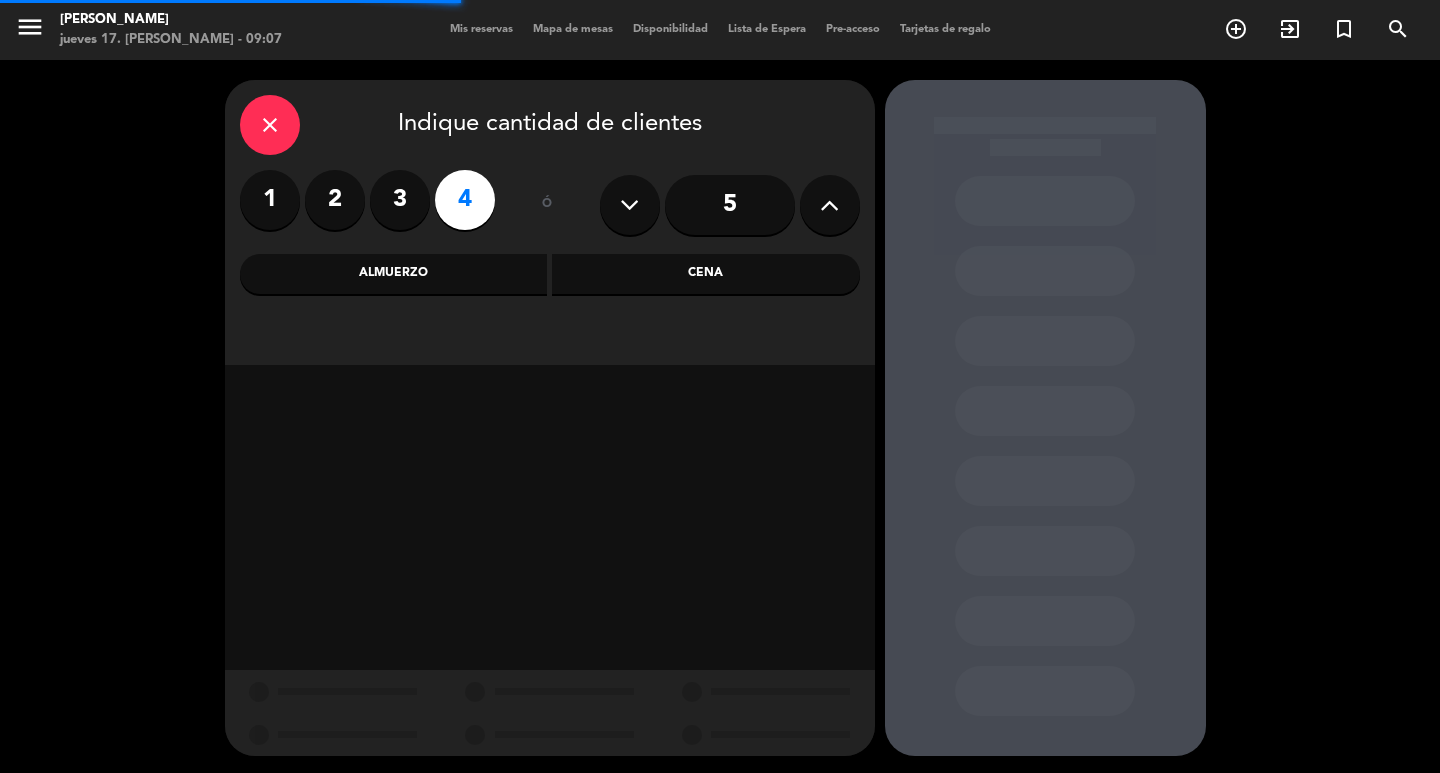 click on "close   Indique cantidad de clientes   1   2   3   4   ó  5  Almuerzo   Cena" at bounding box center [550, 222] 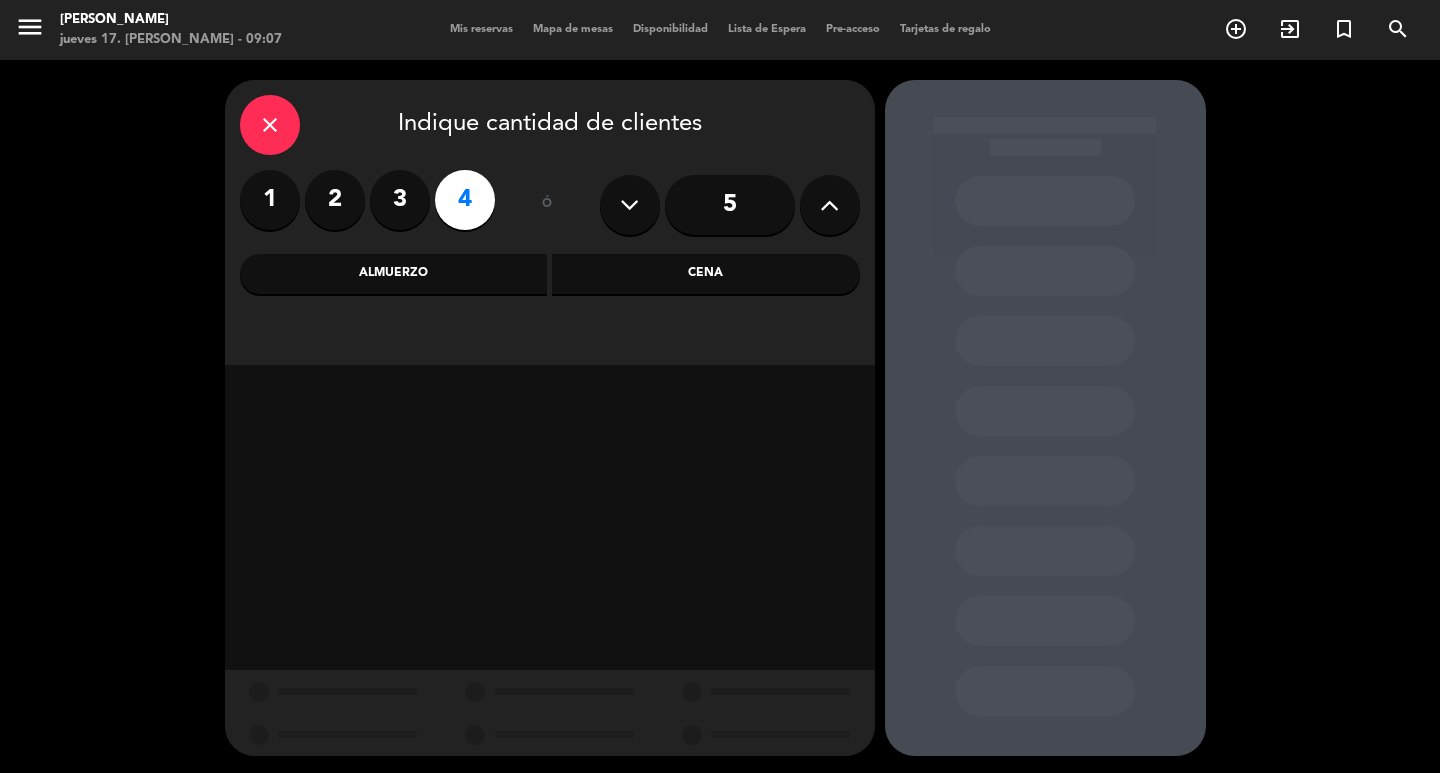 click on "Cena" at bounding box center (706, 274) 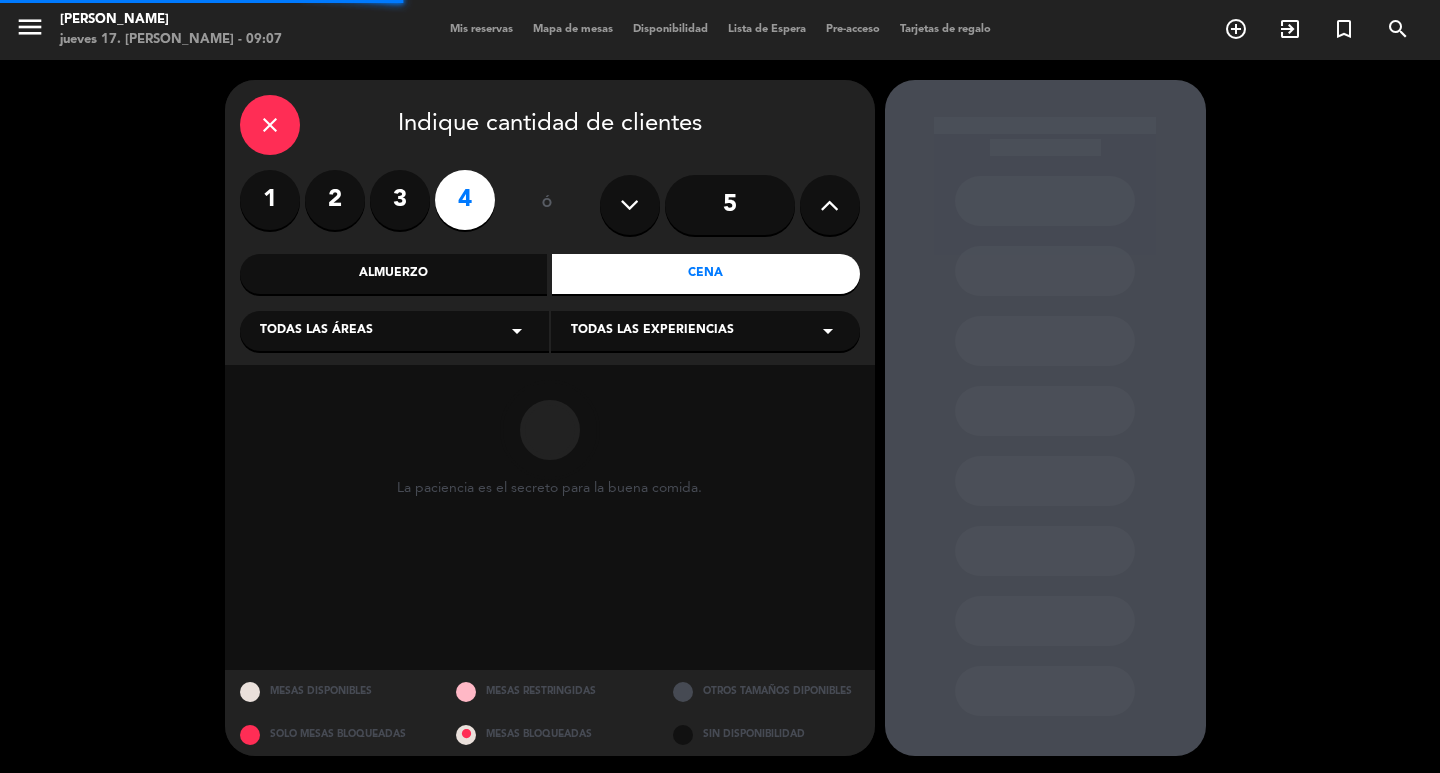 click on "Todas las áreas   arrow_drop_down" at bounding box center [394, 331] 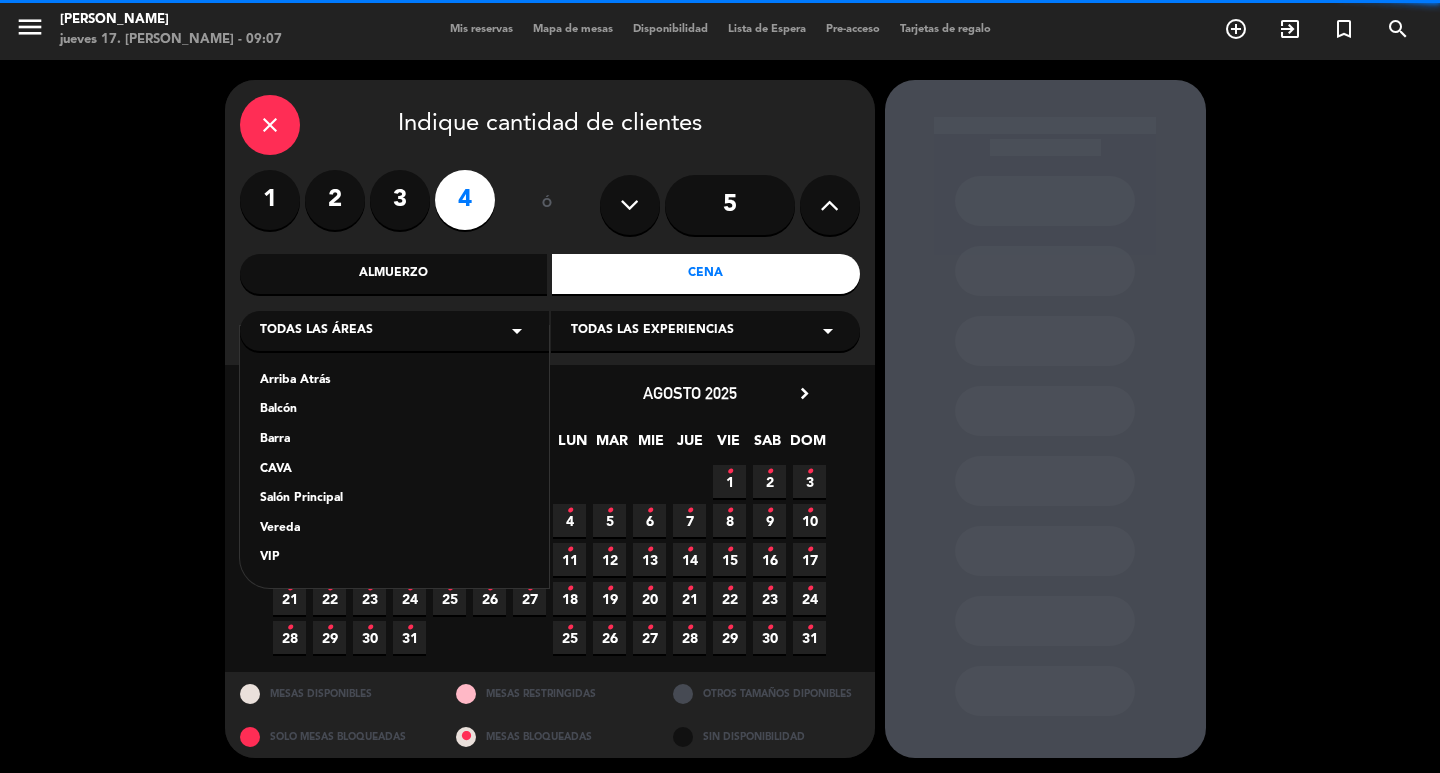 click on "Salón Principal" at bounding box center (394, 499) 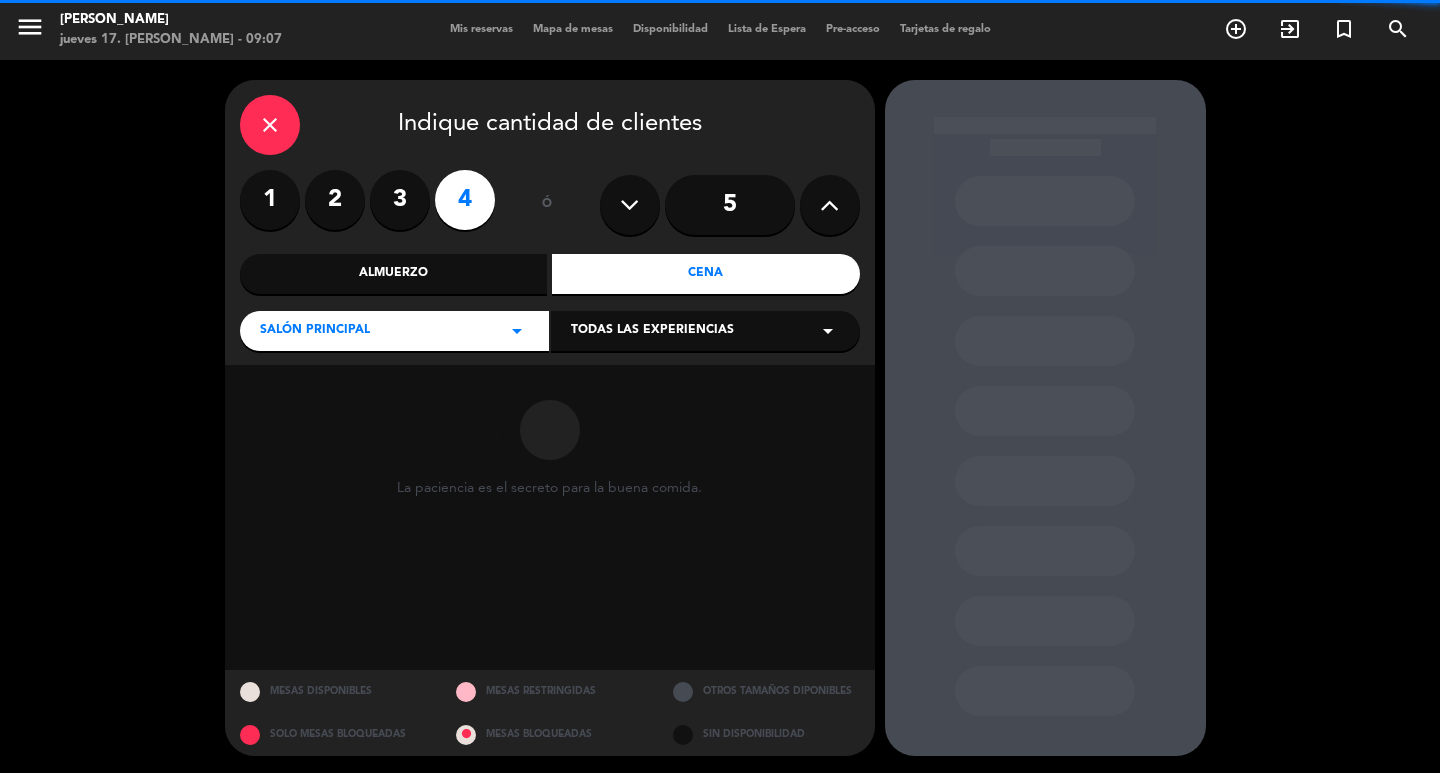 click on "Salón Principal   arrow_drop_down   Todas las experiencias   arrow_drop_down" at bounding box center [550, 329] 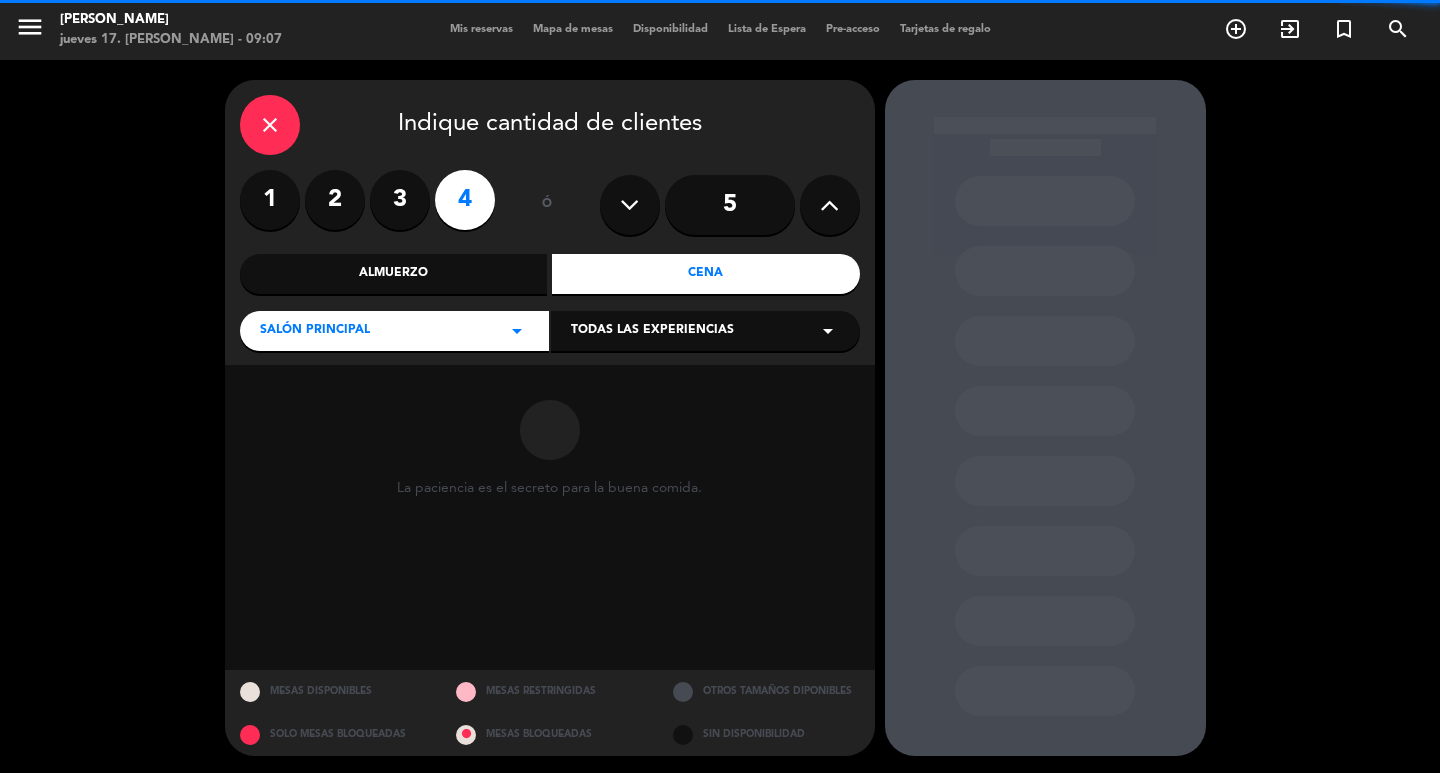 click on "Todas las experiencias   arrow_drop_down" at bounding box center (705, 331) 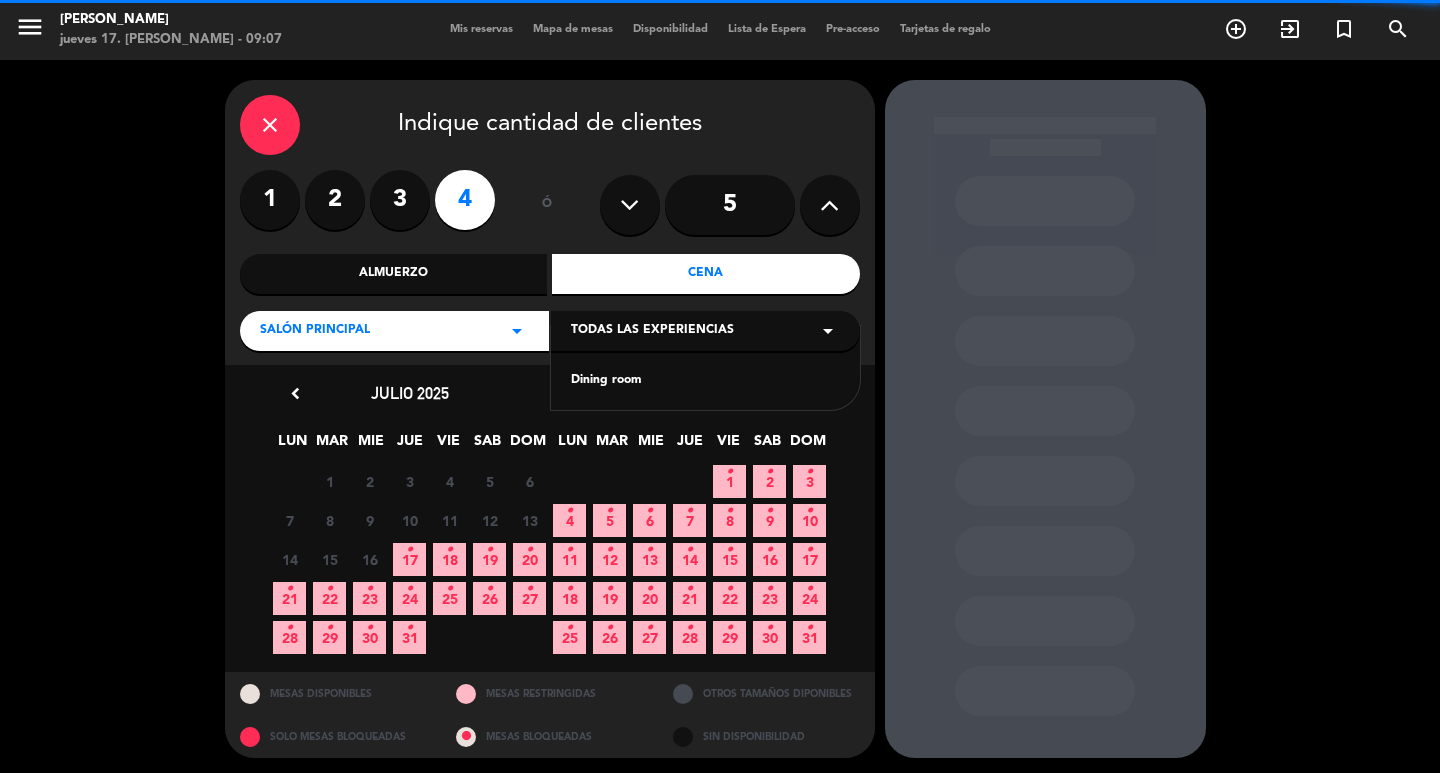 drag, startPoint x: 621, startPoint y: 387, endPoint x: 268, endPoint y: 173, distance: 412.8014 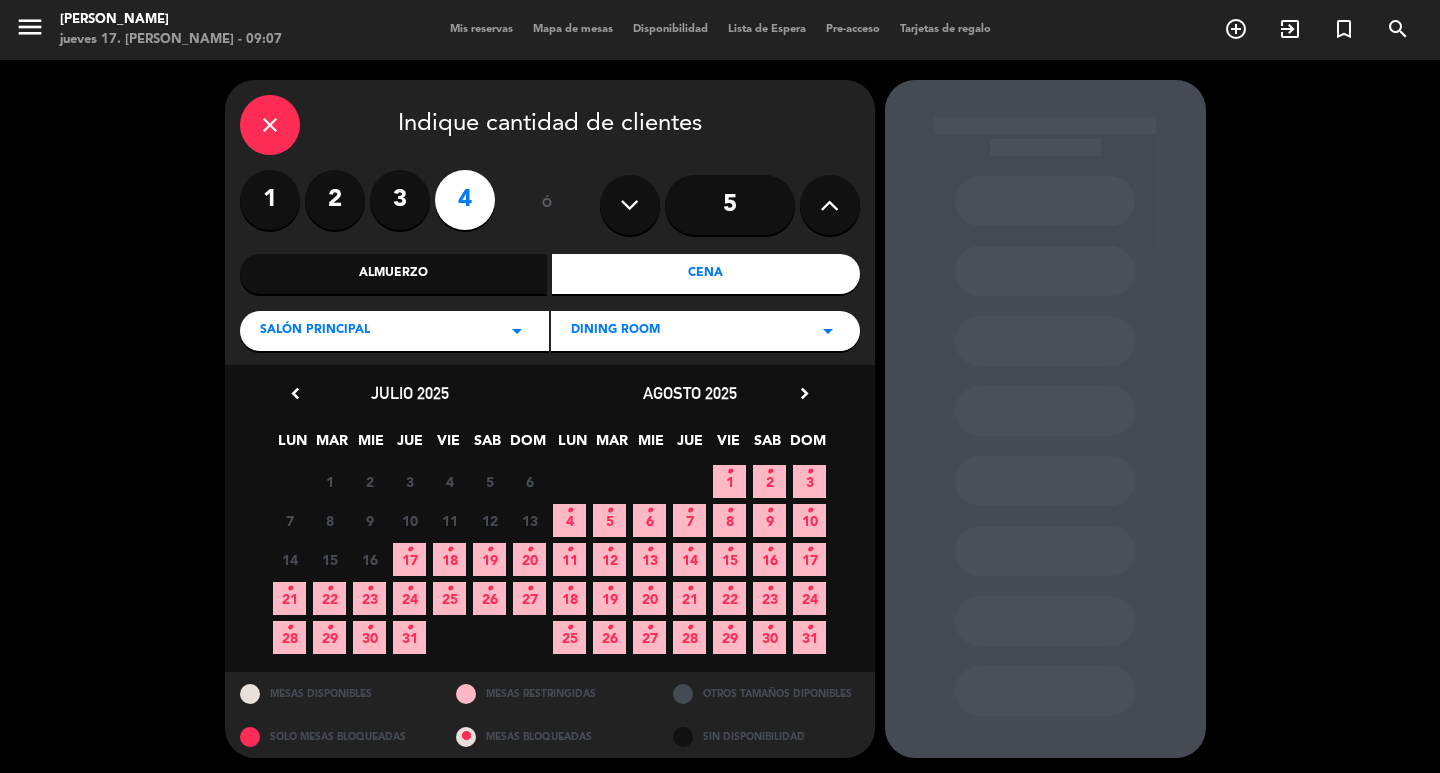 click on "chevron_right" at bounding box center (804, 393) 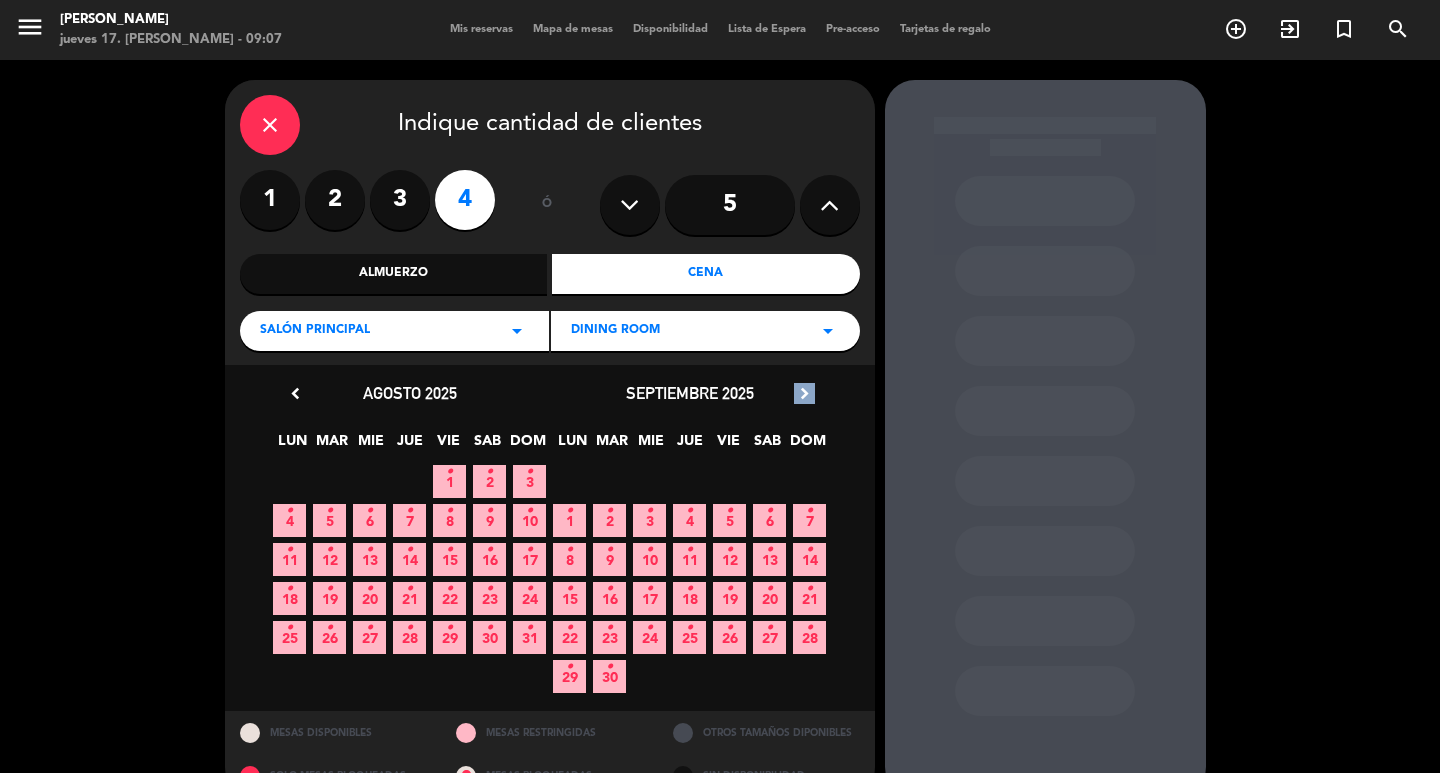 click on "chevron_right" at bounding box center (804, 393) 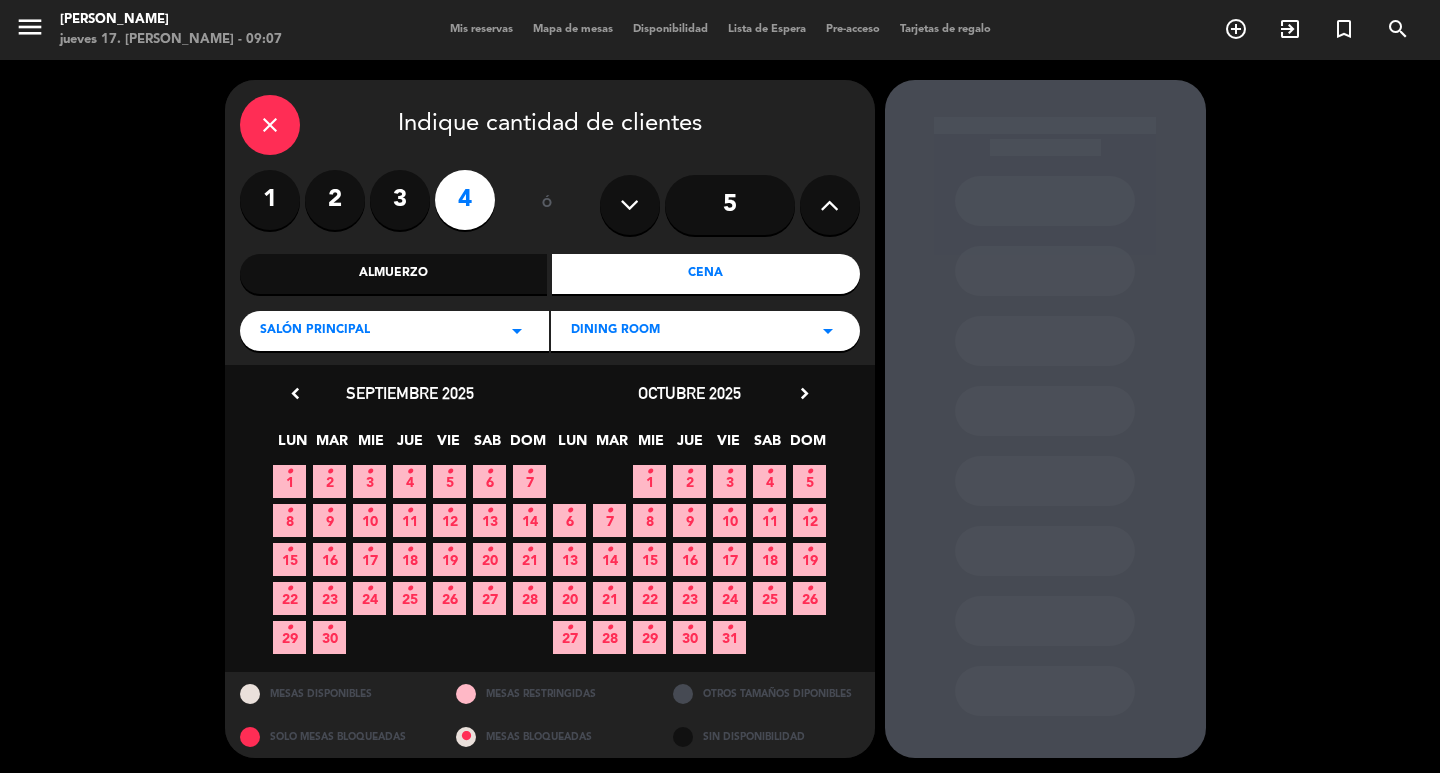 click on "16  •" at bounding box center (689, 559) 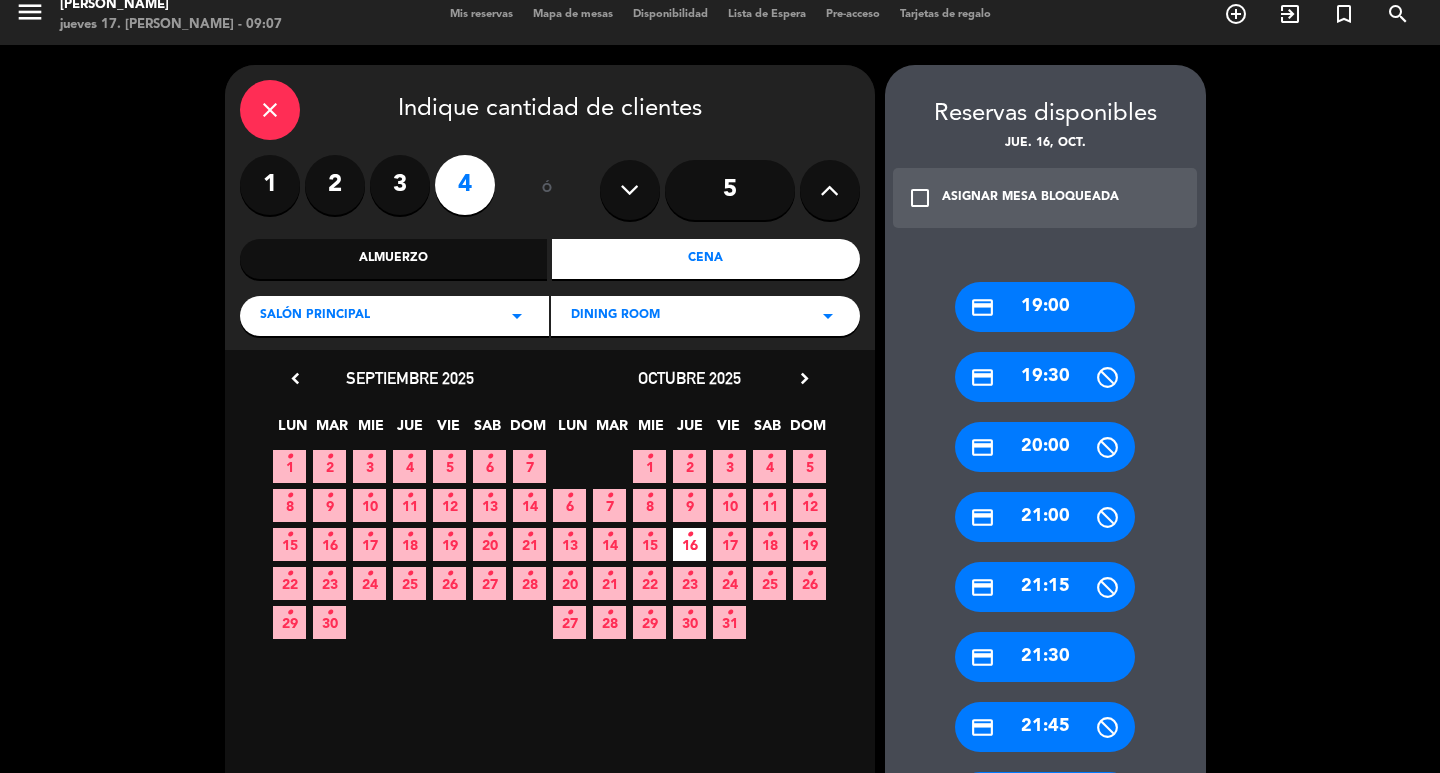 drag, startPoint x: 1015, startPoint y: 390, endPoint x: 1005, endPoint y: 391, distance: 10.049875 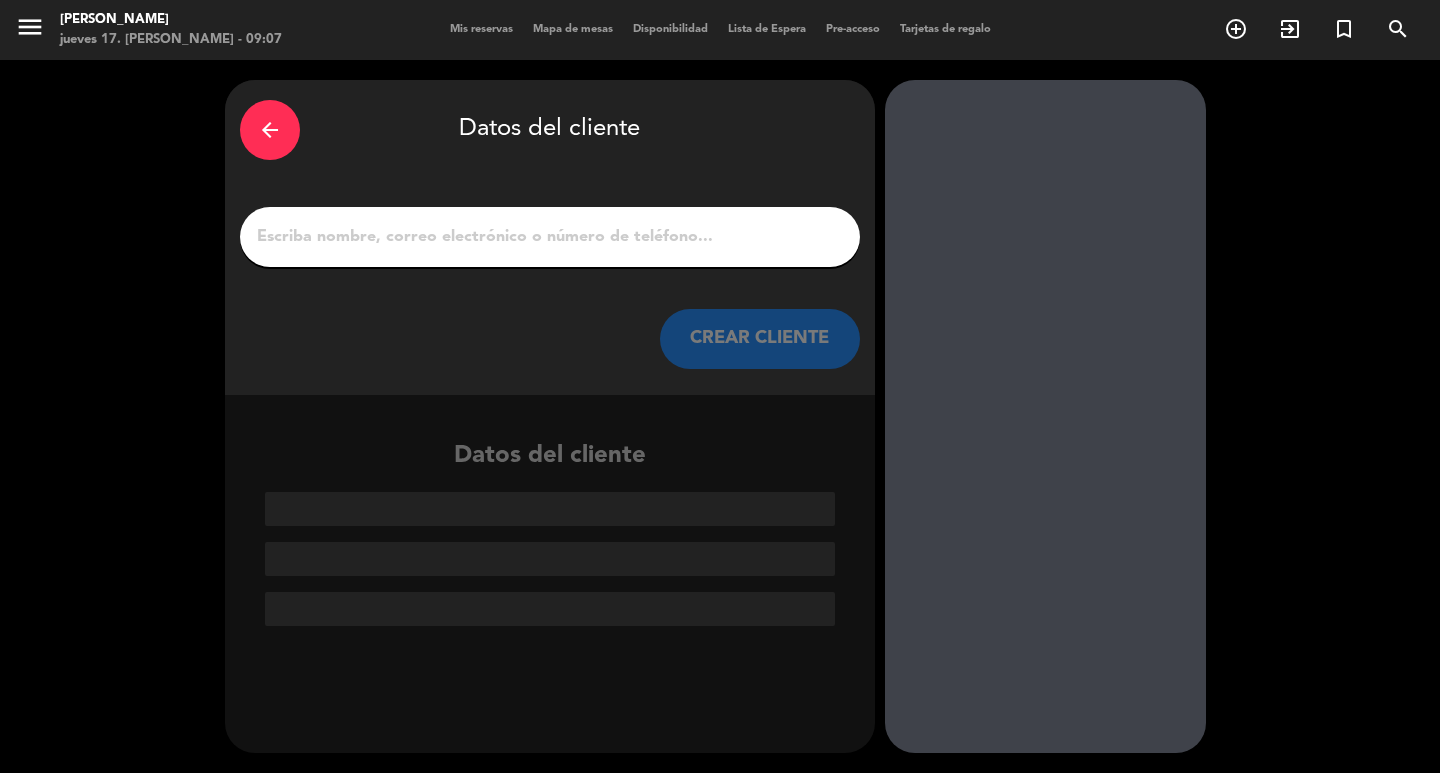 scroll, scrollTop: 0, scrollLeft: 0, axis: both 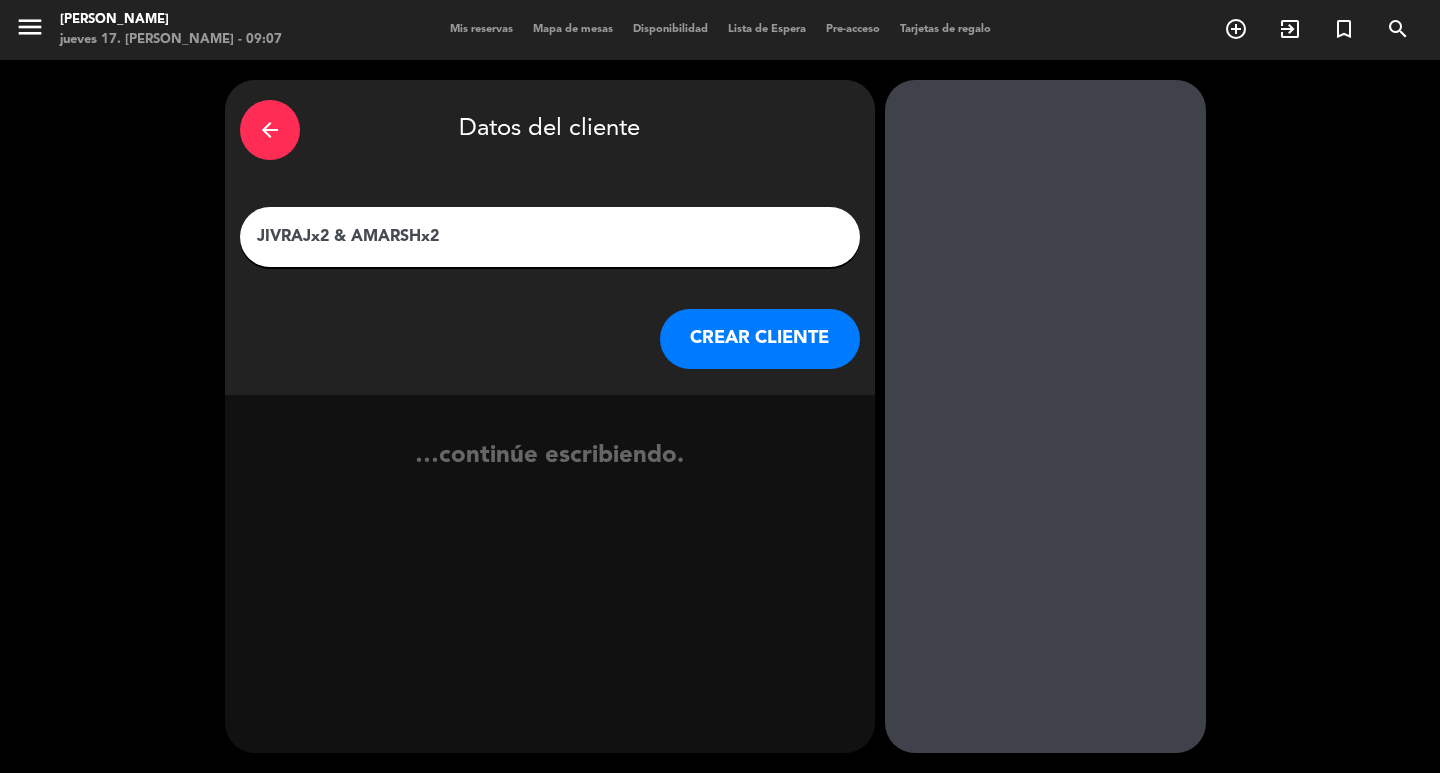 type on "JIVRAJx2 & AMARSHx2" 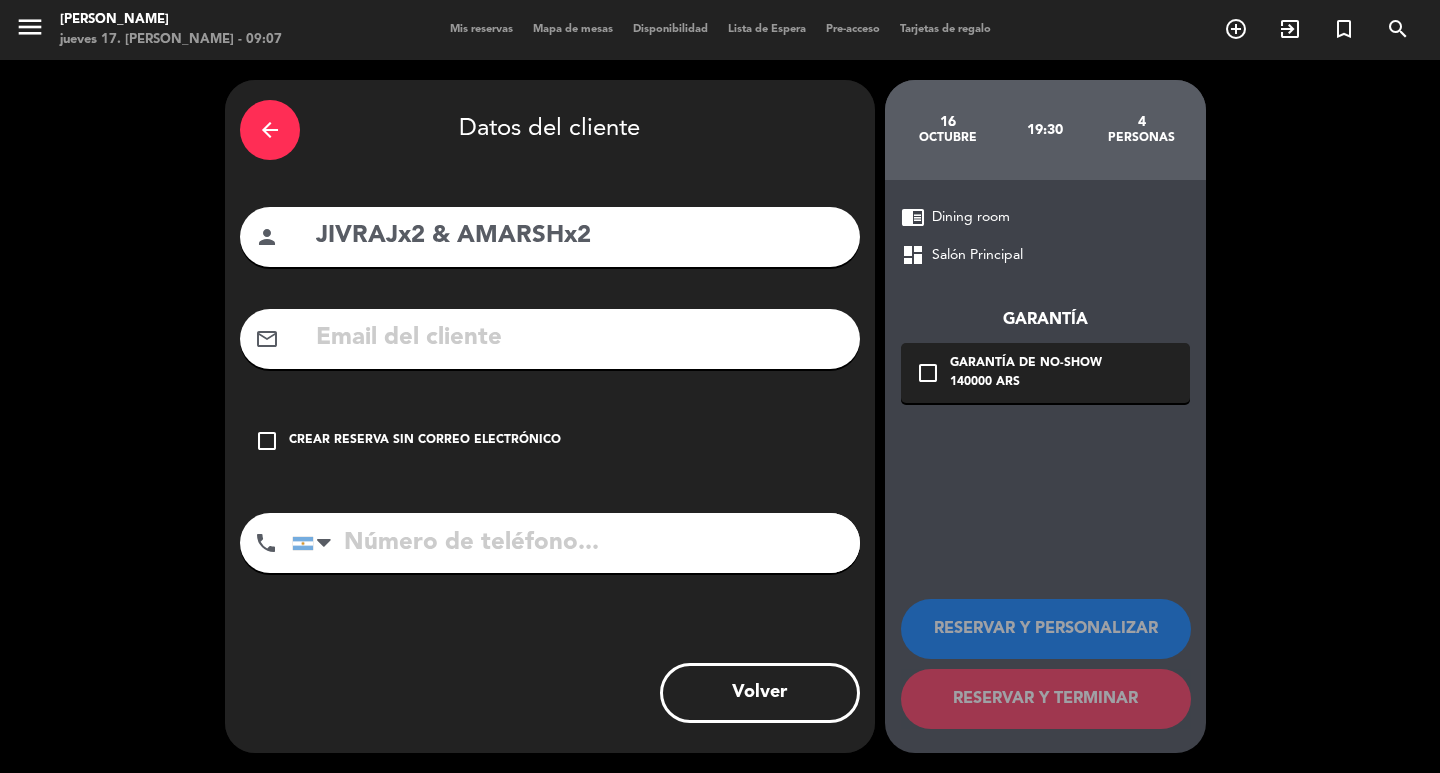 click on "Crear reserva sin correo electrónico" at bounding box center [425, 441] 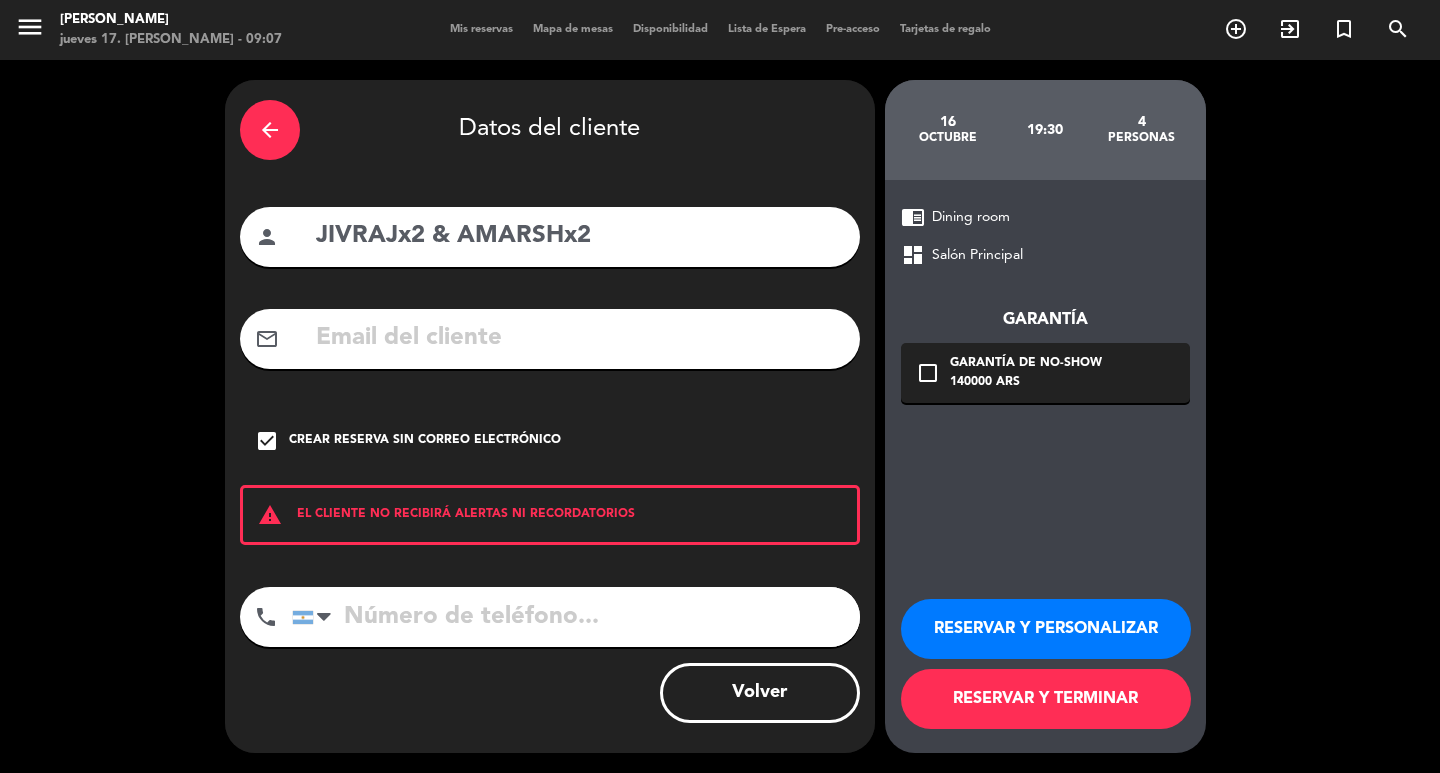 click on "RESERVAR Y PERSONALIZAR" at bounding box center [1046, 629] 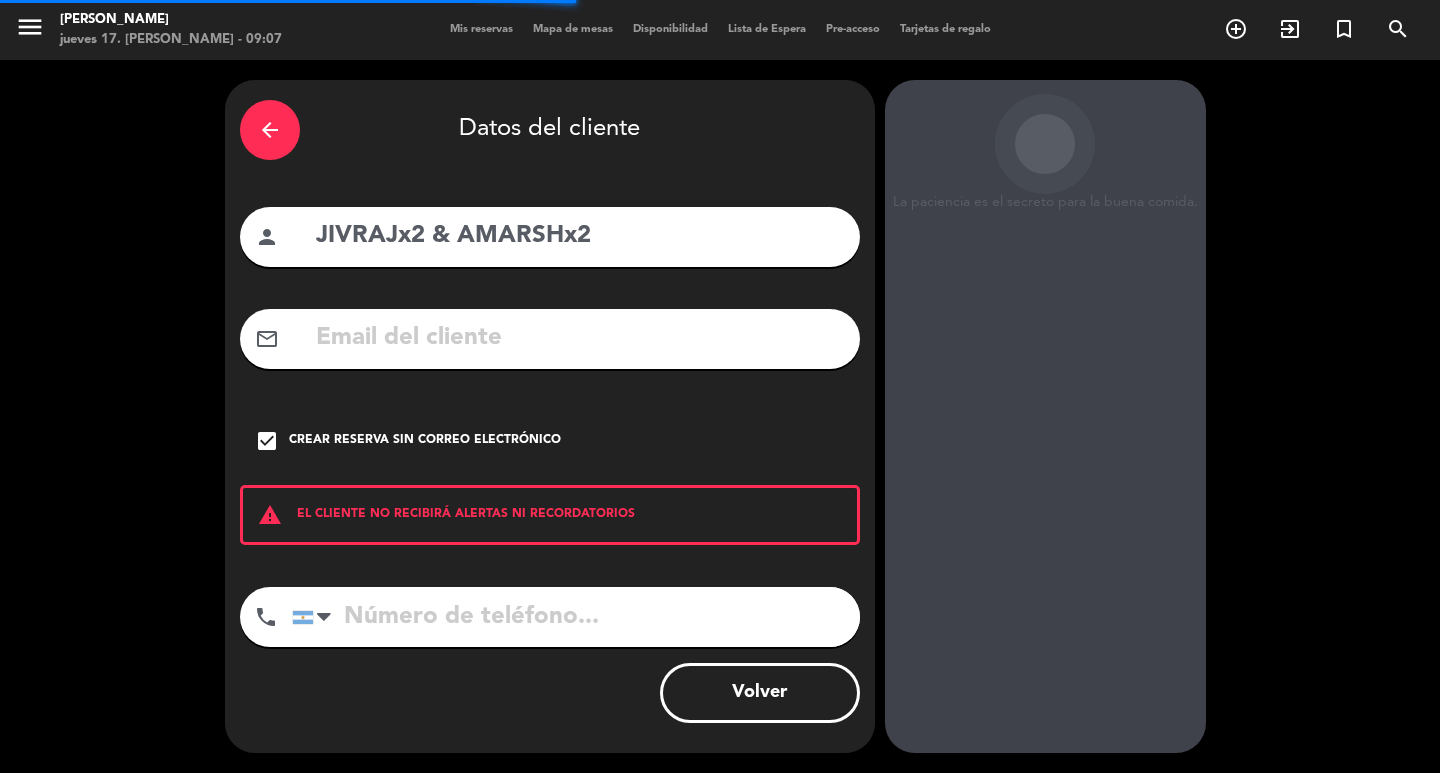 scroll, scrollTop: 58, scrollLeft: 0, axis: vertical 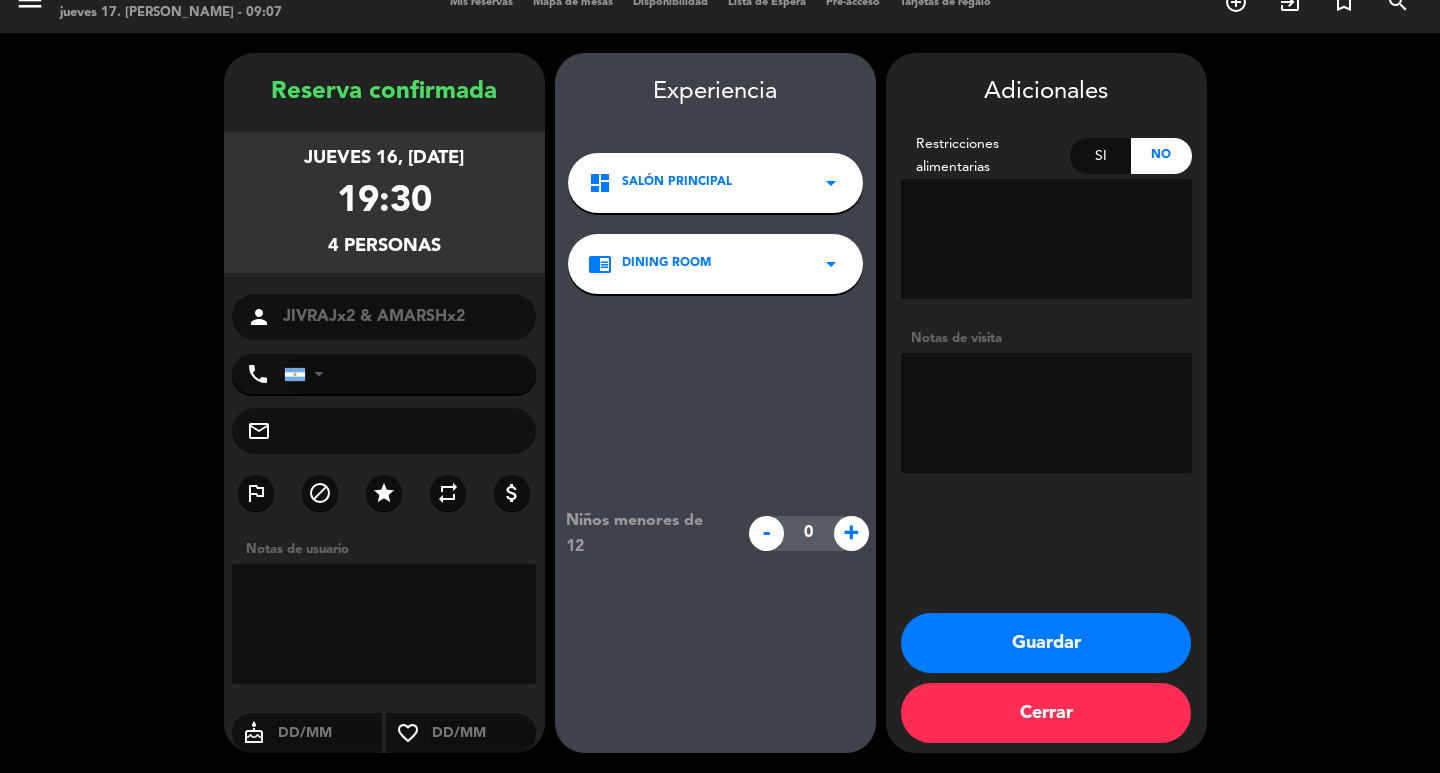 click at bounding box center (1046, 413) 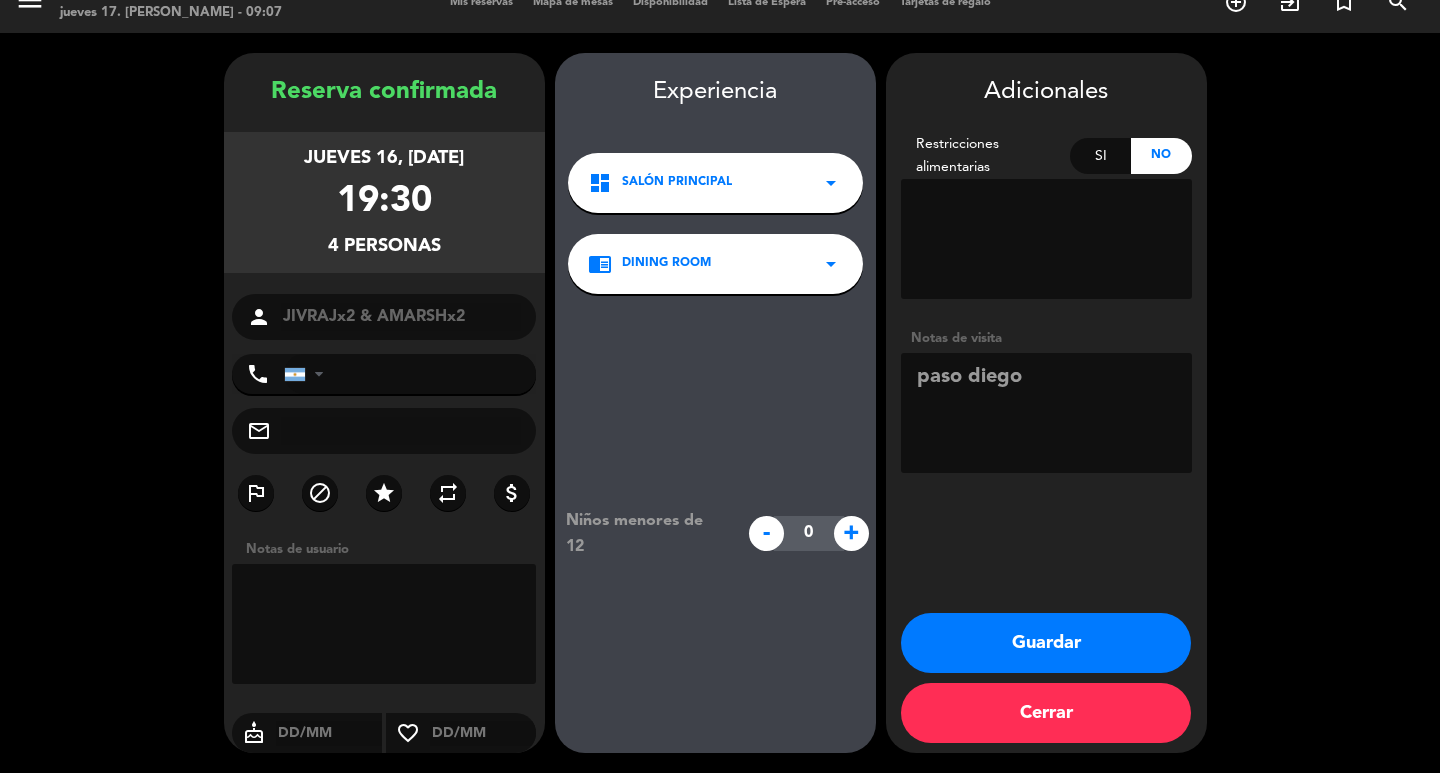 type on "paso diego" 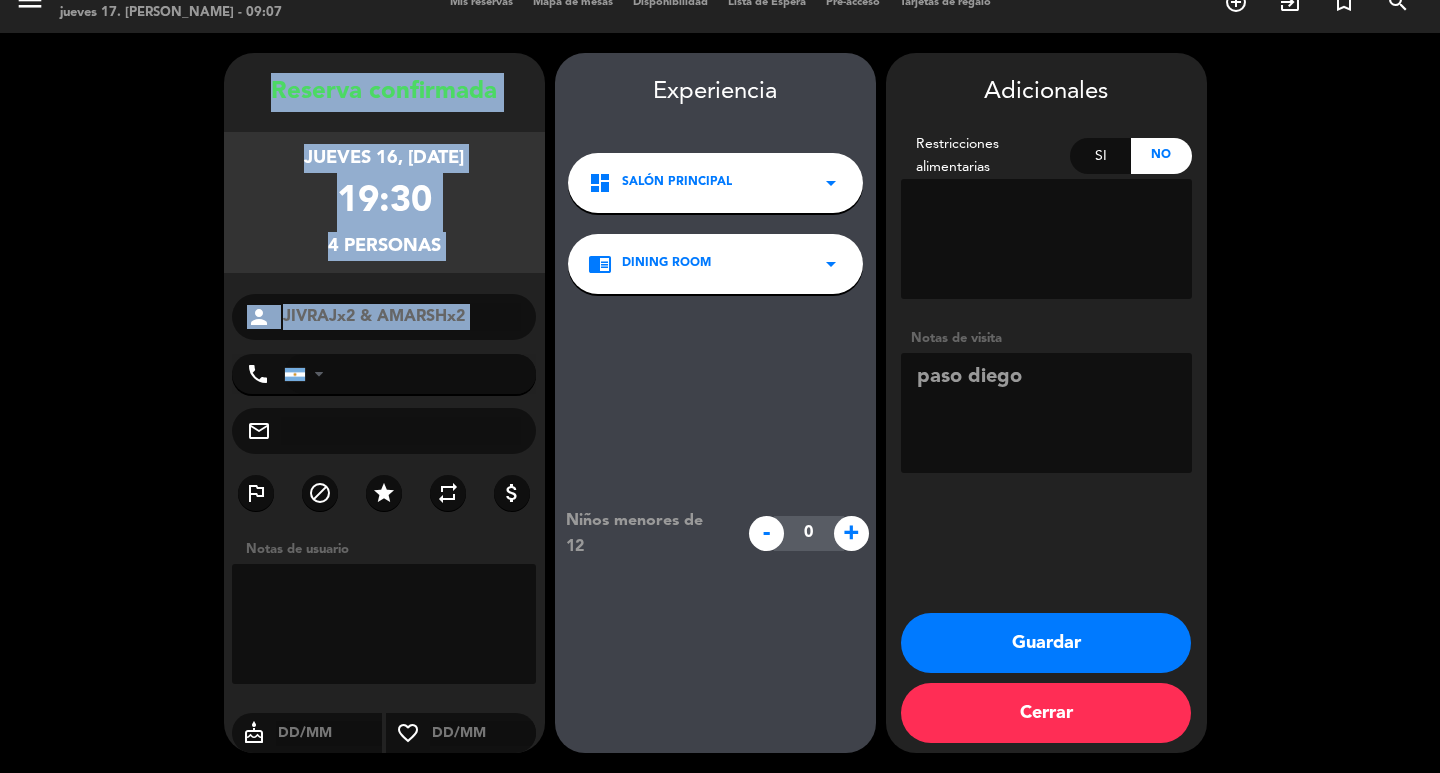 drag, startPoint x: 265, startPoint y: 45, endPoint x: 474, endPoint y: 318, distance: 343.8168 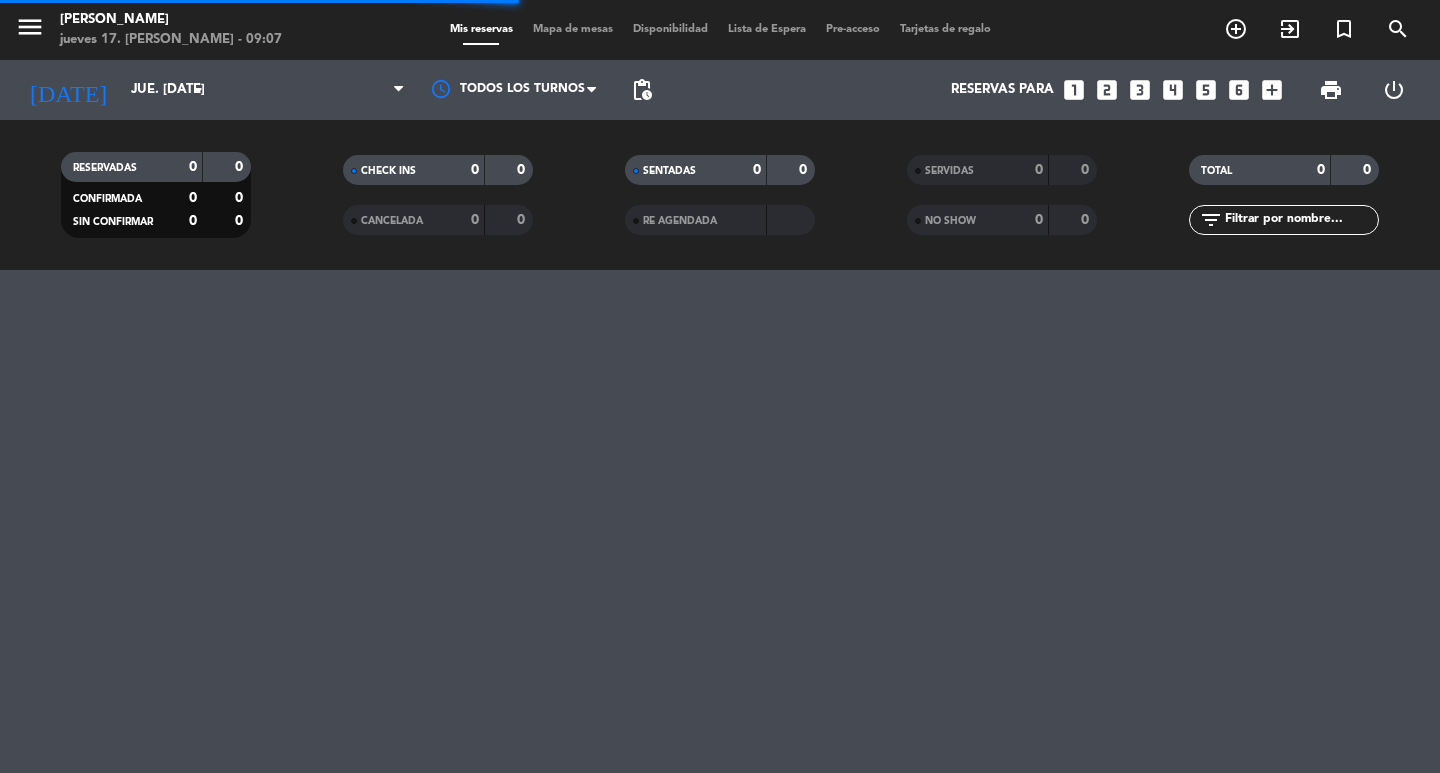 scroll, scrollTop: 0, scrollLeft: 0, axis: both 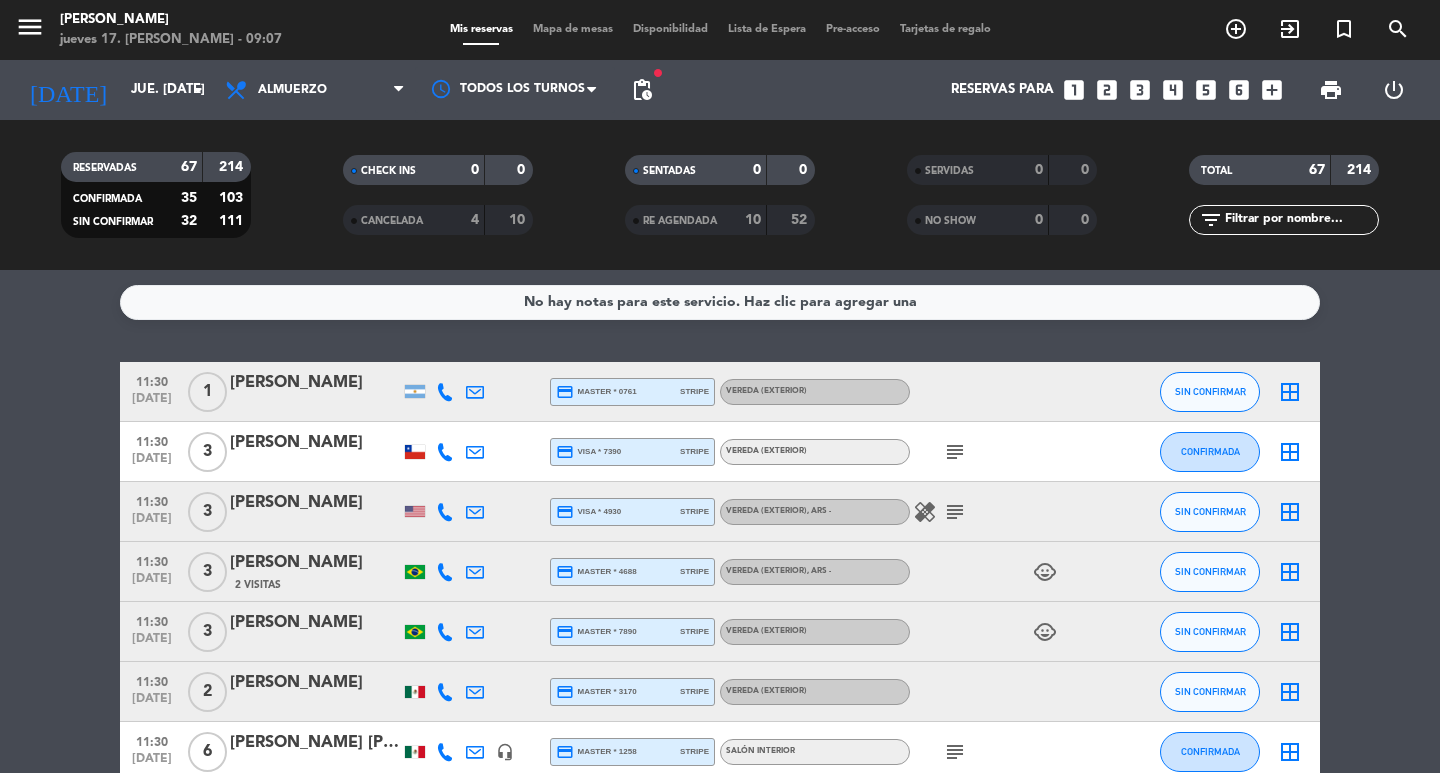 click on "looks_one" at bounding box center (1074, 90) 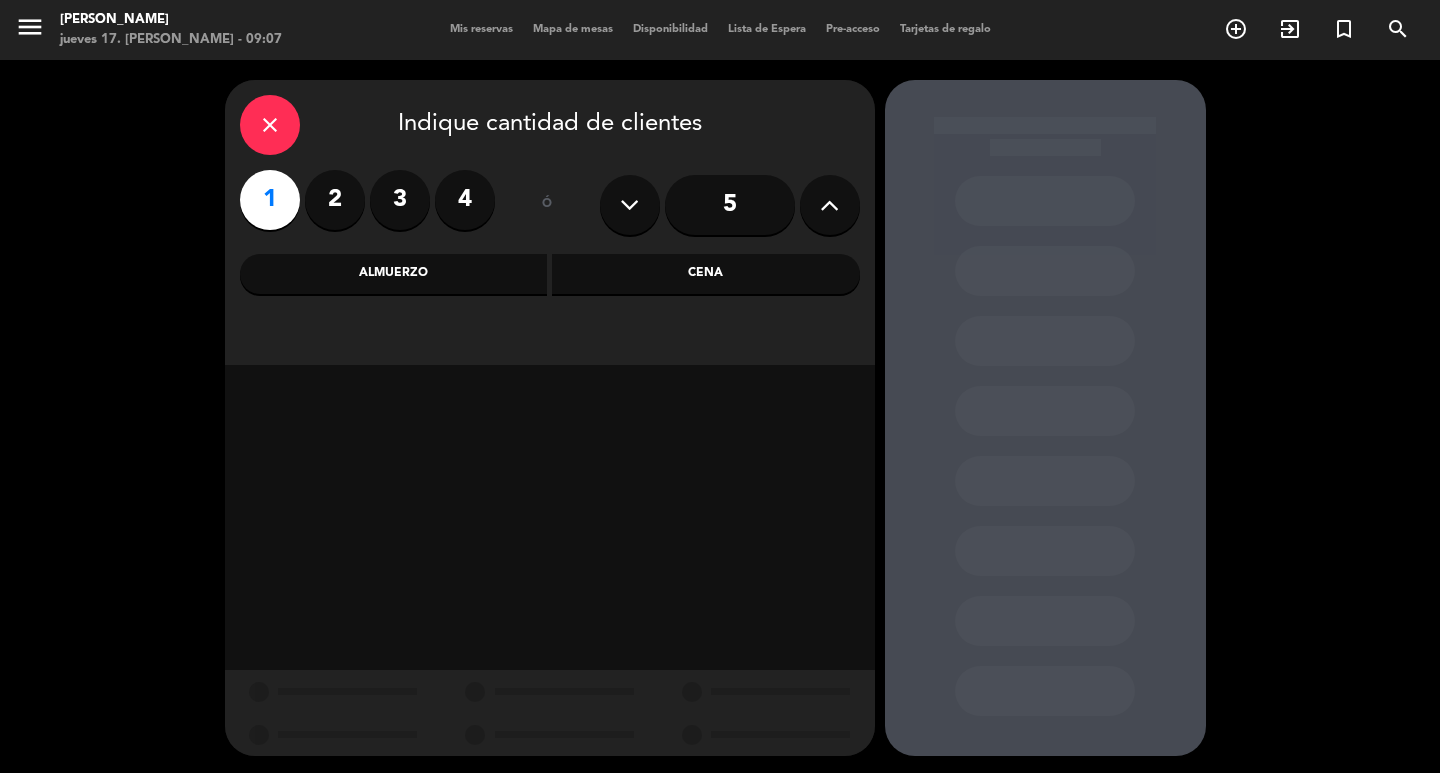 click on "Cena" at bounding box center [706, 274] 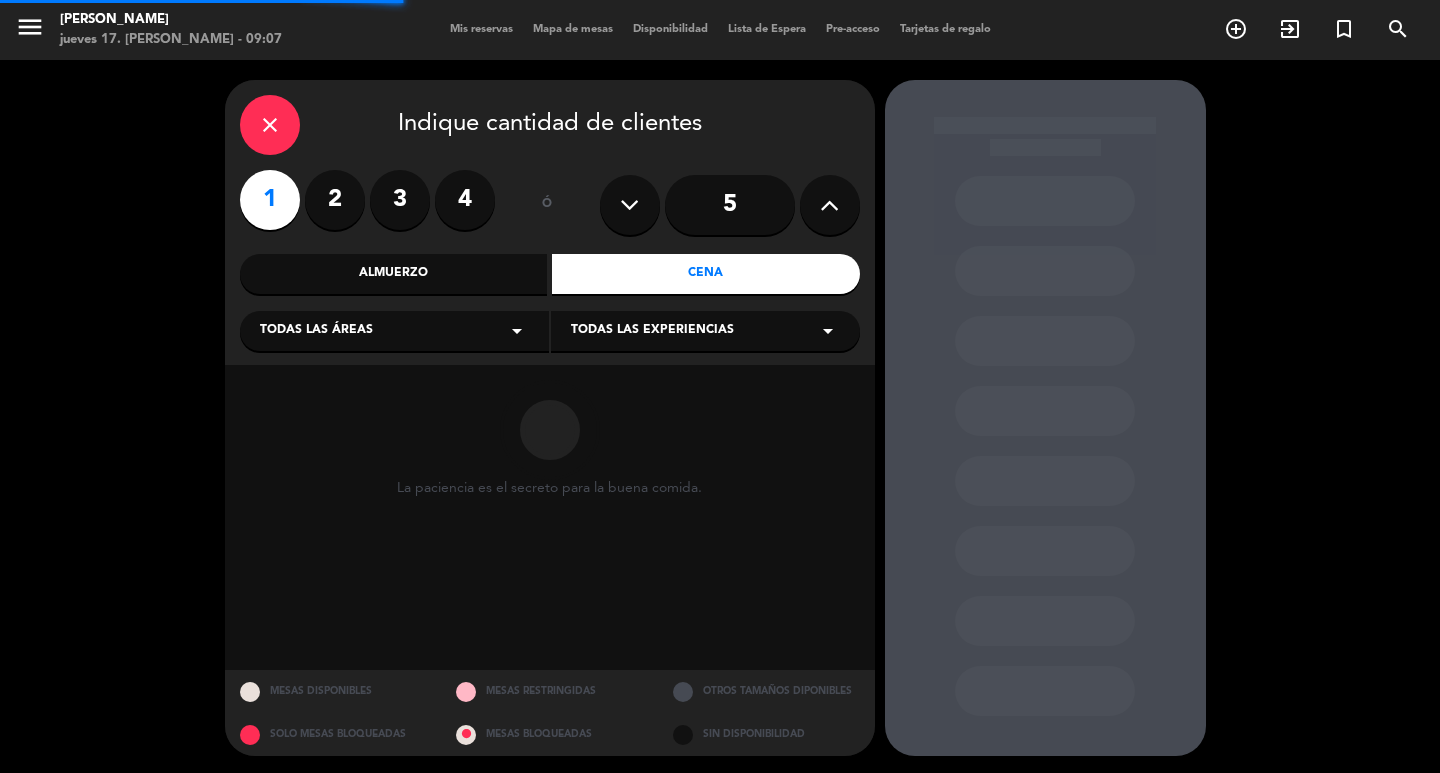 click on "arrow_drop_down" at bounding box center [517, 331] 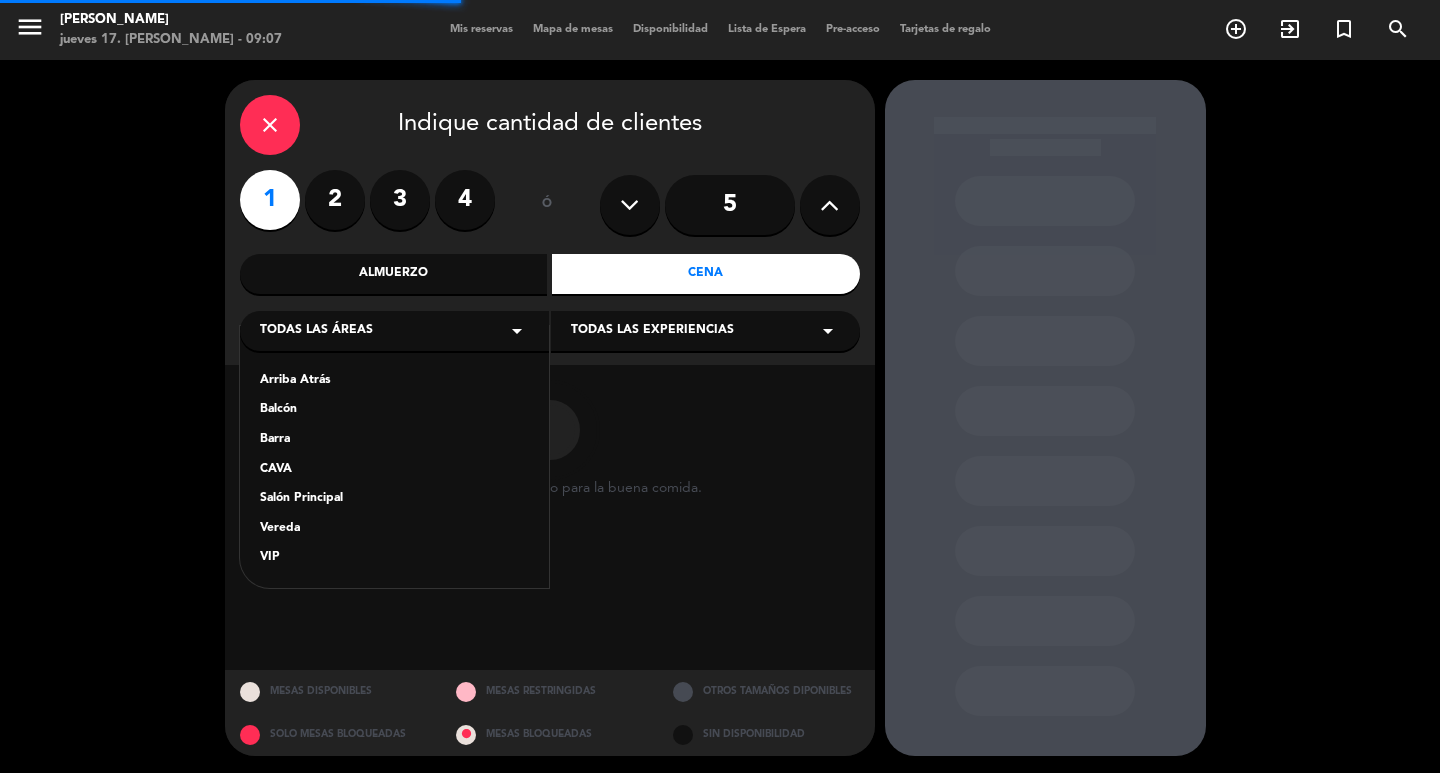 click on "Salón Principal" at bounding box center (394, 499) 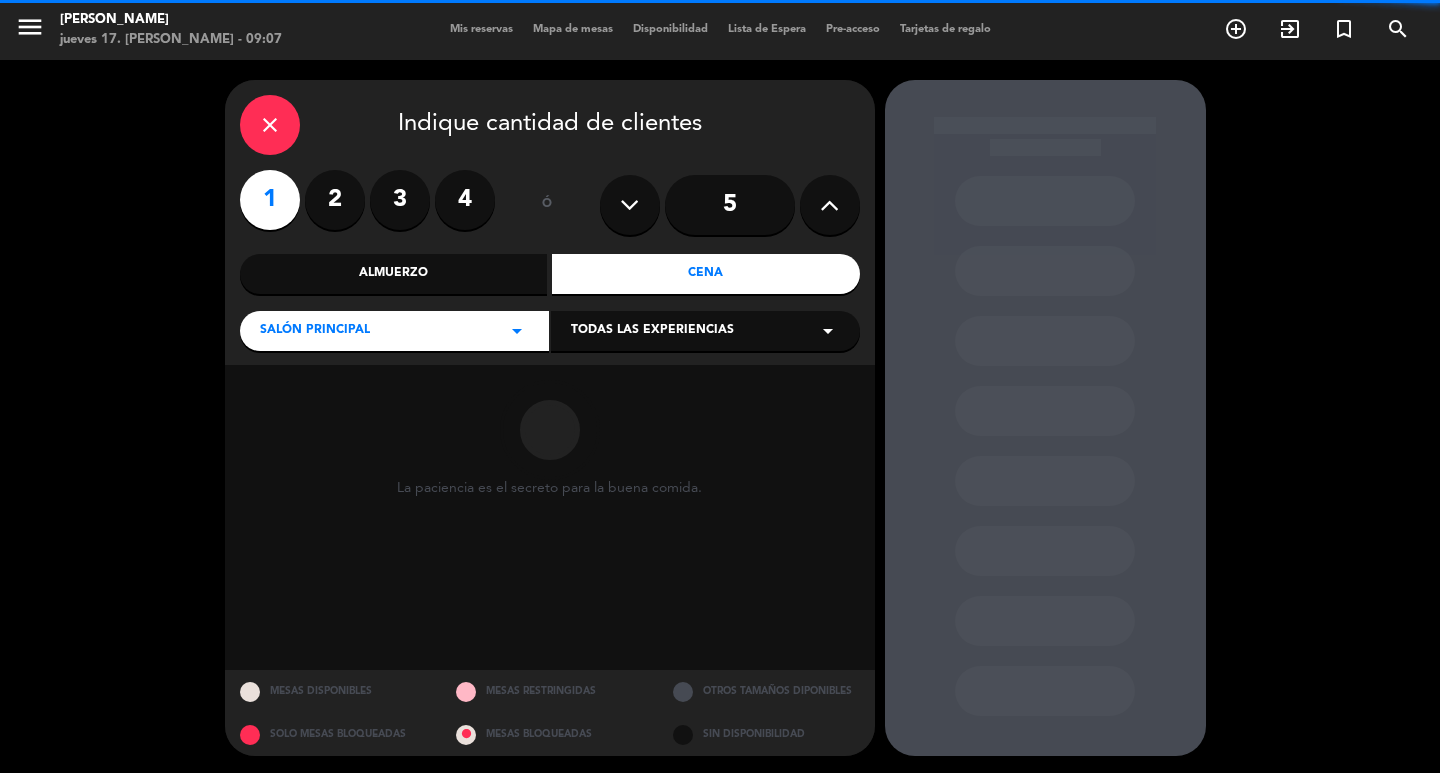 click on "Todas las experiencias" at bounding box center [652, 331] 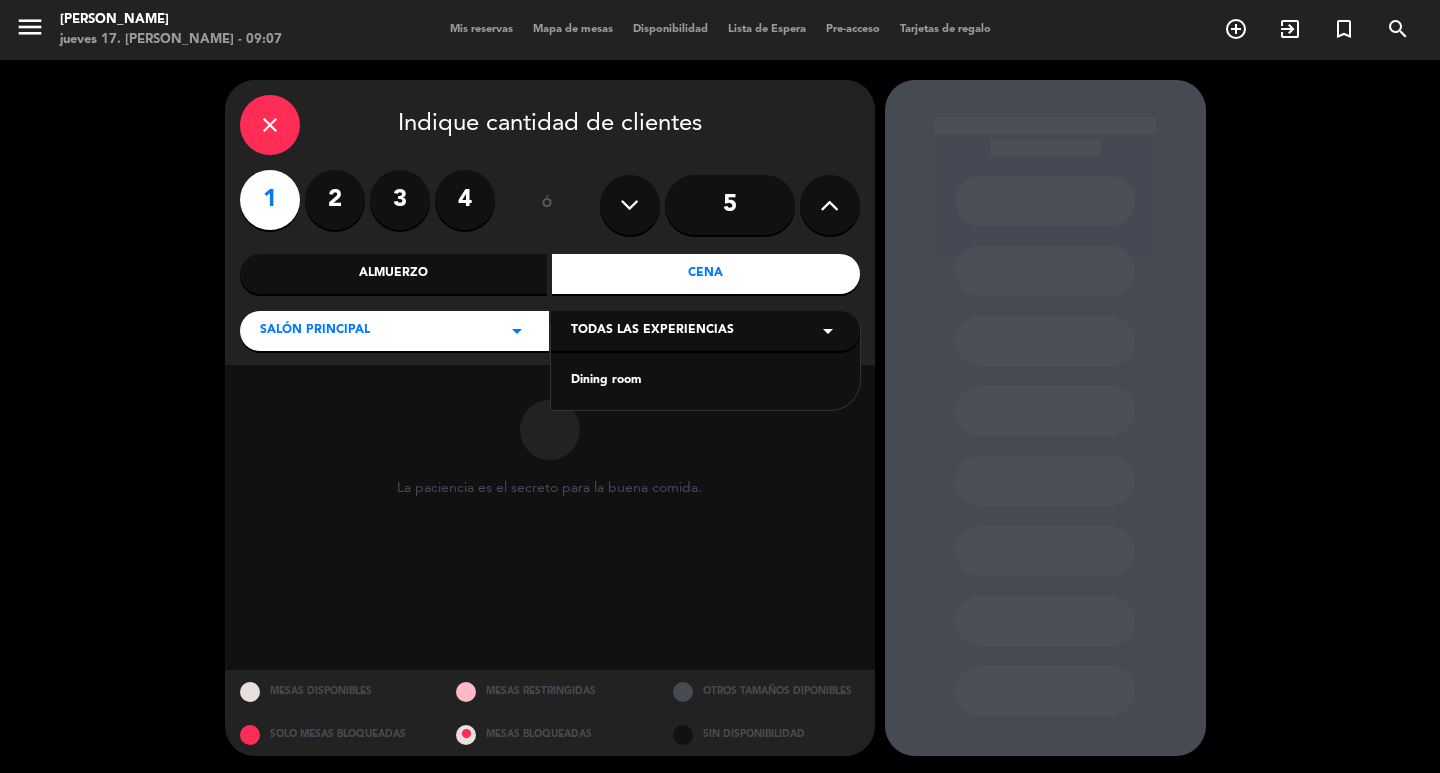 click on "Dining room" at bounding box center (705, 381) 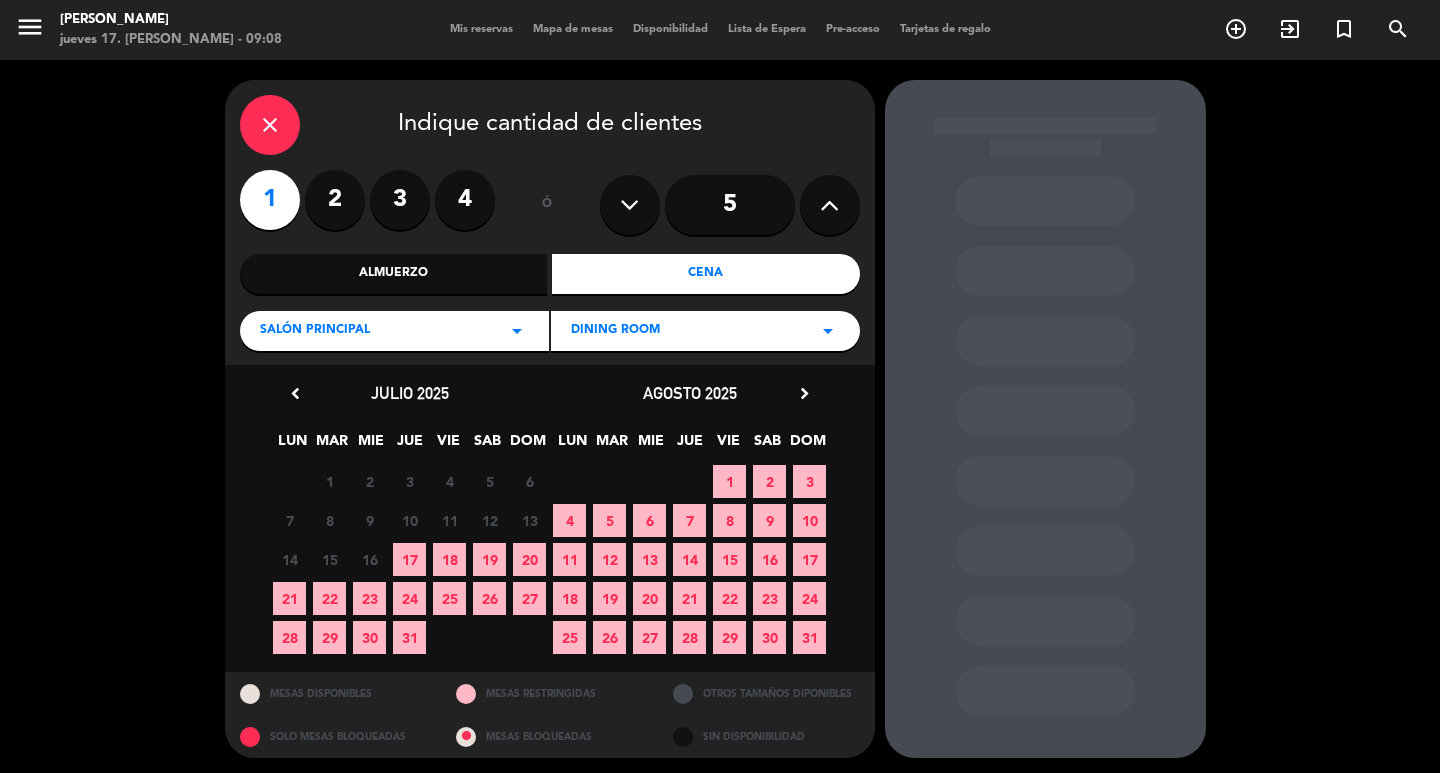 click on "chevron_right" at bounding box center [804, 393] 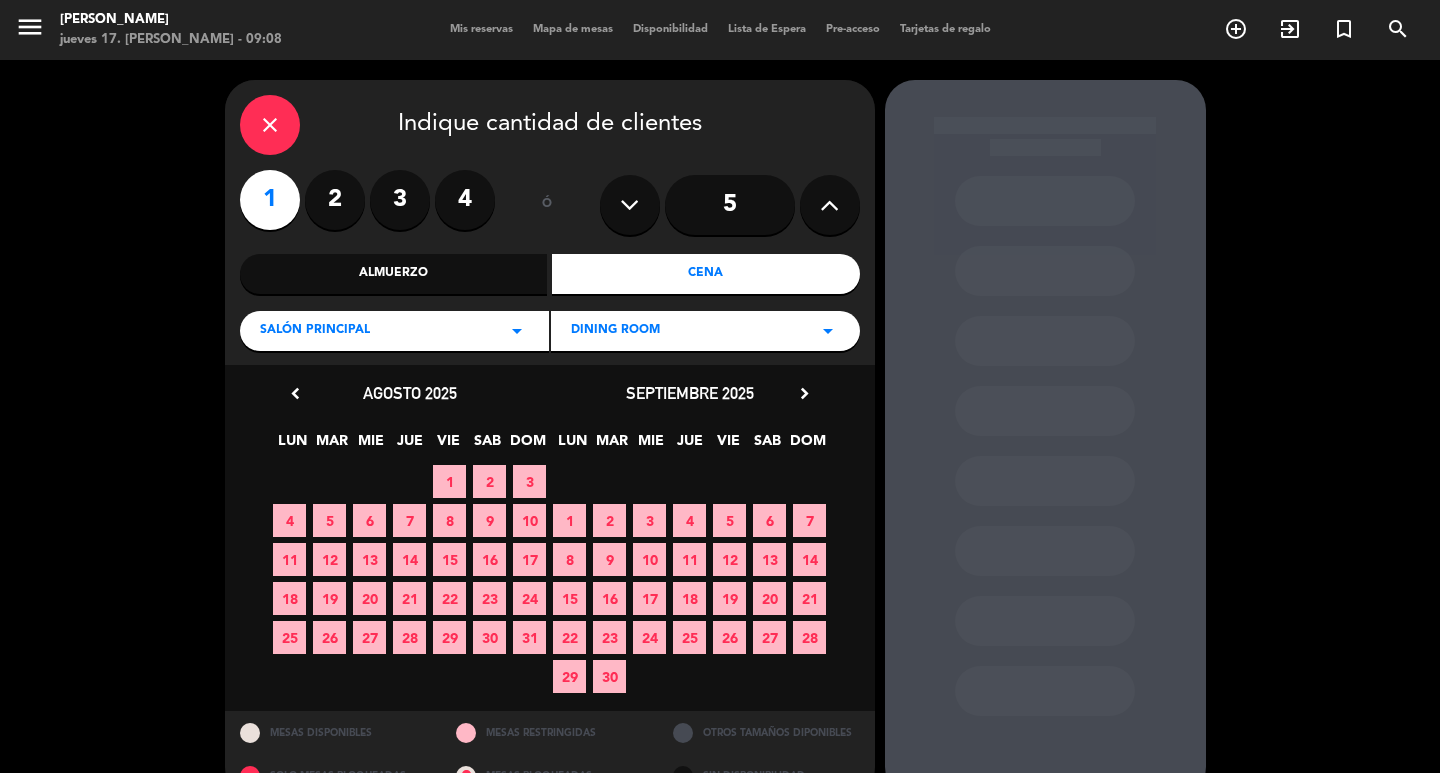 drag, startPoint x: 797, startPoint y: 394, endPoint x: 809, endPoint y: 403, distance: 15 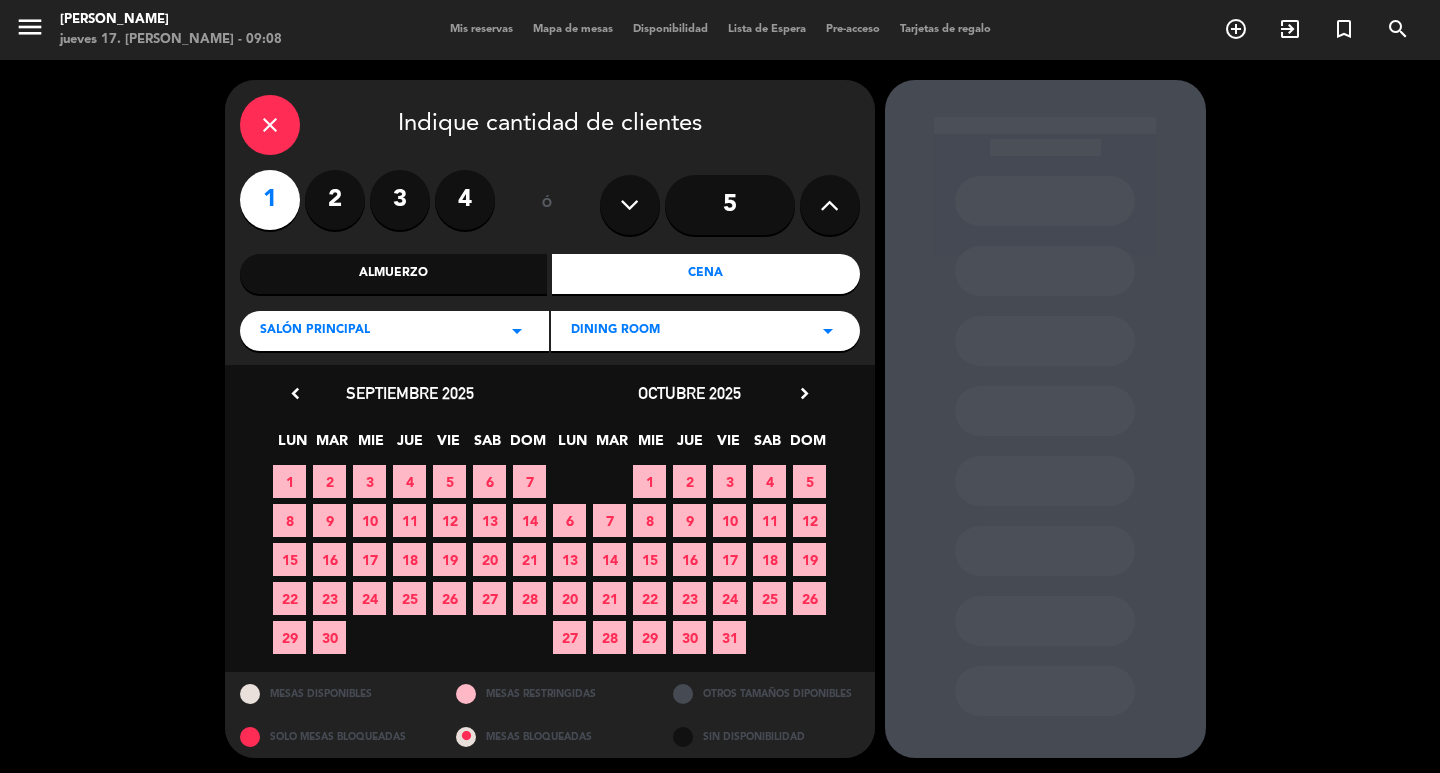 click on "24" at bounding box center [729, 598] 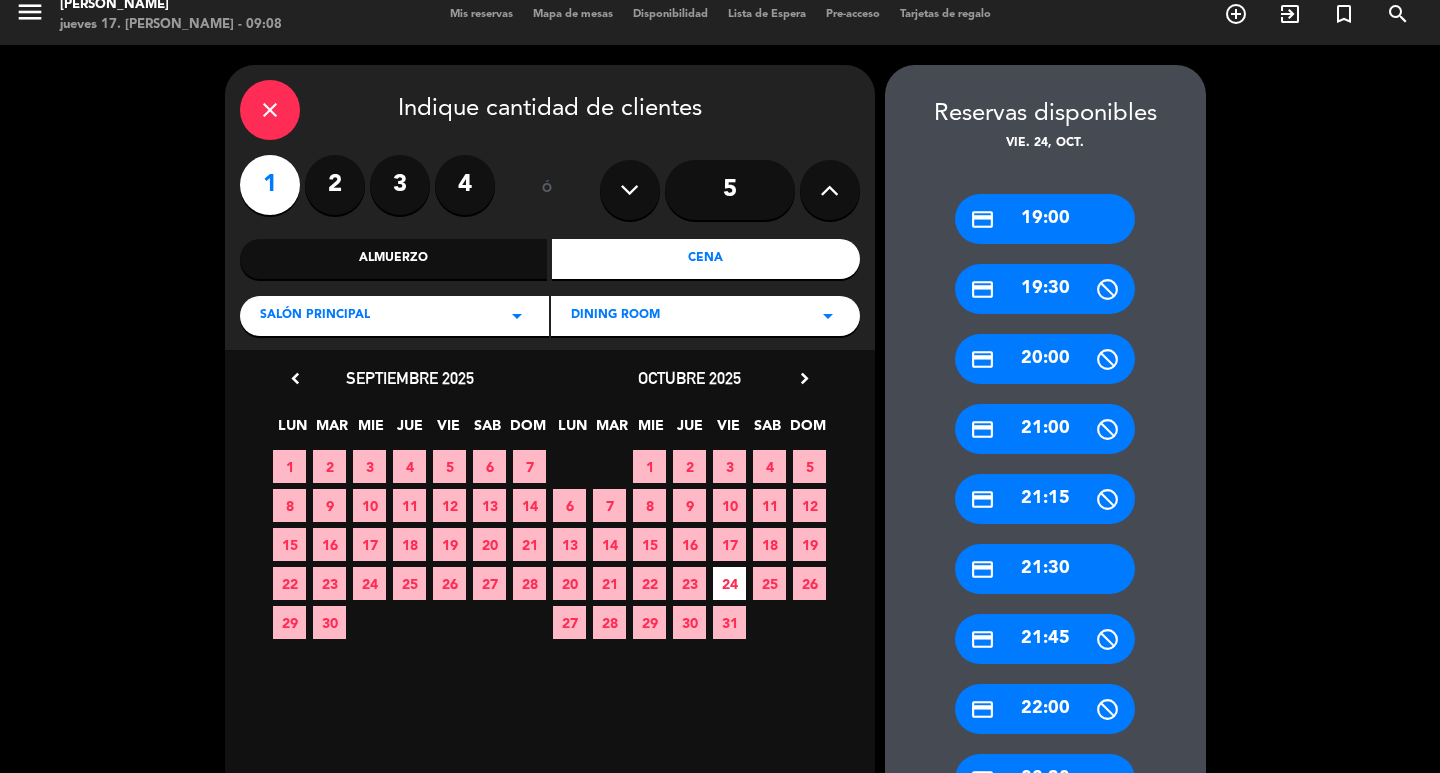 click on "credit_card  19:30" at bounding box center [1045, 289] 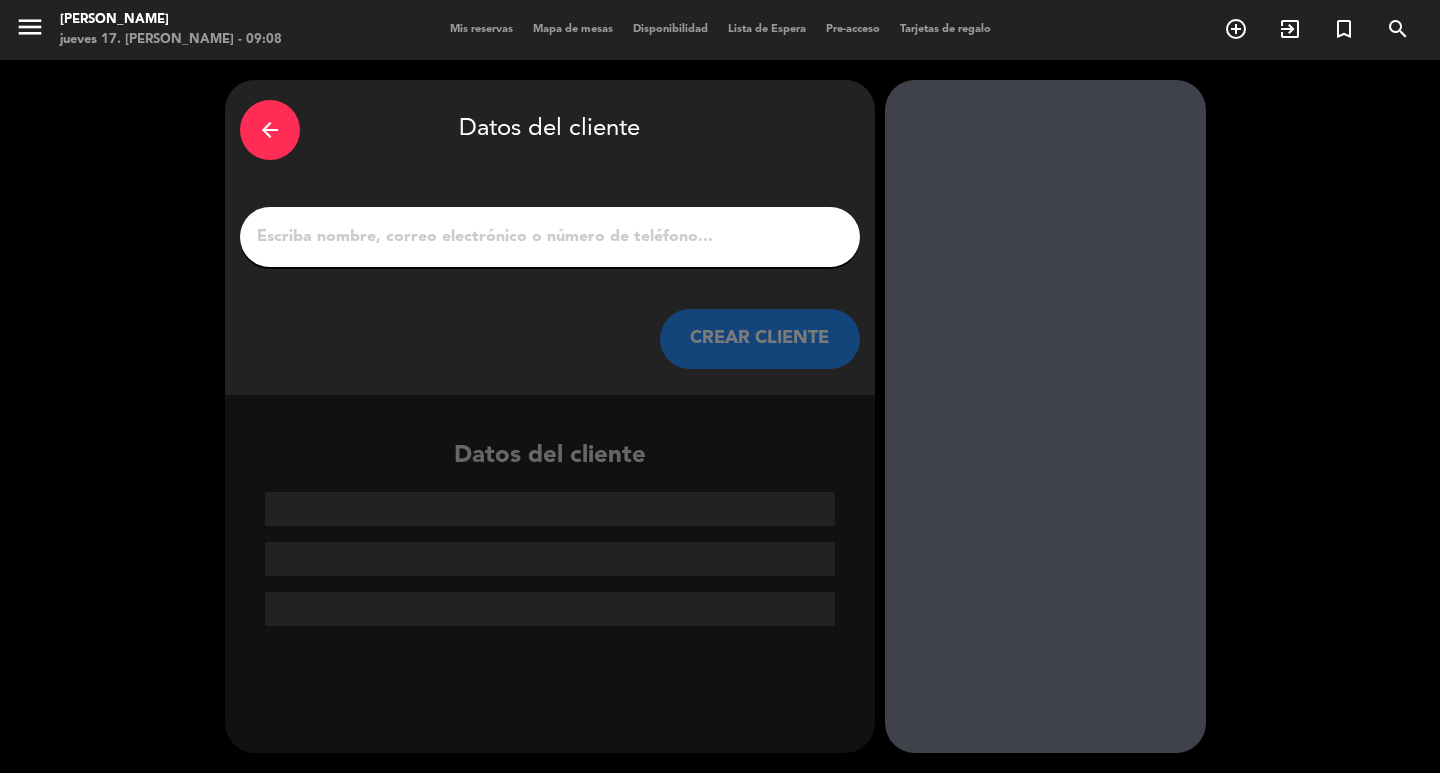 click at bounding box center [550, 237] 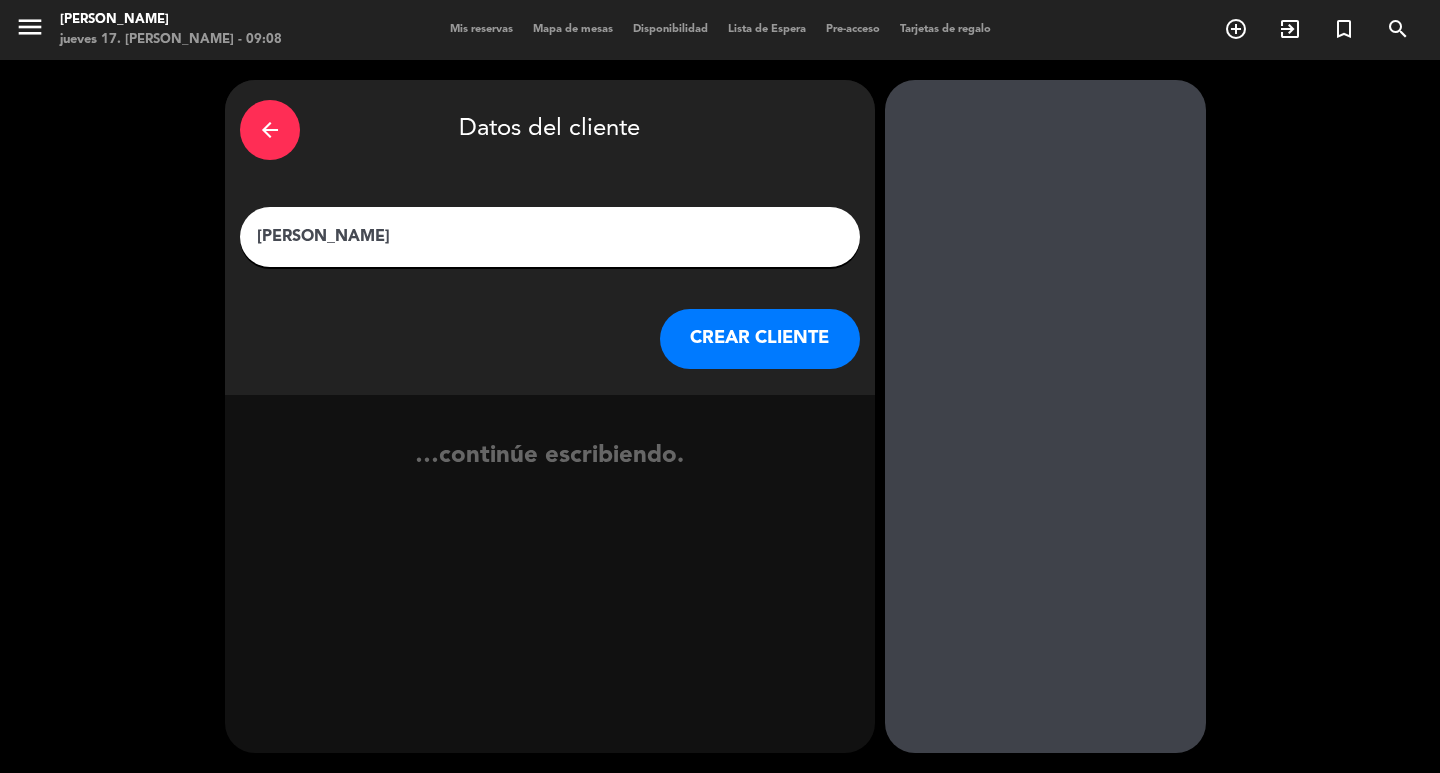 type on "[PERSON_NAME]" 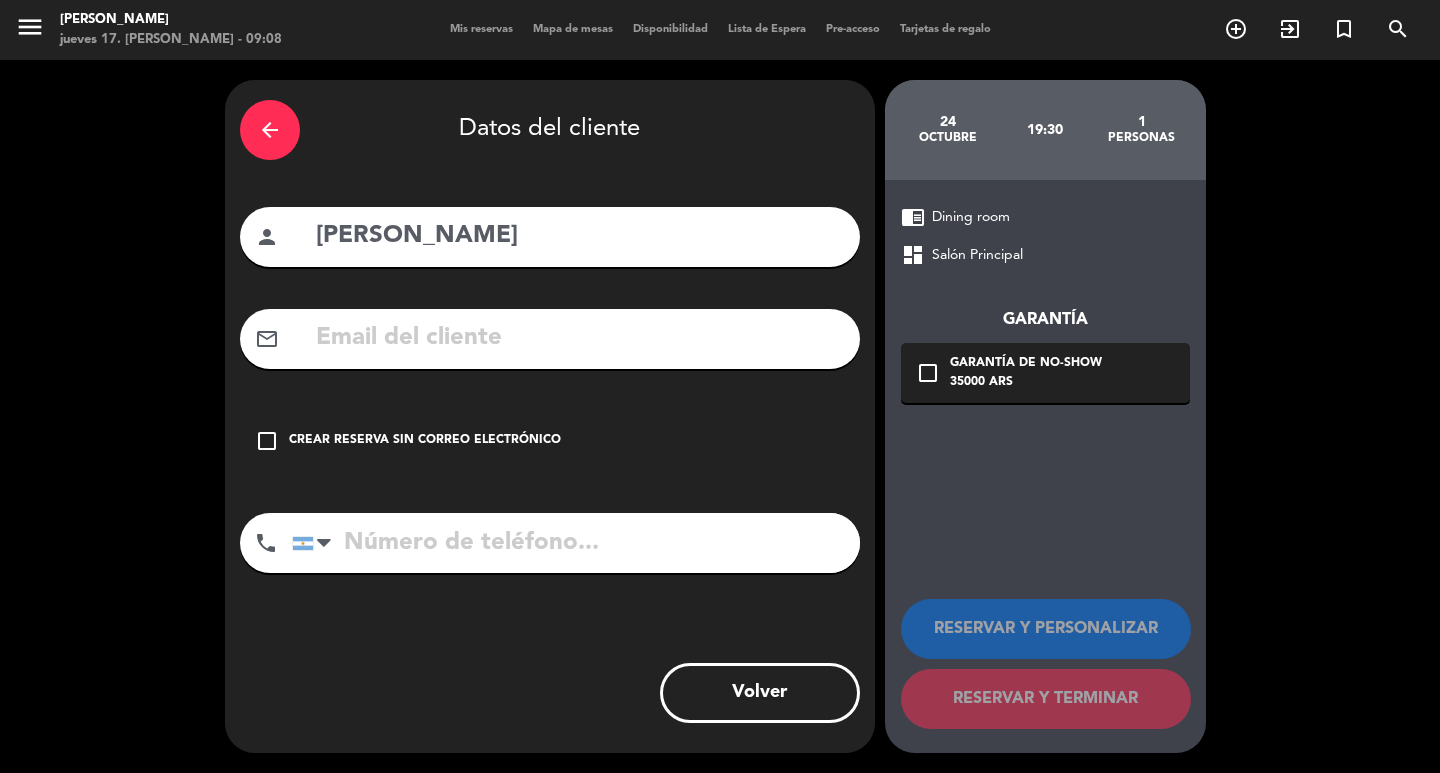 click on "Crear reserva sin correo electrónico" at bounding box center [425, 441] 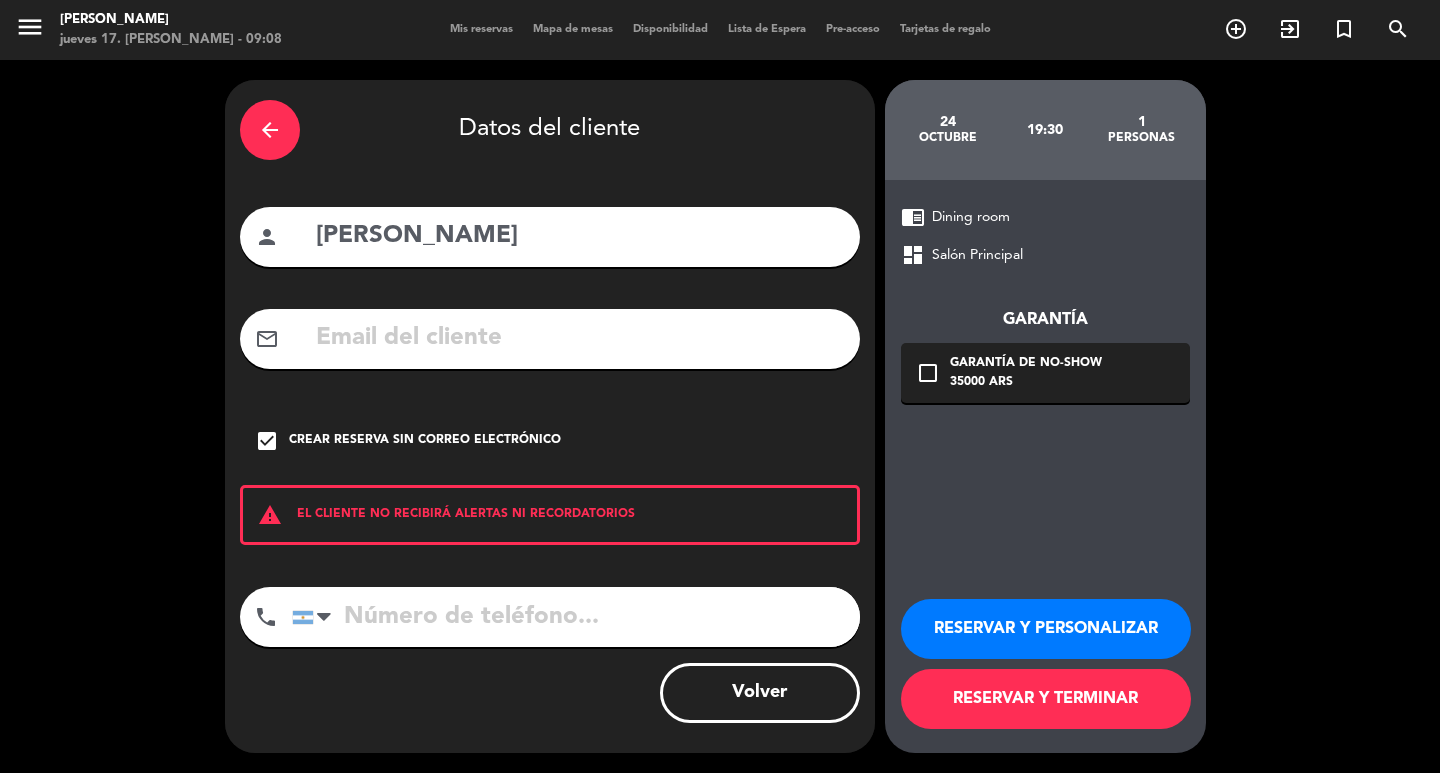 click on "RESERVAR Y PERSONALIZAR" at bounding box center [1046, 629] 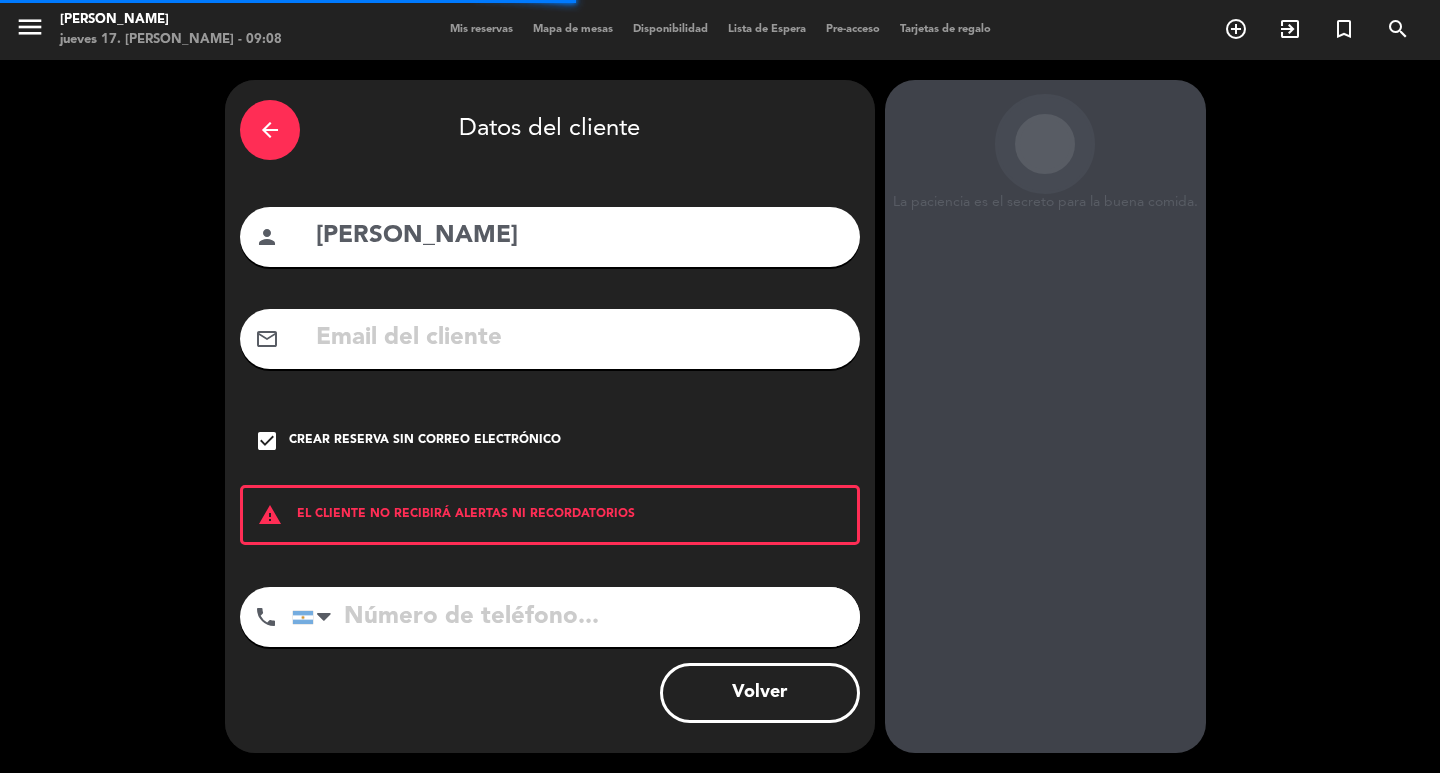 scroll, scrollTop: 58, scrollLeft: 0, axis: vertical 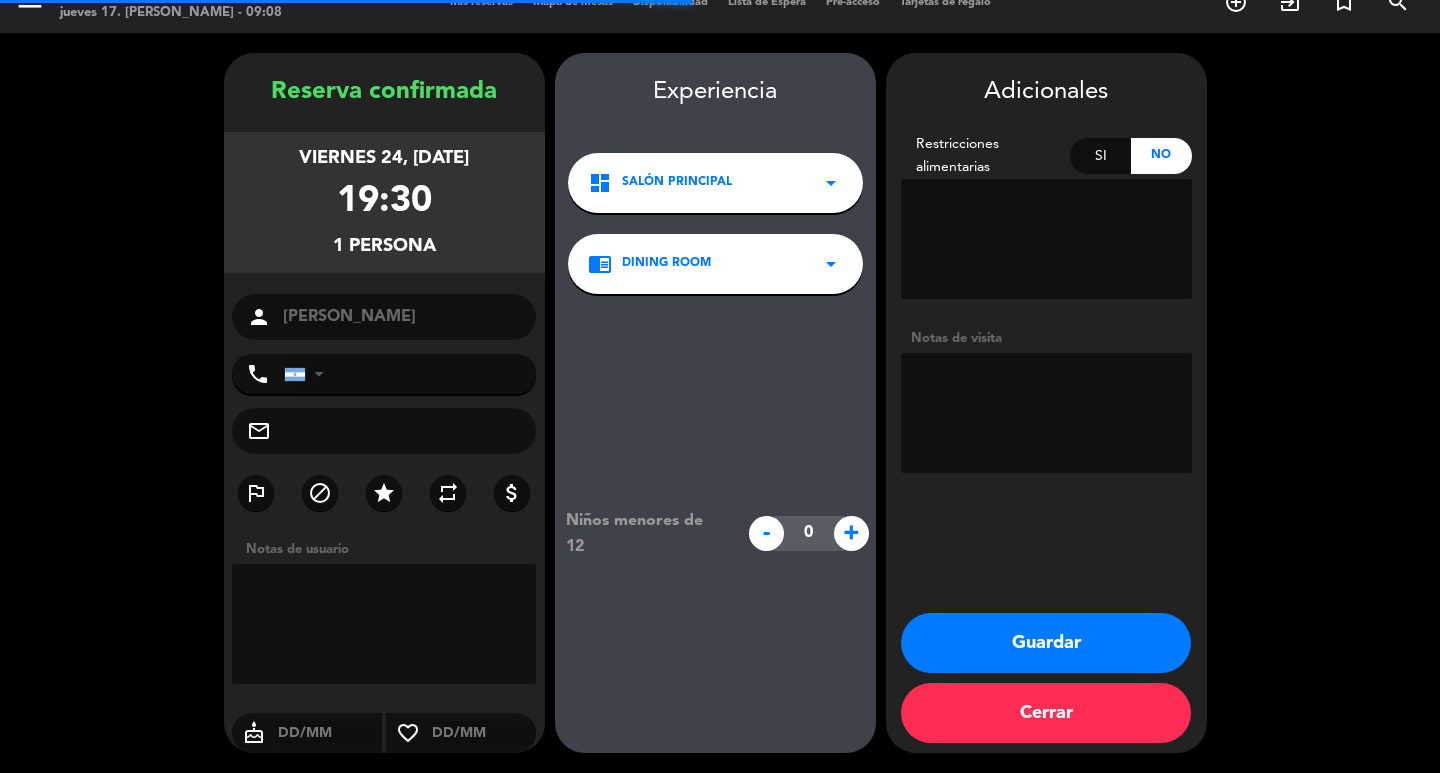 click at bounding box center (1046, 413) 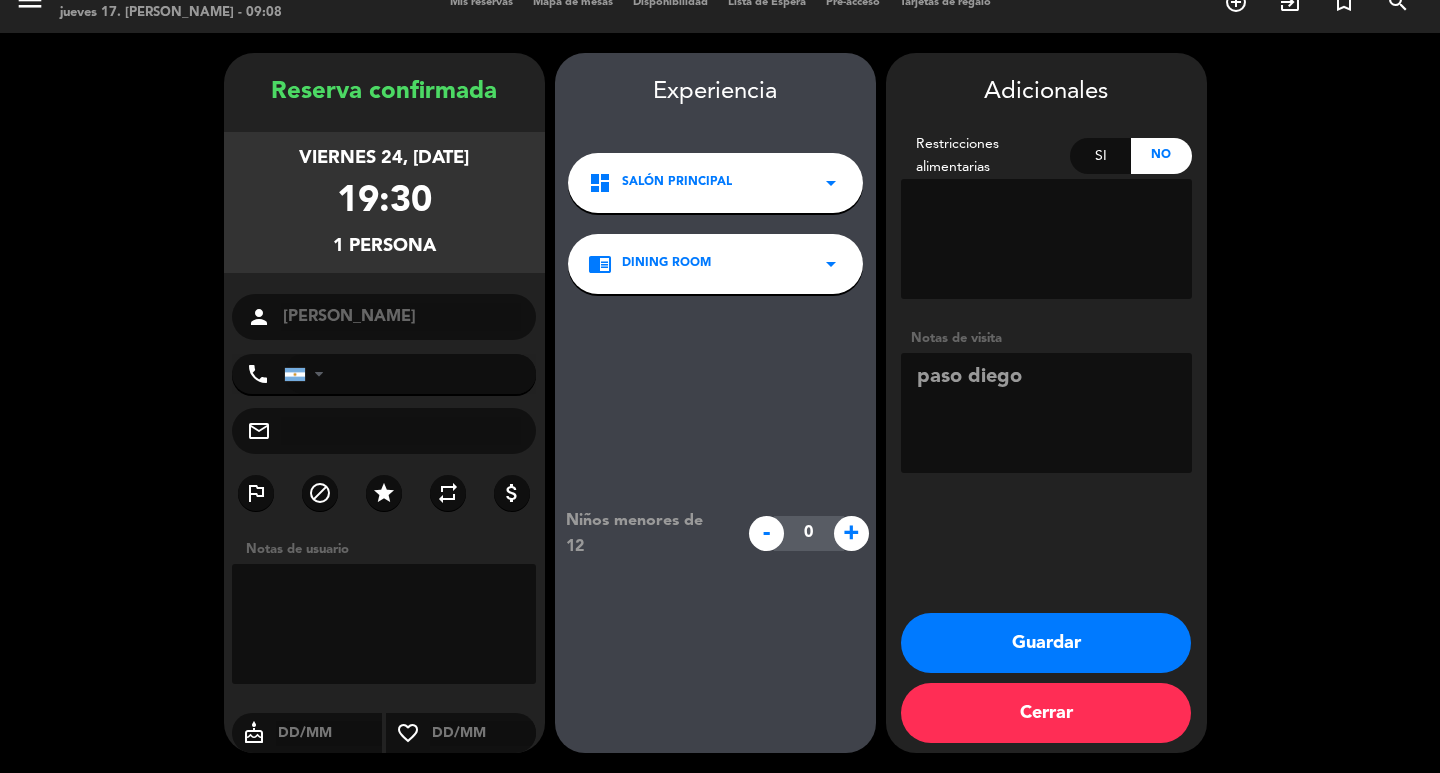 type on "paso diego" 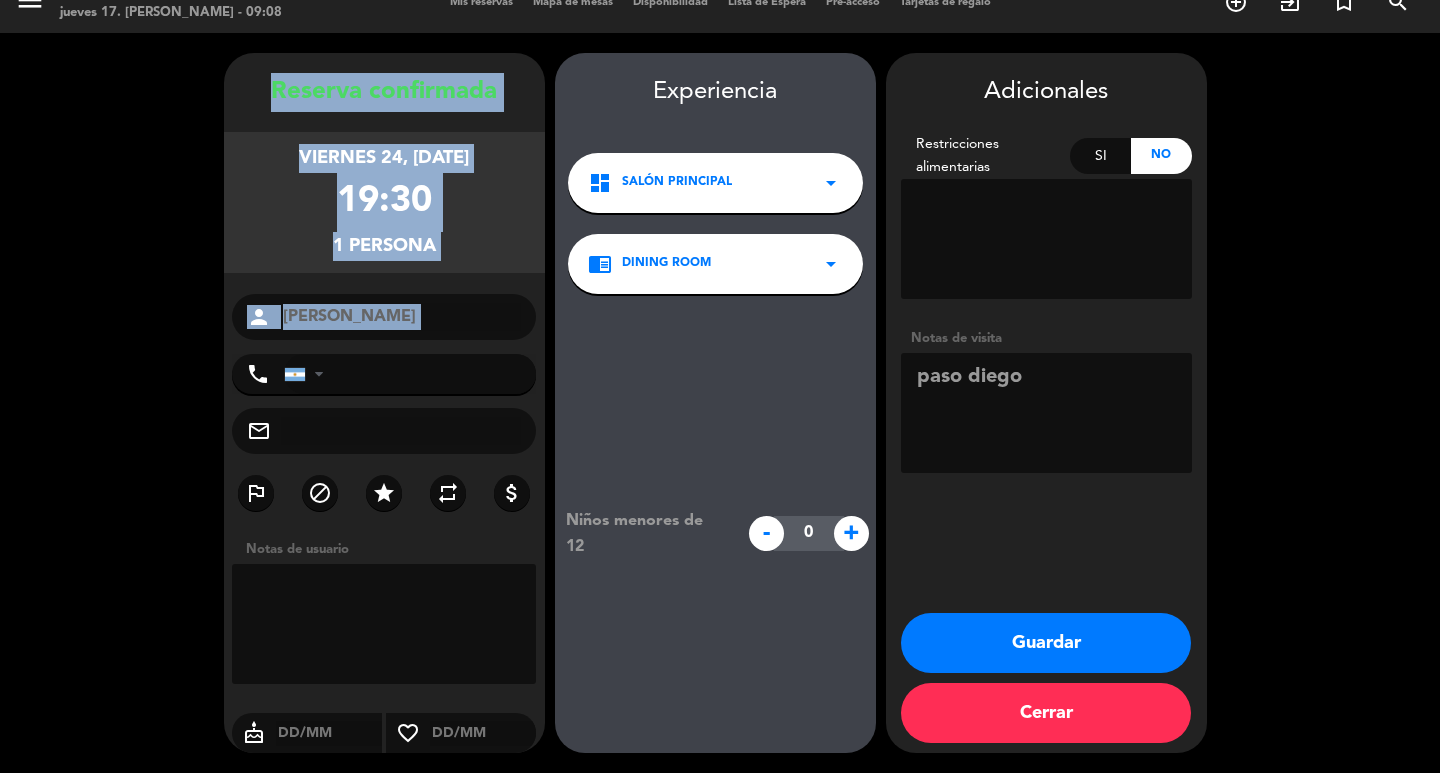 drag, startPoint x: 260, startPoint y: 65, endPoint x: 455, endPoint y: 313, distance: 315.48218 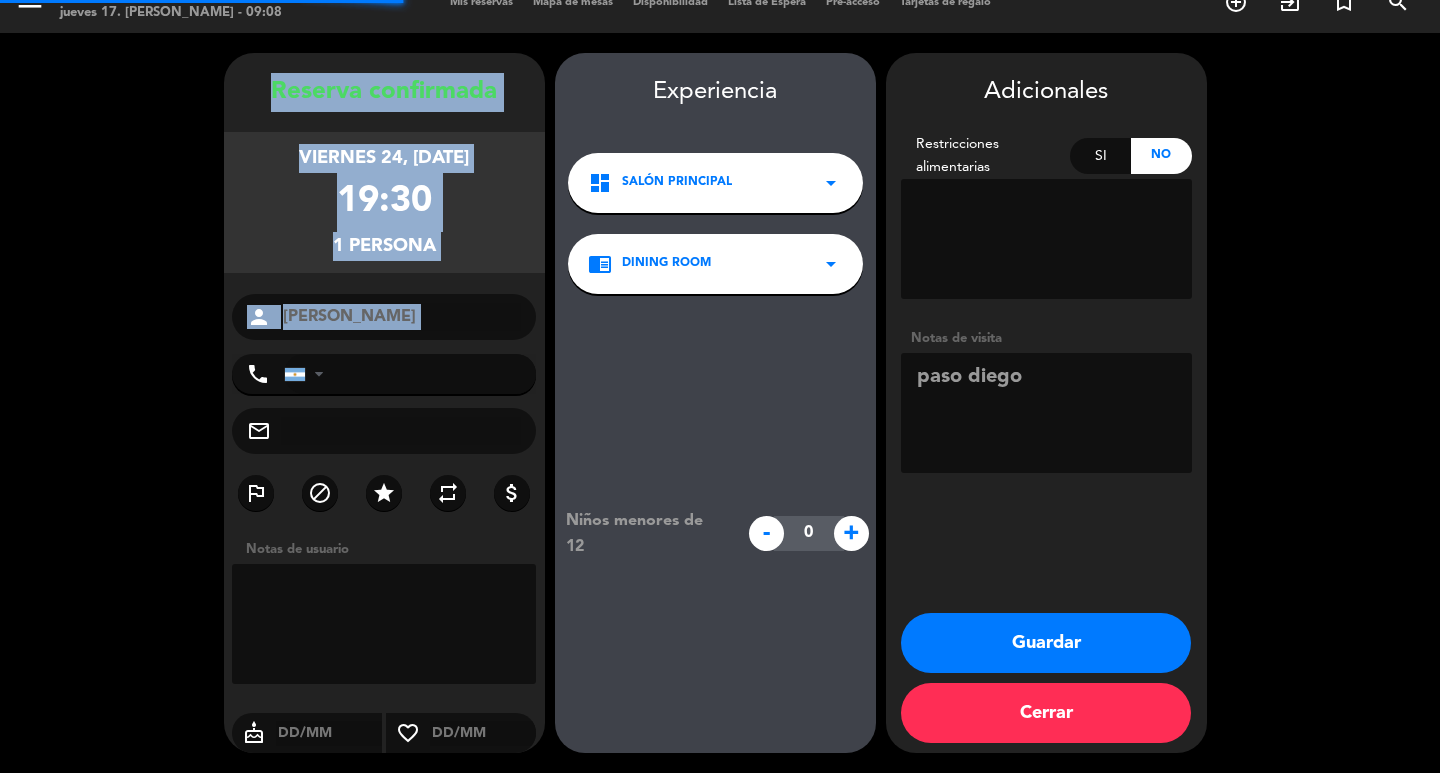 scroll, scrollTop: 0, scrollLeft: 0, axis: both 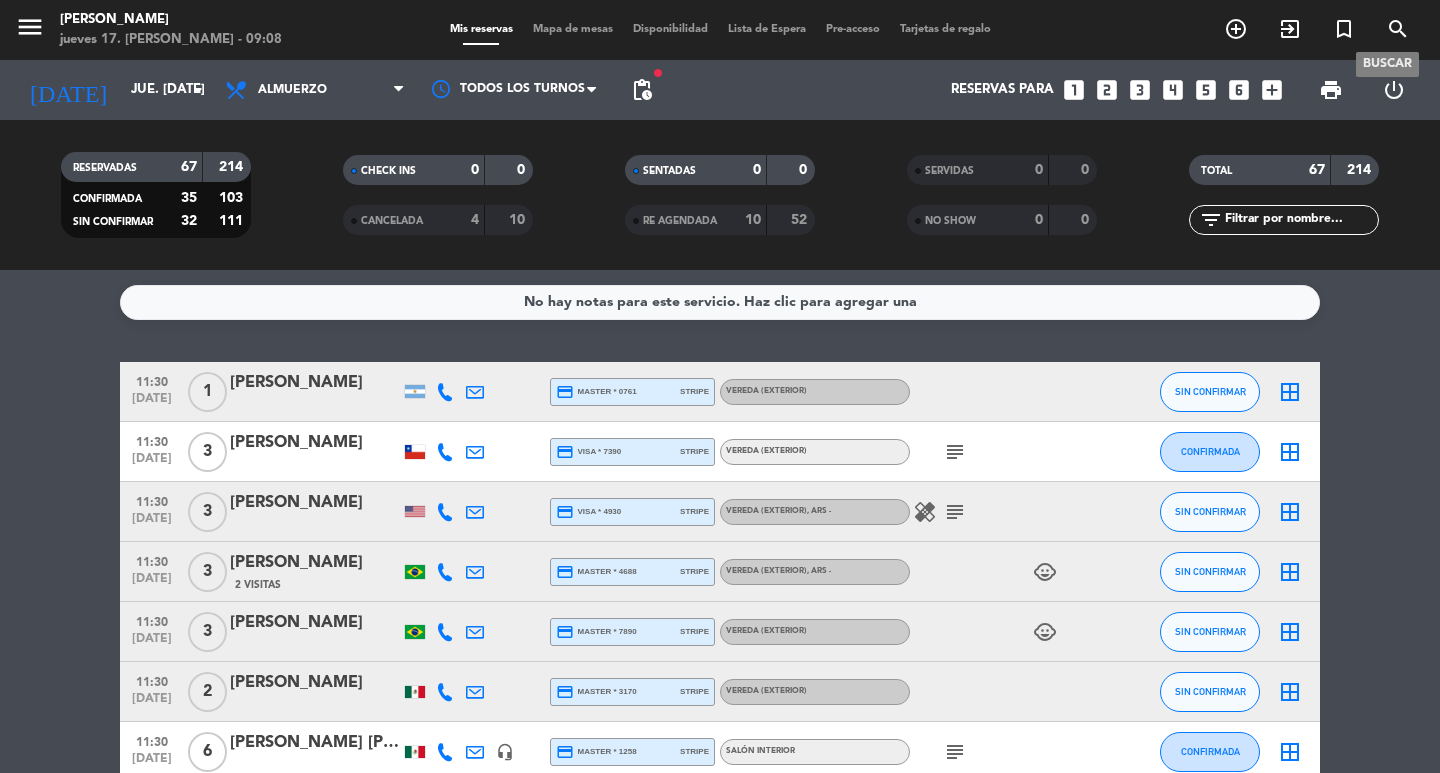 click on "search" at bounding box center [1398, 29] 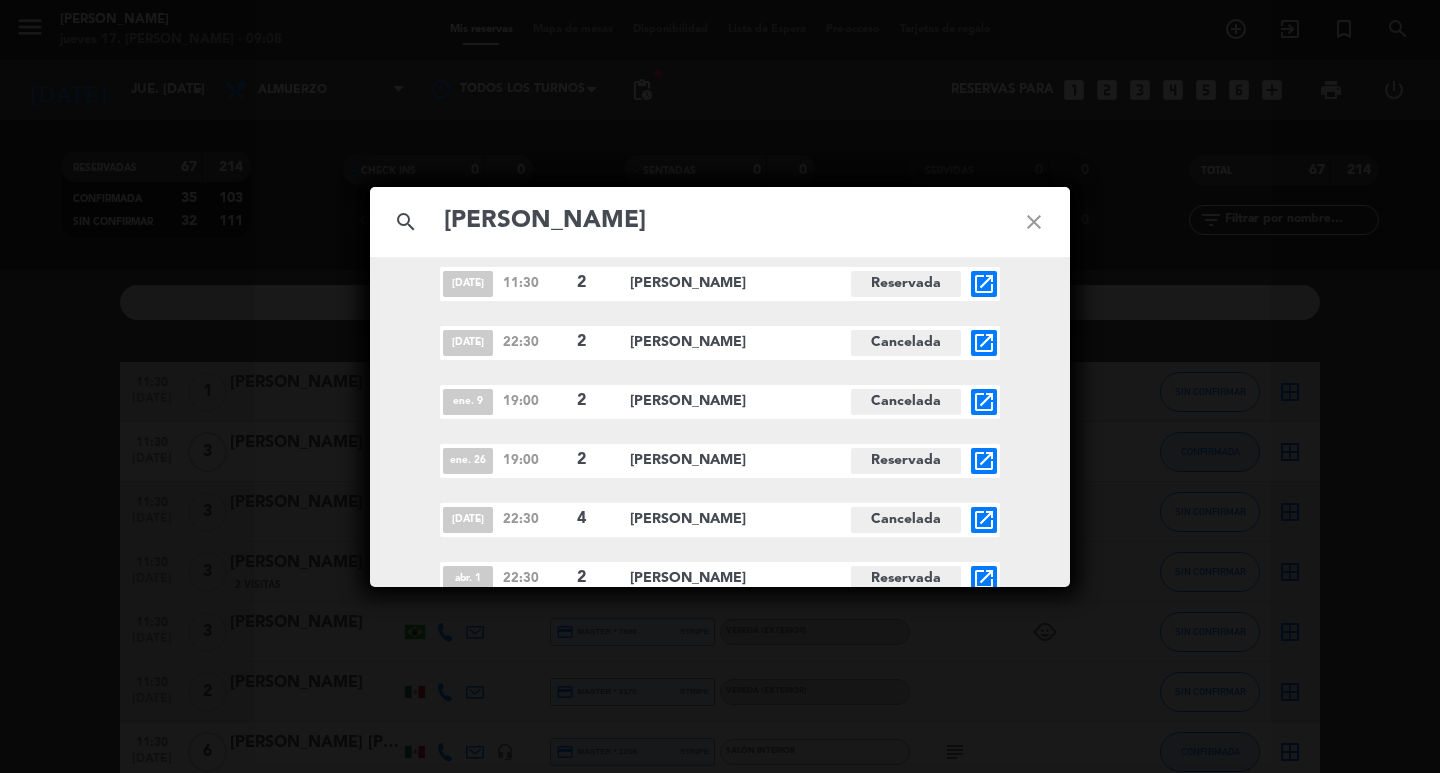 scroll, scrollTop: 1086, scrollLeft: 0, axis: vertical 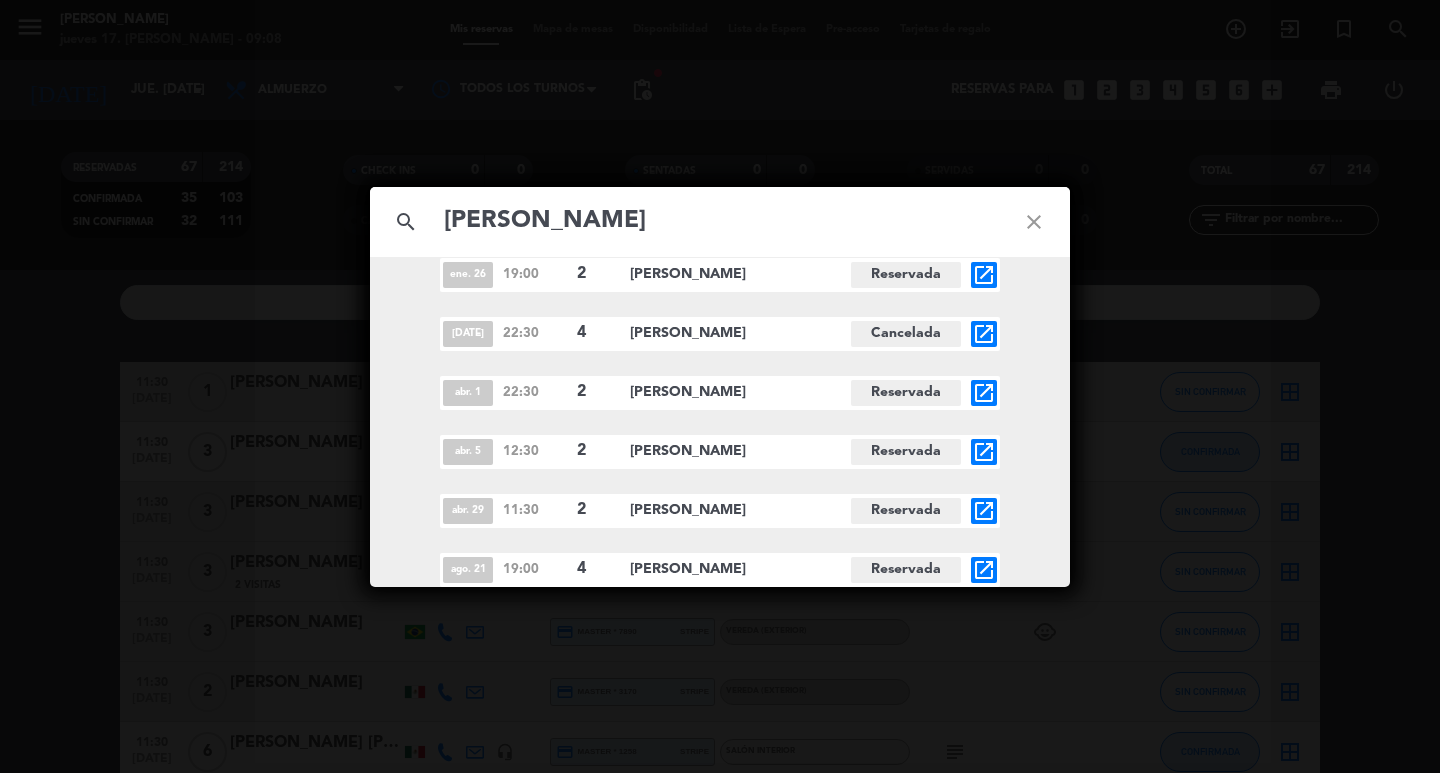 type on "[PERSON_NAME]" 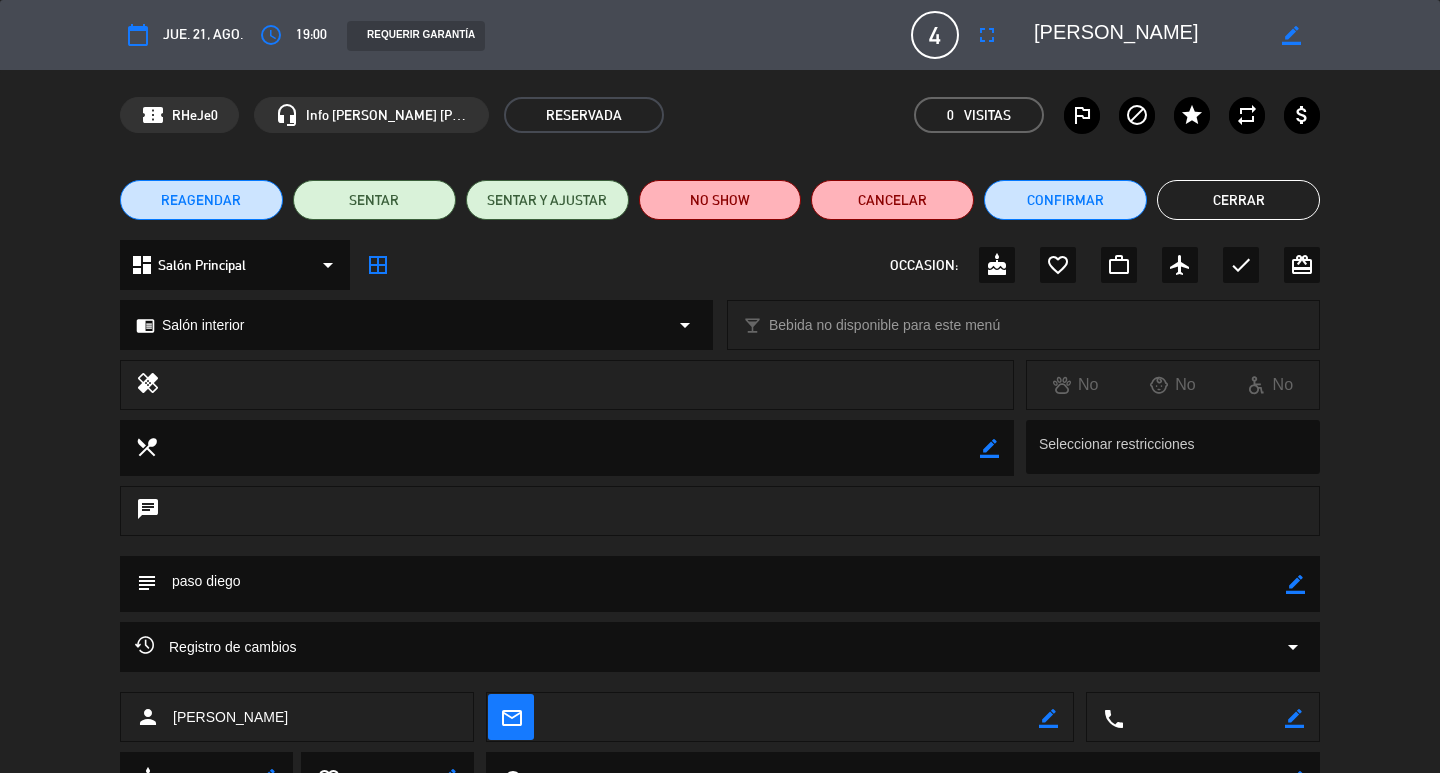 click on "calendar_today" 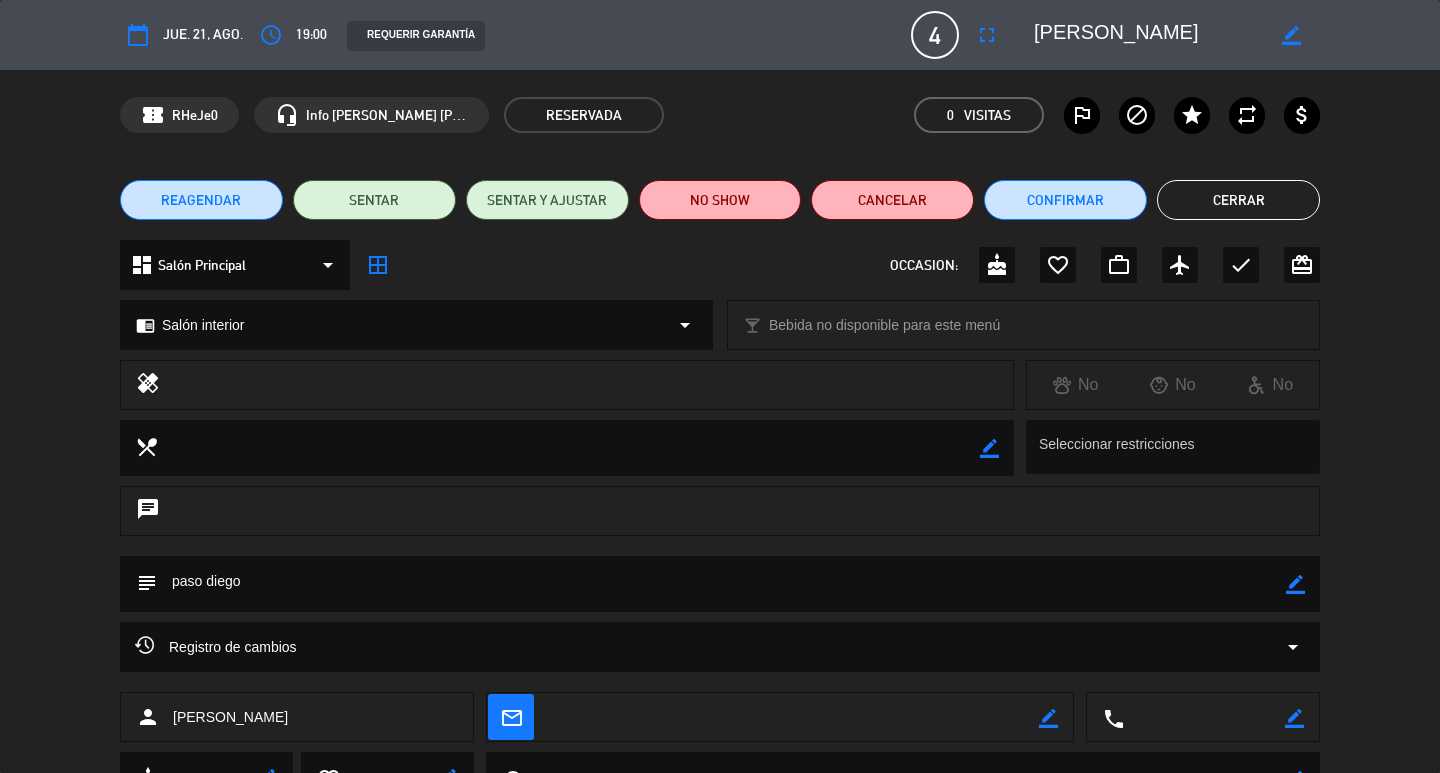 click on "calendar_today" 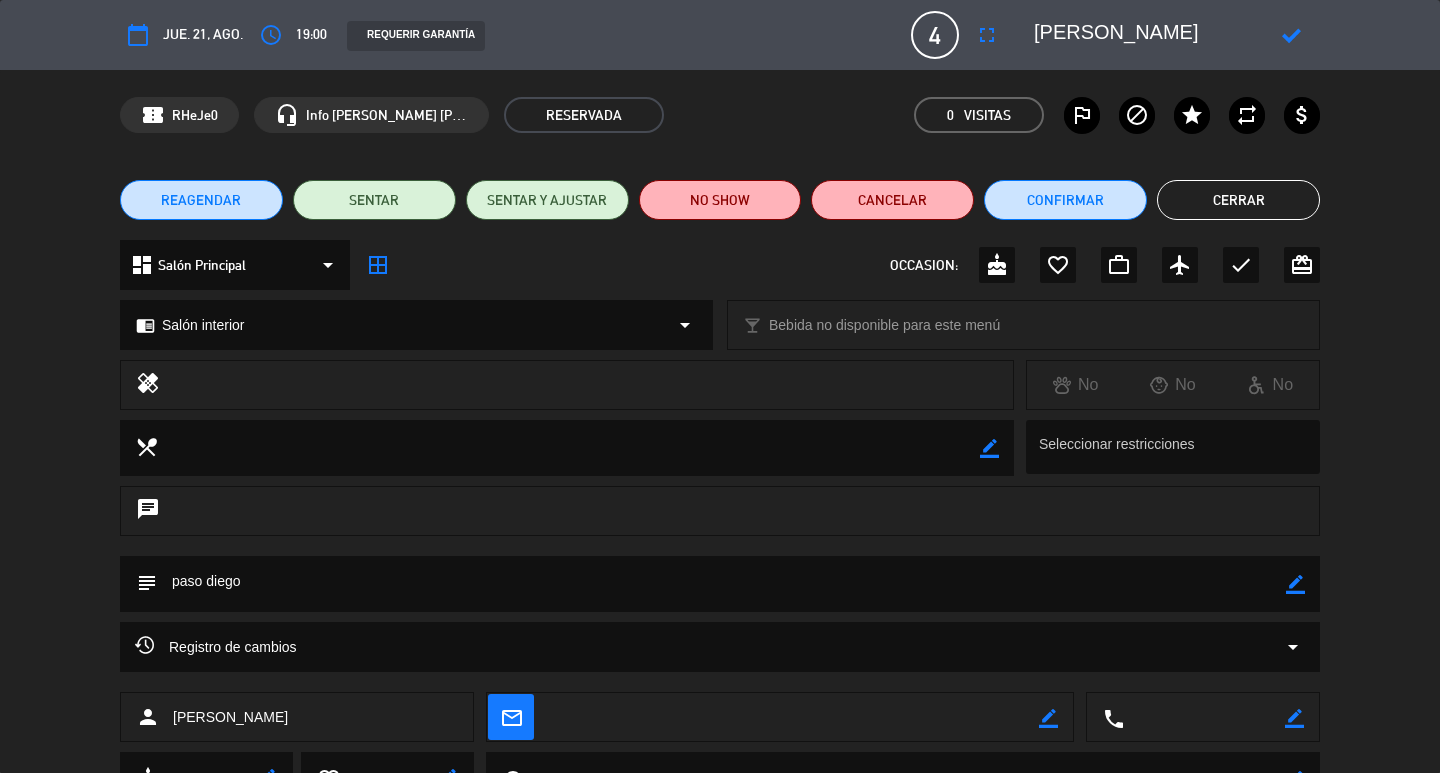 click on "calendar_today" 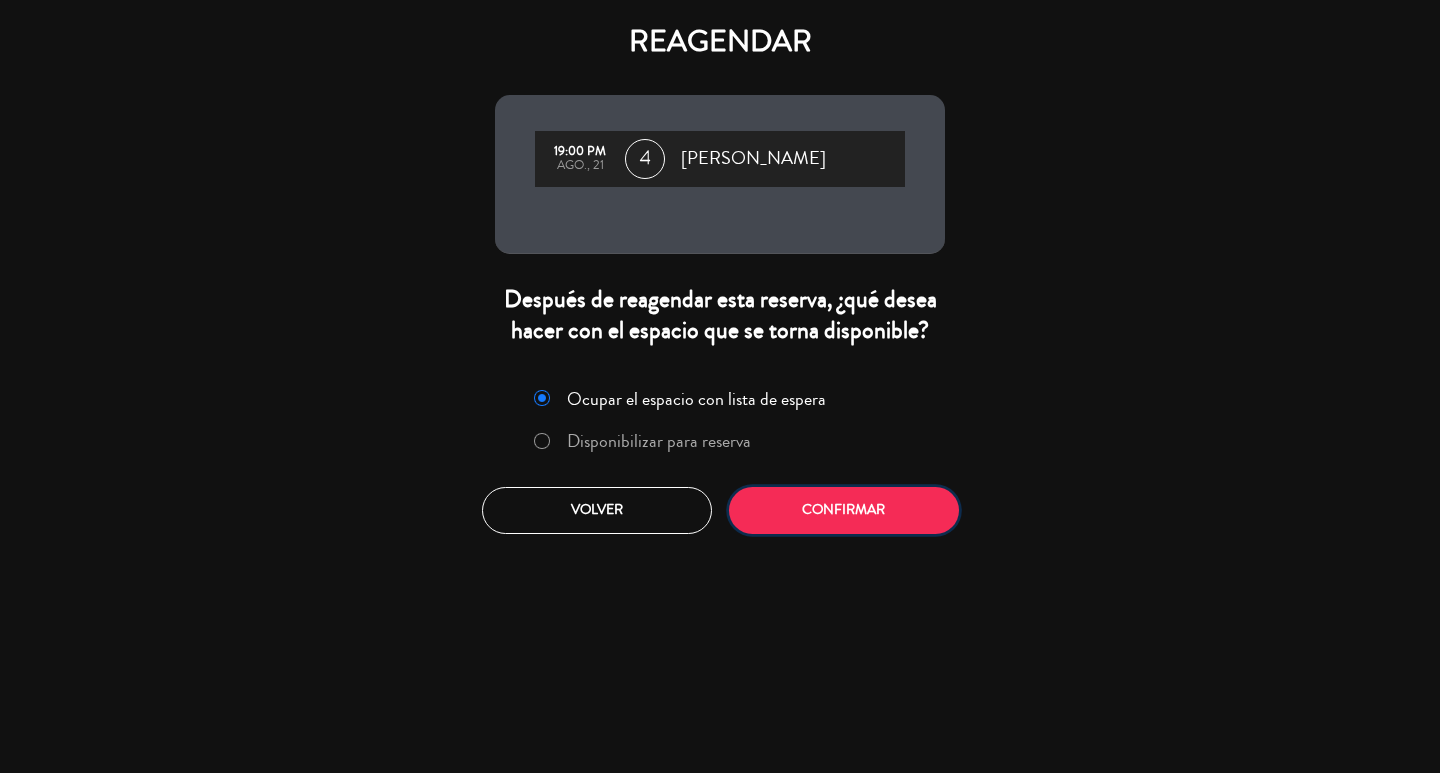 click on "Confirmar" 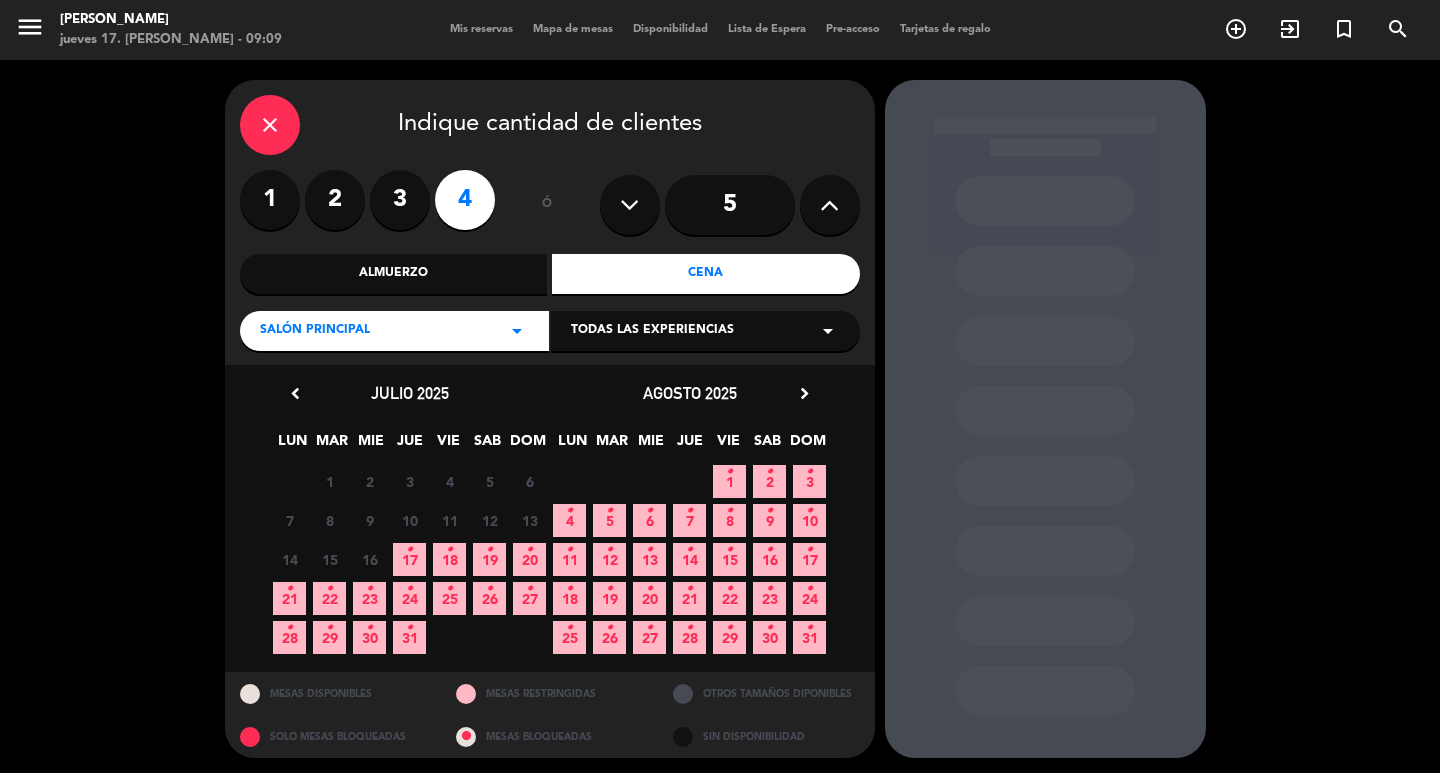 click on "22  •" at bounding box center (729, 598) 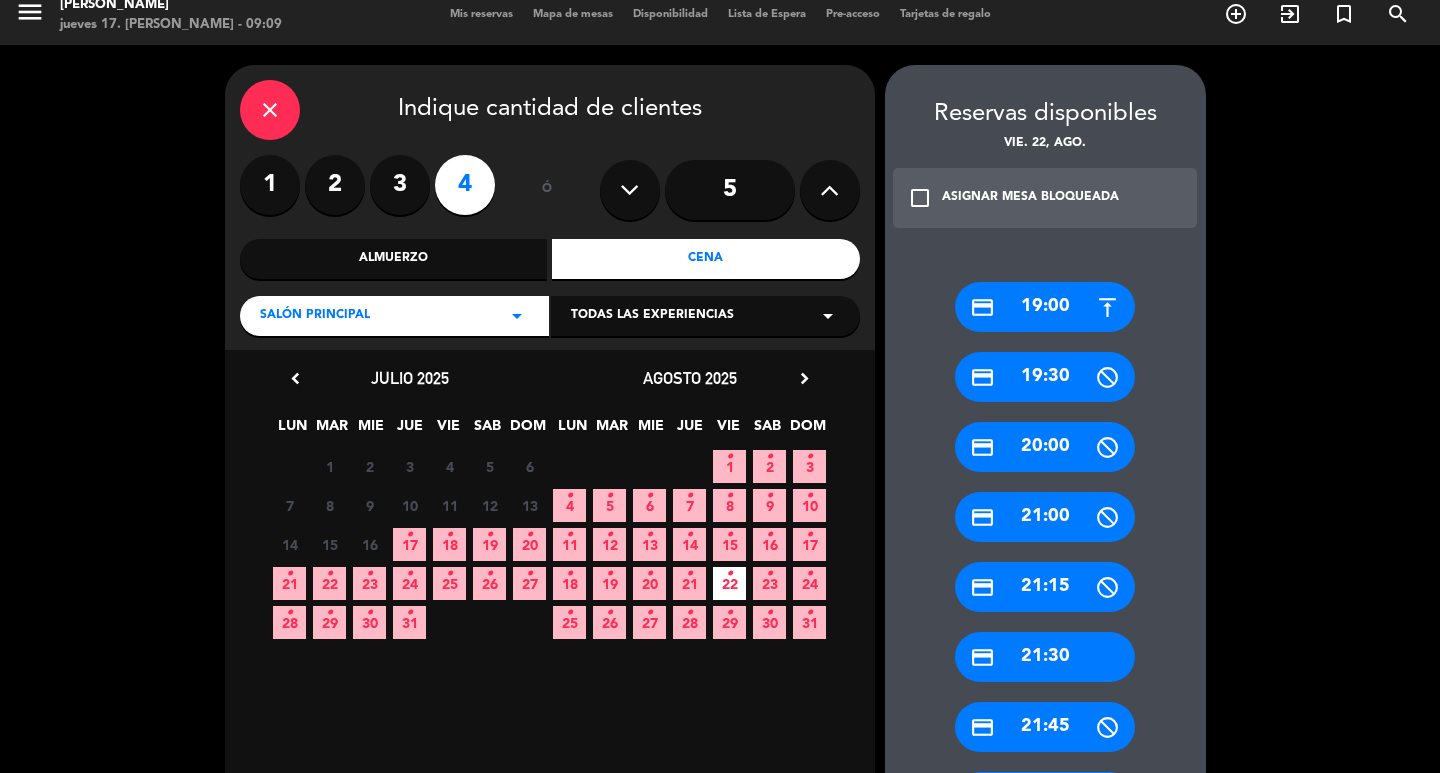 click on "credit_card  19:00" at bounding box center [1045, 307] 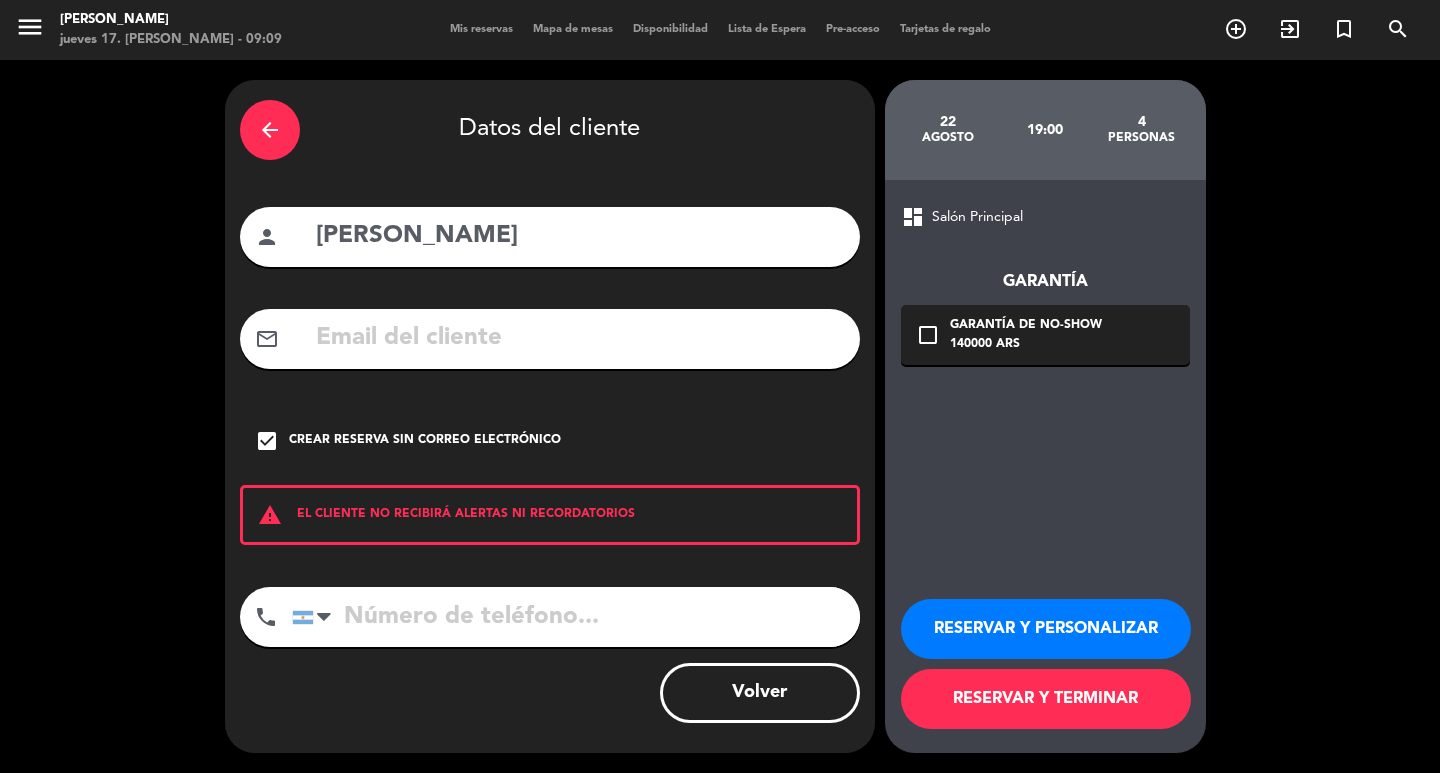 click on "RESERVAR Y PERSONALIZAR" at bounding box center (1046, 629) 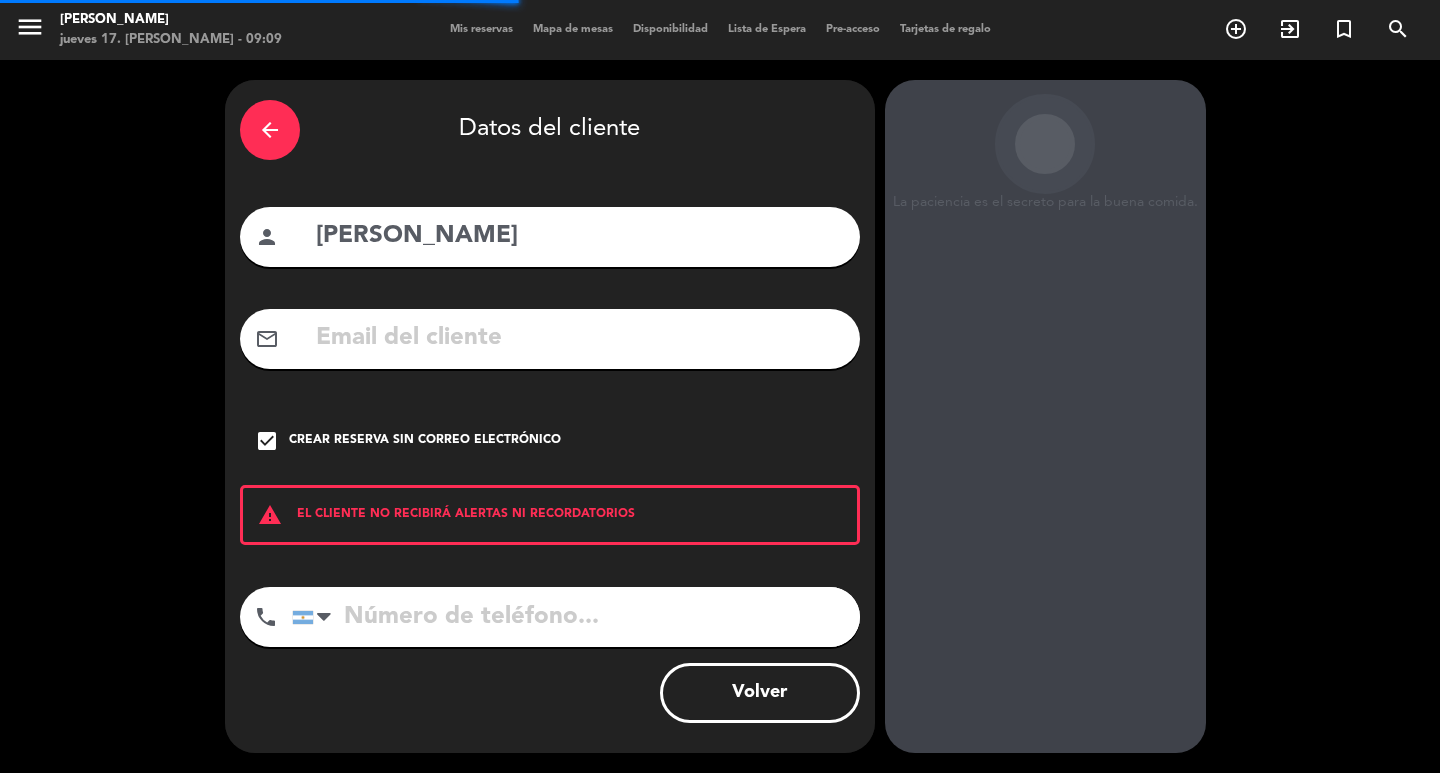 scroll, scrollTop: 58, scrollLeft: 0, axis: vertical 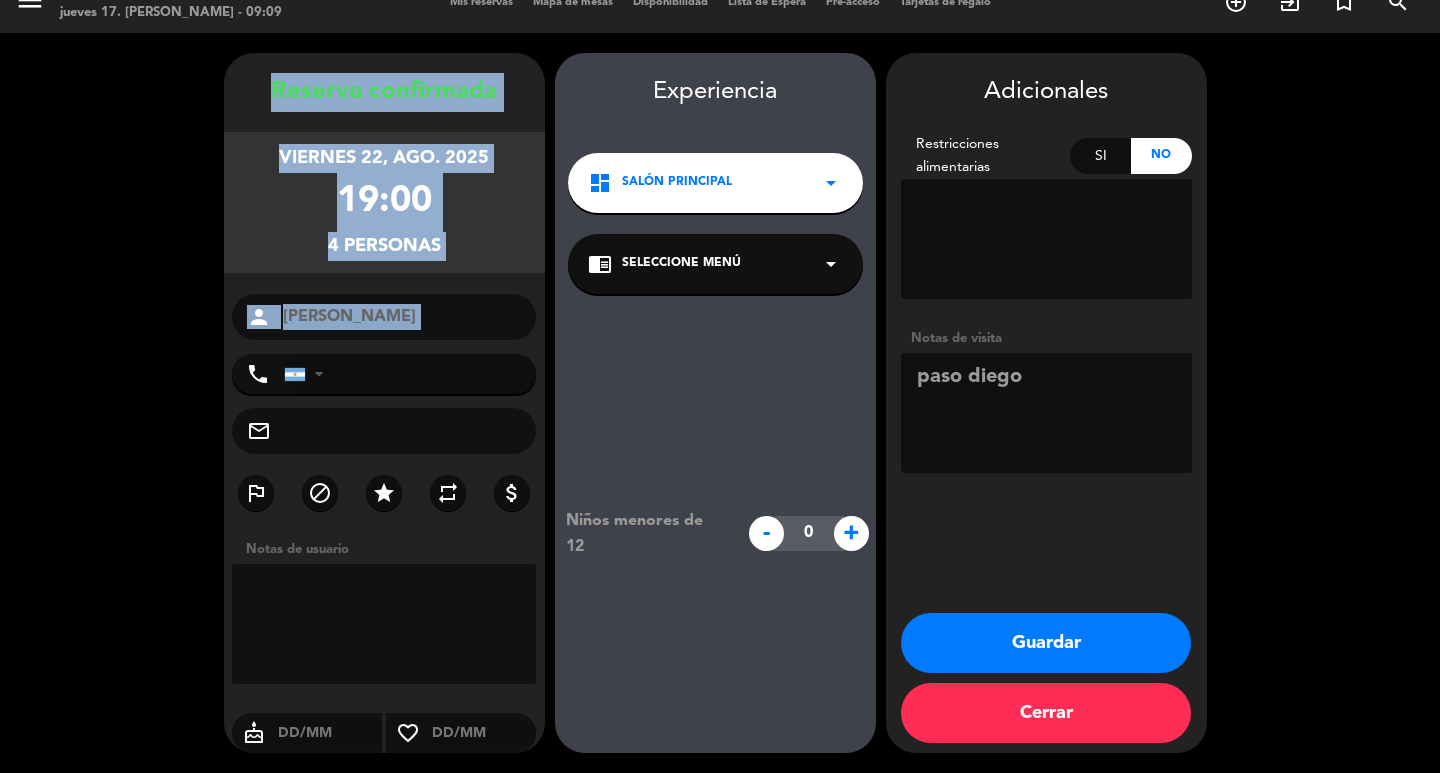 drag, startPoint x: 267, startPoint y: 48, endPoint x: 429, endPoint y: 303, distance: 302.1076 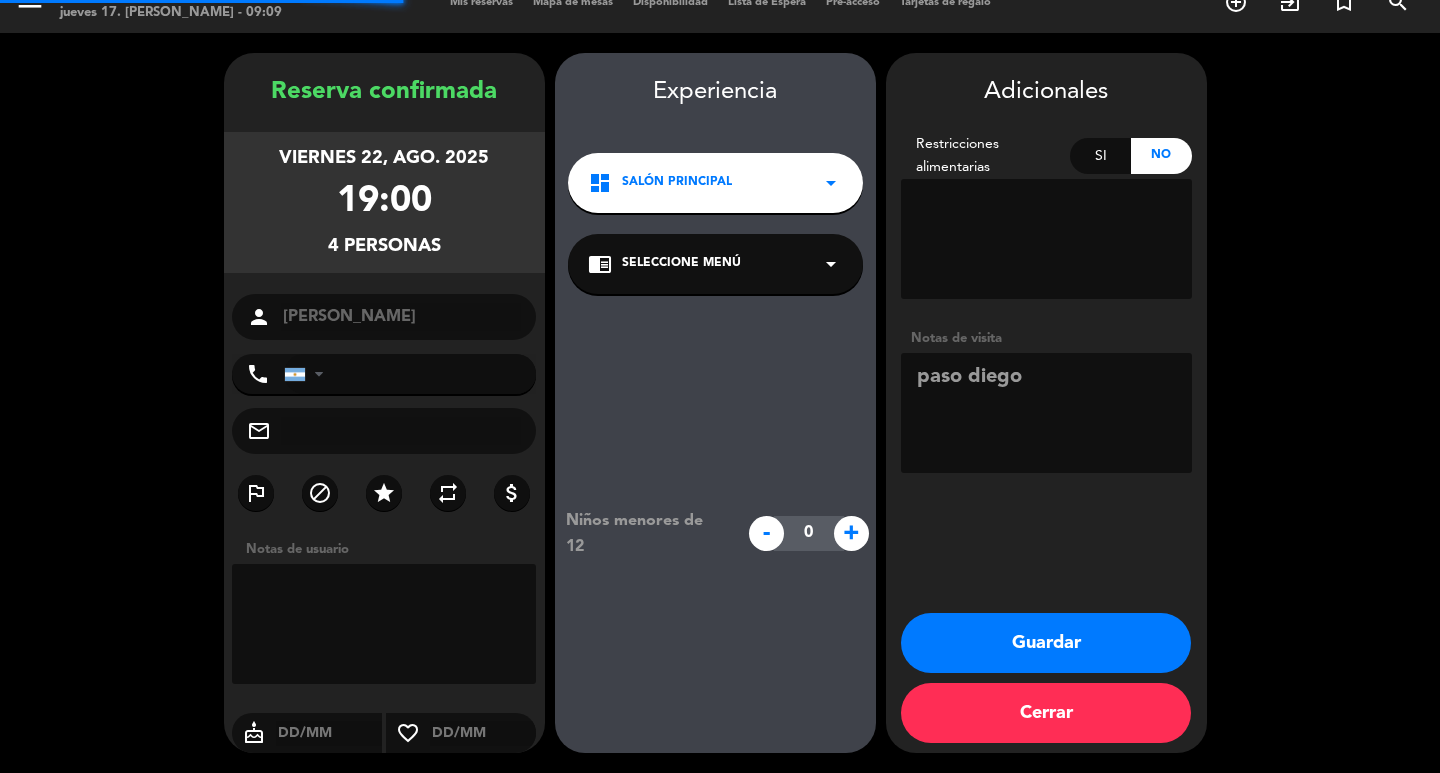 scroll, scrollTop: 0, scrollLeft: 0, axis: both 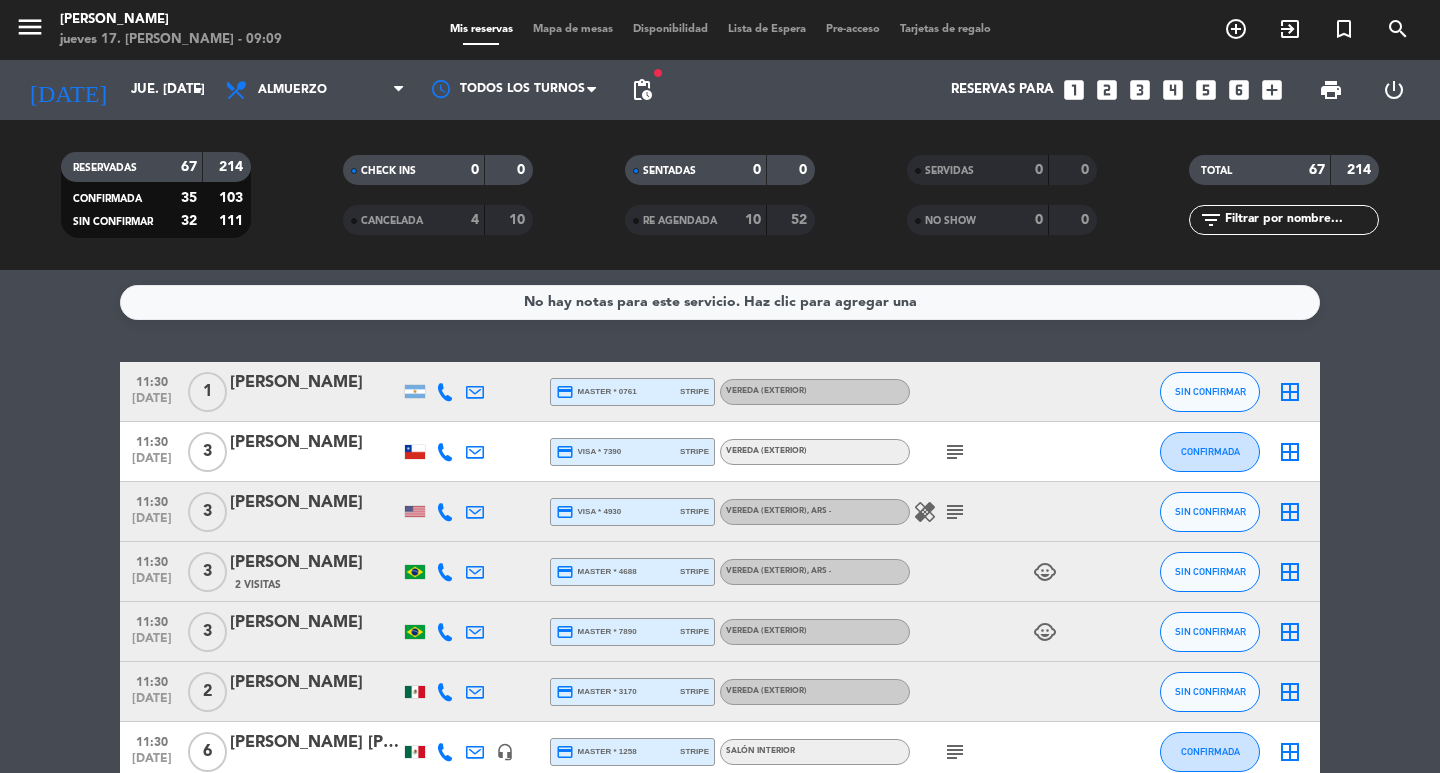 click on "looks_6" at bounding box center (1239, 90) 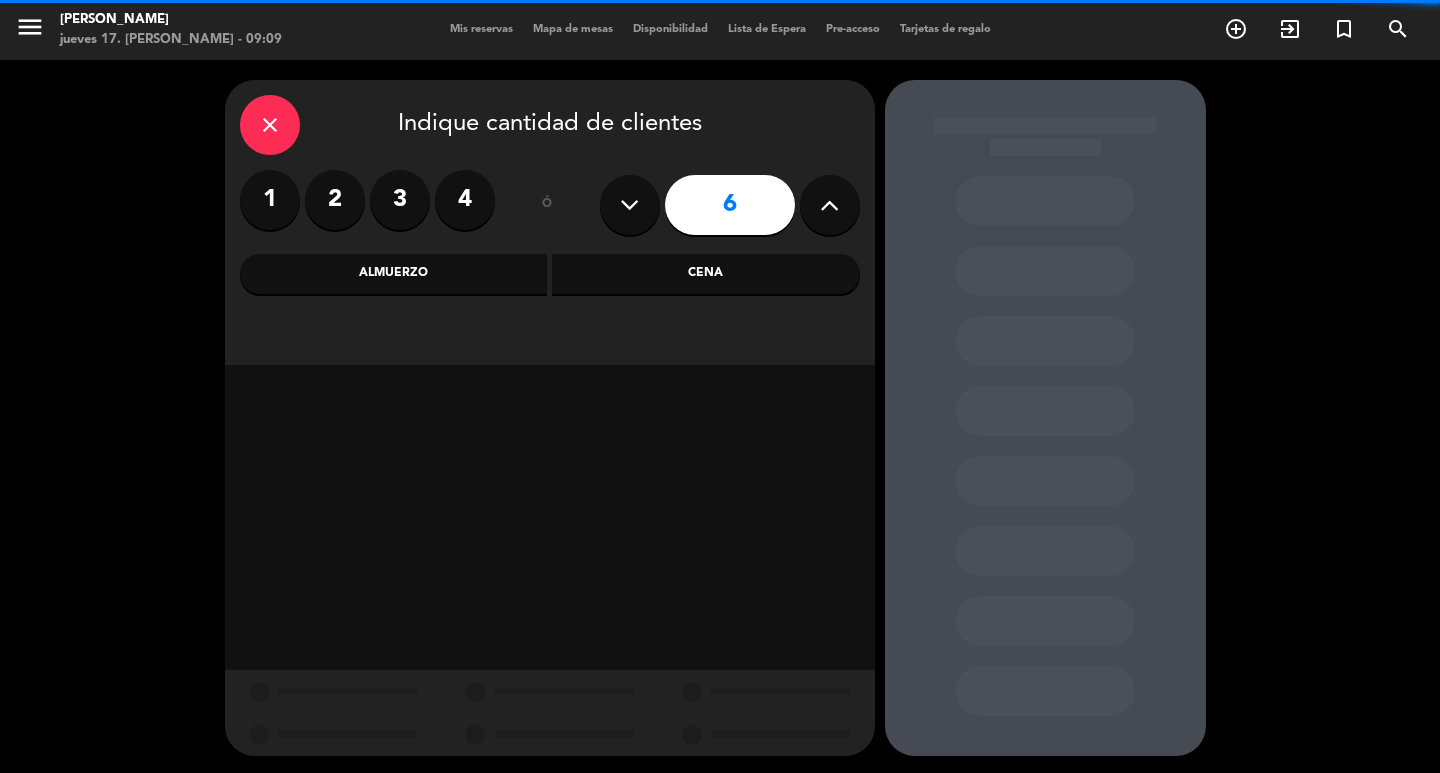 click on "Cena" at bounding box center [706, 274] 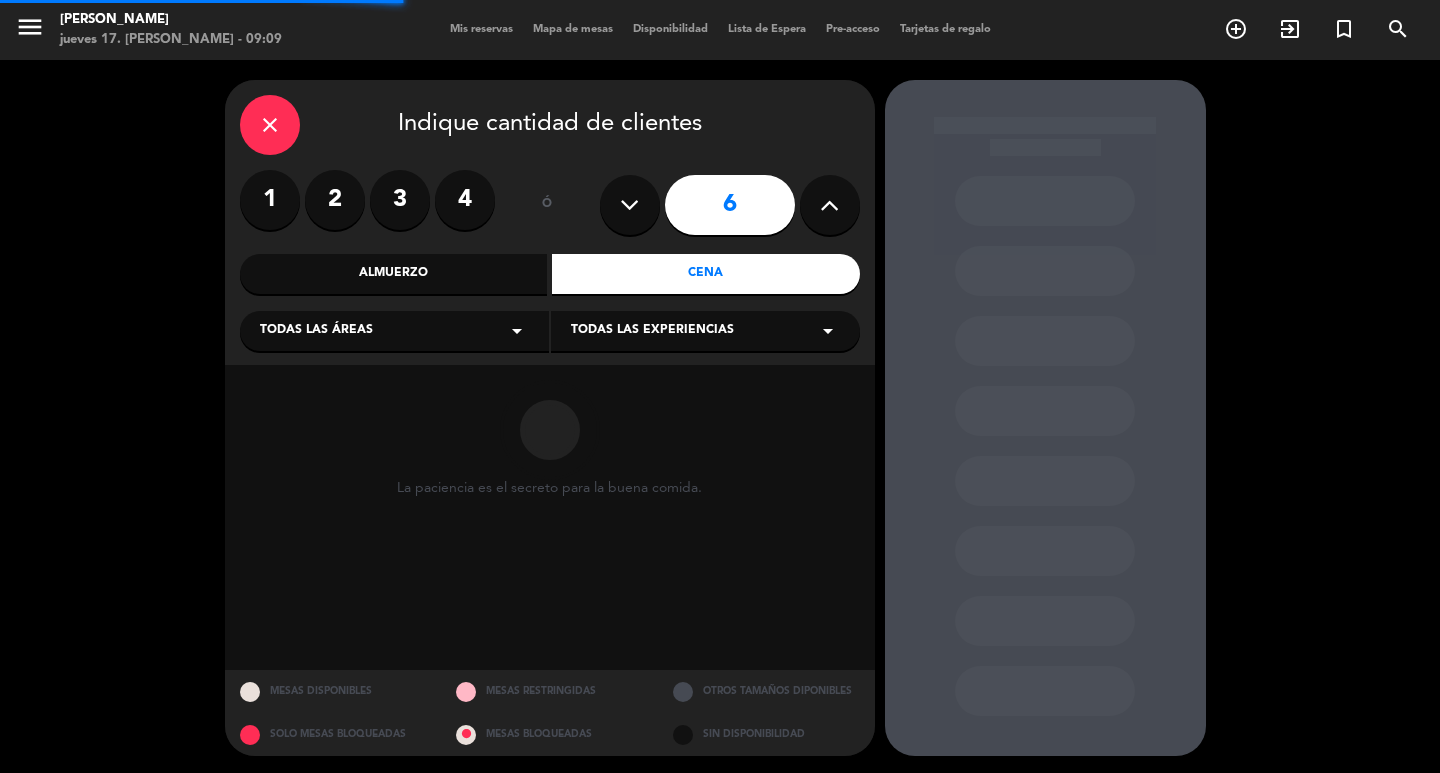 click on "Todas las áreas   arrow_drop_down" at bounding box center [394, 331] 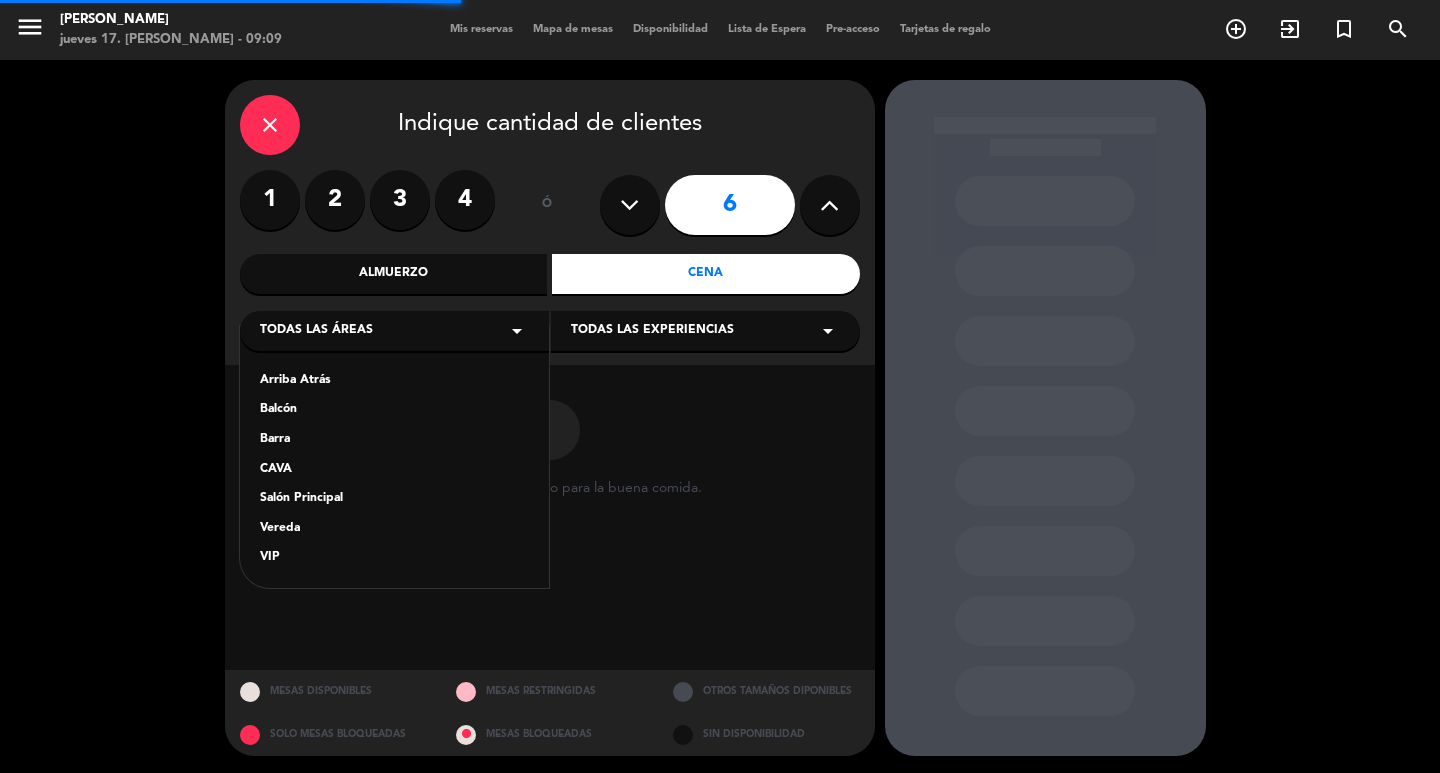 click on "Salón Principal" at bounding box center [394, 499] 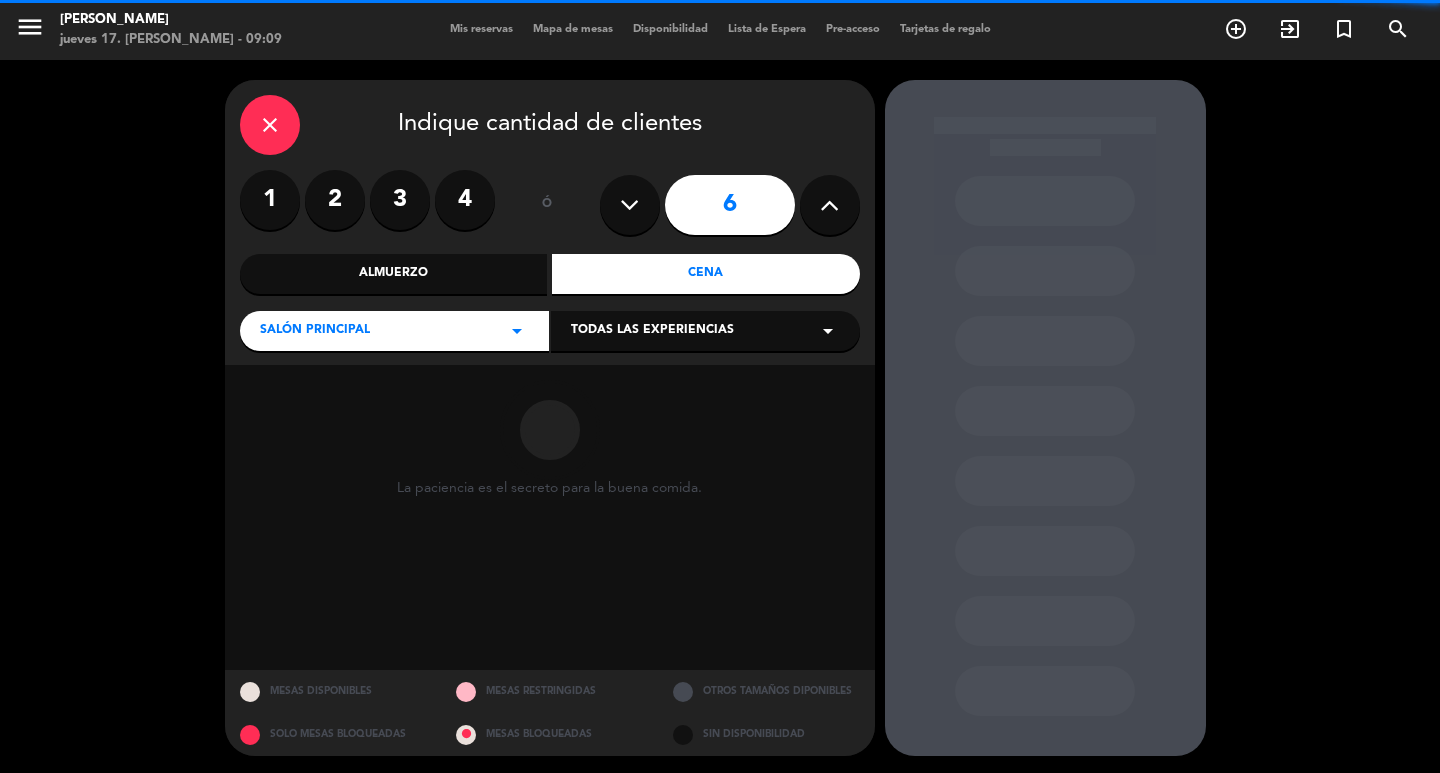 click on "Todas las experiencias" at bounding box center (652, 331) 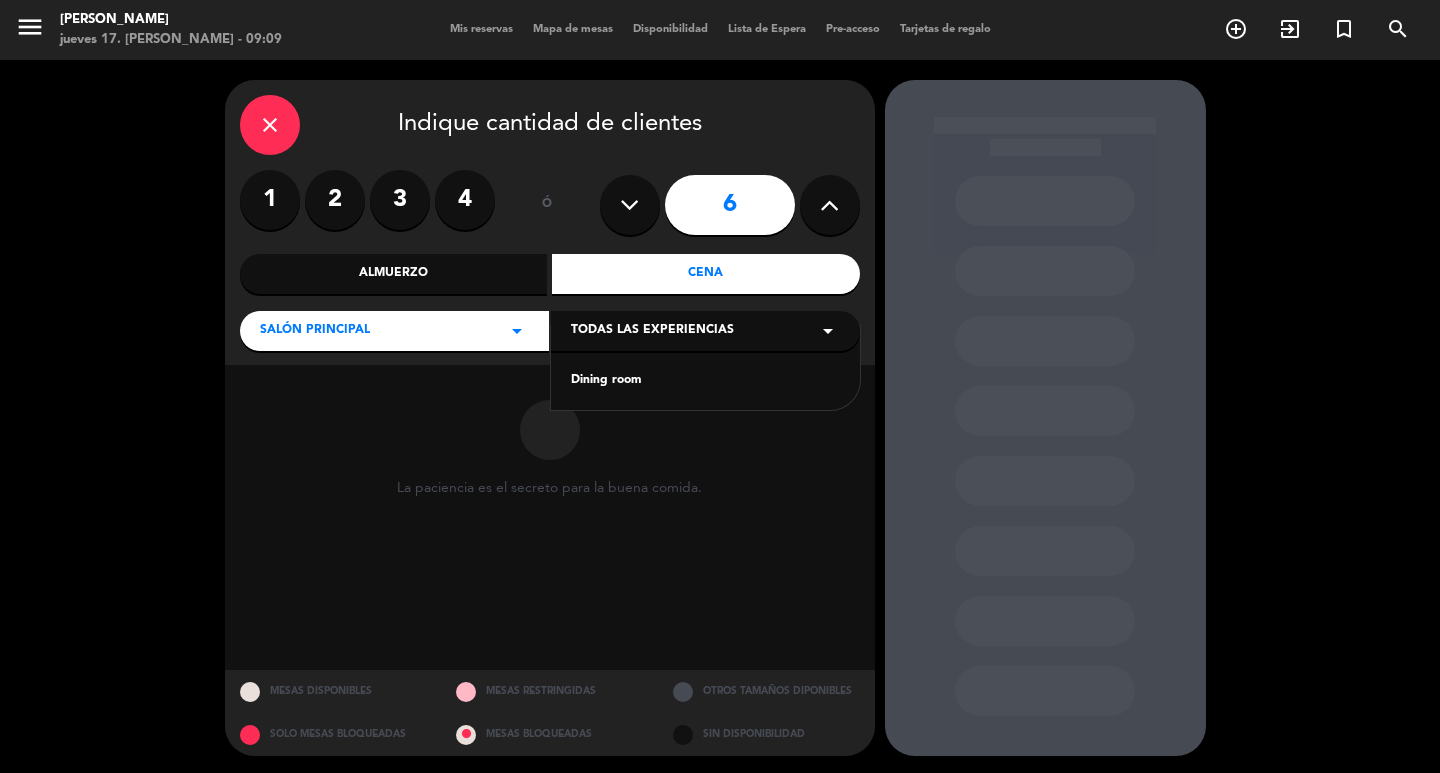 click on "Dining room" at bounding box center (705, 381) 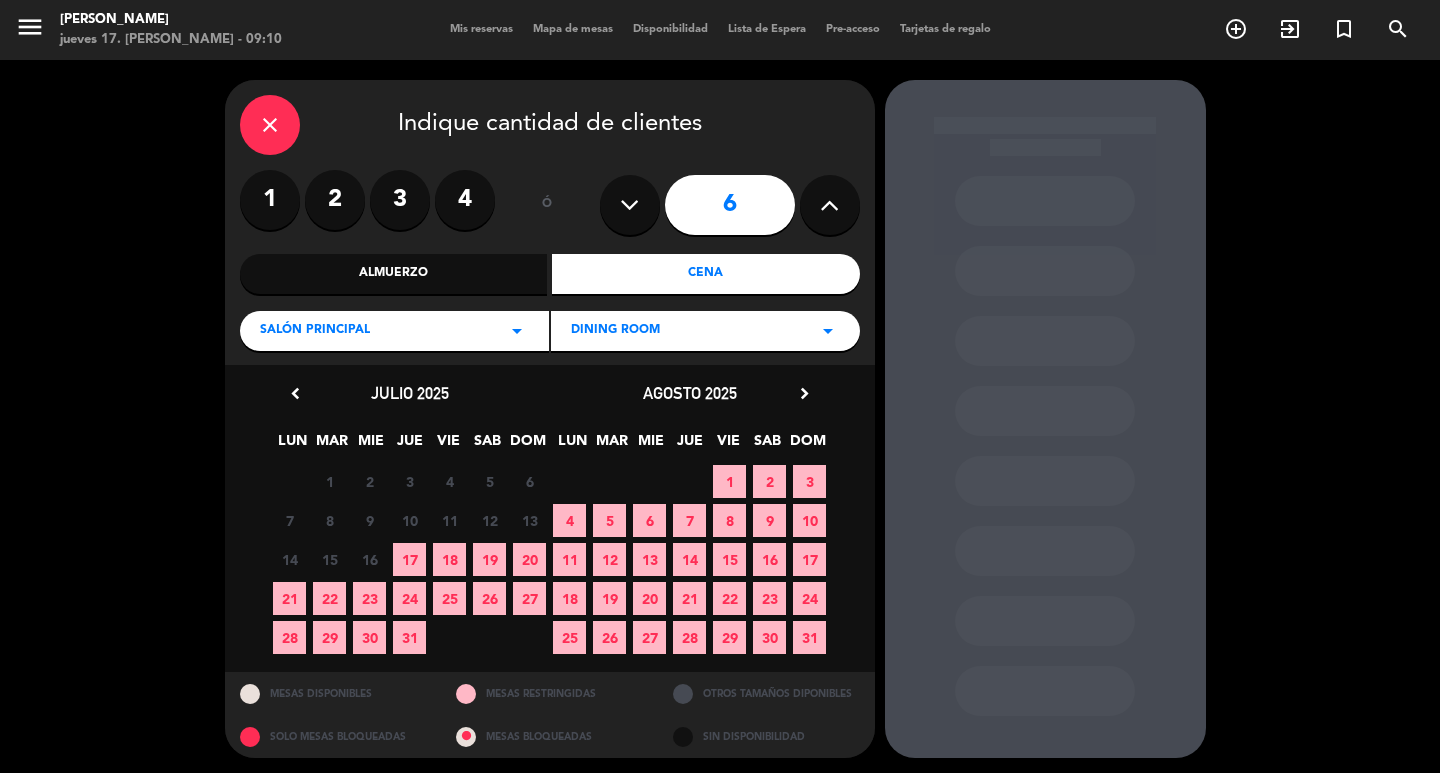 click on "23" at bounding box center [369, 598] 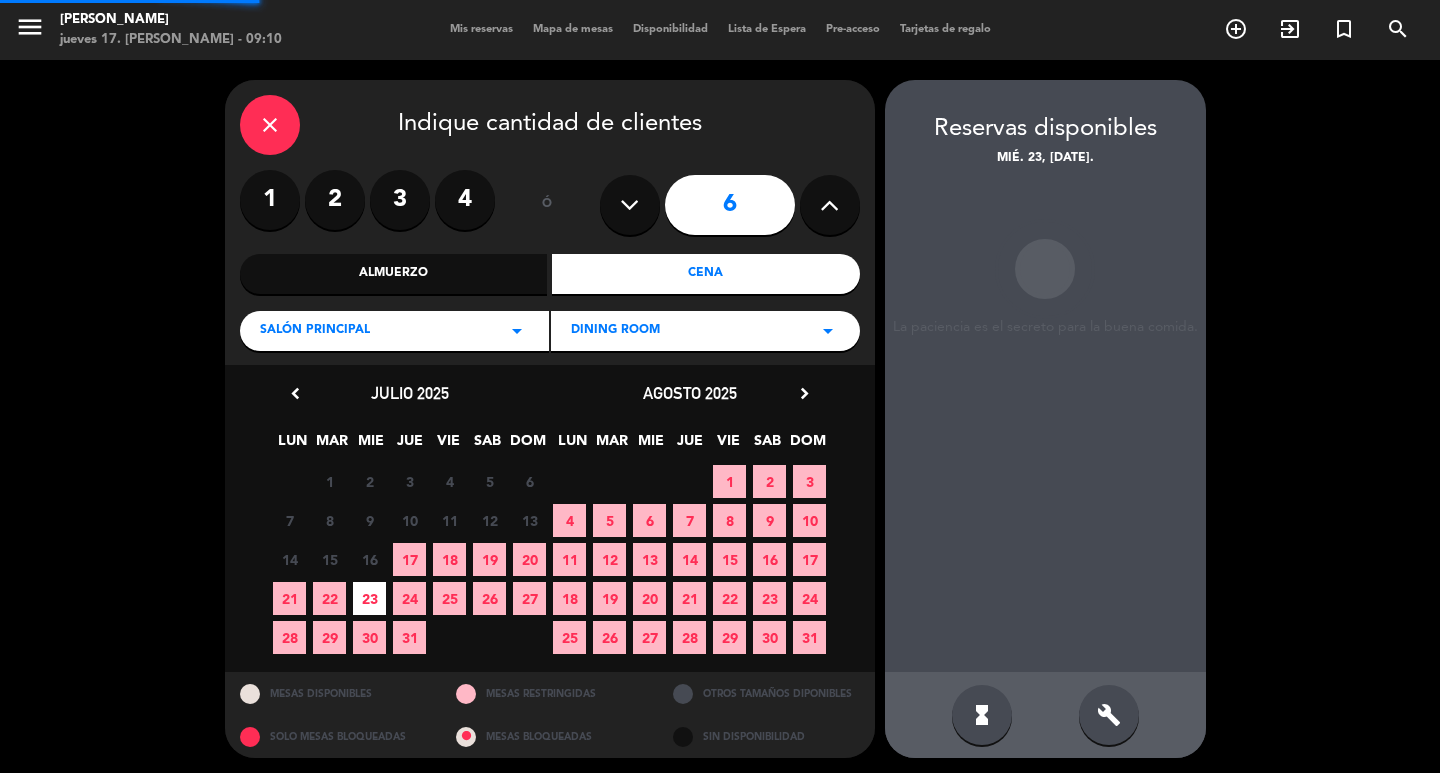 scroll, scrollTop: 15, scrollLeft: 0, axis: vertical 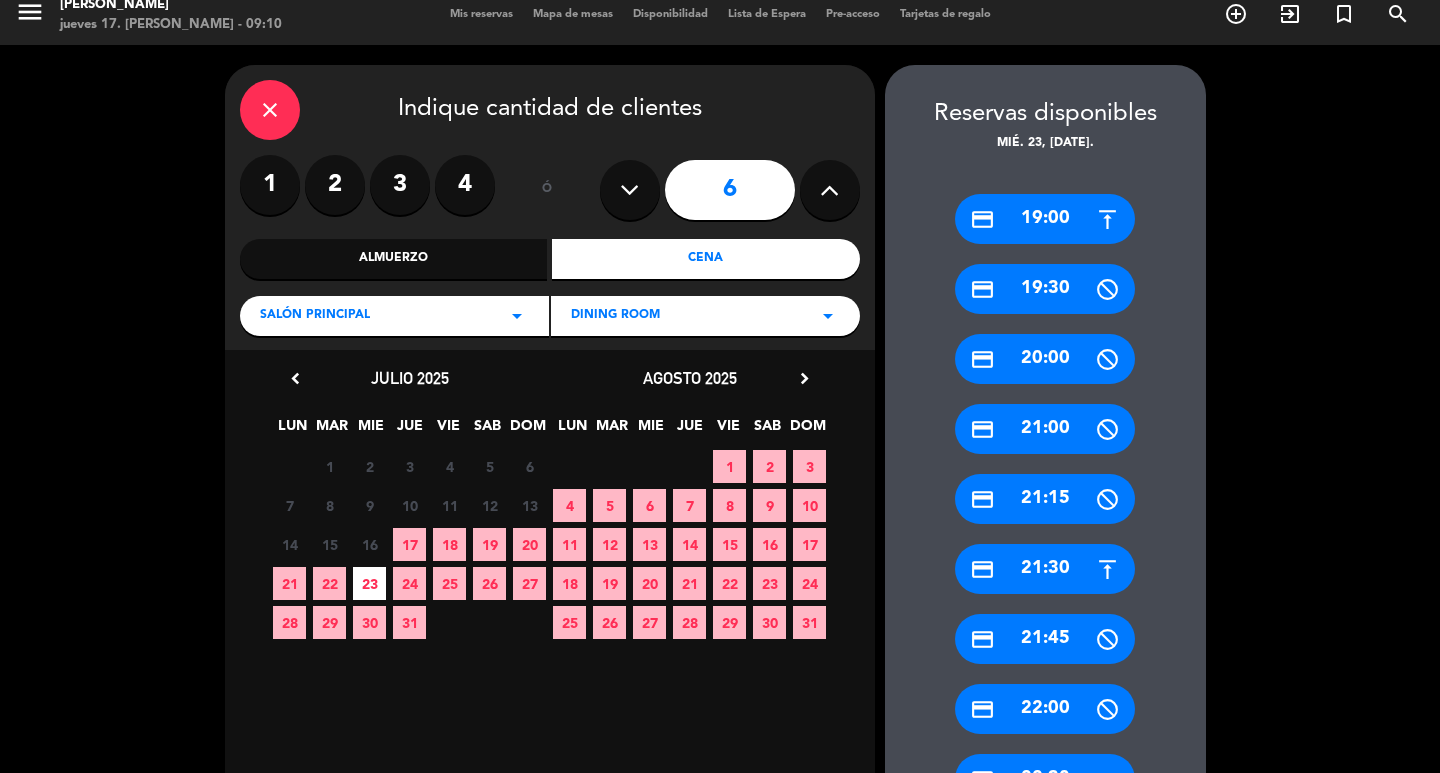 click on "credit_card  21:00" at bounding box center [1045, 429] 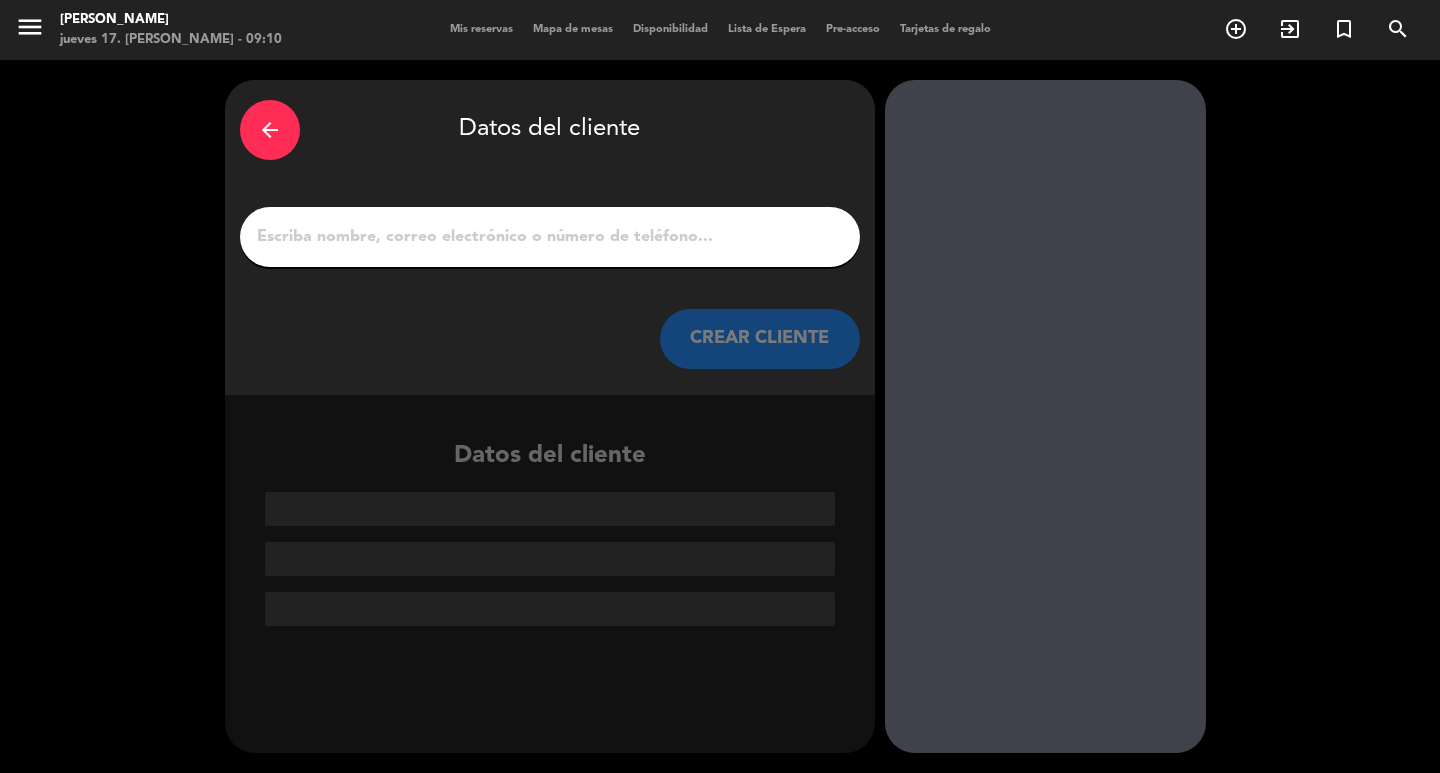 click on "1" at bounding box center [550, 237] 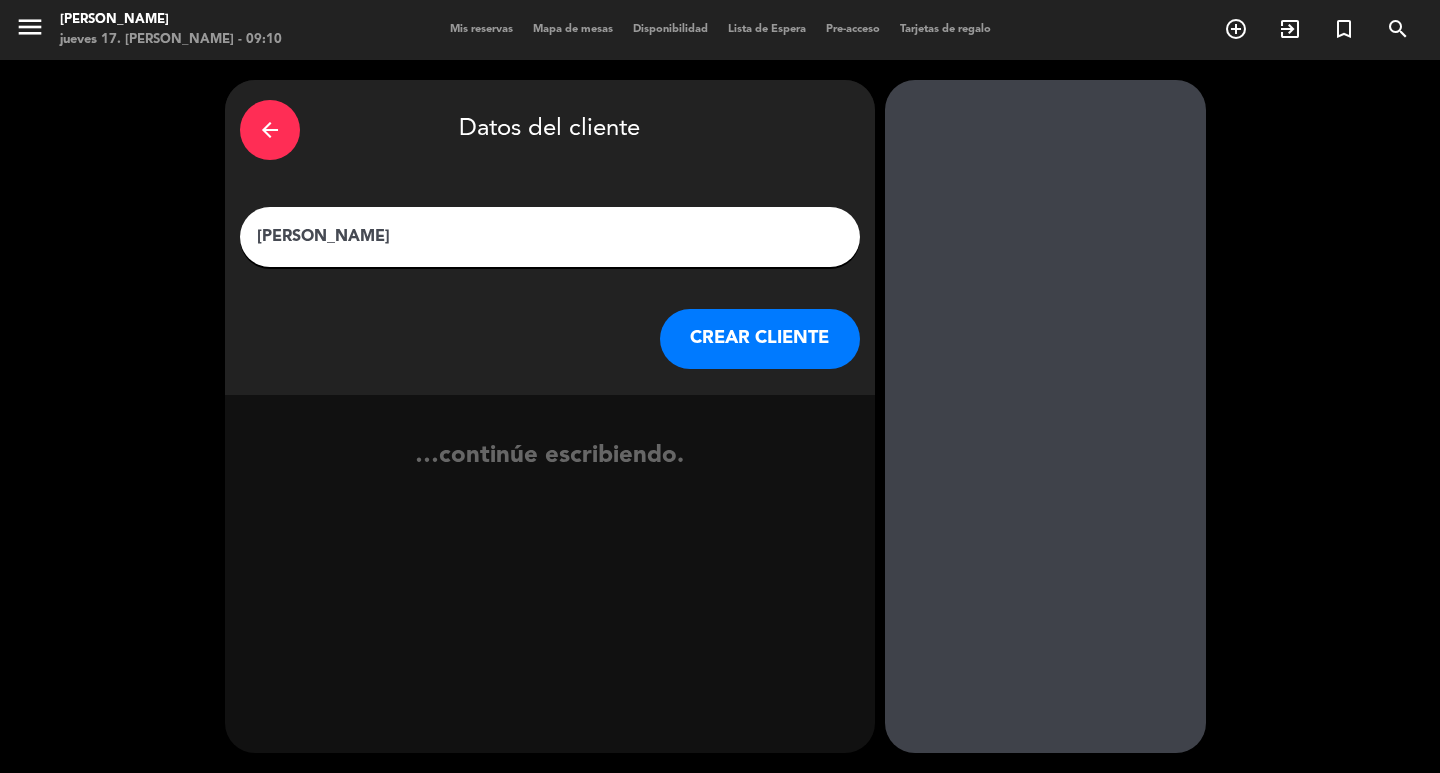 type on "[PERSON_NAME]" 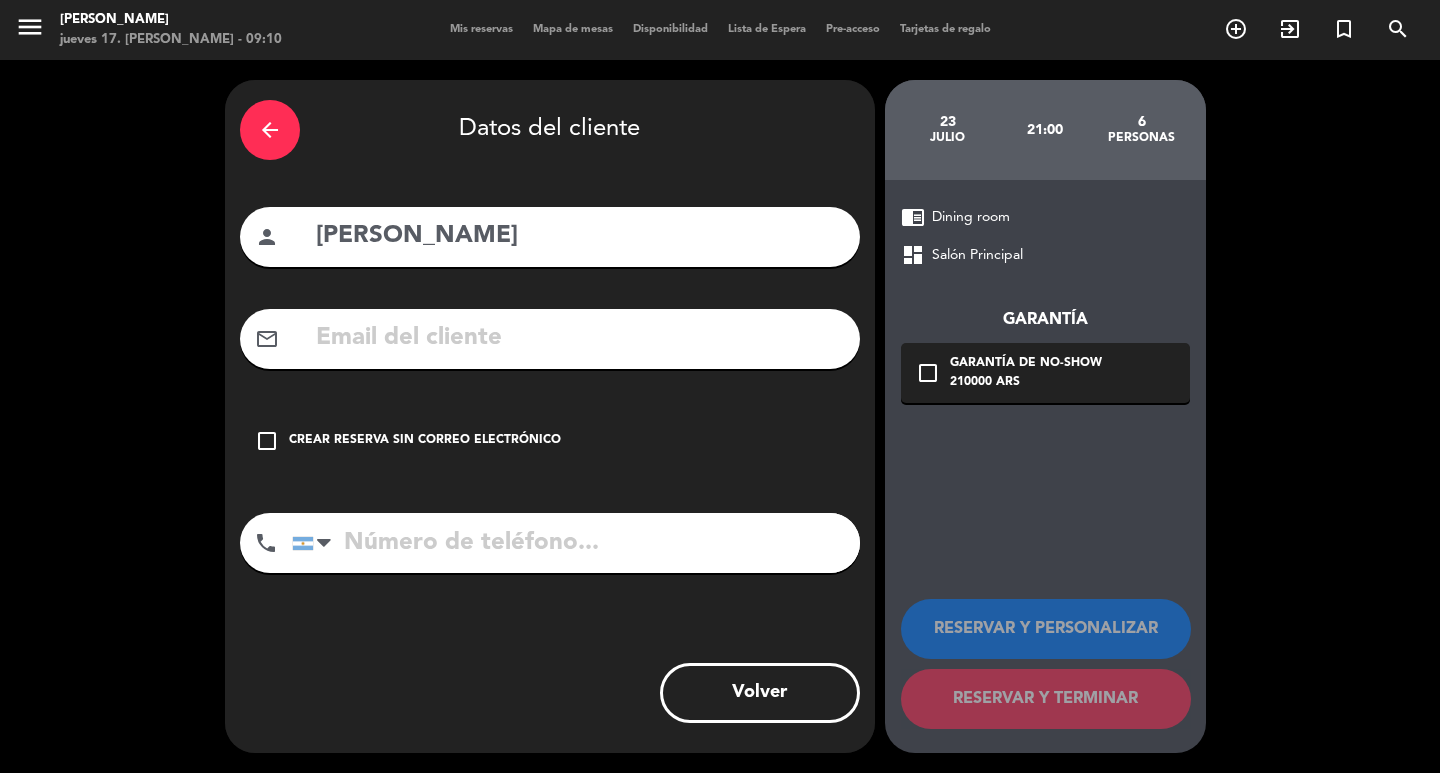 click on "Crear reserva sin correo electrónico" at bounding box center [425, 441] 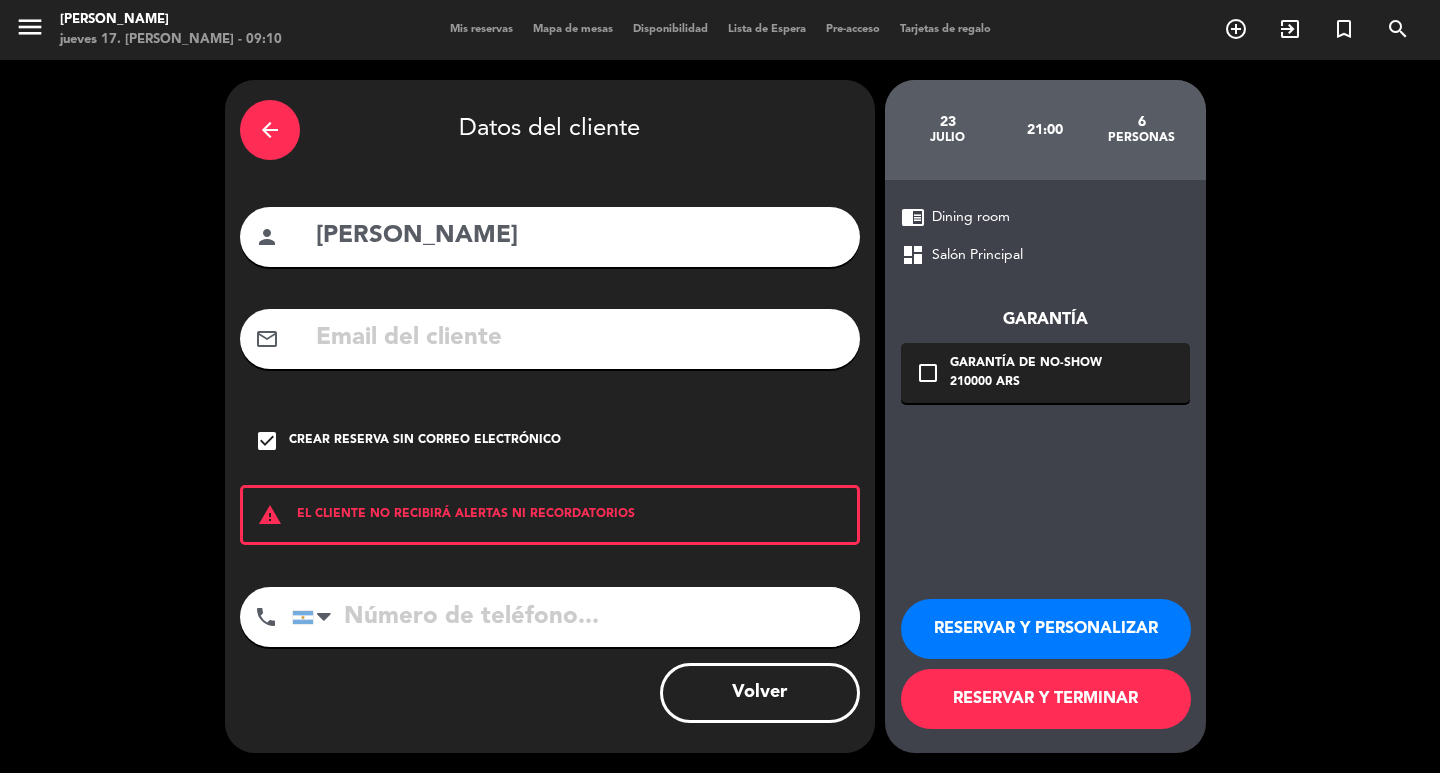 click on "RESERVAR Y PERSONALIZAR" at bounding box center [1046, 629] 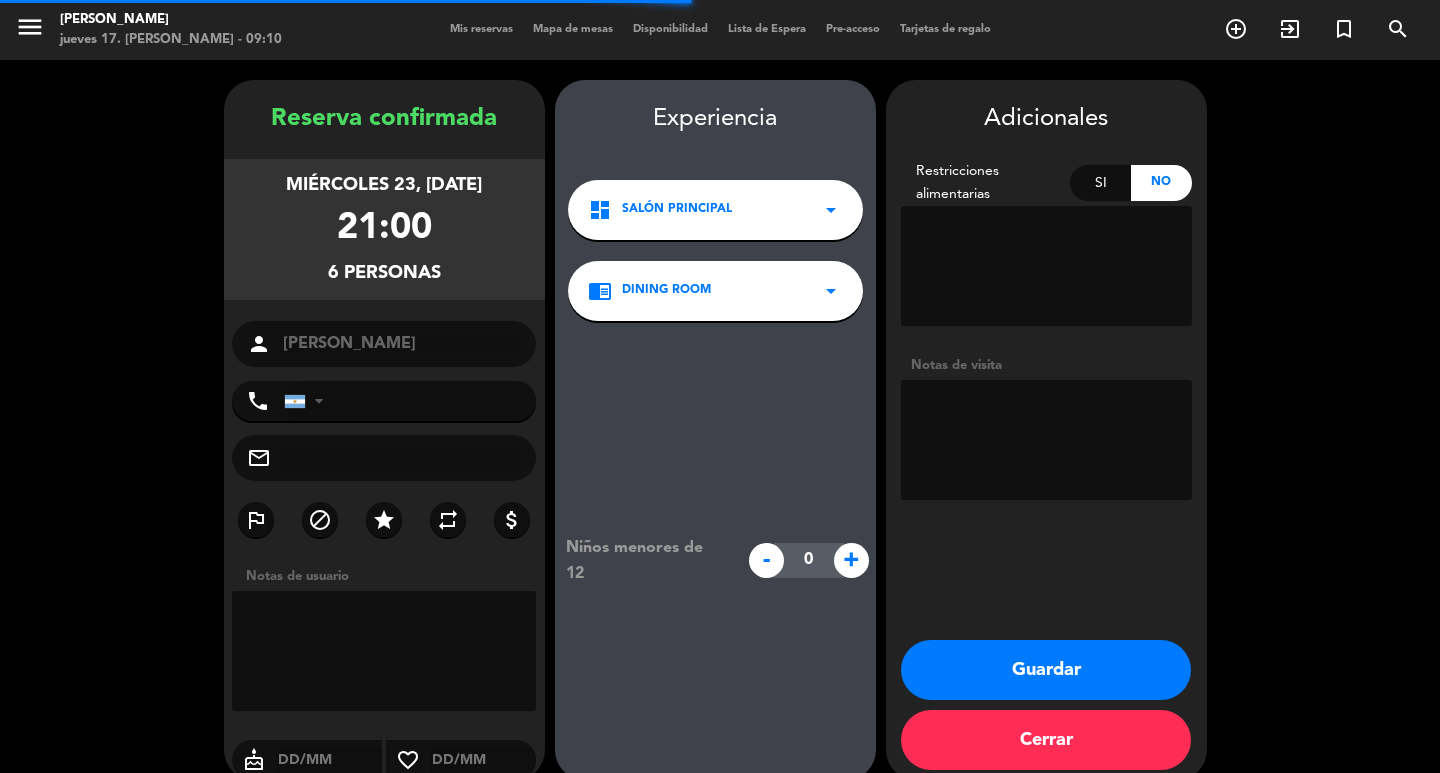 scroll, scrollTop: 58, scrollLeft: 0, axis: vertical 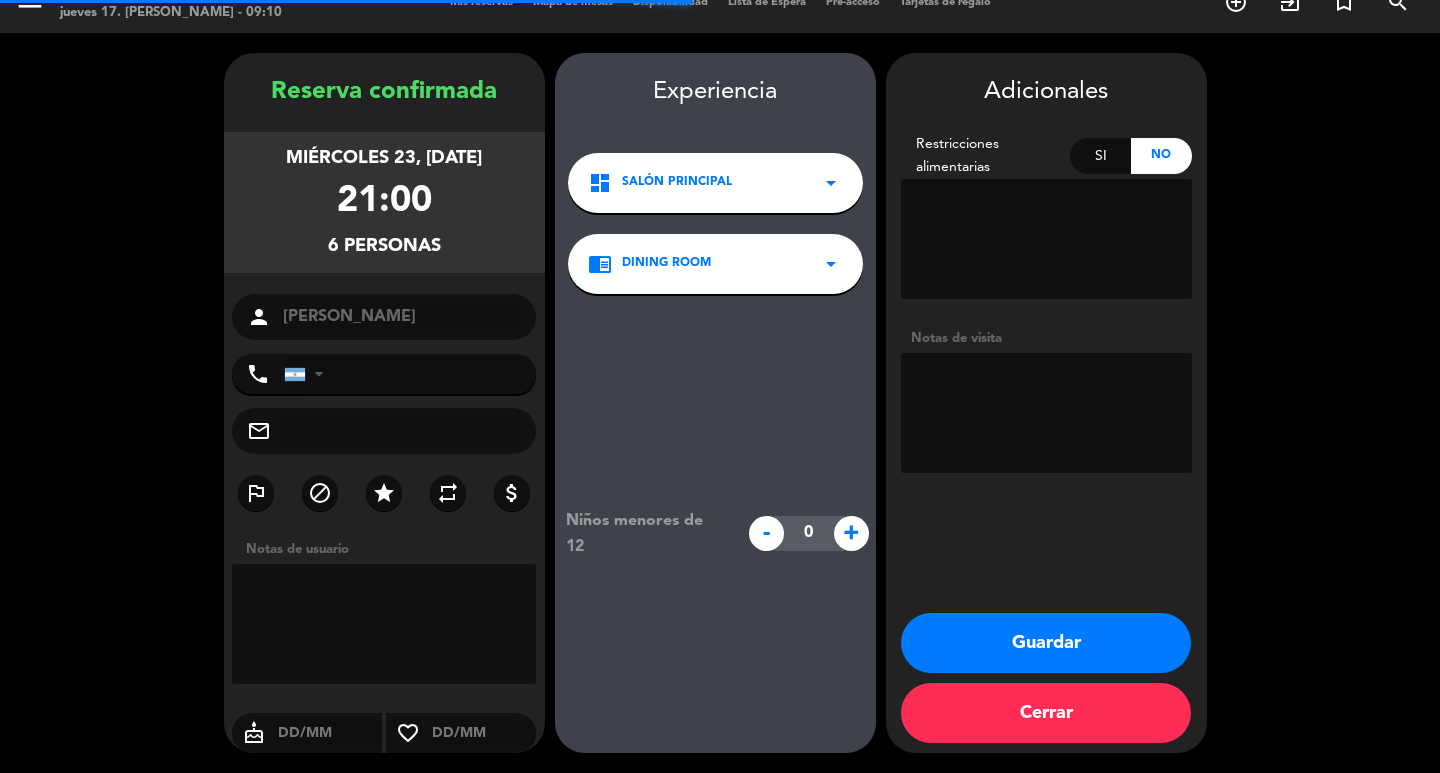 click at bounding box center (1046, 413) 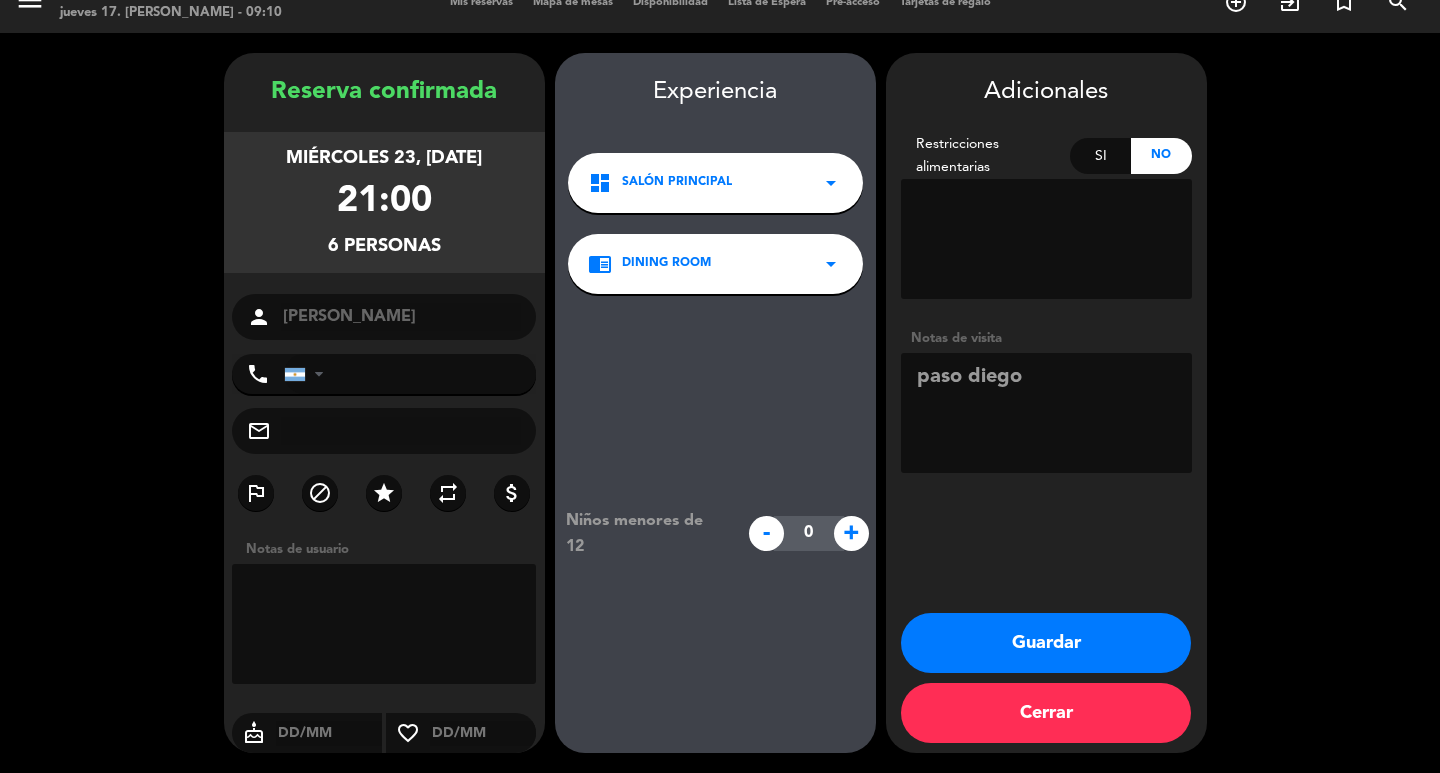 type on "paso diego" 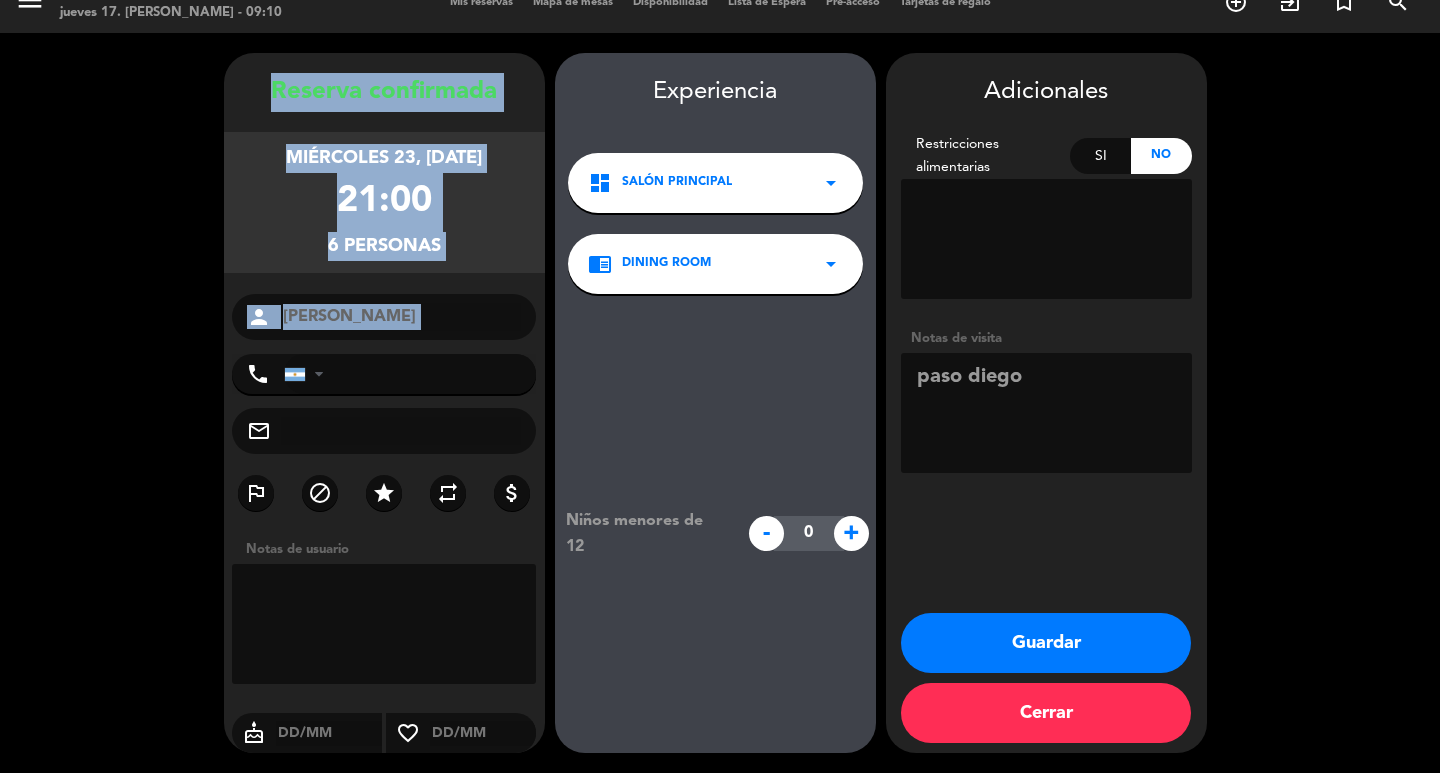 drag, startPoint x: 271, startPoint y: 53, endPoint x: 379, endPoint y: 311, distance: 279.6927 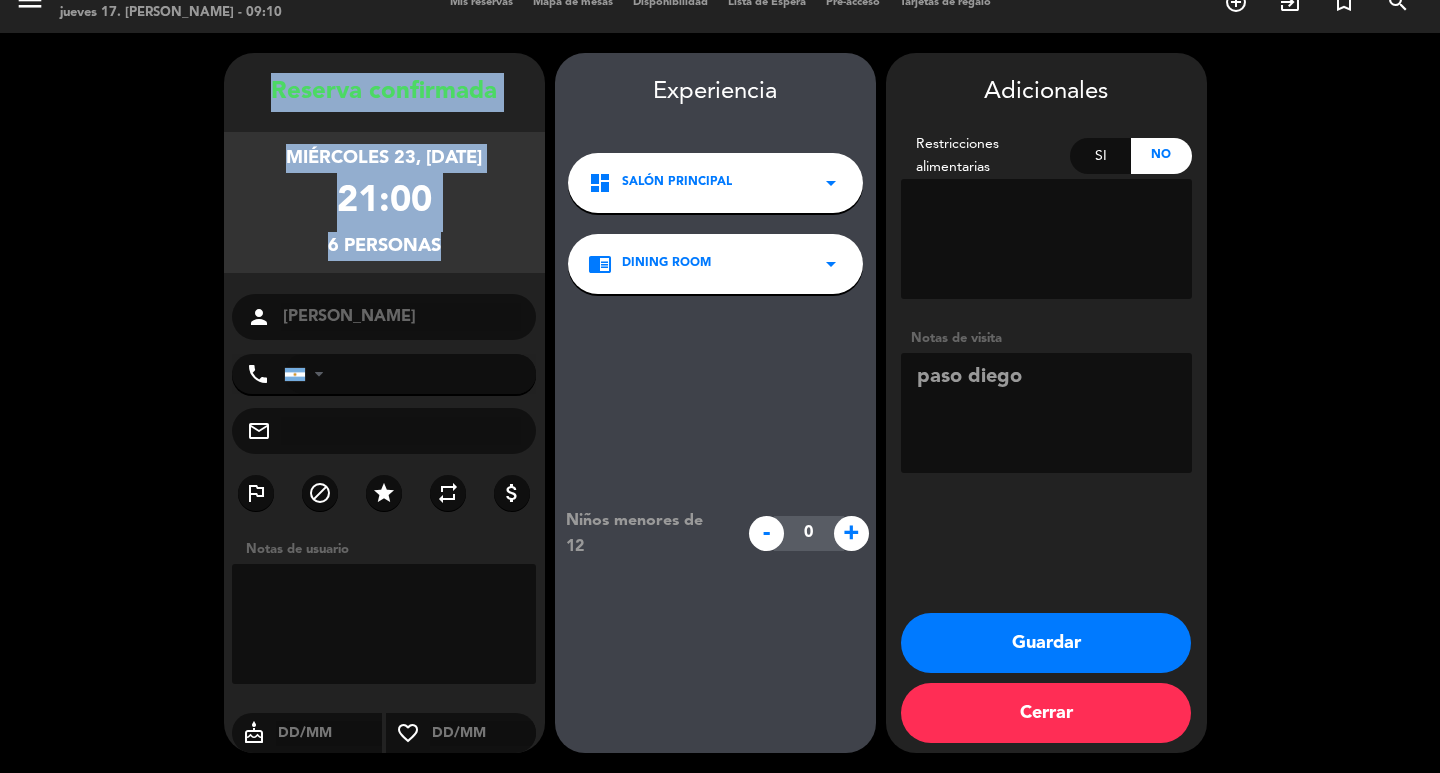 click on "Guardar" at bounding box center [1046, 643] 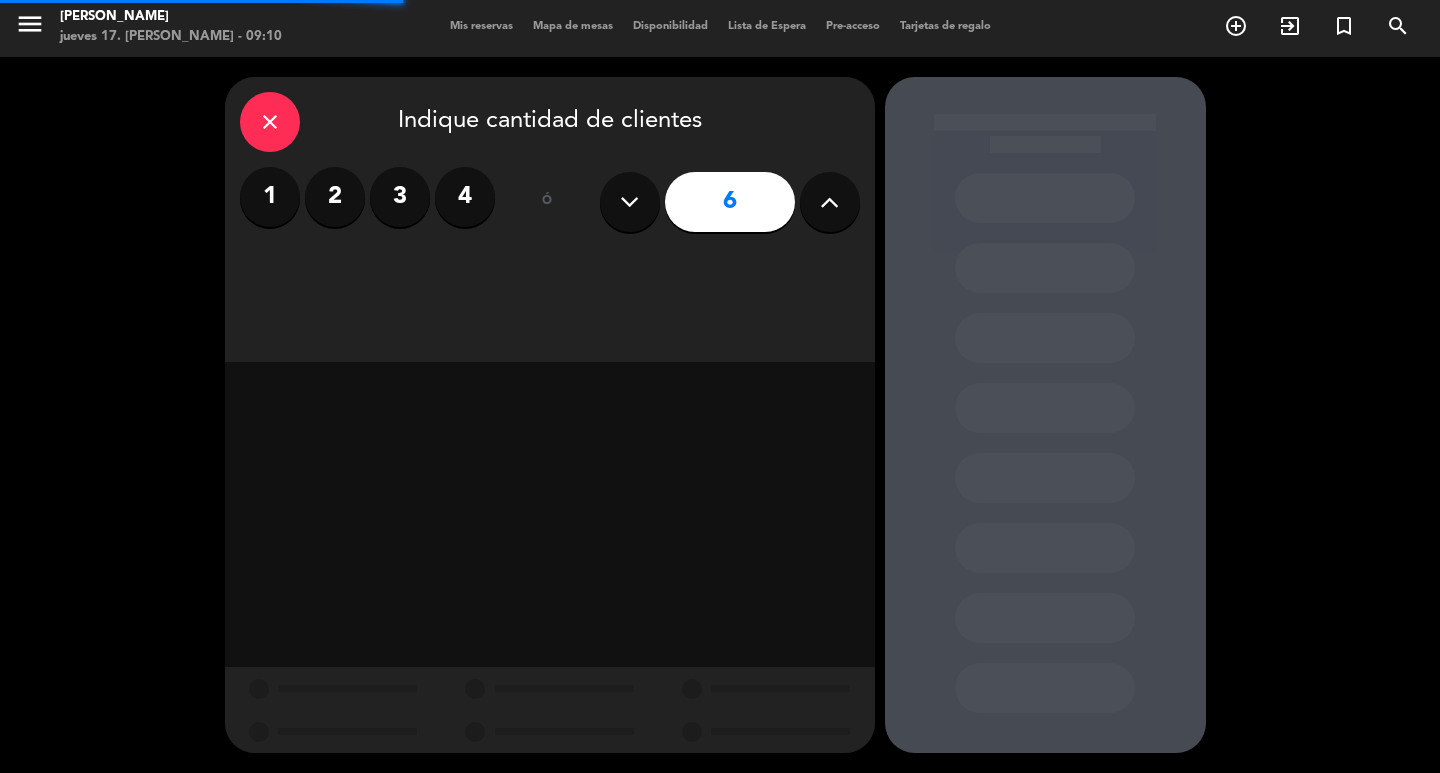 scroll, scrollTop: 0, scrollLeft: 0, axis: both 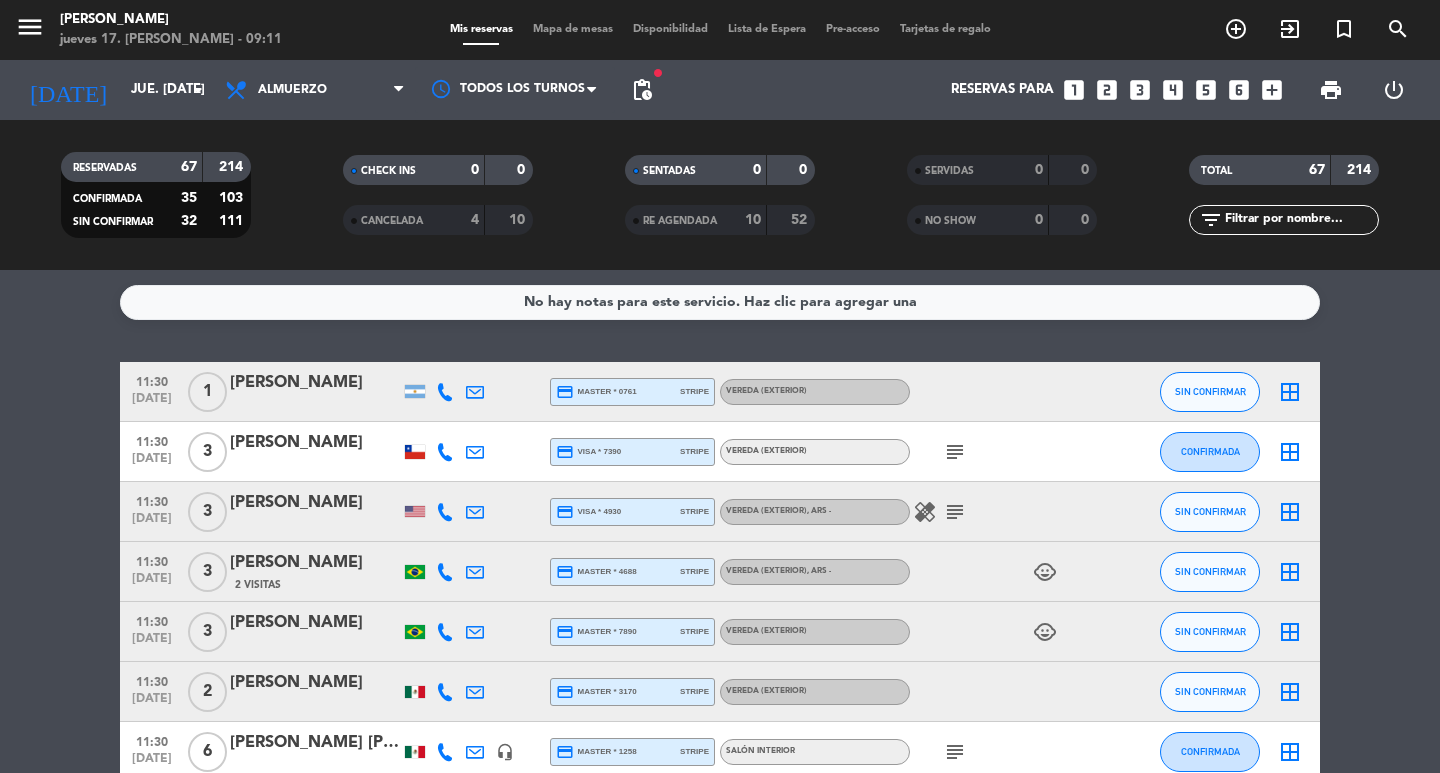 click on "looks_4" at bounding box center (1173, 90) 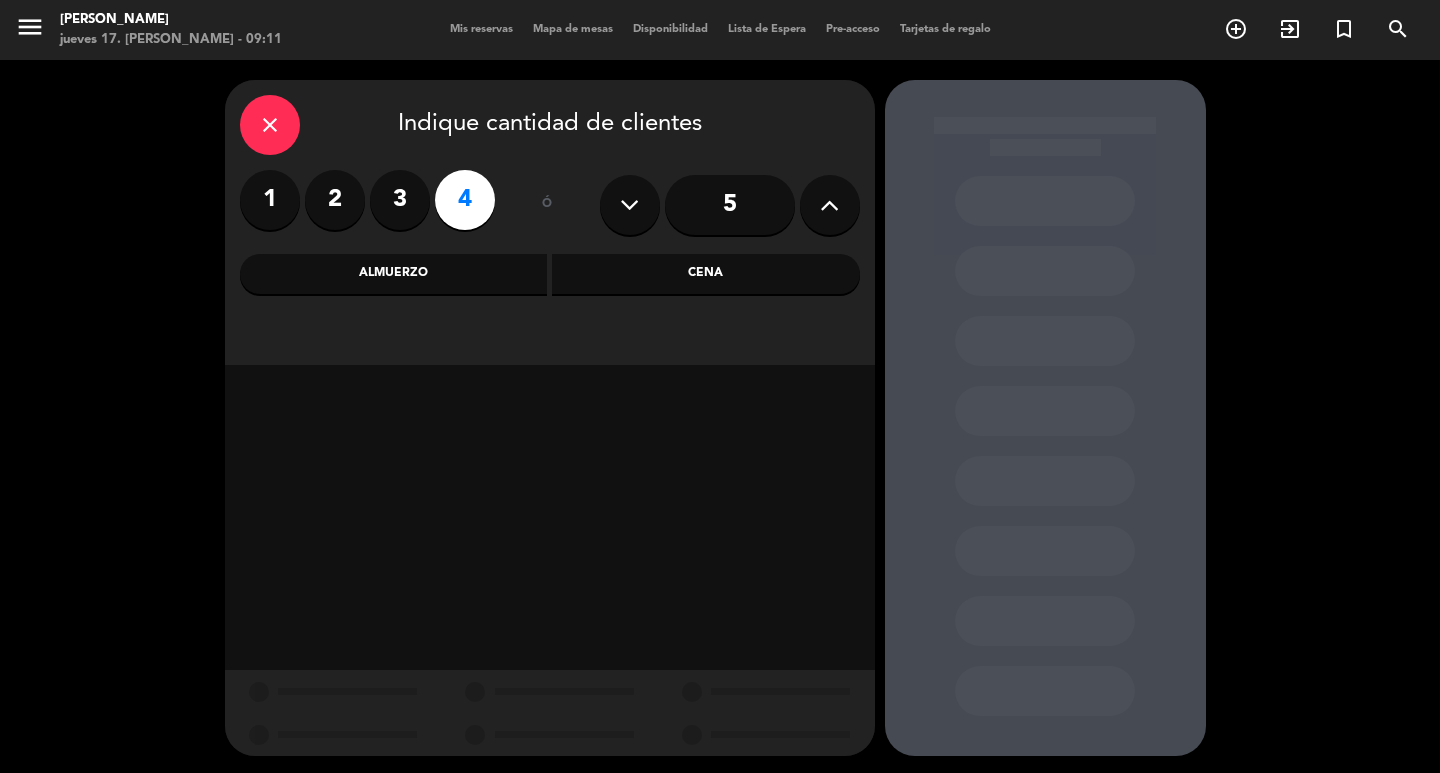 drag, startPoint x: 625, startPoint y: 275, endPoint x: 566, endPoint y: 312, distance: 69.641945 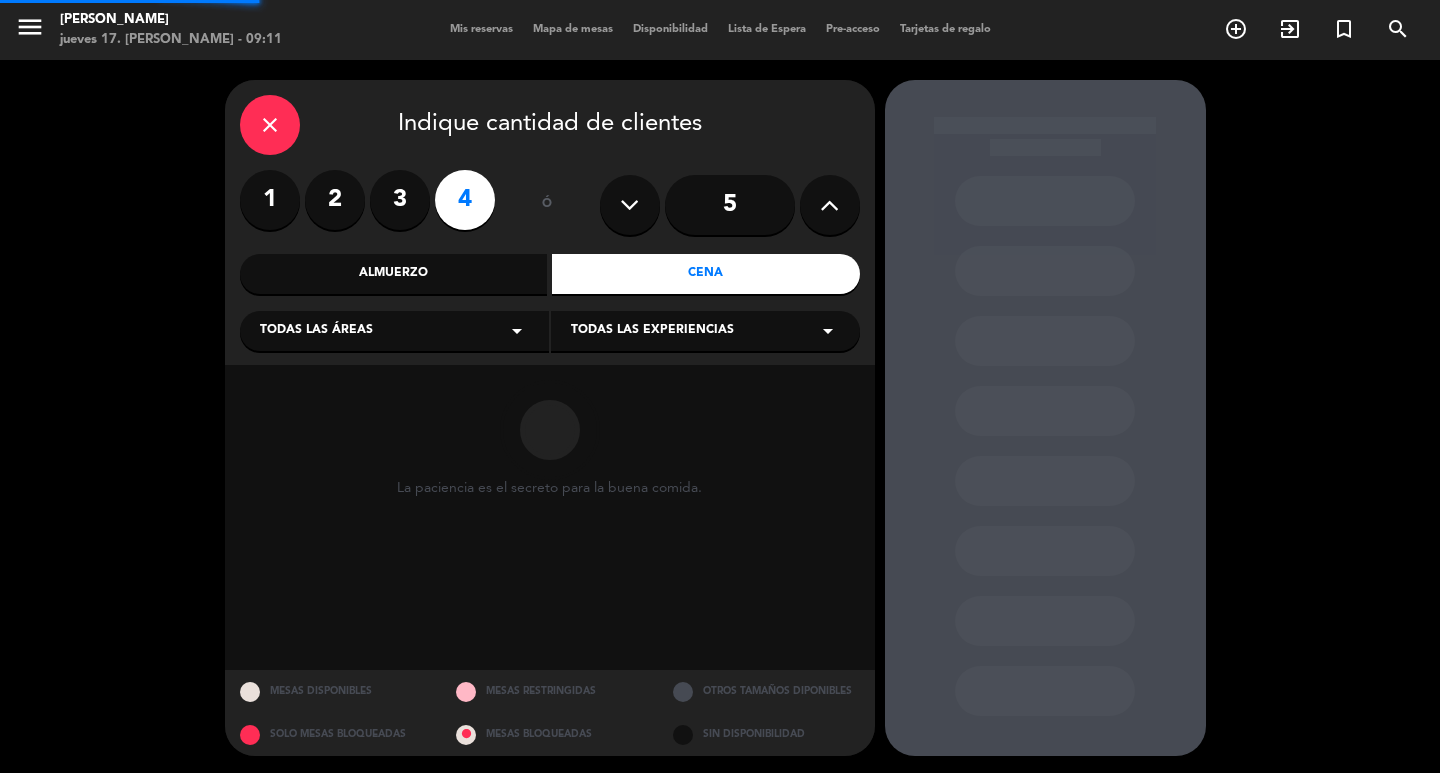 click on "arrow_drop_down" at bounding box center (517, 331) 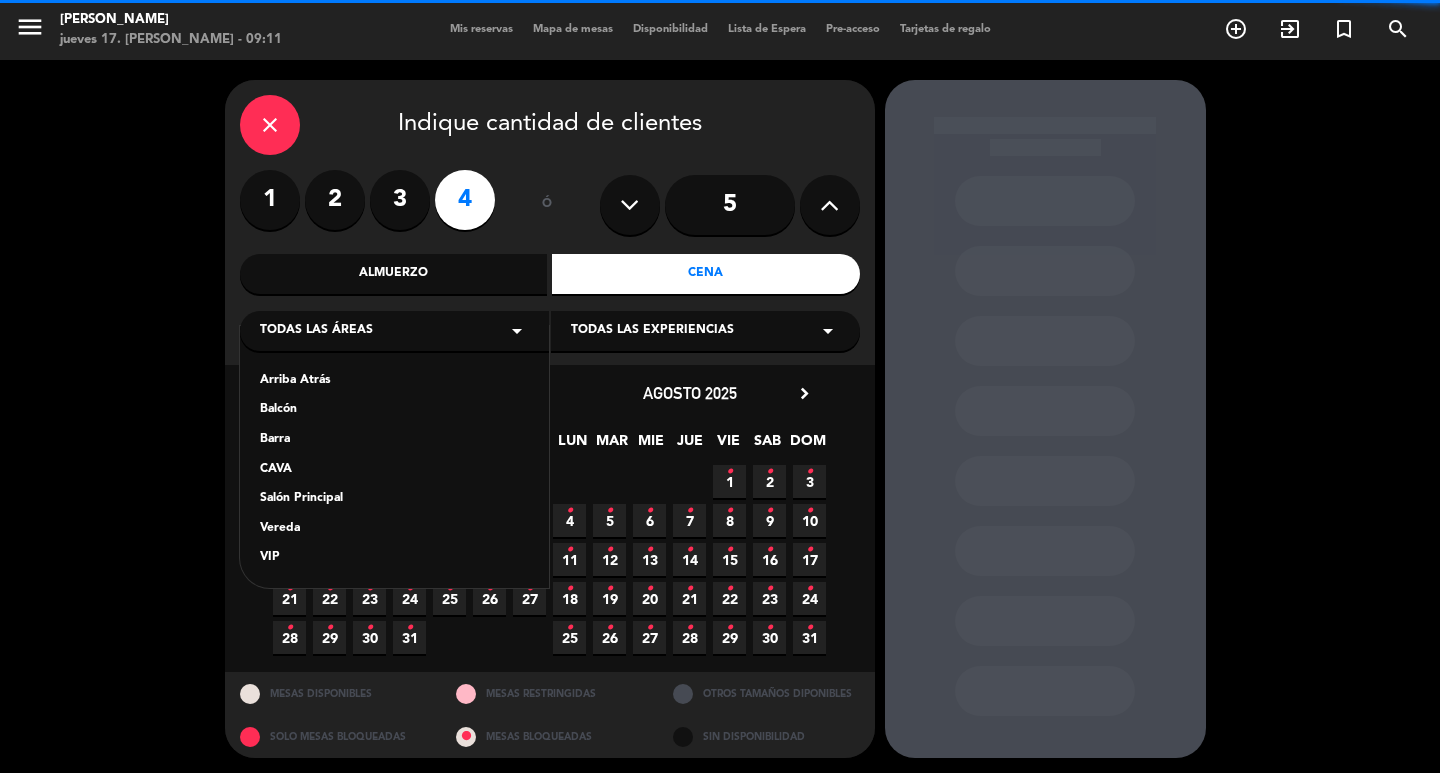 drag, startPoint x: 346, startPoint y: 504, endPoint x: 385, endPoint y: 484, distance: 43.829212 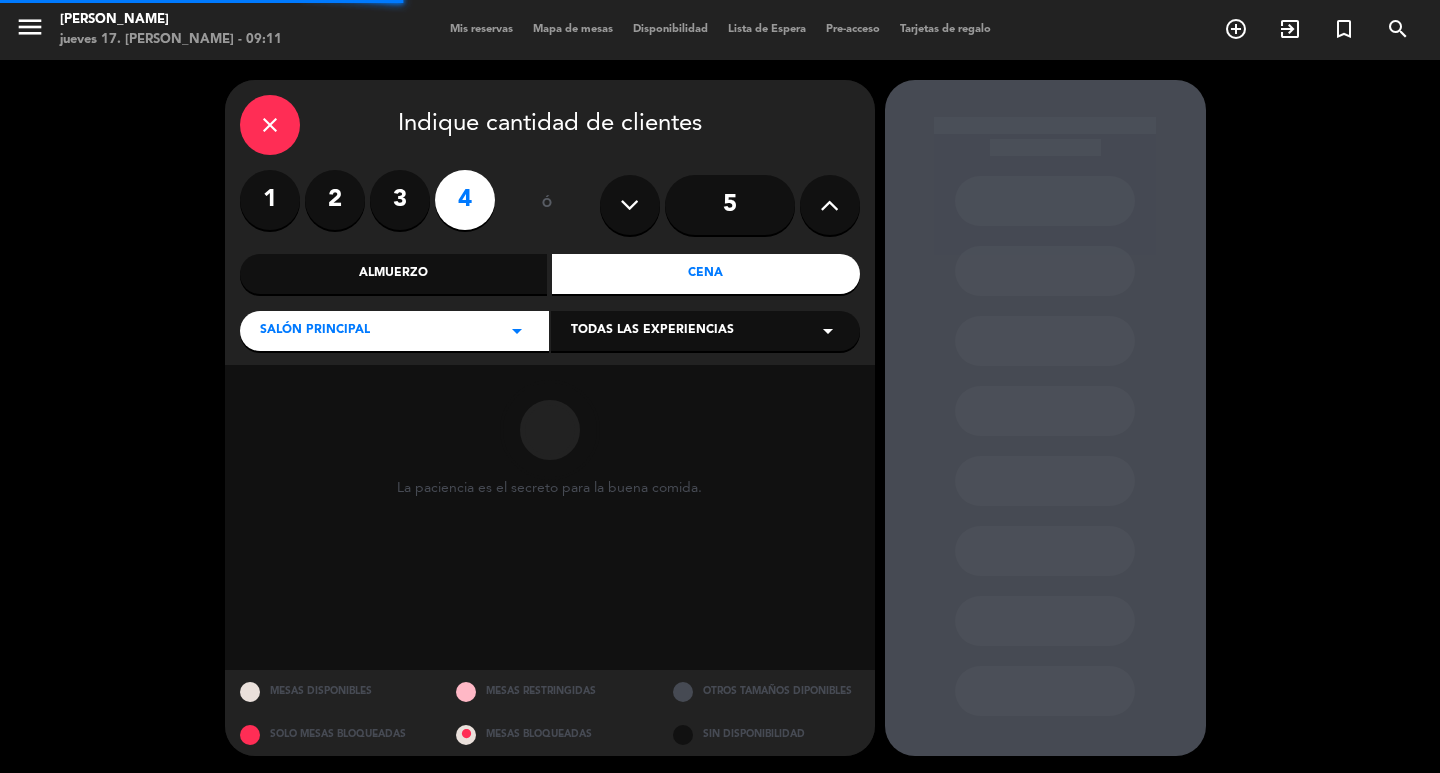 click on "Todas las experiencias" at bounding box center [652, 331] 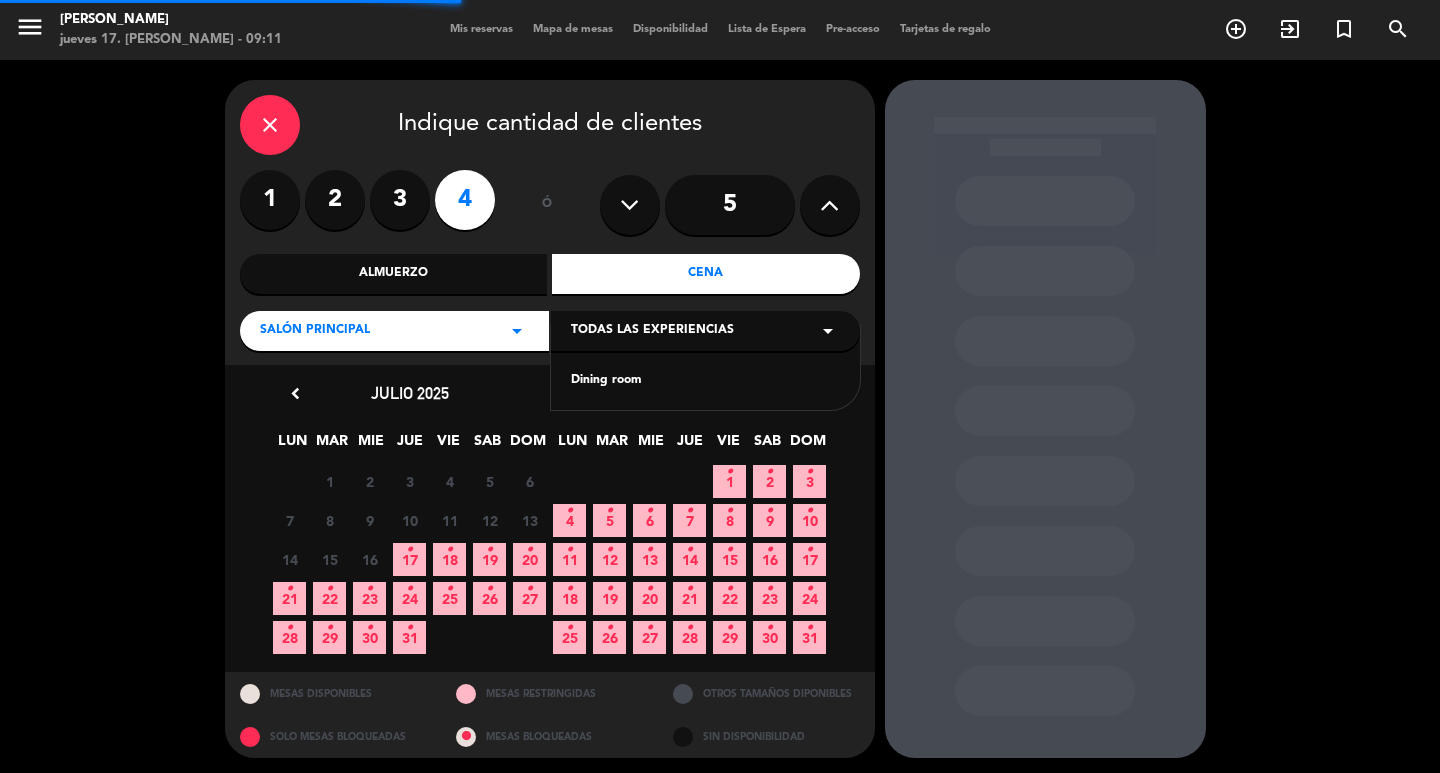 click on "Dining room" at bounding box center [705, 381] 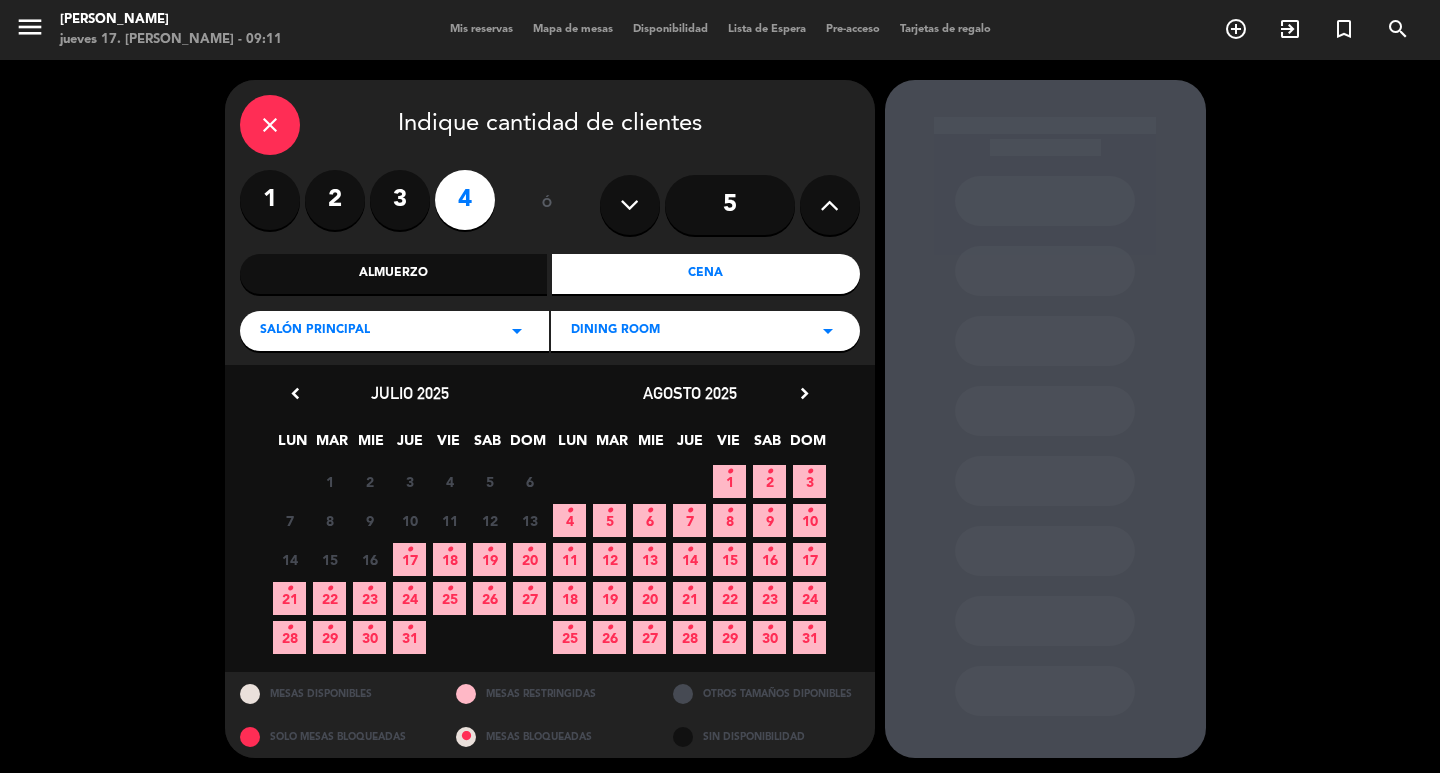 click on "•" at bounding box center [609, 550] 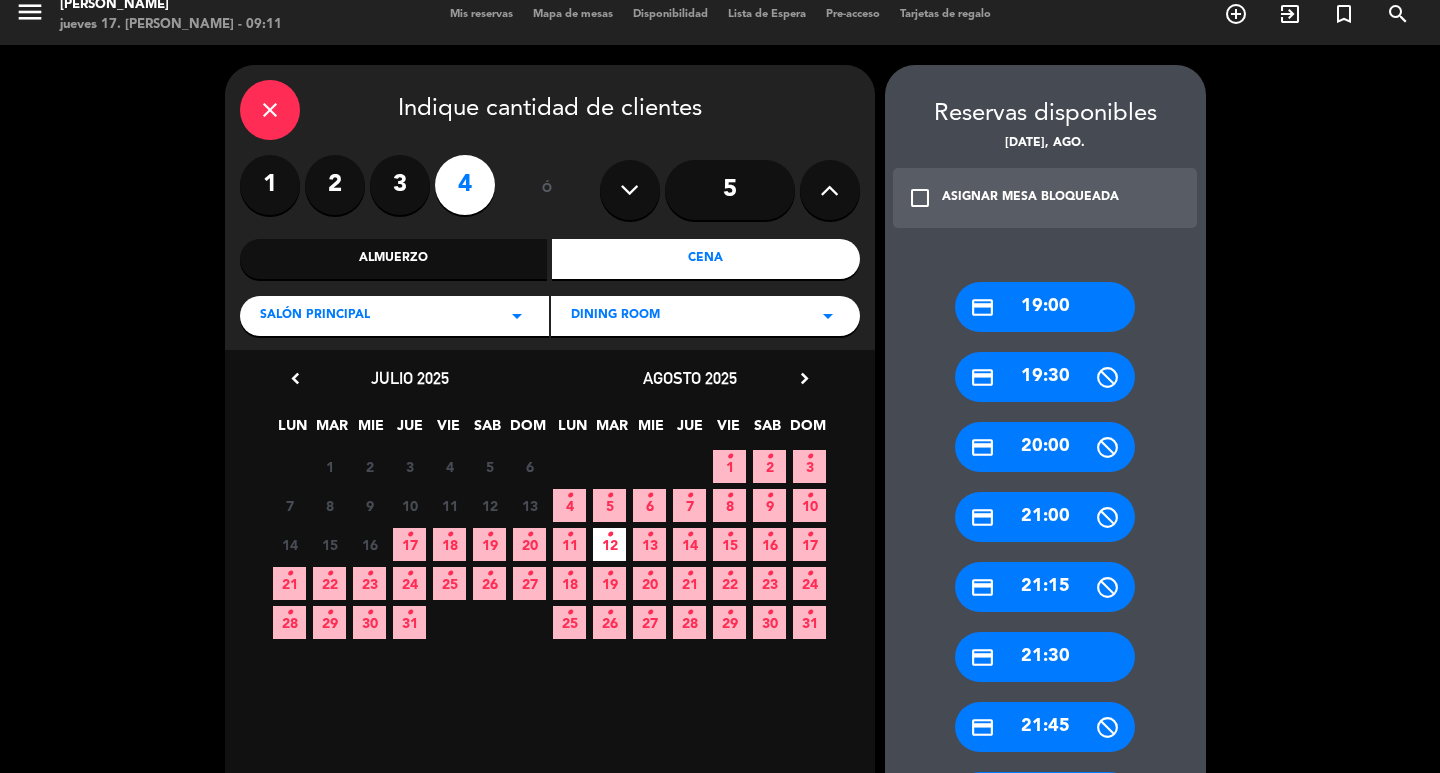 click on "credit_card  19:30" at bounding box center [1045, 377] 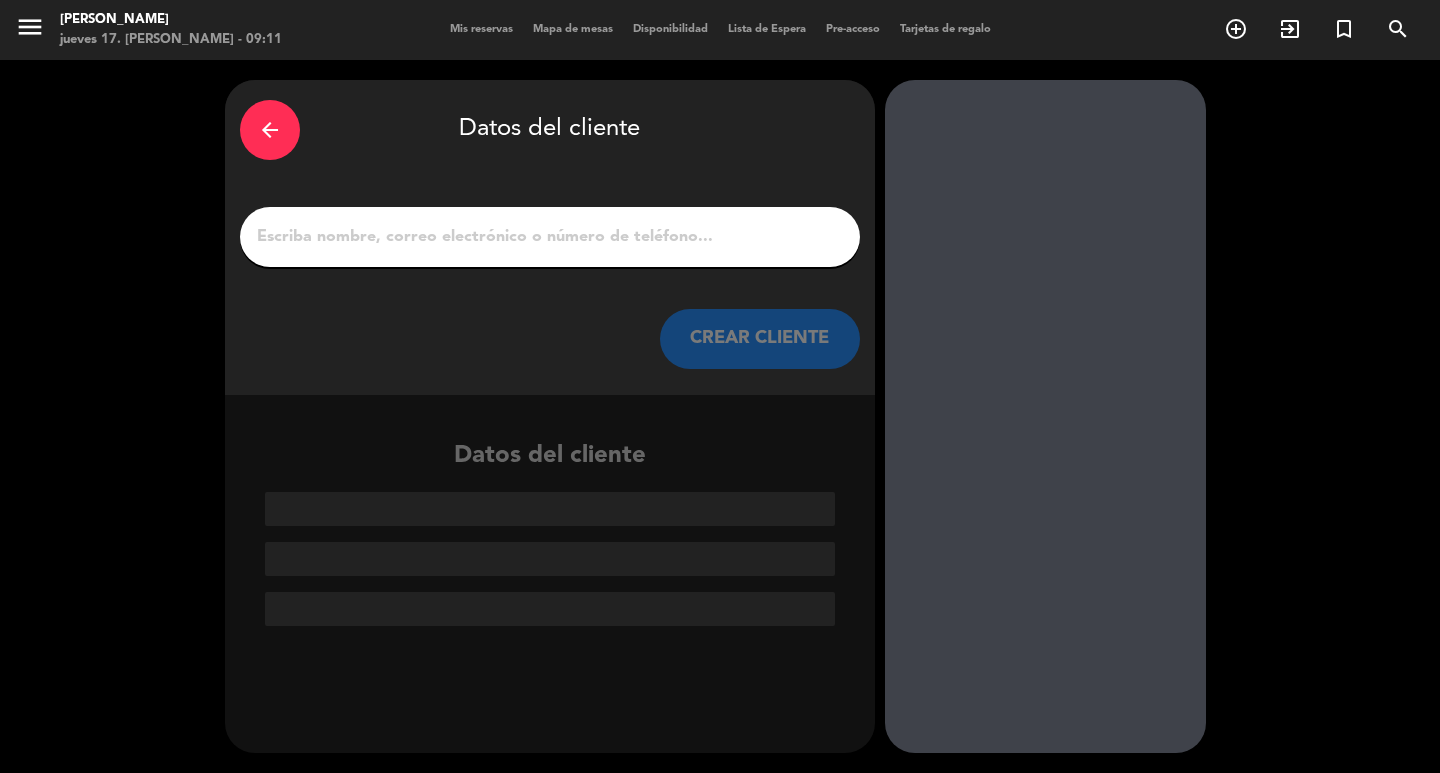 scroll, scrollTop: 0, scrollLeft: 0, axis: both 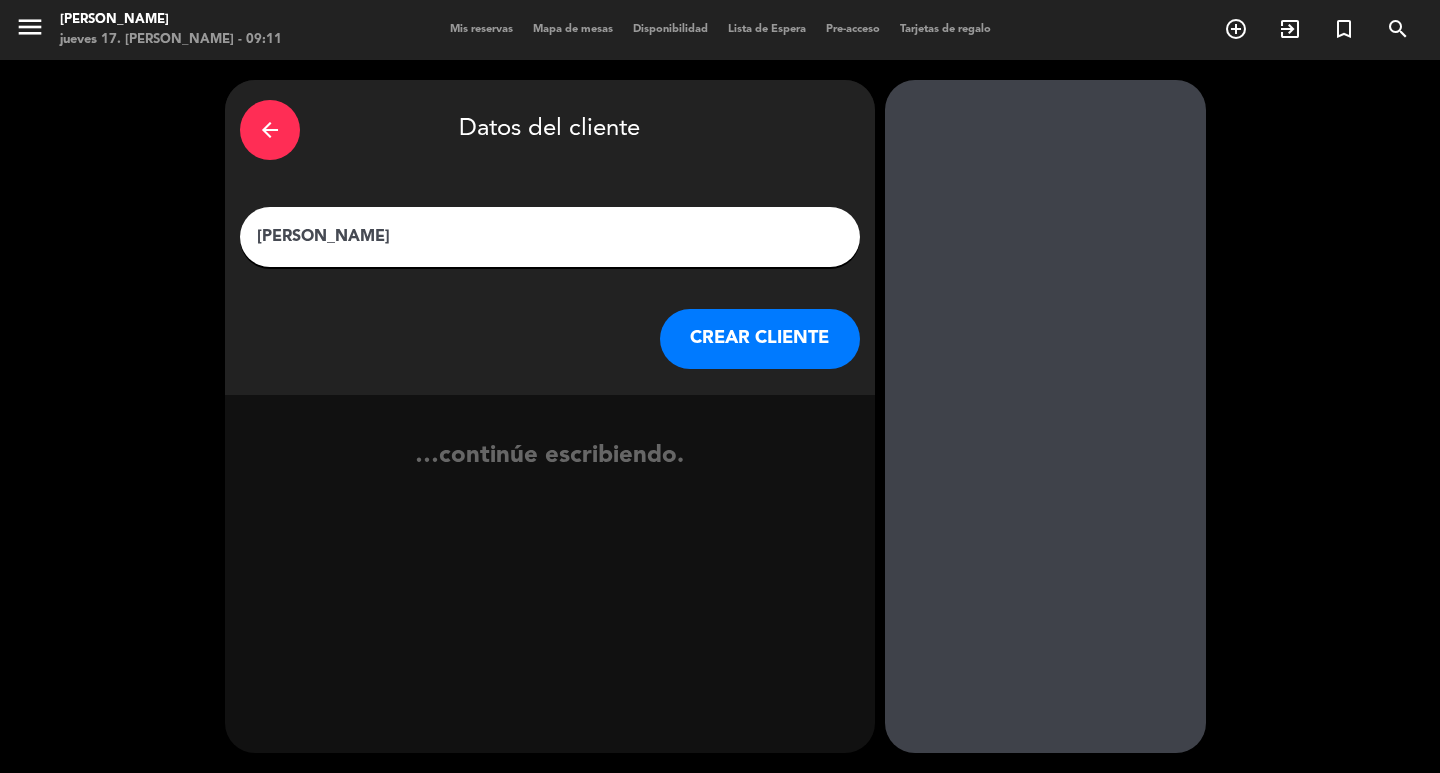 type on "[PERSON_NAME]" 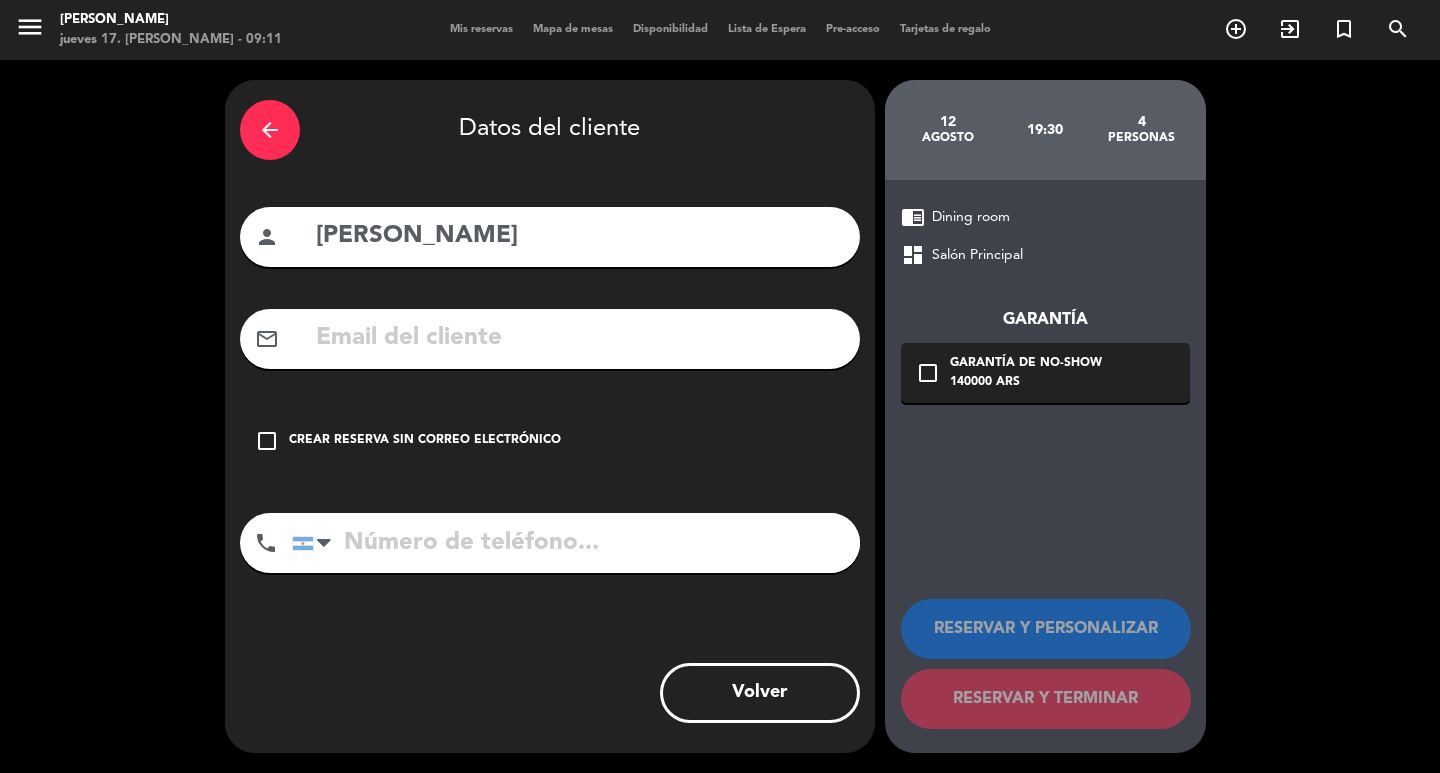 click on "Crear reserva sin correo electrónico" at bounding box center [425, 441] 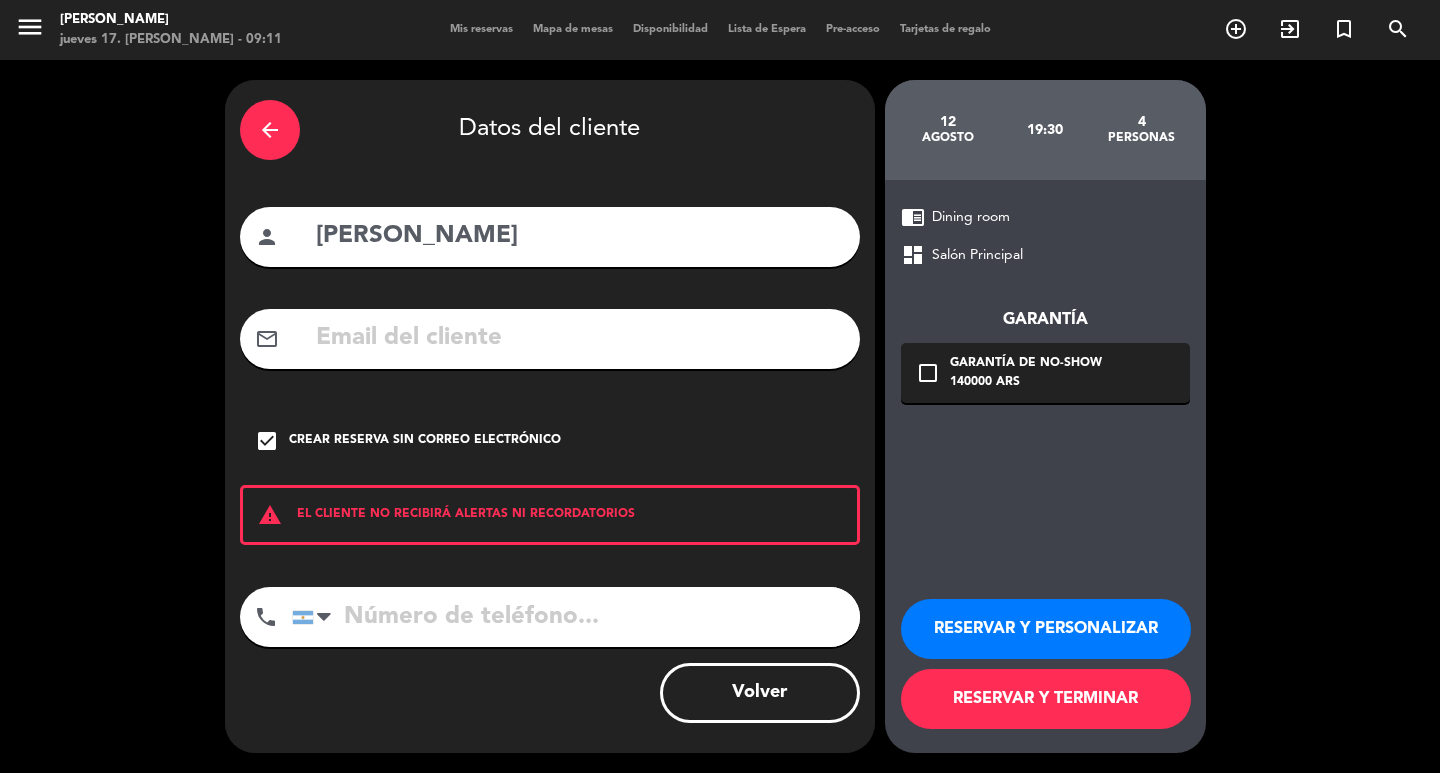 click on "RESERVAR Y PERSONALIZAR" at bounding box center (1046, 629) 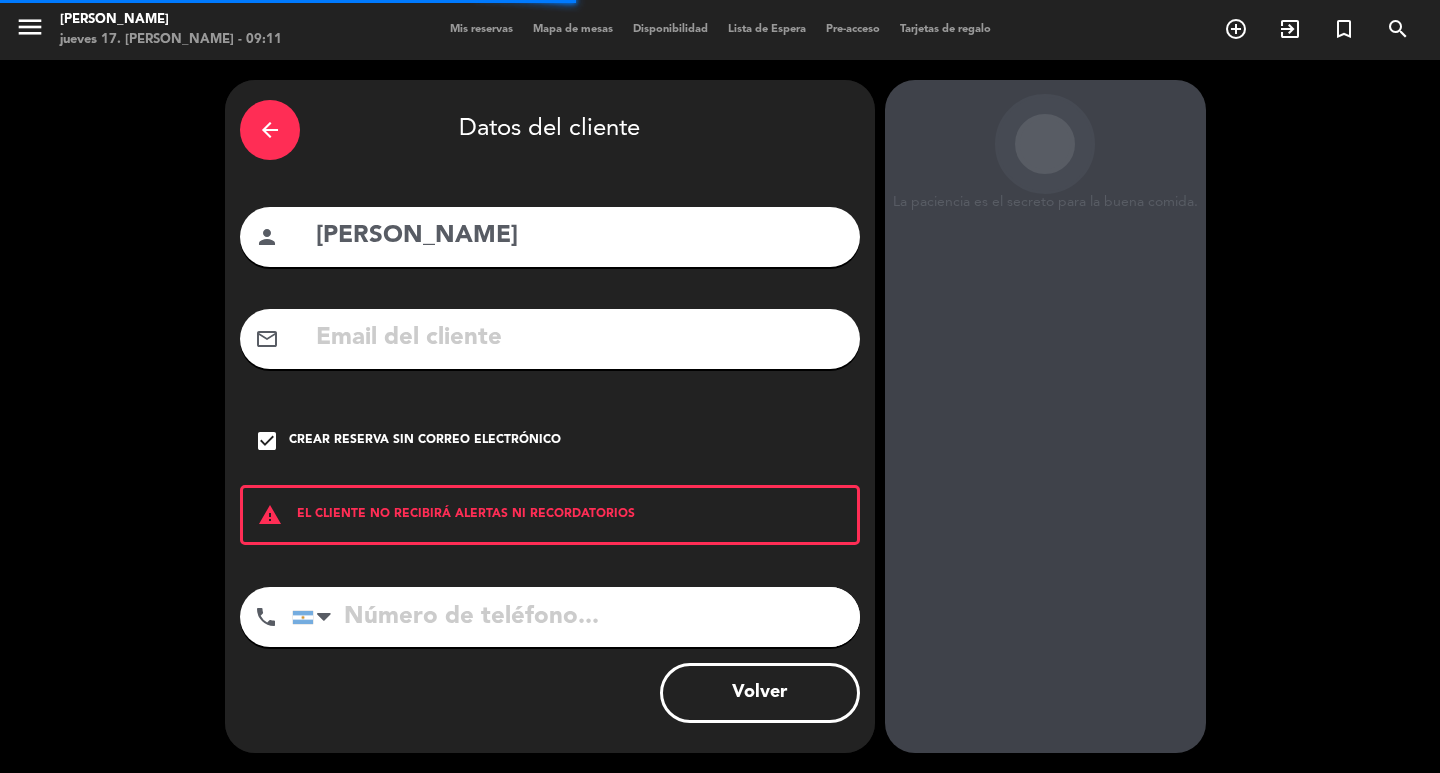 scroll, scrollTop: 58, scrollLeft: 0, axis: vertical 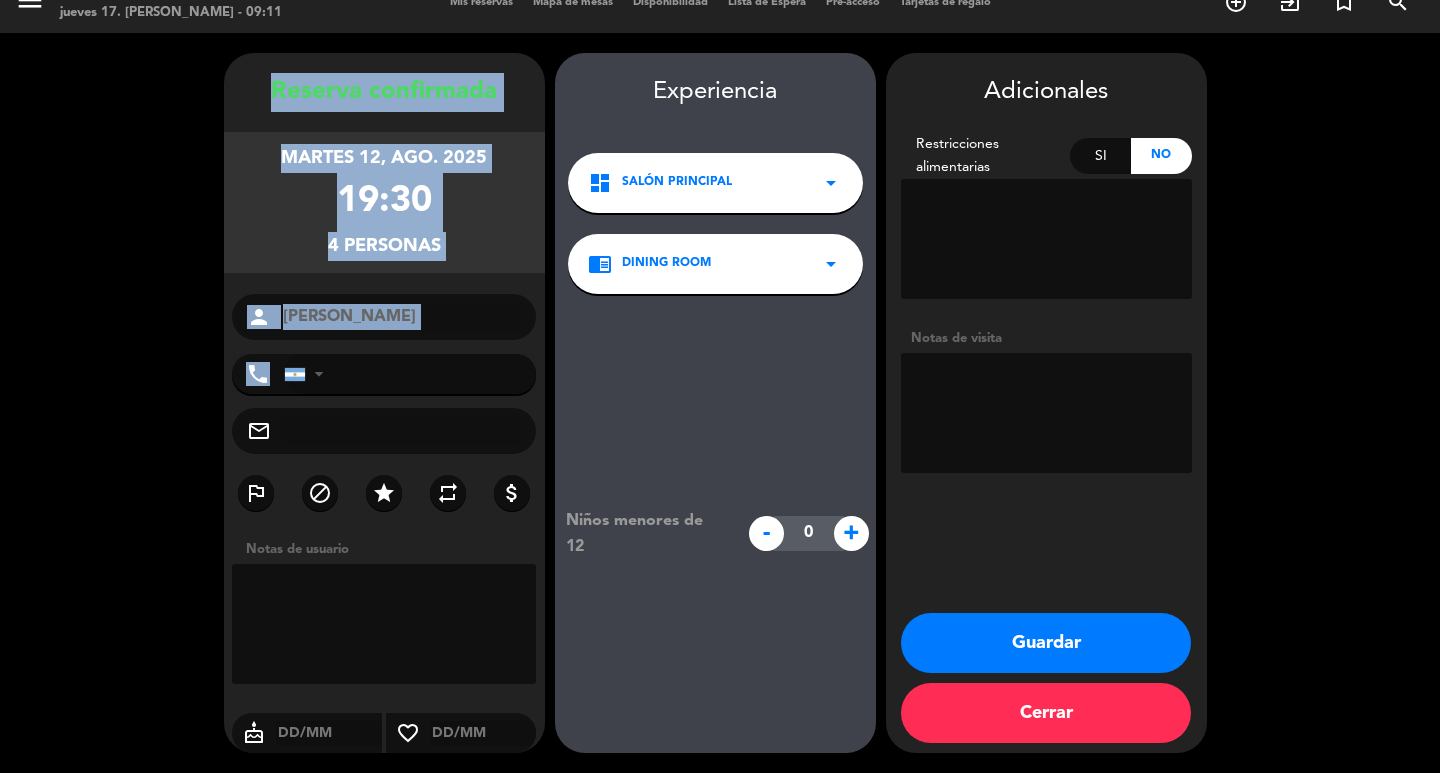drag, startPoint x: 274, startPoint y: 57, endPoint x: 419, endPoint y: 323, distance: 302.9538 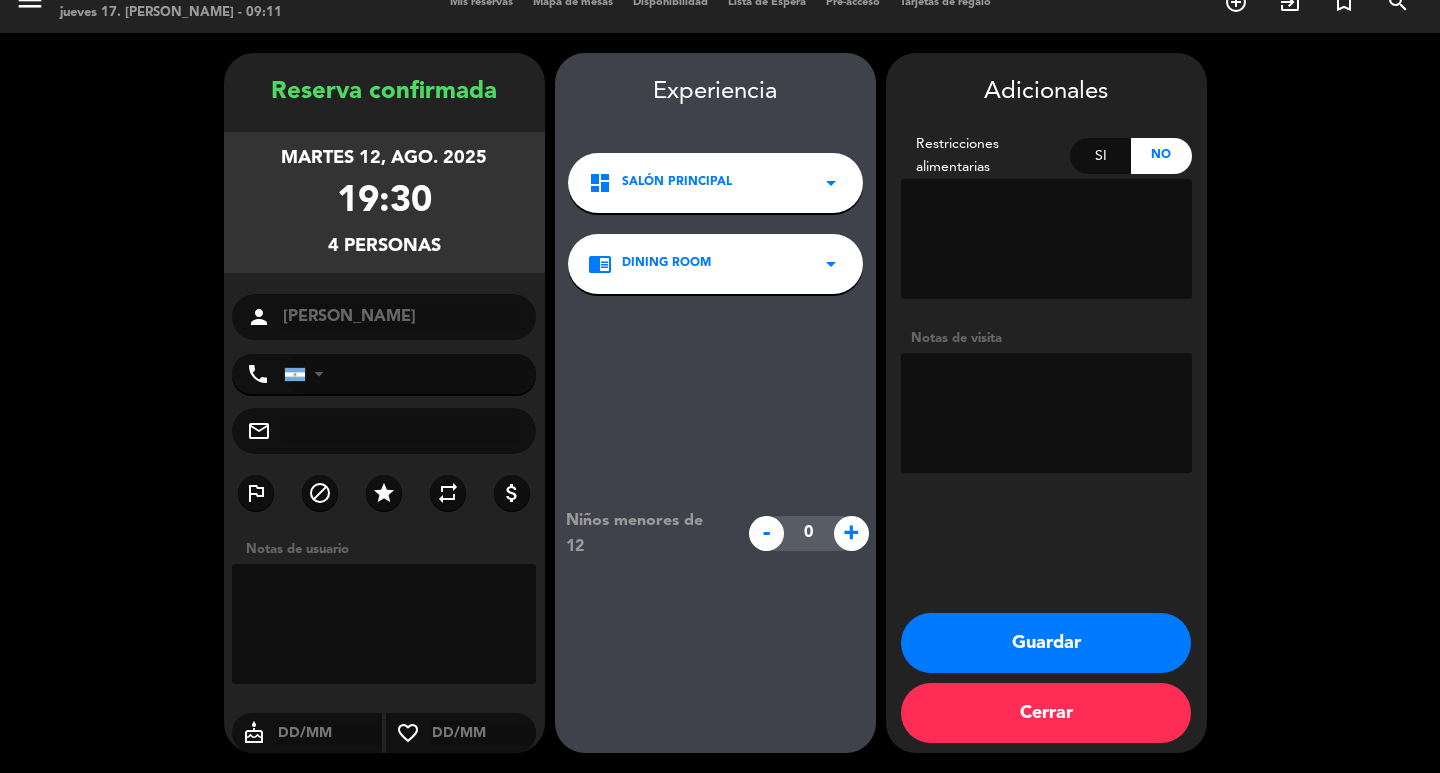 drag, startPoint x: 994, startPoint y: 418, endPoint x: 981, endPoint y: 432, distance: 19.104973 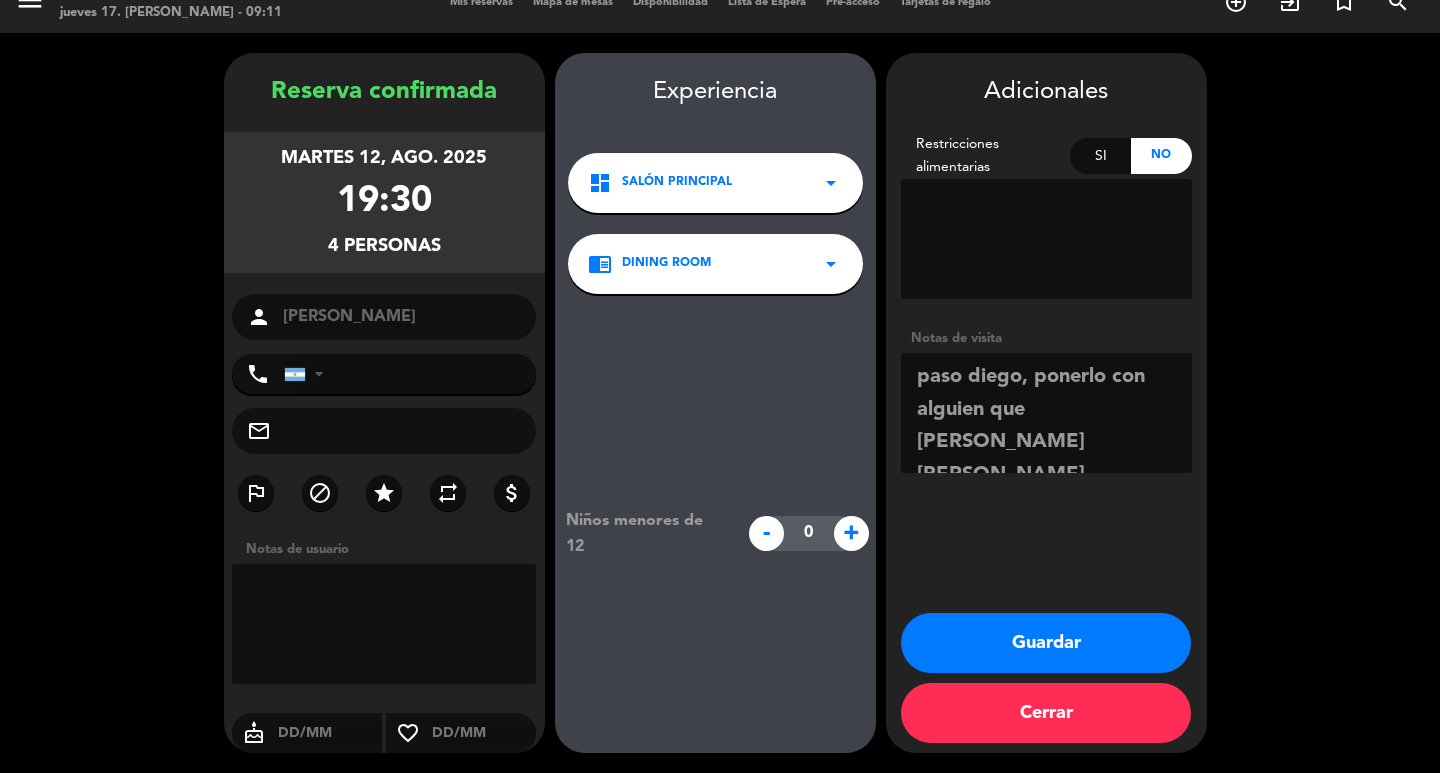 type on "paso diego, ponerlo con alguien que [PERSON_NAME] [PERSON_NAME]" 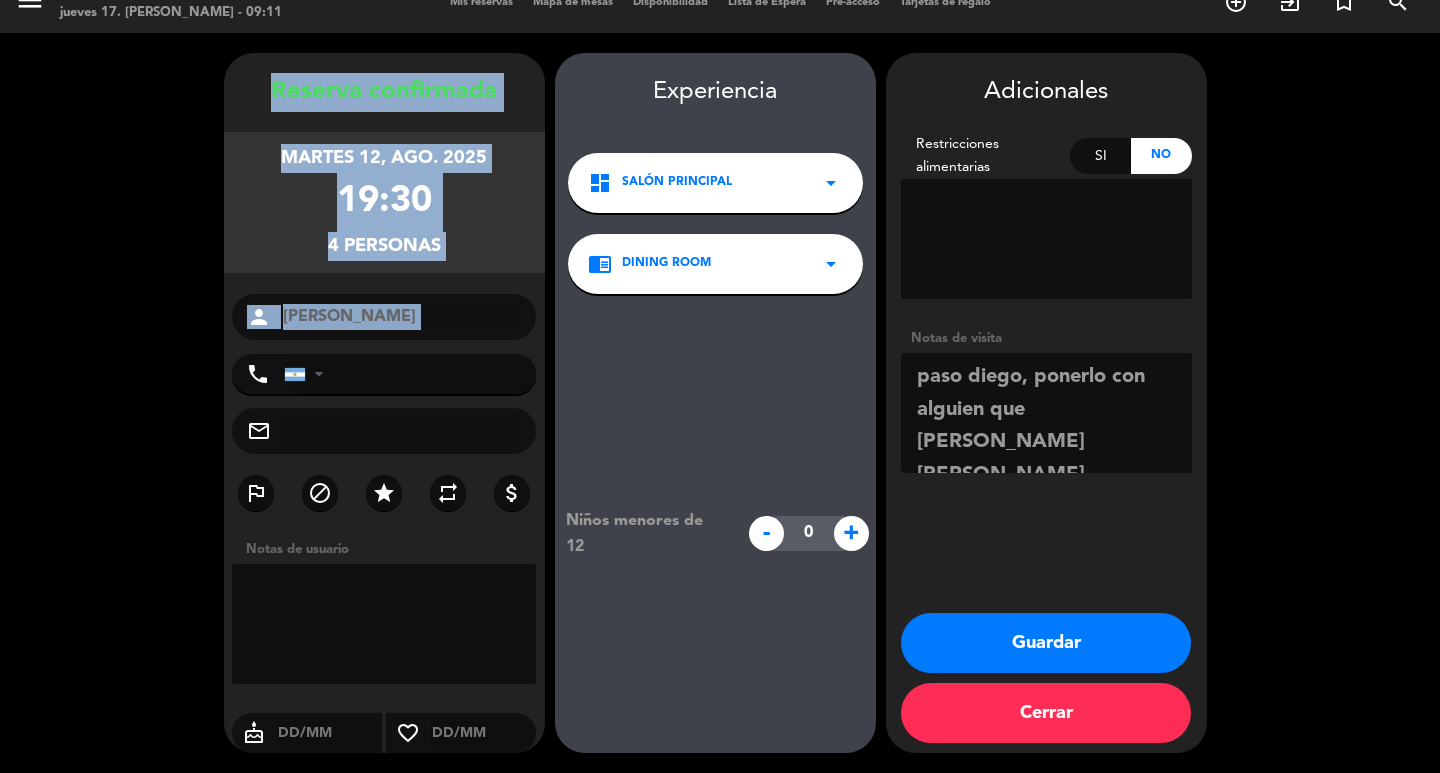 drag, startPoint x: 275, startPoint y: 63, endPoint x: 385, endPoint y: 330, distance: 288.77155 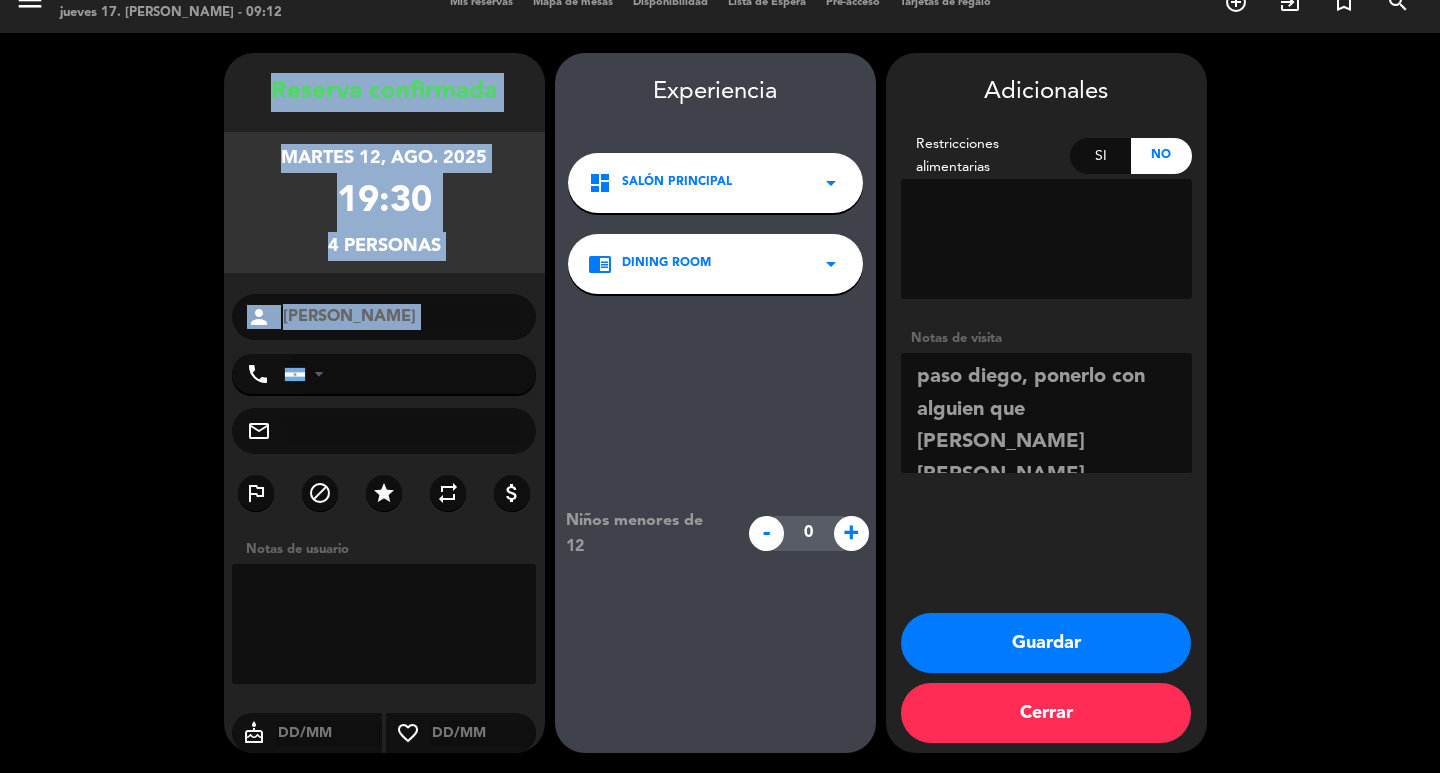 click on "Guardar" at bounding box center [1046, 643] 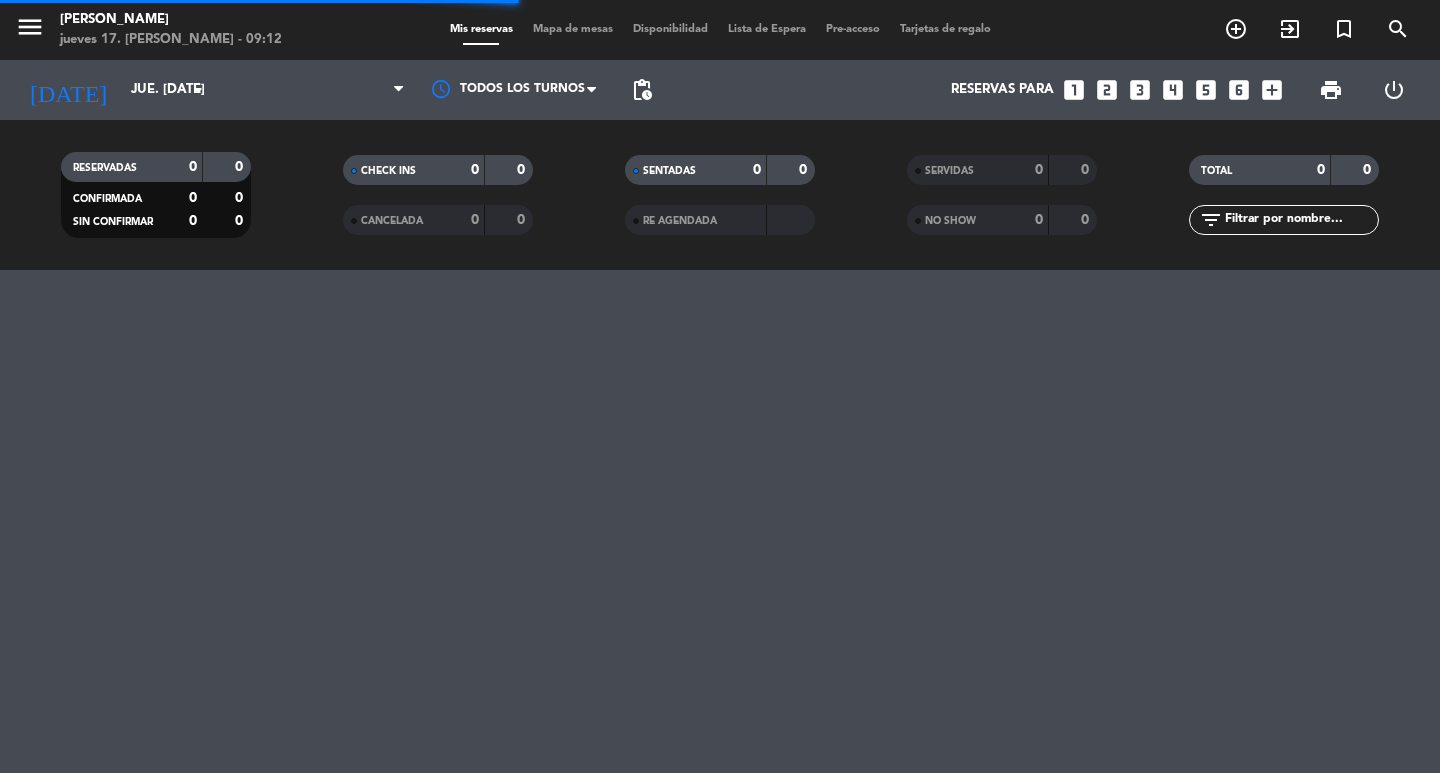 scroll, scrollTop: 0, scrollLeft: 0, axis: both 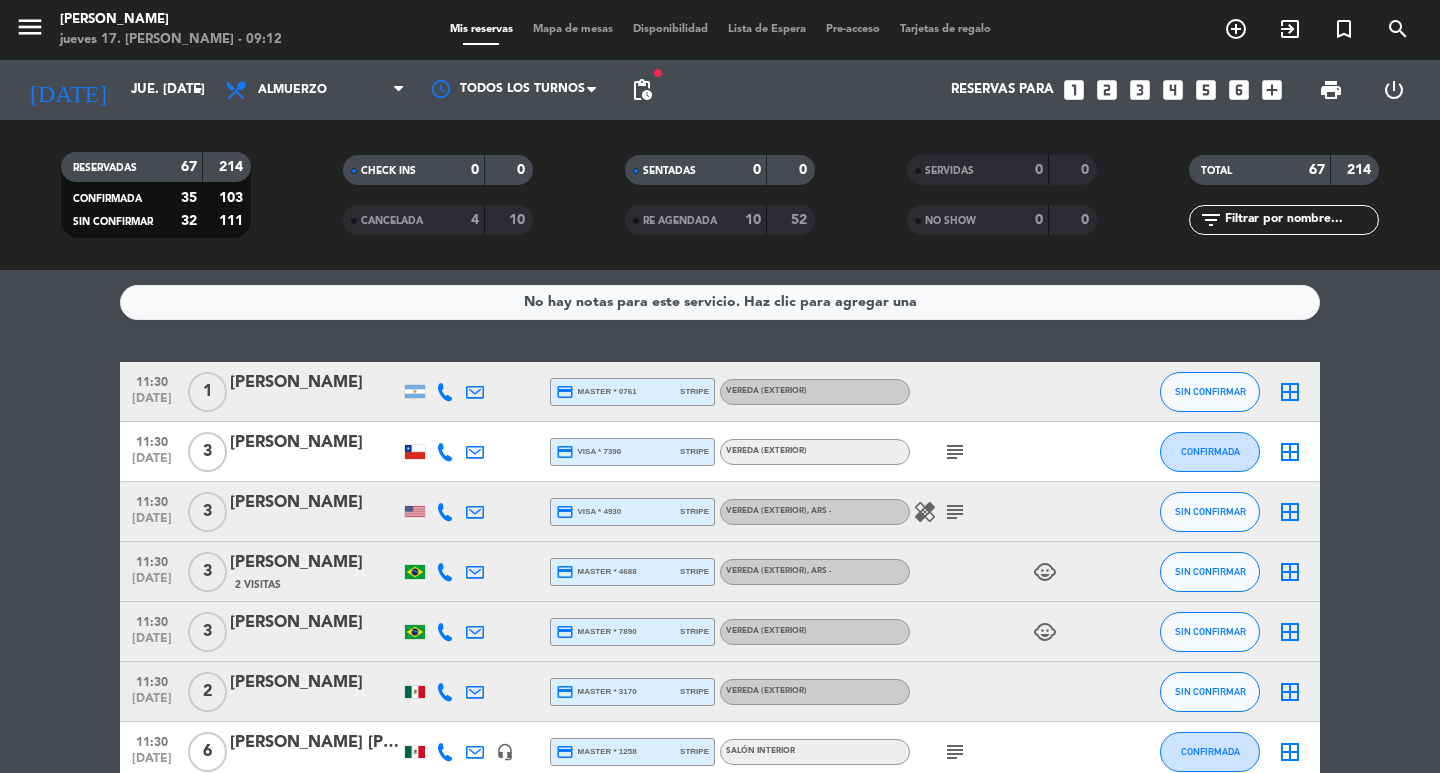click on "looks_3" at bounding box center (1140, 90) 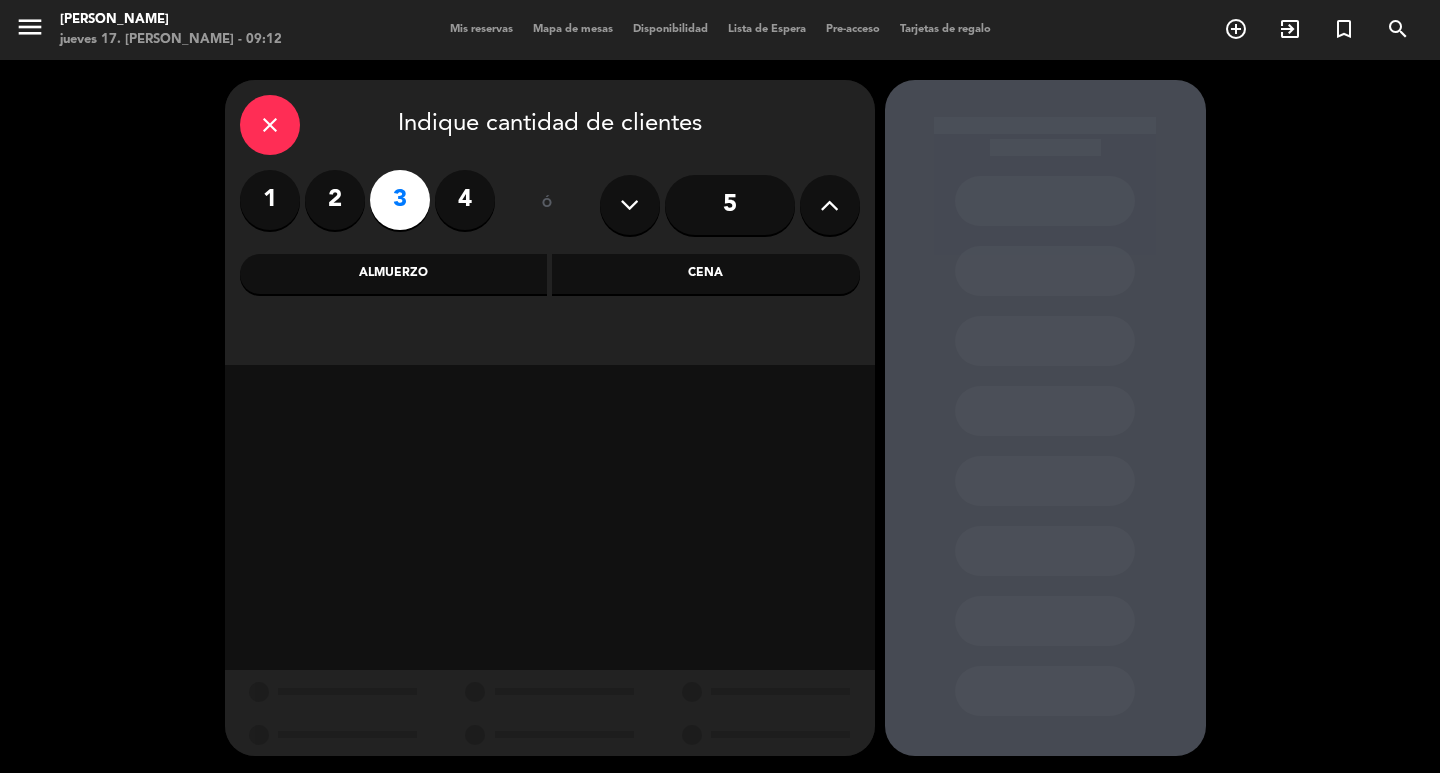 click on "Cena" at bounding box center (706, 274) 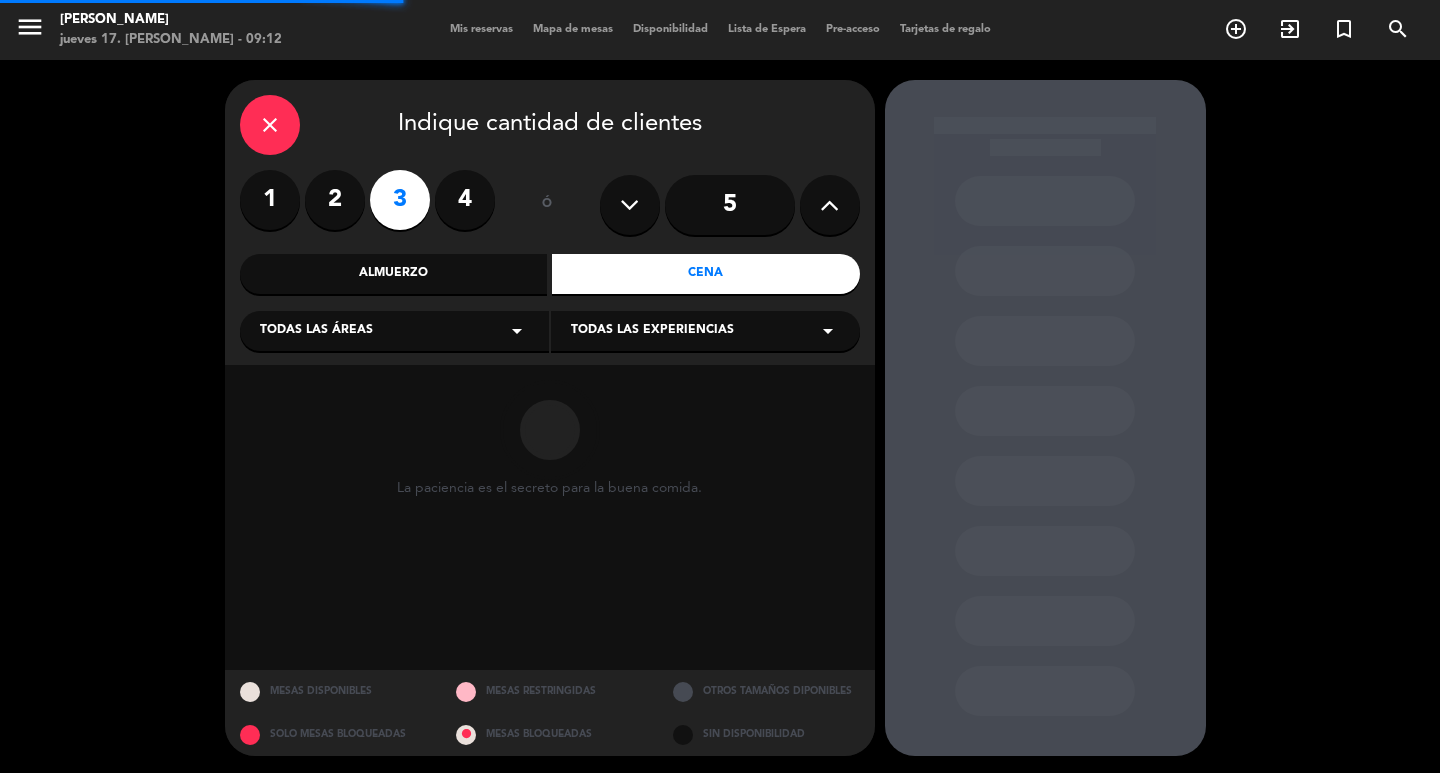 drag, startPoint x: 448, startPoint y: 331, endPoint x: 442, endPoint y: 345, distance: 15.231546 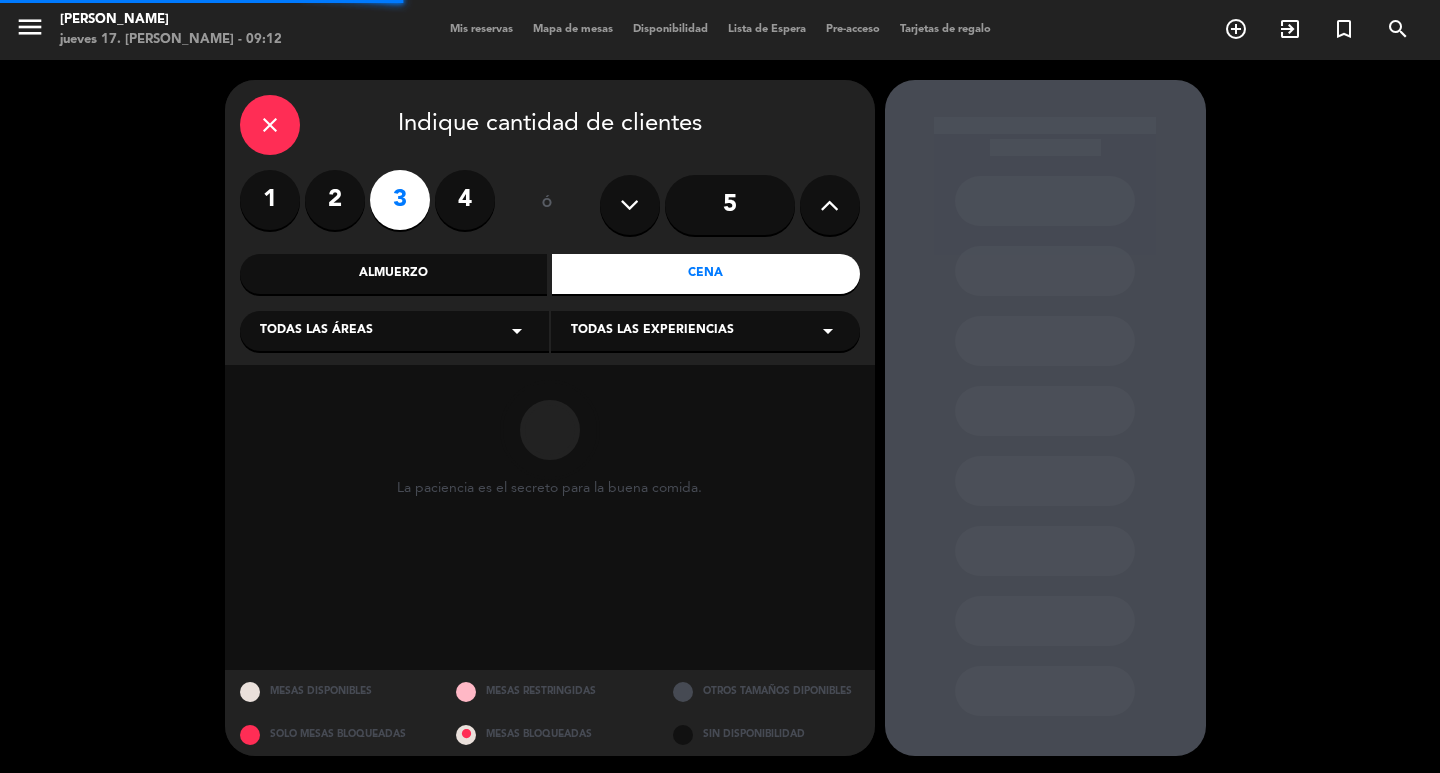 click on "Todas las áreas   arrow_drop_down" at bounding box center [394, 331] 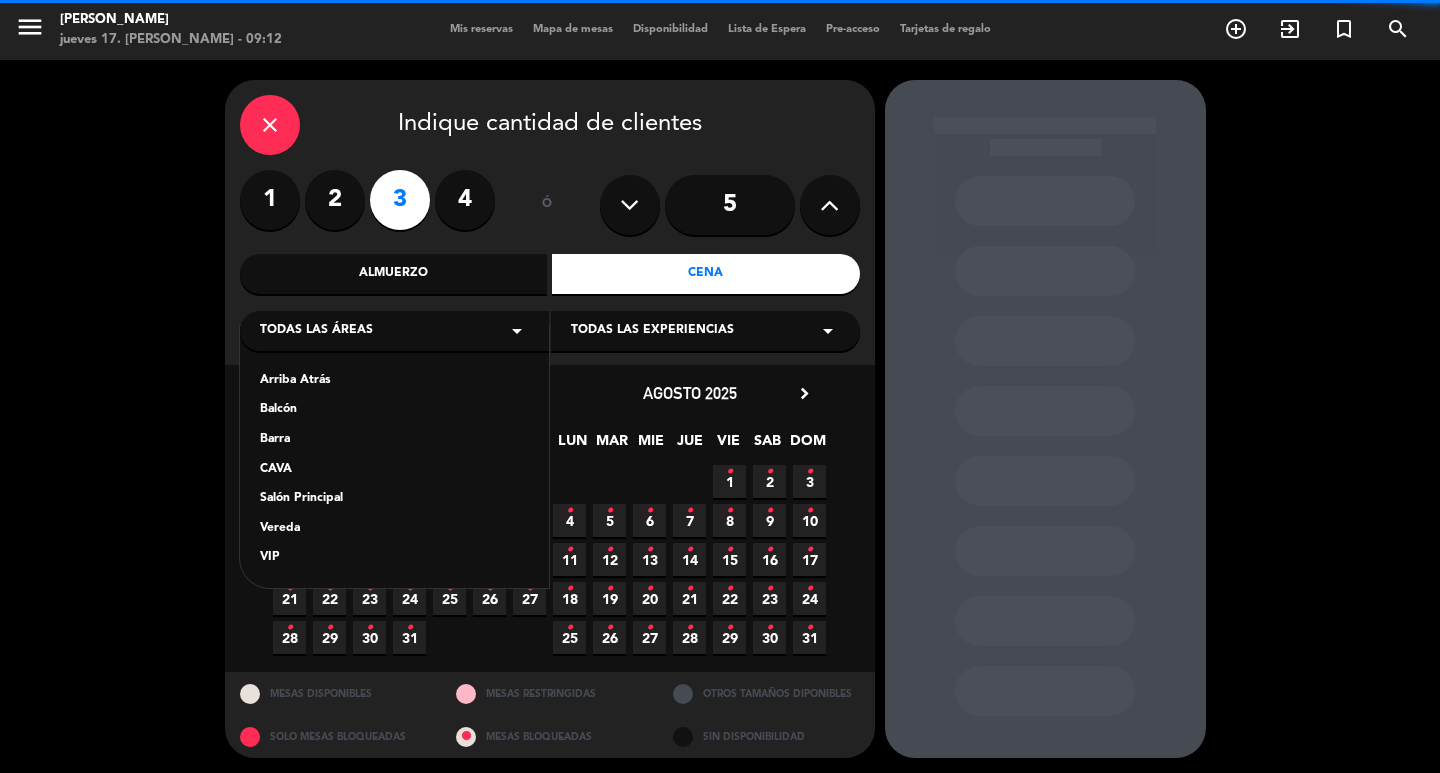 drag, startPoint x: 315, startPoint y: 509, endPoint x: 327, endPoint y: 505, distance: 12.649111 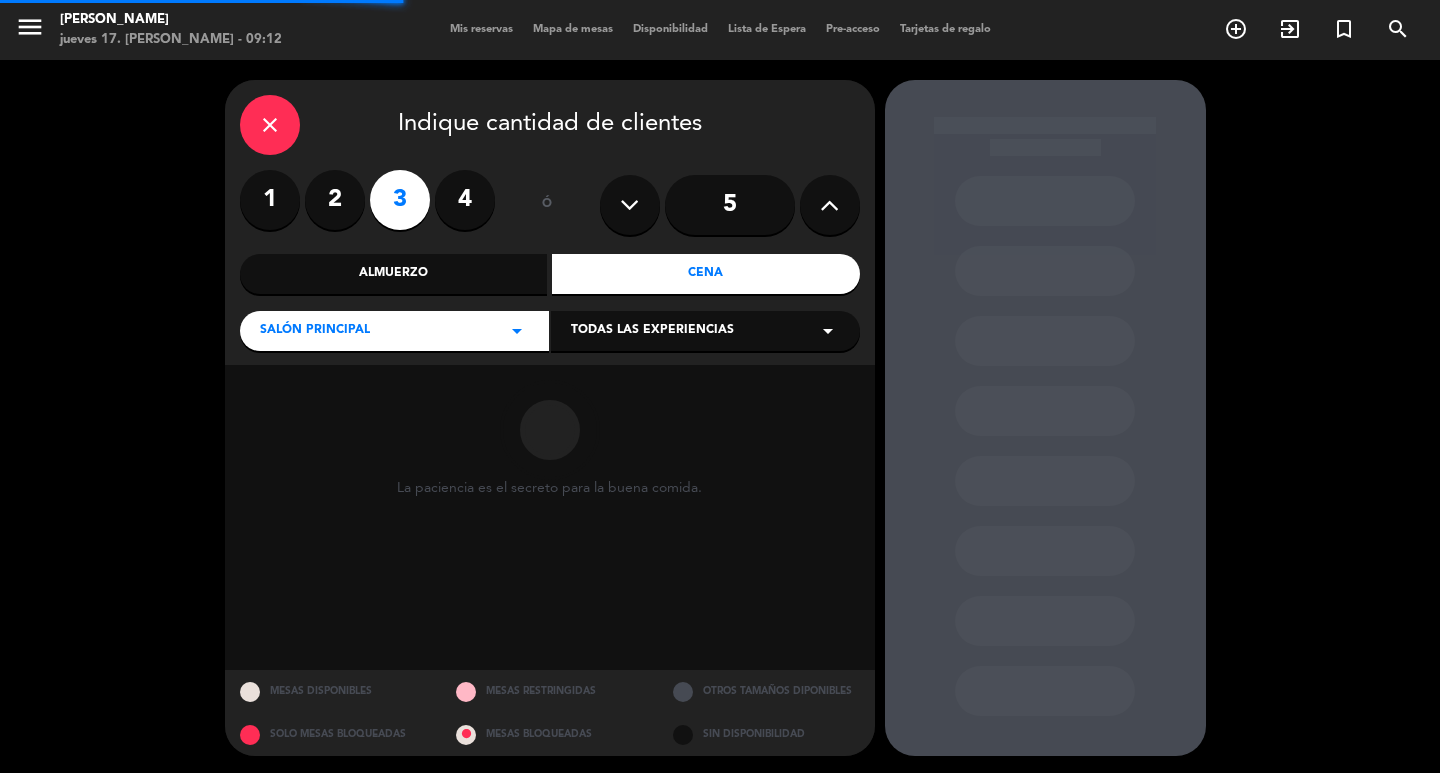 drag, startPoint x: 620, startPoint y: 342, endPoint x: 620, endPoint y: 358, distance: 16 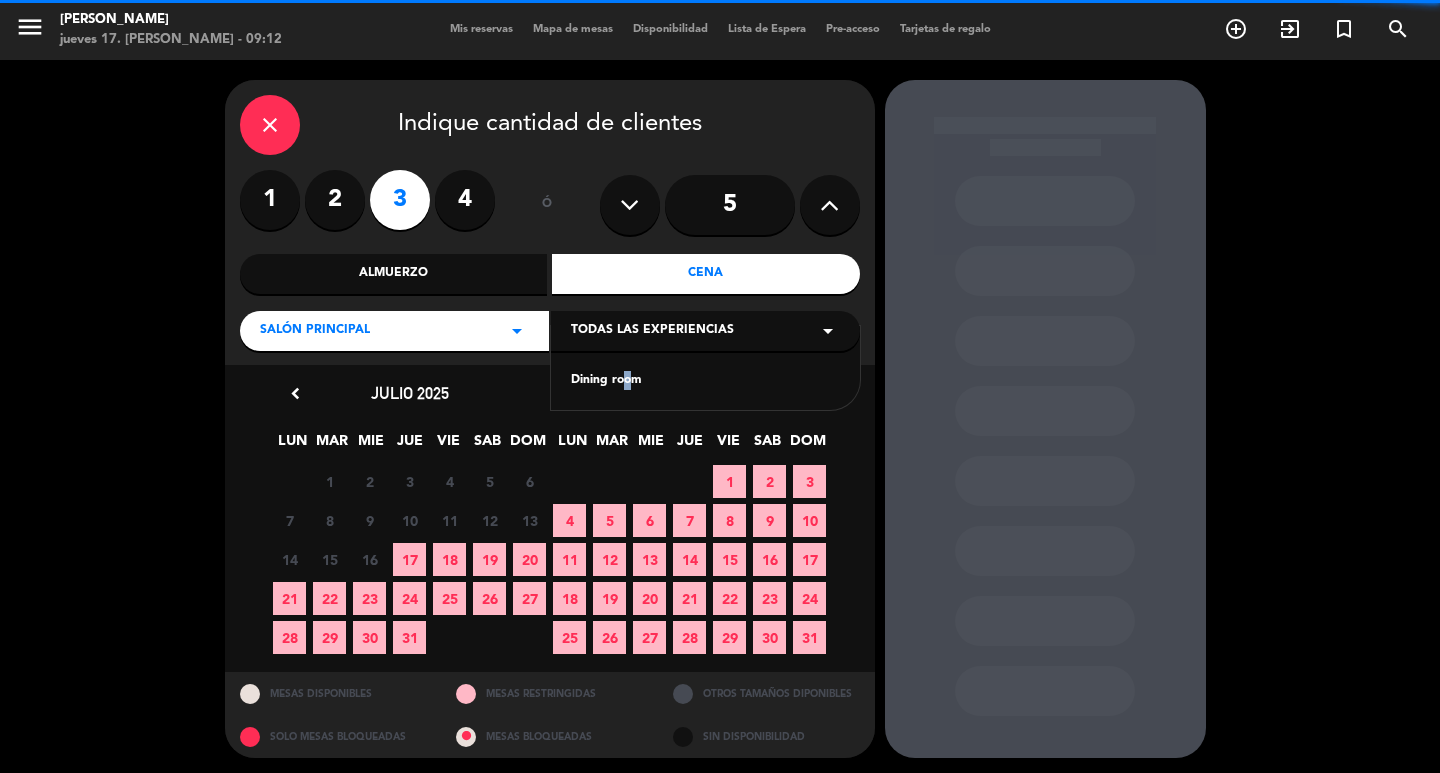 click on "Dining room" at bounding box center [705, 381] 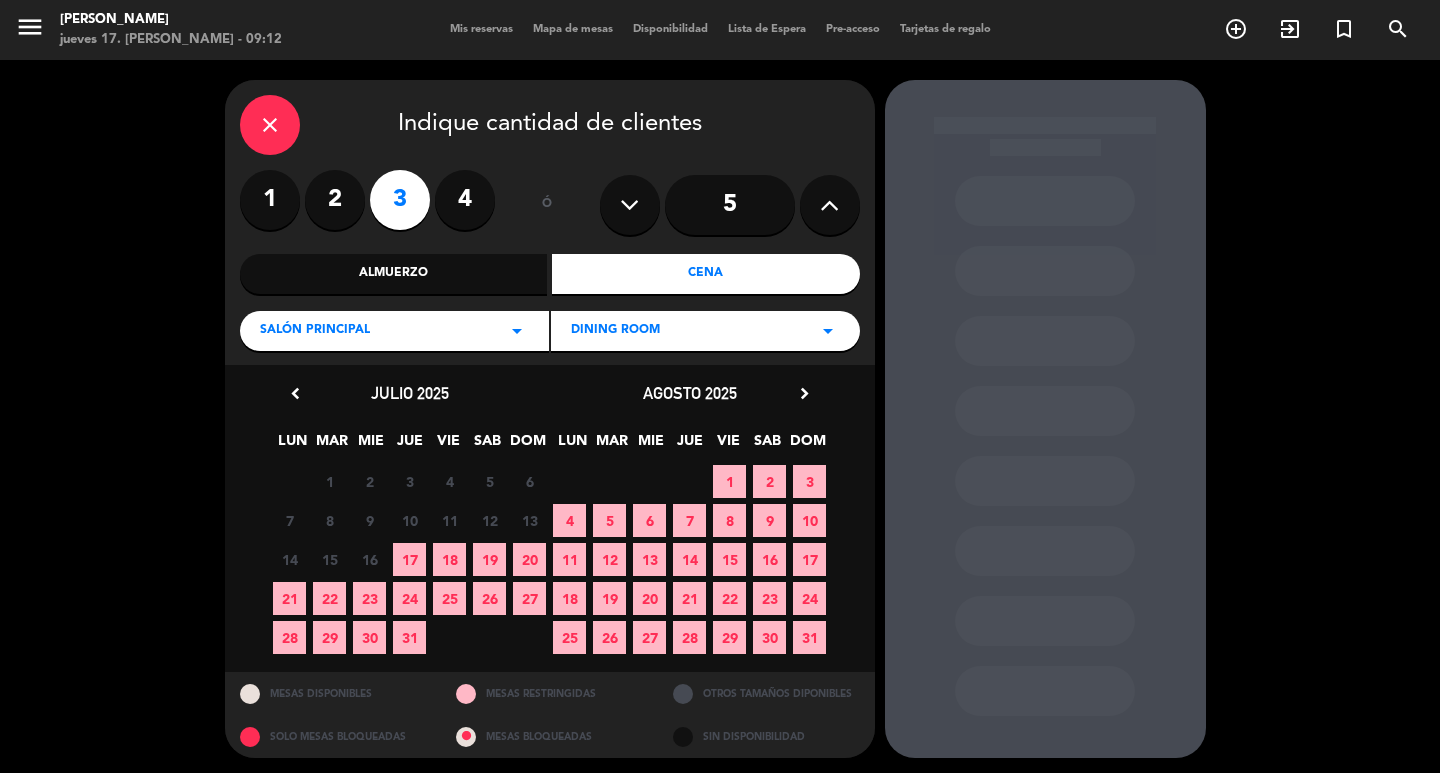 click on "17" at bounding box center (409, 559) 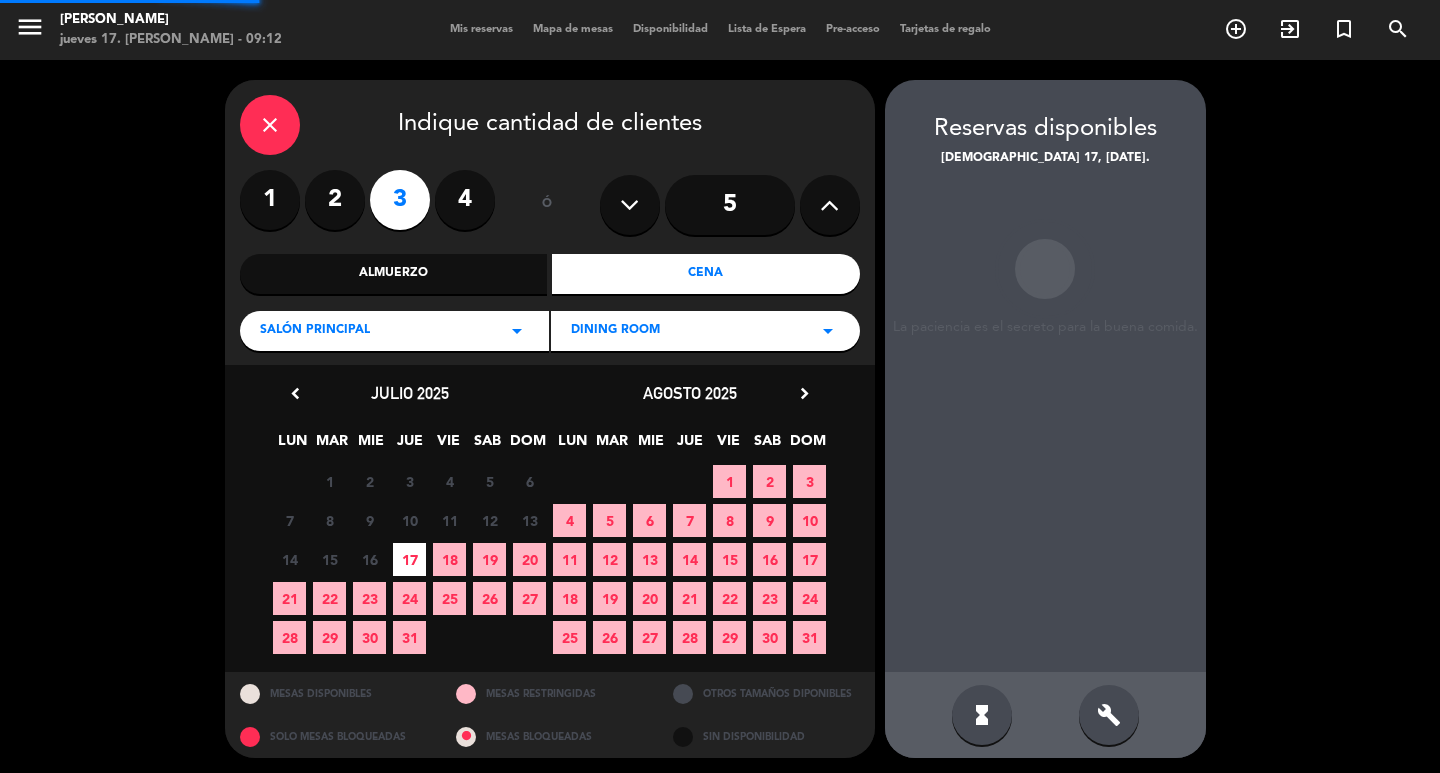 scroll, scrollTop: 15, scrollLeft: 0, axis: vertical 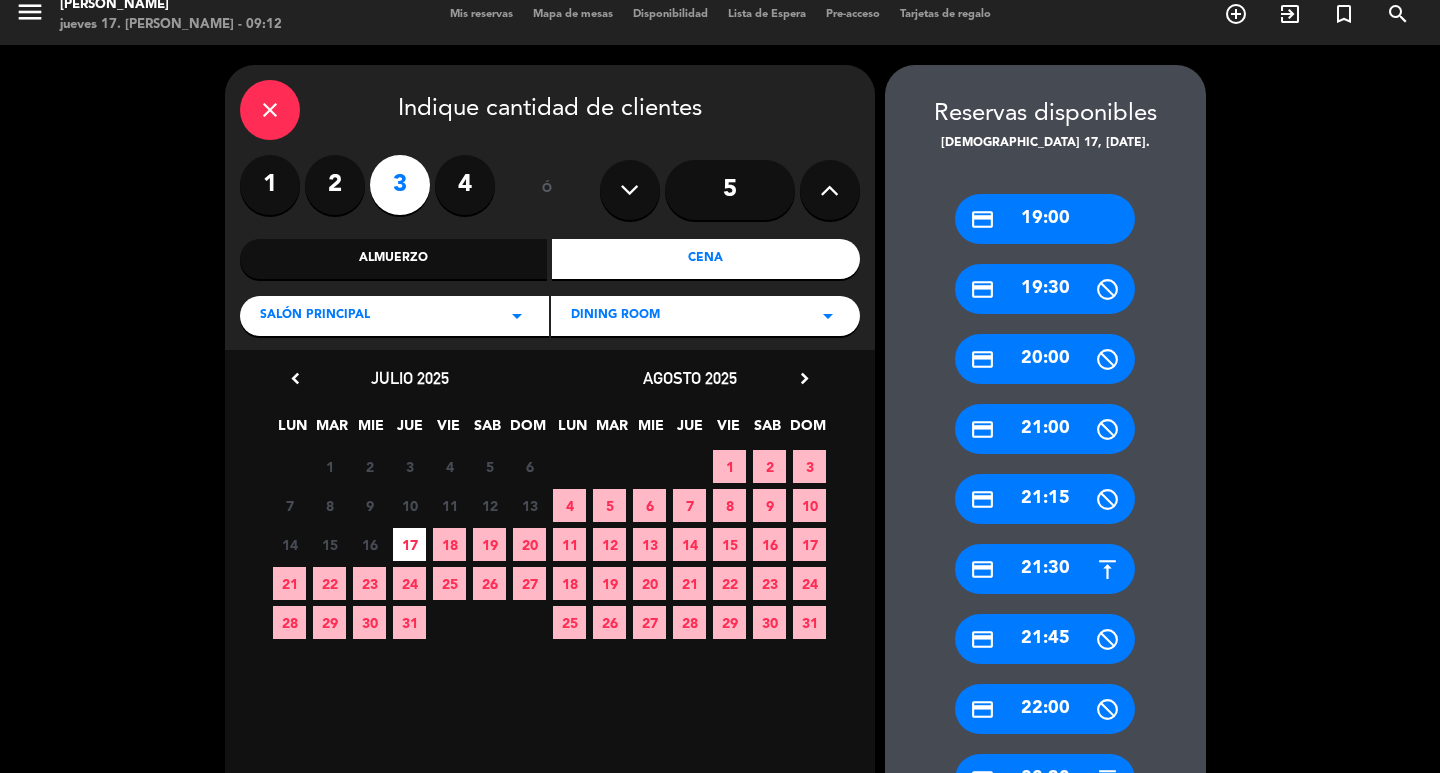 click on "credit_card  20:00" at bounding box center [1045, 359] 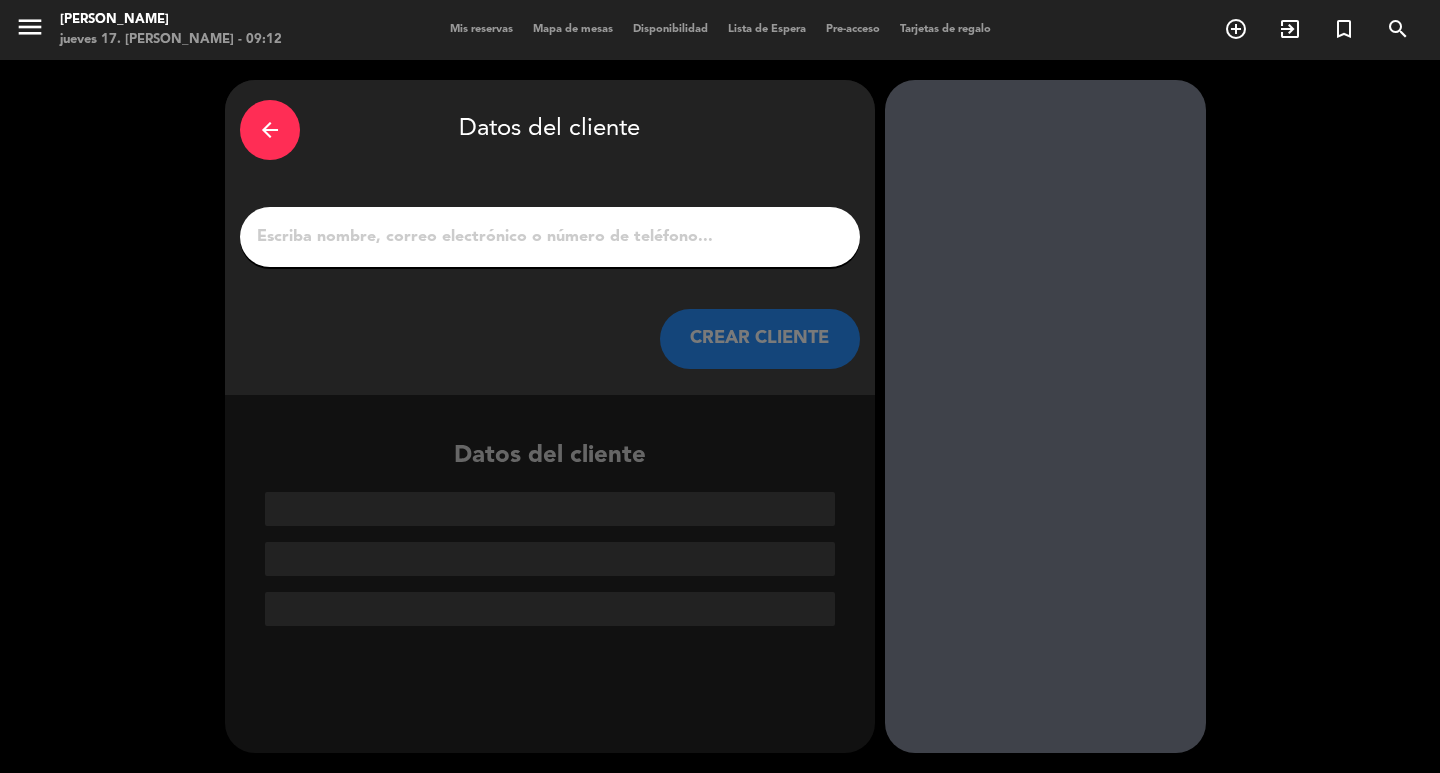 click on "1" at bounding box center (550, 237) 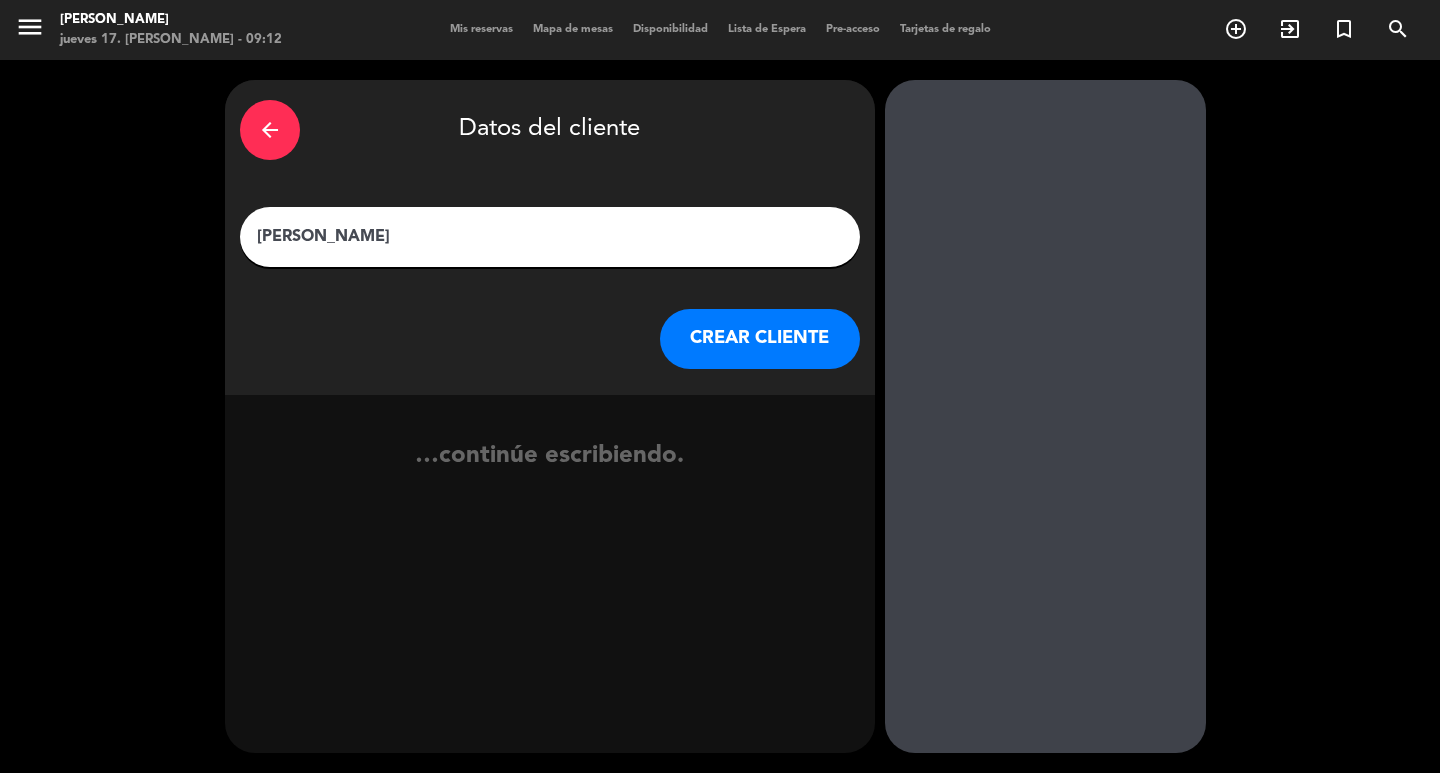 type on "[PERSON_NAME]" 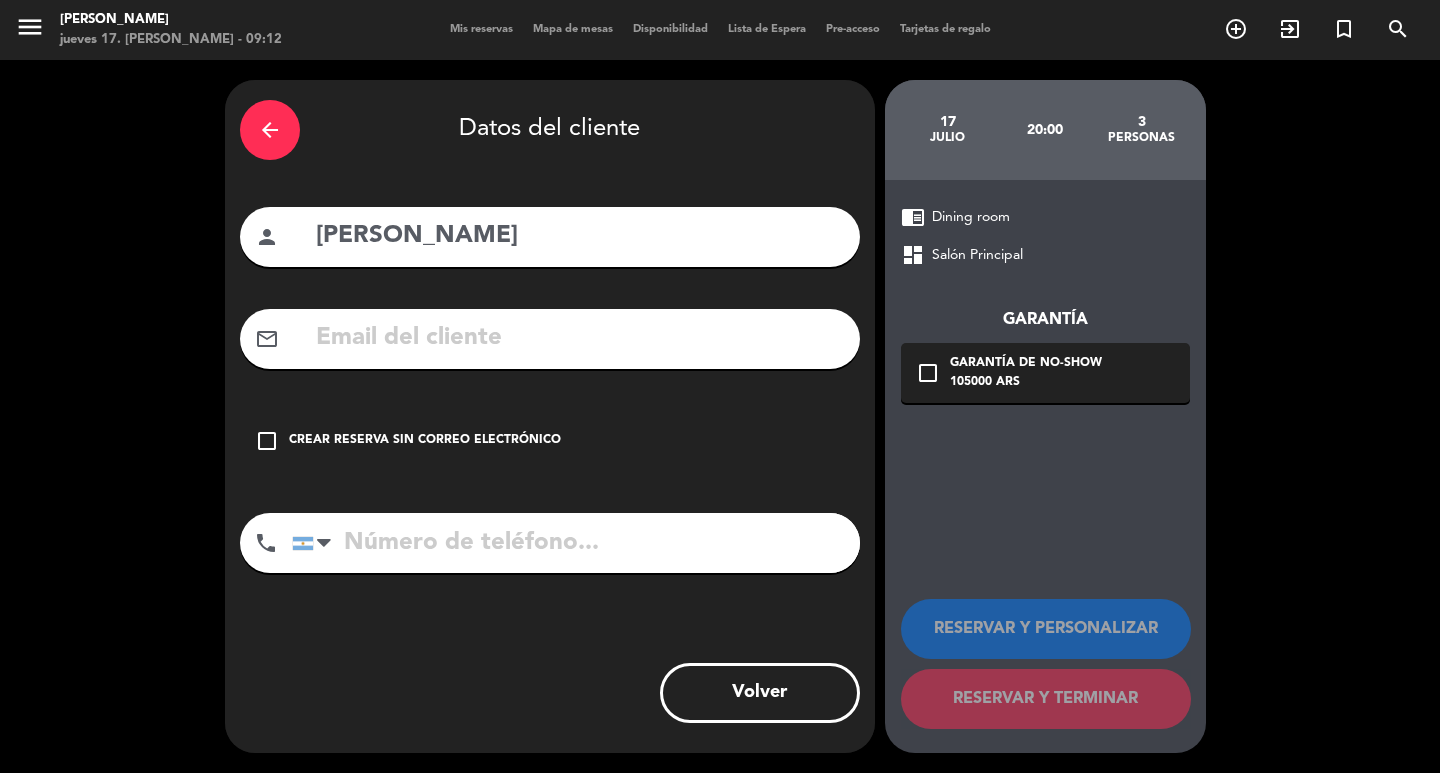 click on "check_box_outline_blank   Crear reserva sin correo electrónico" at bounding box center (550, 441) 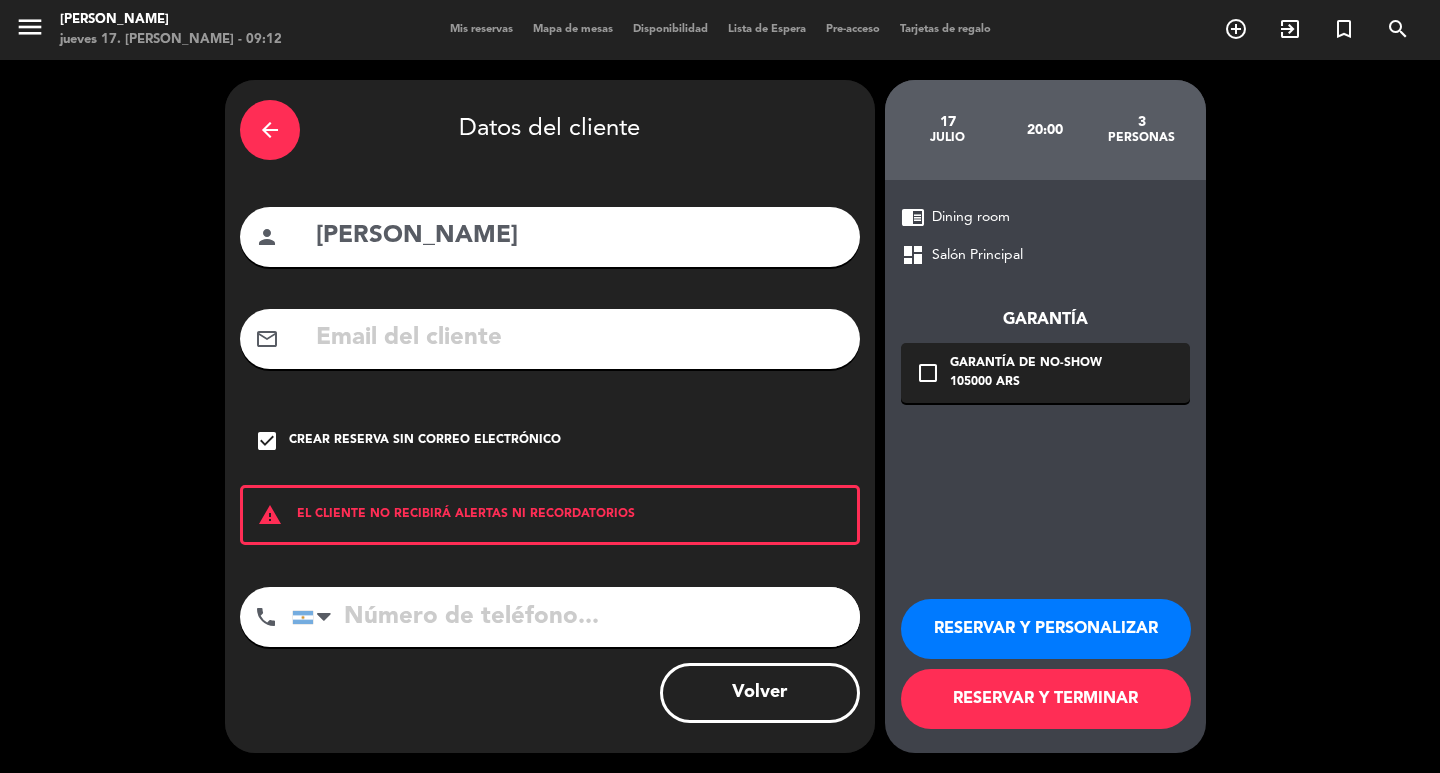 click on "RESERVAR Y PERSONALIZAR" at bounding box center (1046, 629) 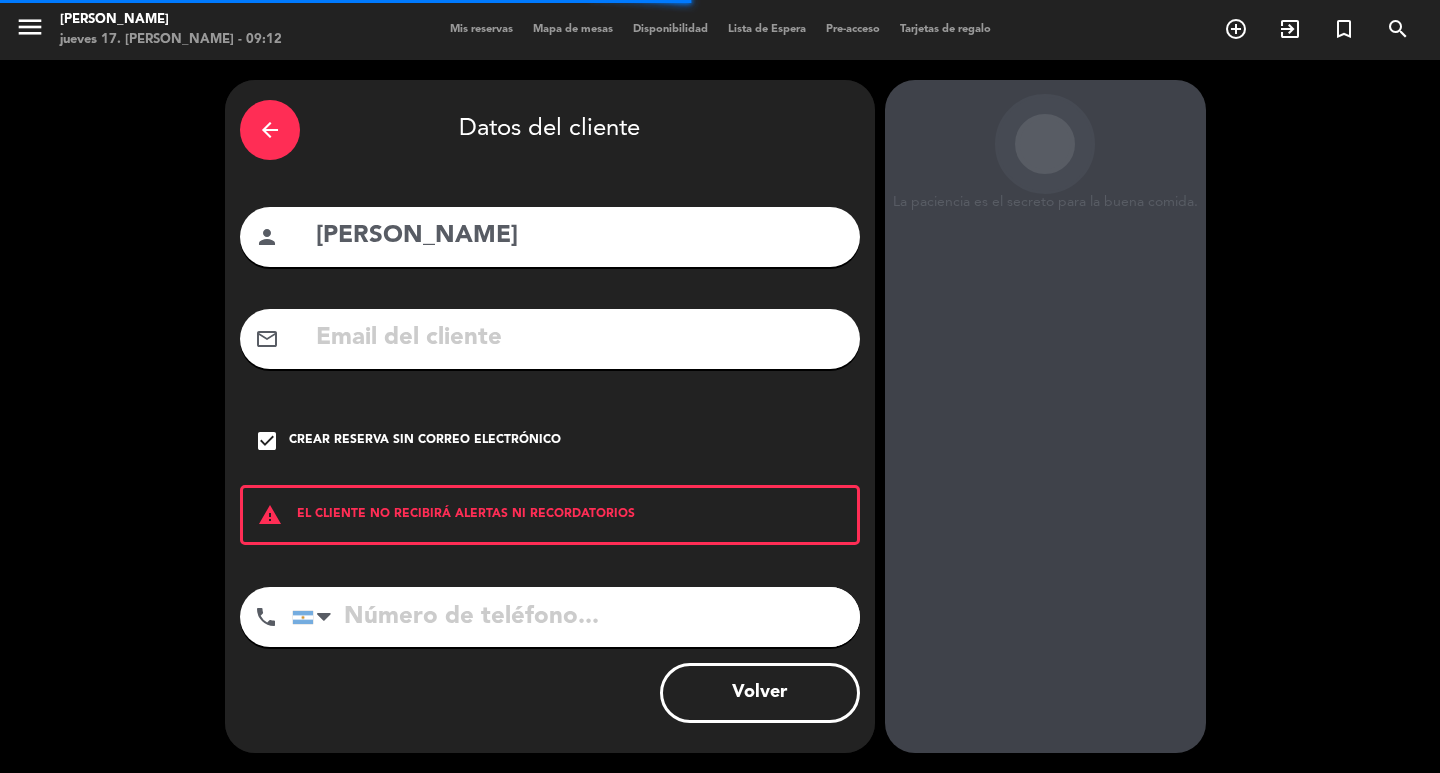 scroll, scrollTop: 58, scrollLeft: 0, axis: vertical 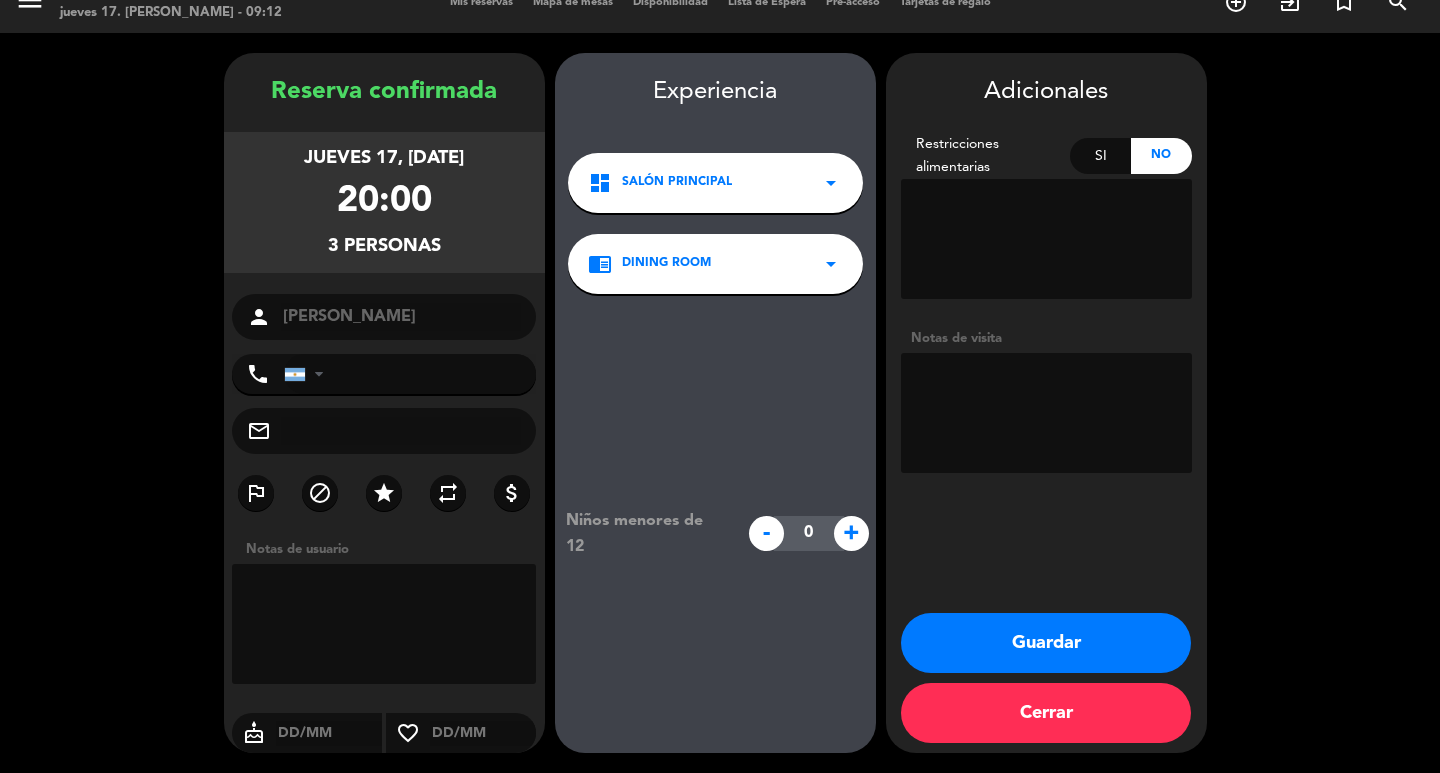 click at bounding box center [1046, 413] 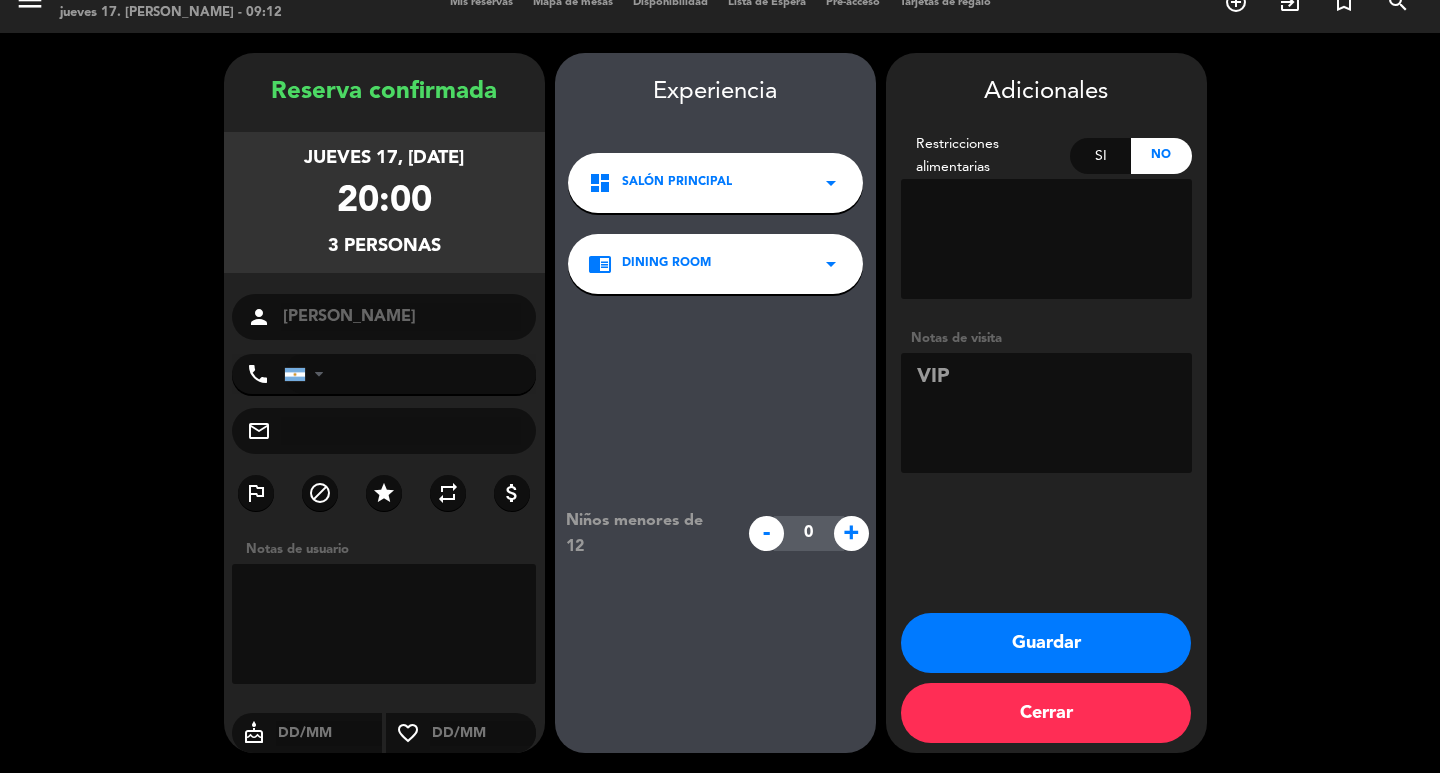 type on "VIP" 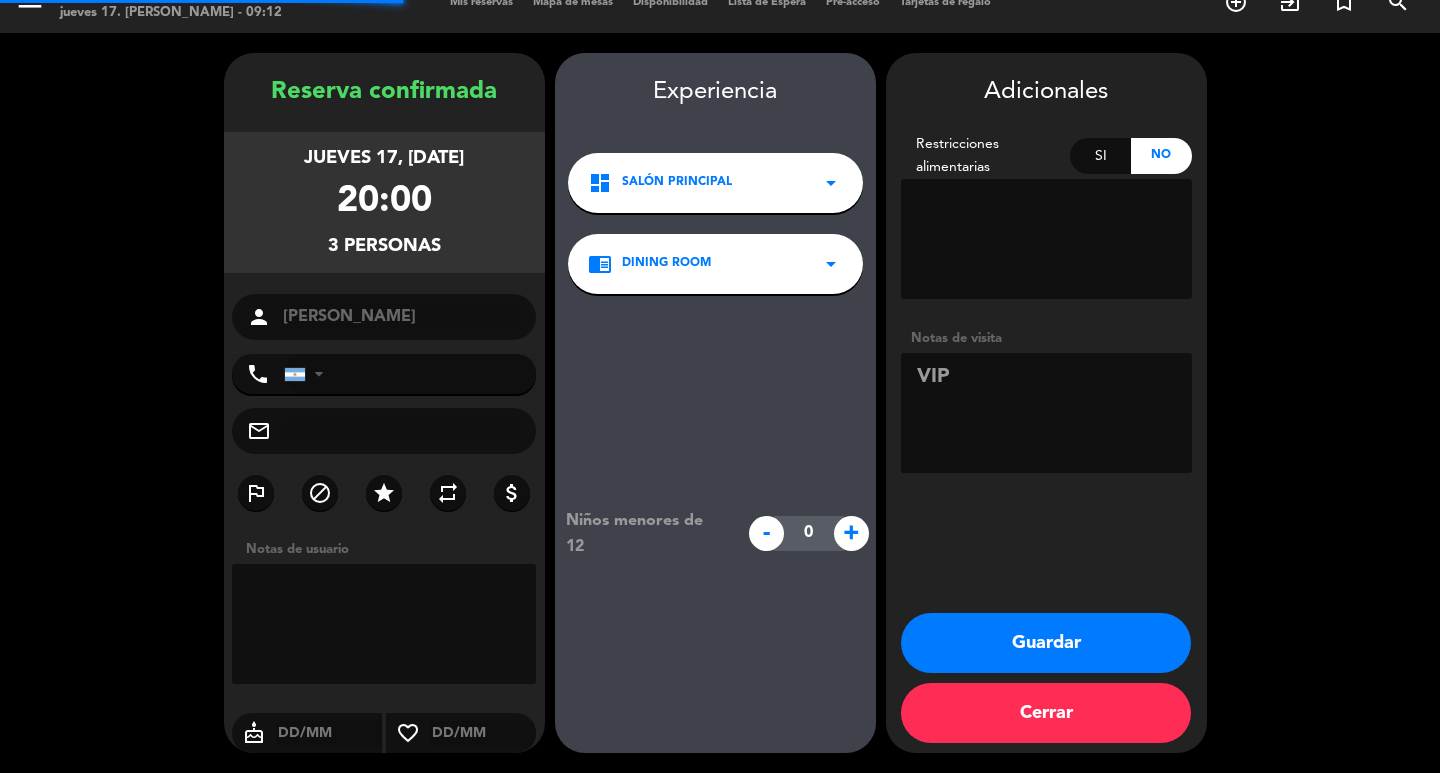 scroll, scrollTop: 0, scrollLeft: 0, axis: both 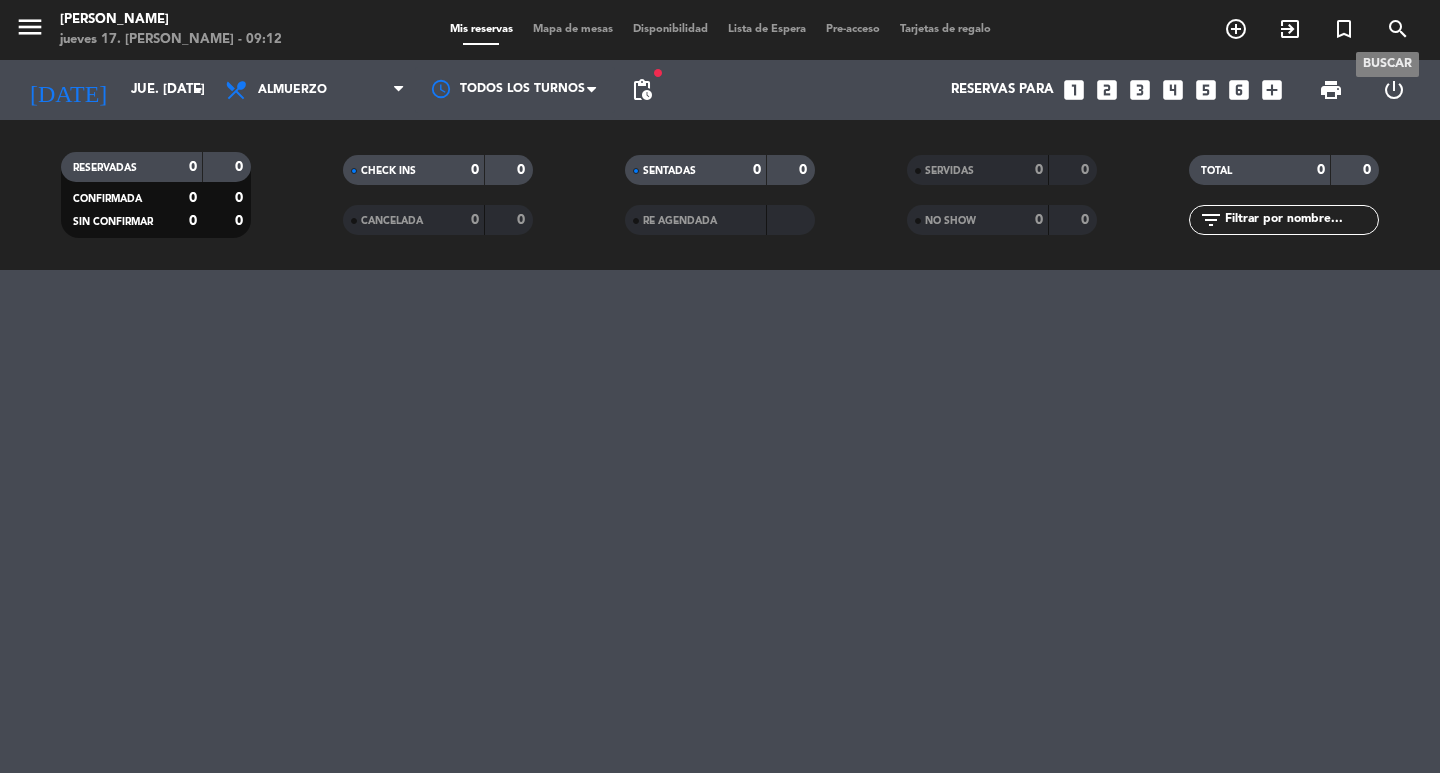 click on "search" at bounding box center [1398, 29] 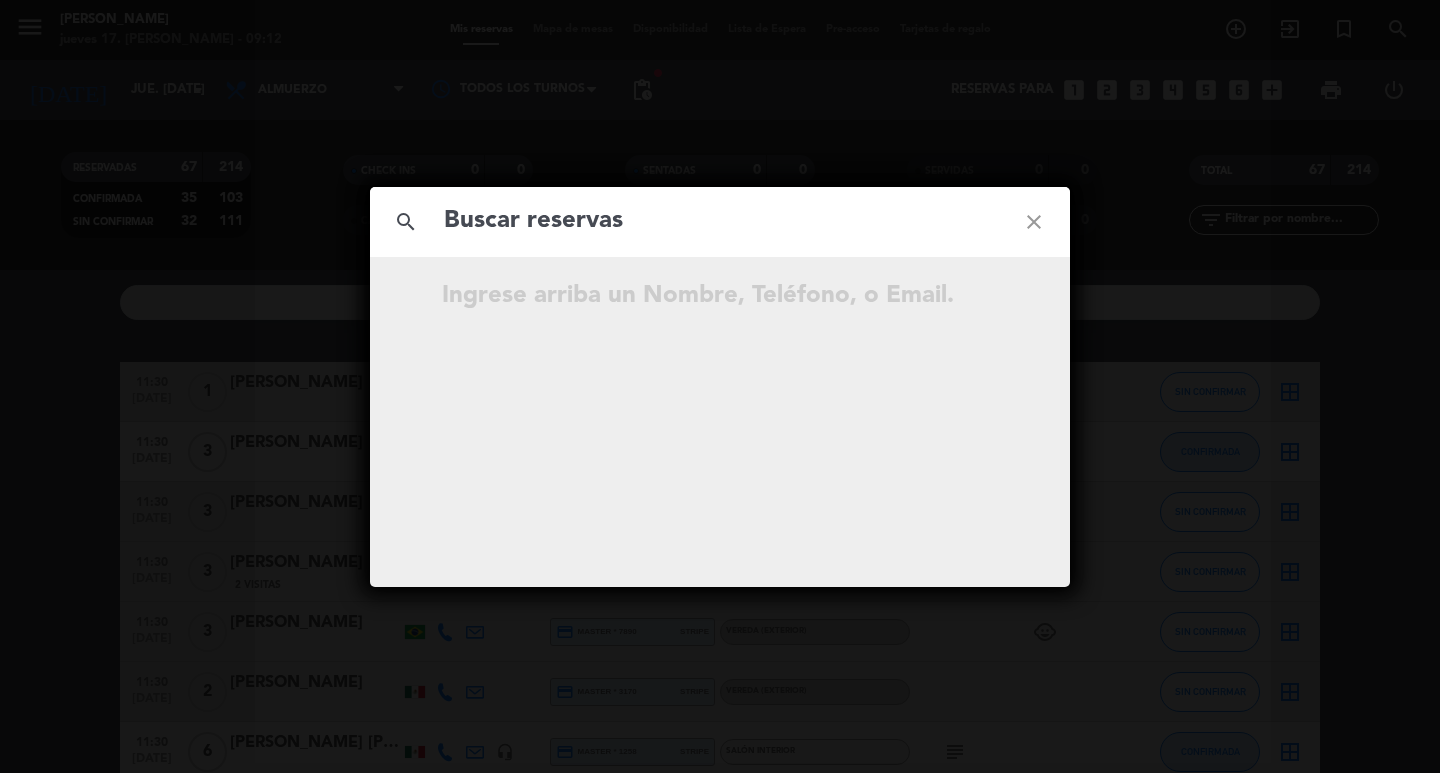 click 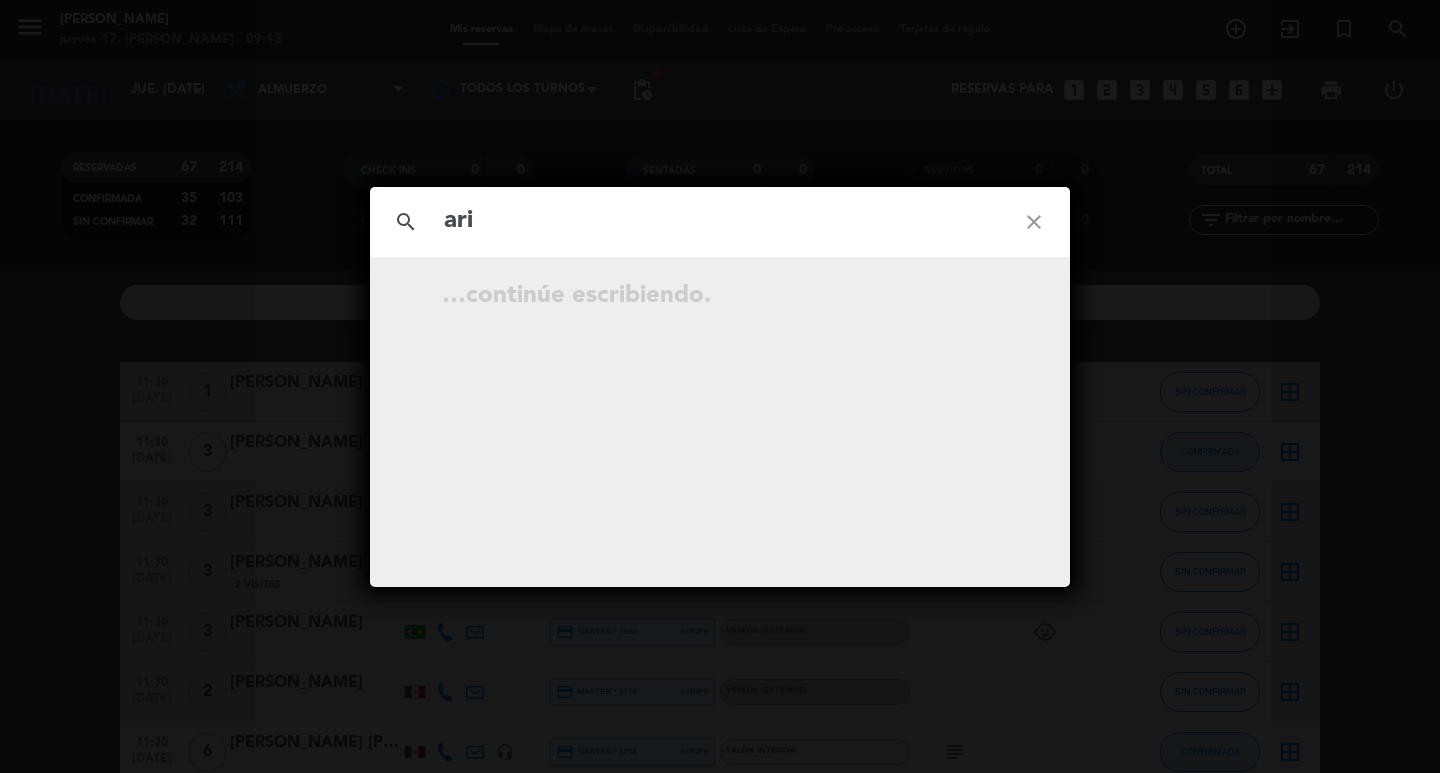 click on "ari" 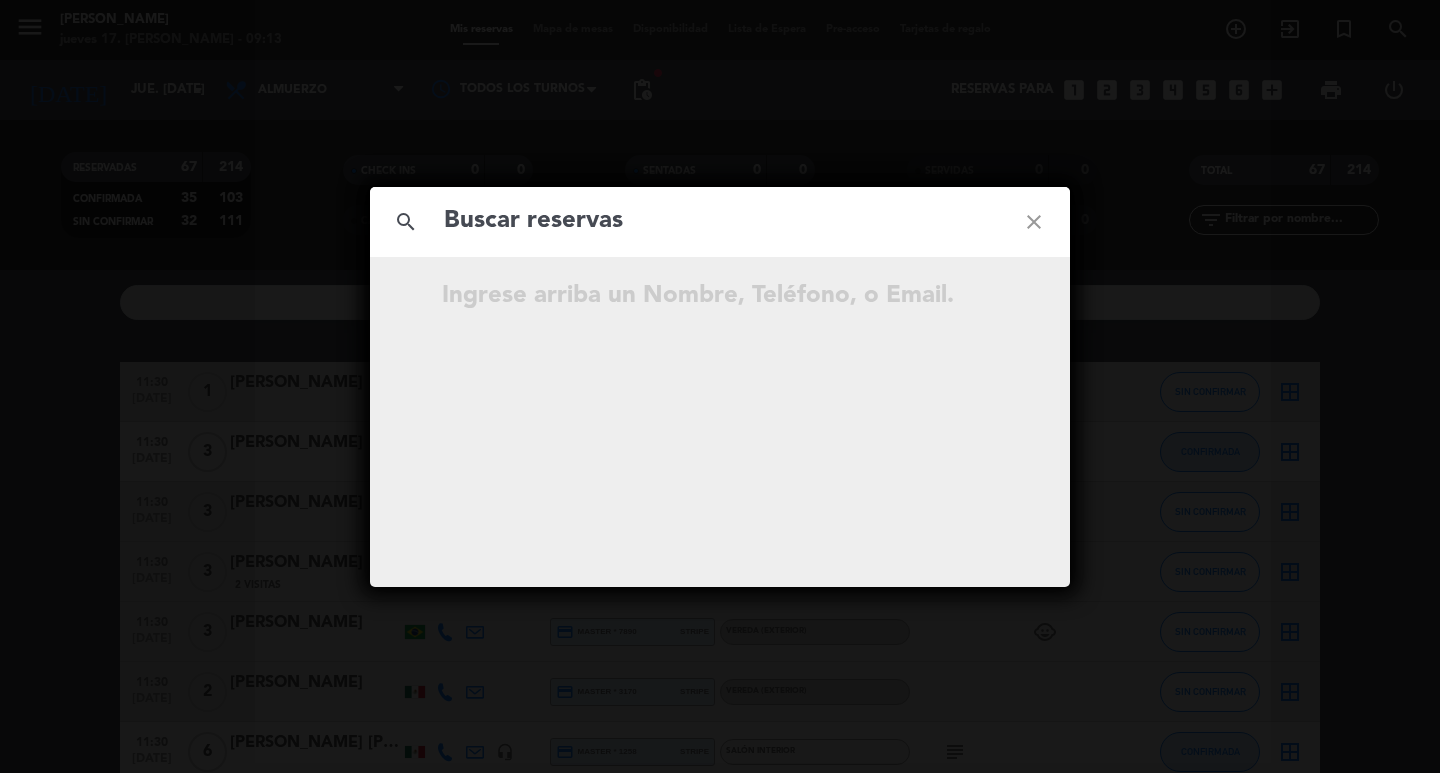click on "close" 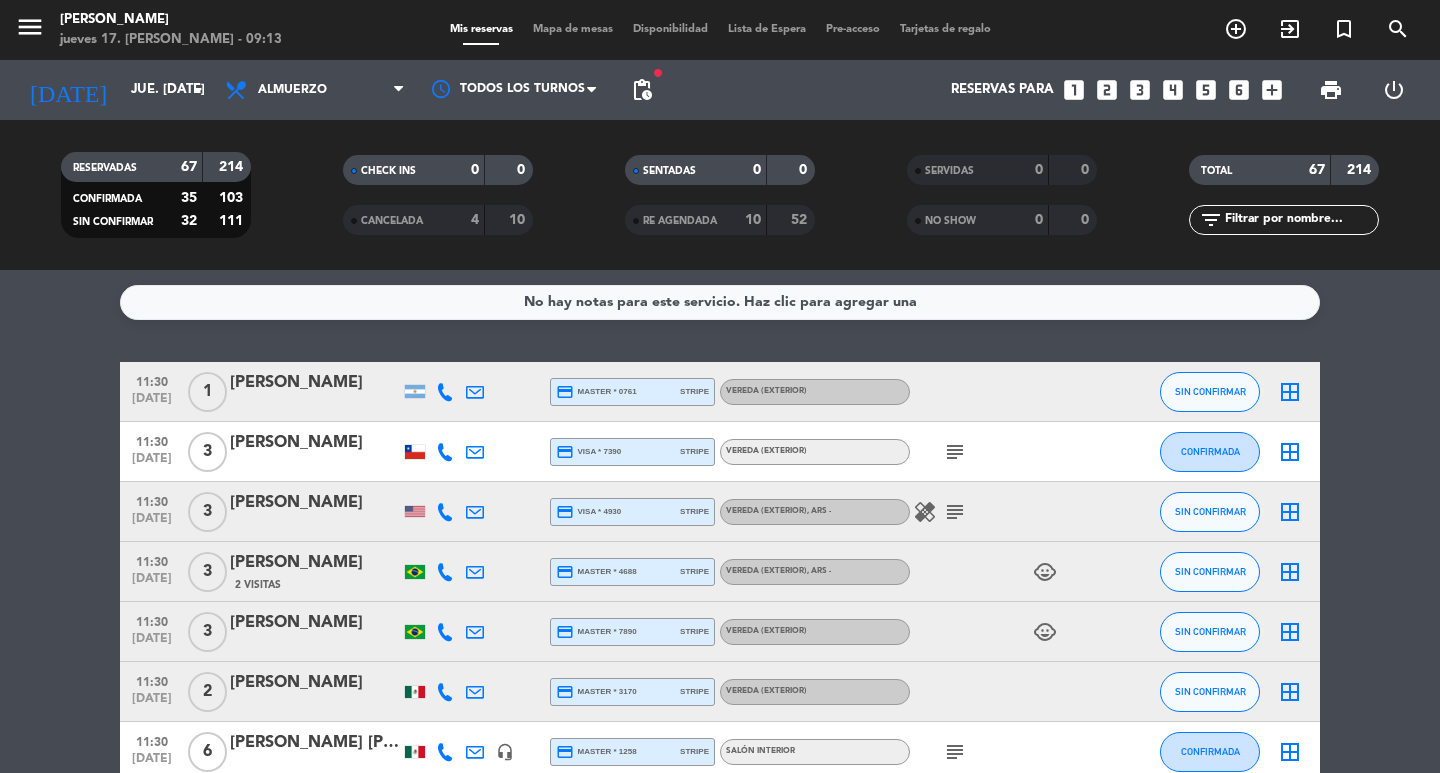 click on "No hay notas para este servicio. Haz clic para agregar una   11:30   [DATE]   1   [PERSON_NAME]  credit_card  master * 0761   stripe   Vereda (EXTERIOR) SIN CONFIRMAR  border_all   11:30   [DATE]   3   [PERSON_NAME]  credit_card  visa * 7390   stripe   Vereda (EXTERIOR)  subject  CONFIRMADA  border_all   11:30   [DATE]   3   [PERSON_NAME]  credit_card  visa * 4930   stripe   Vereda (EXTERIOR) , ARS -  healing   subject  SIN CONFIRMAR  border_all   11:30   [DATE]   3   [PERSON_NAME]   2 Visitas  credit_card  master * 4688   stripe   Vereda (EXTERIOR) , ARS -  child_care  SIN CONFIRMAR  border_all   11:30   [DATE]   3   [PERSON_NAME]  credit_card  master * 7890   stripe   Vereda (EXTERIOR)  child_care  SIN CONFIRMAR  border_all   11:30   [DATE]   2   [PERSON_NAME]  credit_card  master * 3170   stripe   Vereda (EXTERIOR) SIN CONFIRMAR  border_all   11:30   [DATE]   6   [PERSON_NAME] [PERSON_NAME]   headset_mic  credit_card  master * 1258   stripe   Salón interior  subject  CONFIRMADA  border_all" 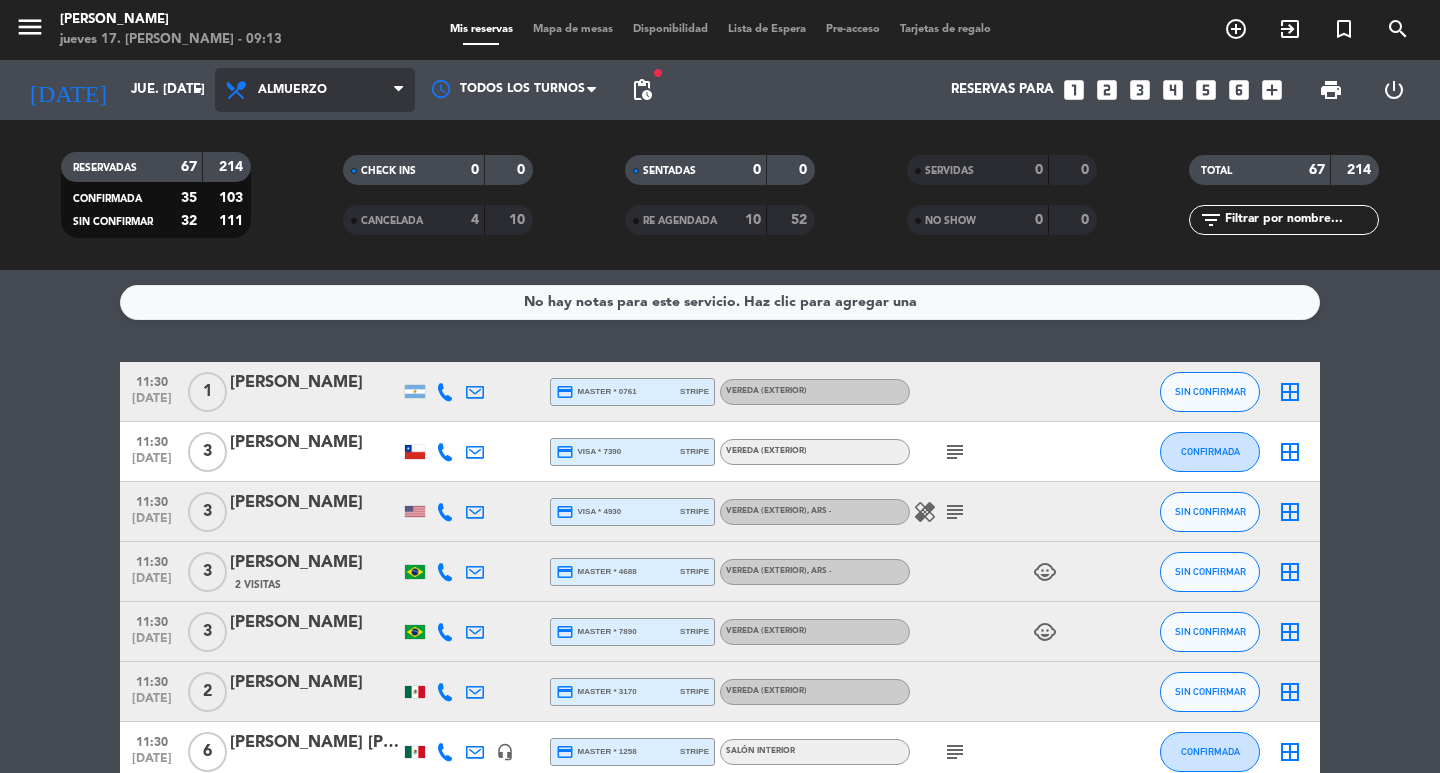 click on "Almuerzo" at bounding box center (292, 90) 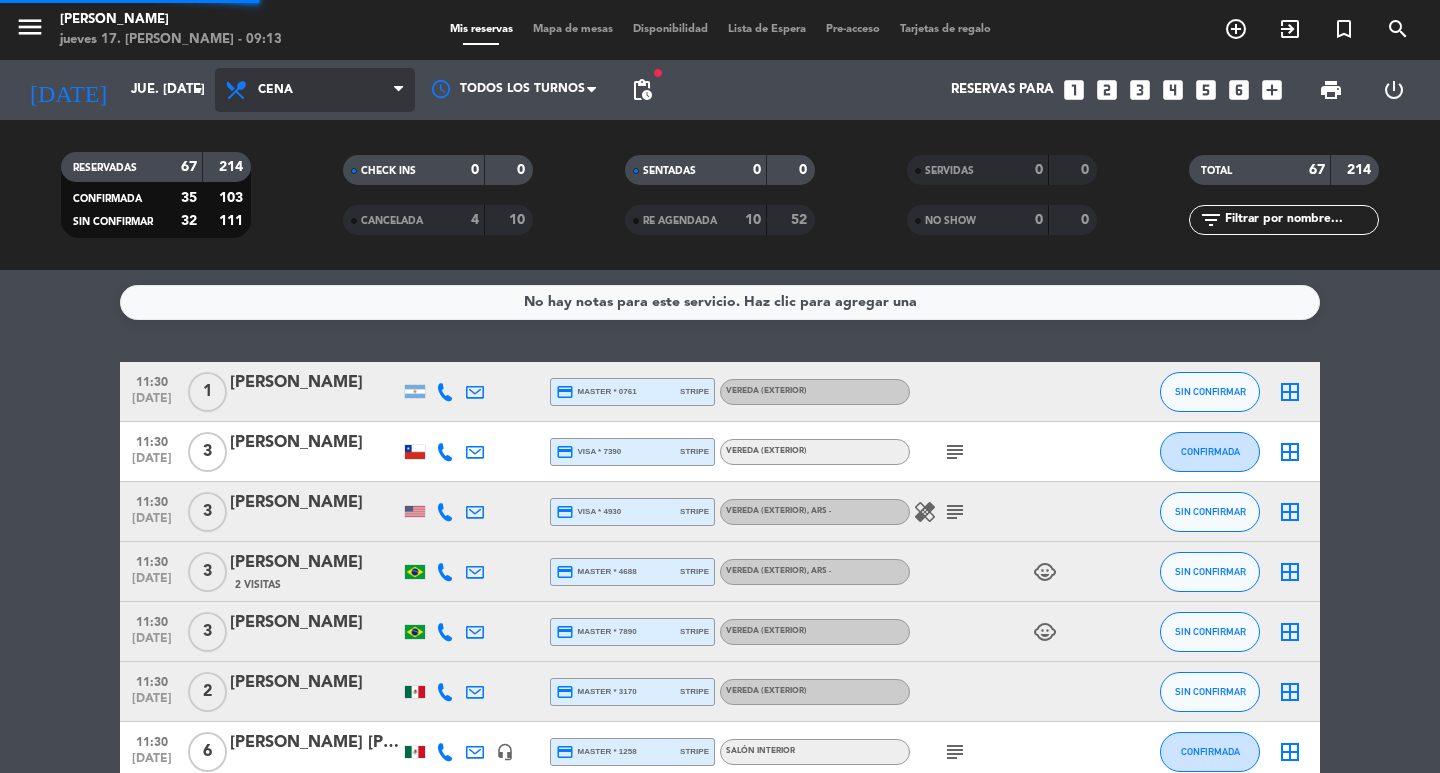 click on "menu  [PERSON_NAME]   jueves 17. [PERSON_NAME] - 09:13   Mis reservas   Mapa de mesas   Disponibilidad   Lista de Espera   Pre-acceso   Tarjetas de regalo  add_circle_outline exit_to_app turned_in_not search [DATE]    jue. [DATE] arrow_drop_down  Todos los servicios  Almuerzo  Cena  Cena  Todos los servicios  Almuerzo  Cena Todos los turnos fiber_manual_record pending_actions  Reservas para   looks_one   looks_two   looks_3   looks_4   looks_5   looks_6   add_box  print  power_settings_new   RESERVADAS   67   214   CONFIRMADA   35   103   SIN CONFIRMAR   32   111   CHECK INS   0   0   CANCELADA   4   10   SENTADAS   0   0   RE AGENDADA   10   52   SERVIDAS   0   0   NO SHOW   0   0   TOTAL   67   214  filter_list" 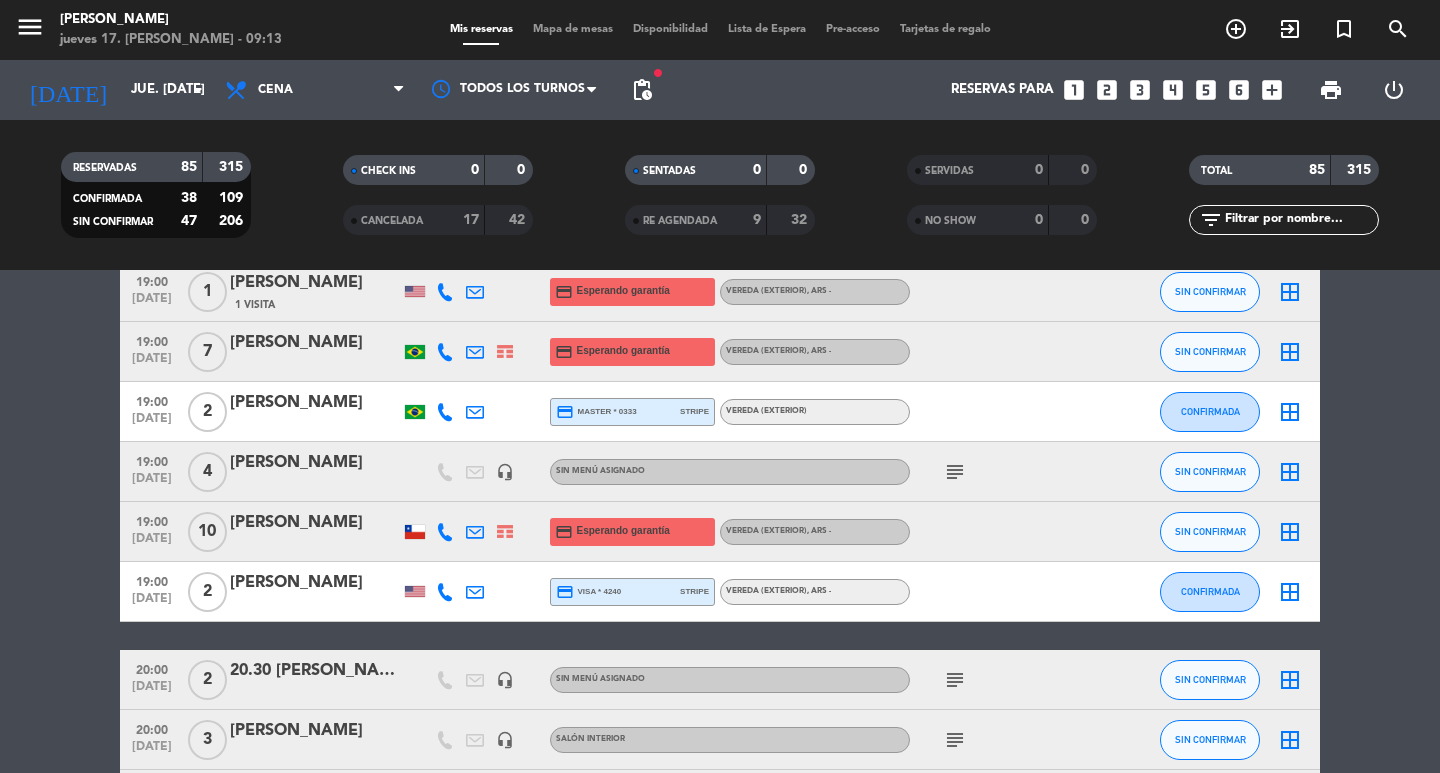 scroll, scrollTop: 2200, scrollLeft: 0, axis: vertical 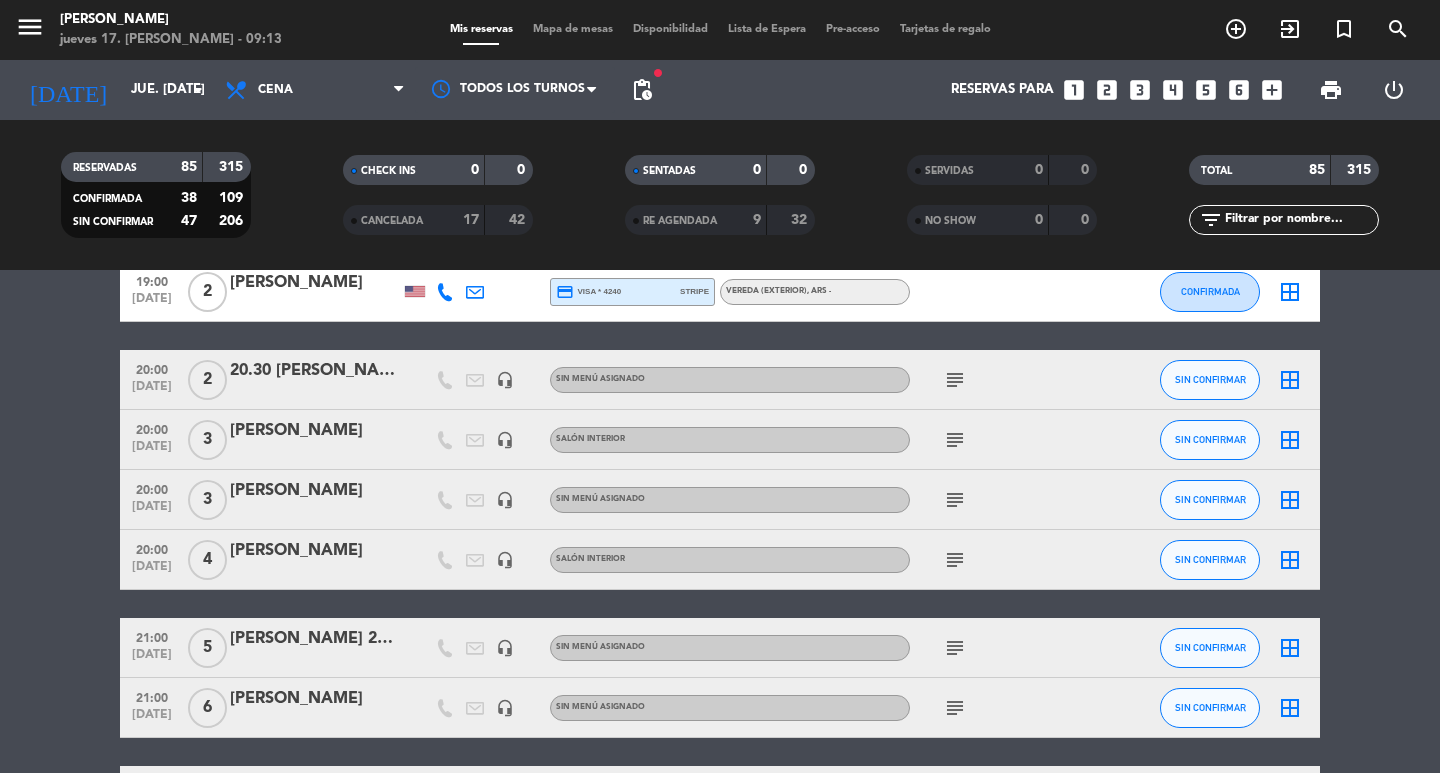 click on "[DATE]" 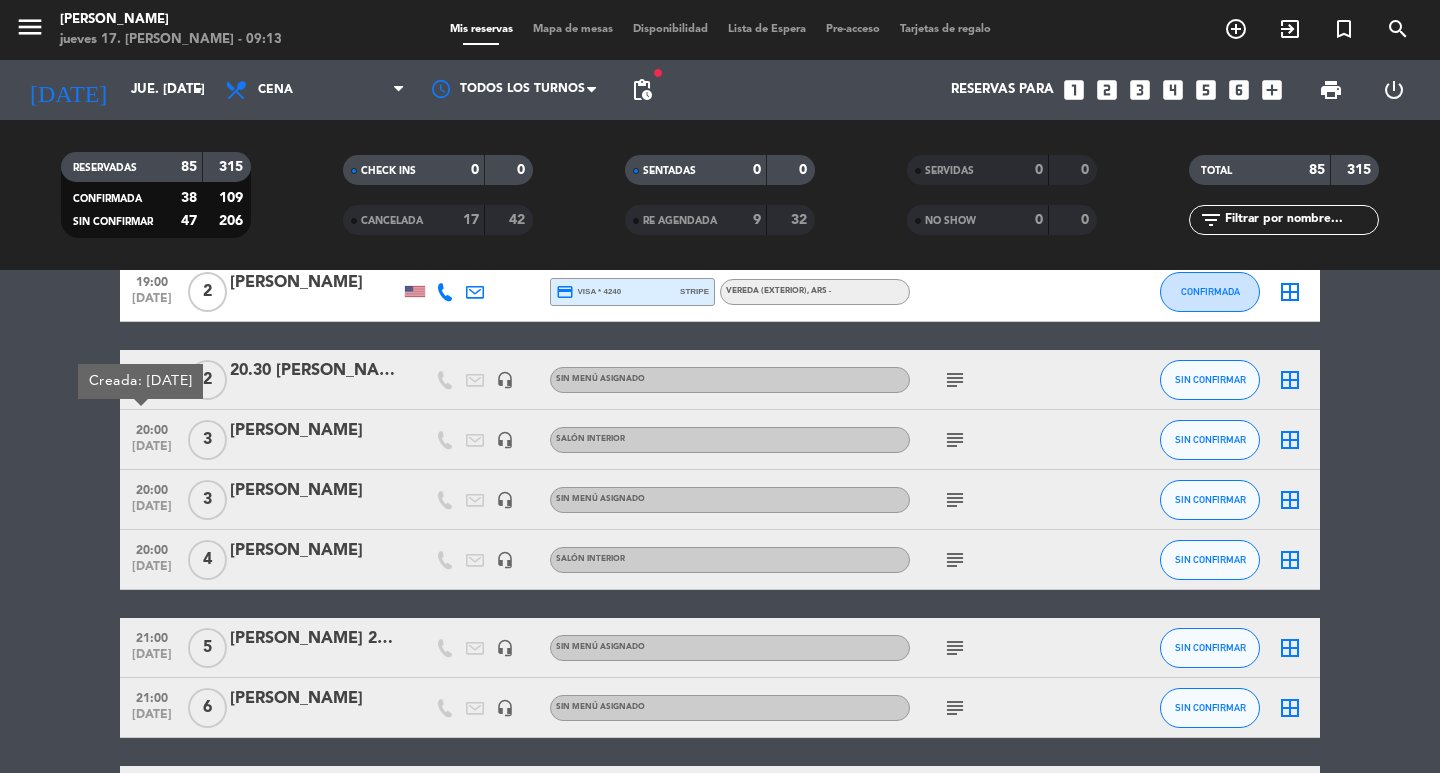 click on "border_all" 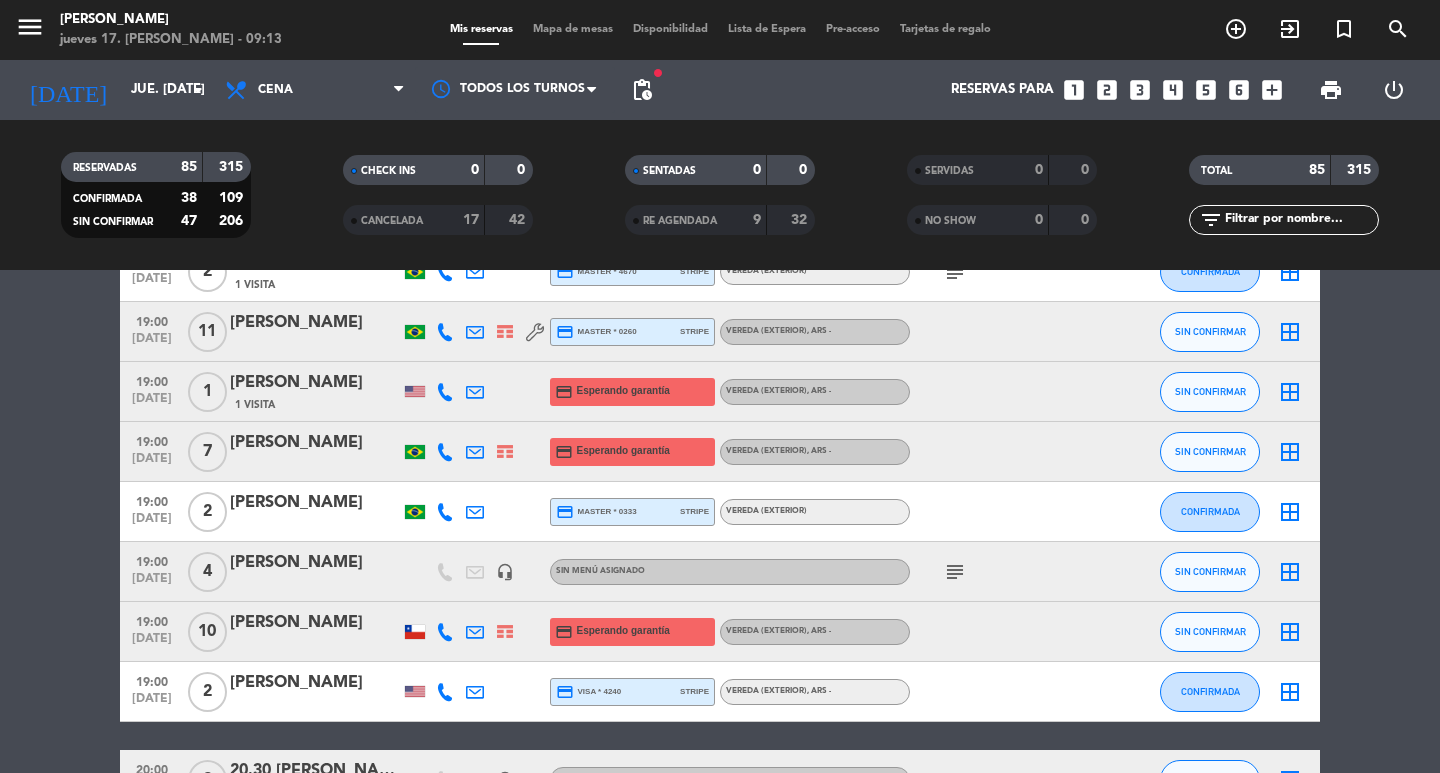 scroll, scrollTop: 2200, scrollLeft: 0, axis: vertical 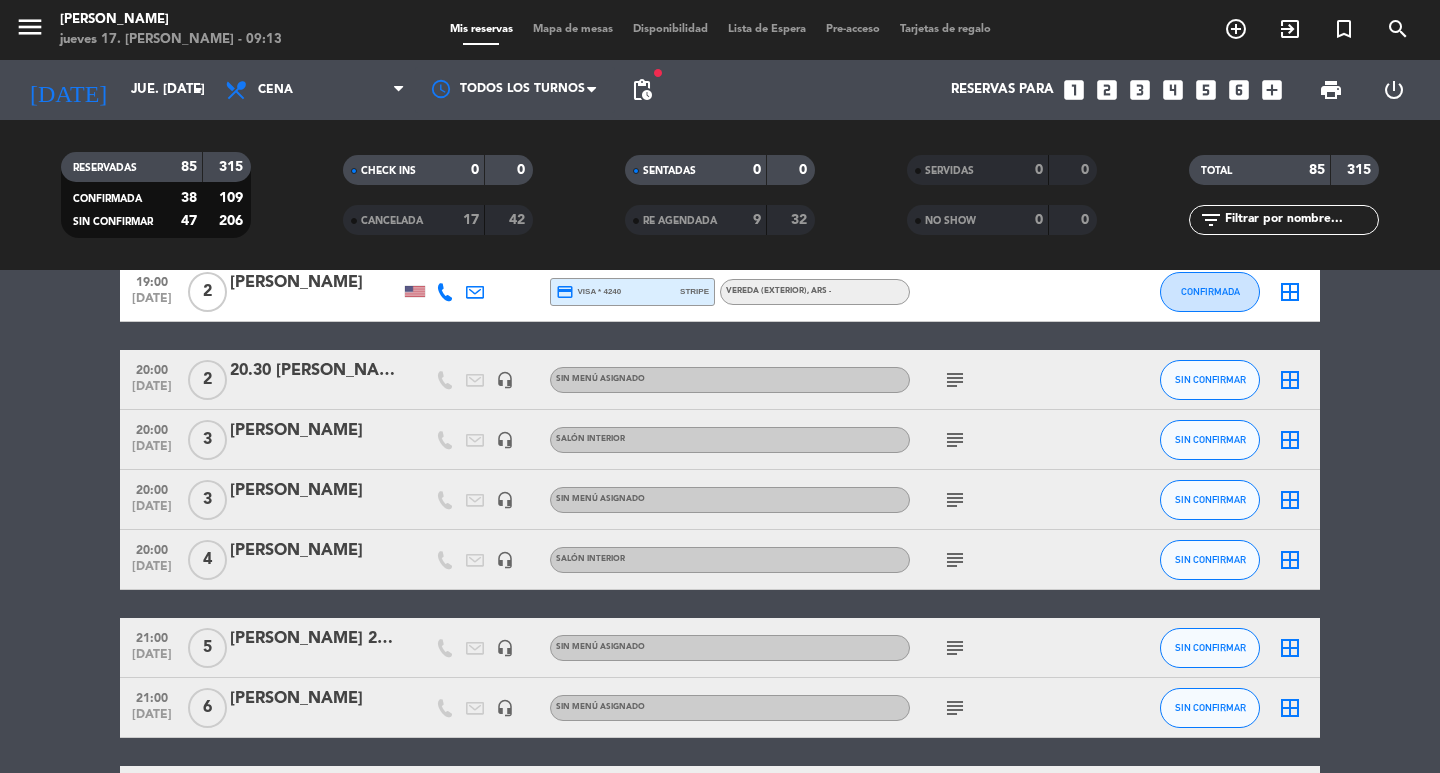 click on "[DATE]" 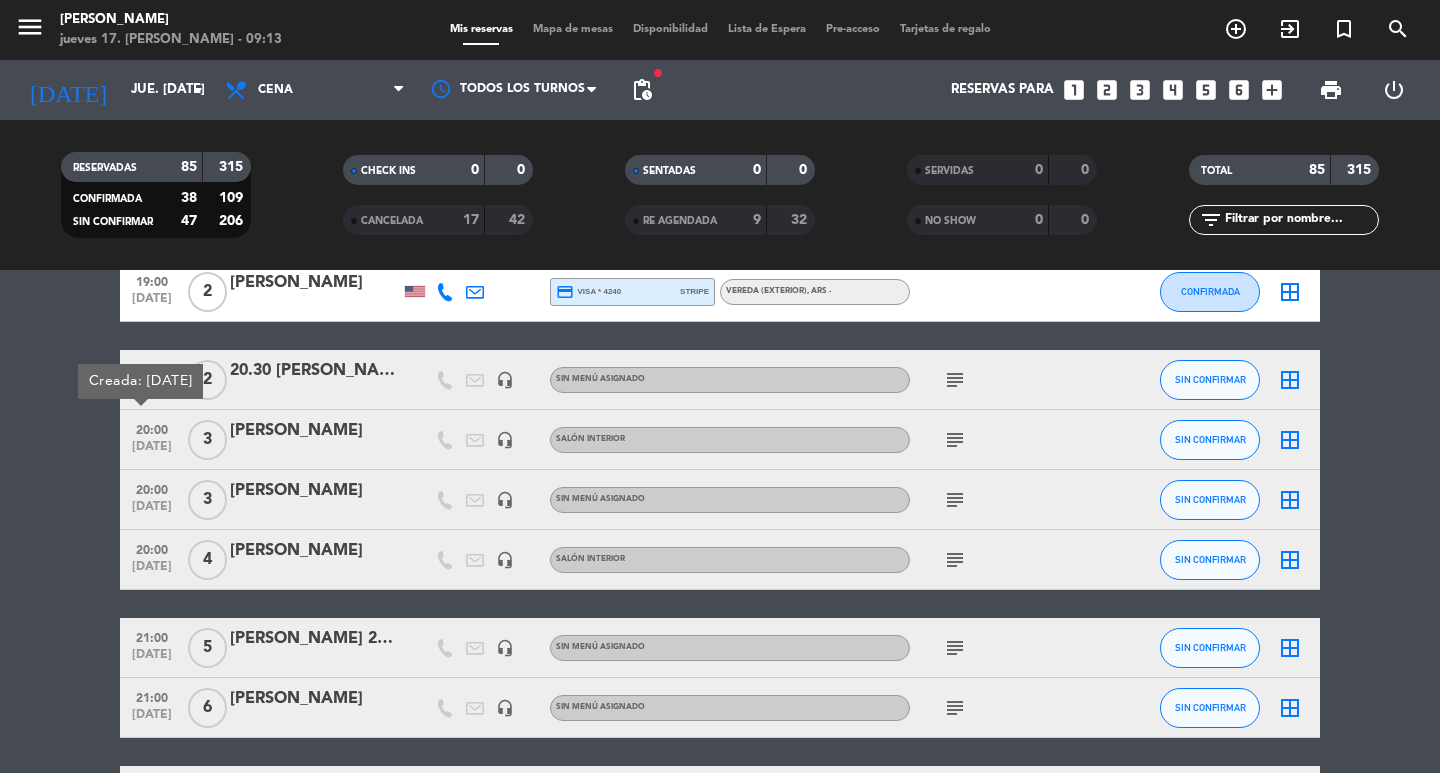 click on "[PERSON_NAME]" 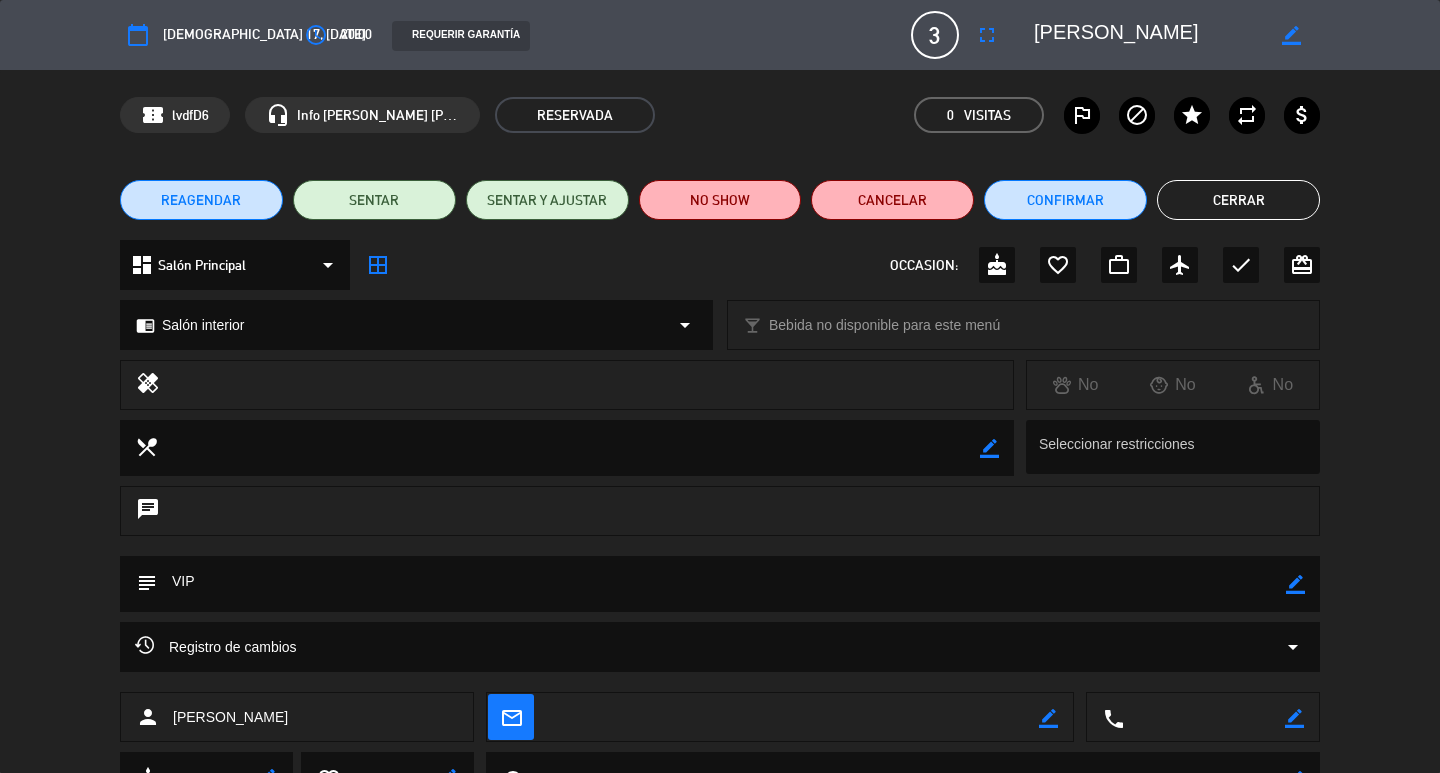 click on "border_color" 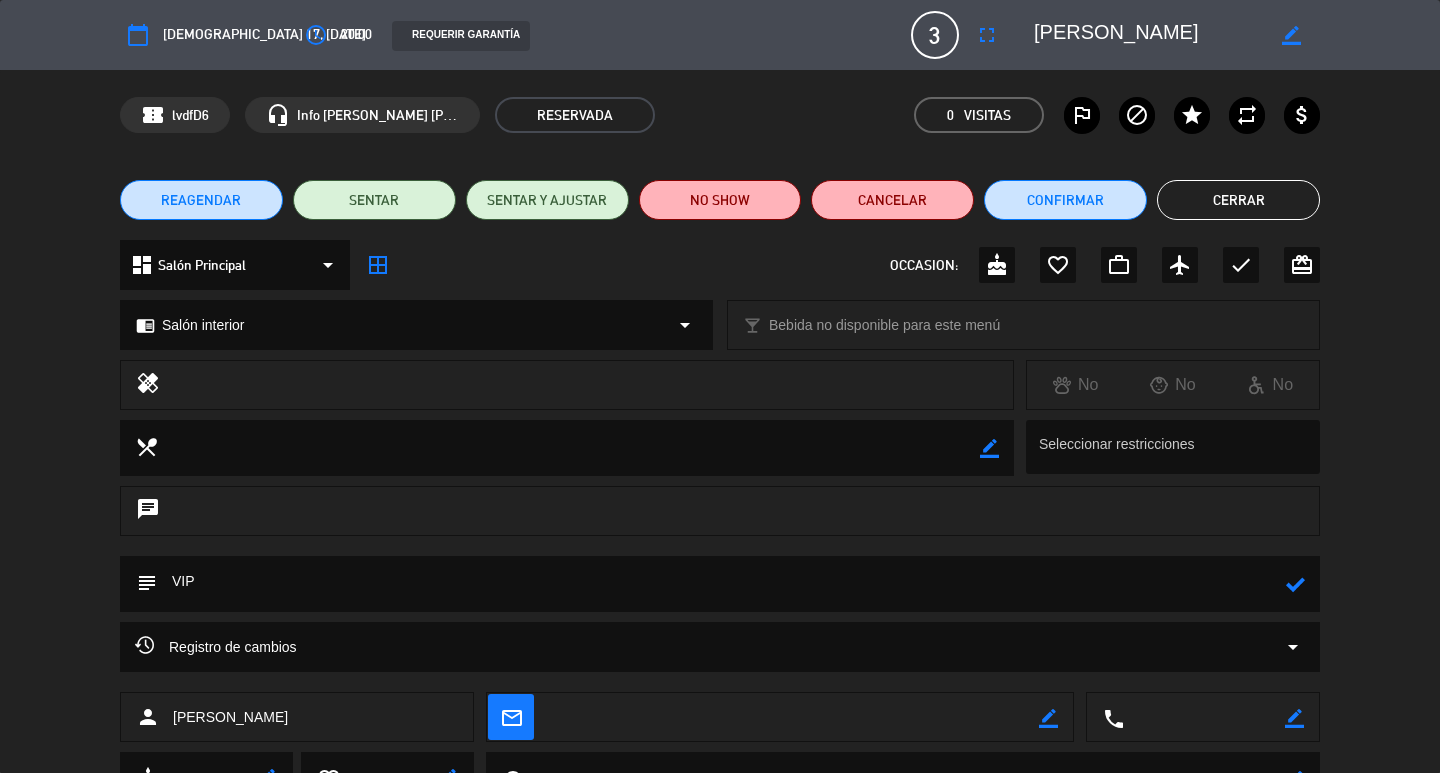 click 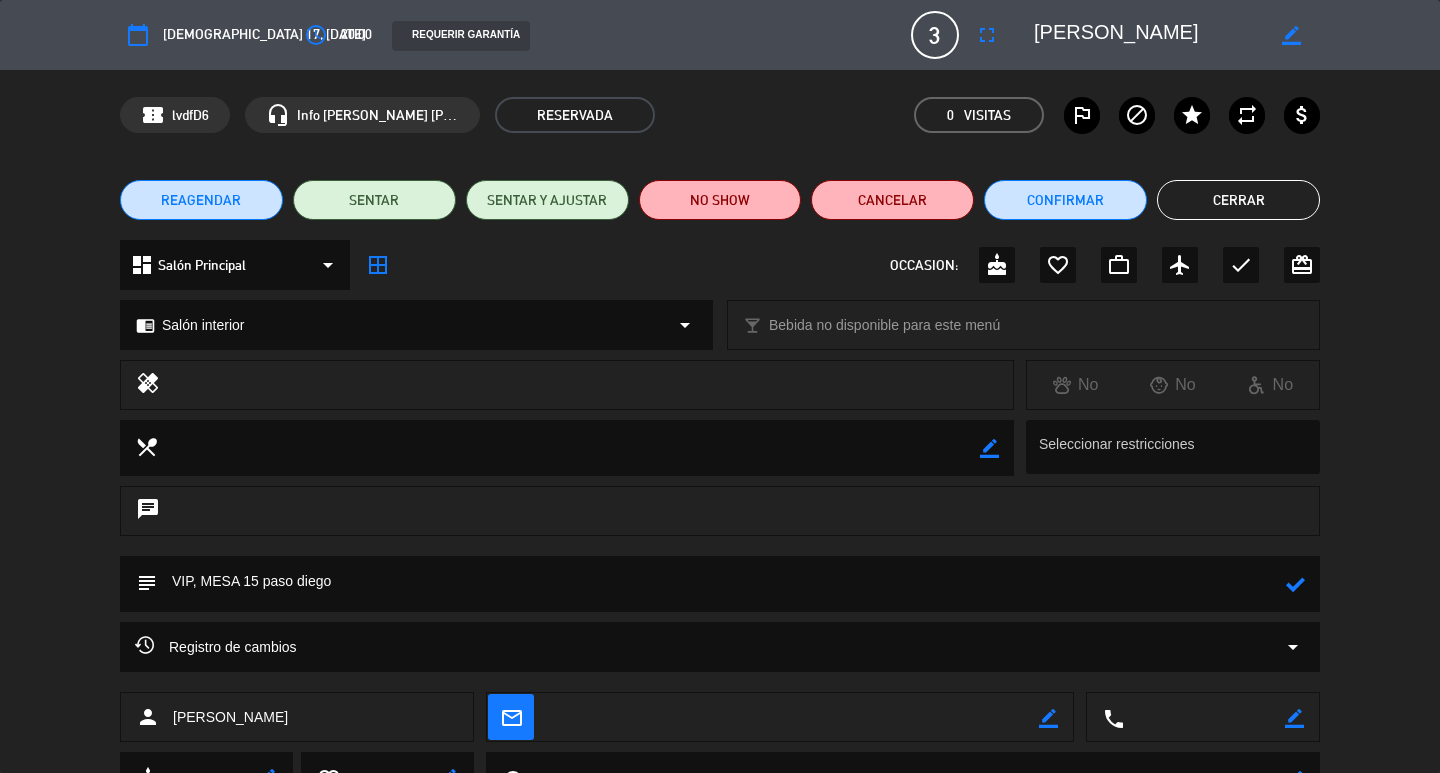 click 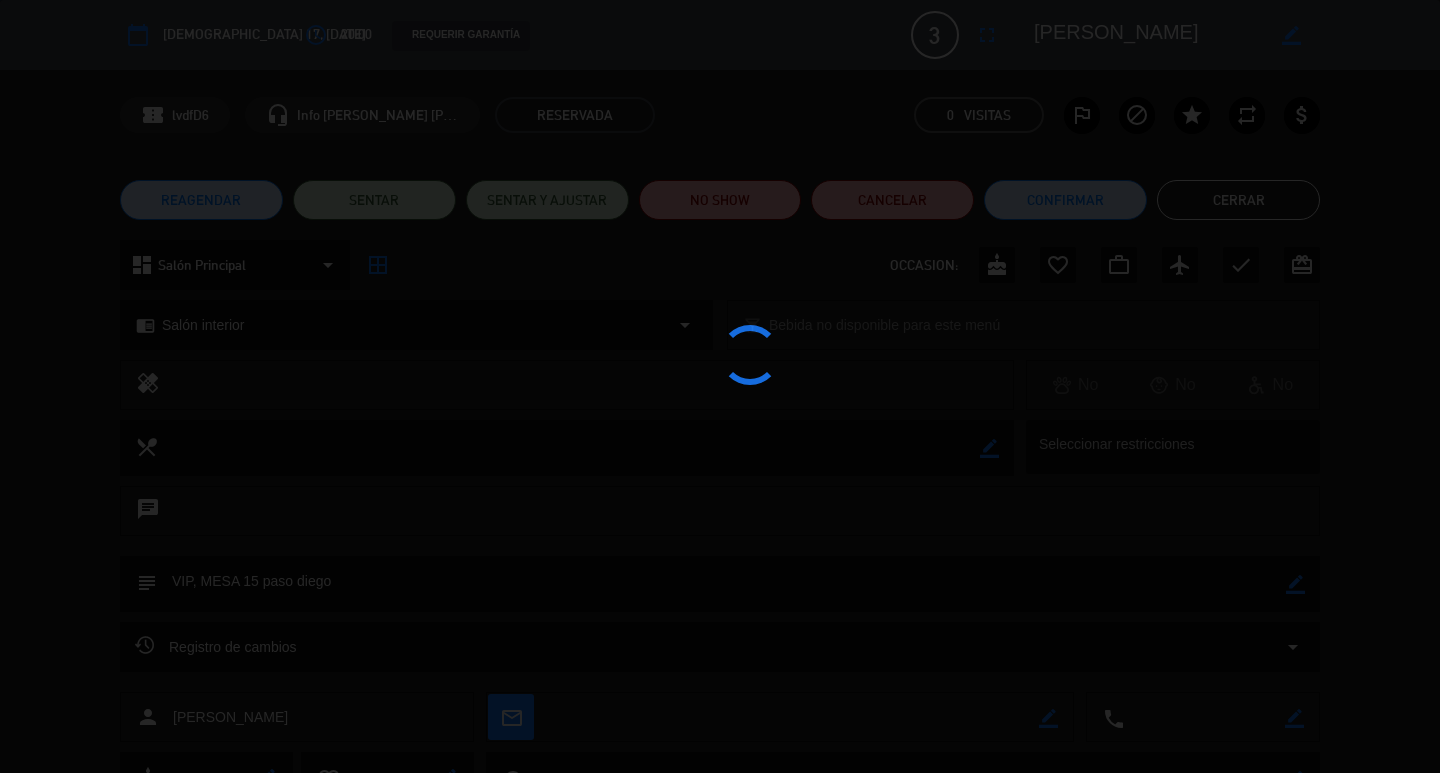 type on "VIP, MESA 15 paso diego" 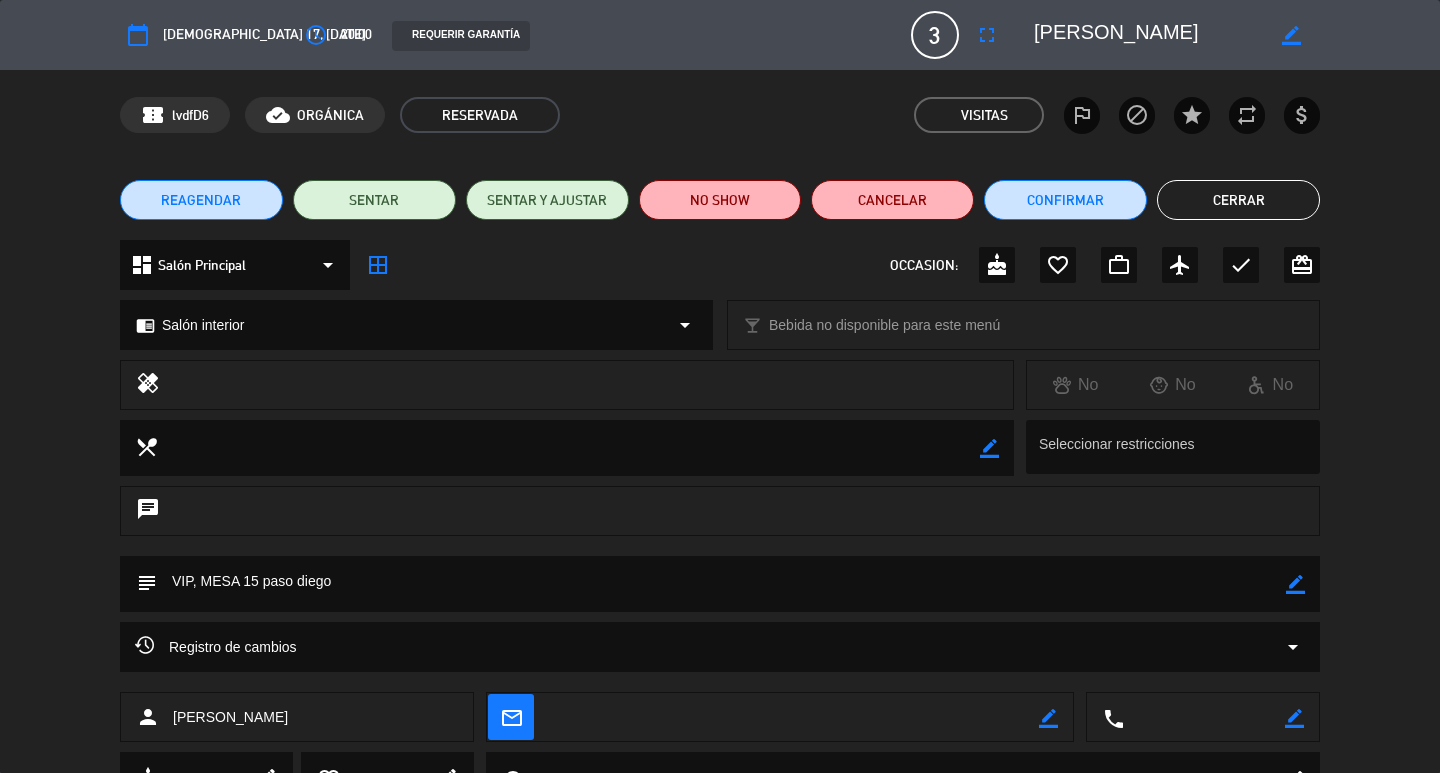 click on "Cerrar" 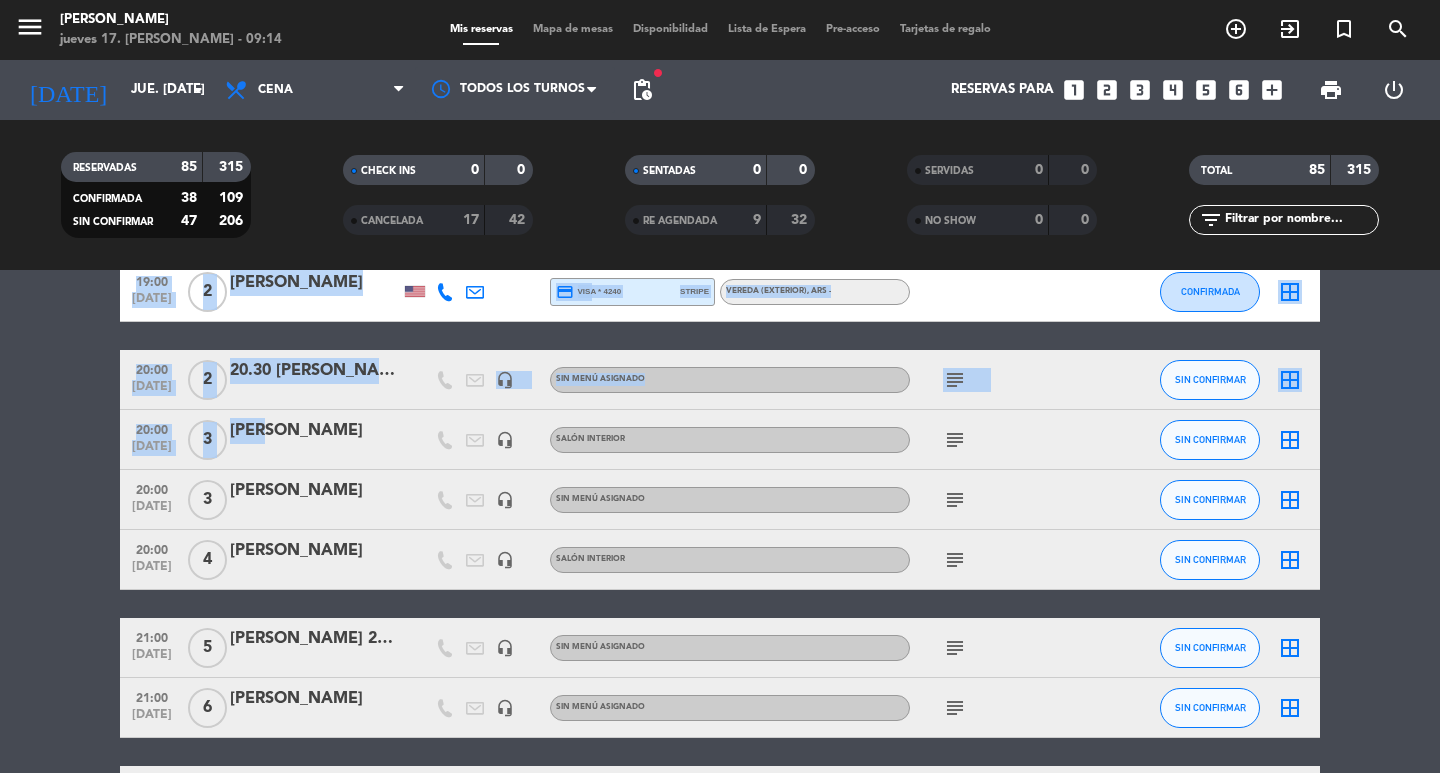 drag, startPoint x: 103, startPoint y: 436, endPoint x: 18, endPoint y: 491, distance: 101.24229 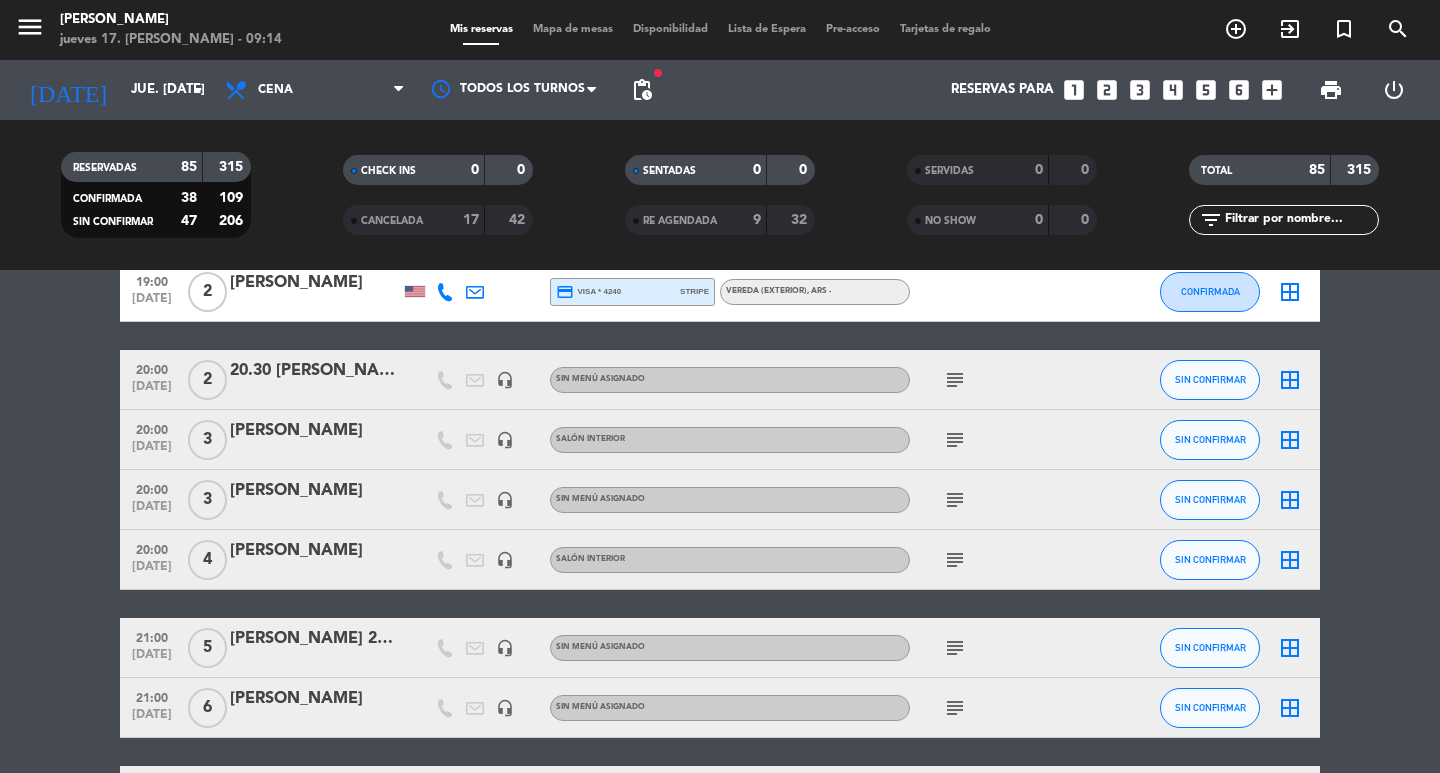 drag, startPoint x: 0, startPoint y: 514, endPoint x: 67, endPoint y: 450, distance: 92.65527 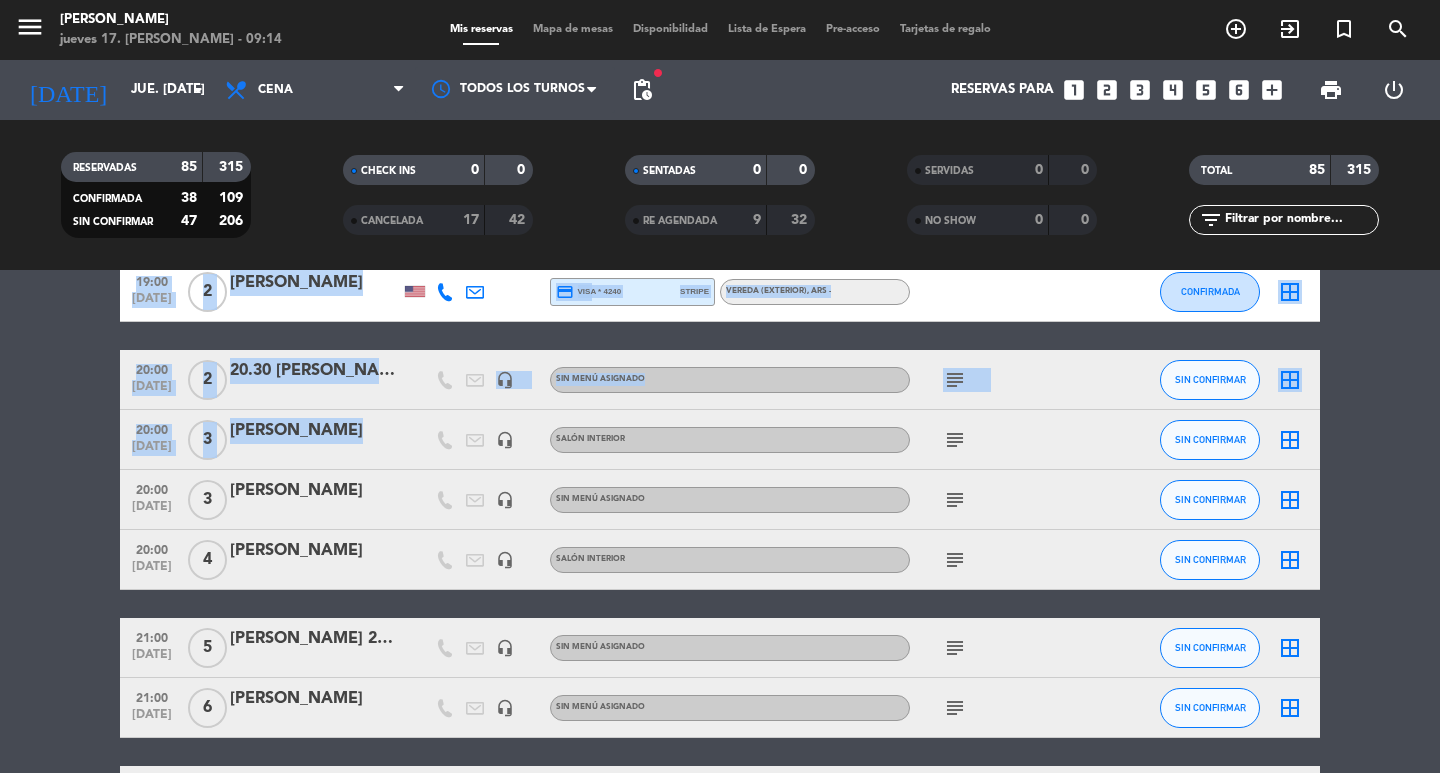 drag, startPoint x: 102, startPoint y: 442, endPoint x: 329, endPoint y: 455, distance: 227.37195 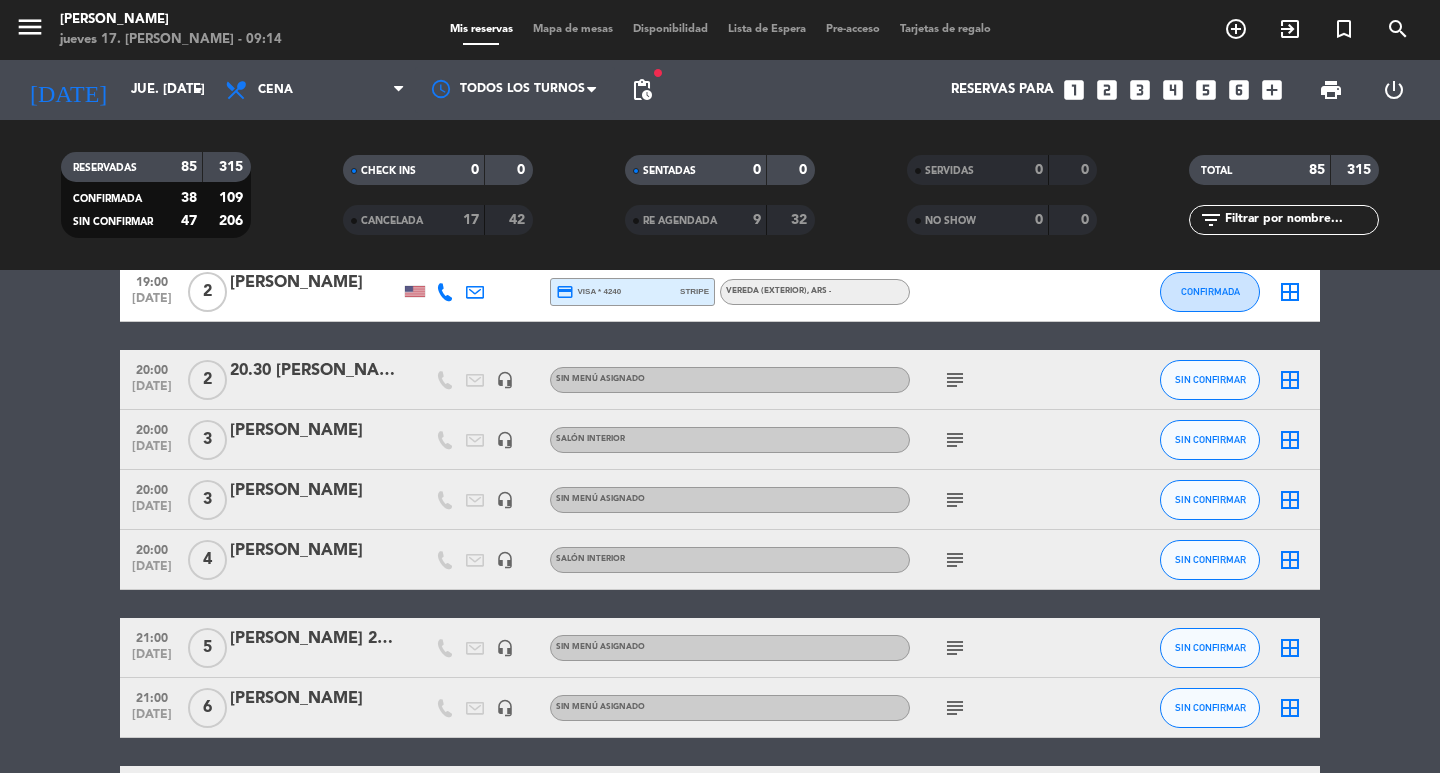 drag, startPoint x: 0, startPoint y: 506, endPoint x: 100, endPoint y: 463, distance: 108.85311 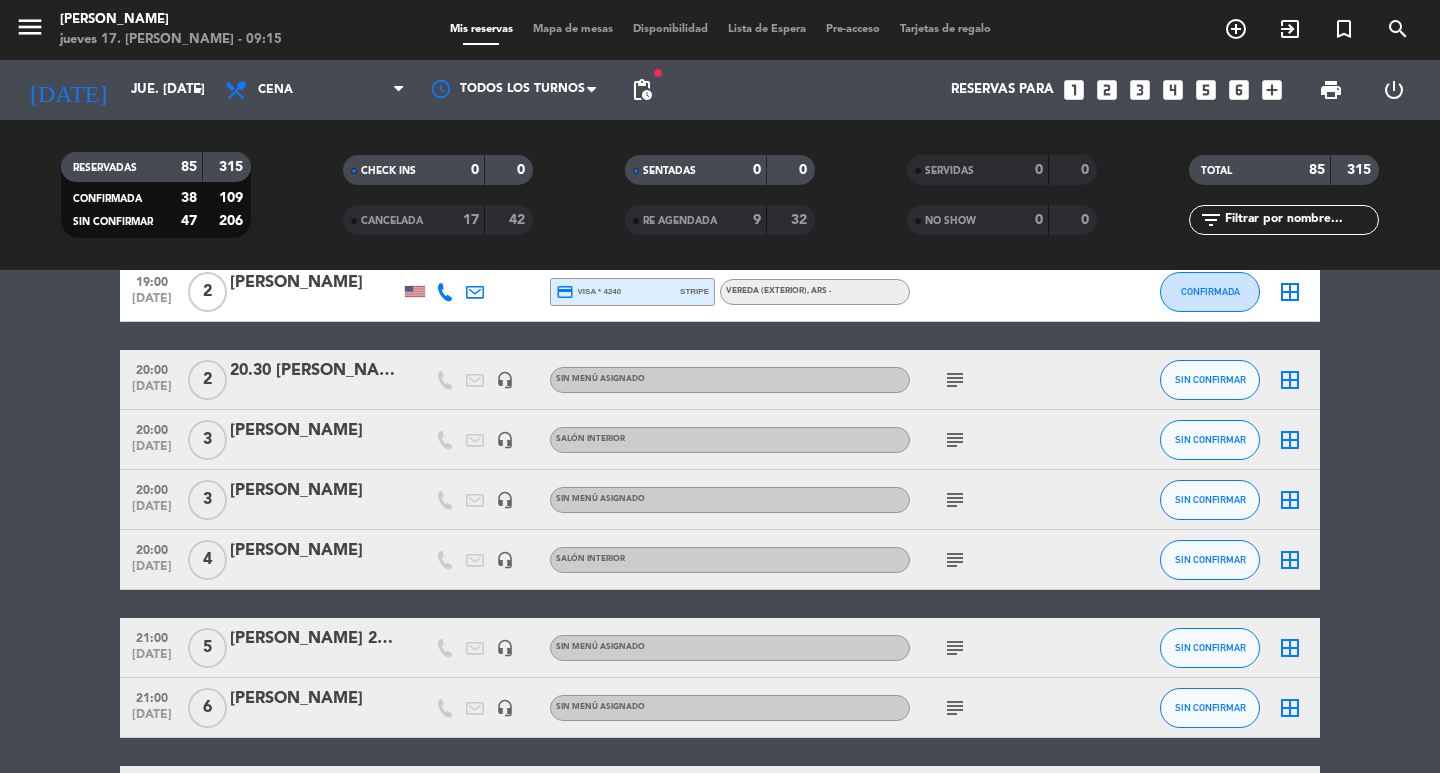 click on "looks_two" at bounding box center (1107, 90) 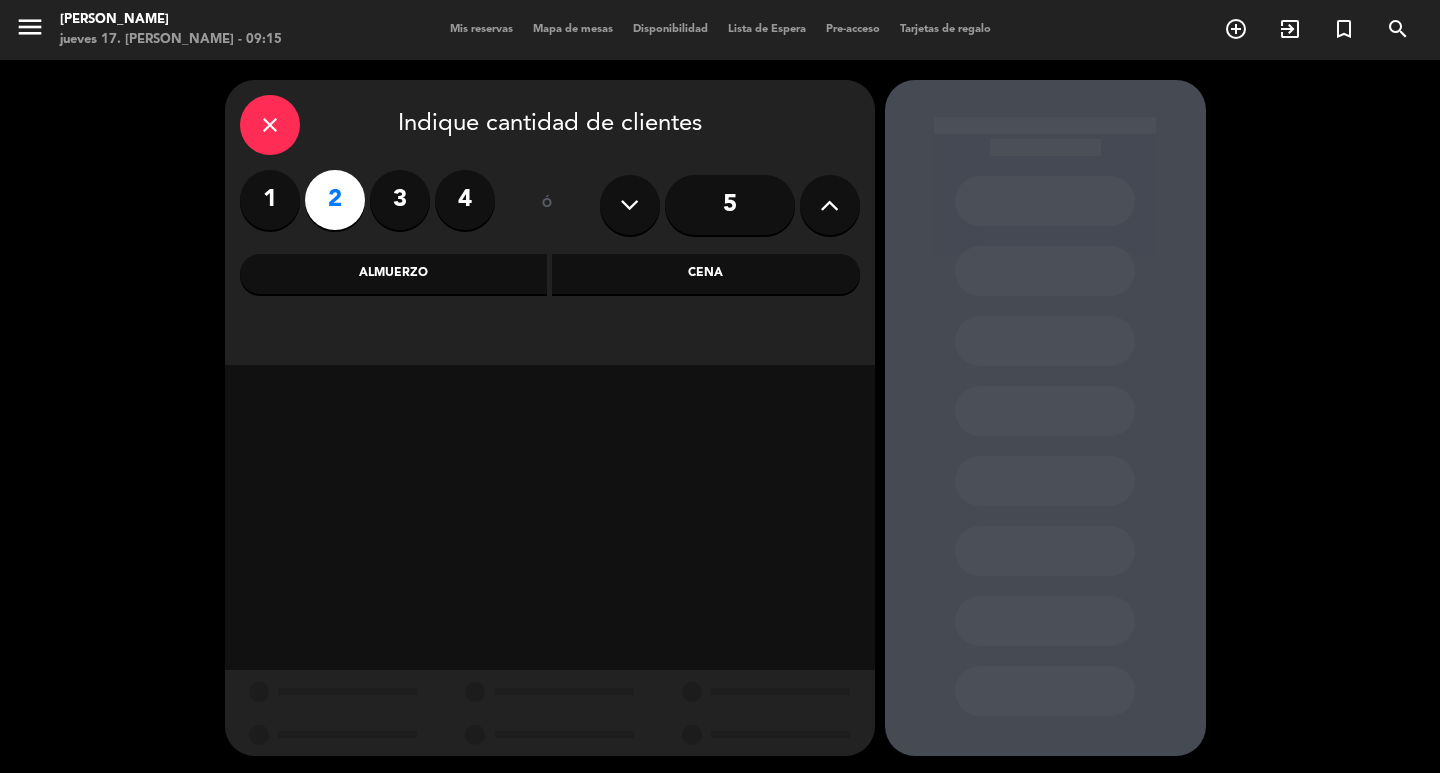 click on "Cena" at bounding box center [706, 274] 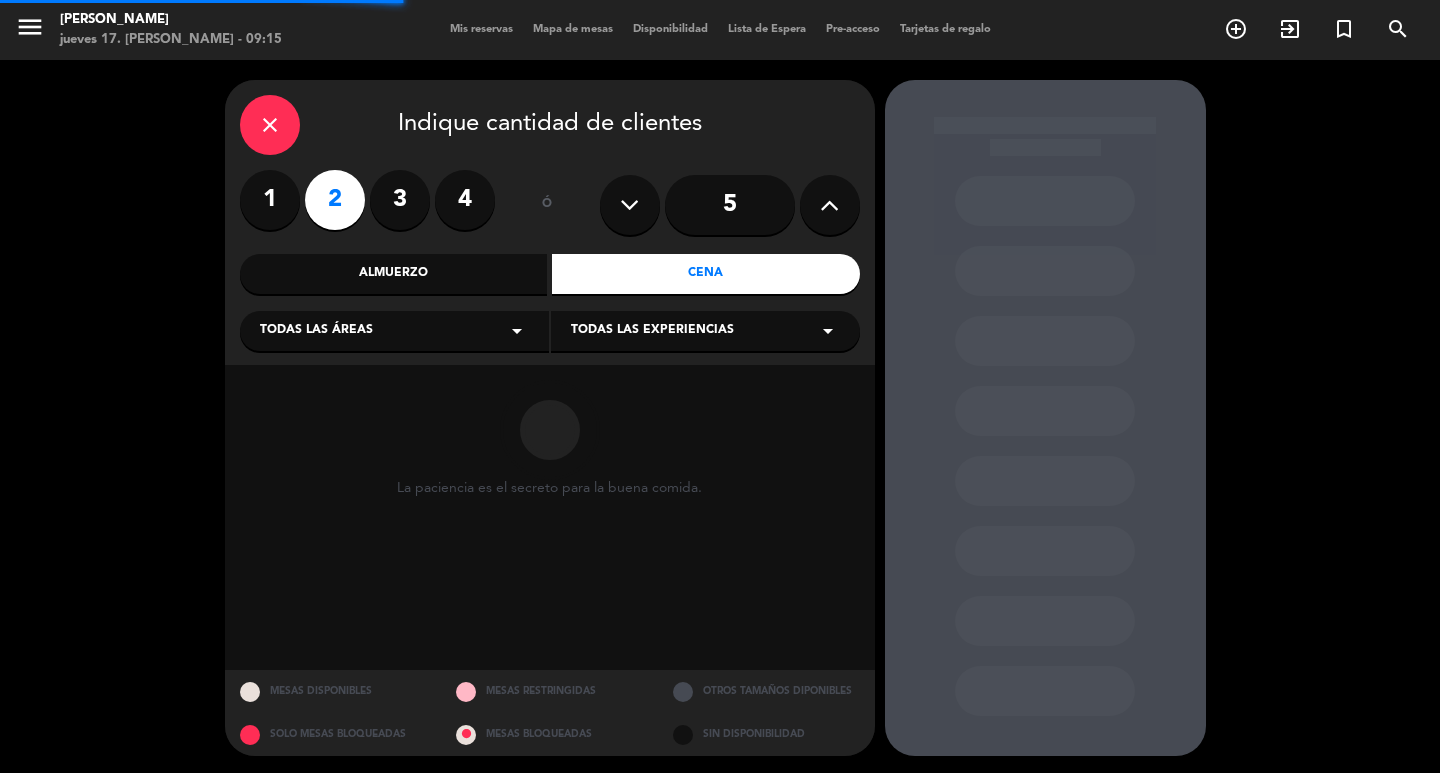 drag, startPoint x: 463, startPoint y: 329, endPoint x: 448, endPoint y: 353, distance: 28.301943 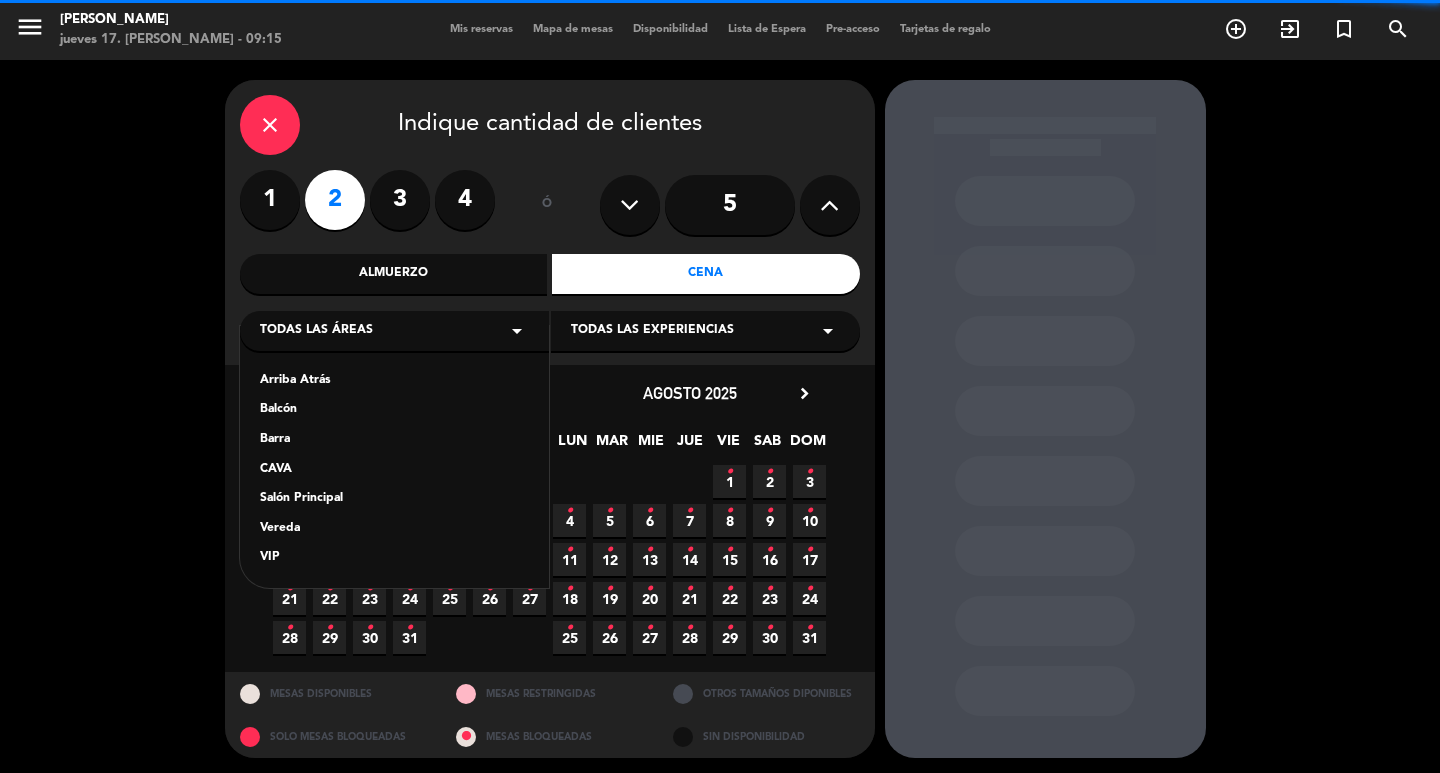 click on "Arriba Atrás   Balcón   Barra   CAVA   Salón Principal   Vereda   VIP" at bounding box center (394, 457) 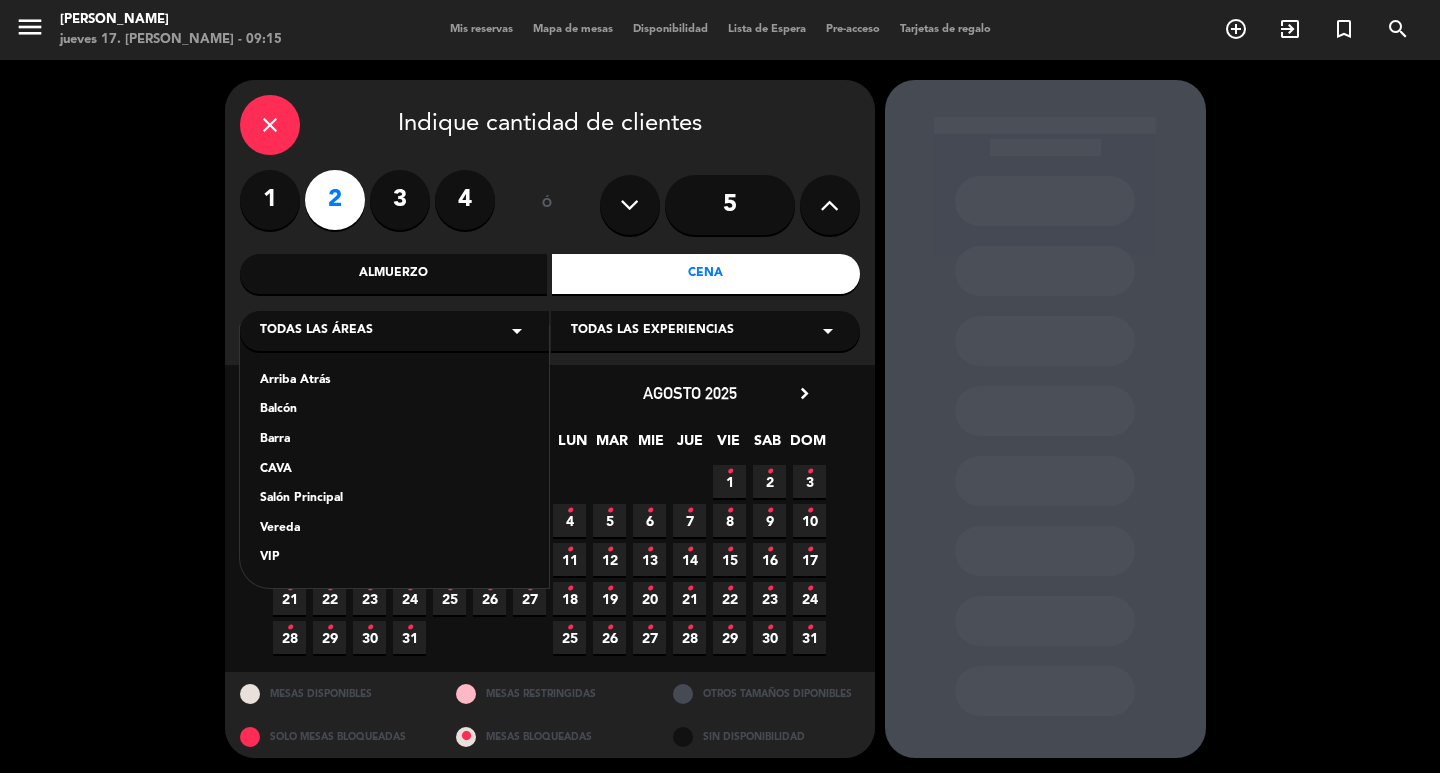 click on "Salón Principal" at bounding box center [394, 499] 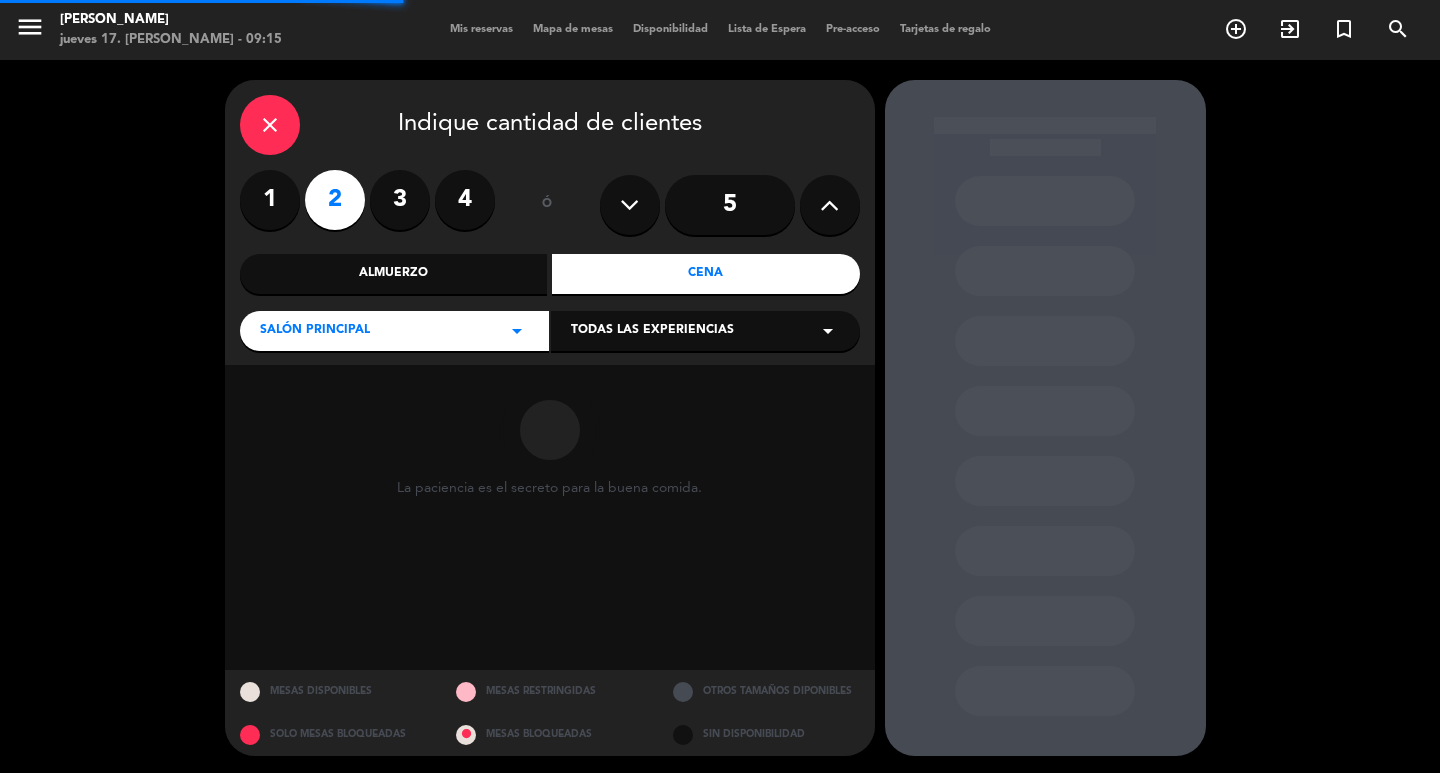 click on "Todas las experiencias   arrow_drop_down" at bounding box center (705, 331) 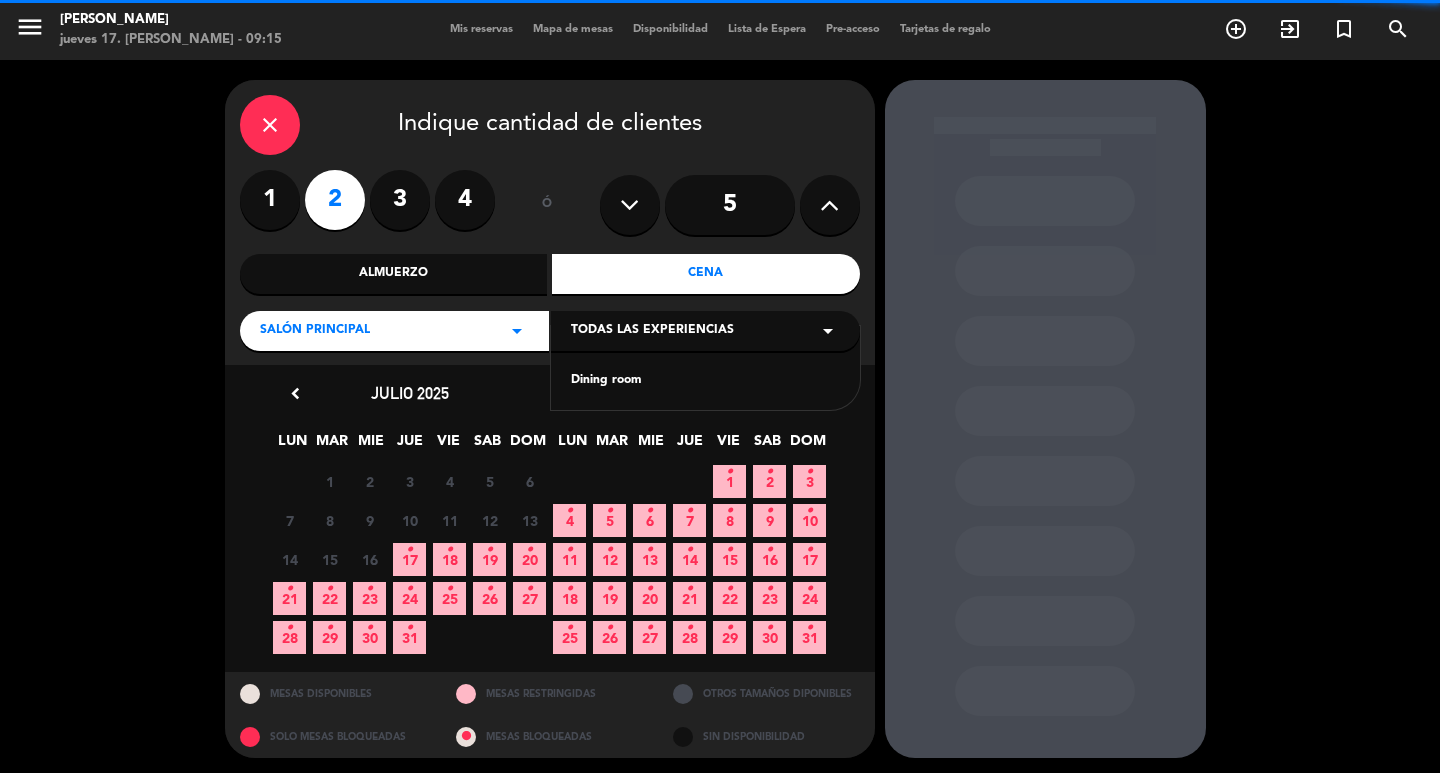 drag, startPoint x: 605, startPoint y: 388, endPoint x: 555, endPoint y: 357, distance: 58.830265 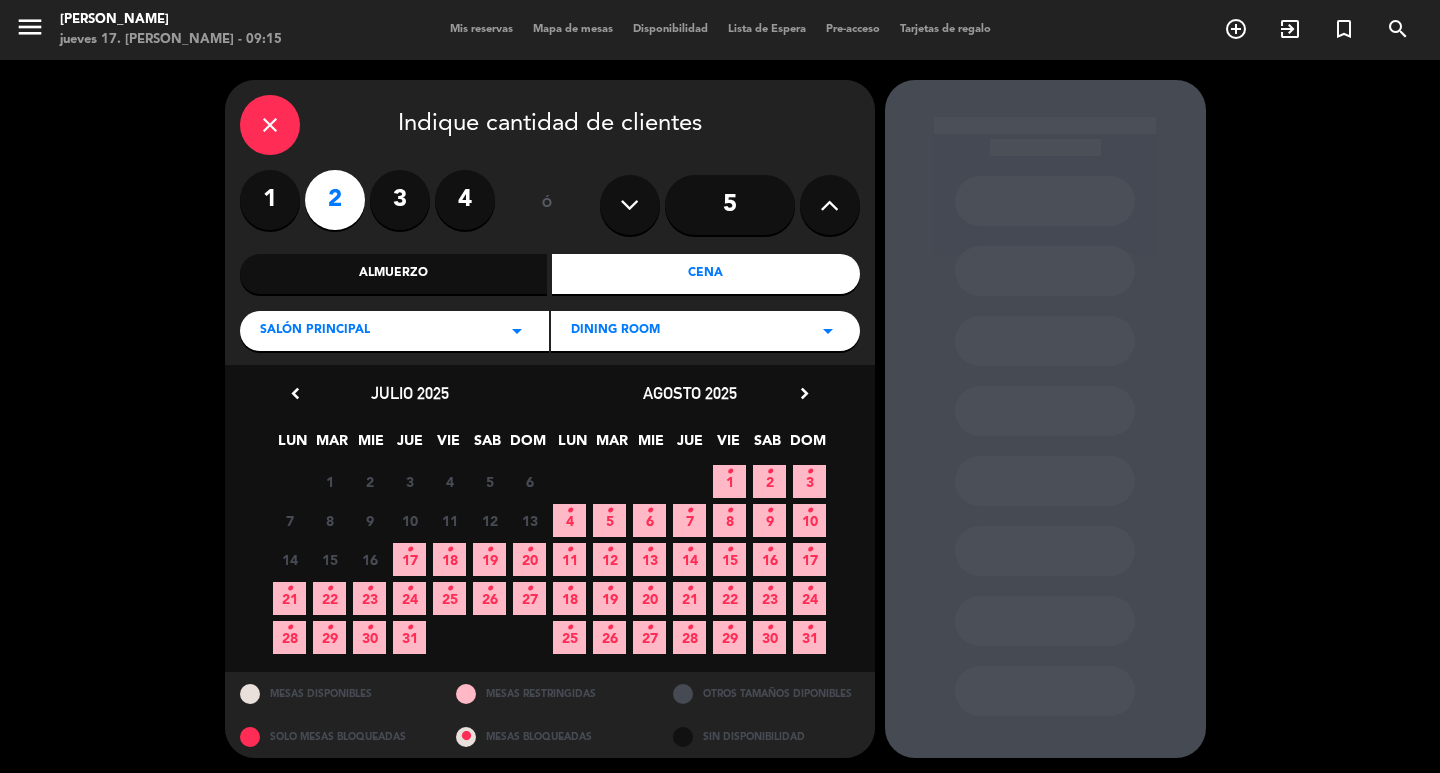click on "chevron_right" at bounding box center [804, 393] 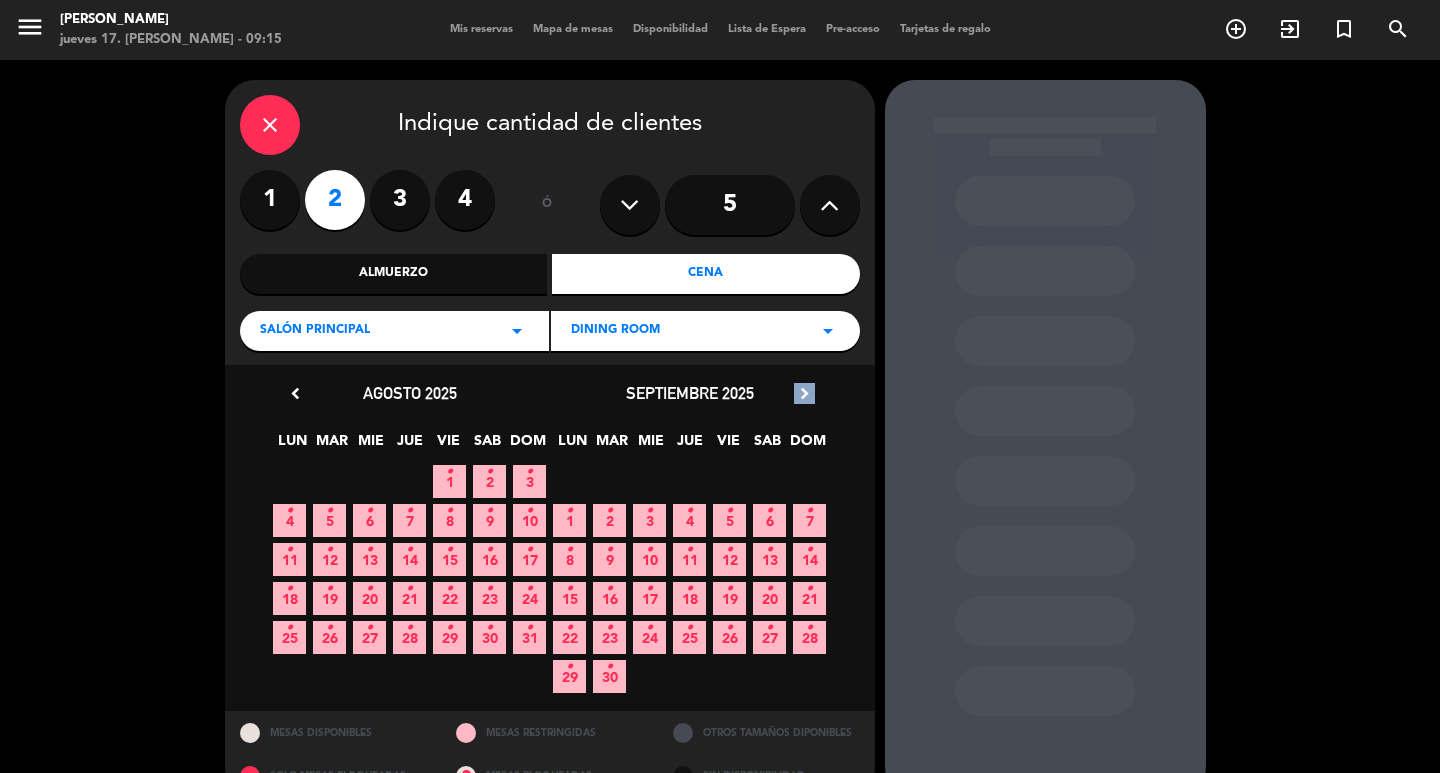 click on "chevron_right" at bounding box center [804, 393] 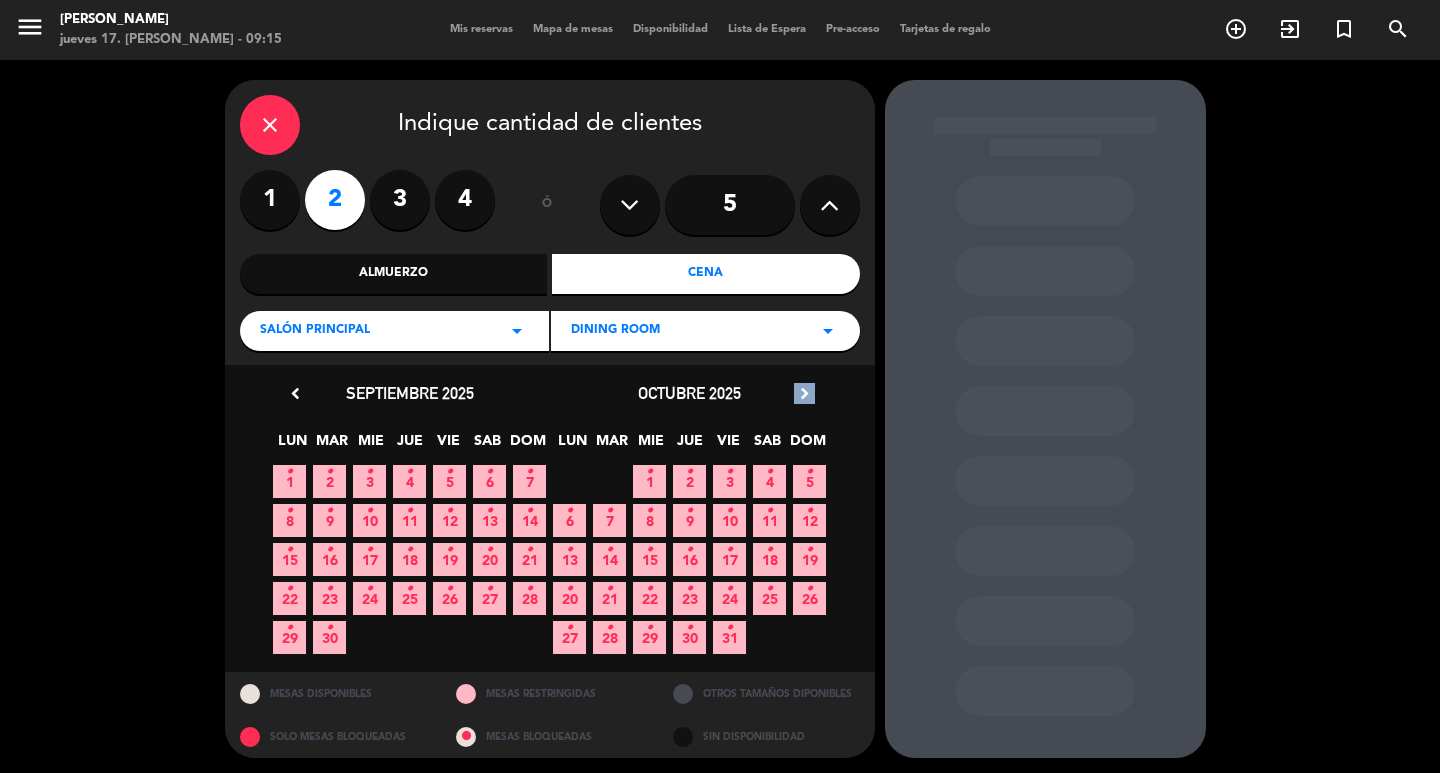 click on "chevron_right" at bounding box center (804, 393) 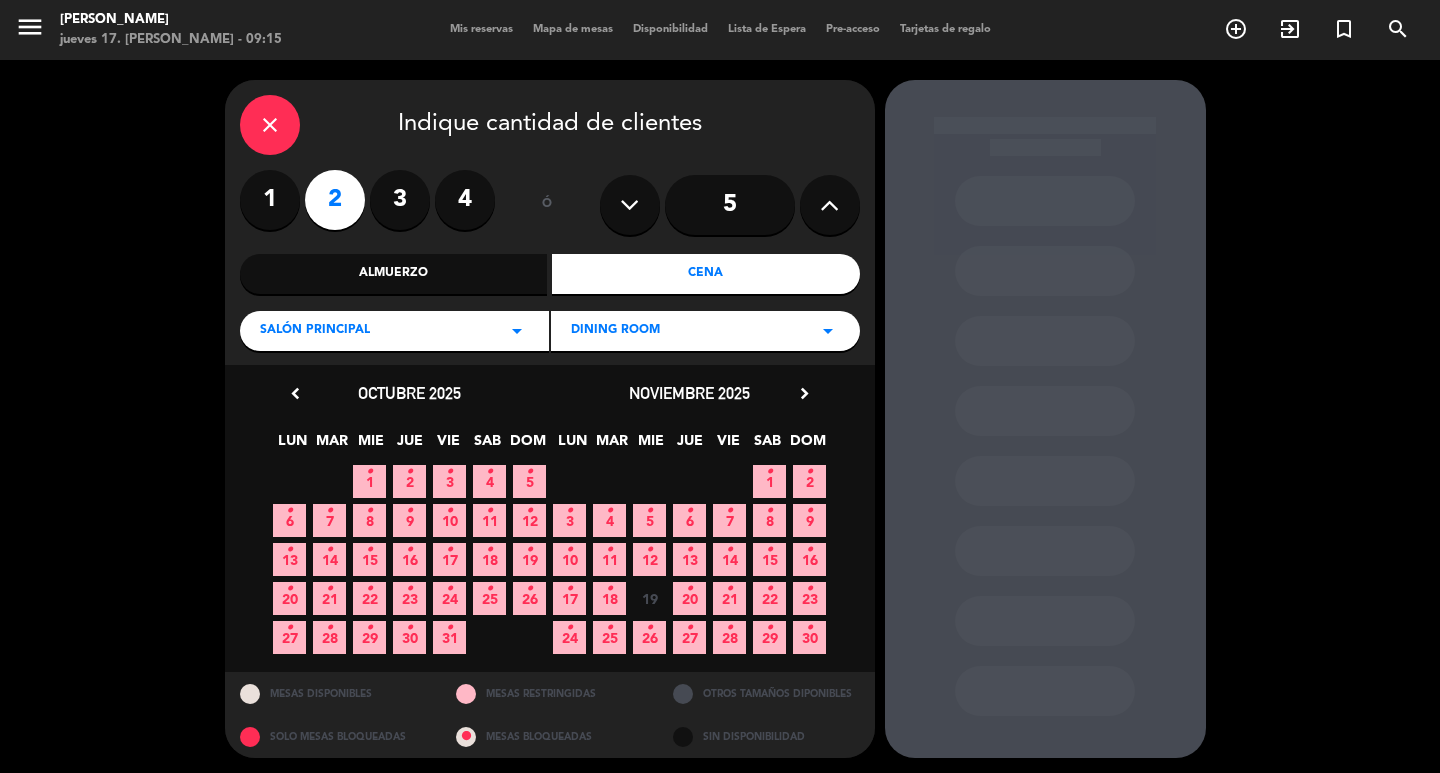 click on "chevron_right" at bounding box center (804, 393) 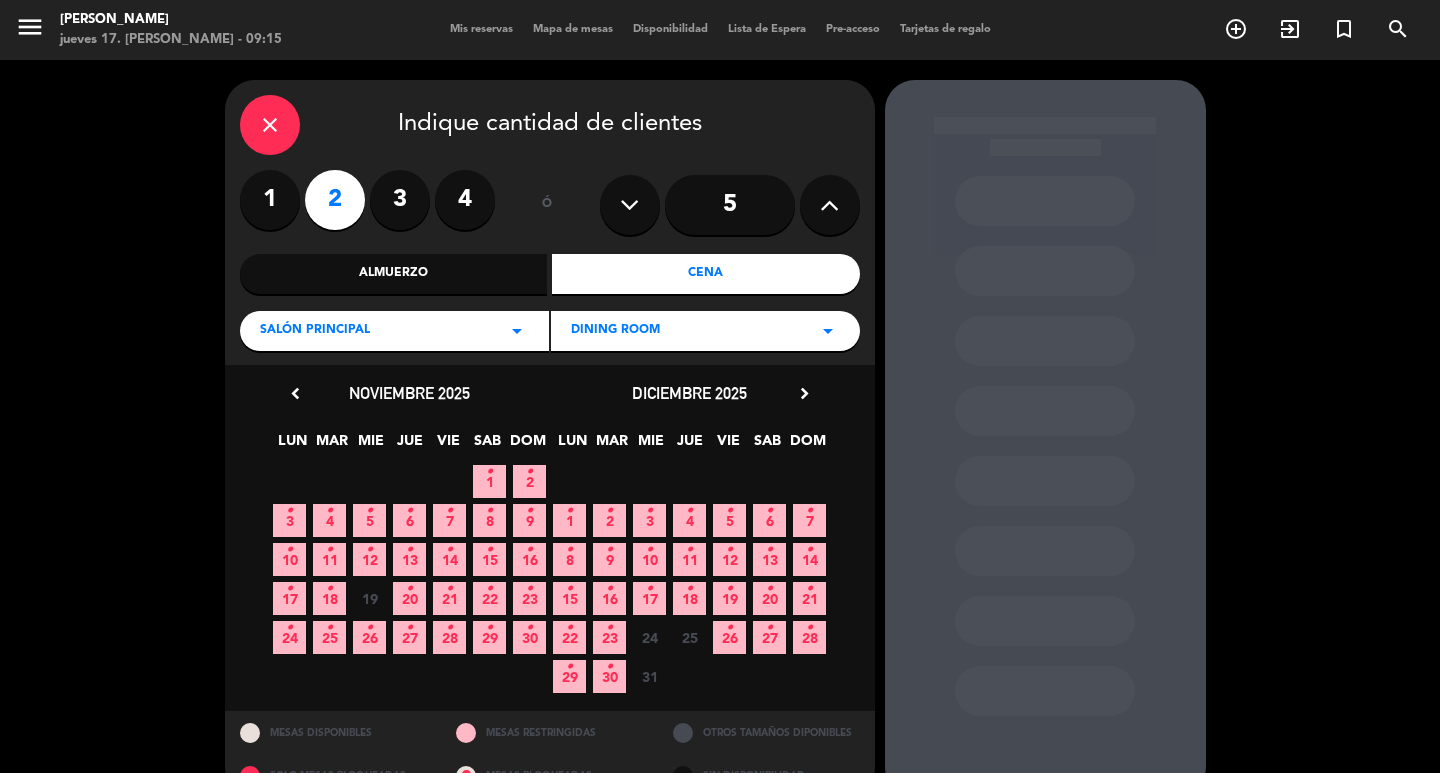 click on "chevron_right" at bounding box center [804, 393] 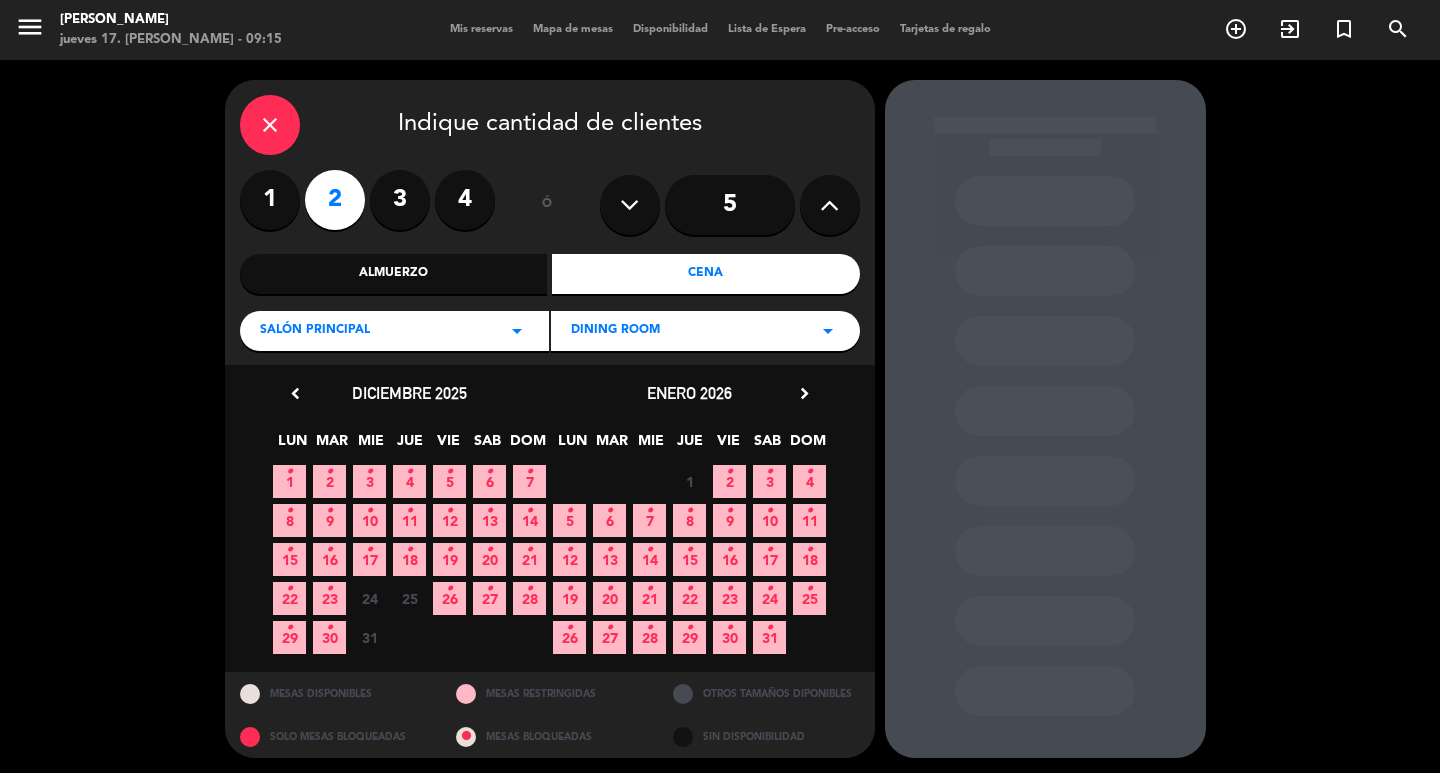 click on "chevron_right" at bounding box center (804, 393) 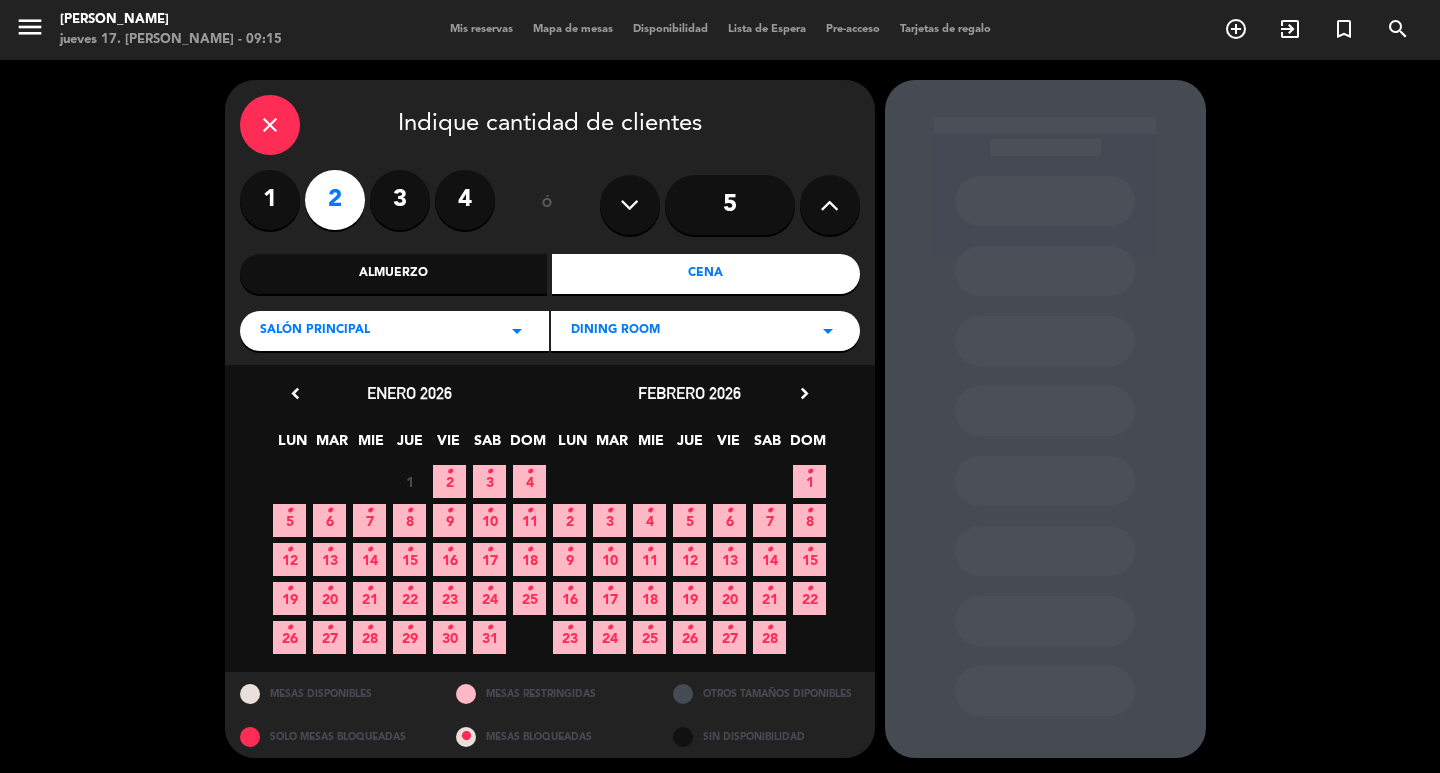 click on "•" at bounding box center (609, 511) 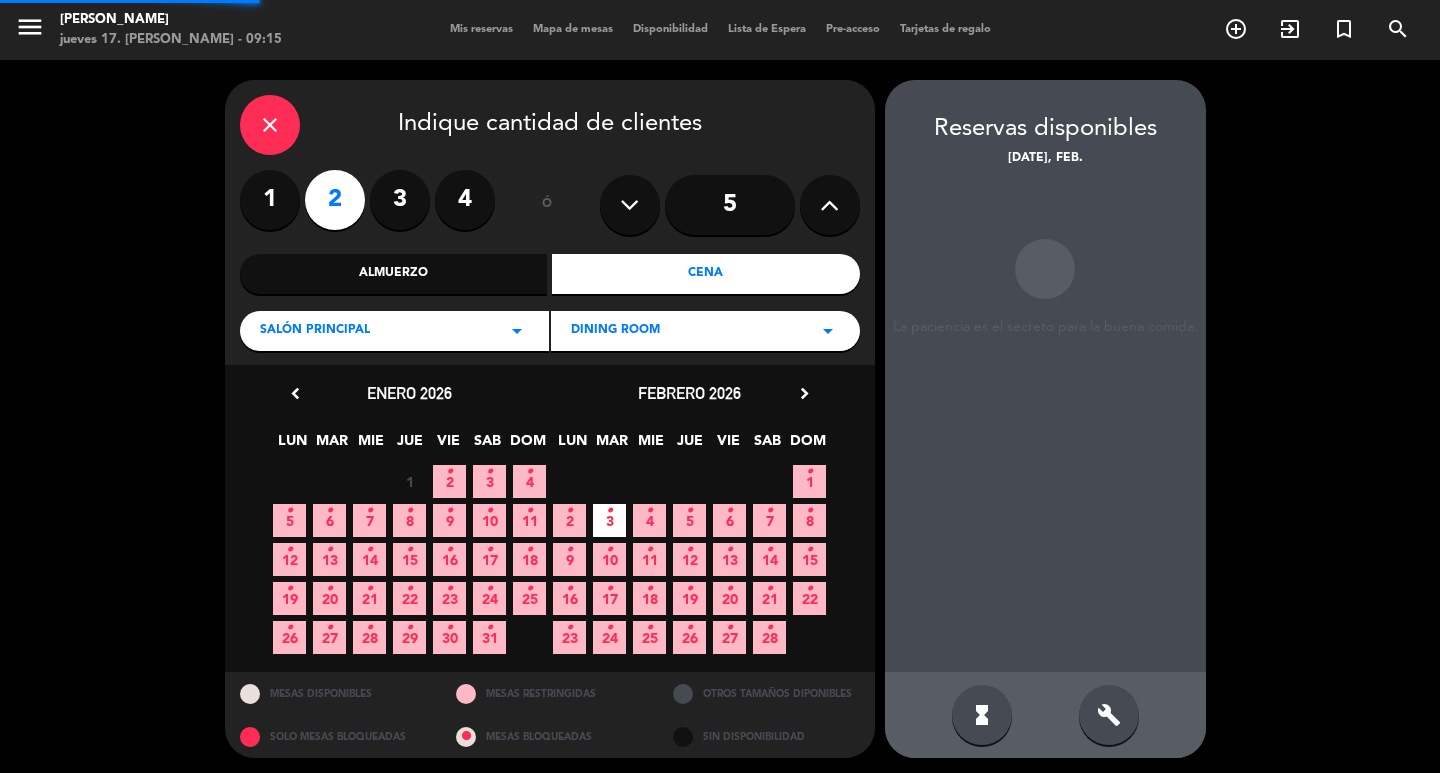scroll, scrollTop: 15, scrollLeft: 0, axis: vertical 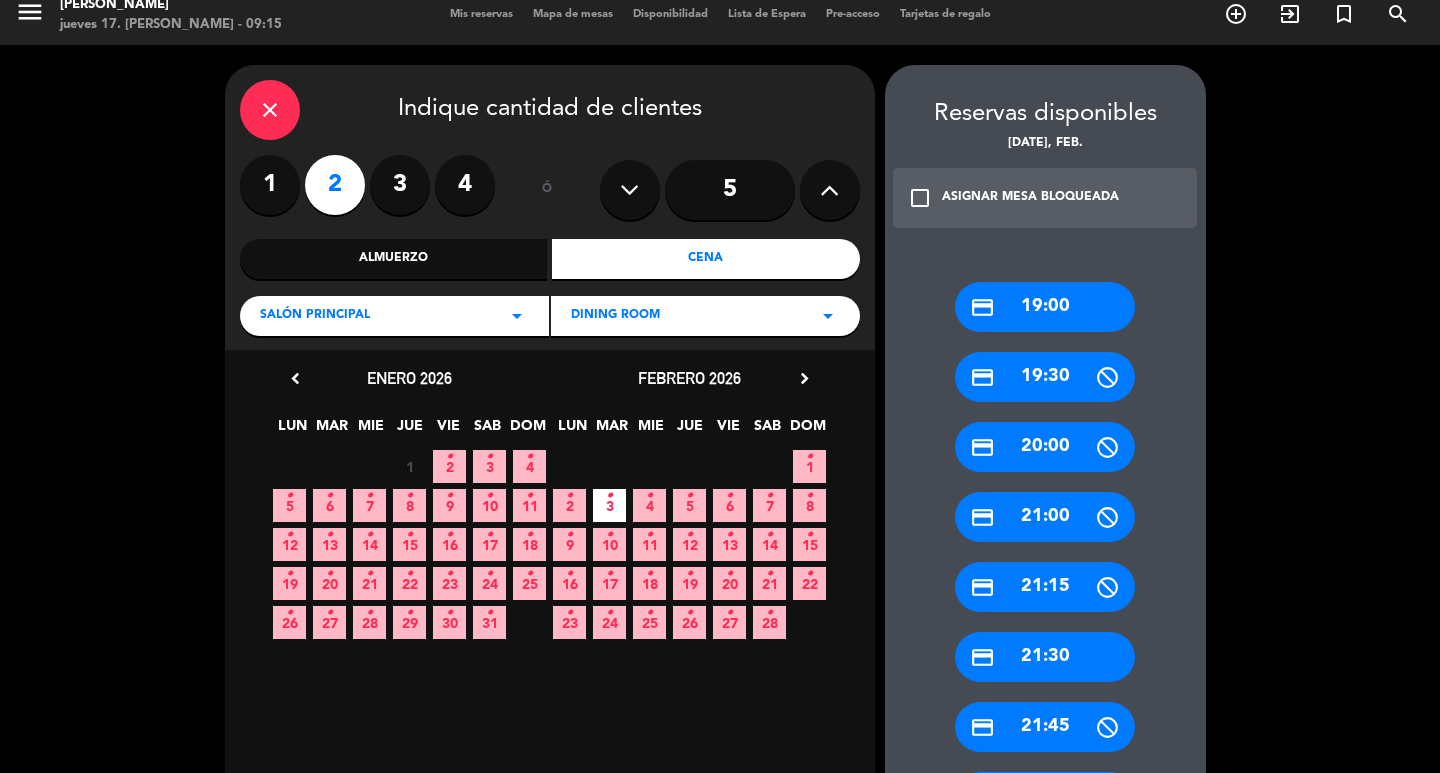 click on "credit_card  19:00" at bounding box center [1045, 307] 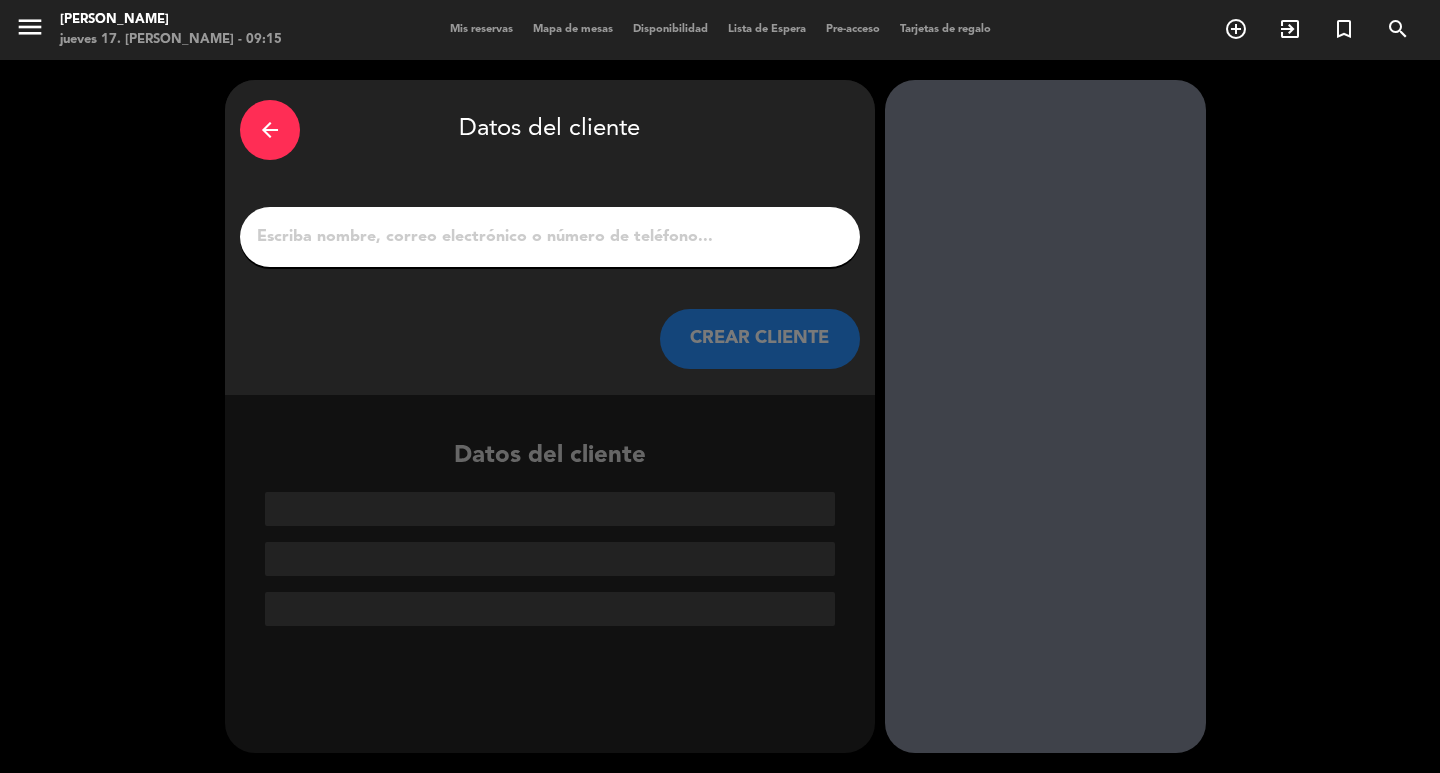 click on "1" at bounding box center [550, 237] 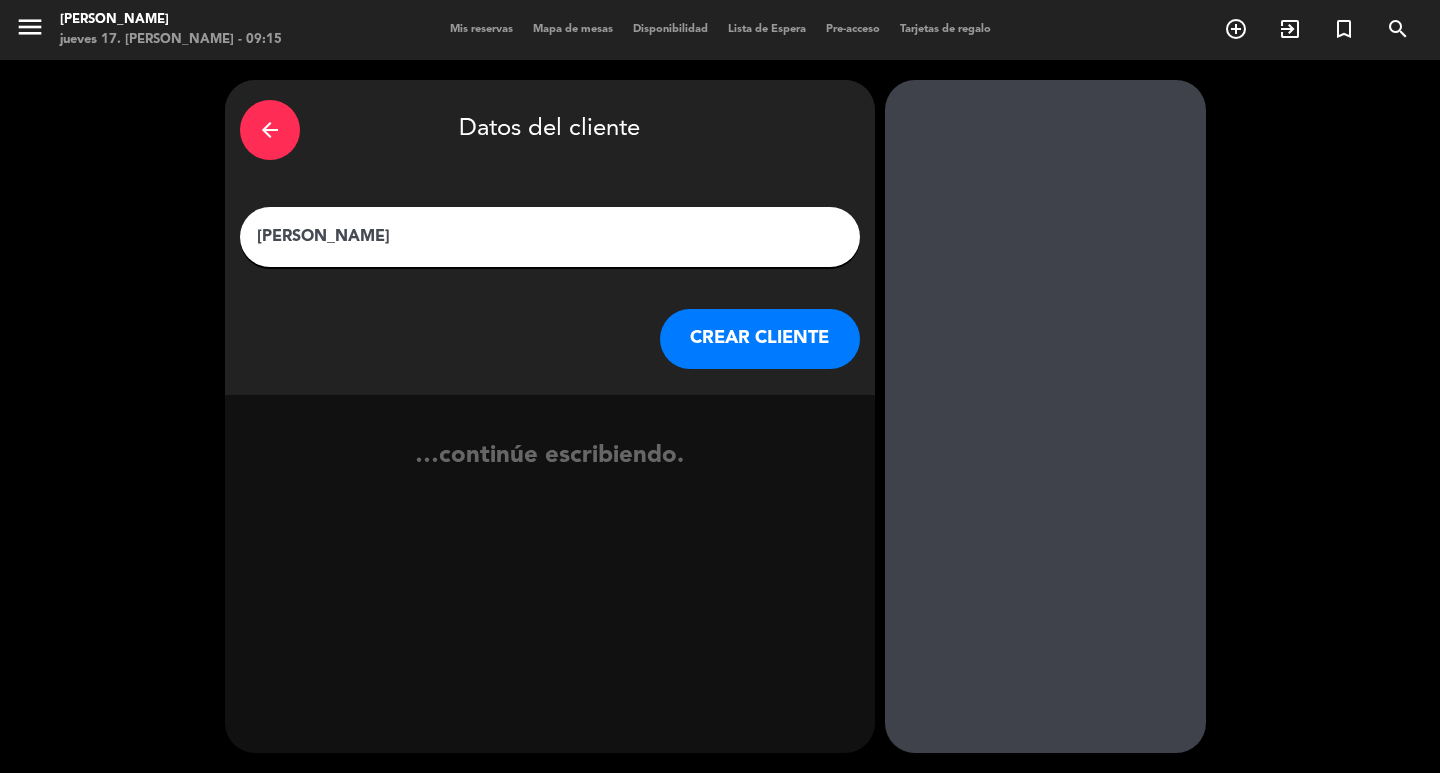 type on "[PERSON_NAME]" 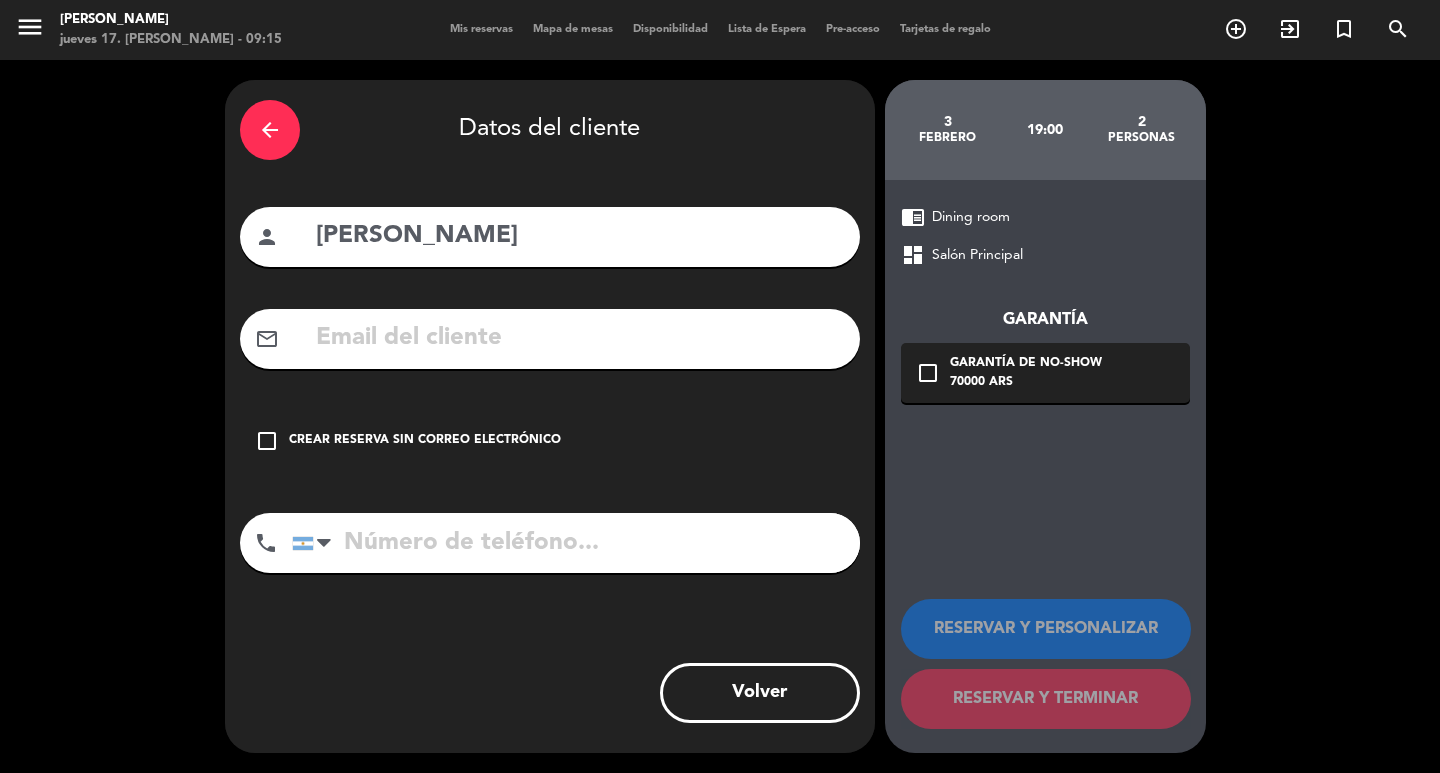 click on "check_box_outline_blank   Crear reserva sin correo electrónico" at bounding box center [550, 441] 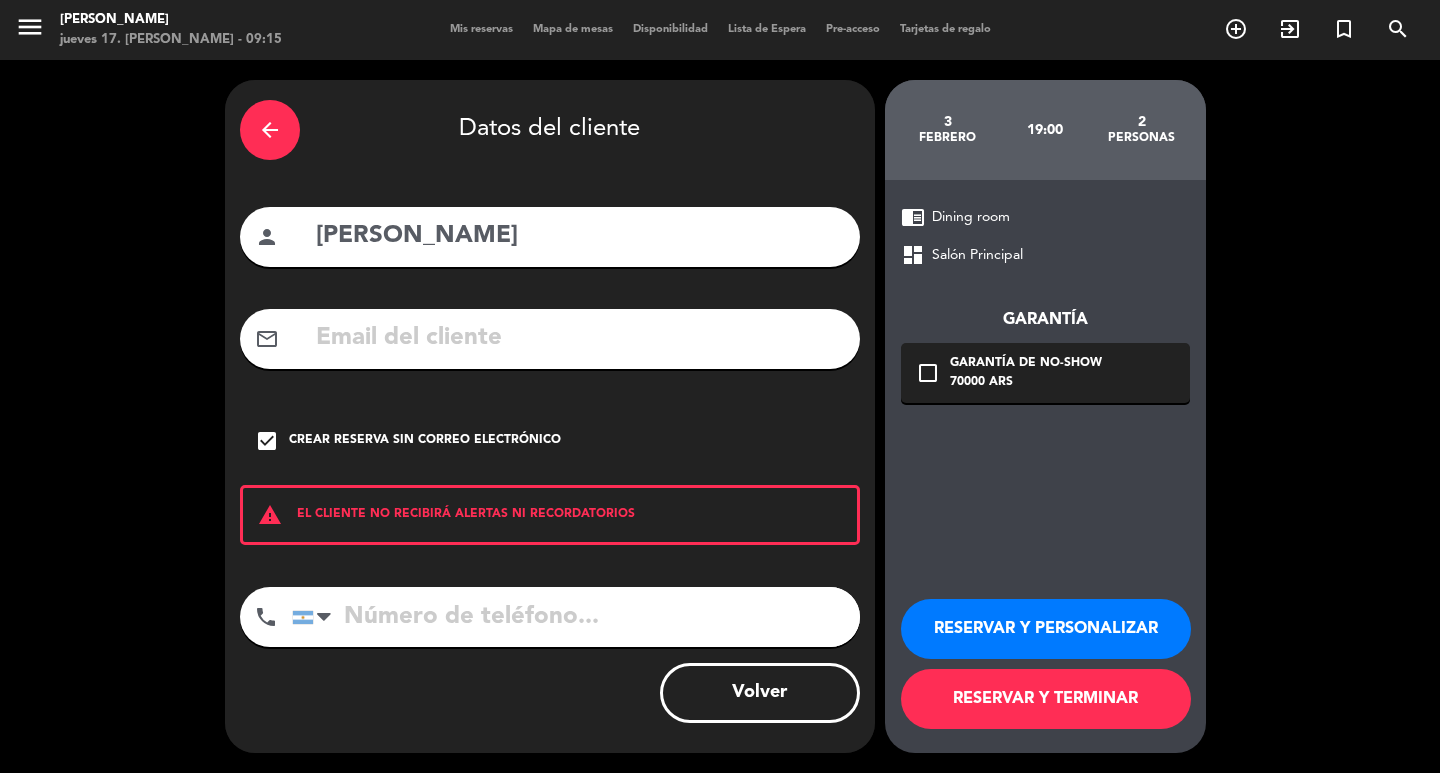 click on "RESERVAR Y PERSONALIZAR" at bounding box center [1046, 629] 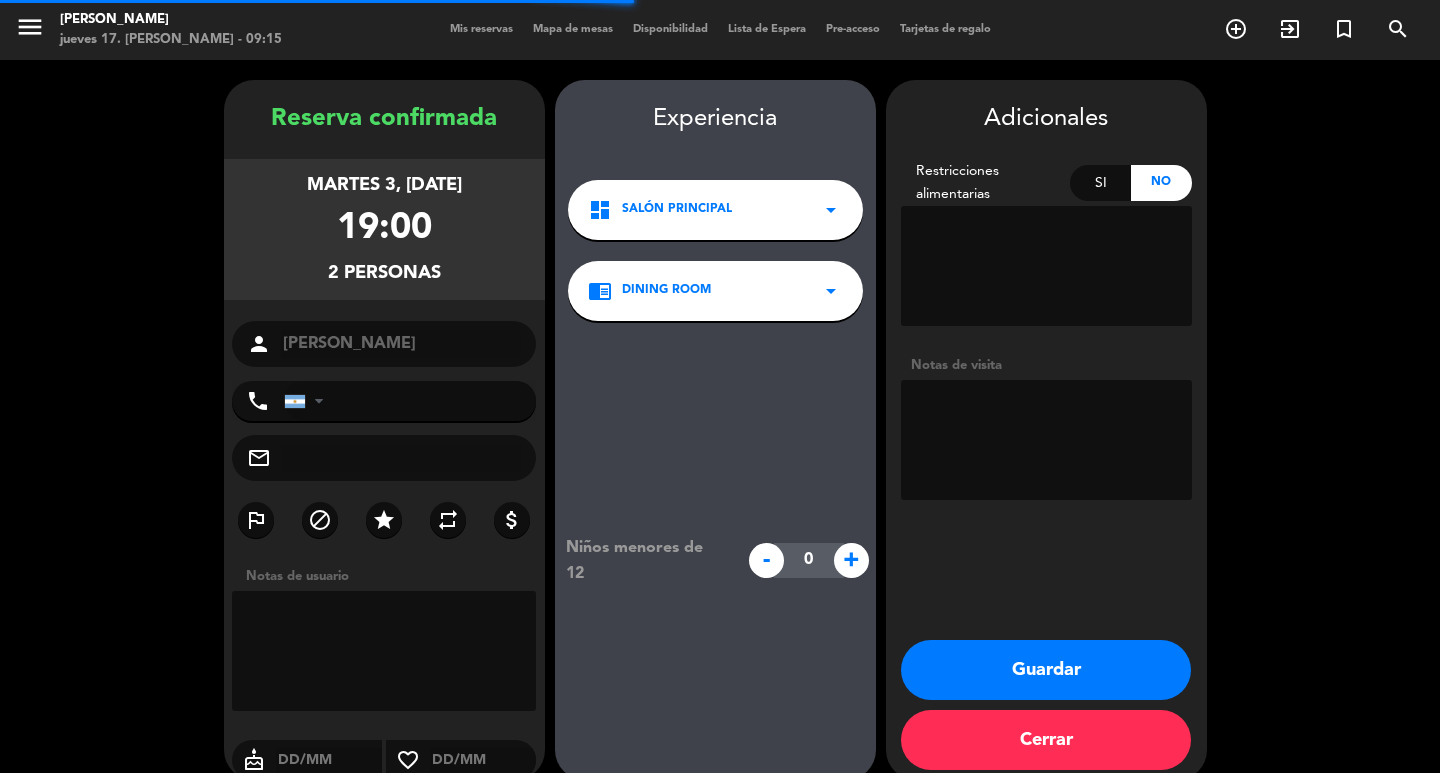 scroll, scrollTop: 58, scrollLeft: 0, axis: vertical 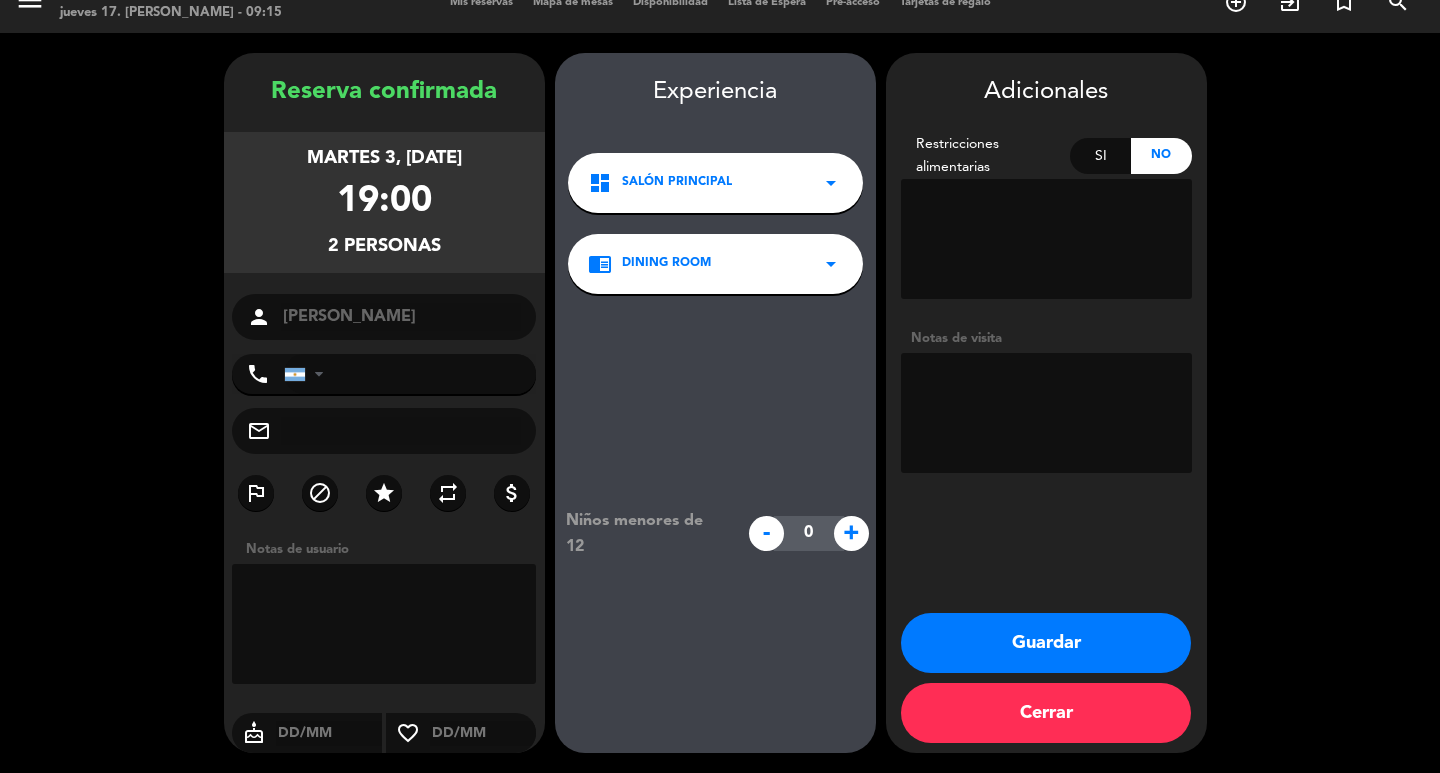 drag, startPoint x: 1028, startPoint y: 378, endPoint x: 1056, endPoint y: 411, distance: 43.27817 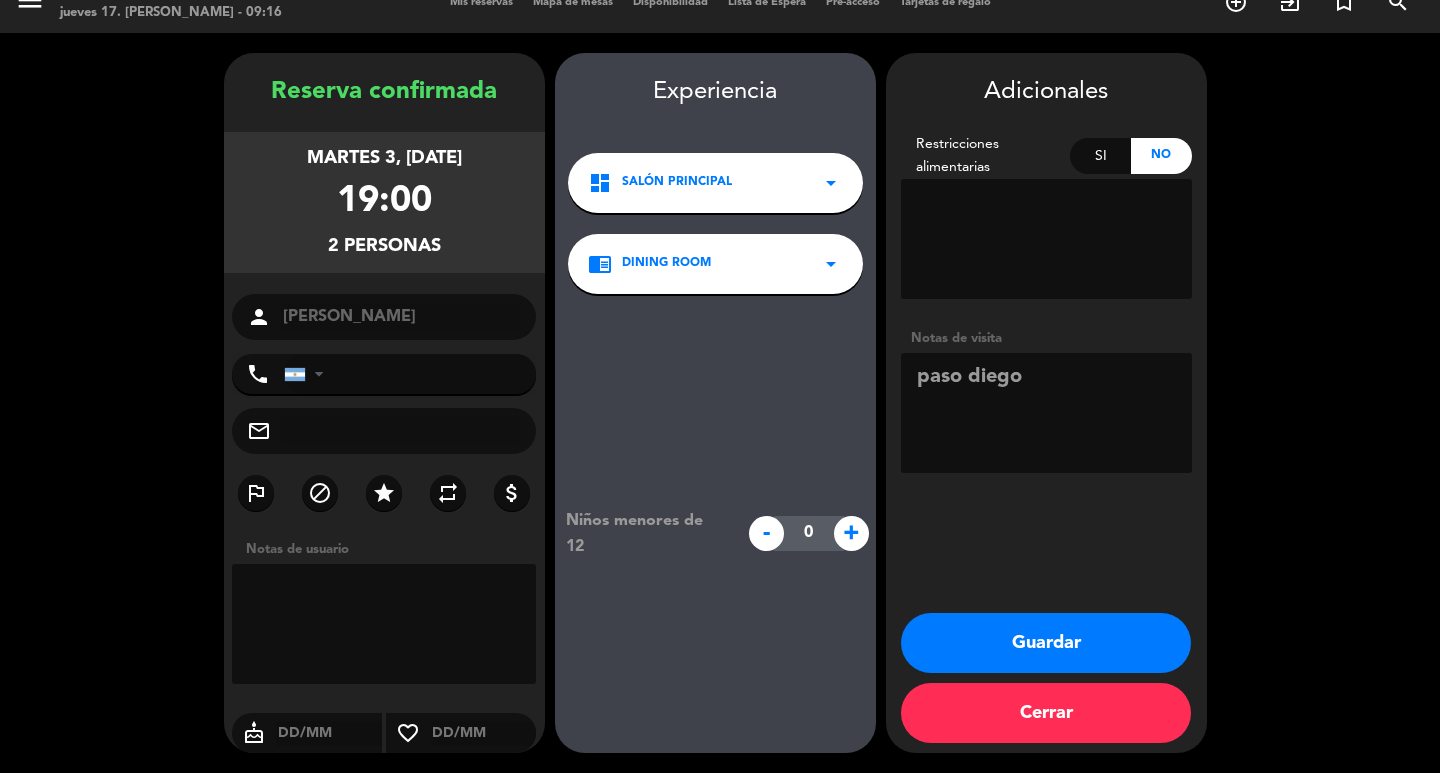 type on "paso diego" 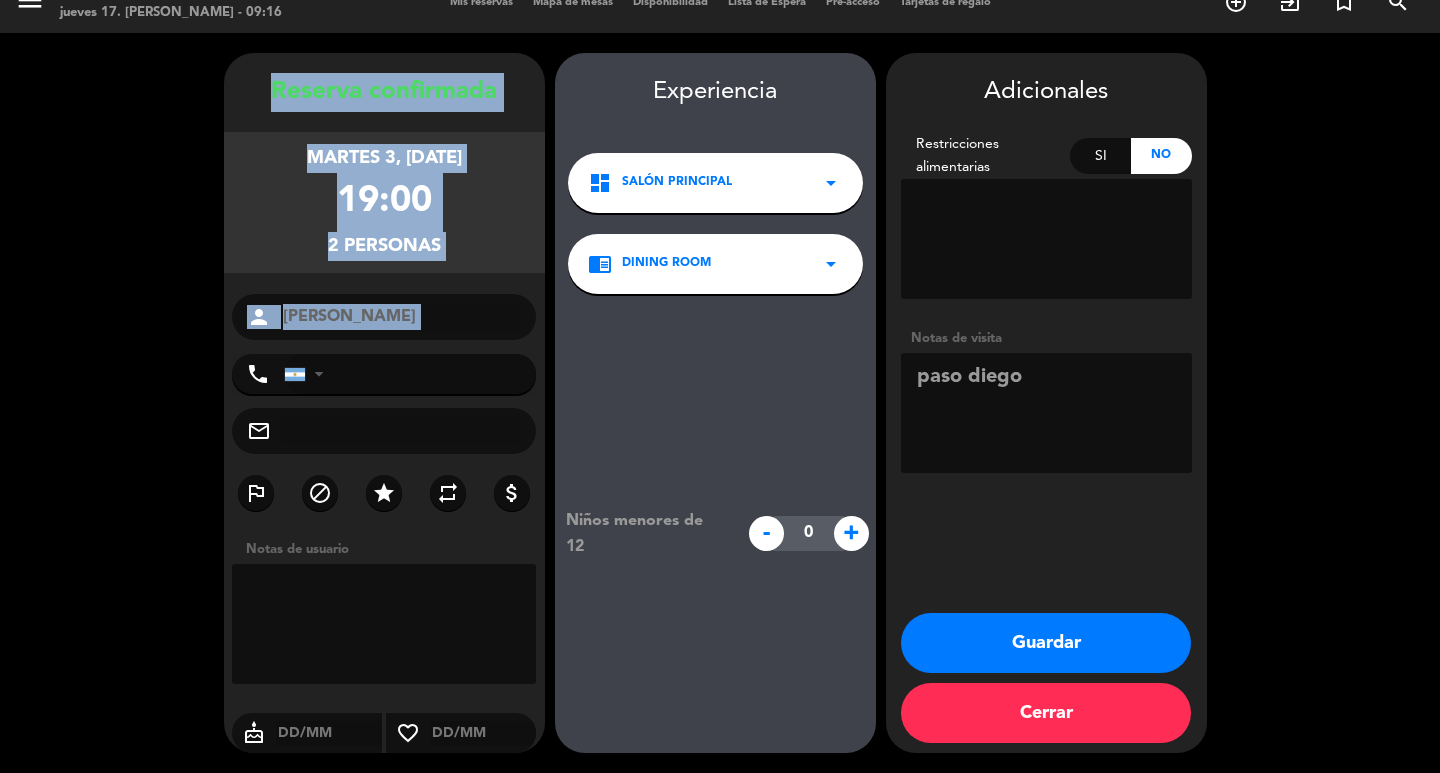 drag, startPoint x: 273, startPoint y: 67, endPoint x: 419, endPoint y: 315, distance: 287.78464 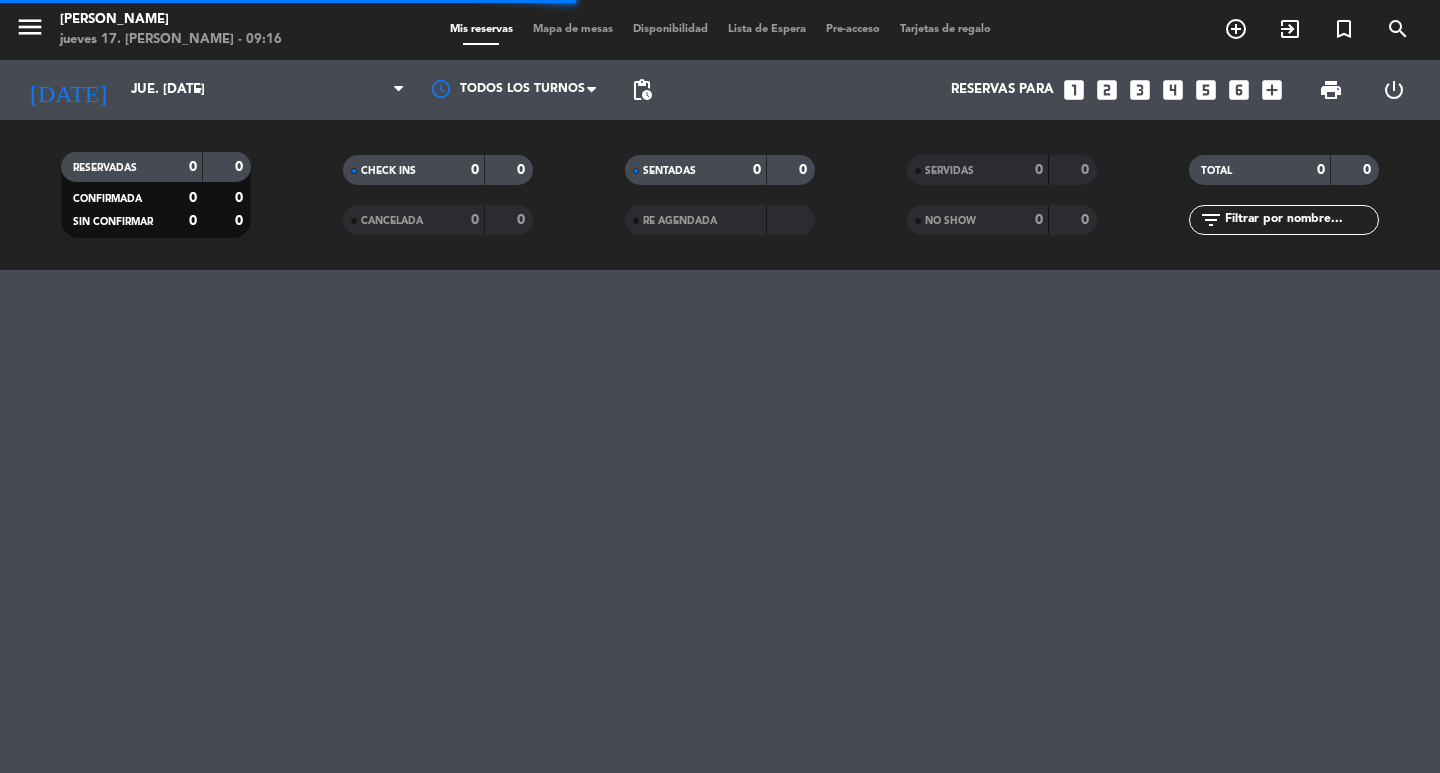 scroll, scrollTop: 0, scrollLeft: 0, axis: both 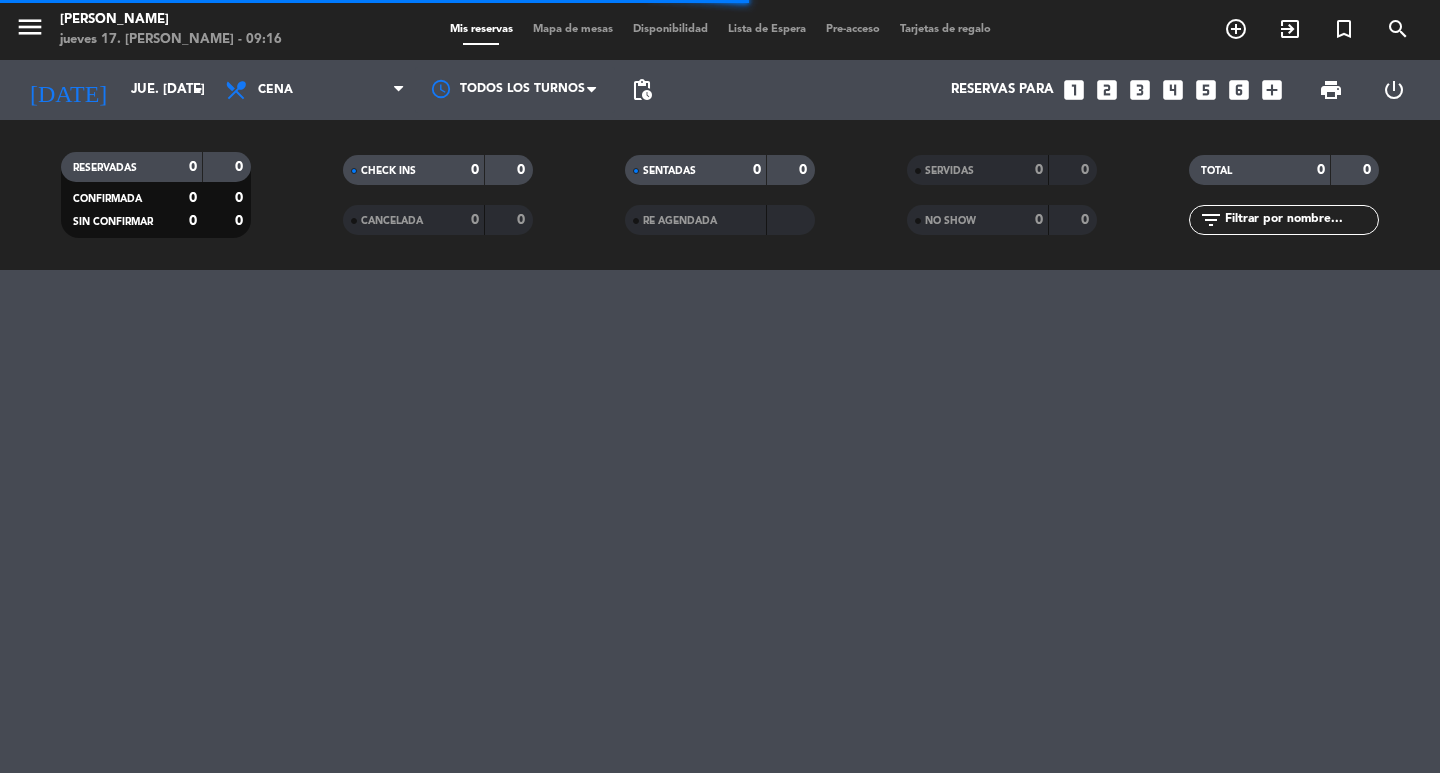 click on "looks_4" at bounding box center (1173, 90) 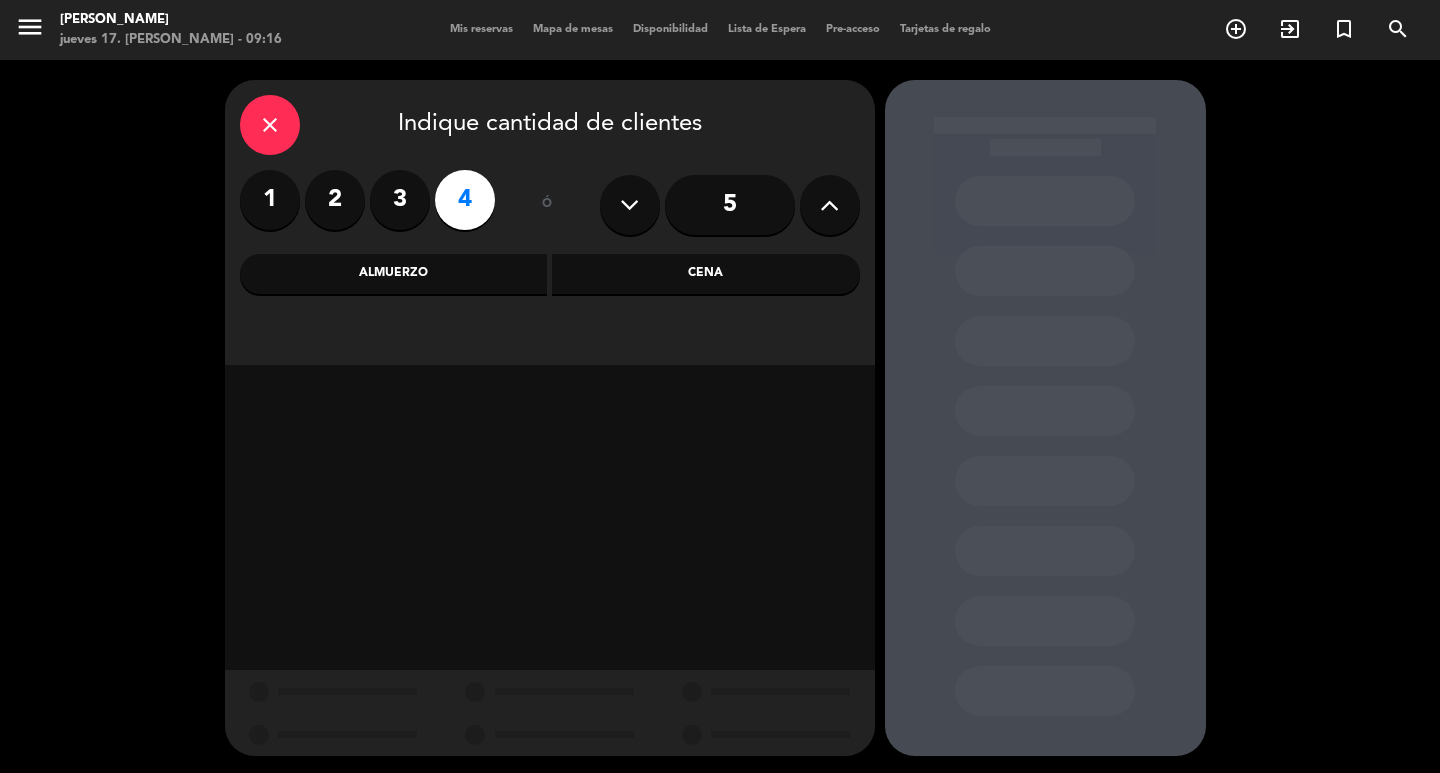 drag, startPoint x: 622, startPoint y: 269, endPoint x: 576, endPoint y: 290, distance: 50.566788 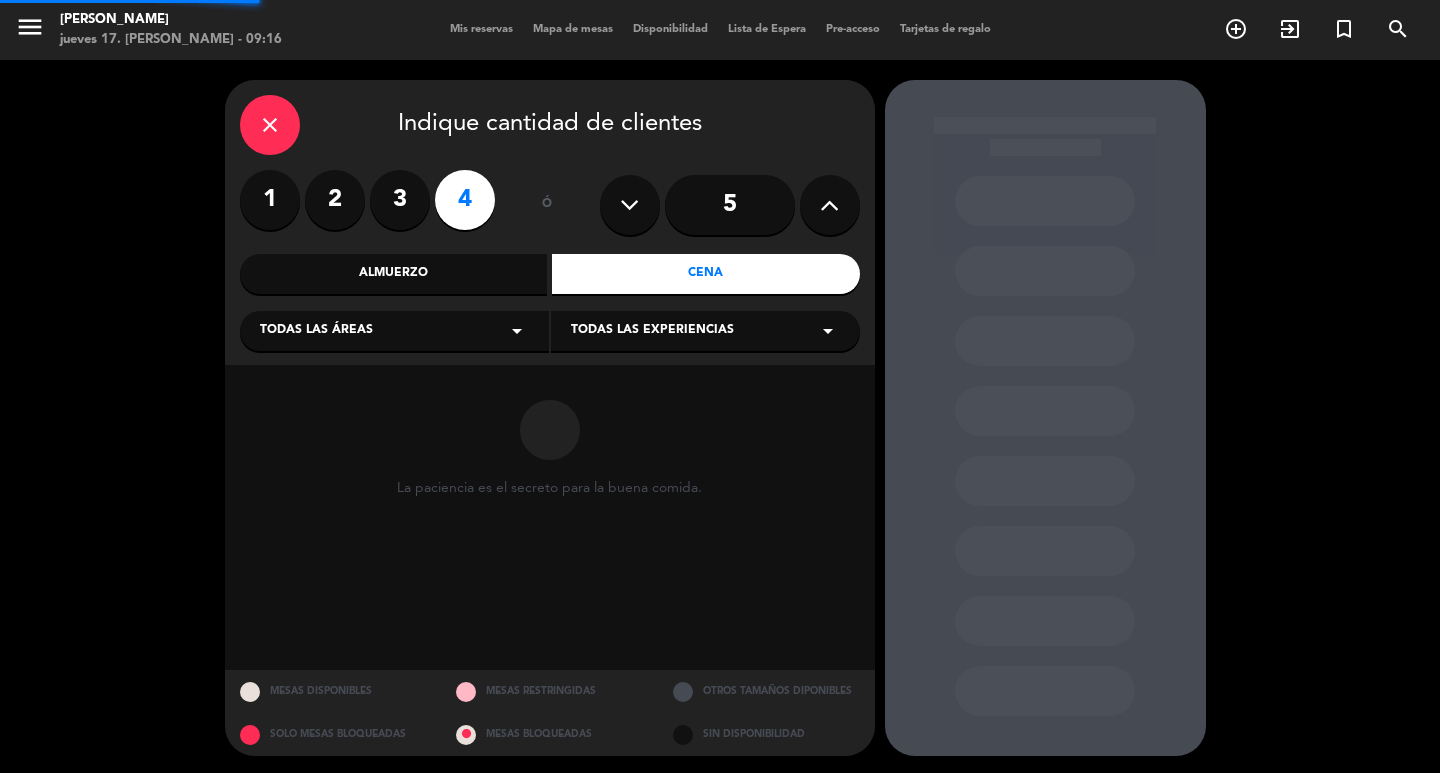 click on "Todas las áreas   arrow_drop_down" at bounding box center (394, 331) 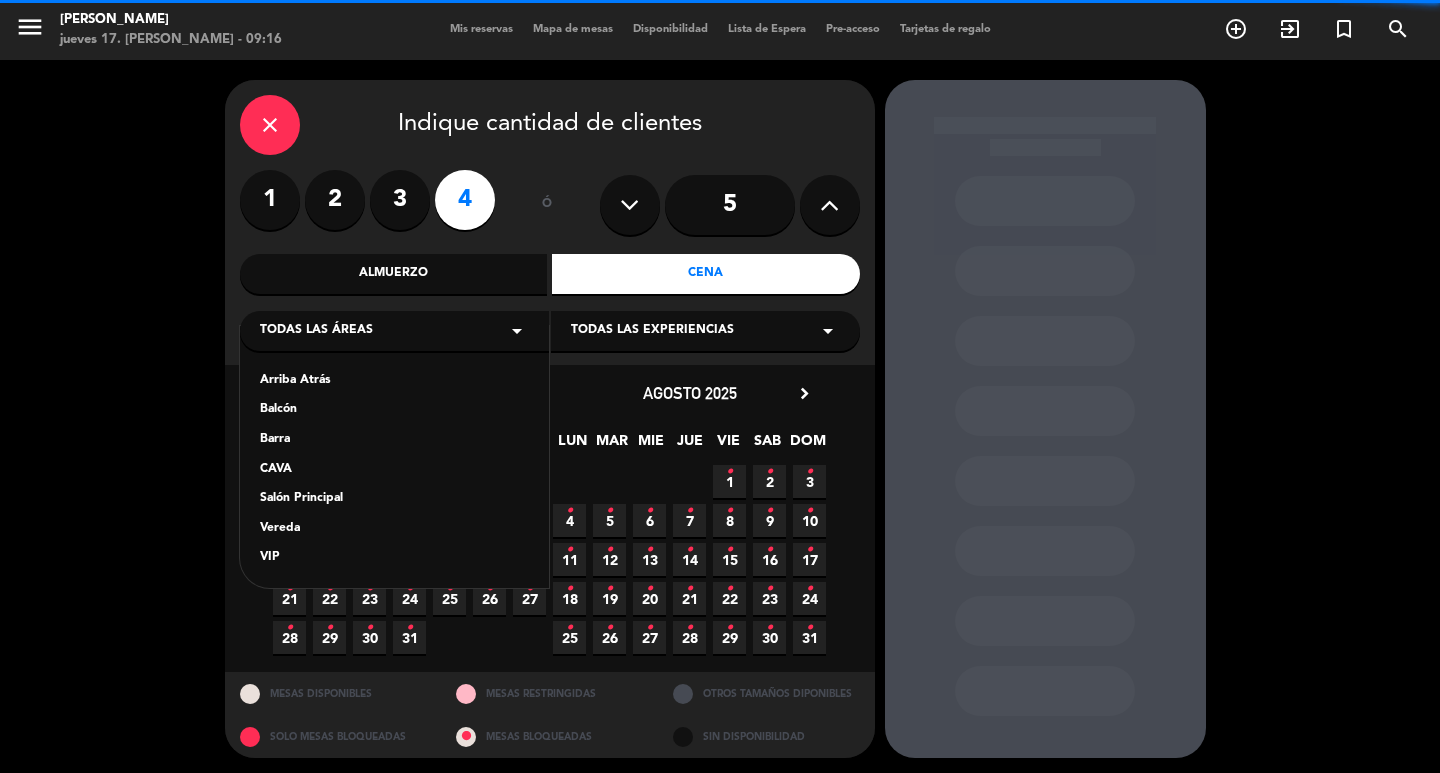drag, startPoint x: 342, startPoint y: 501, endPoint x: 379, endPoint y: 475, distance: 45.221676 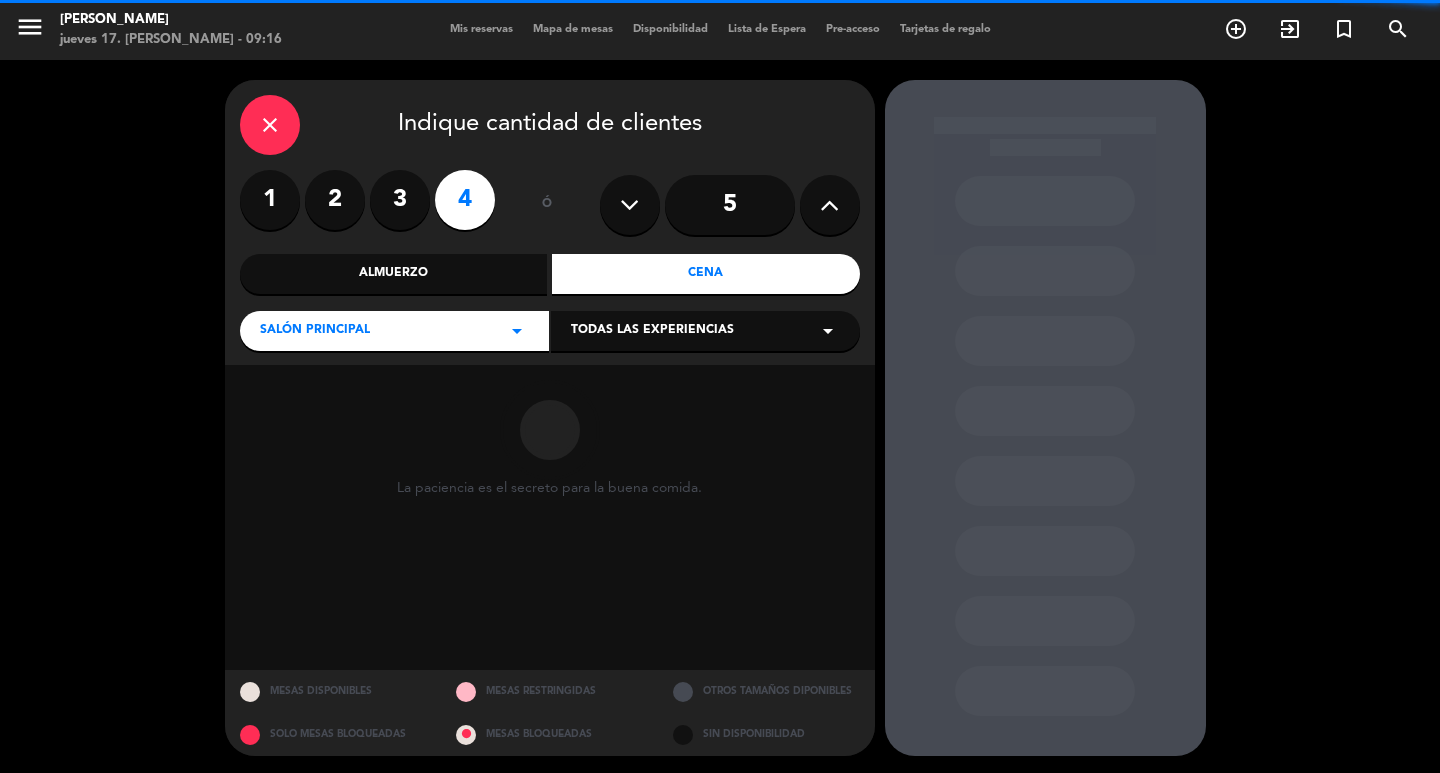 drag, startPoint x: 601, startPoint y: 330, endPoint x: 608, endPoint y: 357, distance: 27.89265 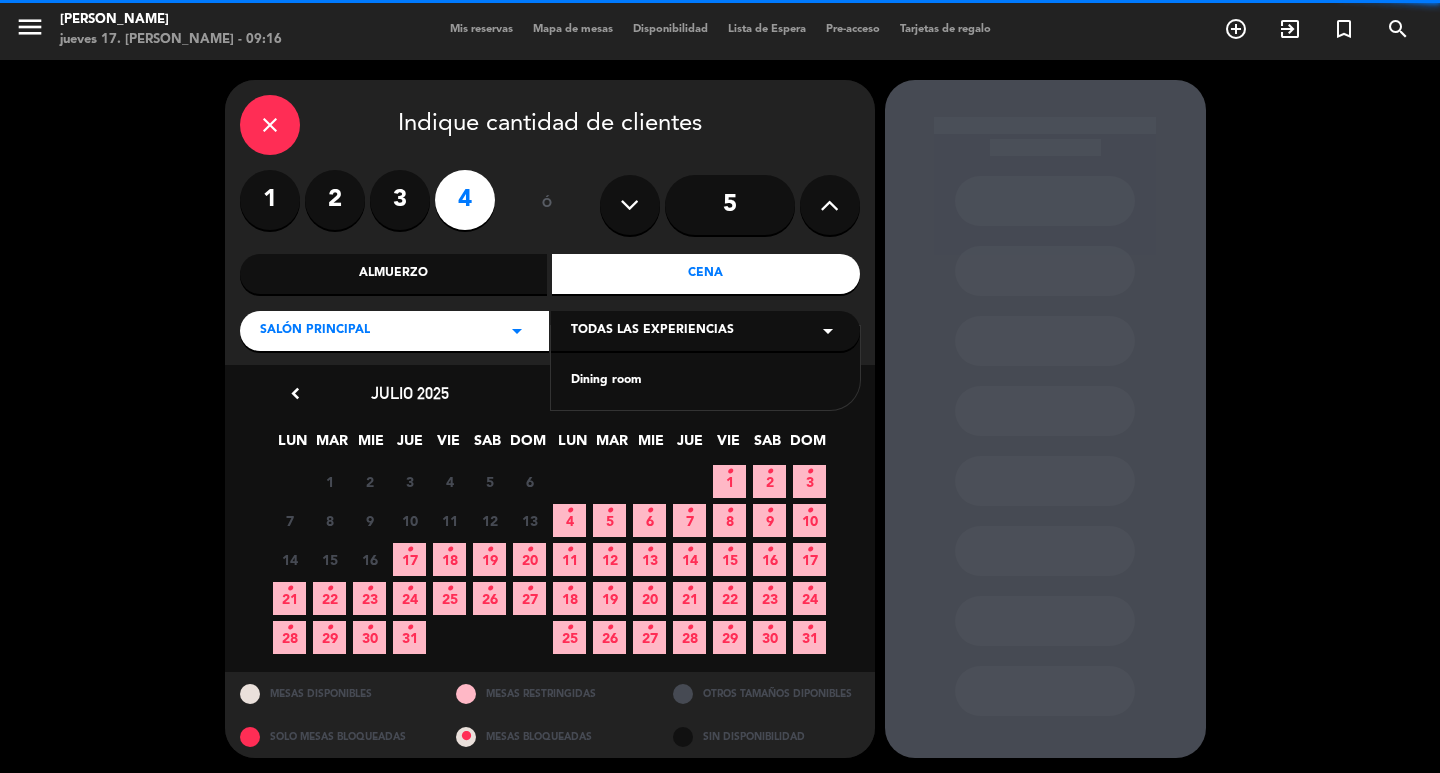 click on "Dining room" at bounding box center [705, 381] 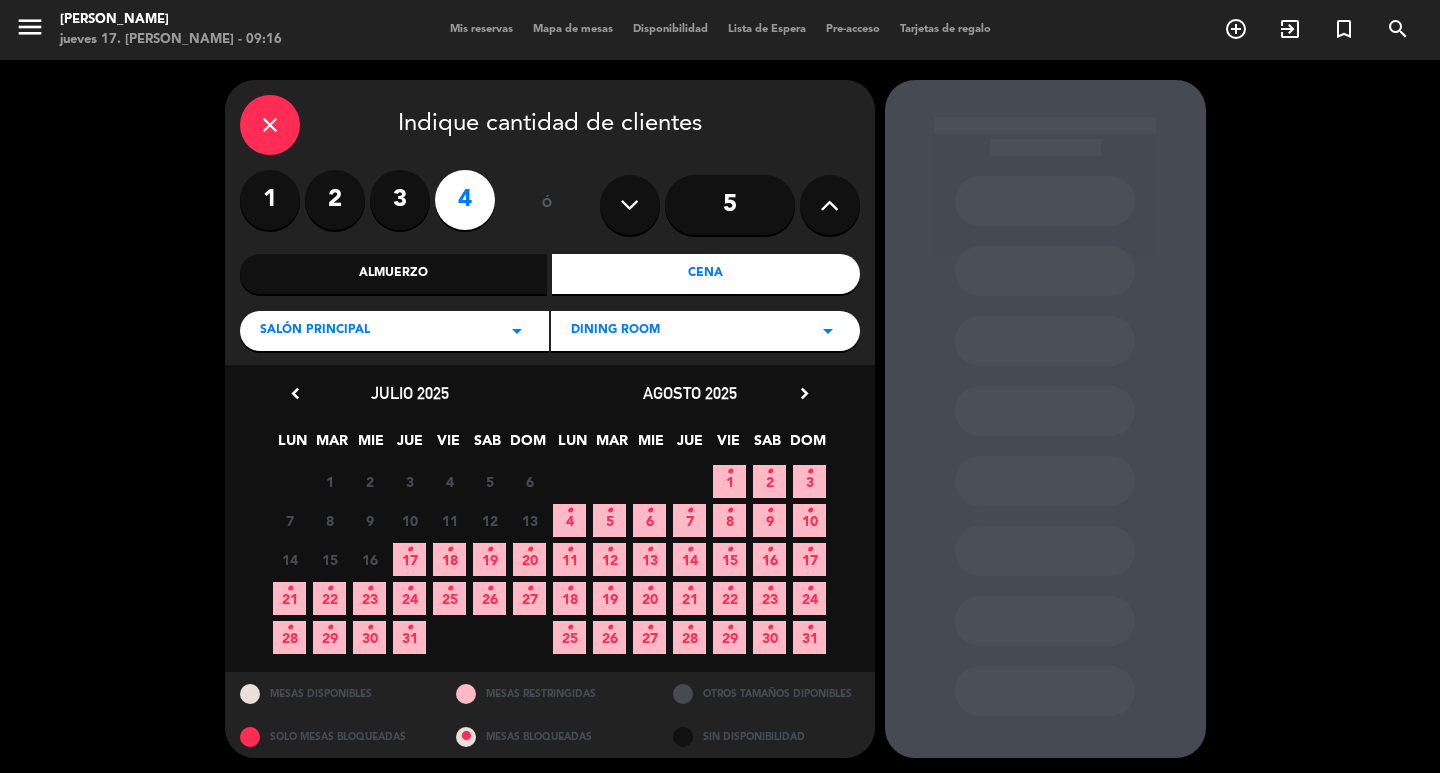 click on "chevron_right" at bounding box center (804, 393) 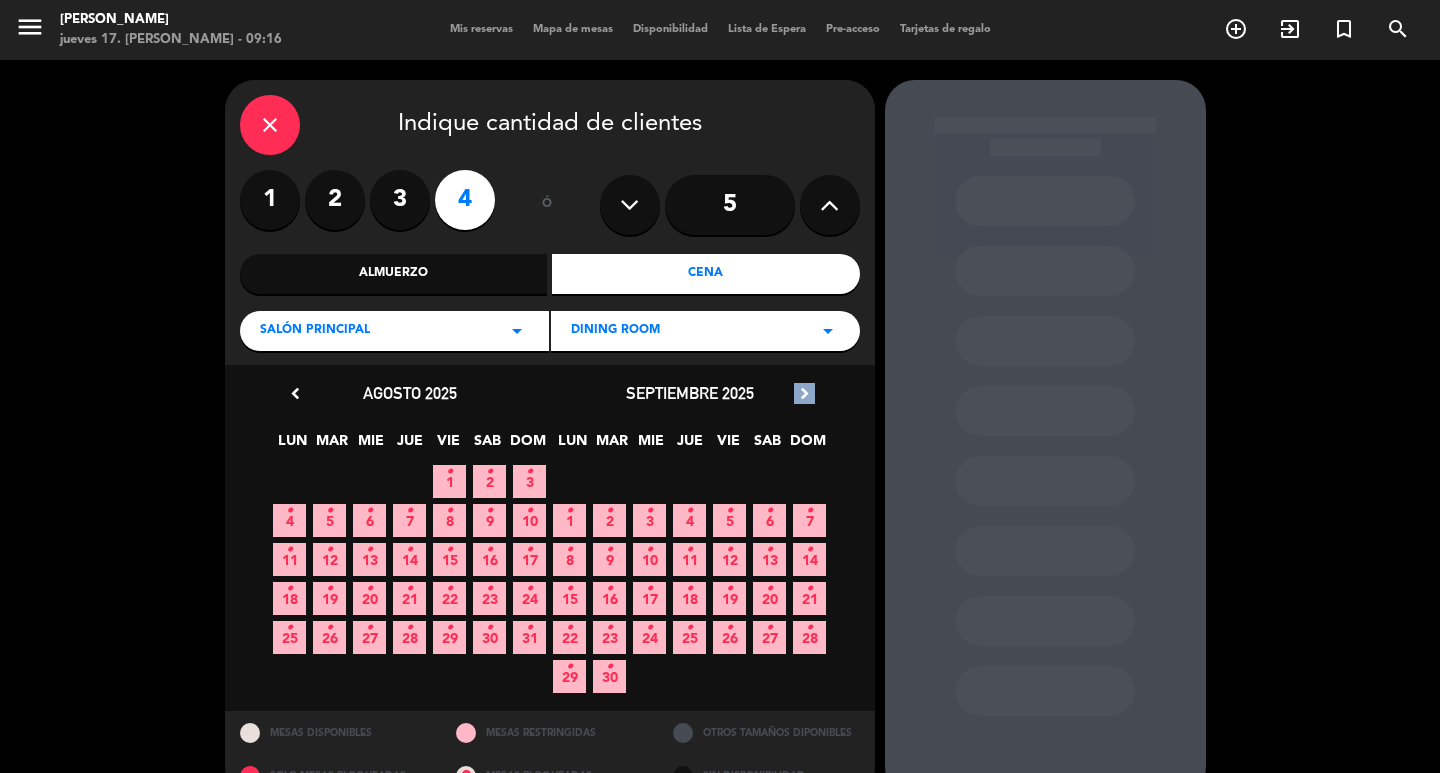 click on "chevron_right" at bounding box center [804, 393] 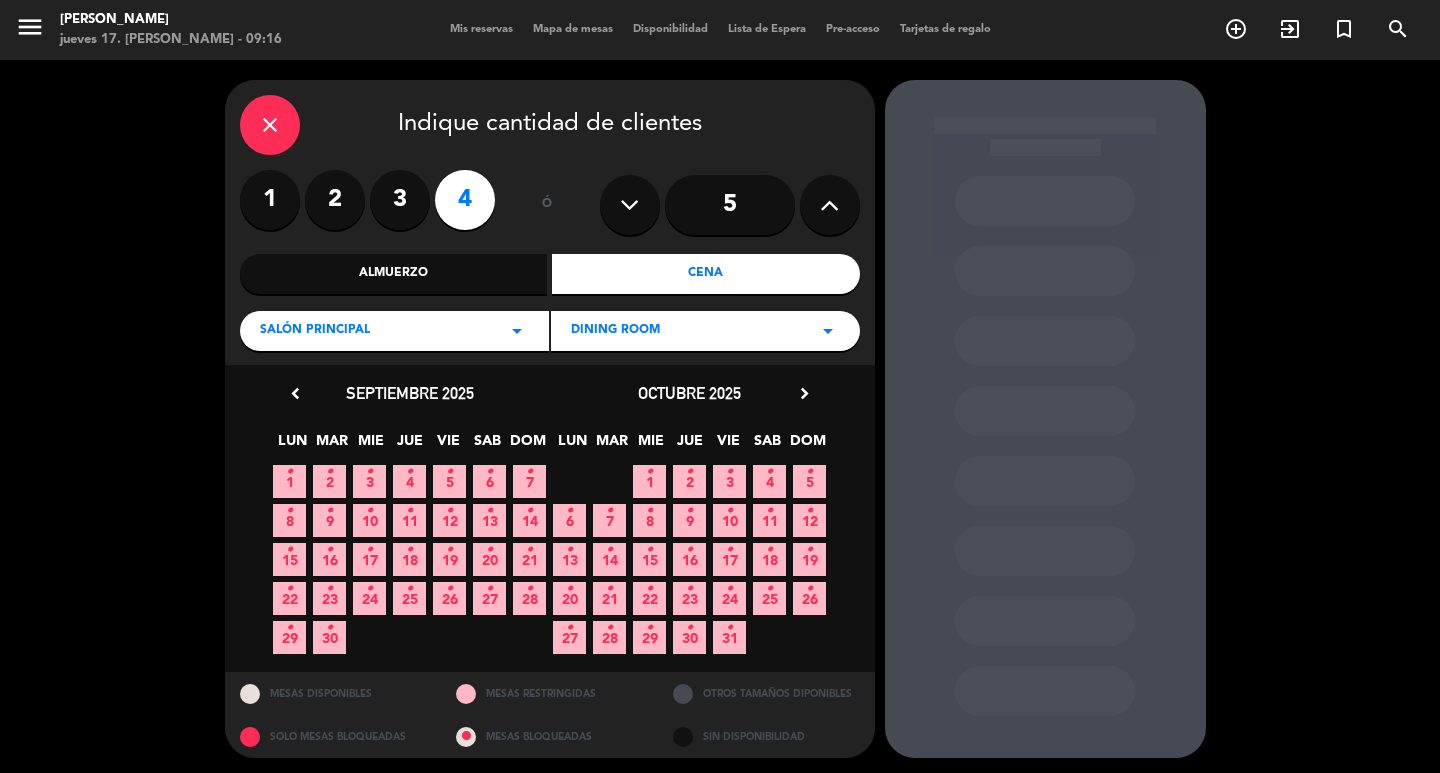 drag, startPoint x: 808, startPoint y: 566, endPoint x: 752, endPoint y: 527, distance: 68.24222 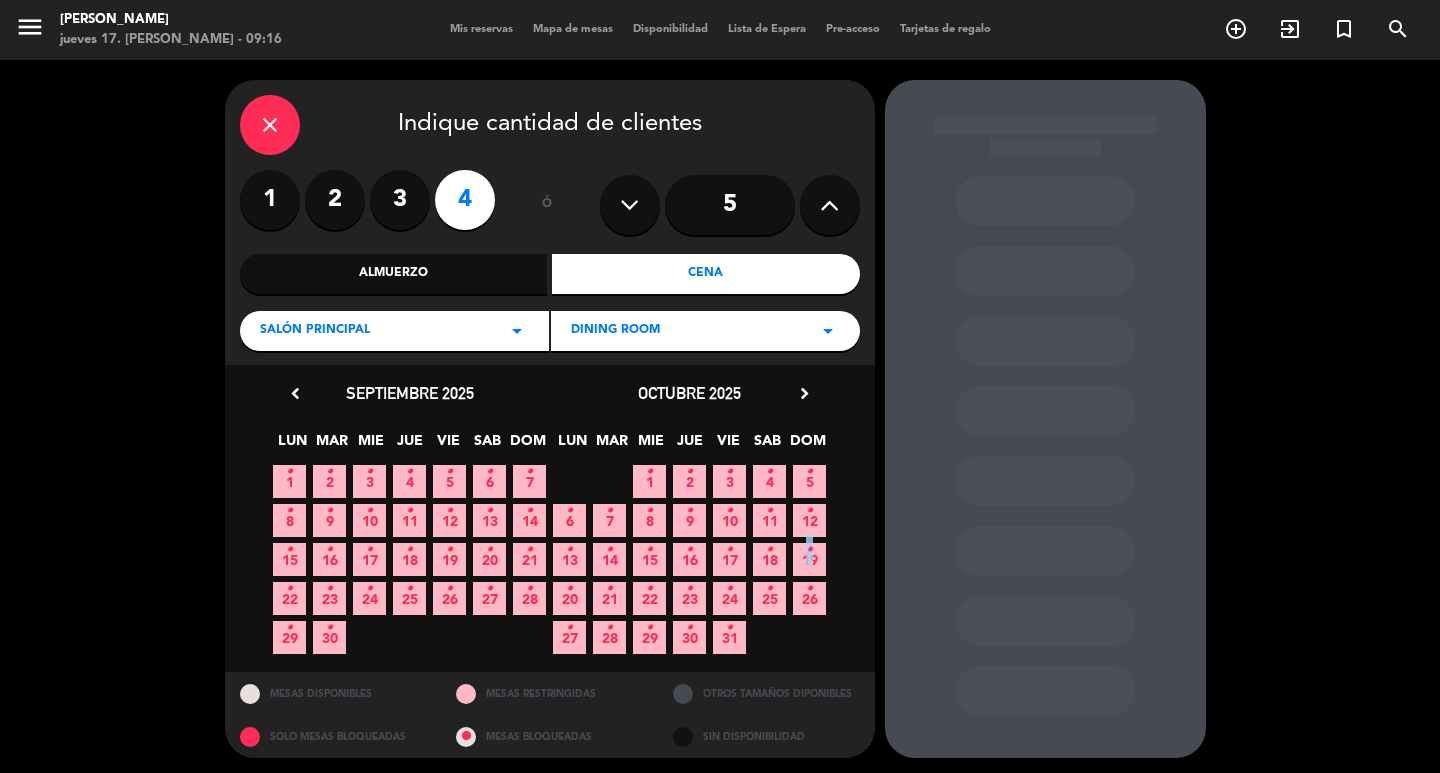 scroll, scrollTop: 15, scrollLeft: 0, axis: vertical 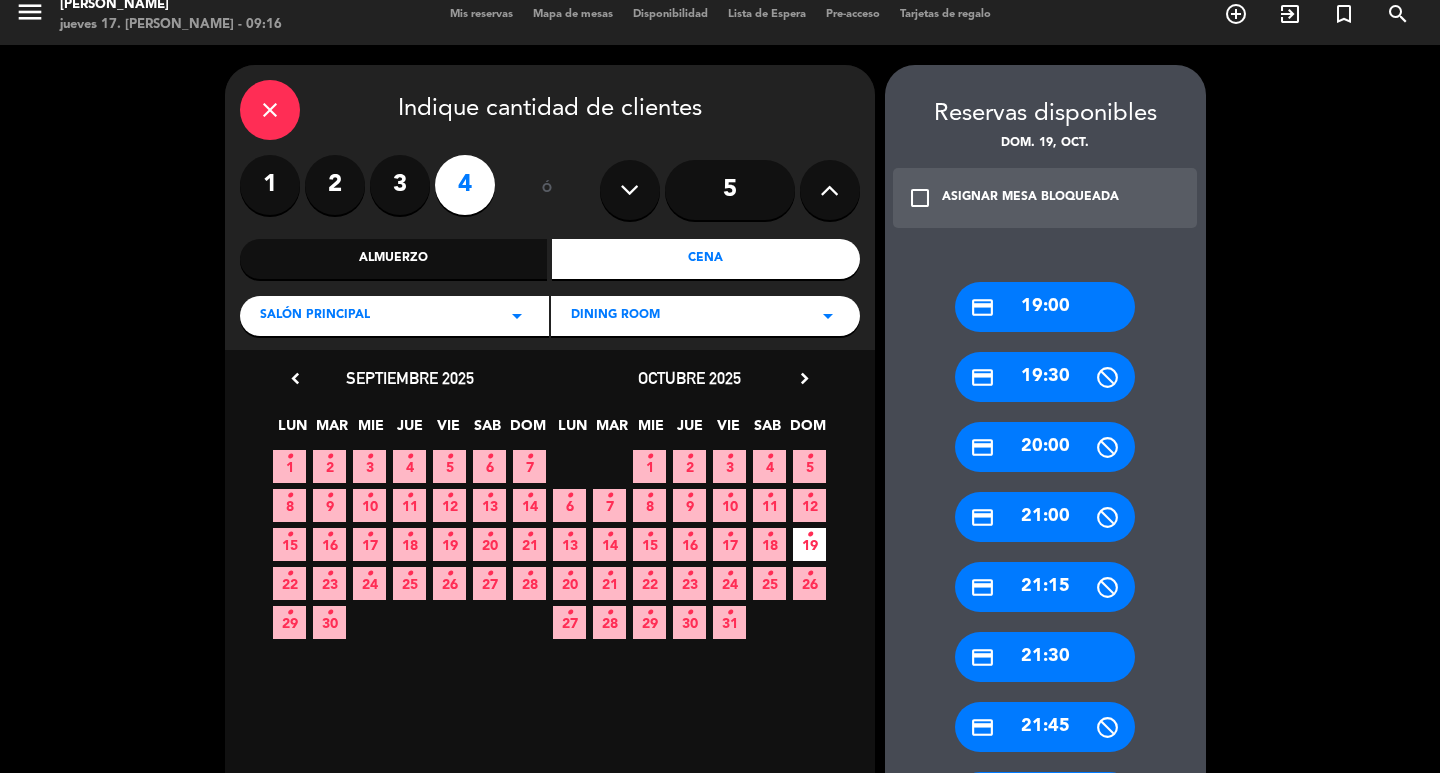 click on "credit_card  19:00" at bounding box center [1045, 307] 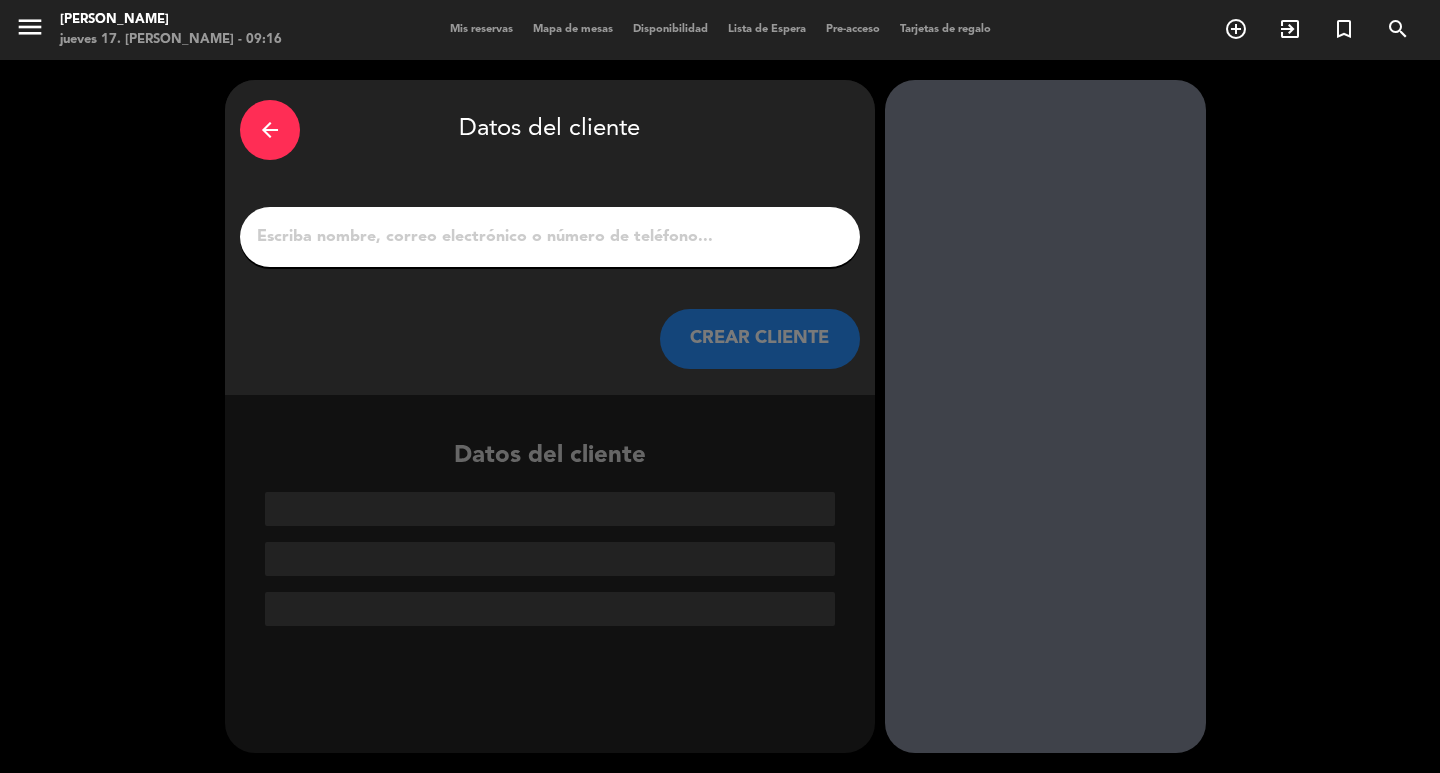 scroll, scrollTop: 0, scrollLeft: 0, axis: both 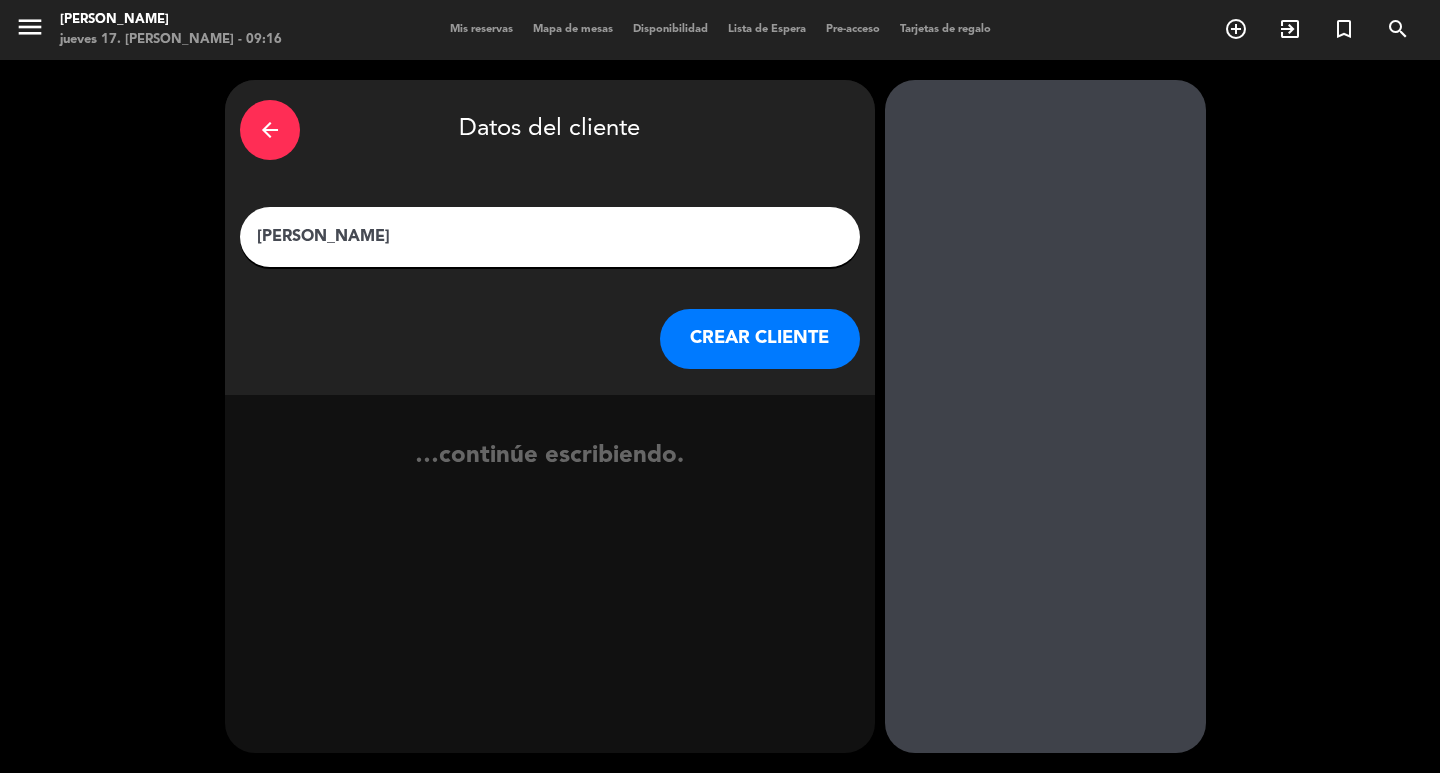 type on "[PERSON_NAME]" 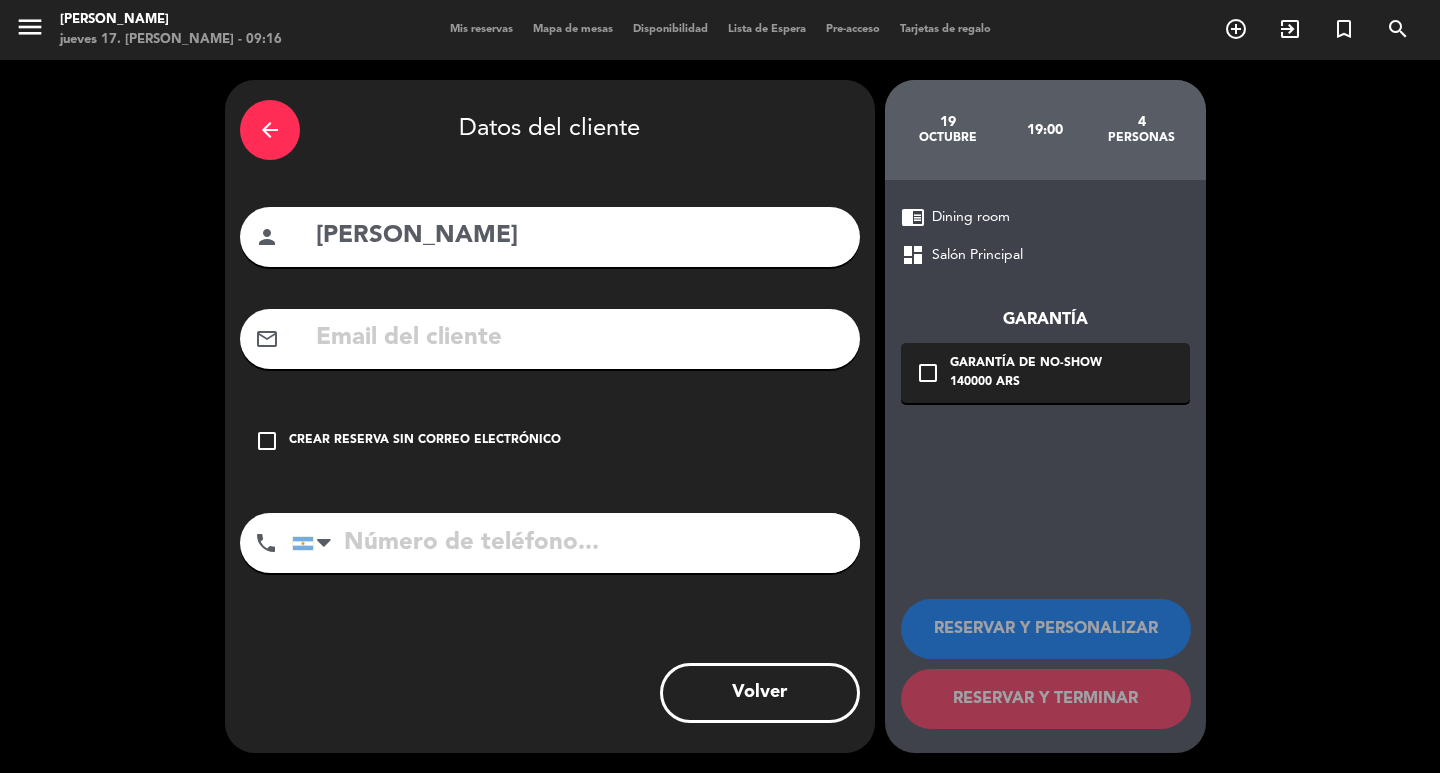 drag, startPoint x: 509, startPoint y: 482, endPoint x: 666, endPoint y: 513, distance: 160.03125 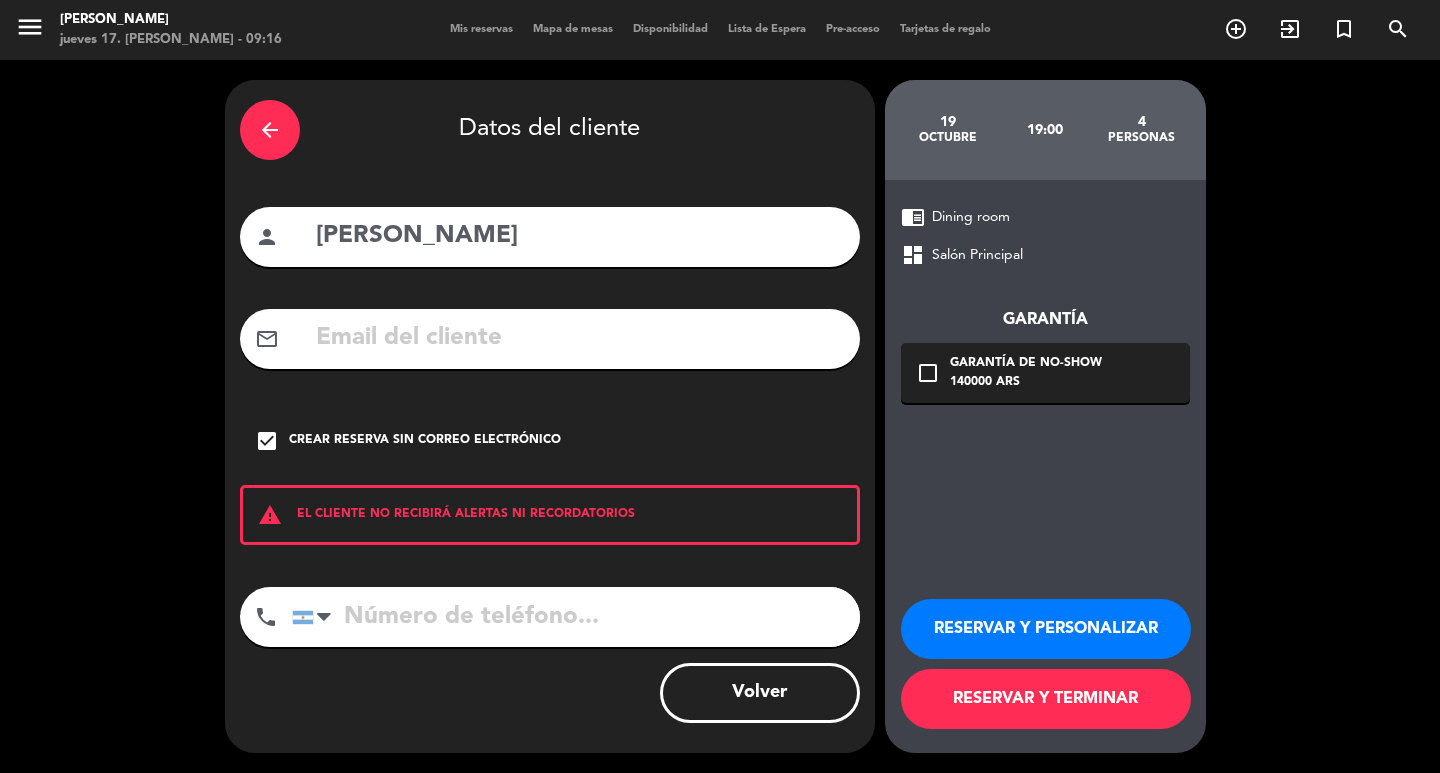 click on "RESERVAR Y PERSONALIZAR" at bounding box center [1046, 629] 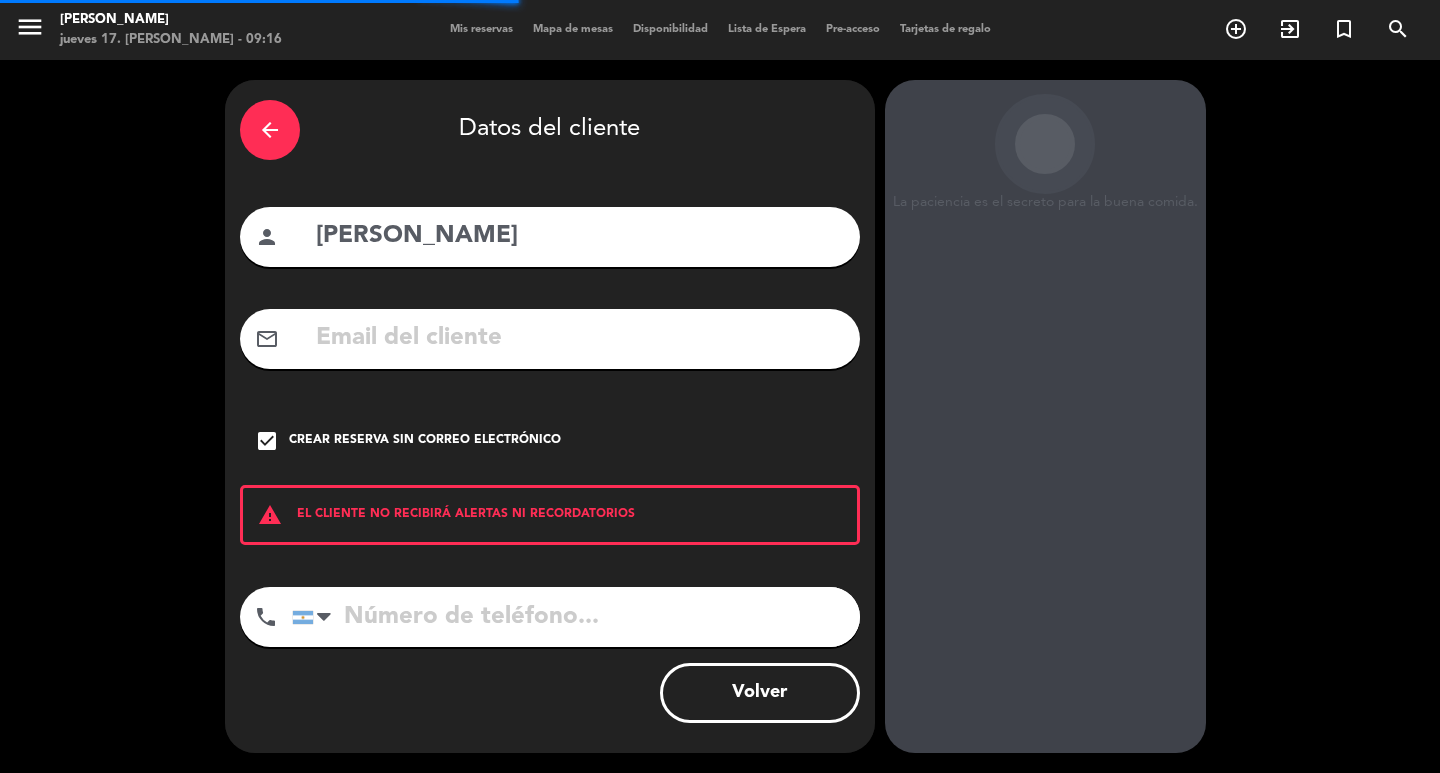 scroll, scrollTop: 58, scrollLeft: 0, axis: vertical 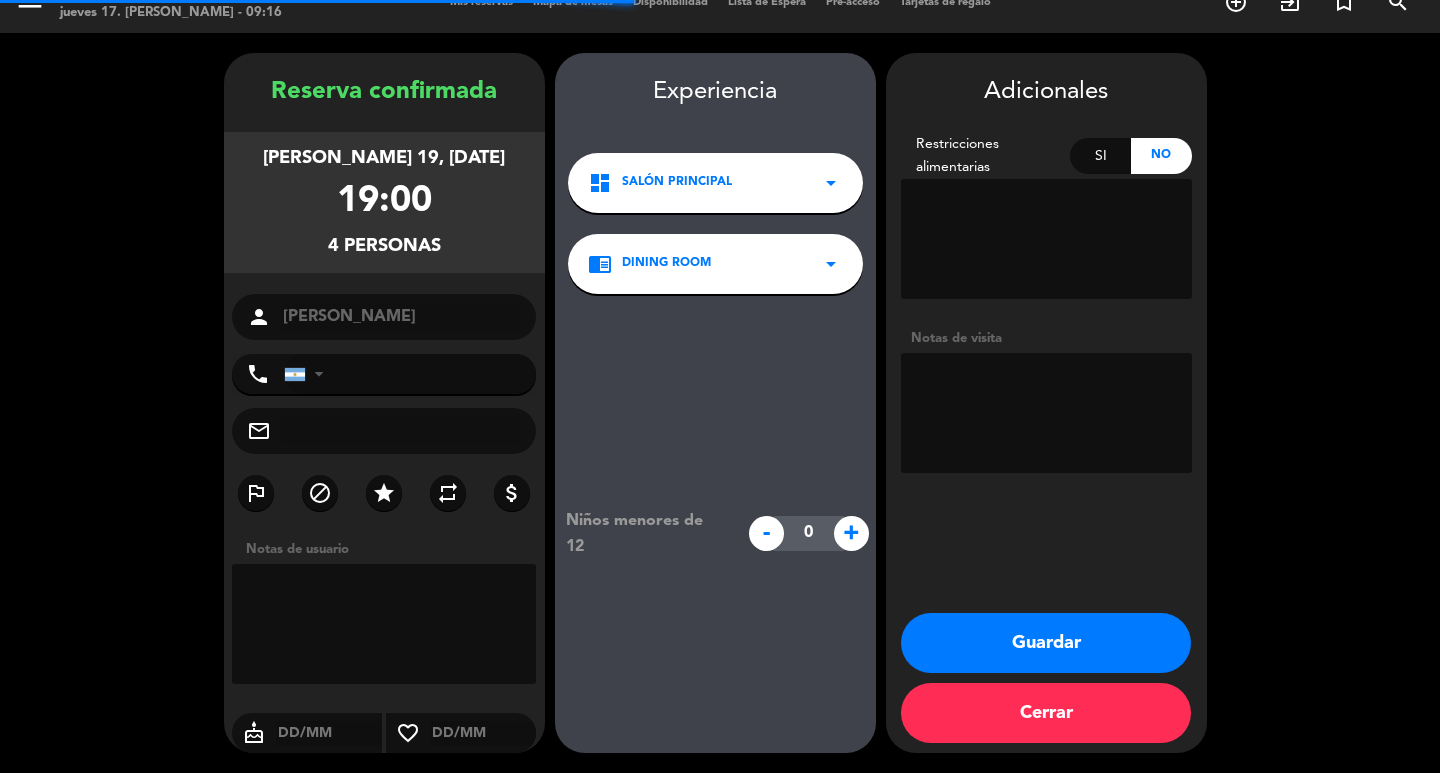 click at bounding box center (1046, 413) 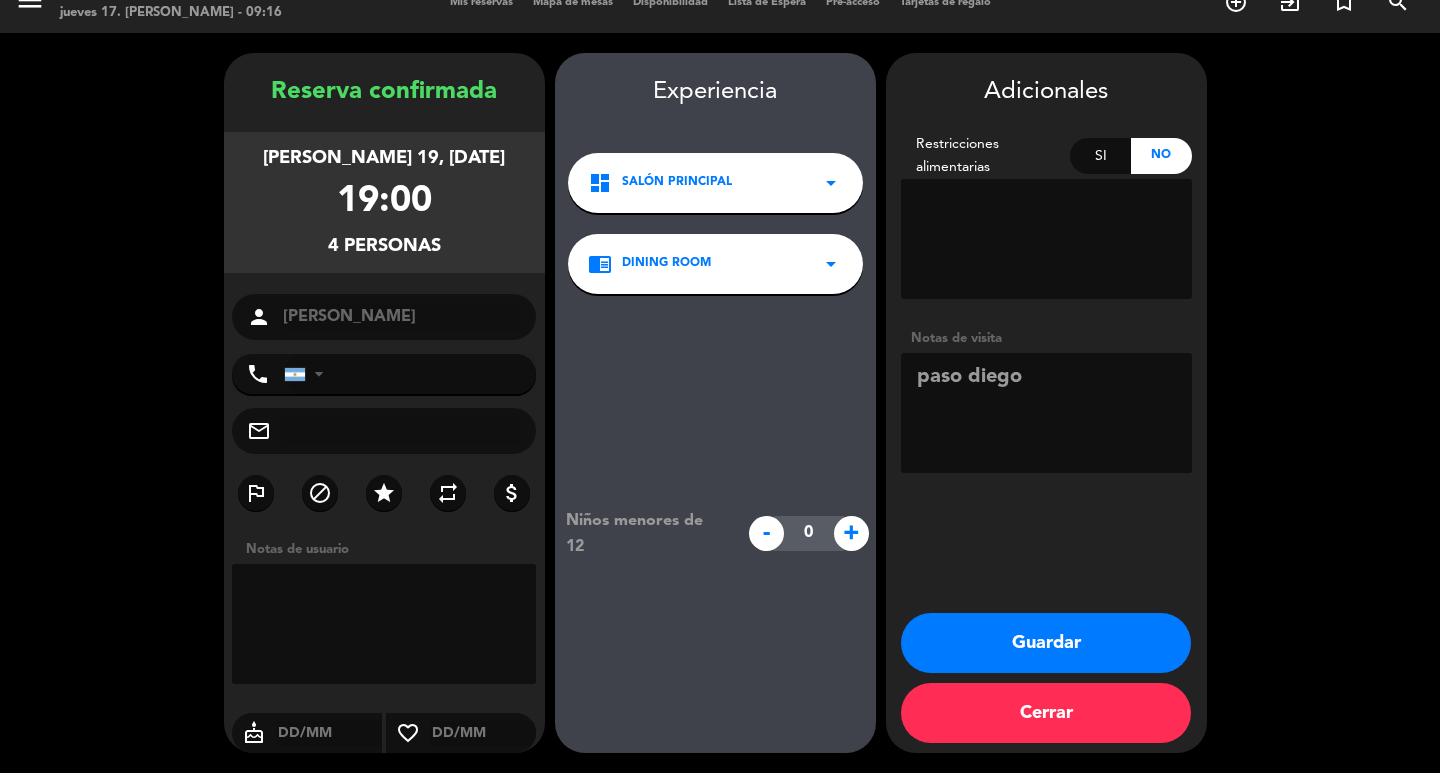 type on "paso diego" 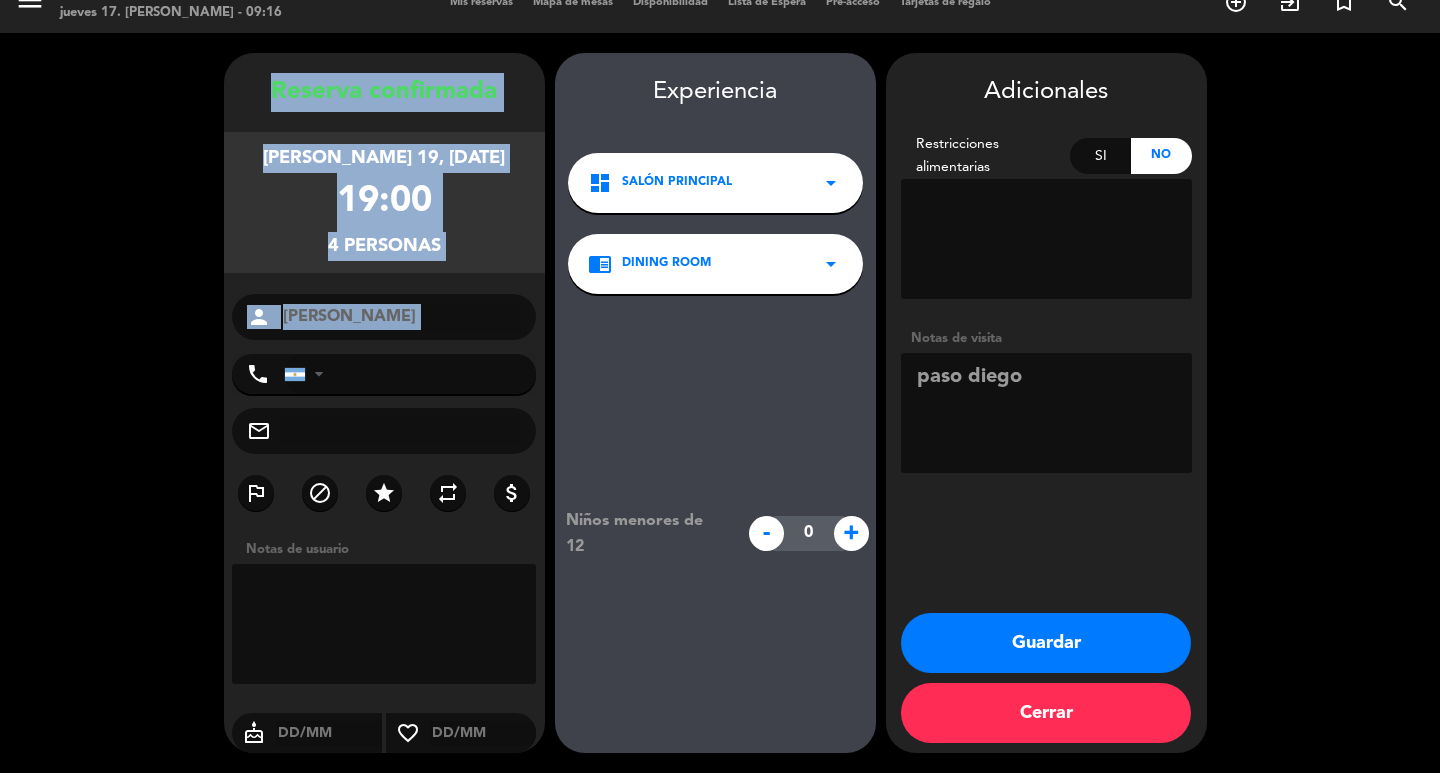 drag, startPoint x: 253, startPoint y: 64, endPoint x: 482, endPoint y: 310, distance: 336.09076 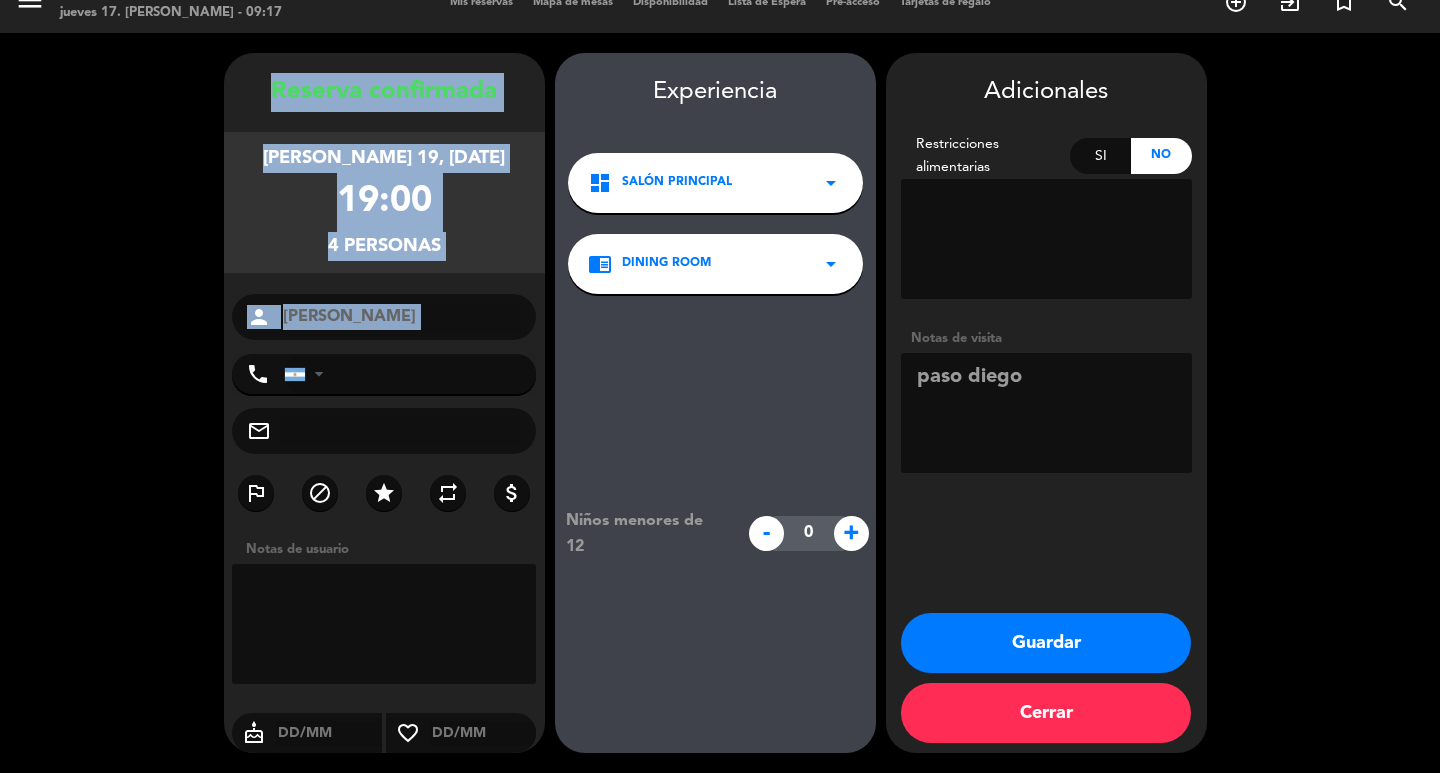 click on "Guardar" at bounding box center (1046, 643) 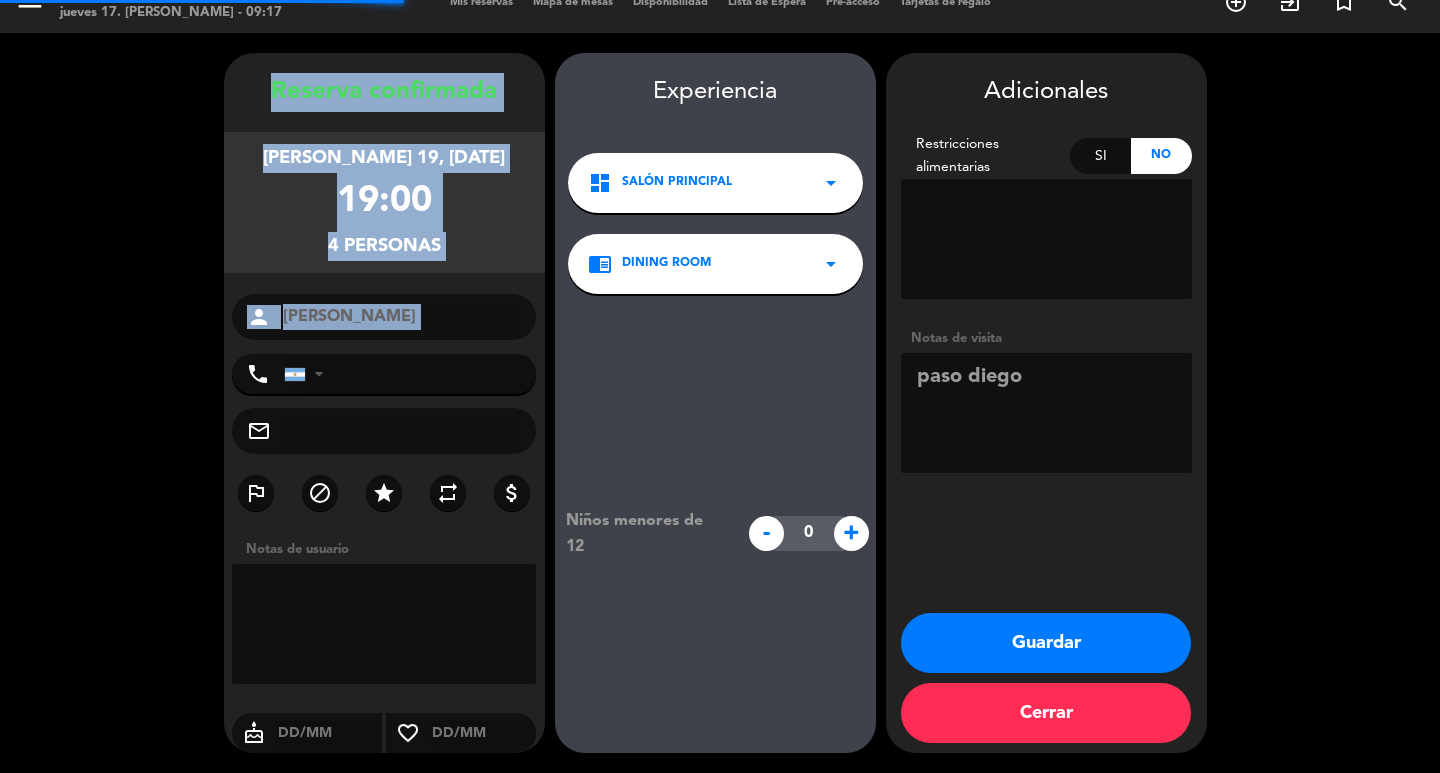 scroll, scrollTop: 0, scrollLeft: 0, axis: both 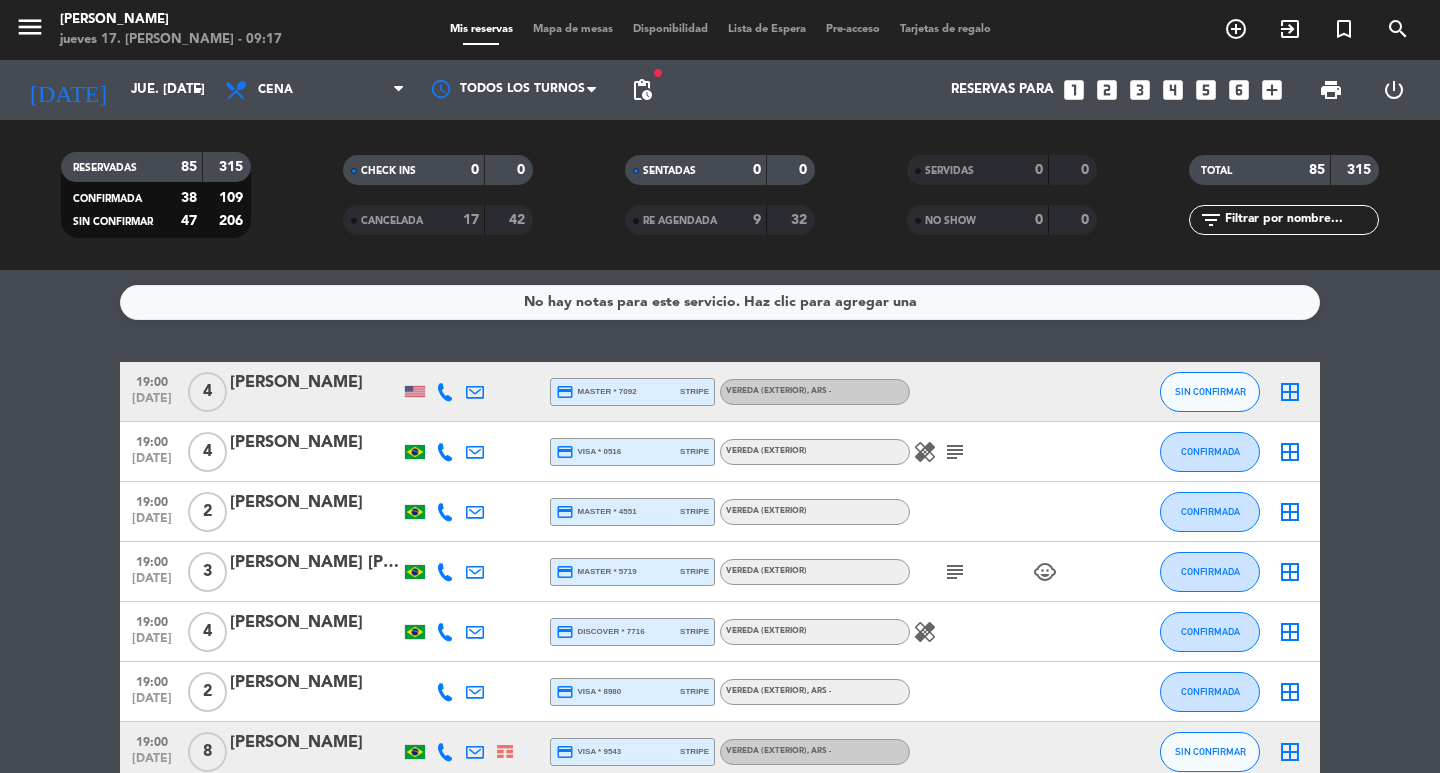 click on "looks_two" at bounding box center [1107, 90] 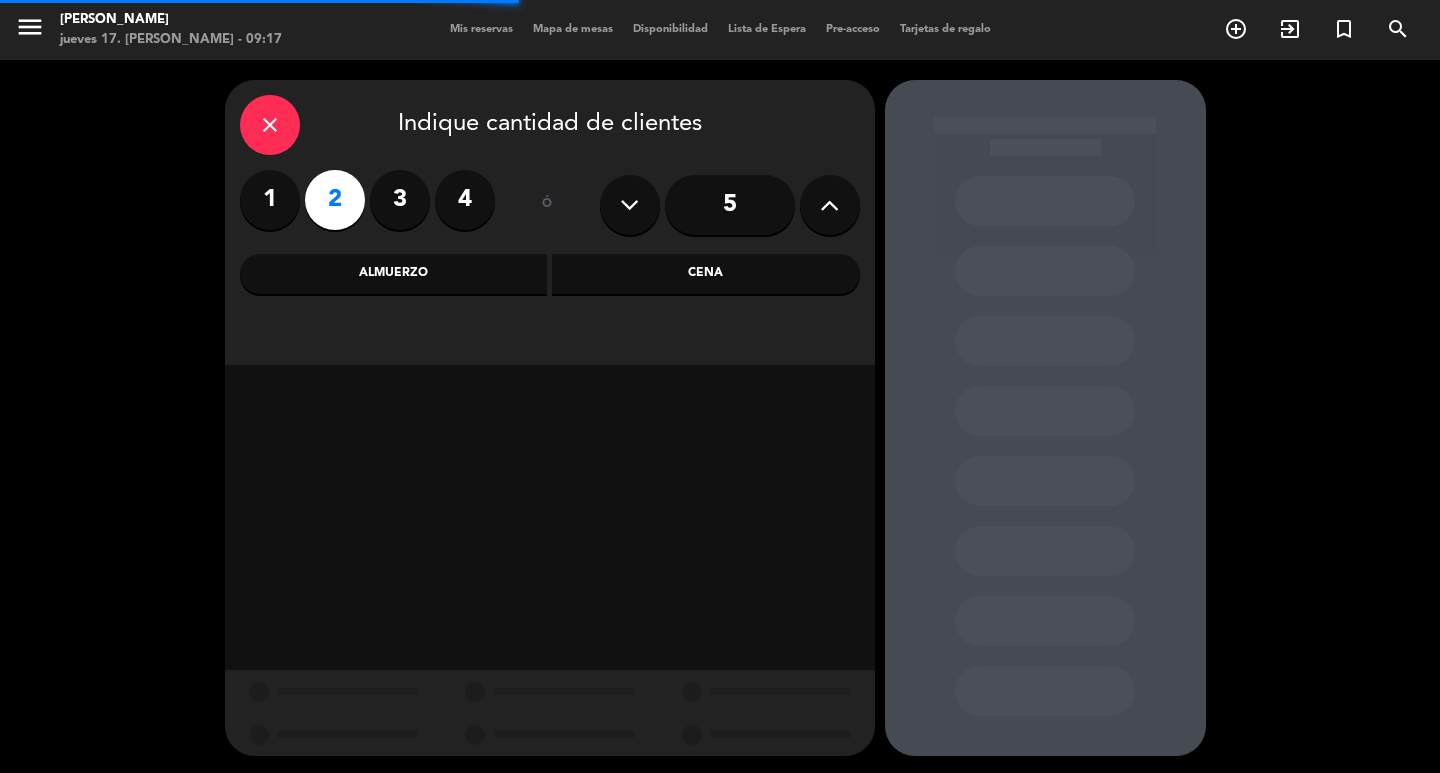 drag, startPoint x: 609, startPoint y: 269, endPoint x: 571, endPoint y: 291, distance: 43.908997 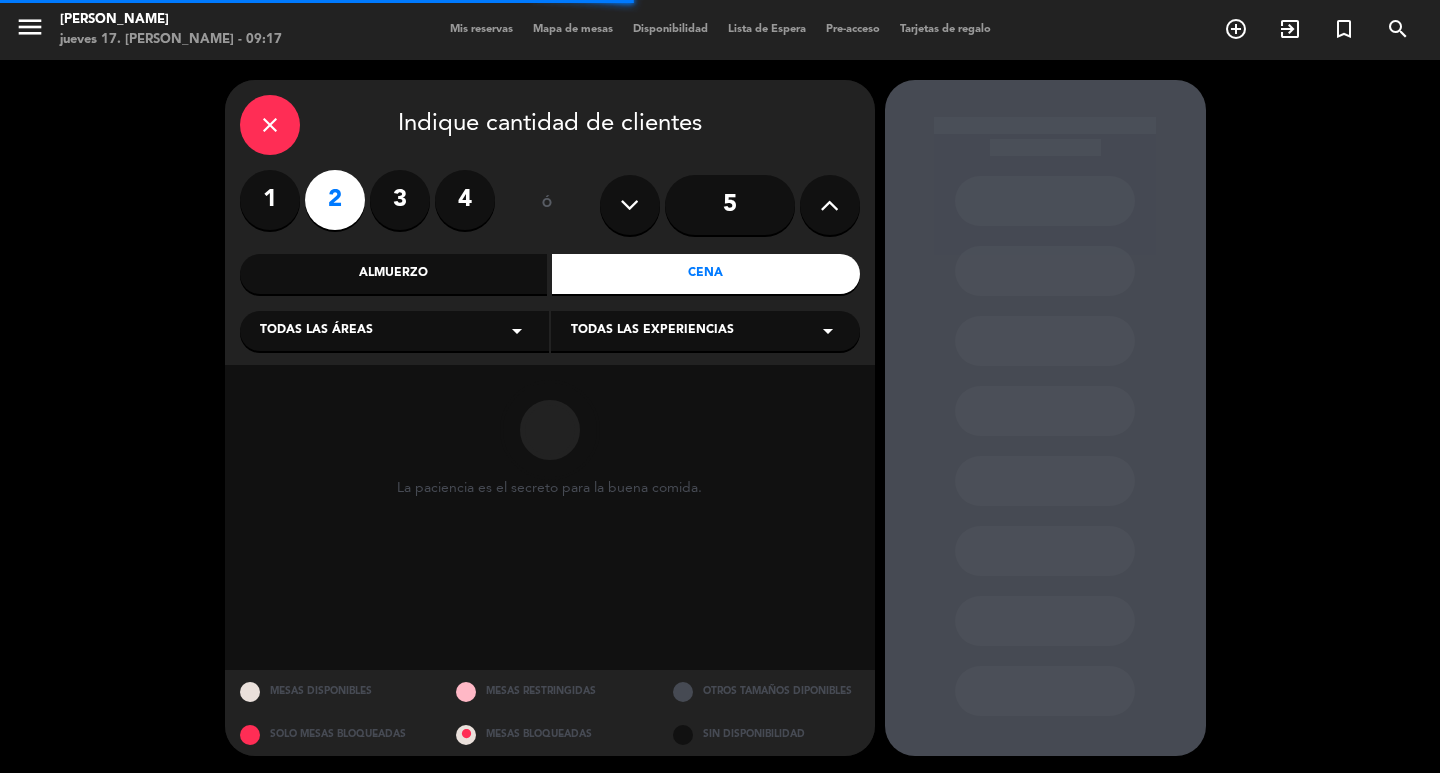 click on "Todas las áreas   arrow_drop_down" at bounding box center (394, 331) 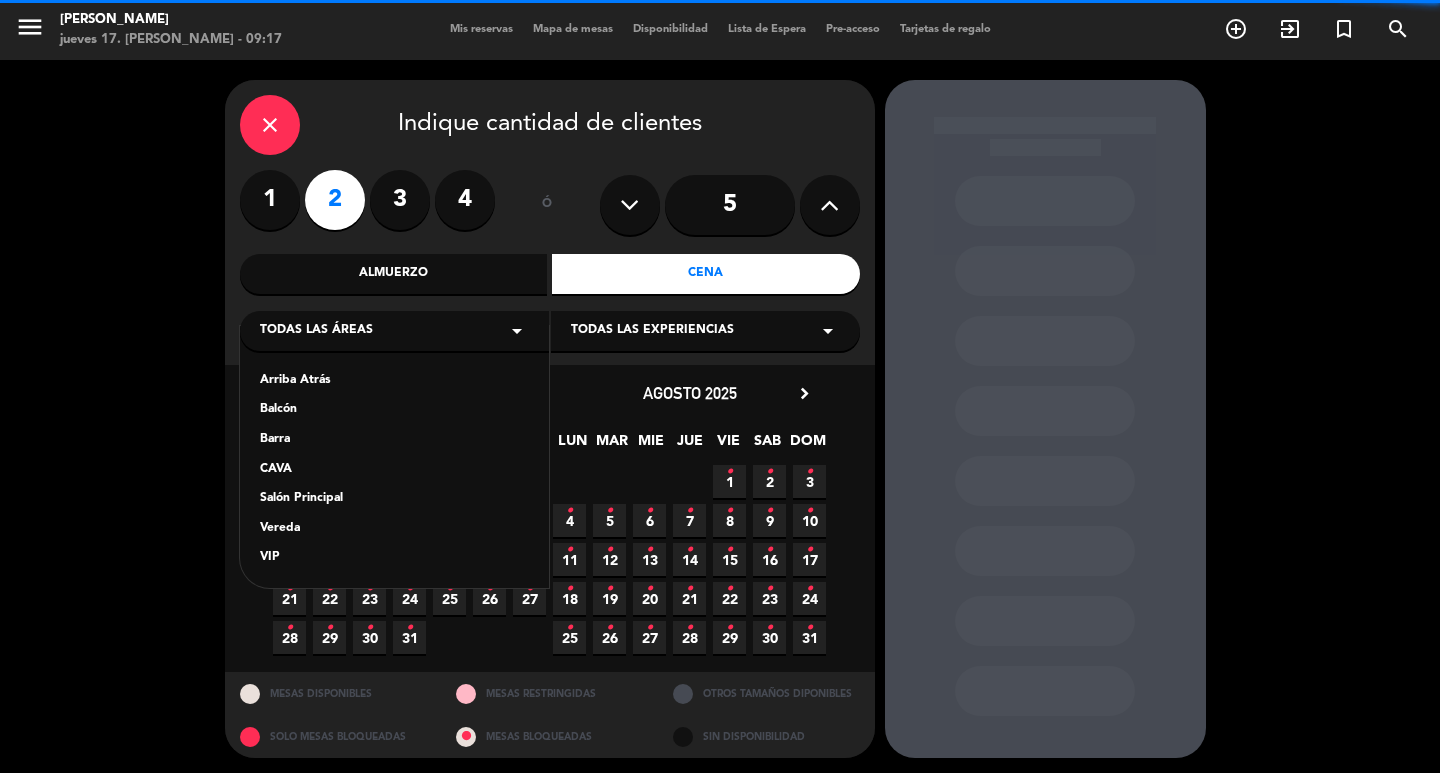 click on "Salón Principal" at bounding box center (394, 499) 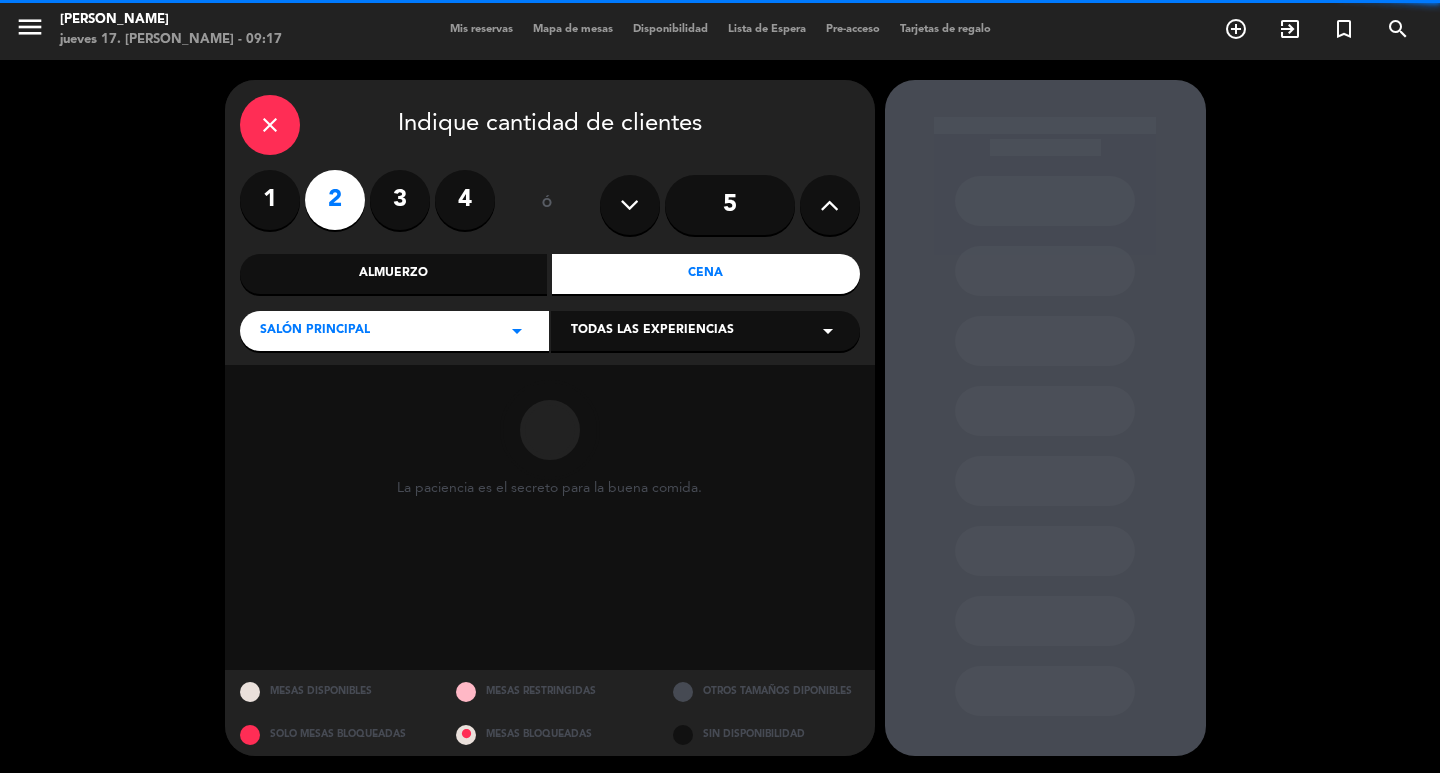 click on "Todas las experiencias" at bounding box center (652, 331) 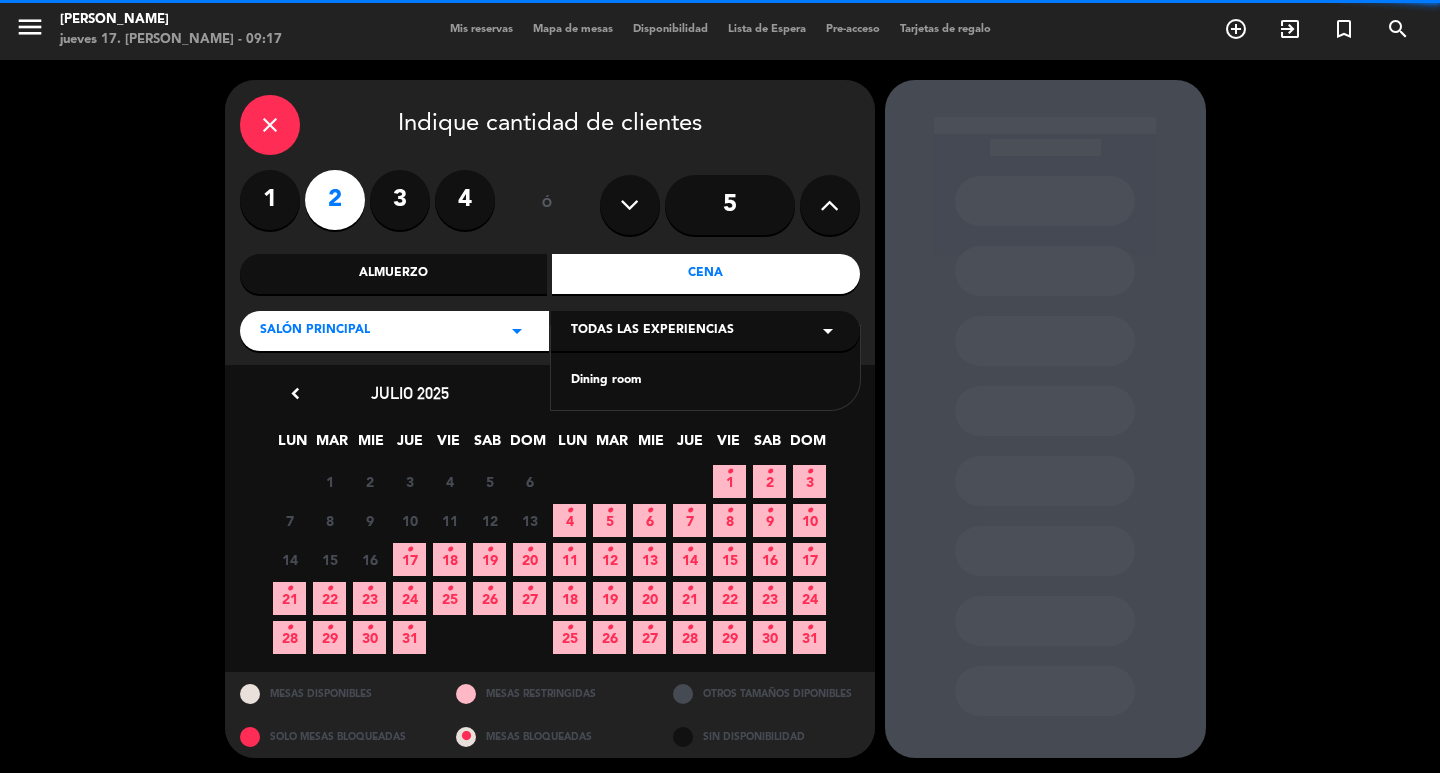click on "Dining room" at bounding box center (705, 381) 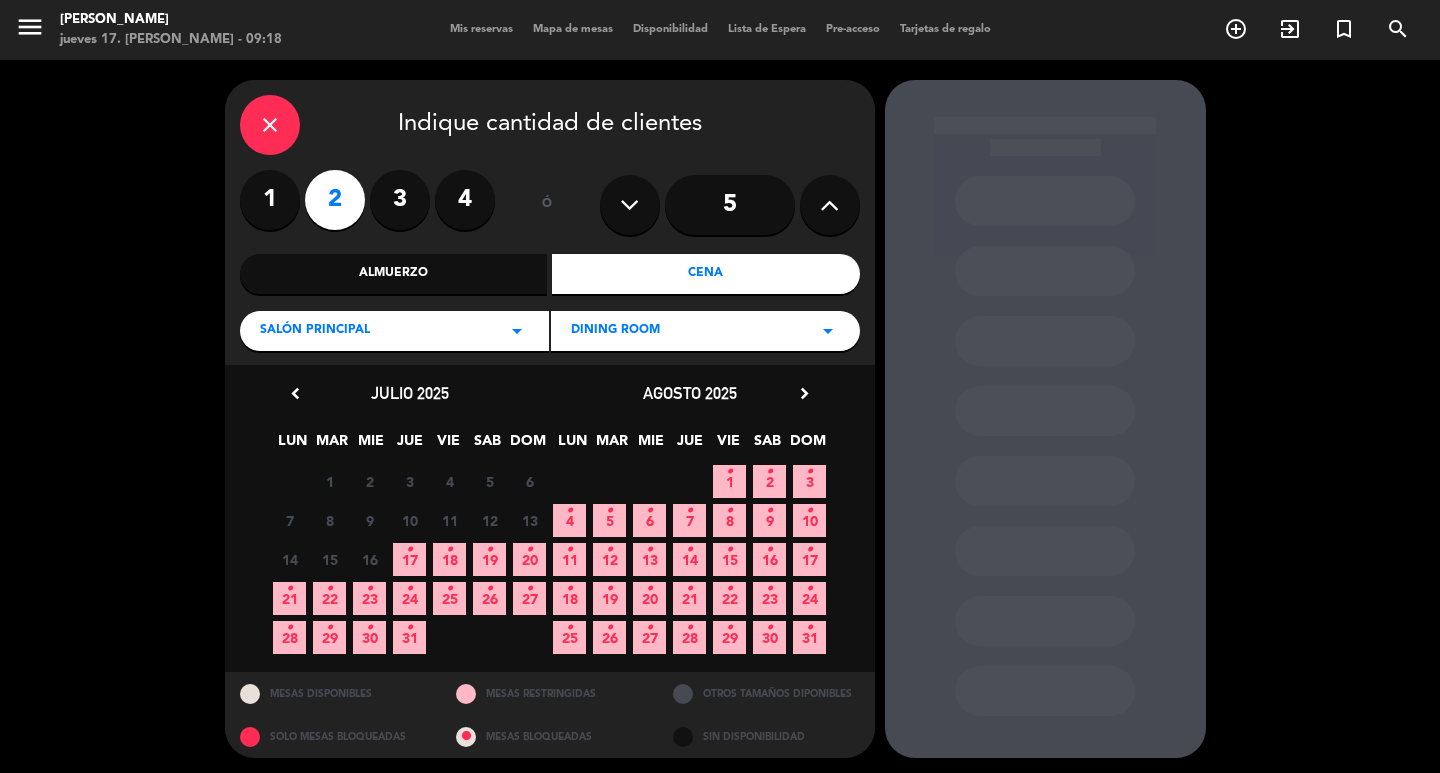 click on "chevron_right" at bounding box center (804, 393) 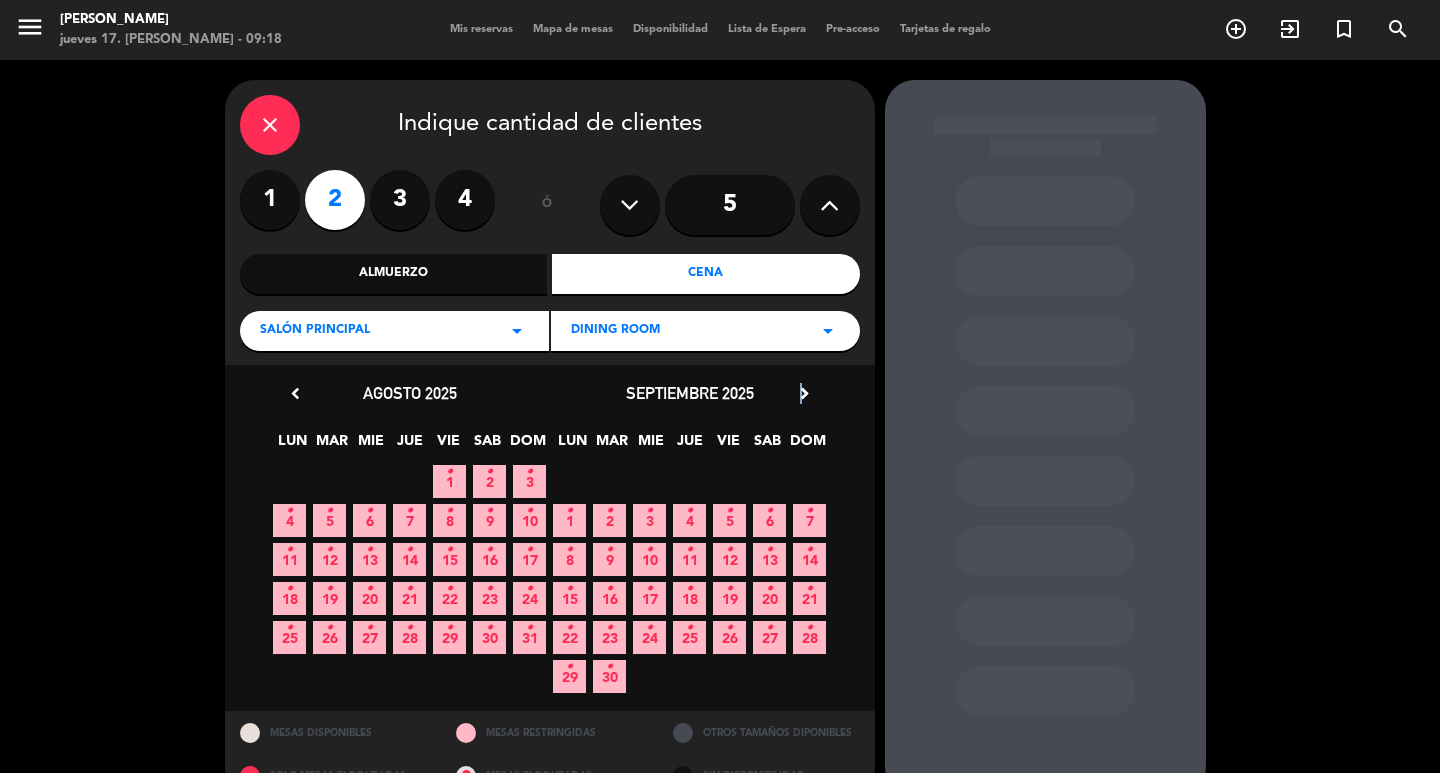 click on "chevron_right" at bounding box center (804, 393) 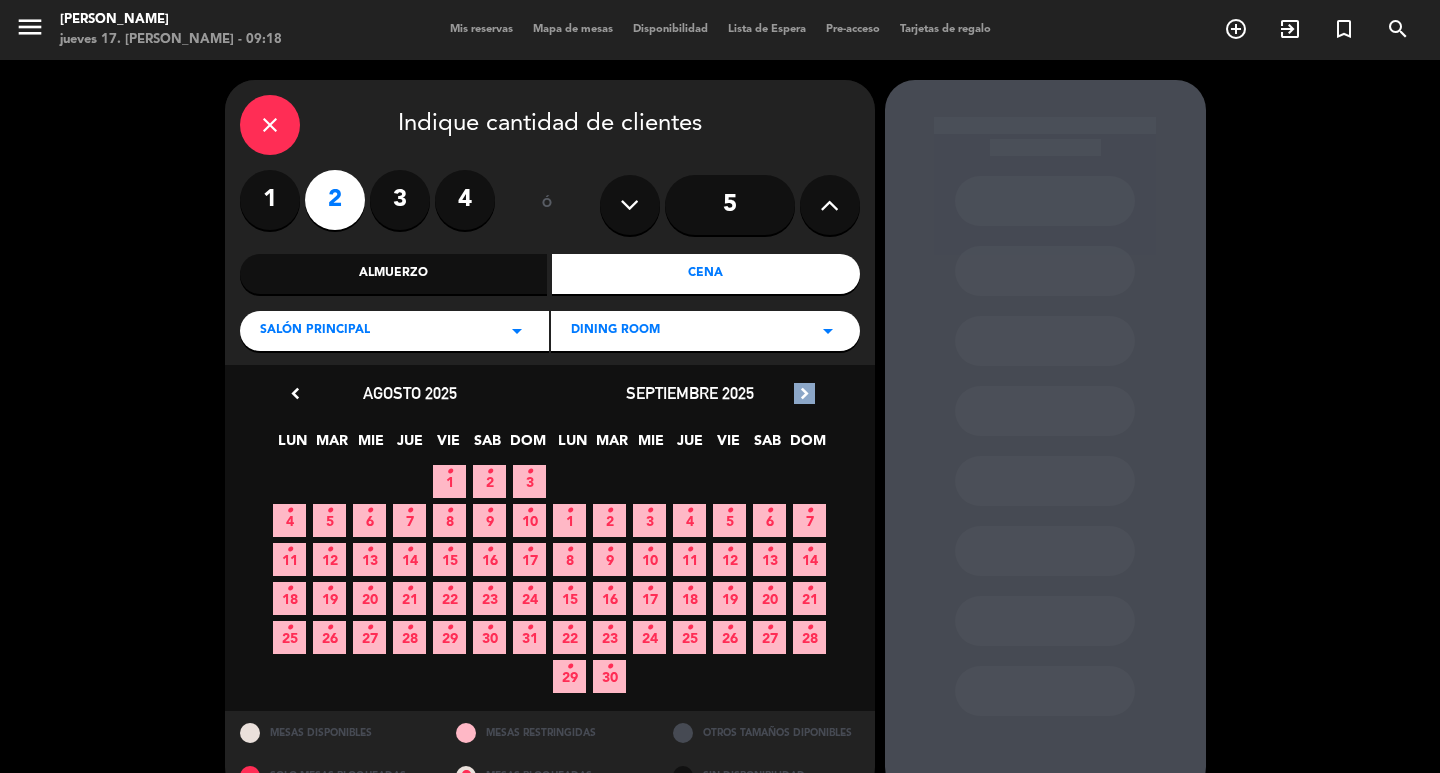 click on "chevron_right" at bounding box center (804, 393) 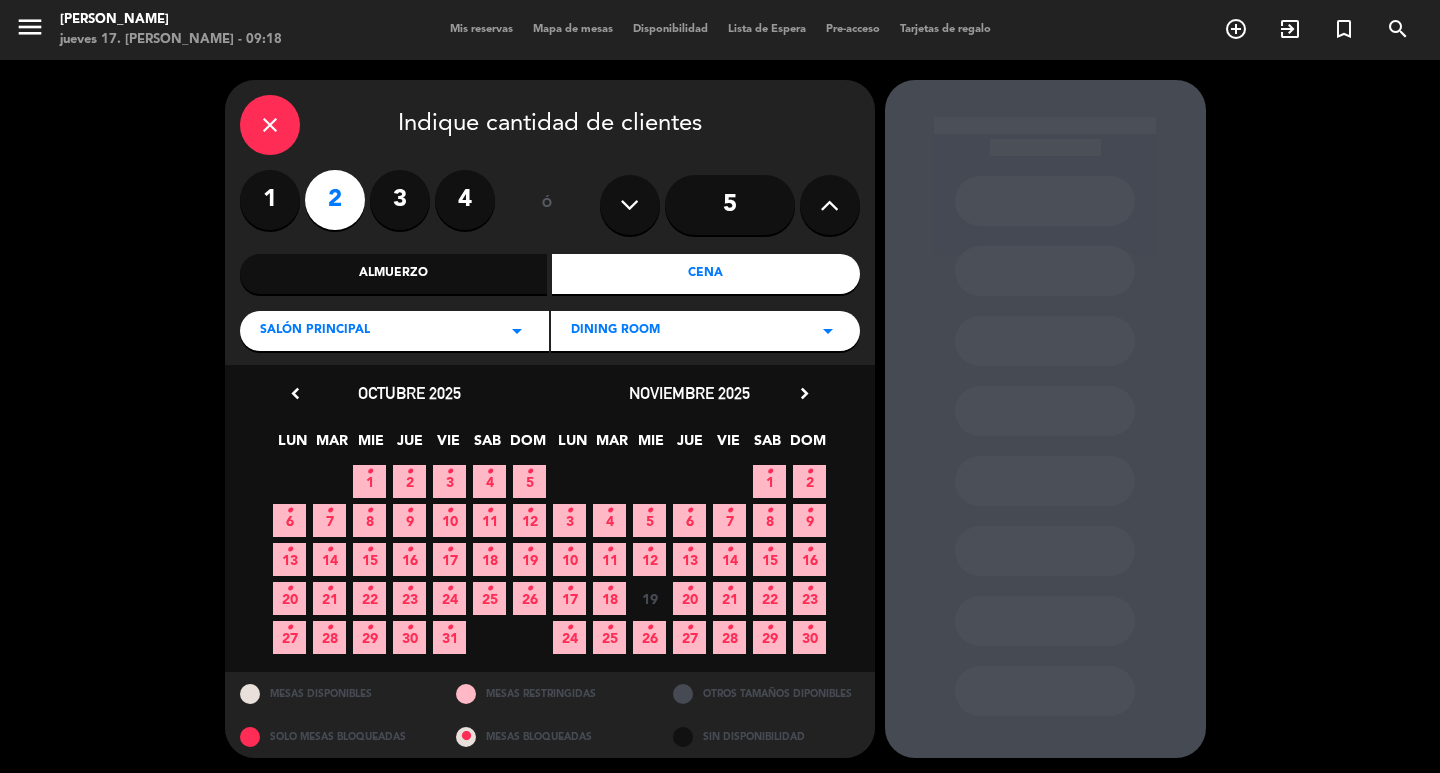 click on "•" at bounding box center [809, 511] 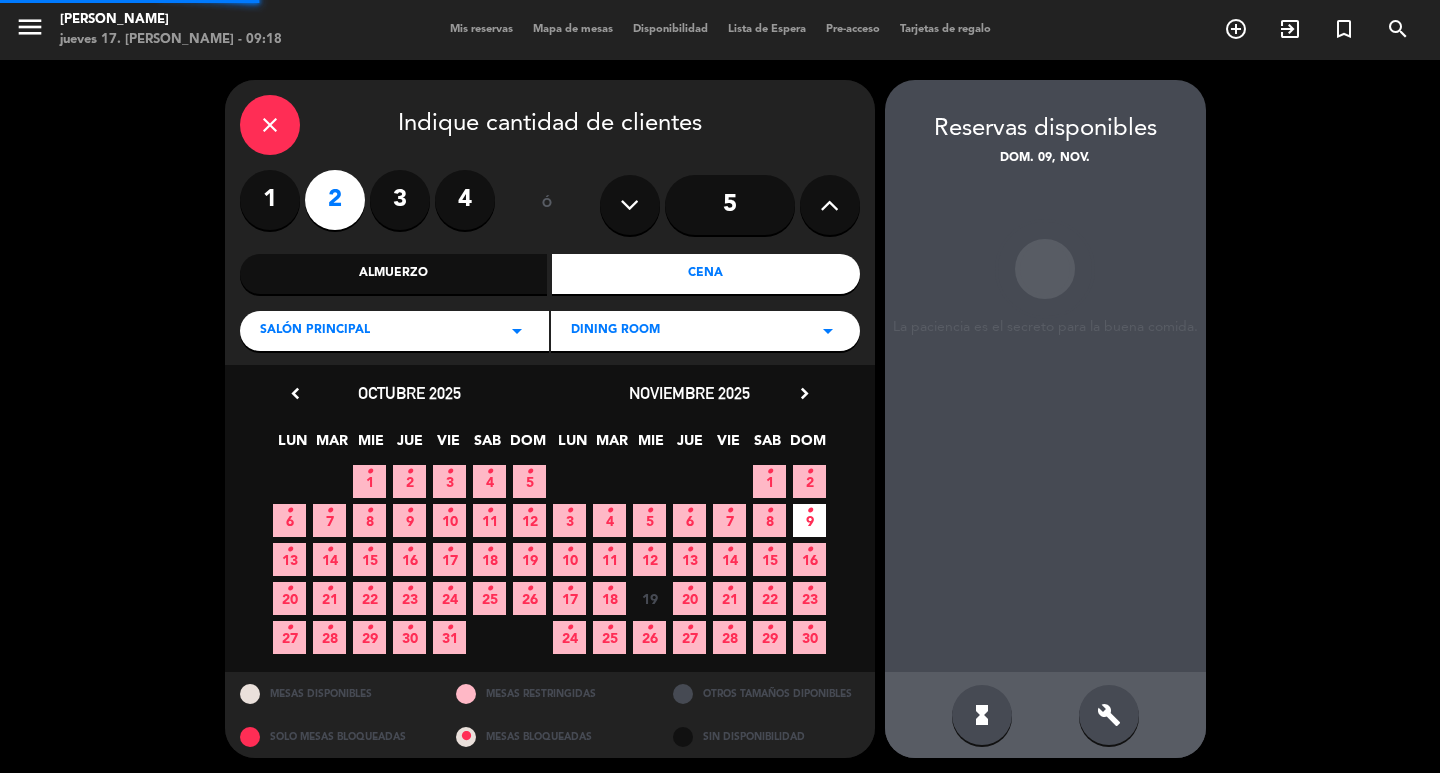 scroll, scrollTop: 15, scrollLeft: 0, axis: vertical 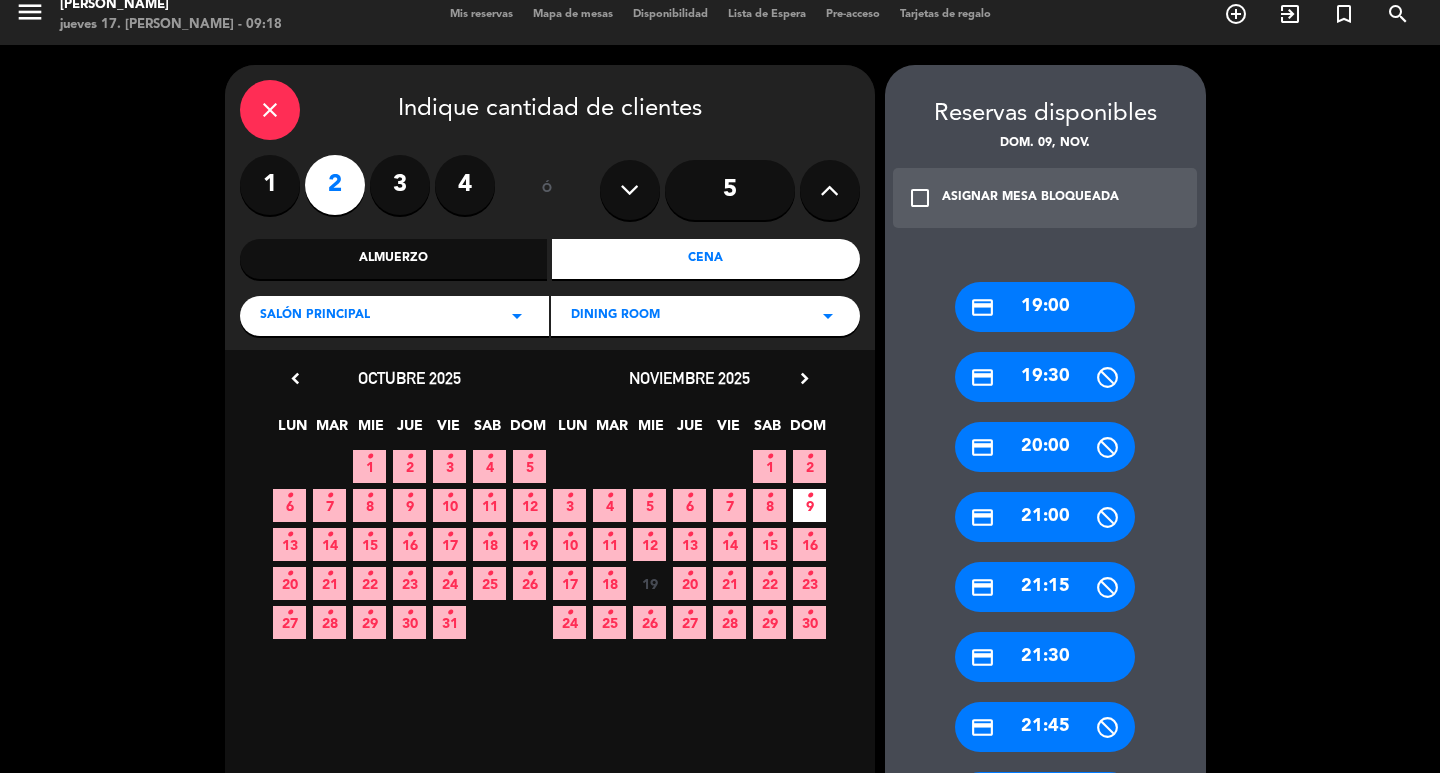 click on "credit_card  19:00" at bounding box center [1045, 307] 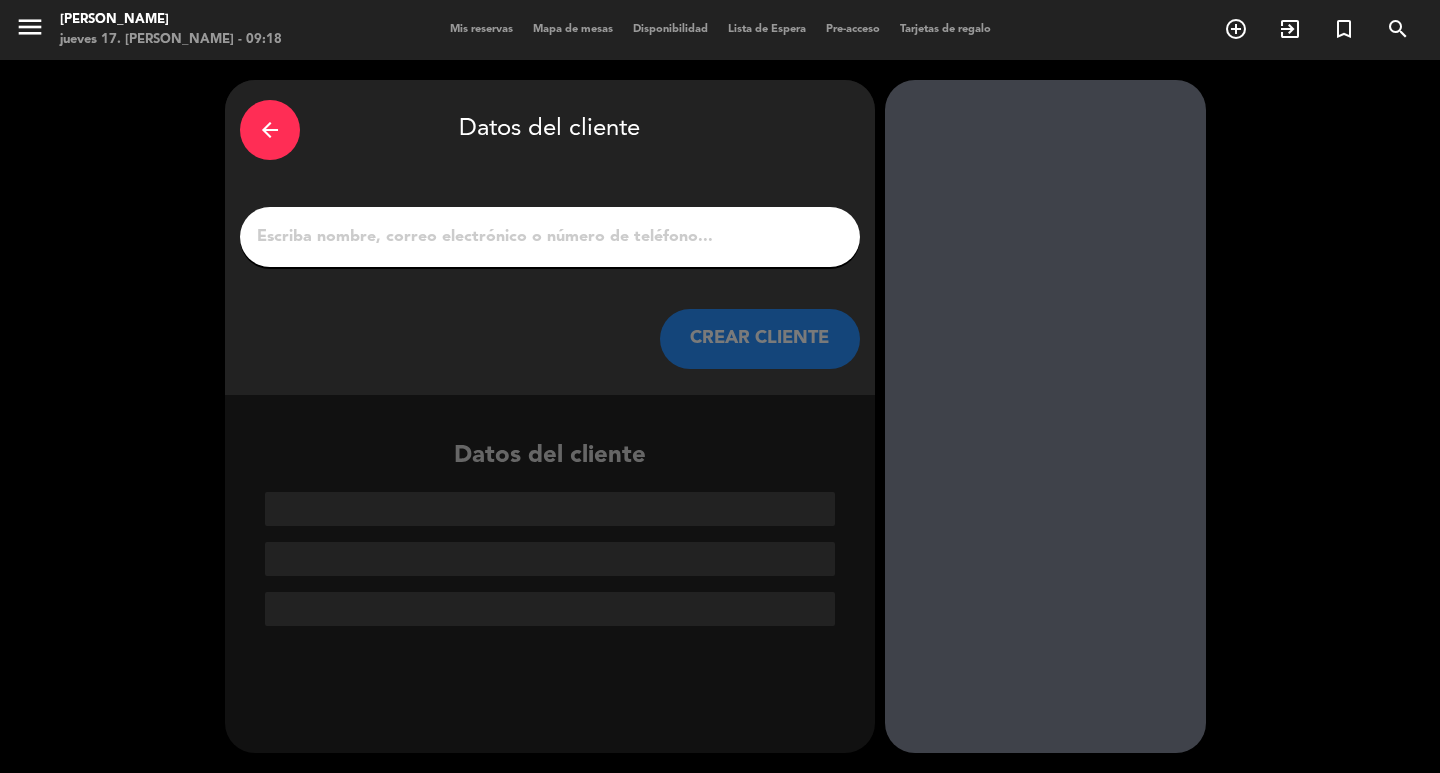 click on "1" at bounding box center (550, 237) 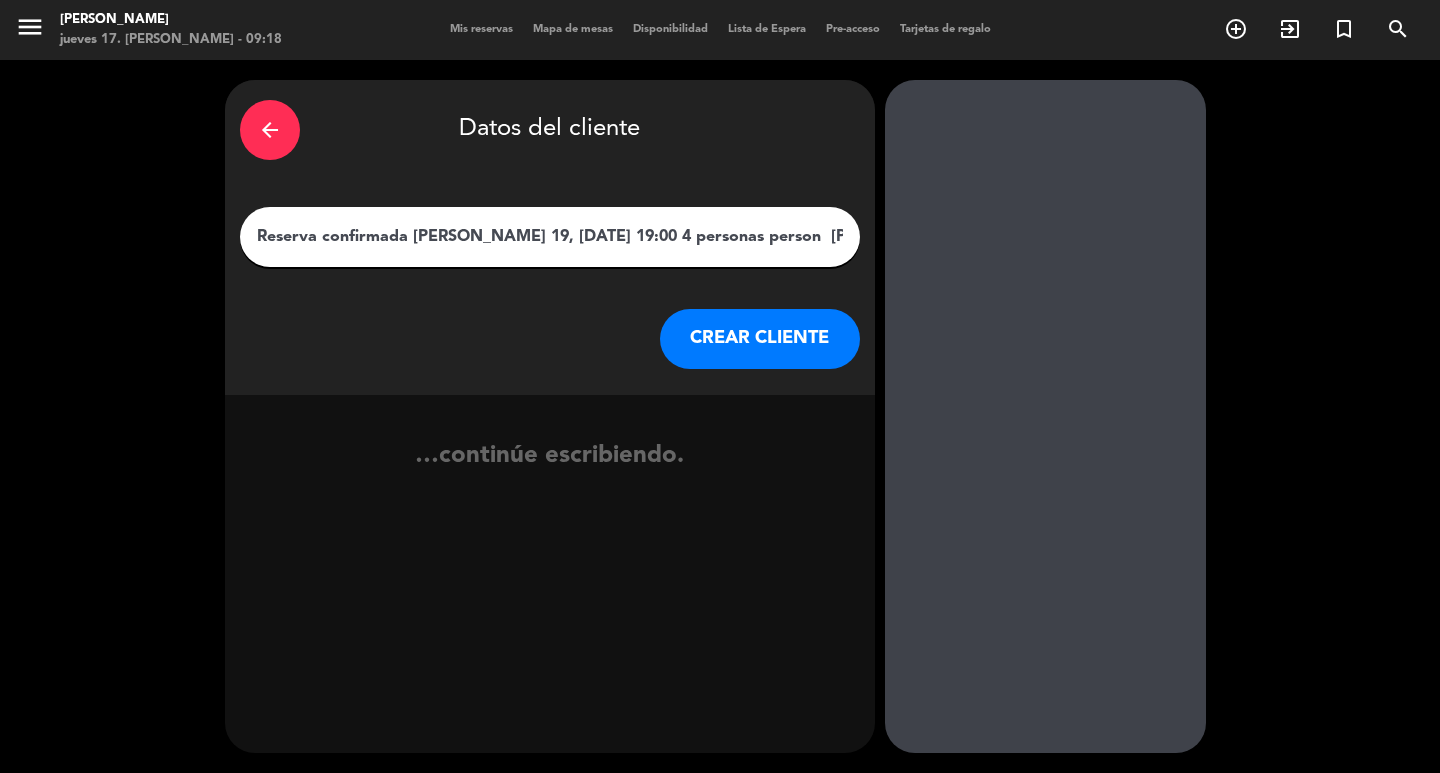 scroll, scrollTop: 0, scrollLeft: 123, axis: horizontal 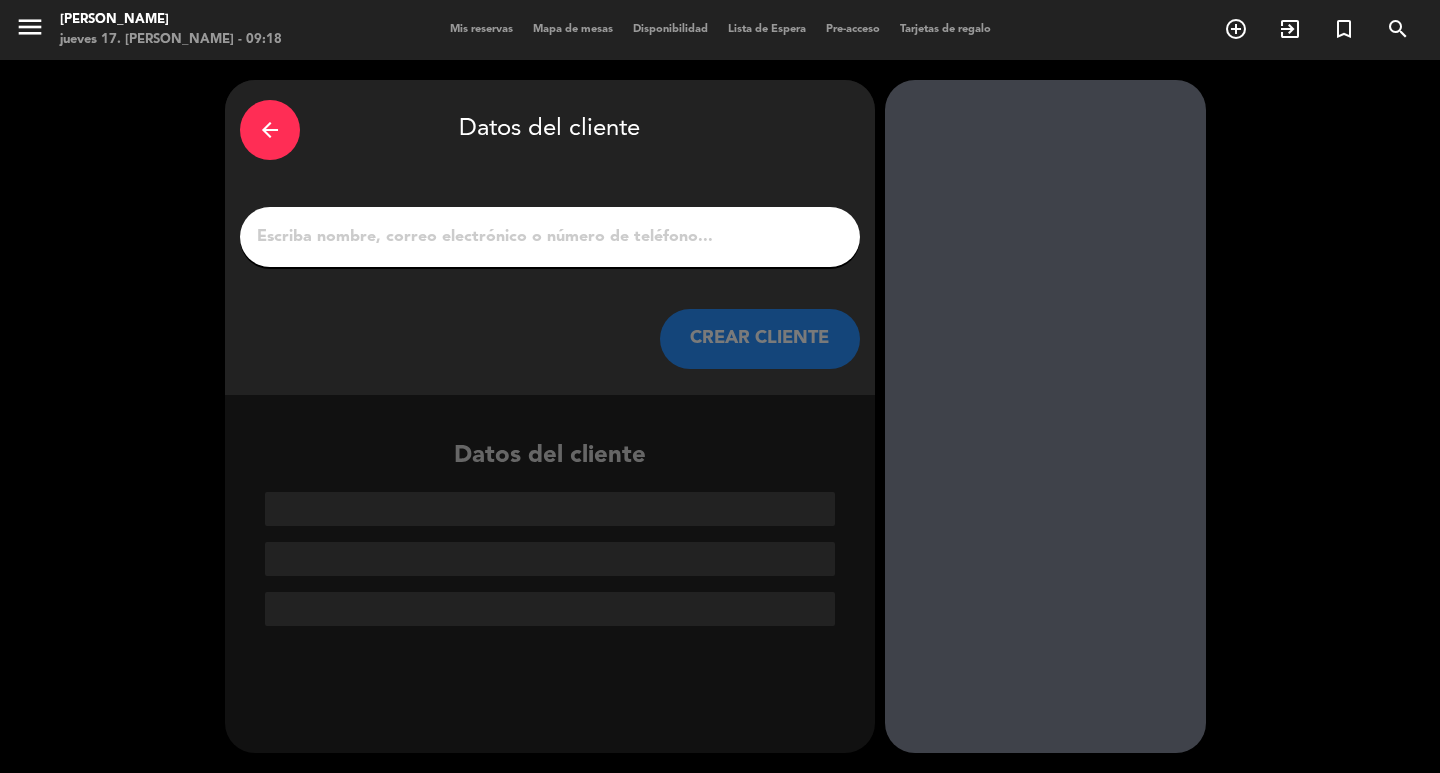 click on "1" at bounding box center (550, 237) 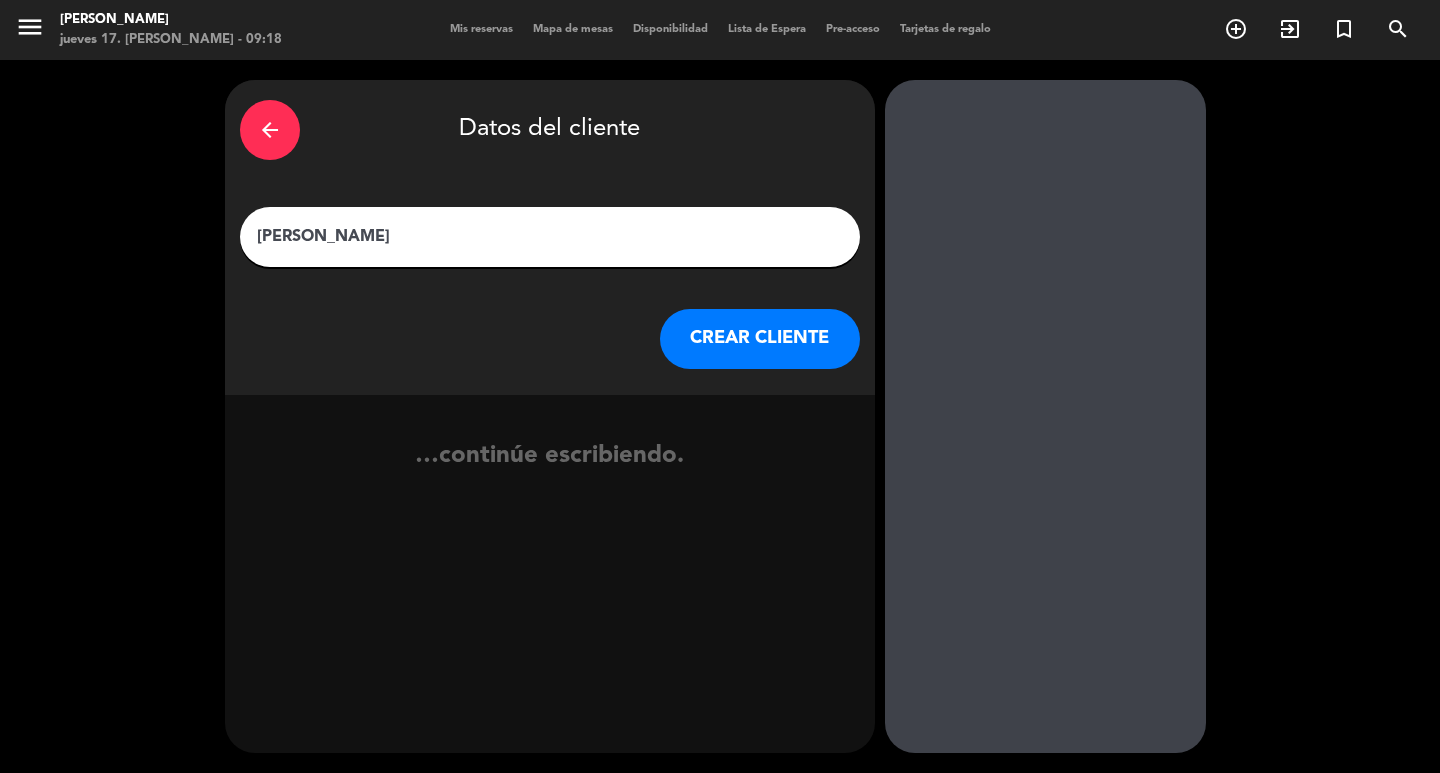 type on "[PERSON_NAME]" 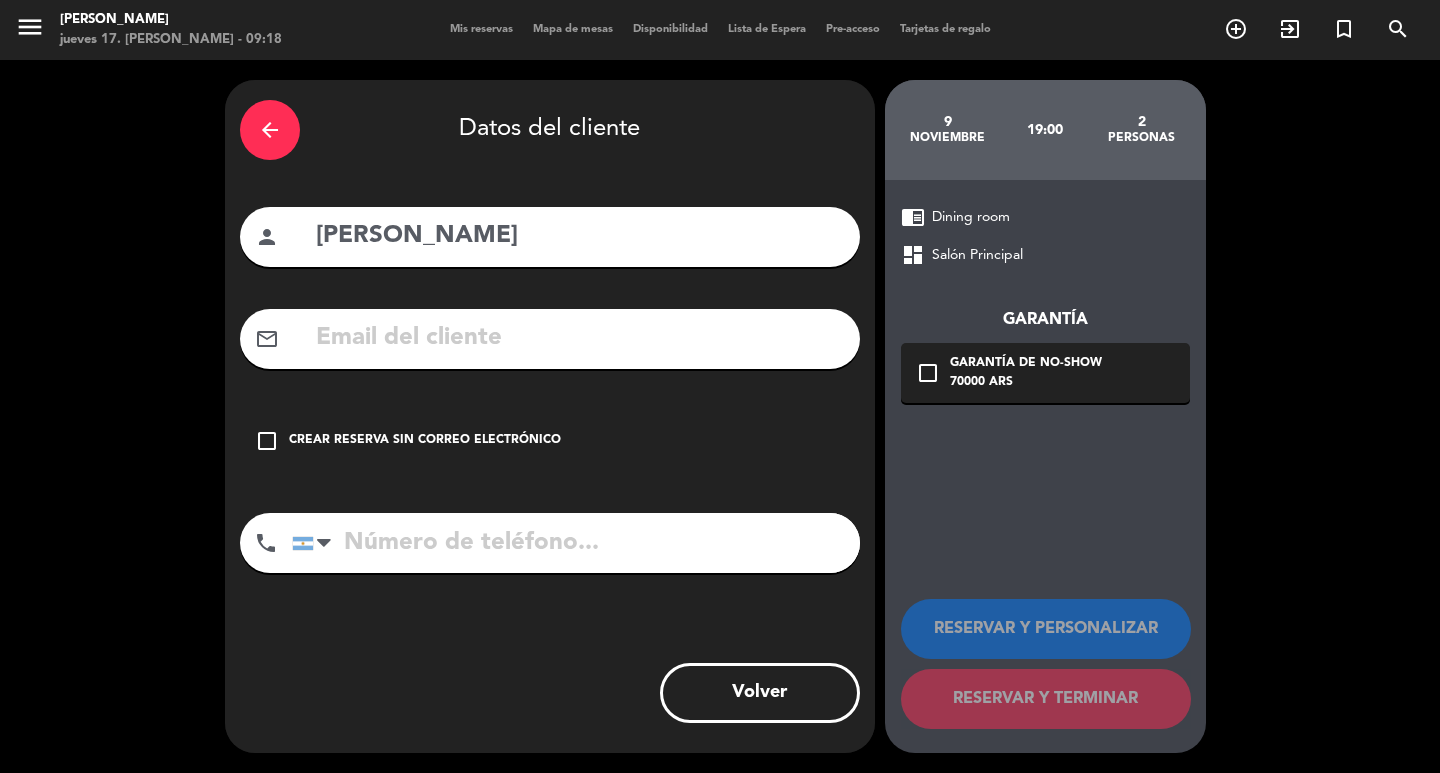 click on "Crear reserva sin correo electrónico" at bounding box center [425, 441] 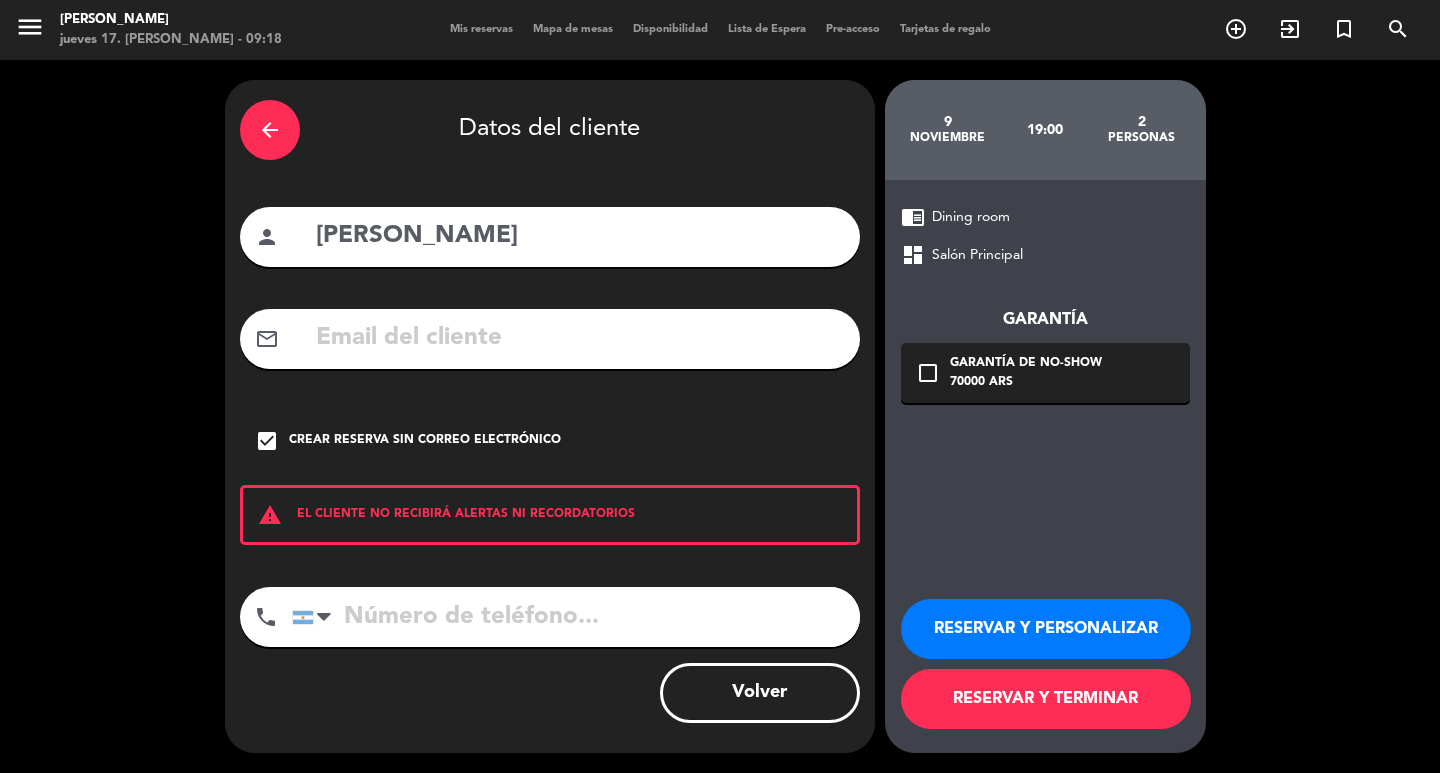 click on "RESERVAR Y PERSONALIZAR" at bounding box center (1046, 629) 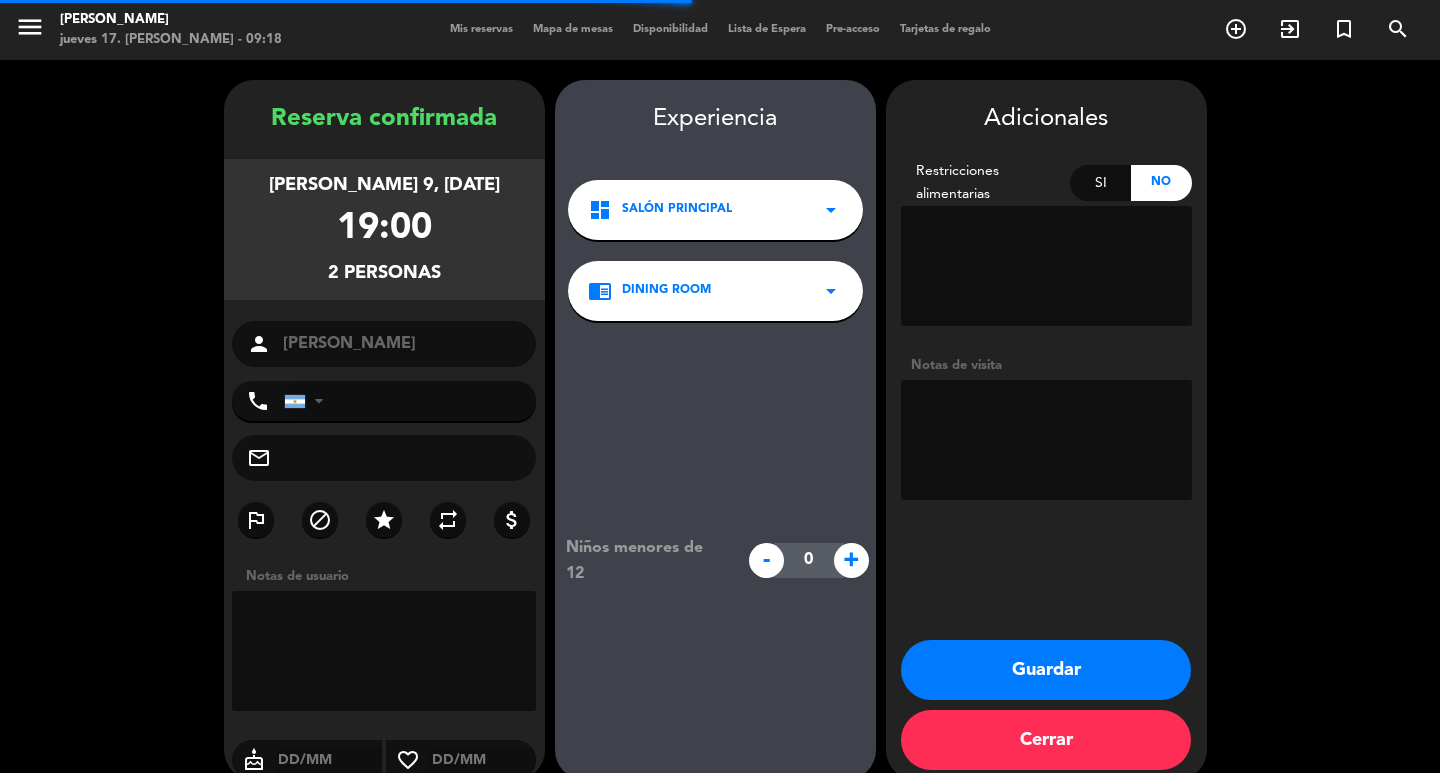 scroll, scrollTop: 58, scrollLeft: 0, axis: vertical 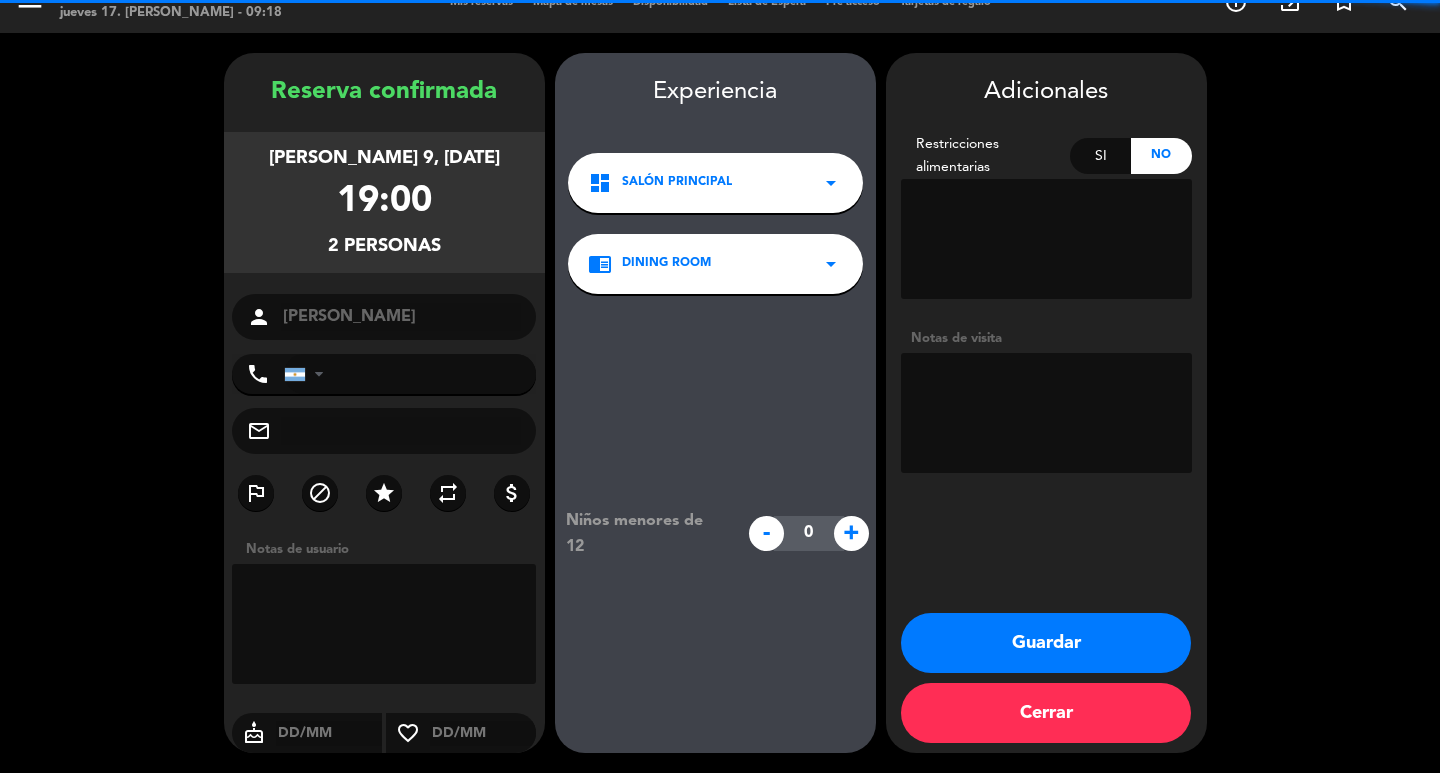 click at bounding box center (1046, 413) 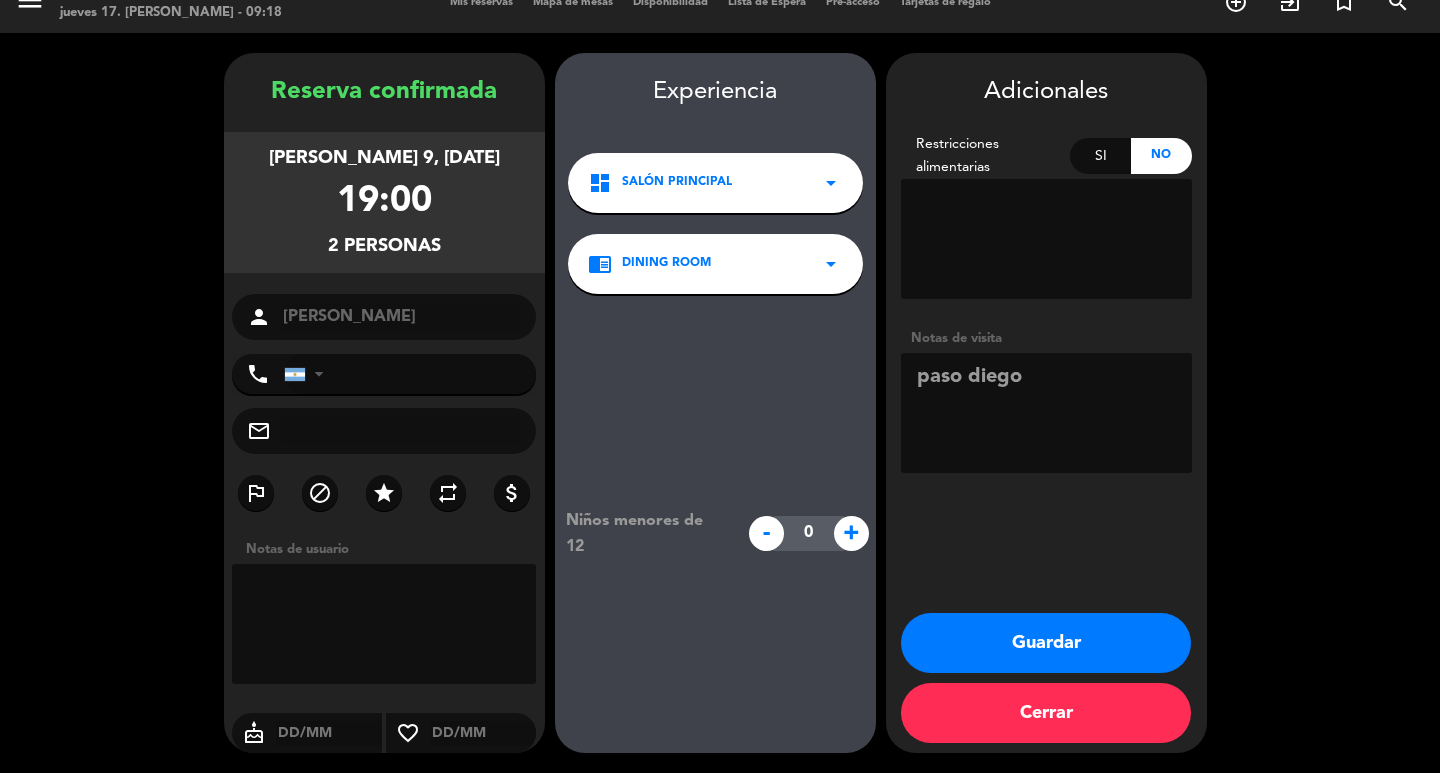 type on "paso diego" 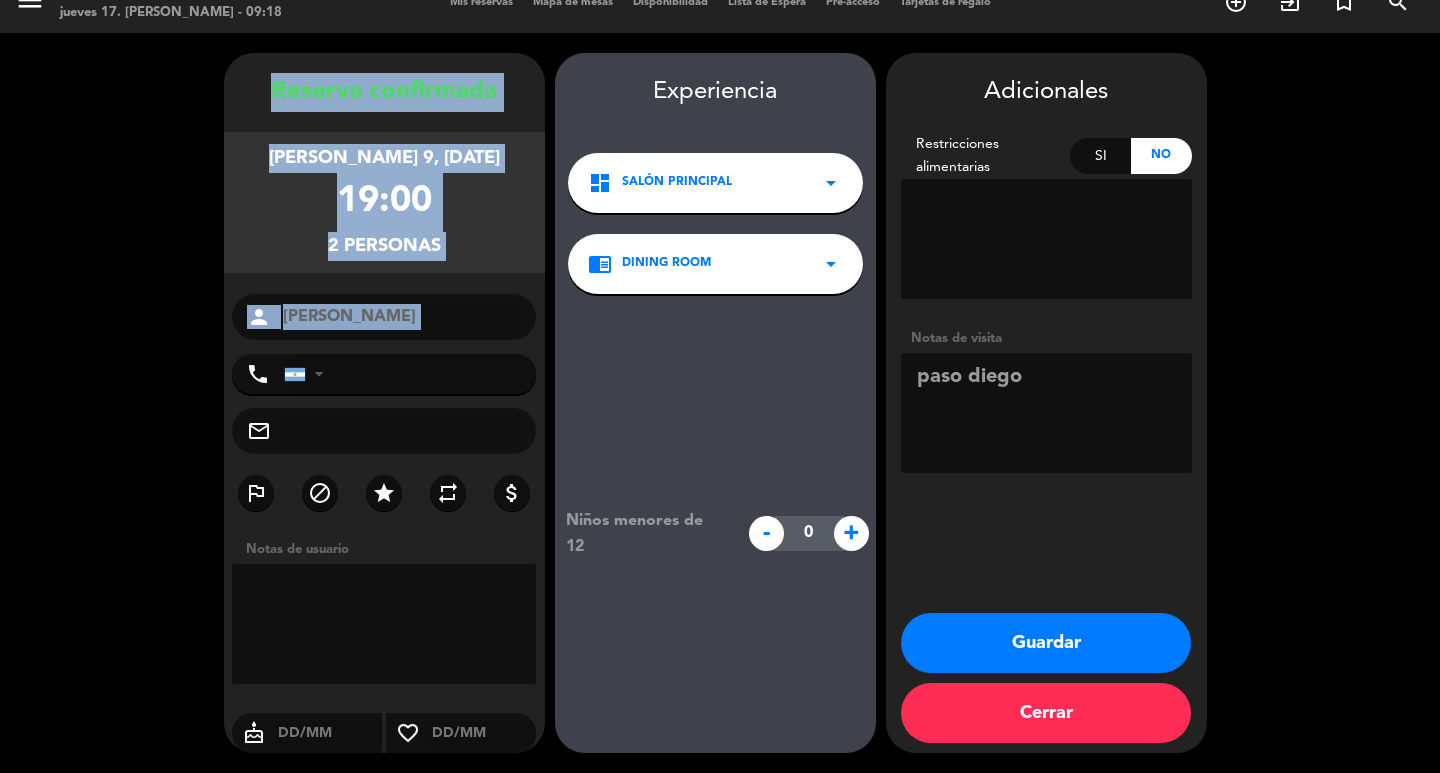 drag, startPoint x: 266, startPoint y: 58, endPoint x: 391, endPoint y: 317, distance: 287.58652 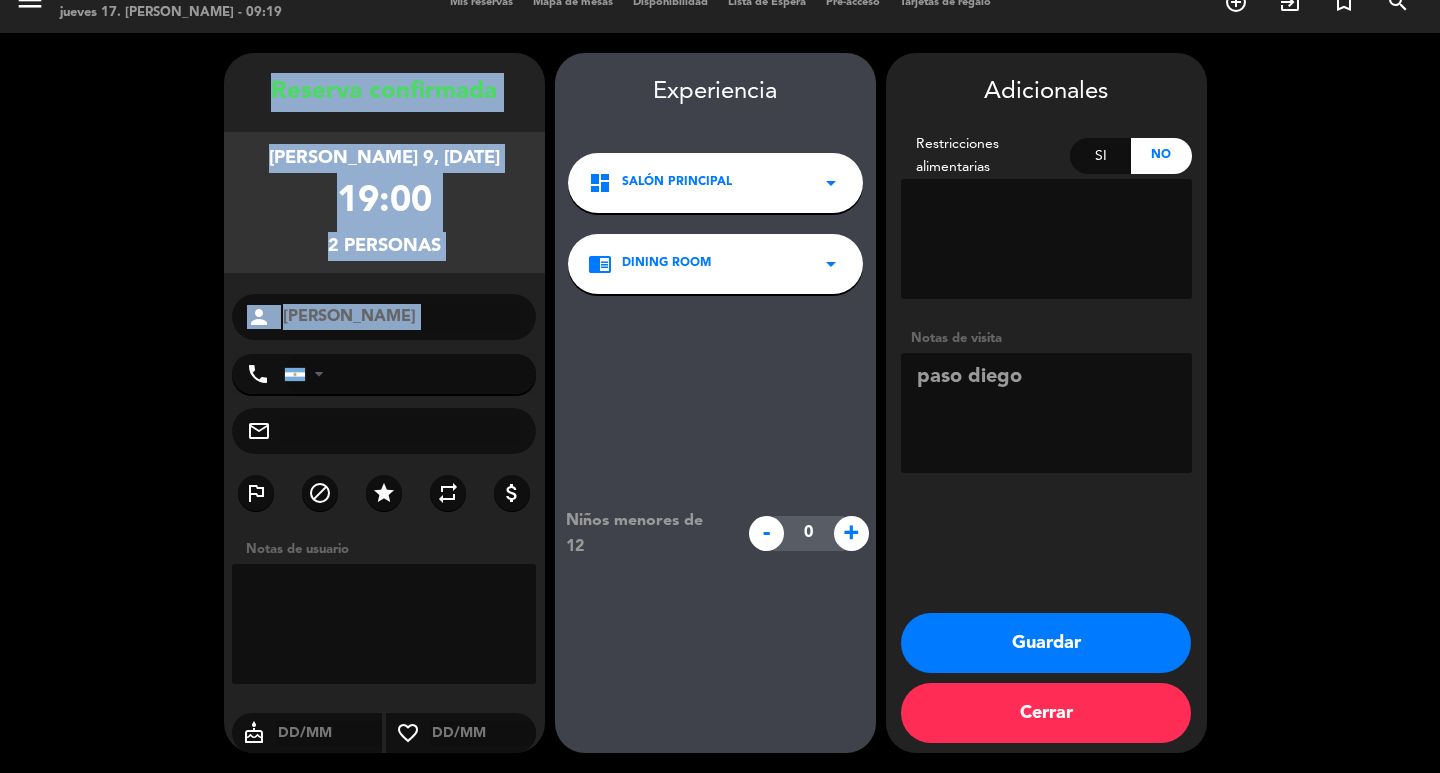 drag, startPoint x: 1002, startPoint y: 643, endPoint x: 981, endPoint y: 630, distance: 24.698177 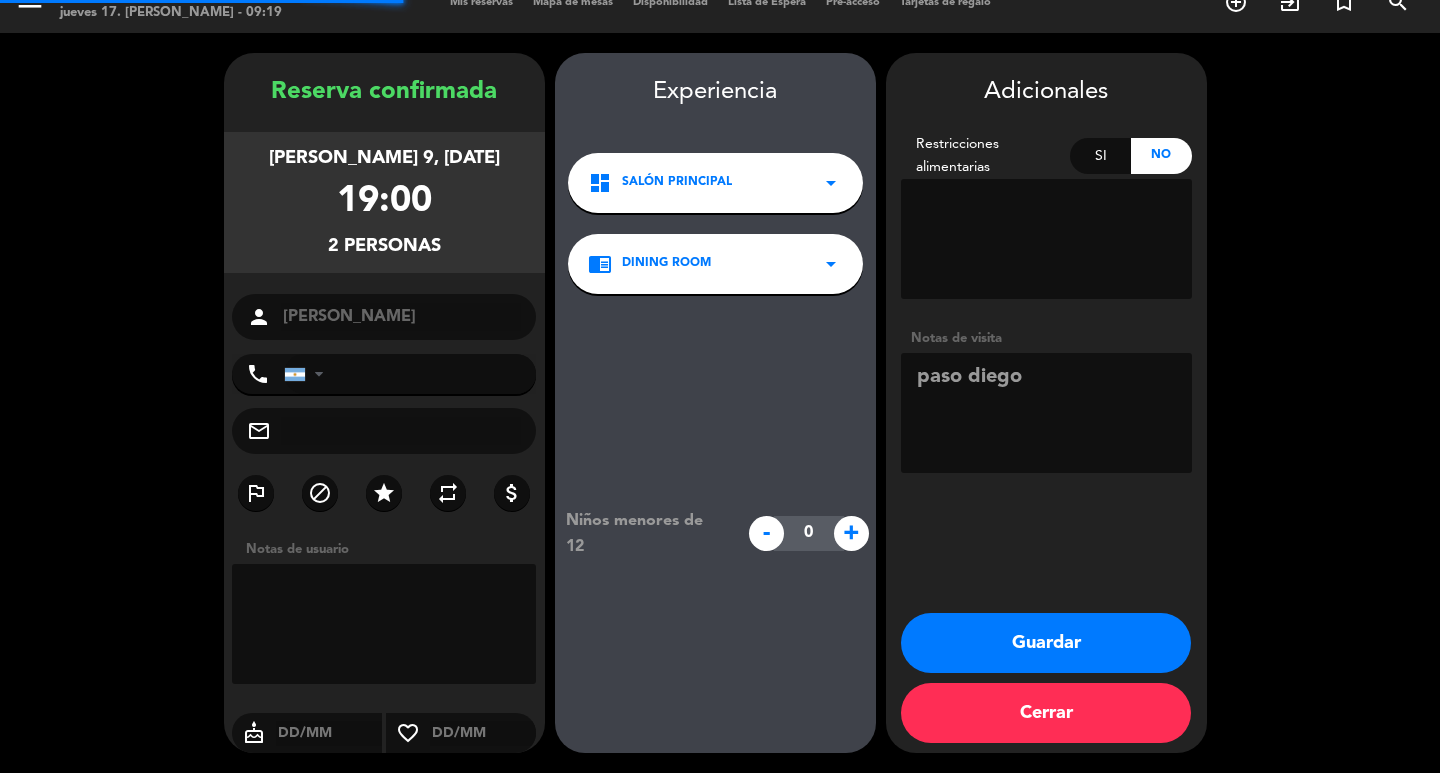 scroll, scrollTop: 0, scrollLeft: 0, axis: both 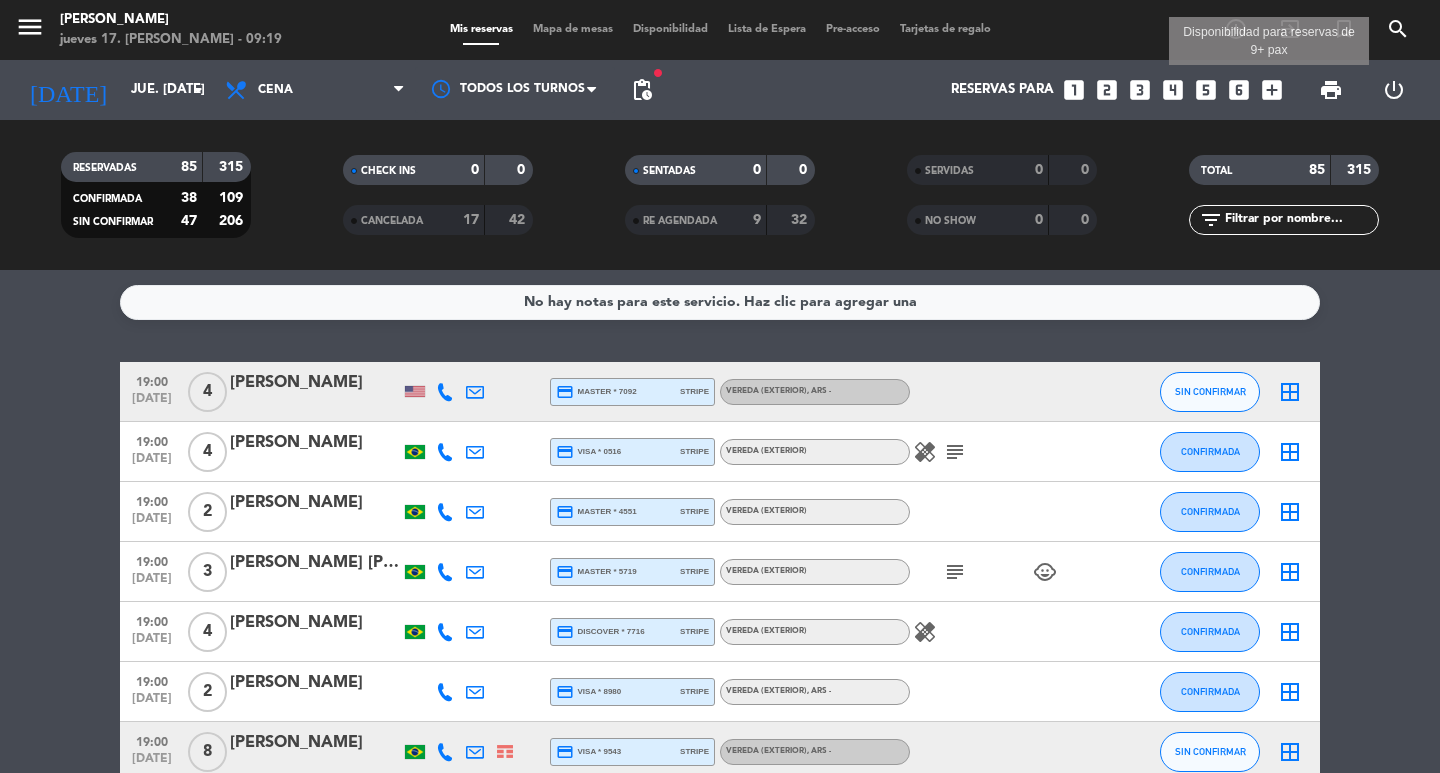 click on "add_box" at bounding box center (1272, 90) 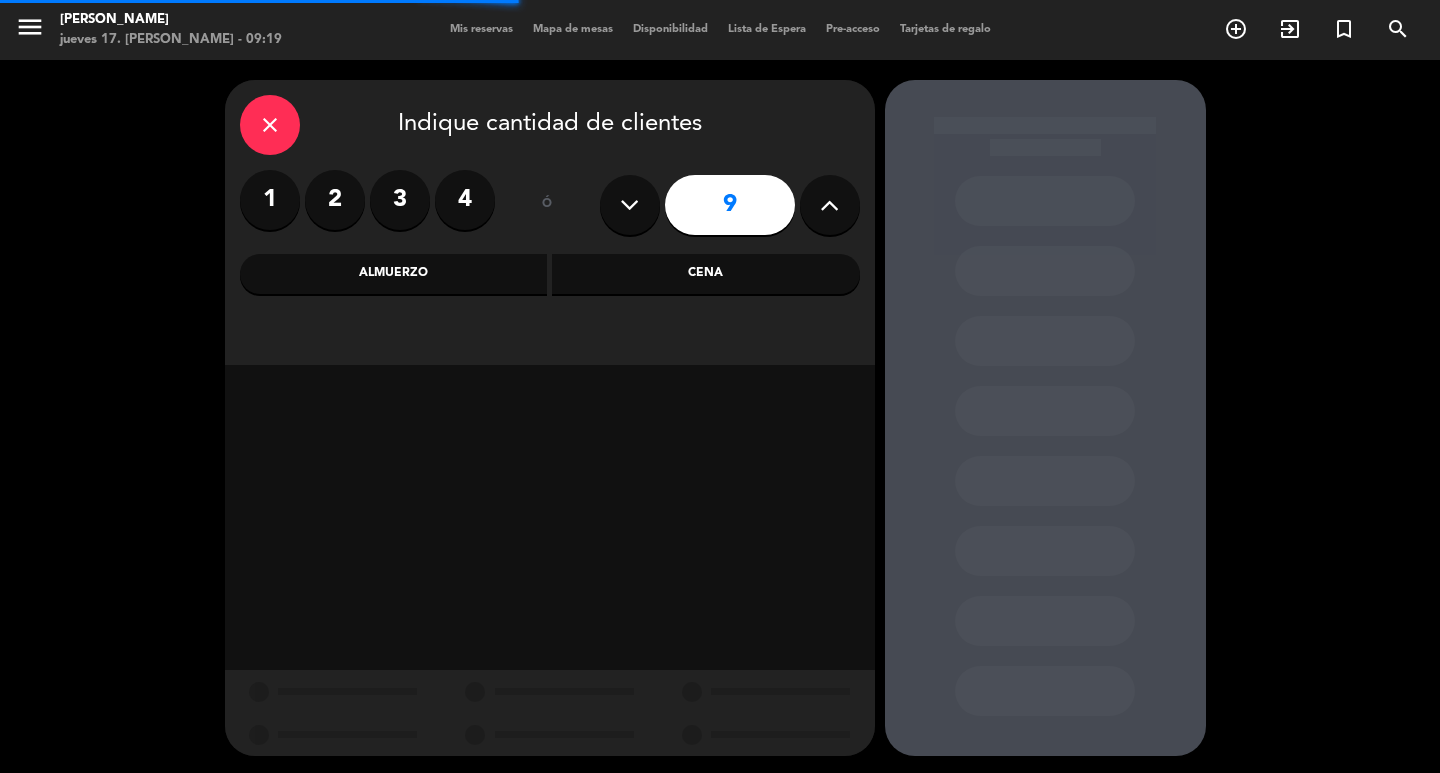click at bounding box center (630, 205) 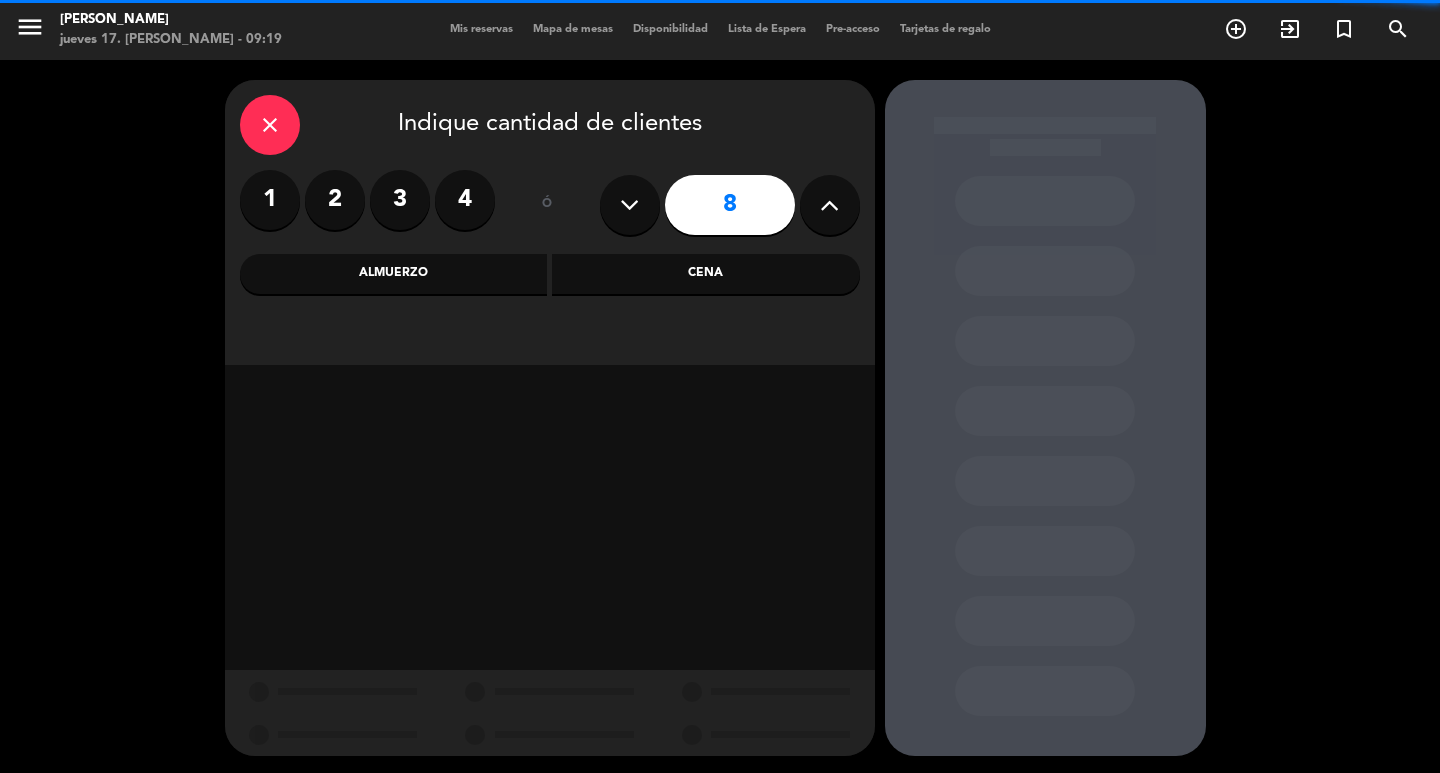 click at bounding box center [630, 205] 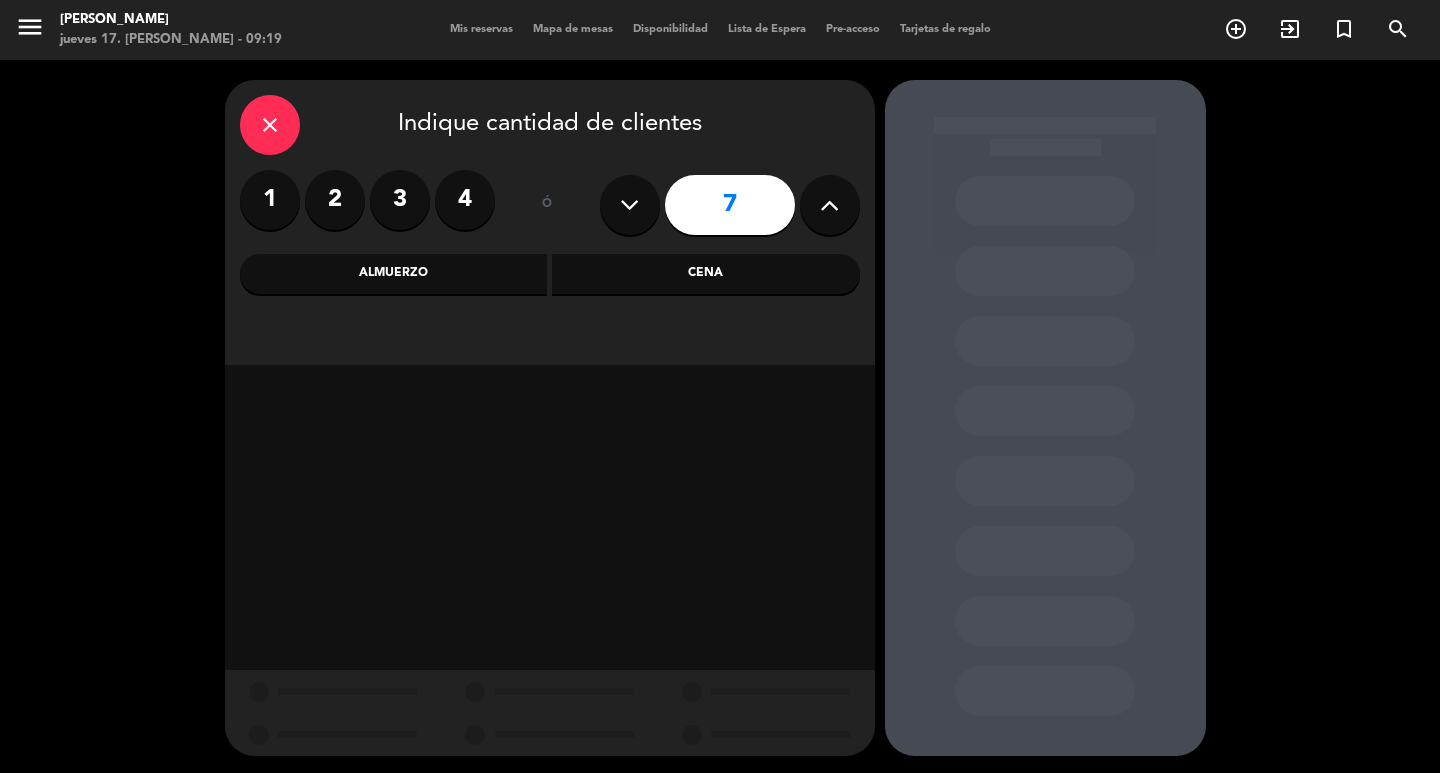 drag, startPoint x: 623, startPoint y: 248, endPoint x: 632, endPoint y: 272, distance: 25.632011 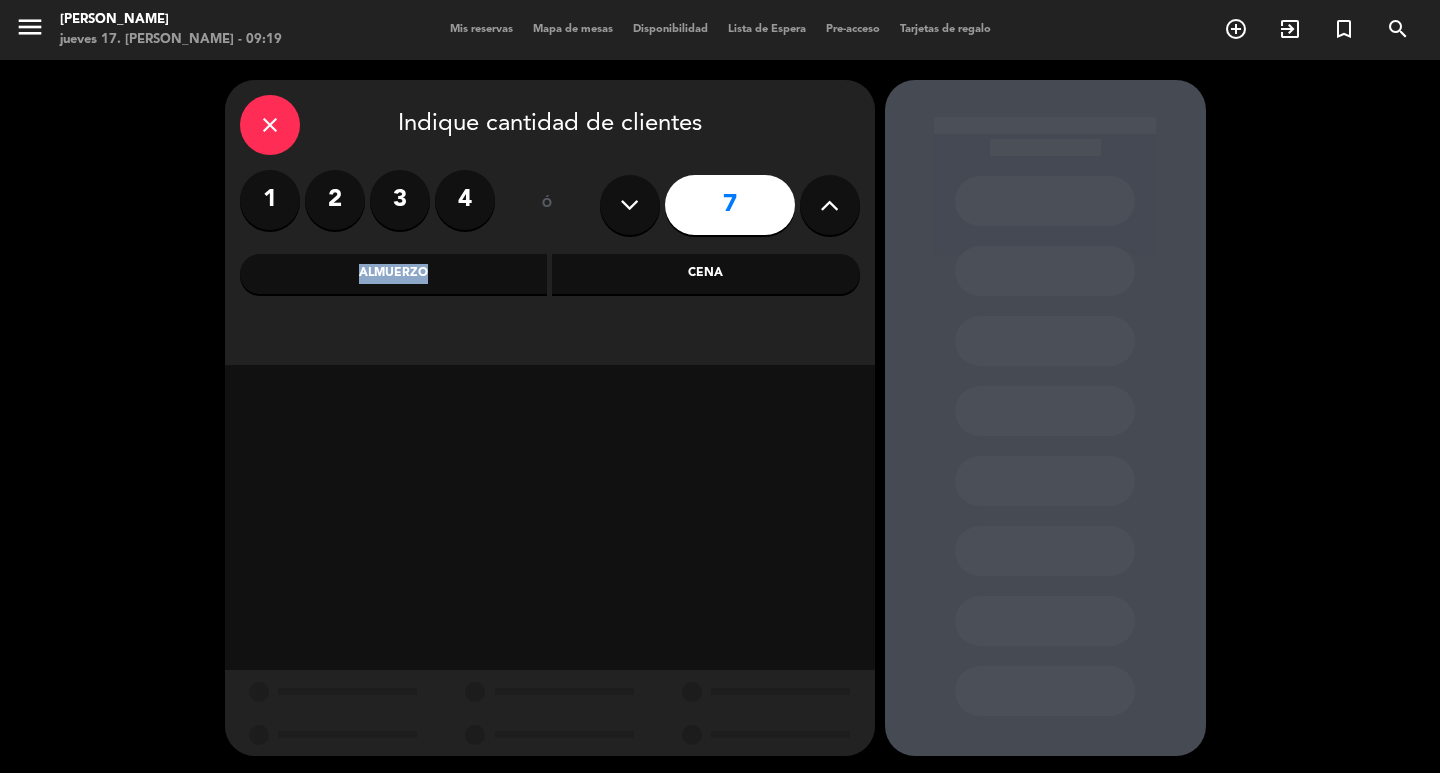 drag, startPoint x: 632, startPoint y: 272, endPoint x: 542, endPoint y: 311, distance: 98.08669 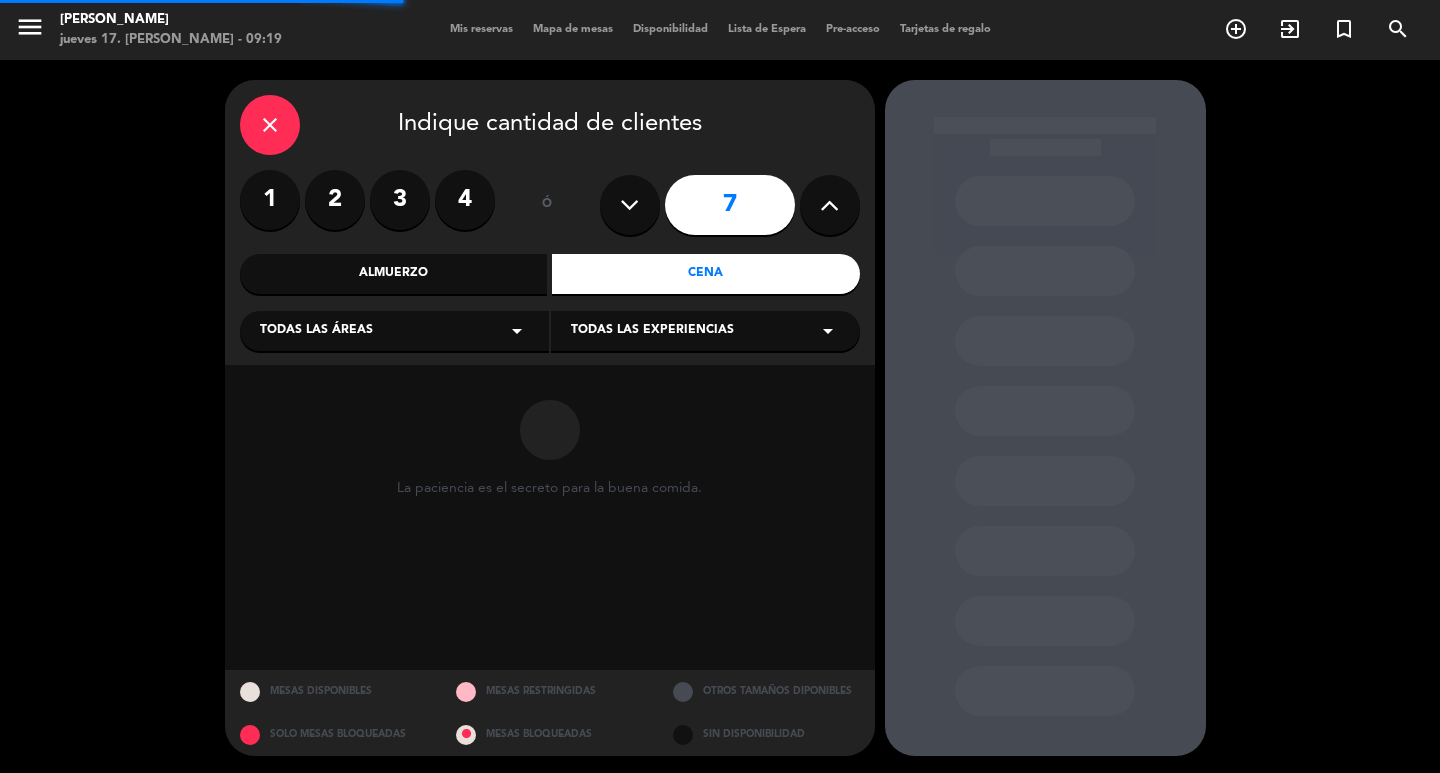 click on "Todas las áreas   arrow_drop_down" at bounding box center [394, 331] 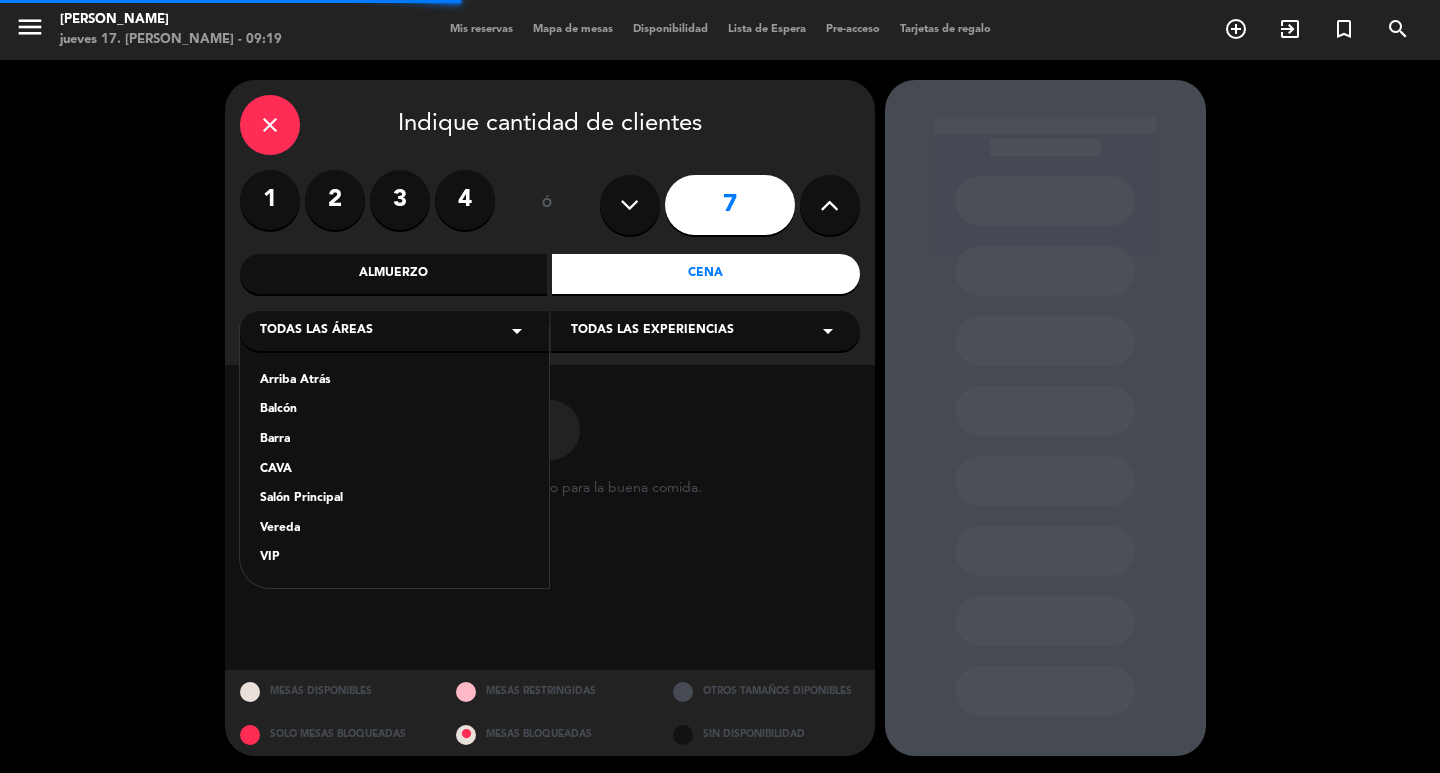 drag, startPoint x: 345, startPoint y: 505, endPoint x: 374, endPoint y: 497, distance: 30.083218 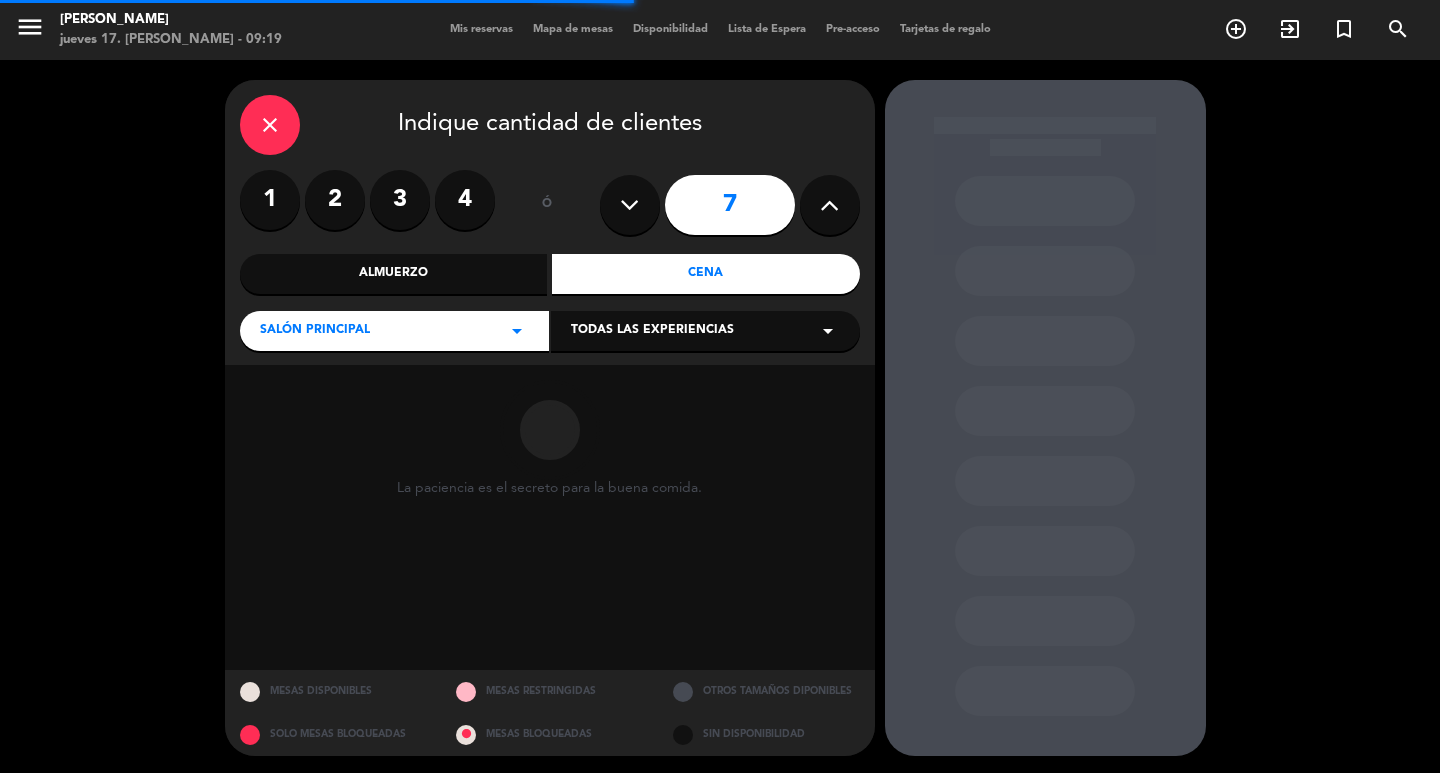 click on "Todas las experiencias" at bounding box center (652, 331) 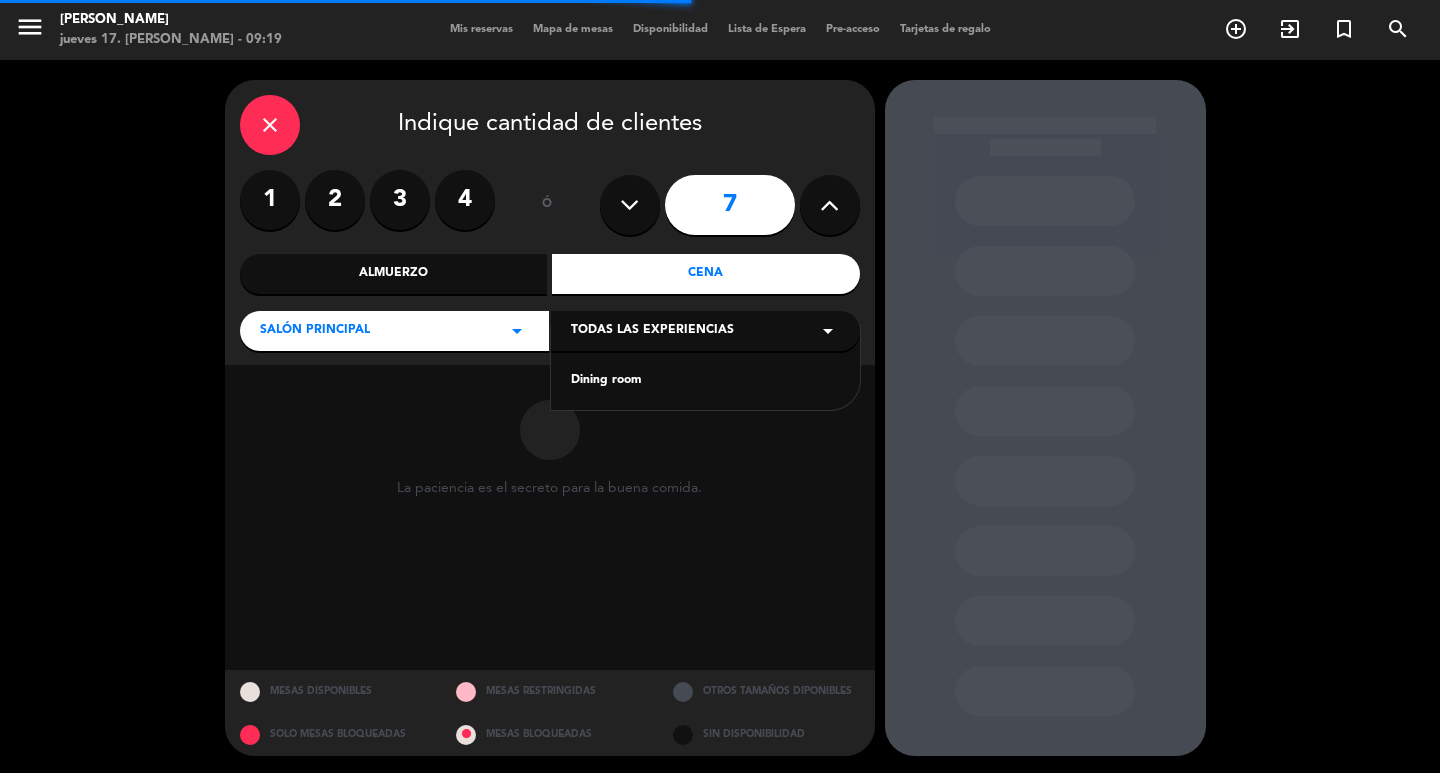 click on "Dining room" at bounding box center (705, 381) 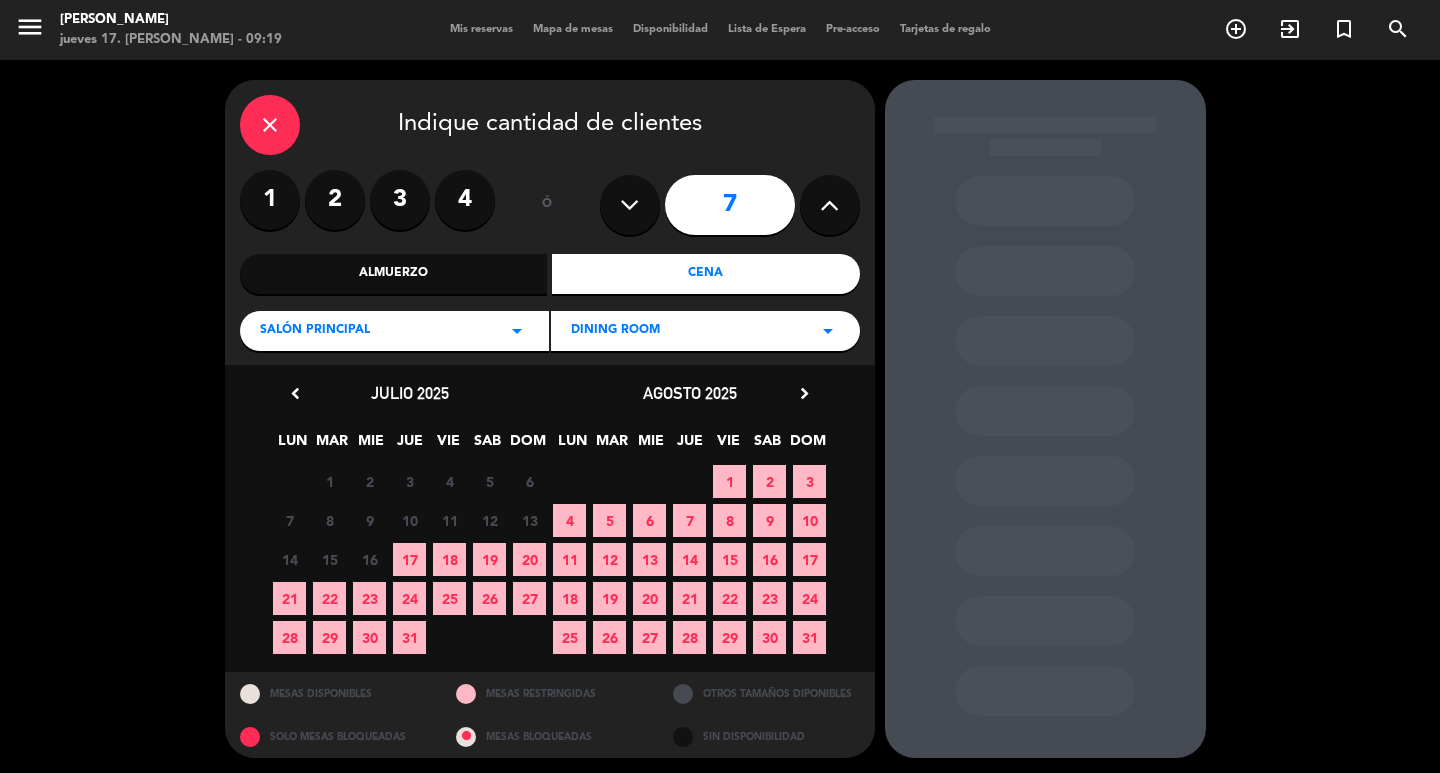 drag, startPoint x: 734, startPoint y: 486, endPoint x: 567, endPoint y: 328, distance: 229.8978 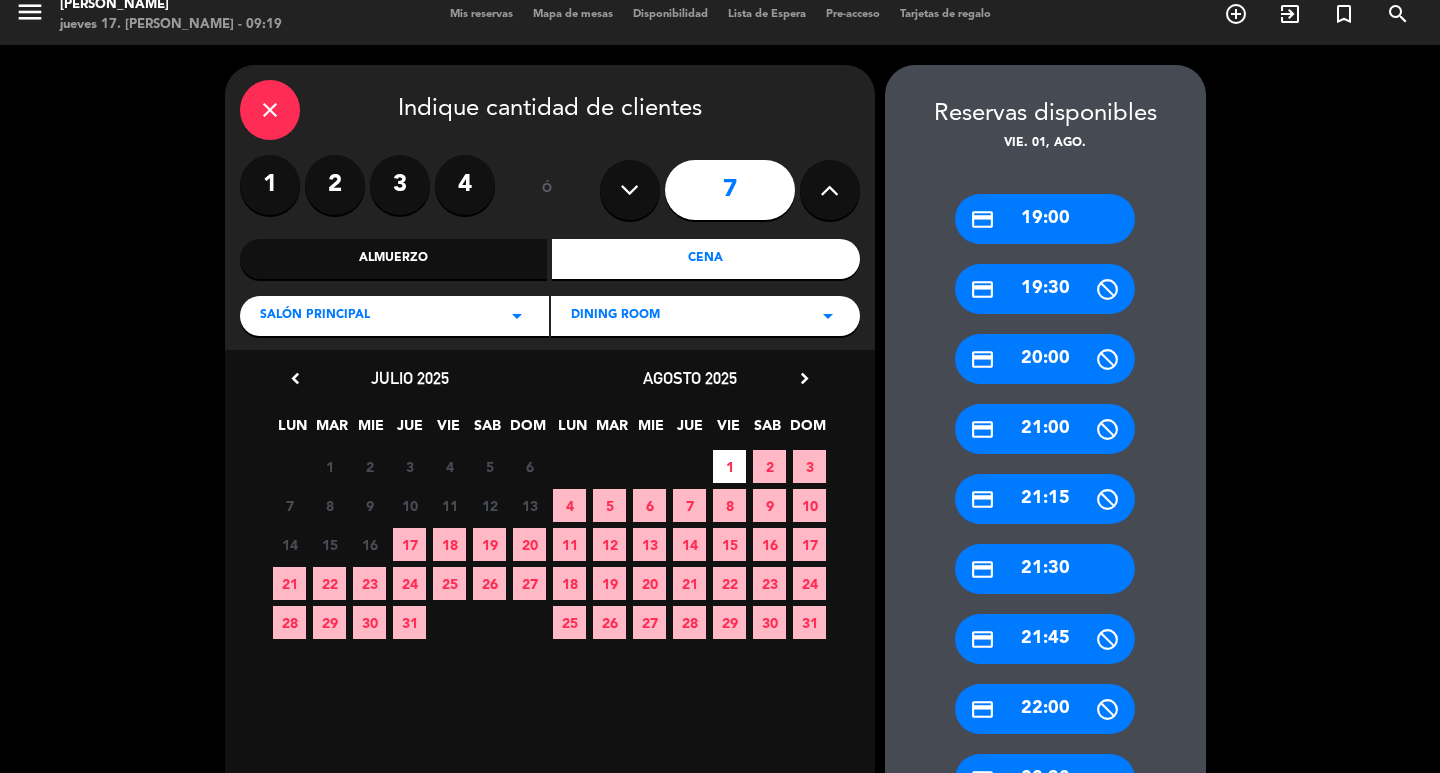 click on "credit_card  19:00" at bounding box center [1045, 219] 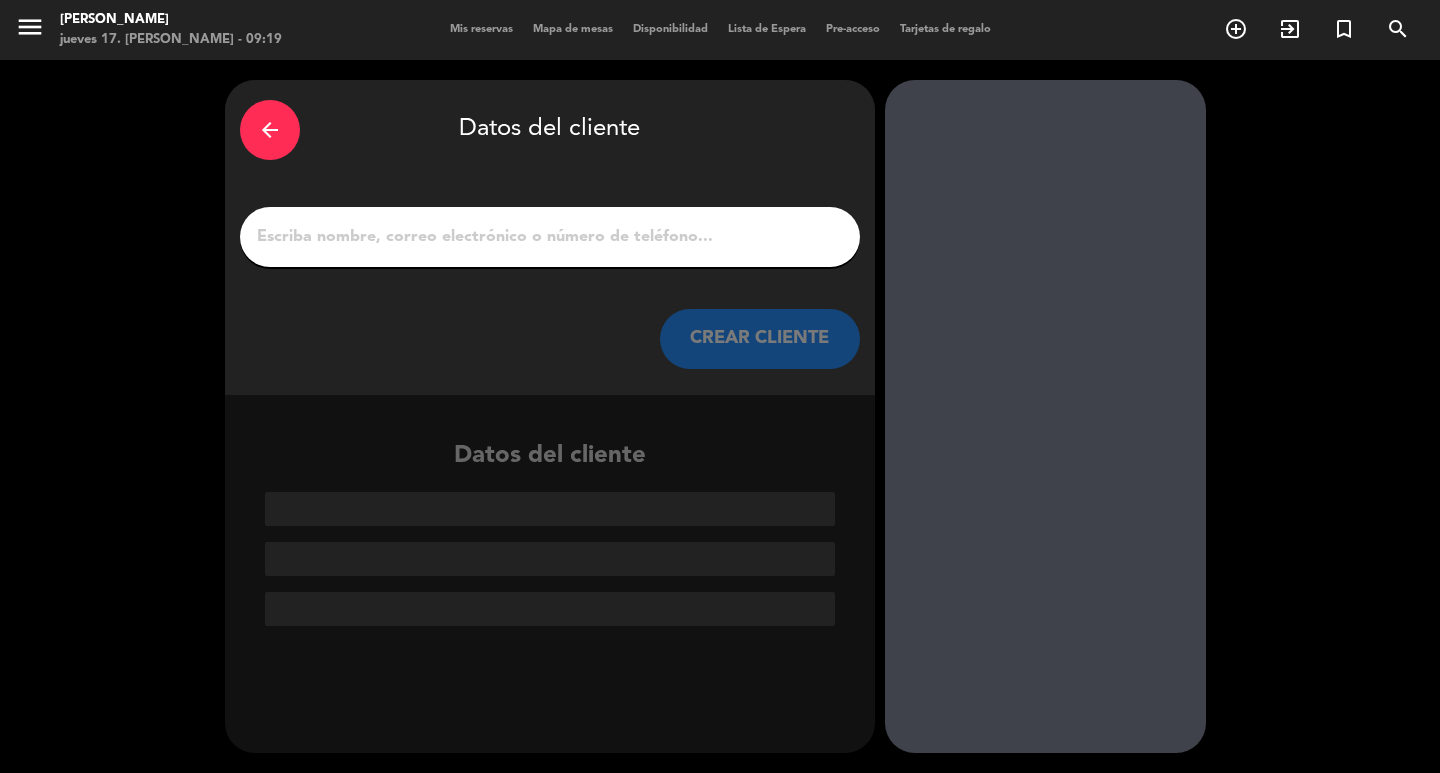 click on "1" at bounding box center (550, 237) 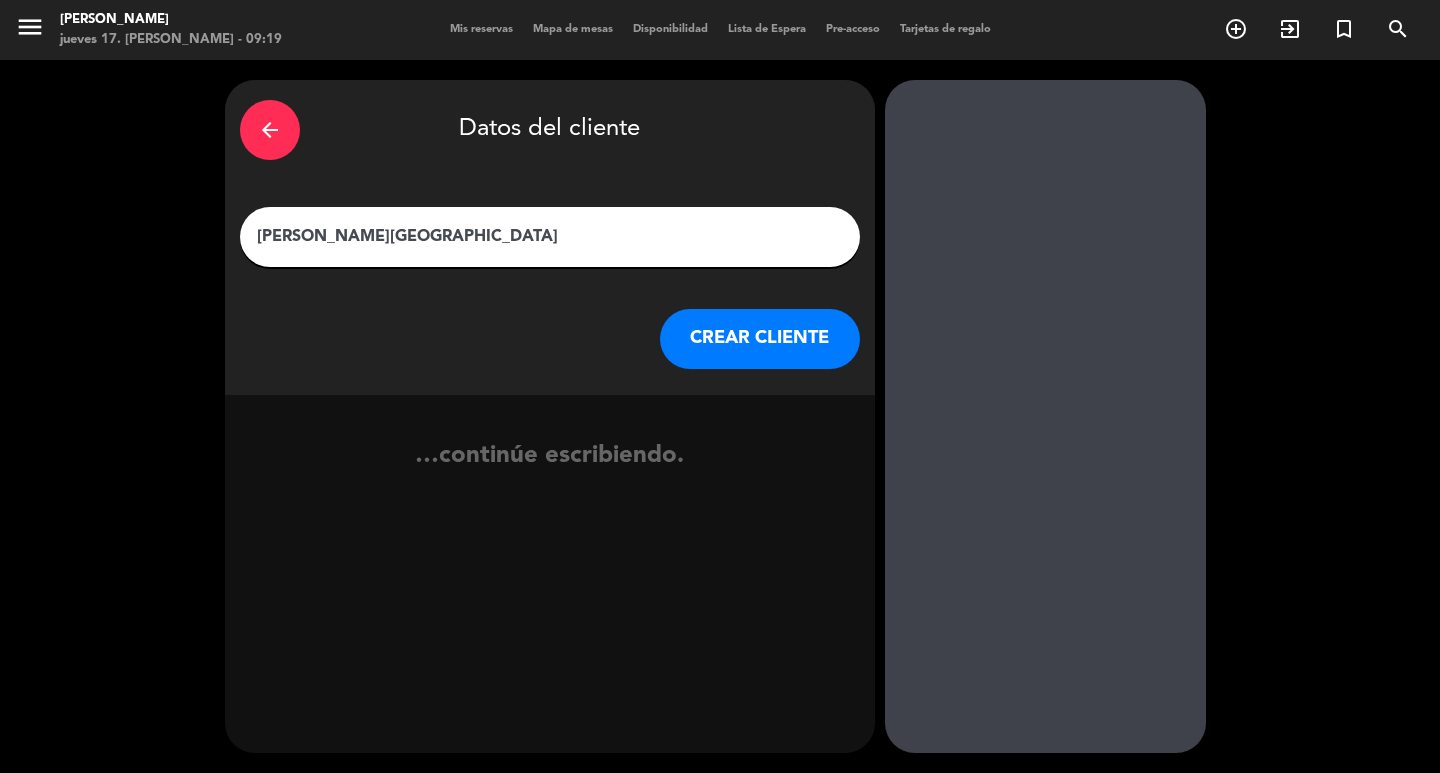 type on "[PERSON_NAME][GEOGRAPHIC_DATA]" 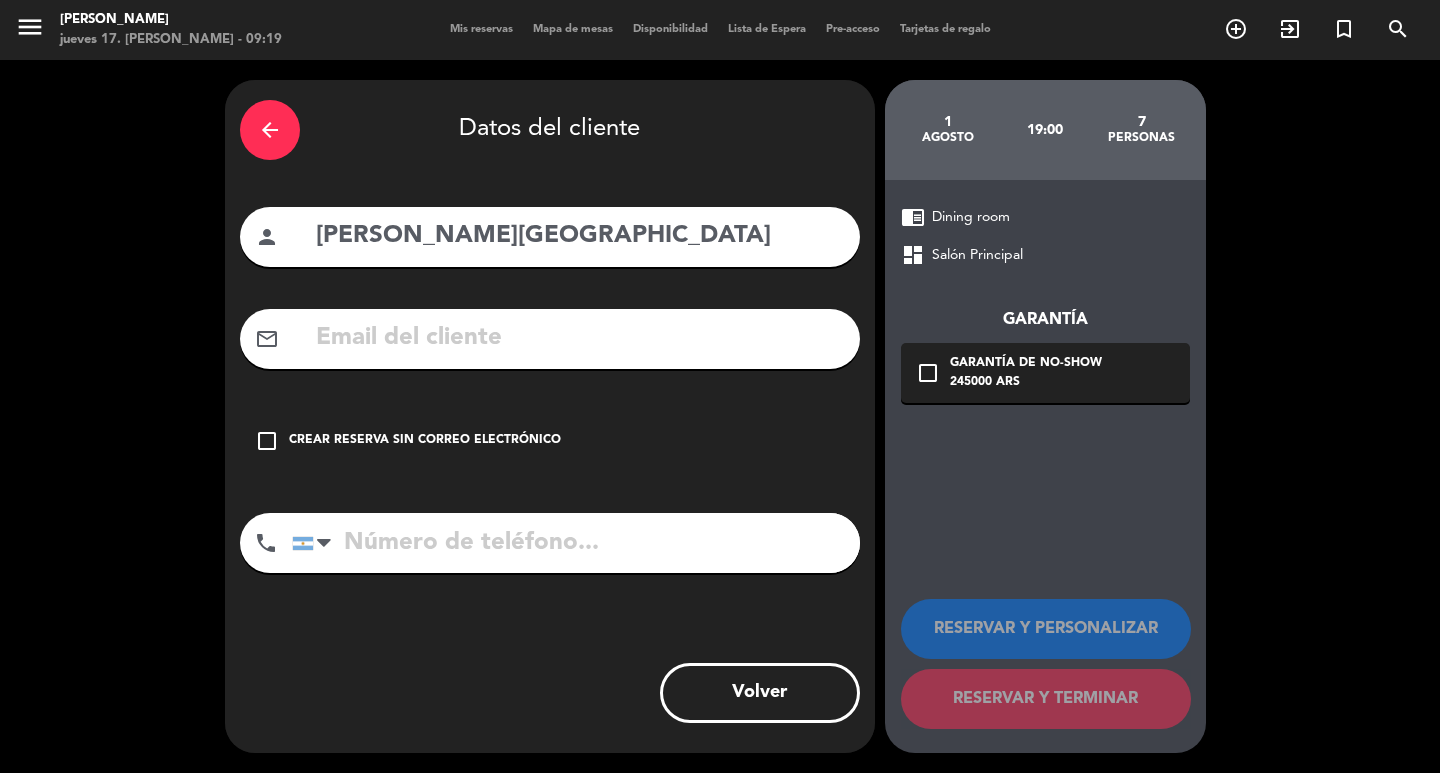 click on "Crear reserva sin correo electrónico" at bounding box center [425, 441] 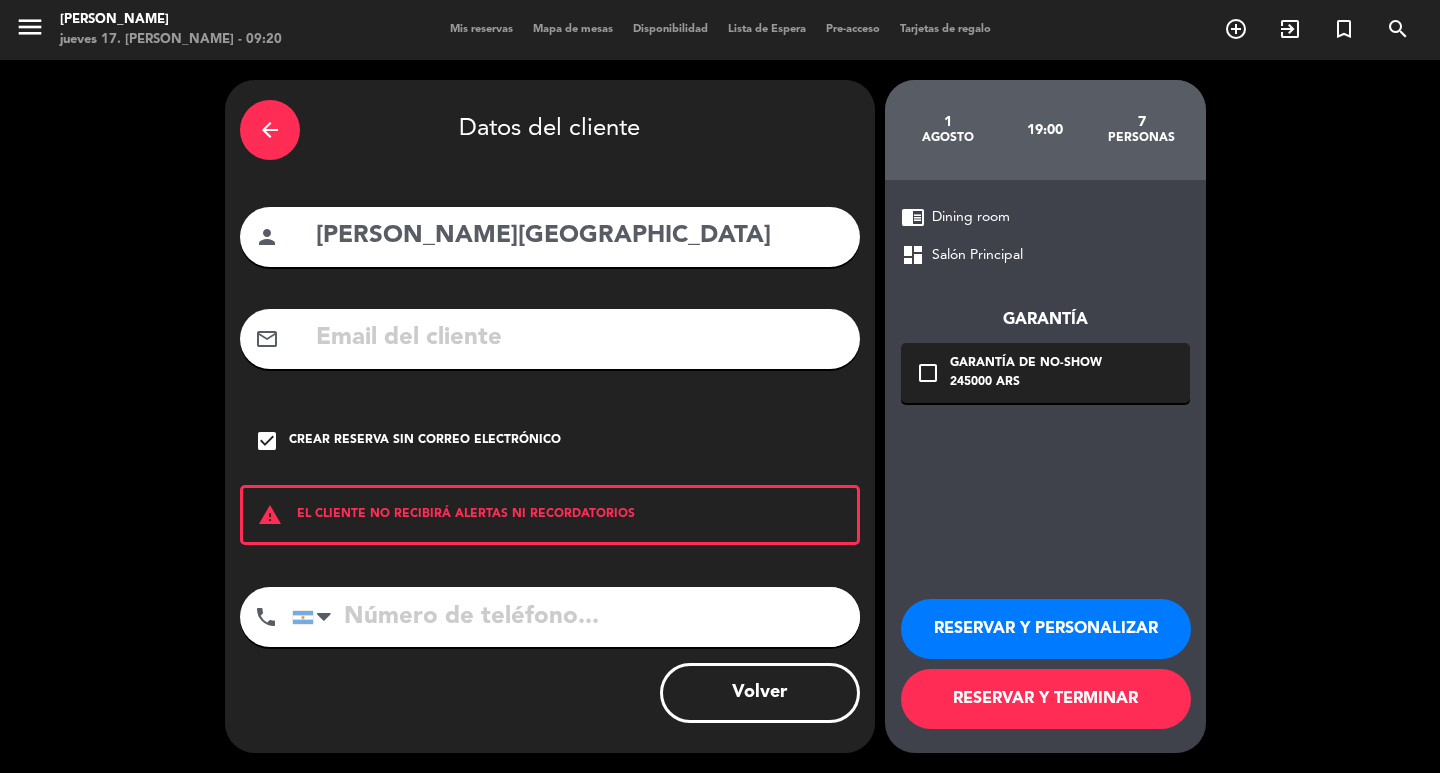 click on "RESERVAR Y PERSONALIZAR" at bounding box center (1046, 629) 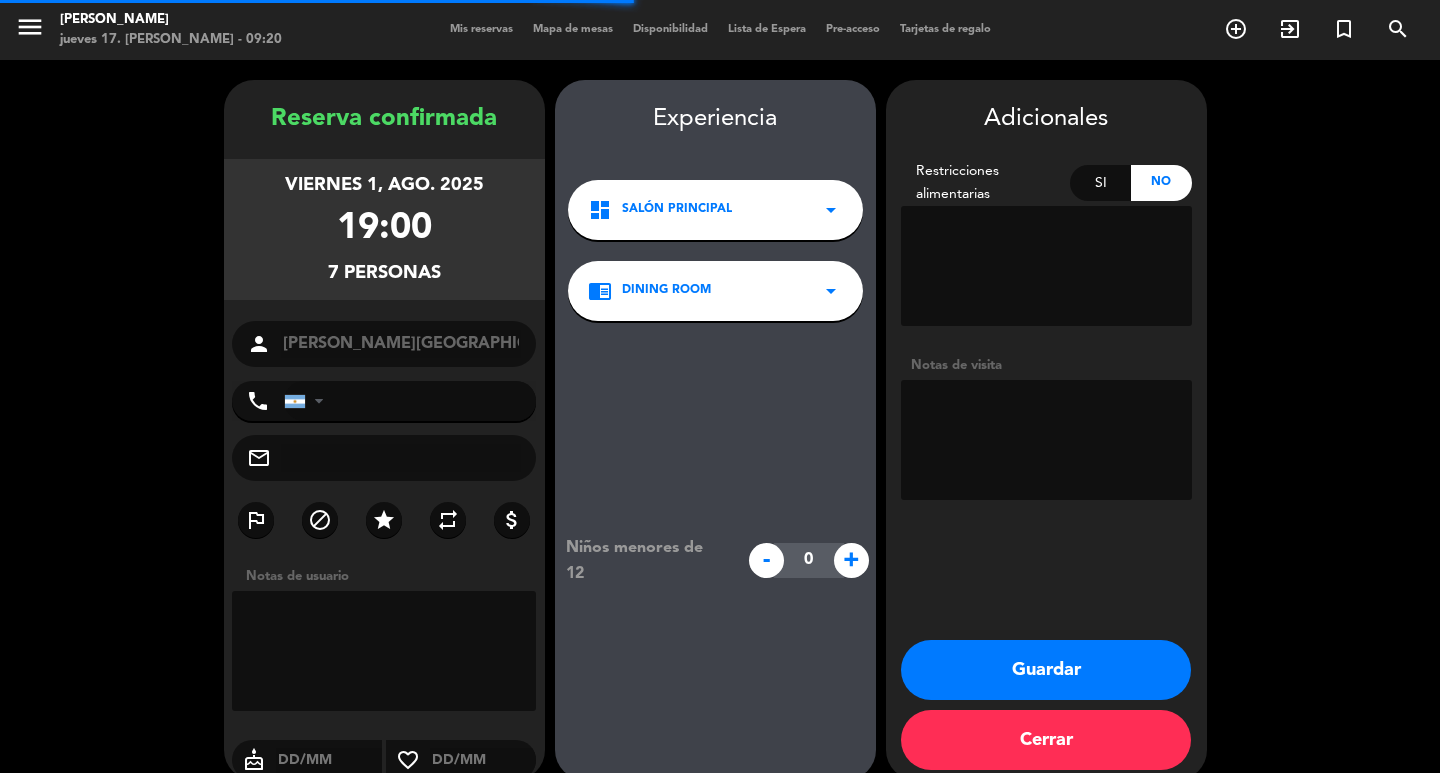 scroll, scrollTop: 58, scrollLeft: 0, axis: vertical 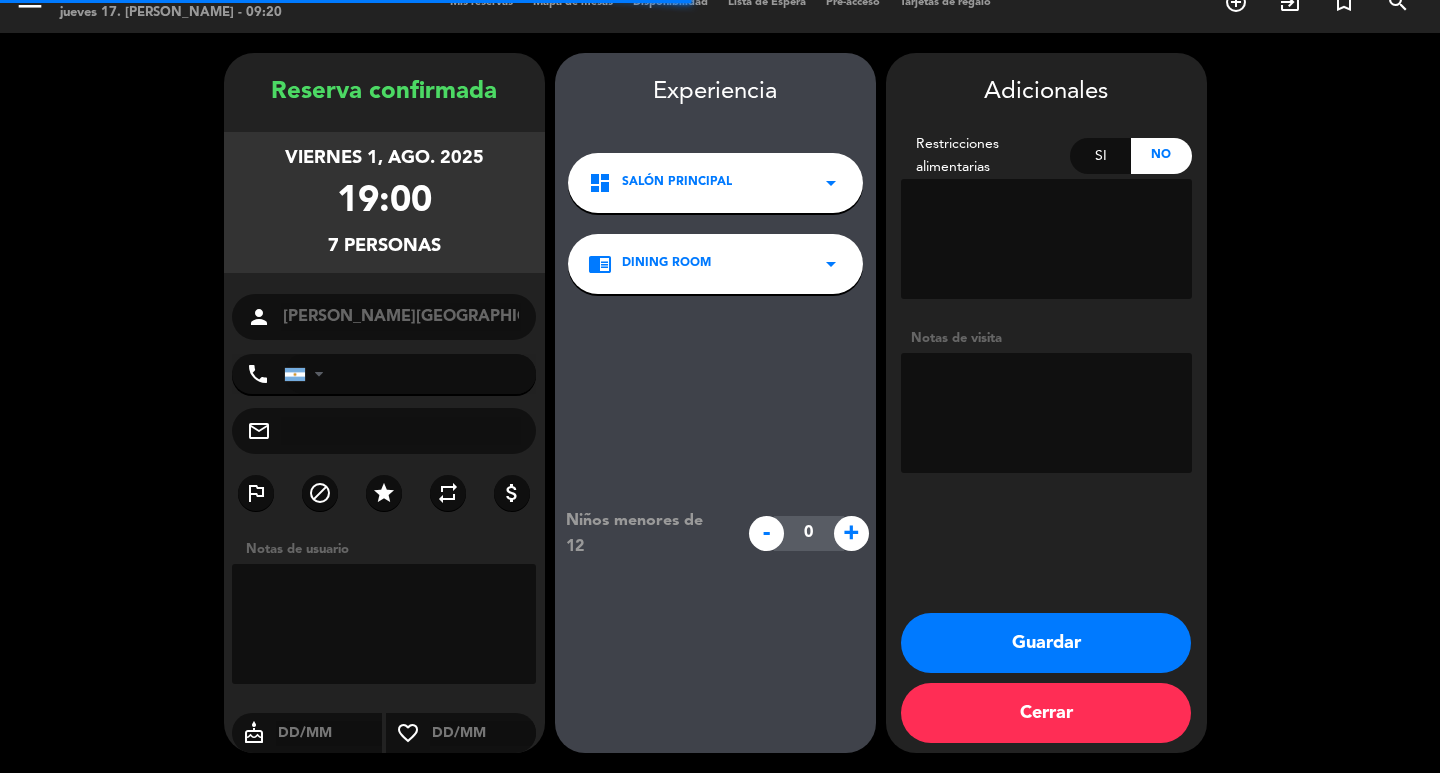 click at bounding box center (1046, 413) 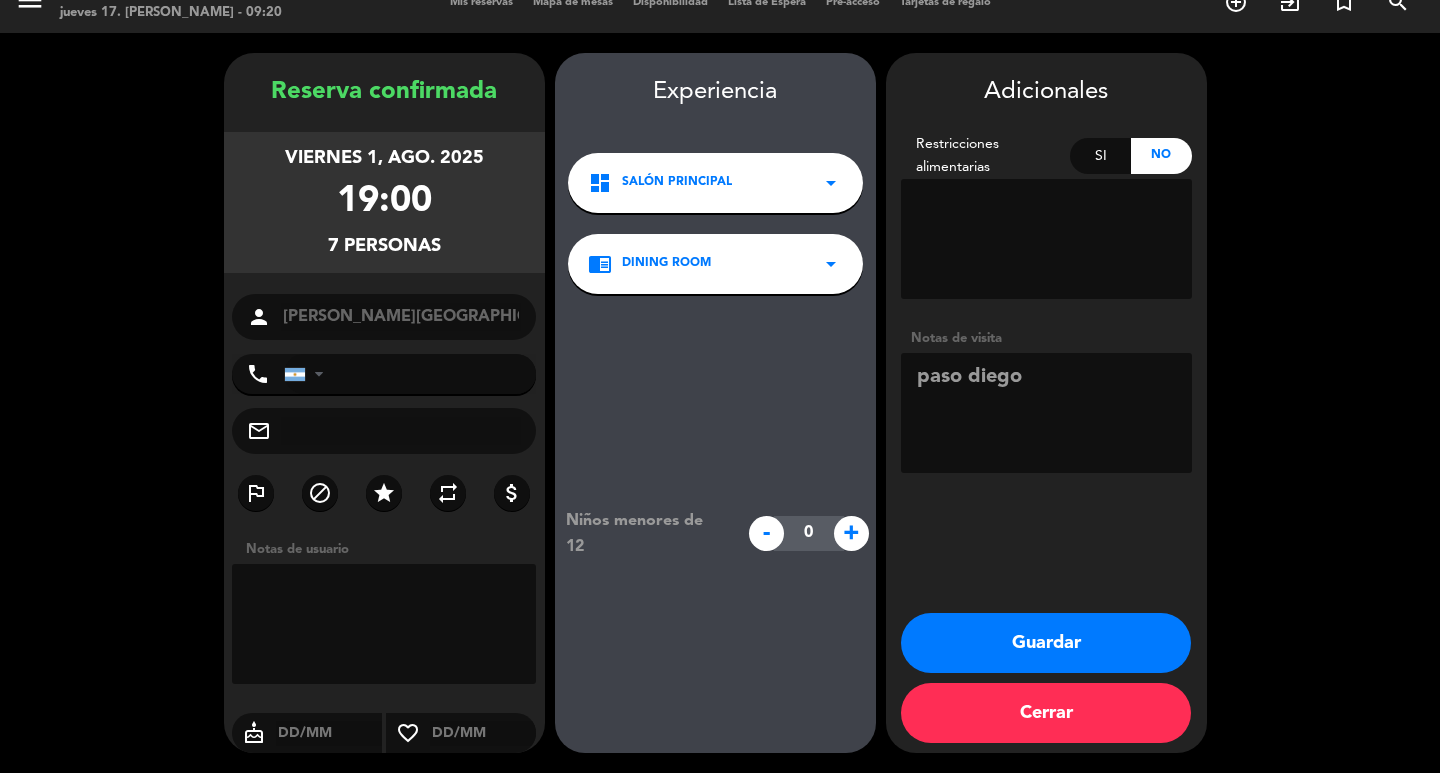 type on "paso diego" 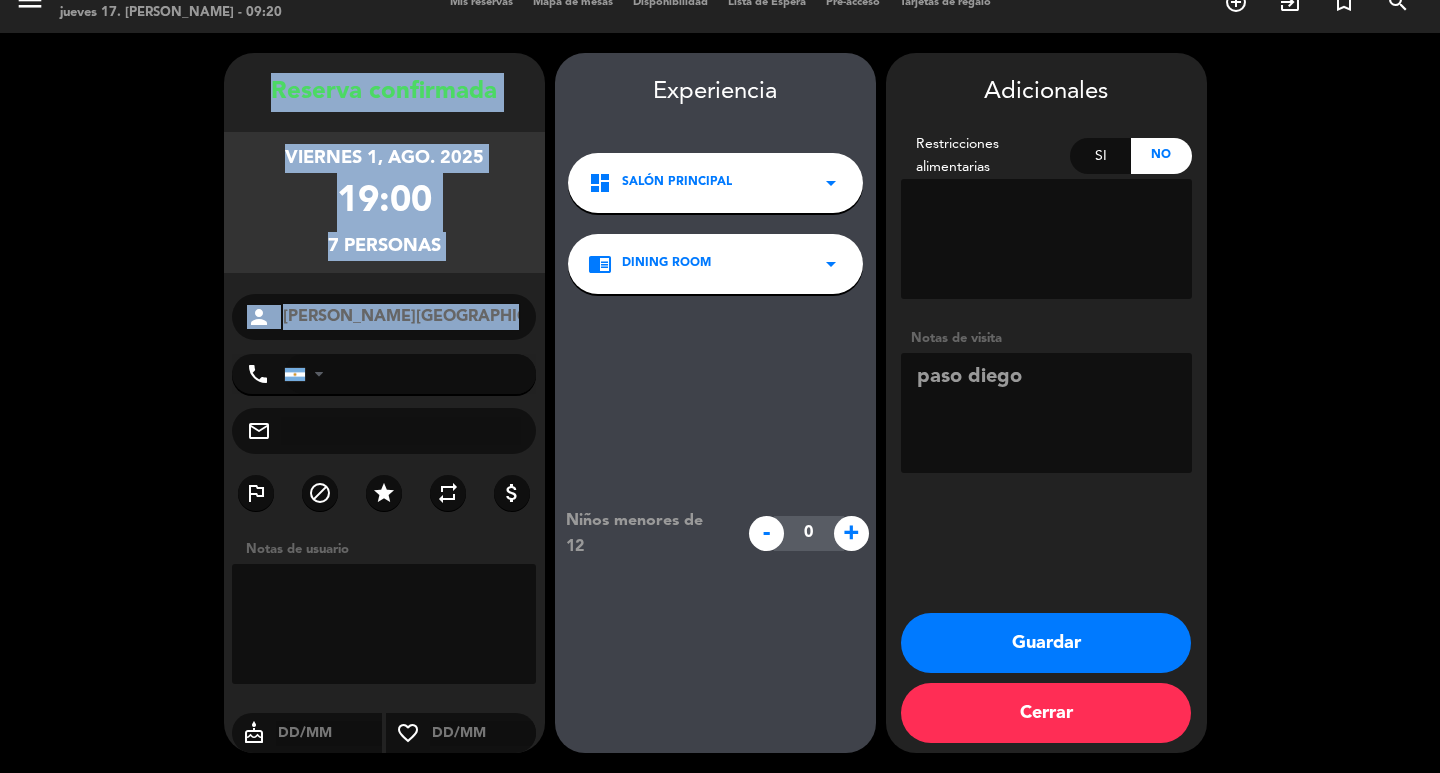 drag, startPoint x: 272, startPoint y: 58, endPoint x: 421, endPoint y: 317, distance: 298.80093 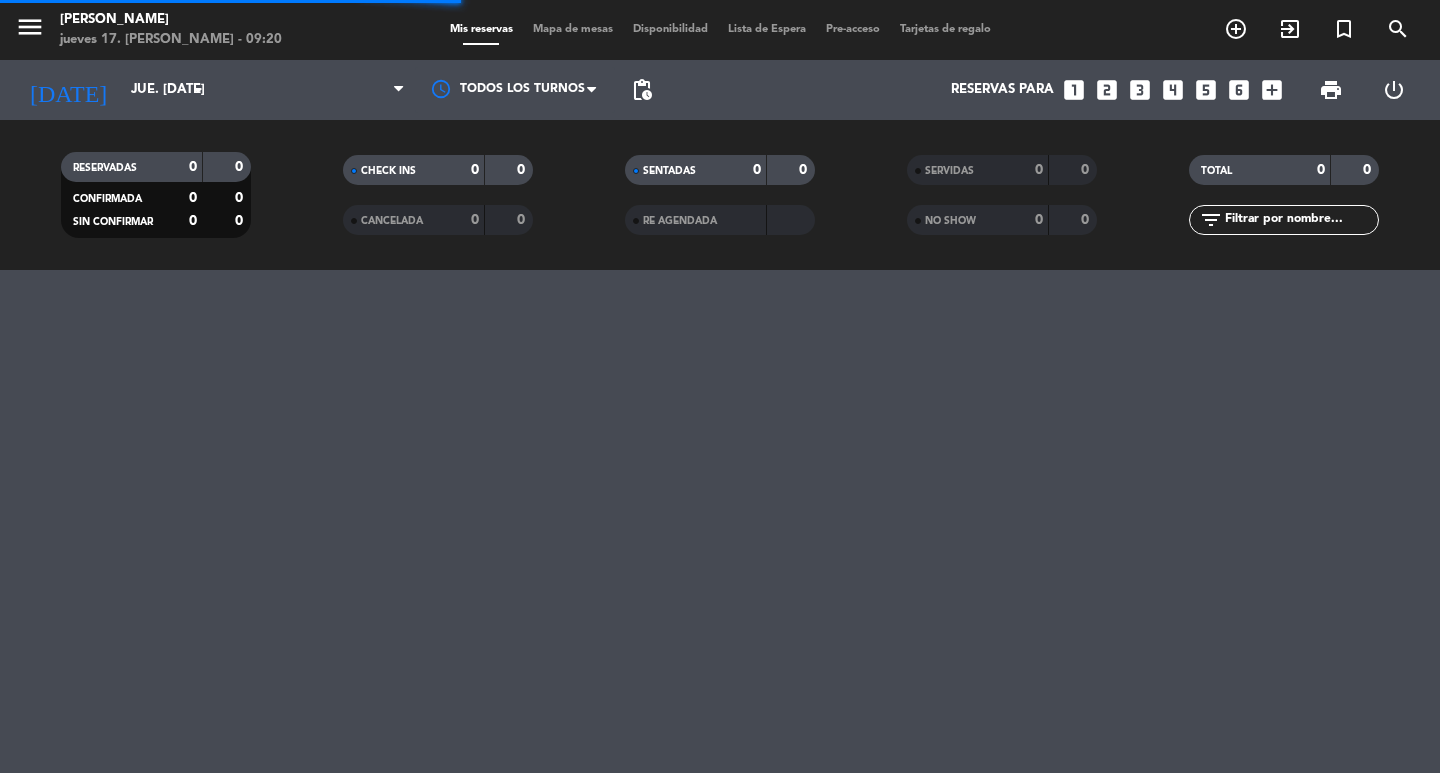 scroll, scrollTop: 0, scrollLeft: 0, axis: both 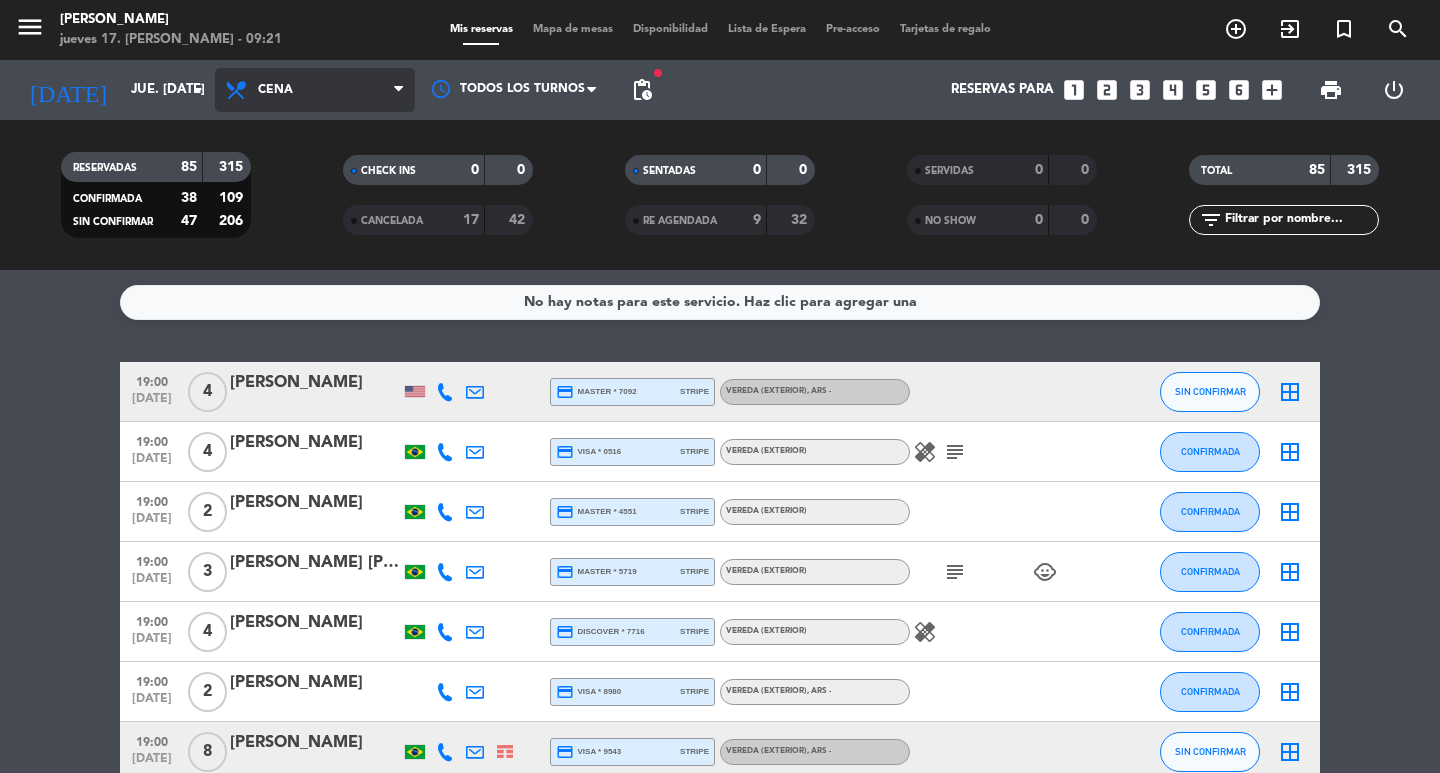 click on "Cena" at bounding box center [315, 90] 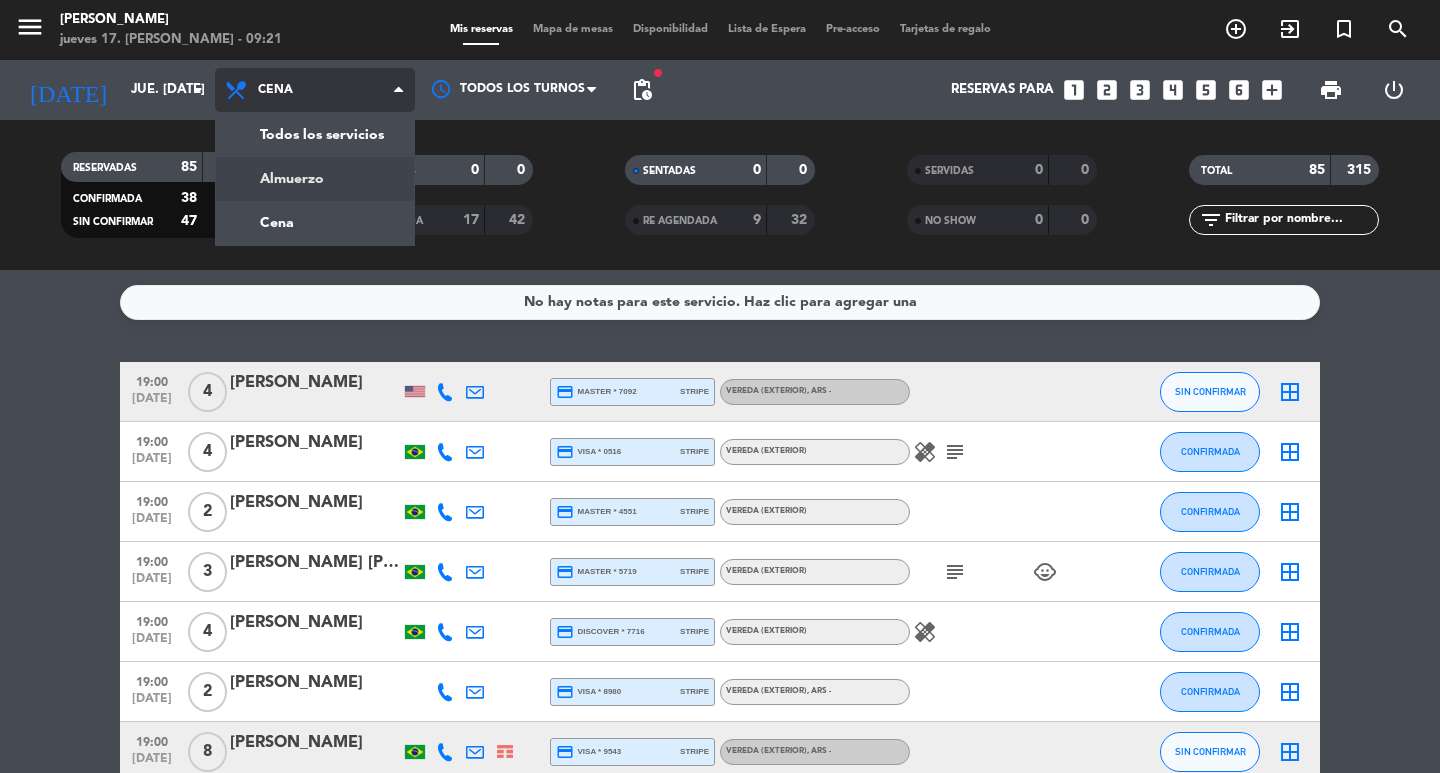 click on "menu  [PERSON_NAME]   jueves 17. [PERSON_NAME] - 09:21   Mis reservas   Mapa de mesas   Disponibilidad   Lista de Espera   Pre-acceso   Tarjetas de regalo  add_circle_outline exit_to_app turned_in_not search [DATE]    jue. [DATE] arrow_drop_down  Todos los servicios  Almuerzo  Cena  Cena  Todos los servicios  Almuerzo  Cena Todos los turnos fiber_manual_record pending_actions  Reservas para   looks_one   looks_two   looks_3   looks_4   looks_5   looks_6   add_box  print  power_settings_new   RESERVADAS   85   315   CONFIRMADA   38   109   SIN CONFIRMAR   47   206   CHECK INS   0   0   CANCELADA   17   42   SENTADAS   0   0   RE AGENDADA   9   32   SERVIDAS   0   0   NO SHOW   0   0   TOTAL   85   315  filter_list" 